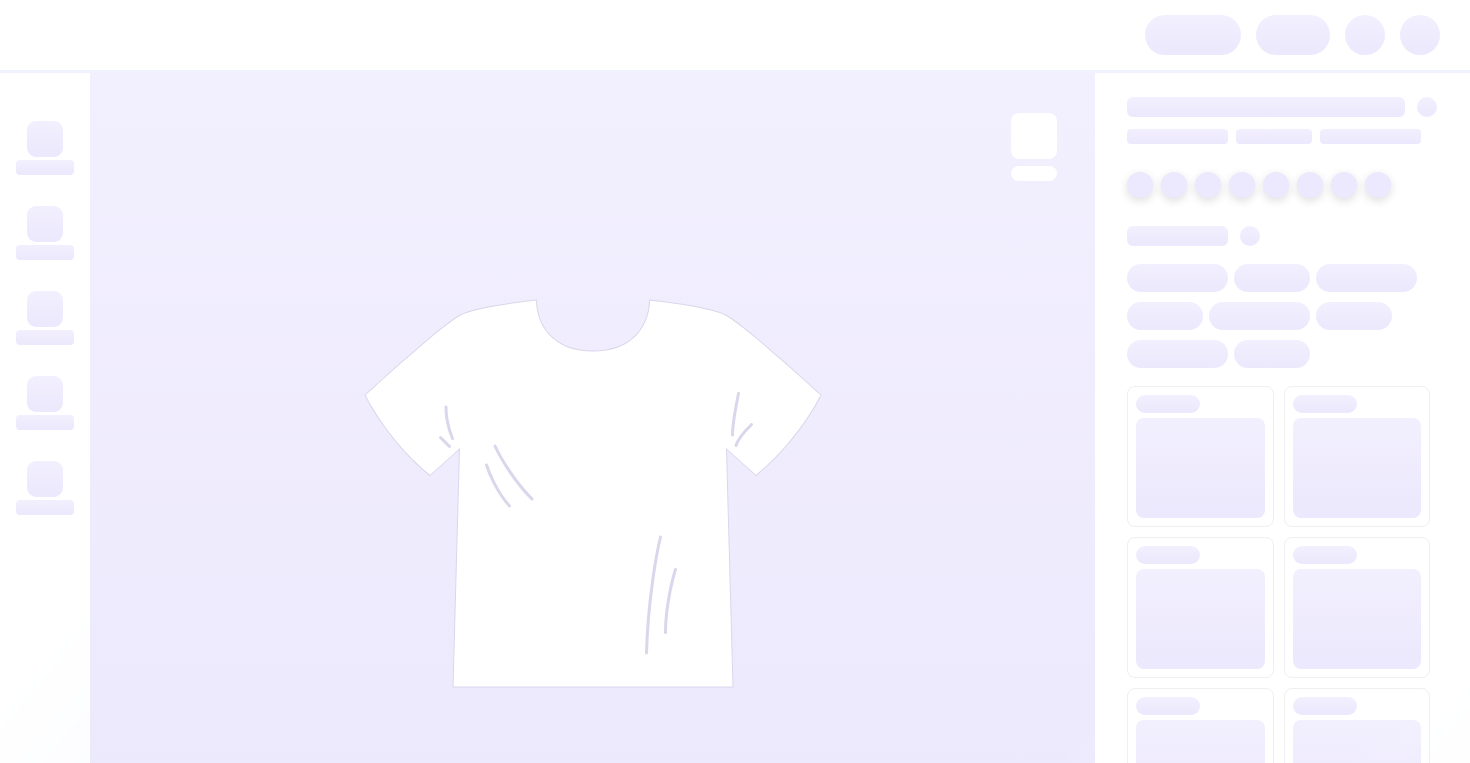 scroll, scrollTop: 0, scrollLeft: 0, axis: both 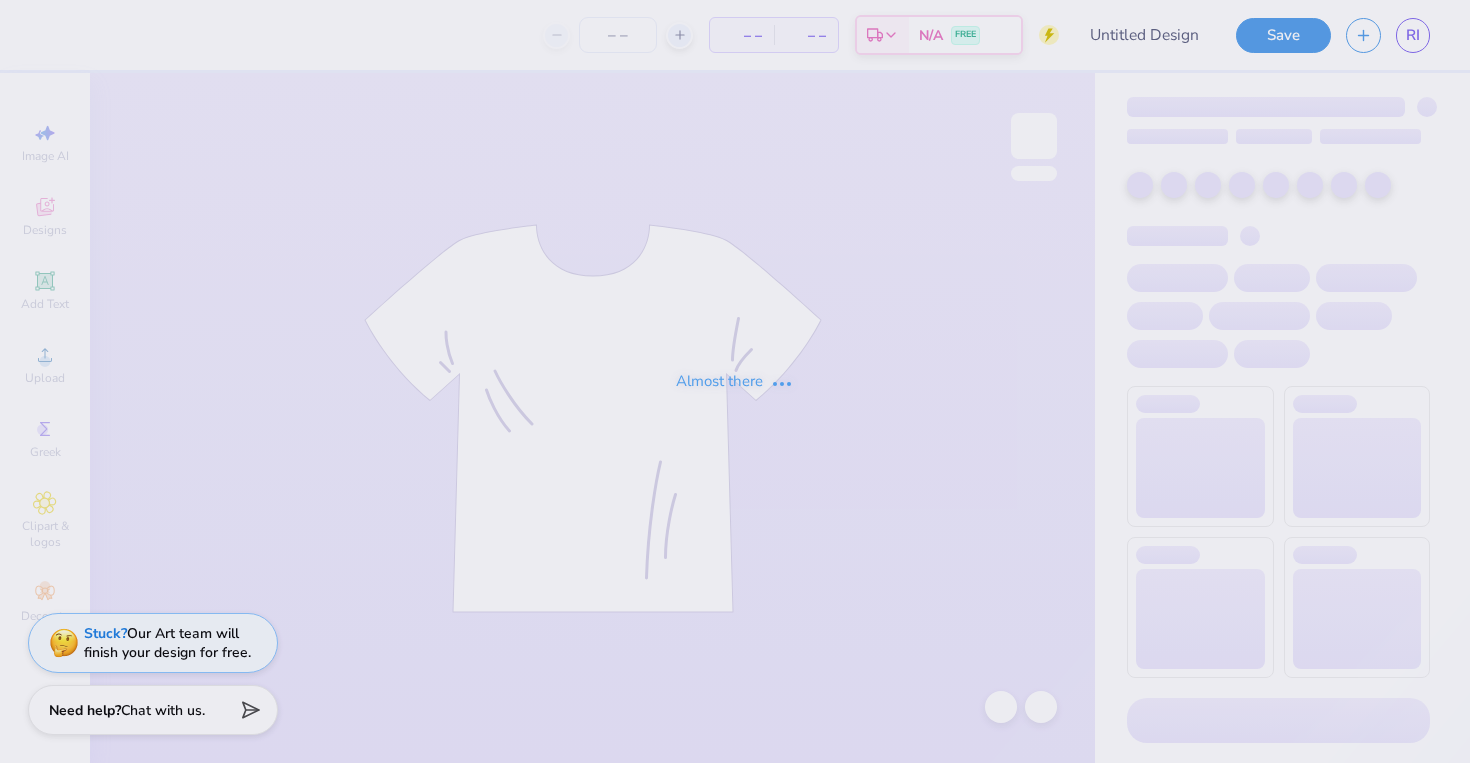 type on "Championship Tee - 33rd Ballin' at the ARC" 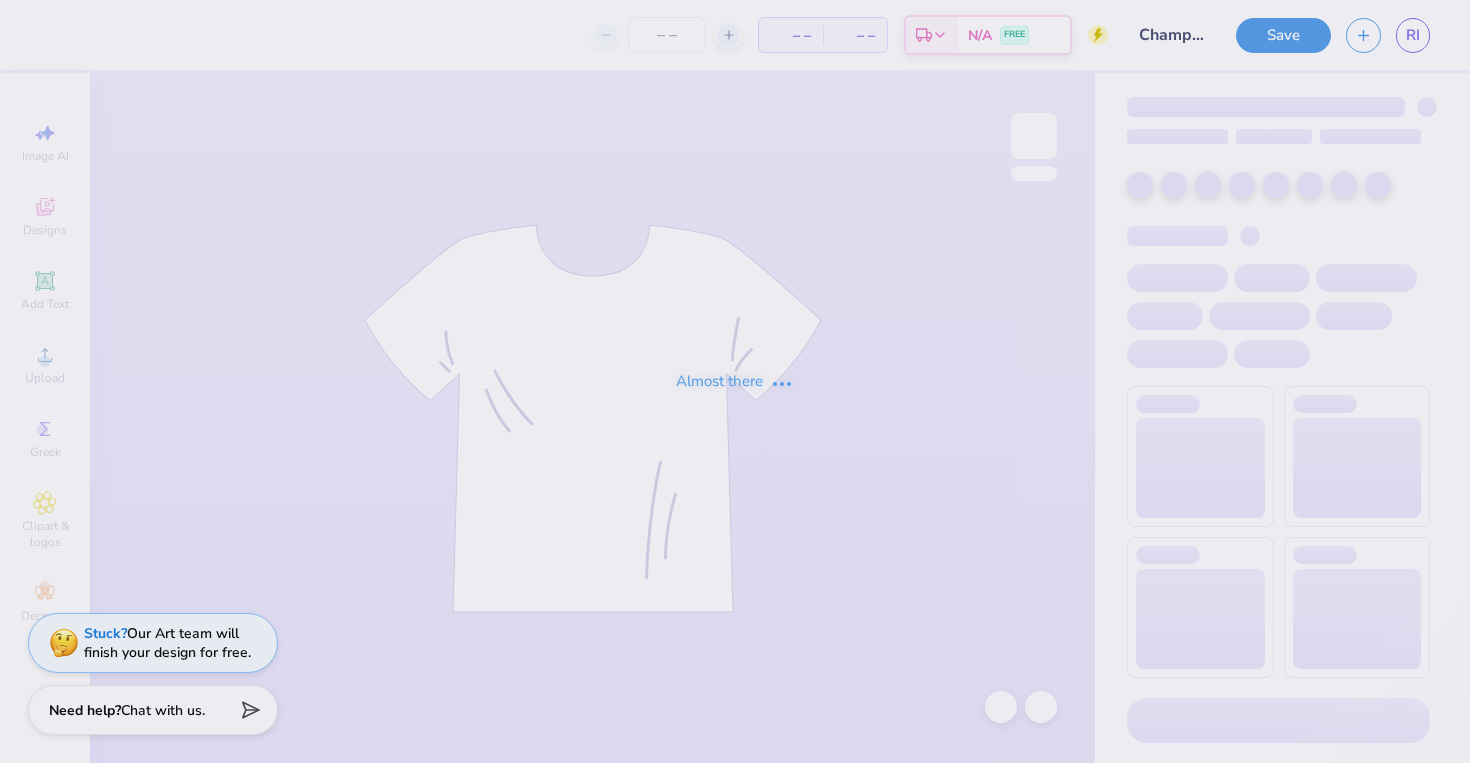 type on "114" 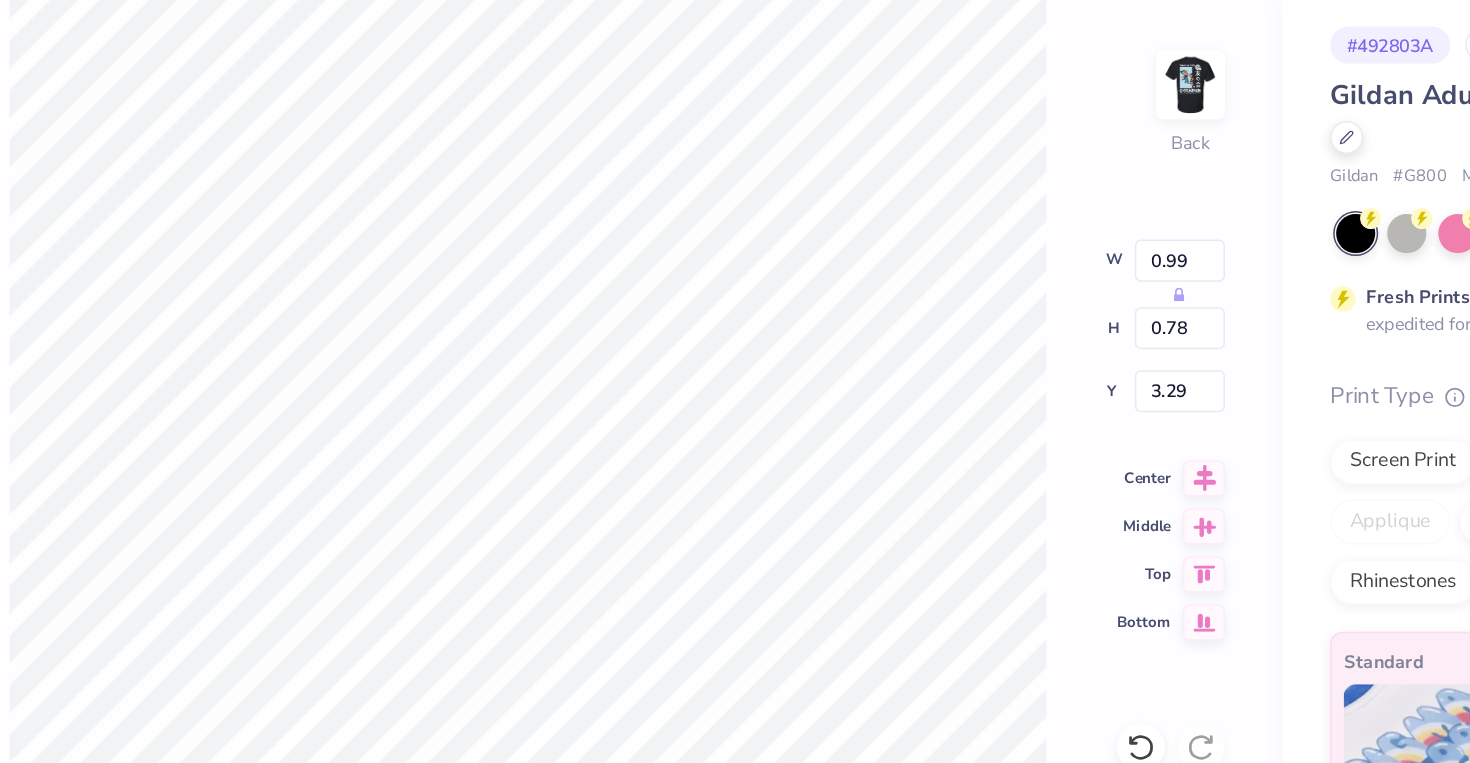 type on "3.00" 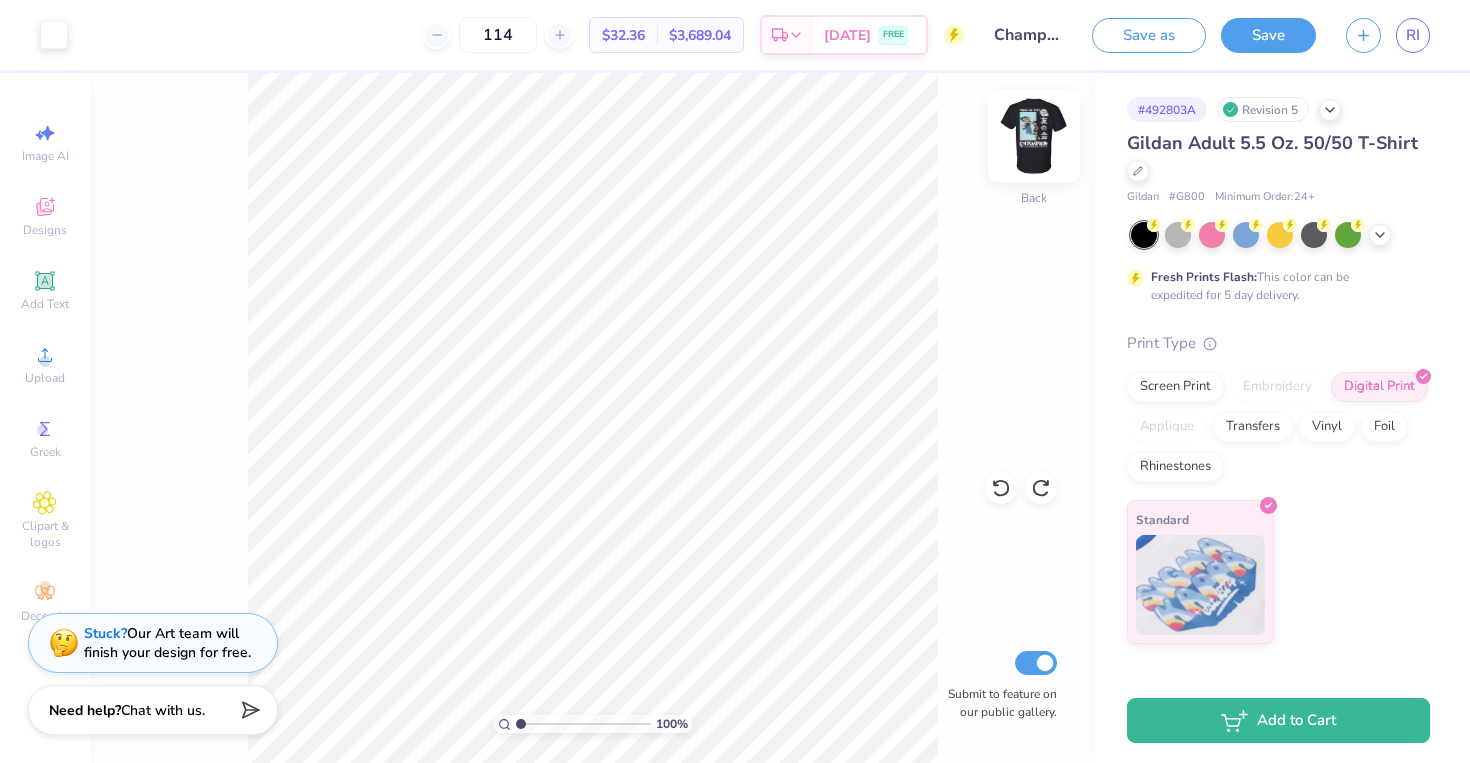 click at bounding box center (1034, 136) 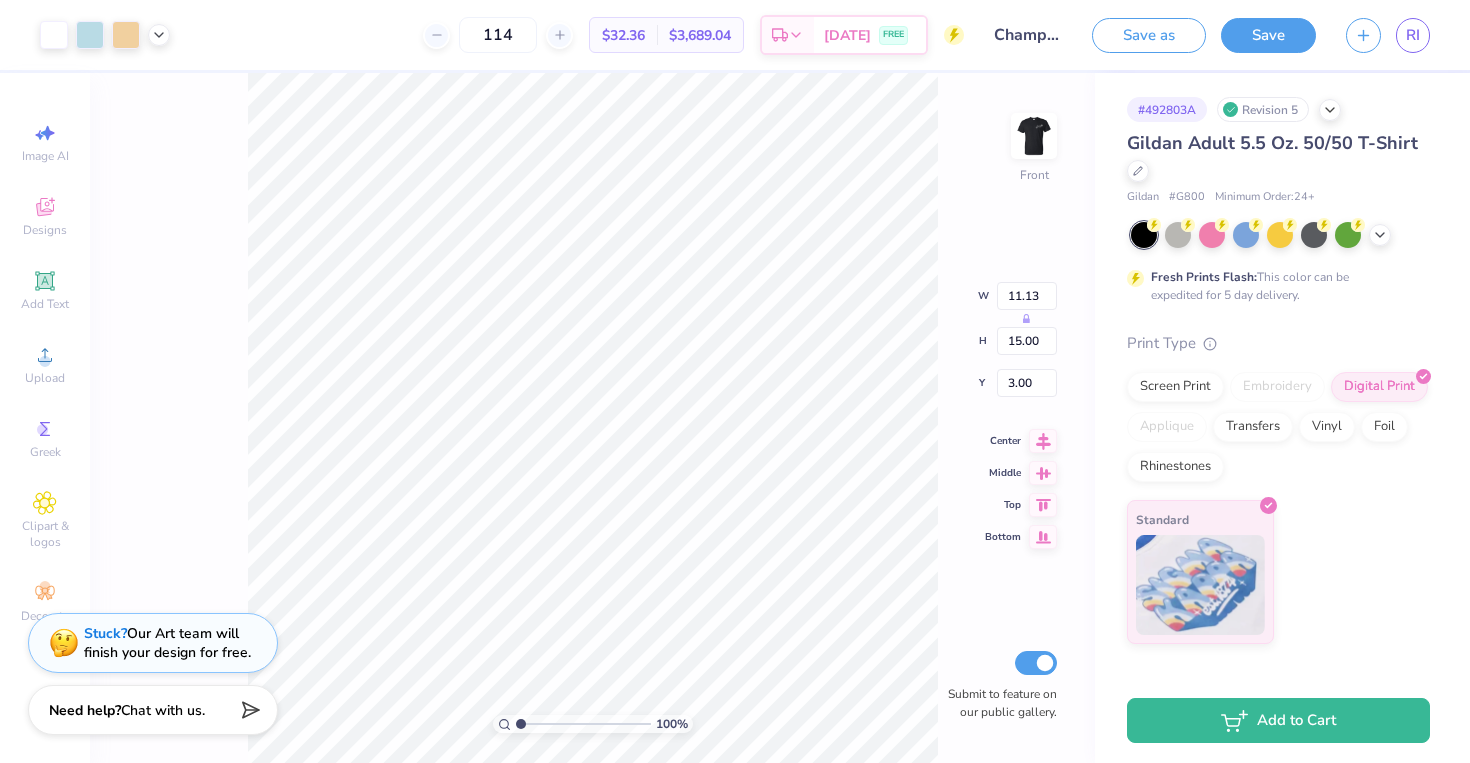 type on "4.33" 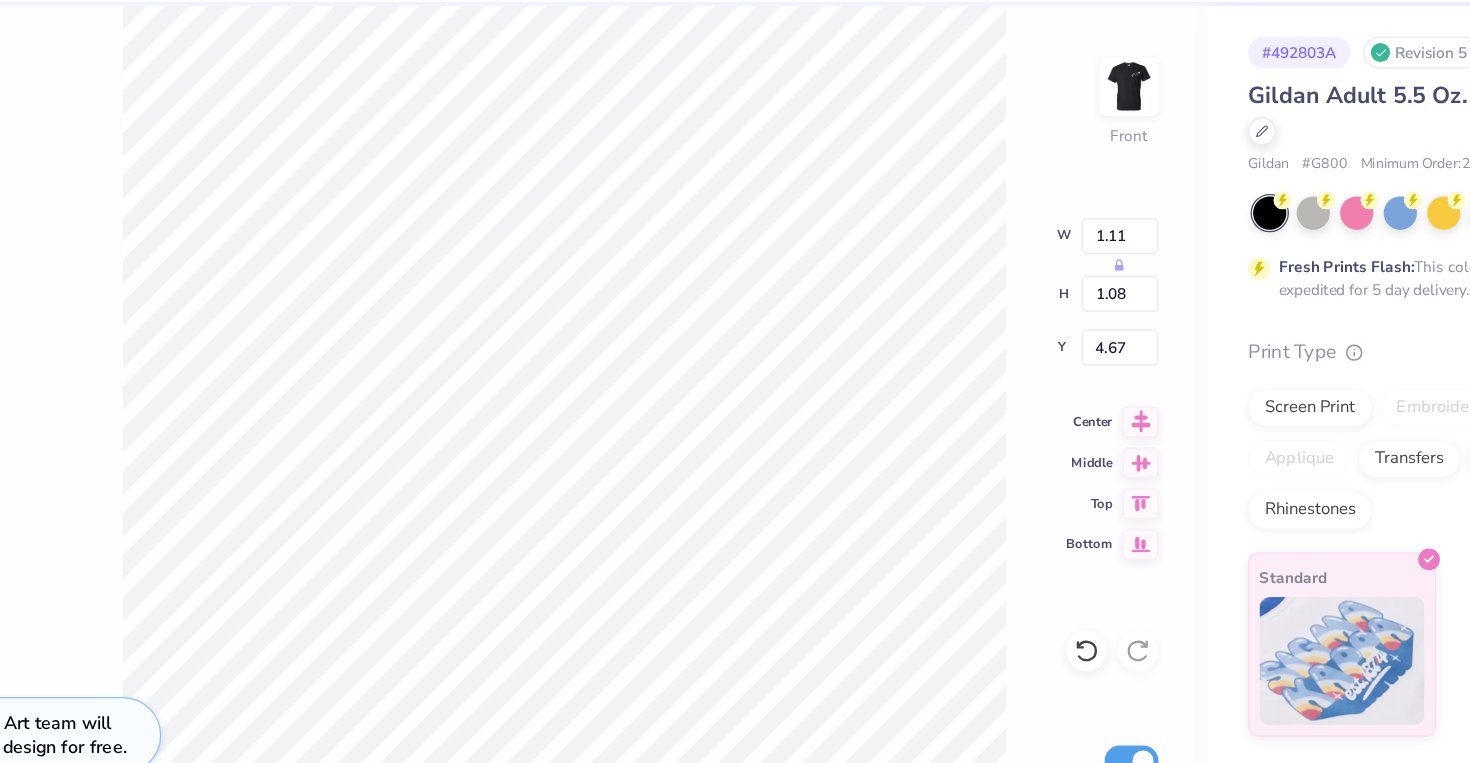 type on "5.91" 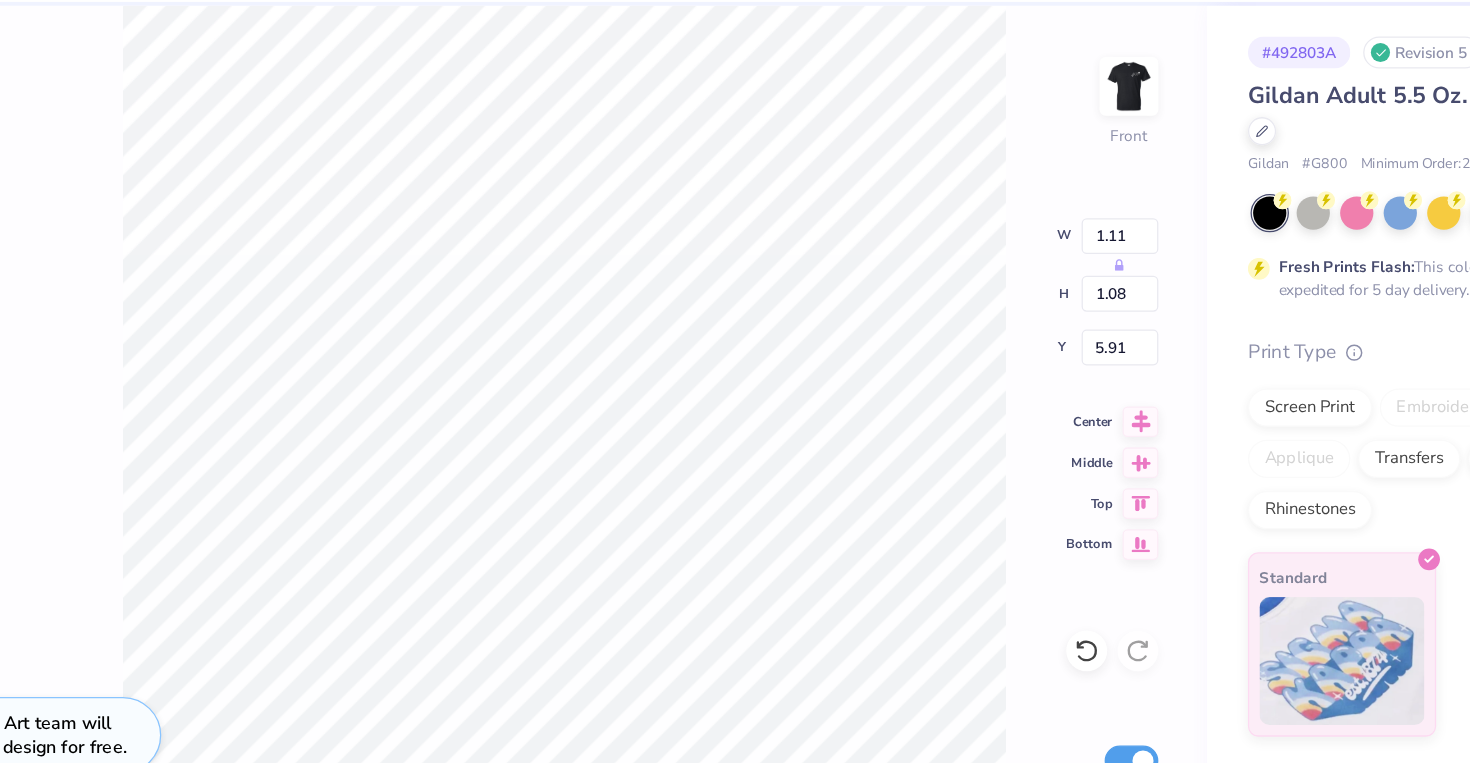 type on "1.43" 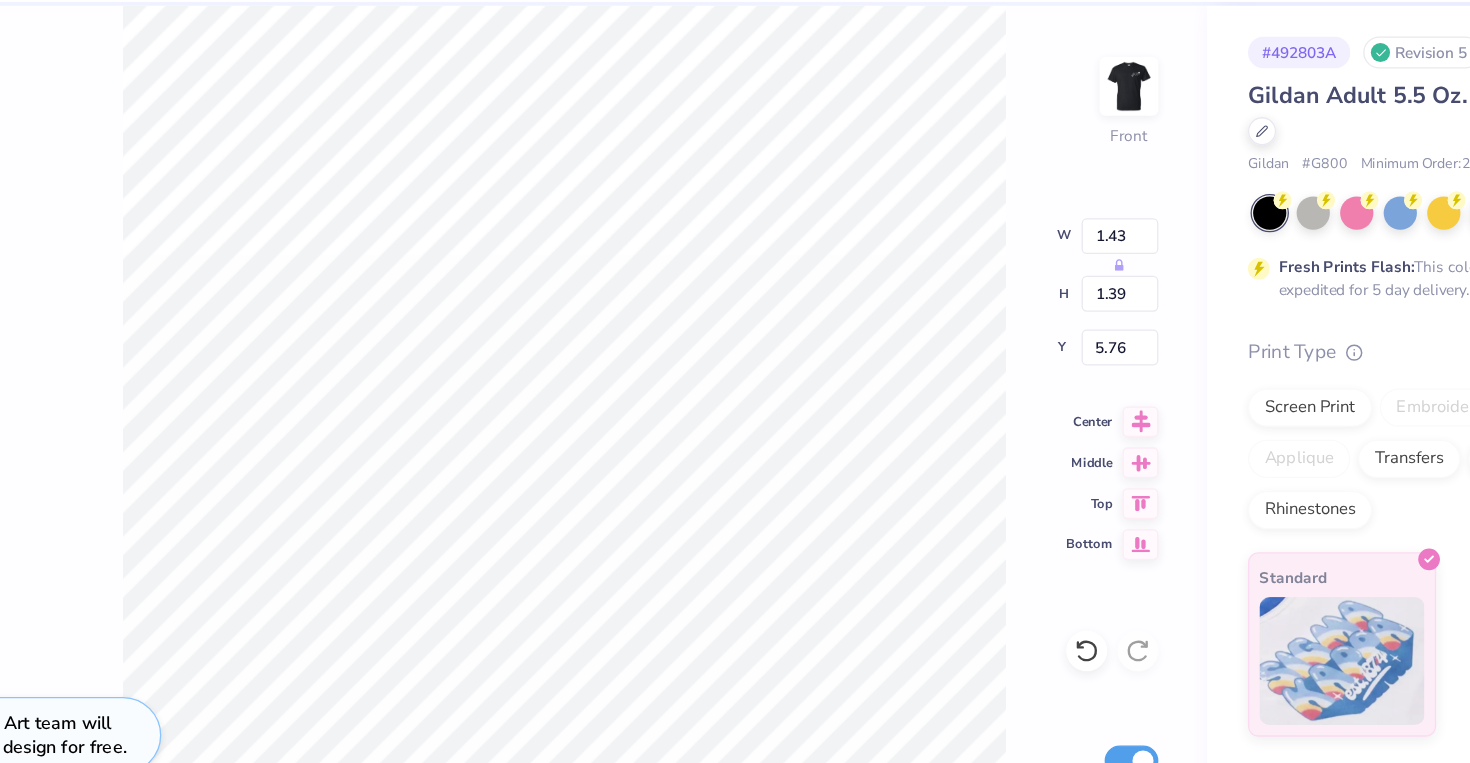 type on "7.50" 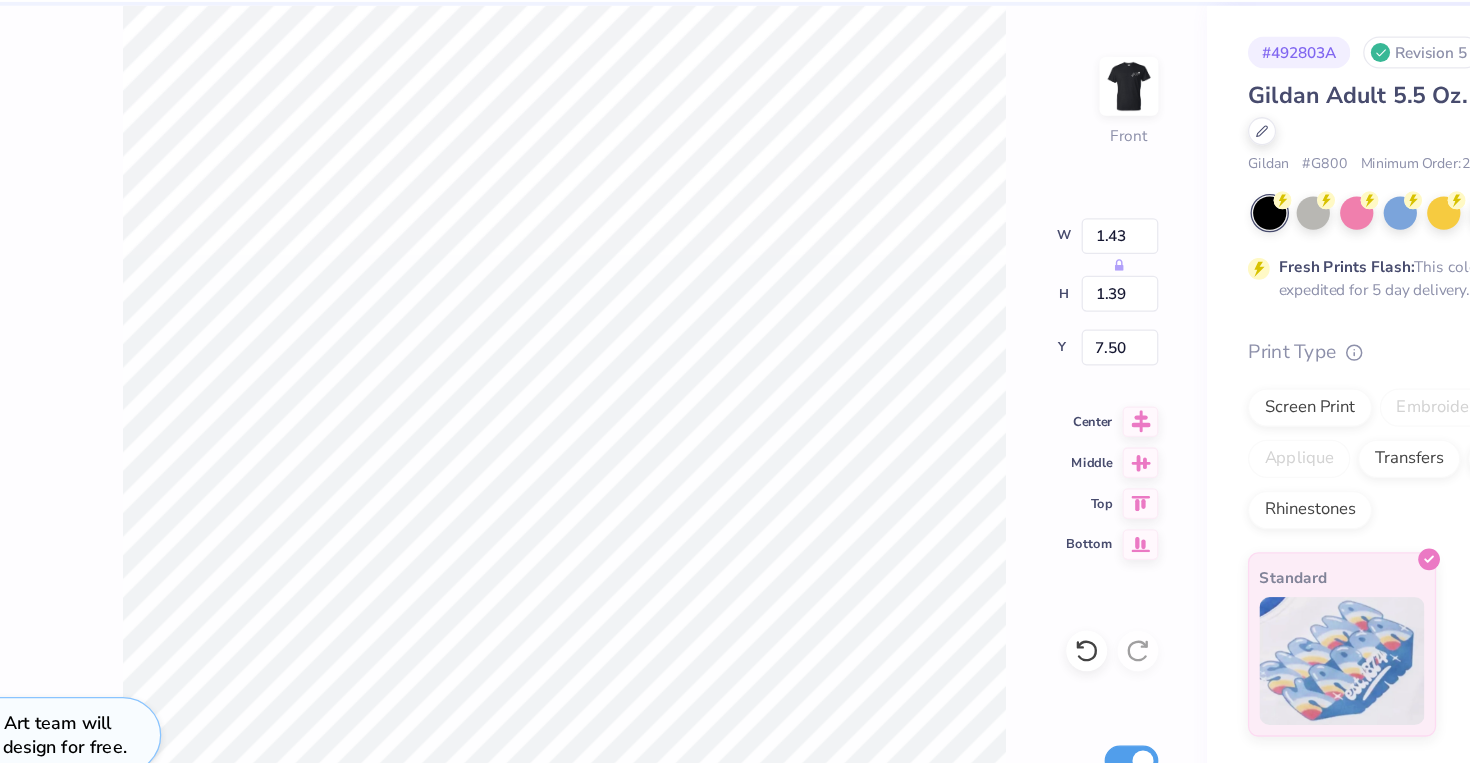 type on "1.37" 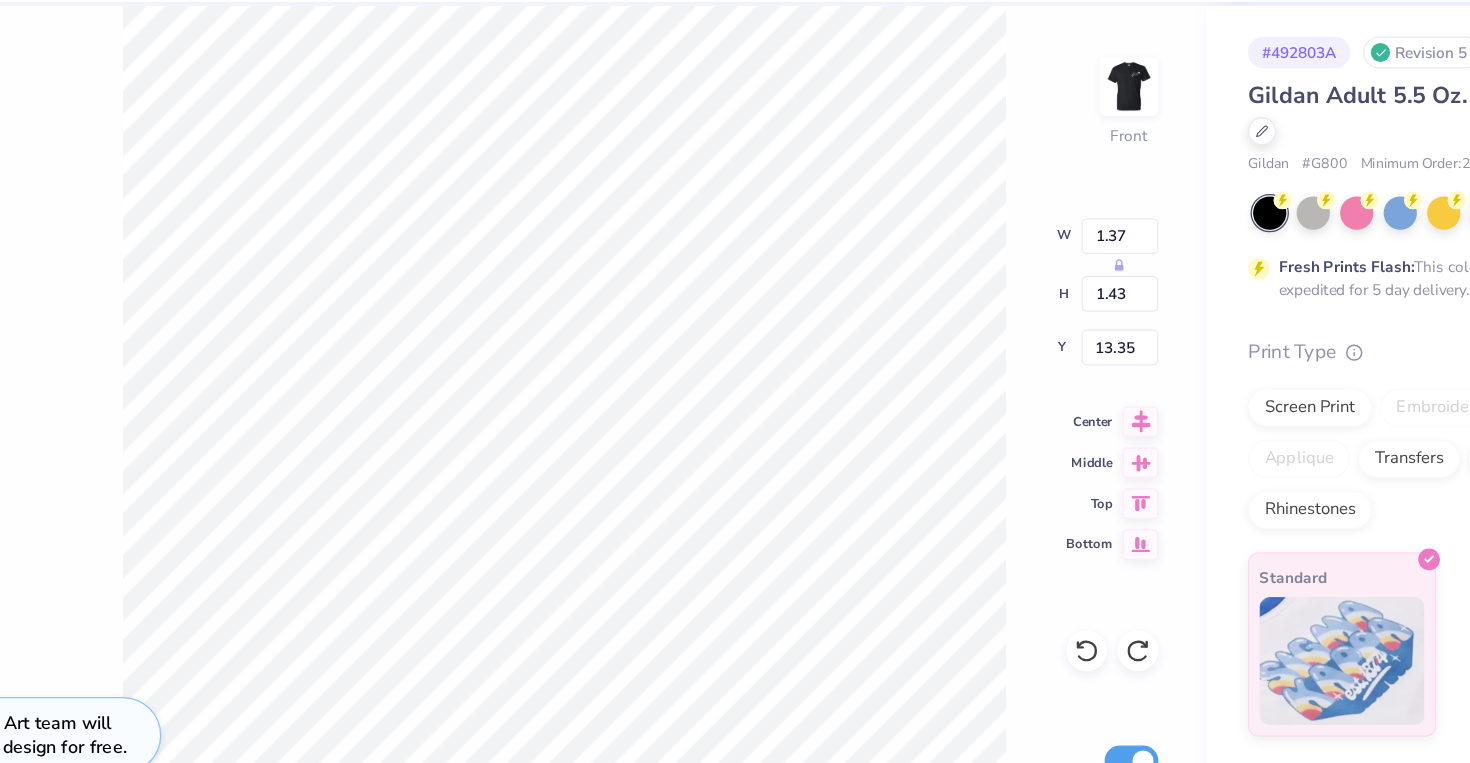 type on "7.50" 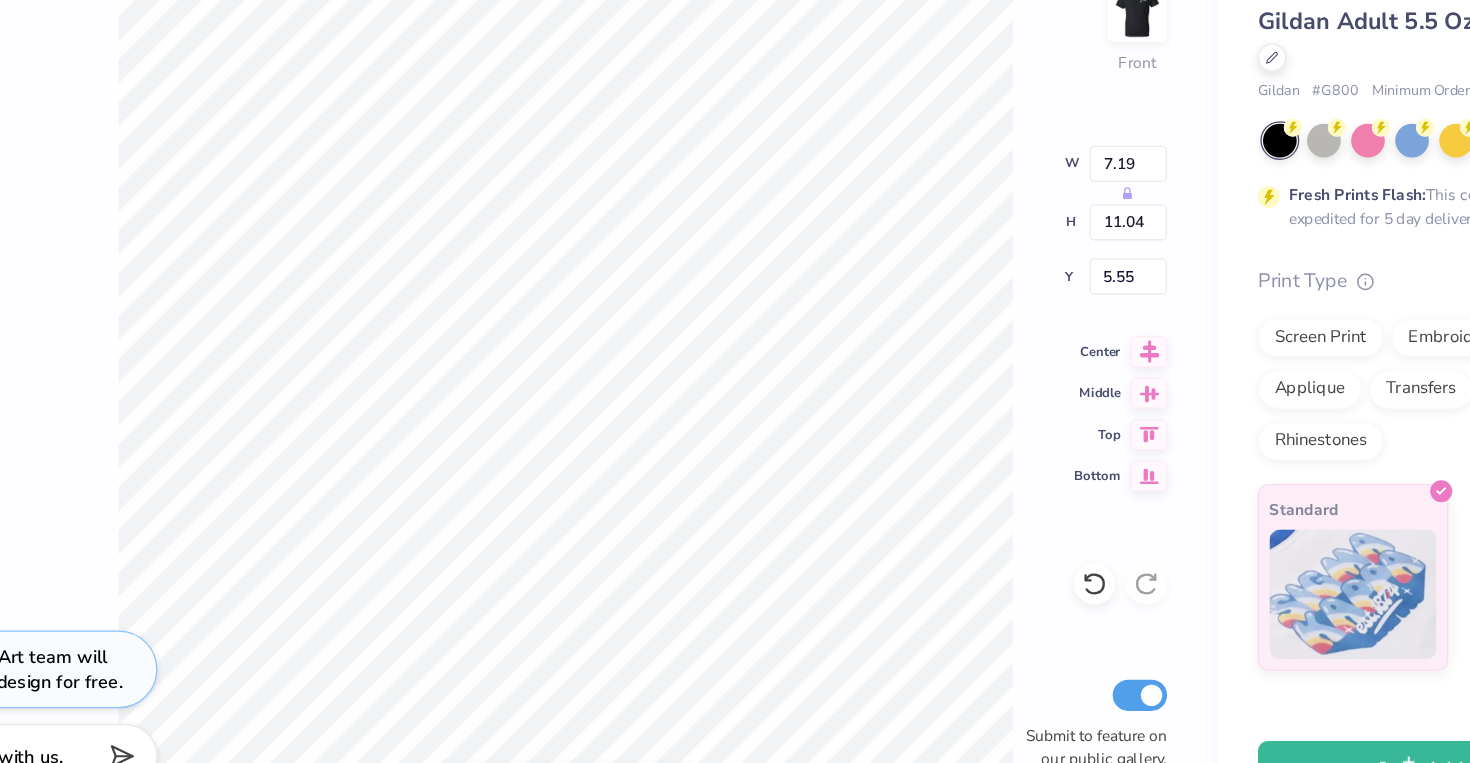 type on "7.19" 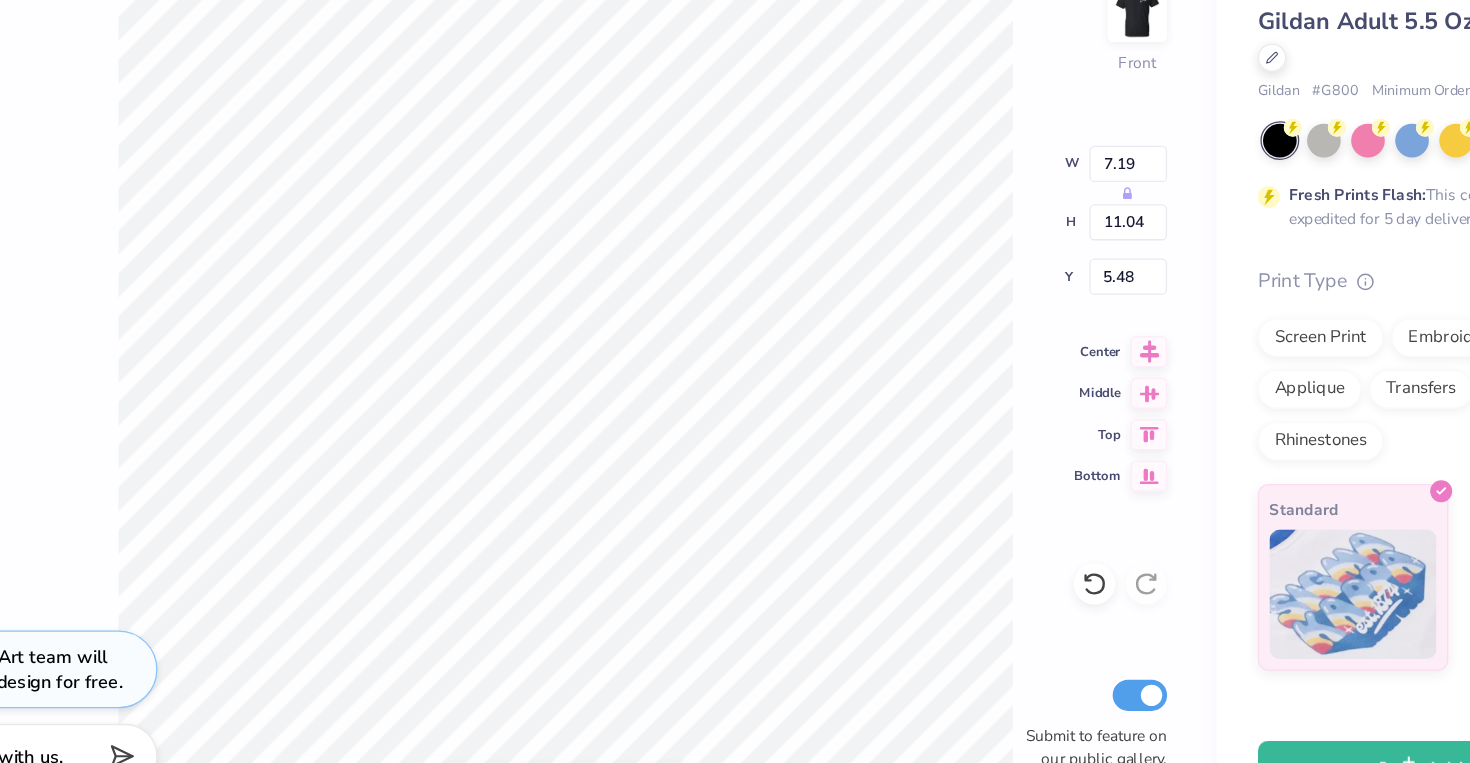 type on "5.55" 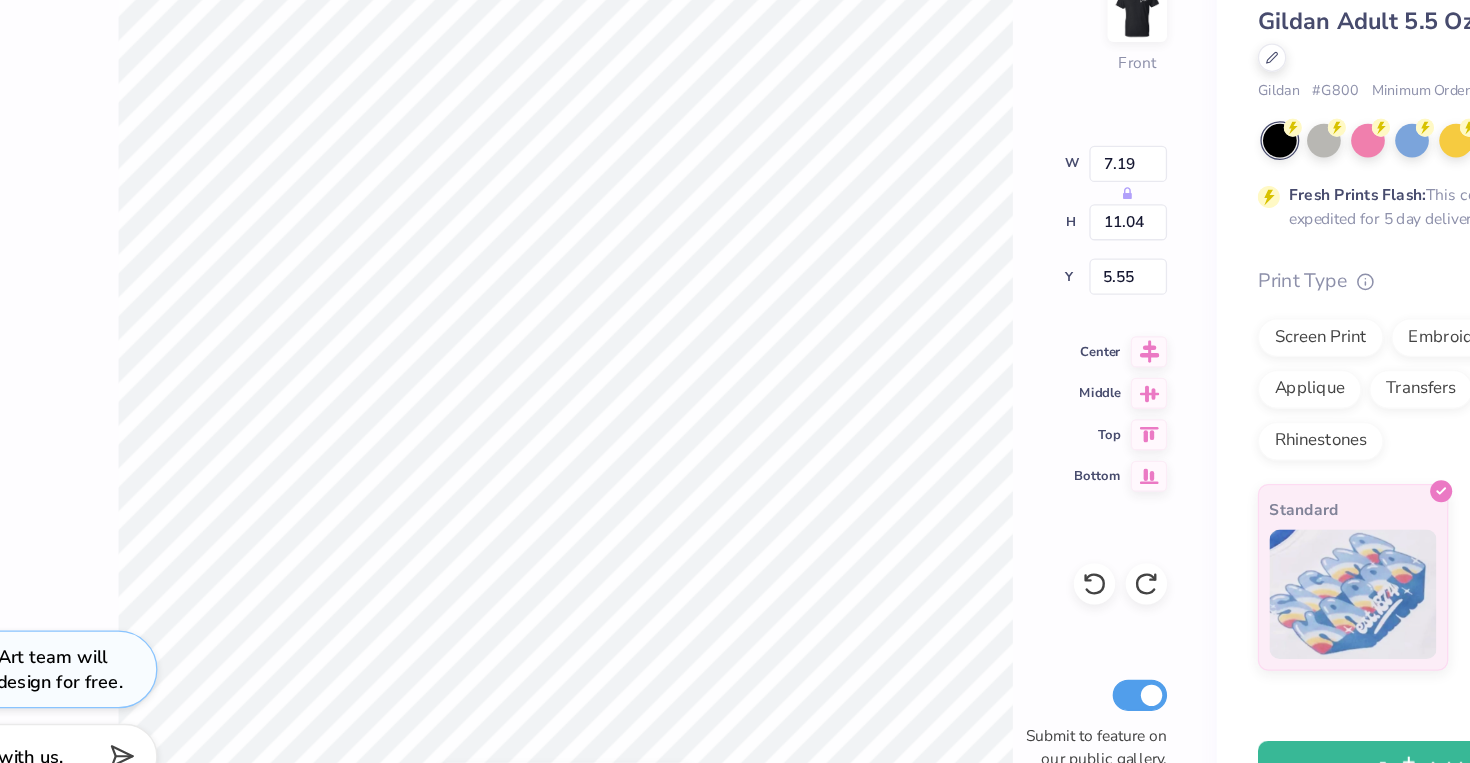 type on "5.48" 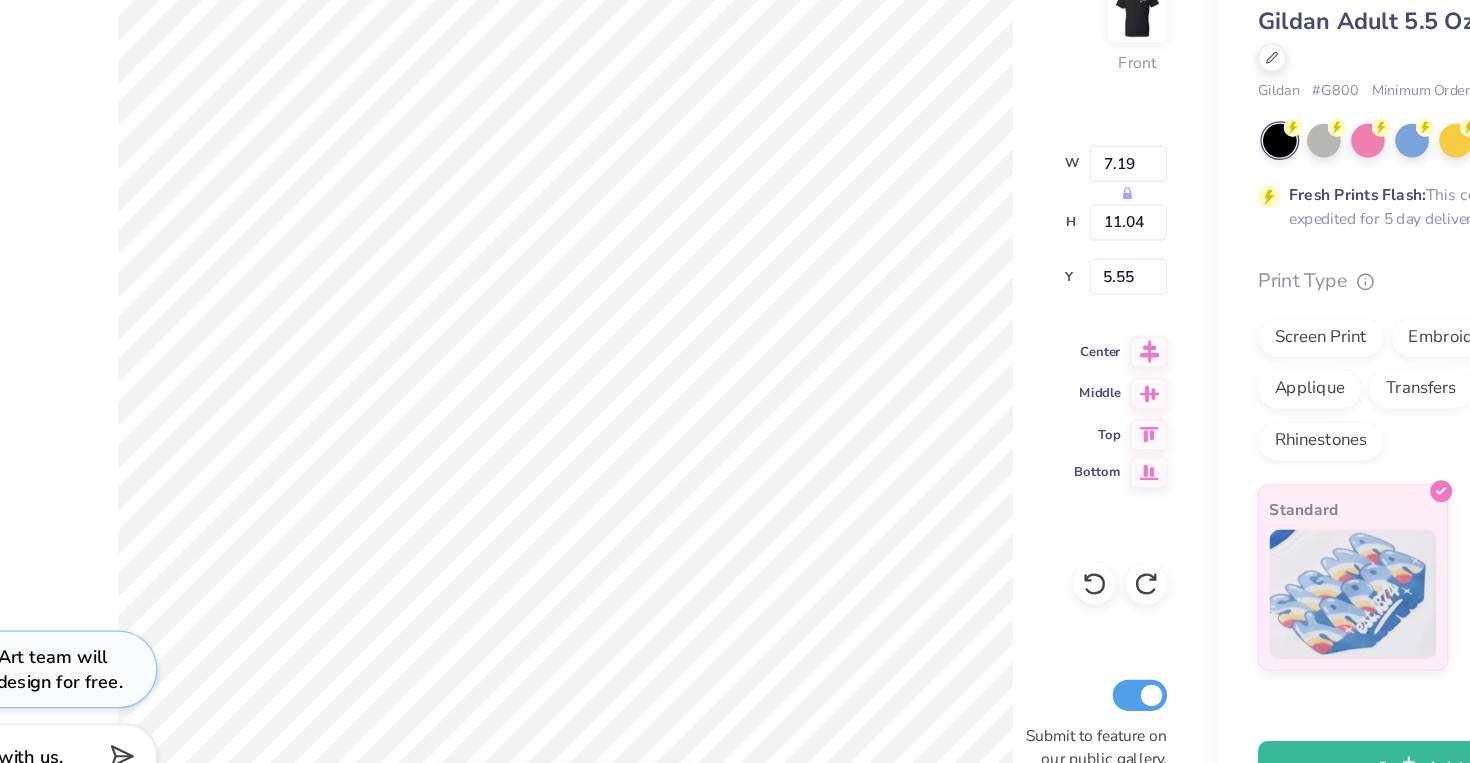click 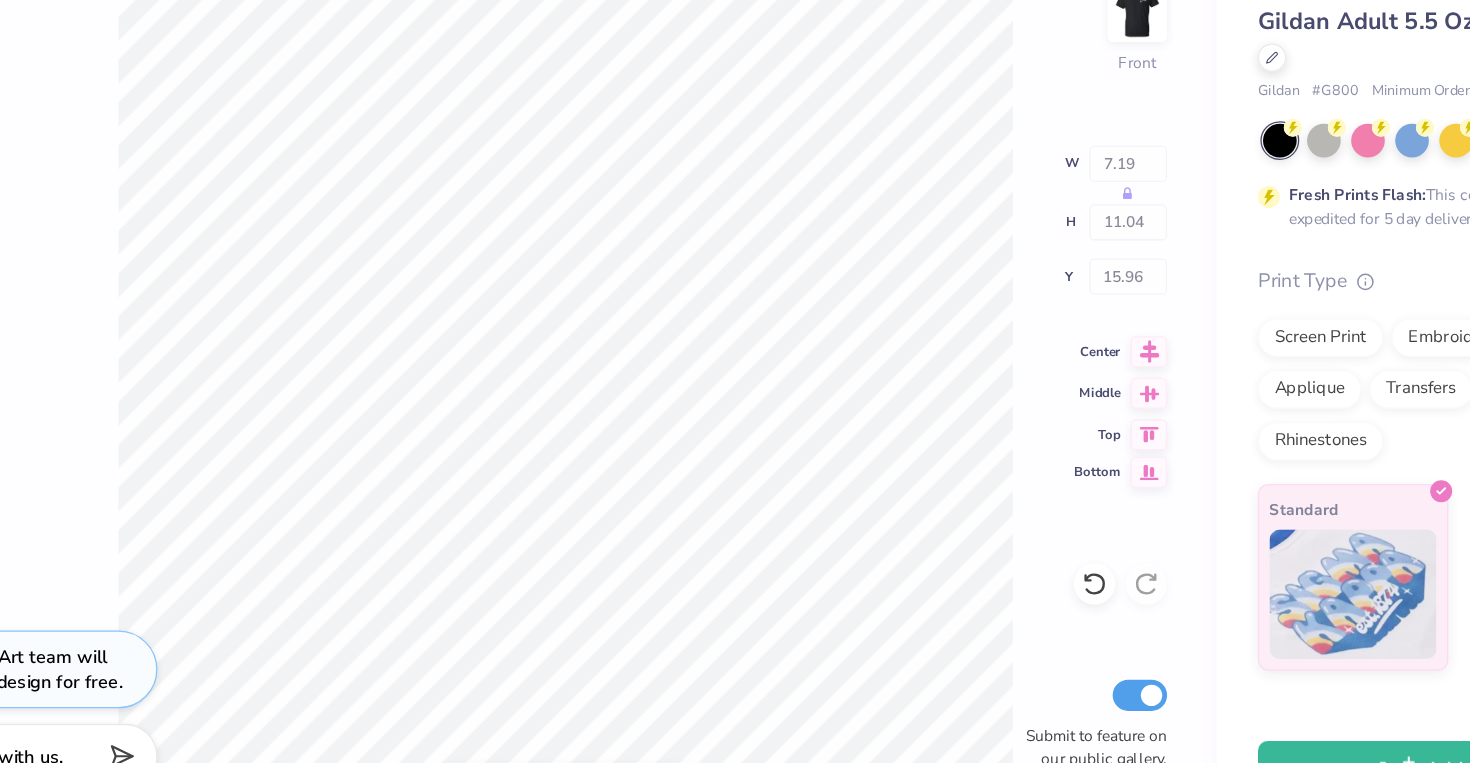 type on "15.96" 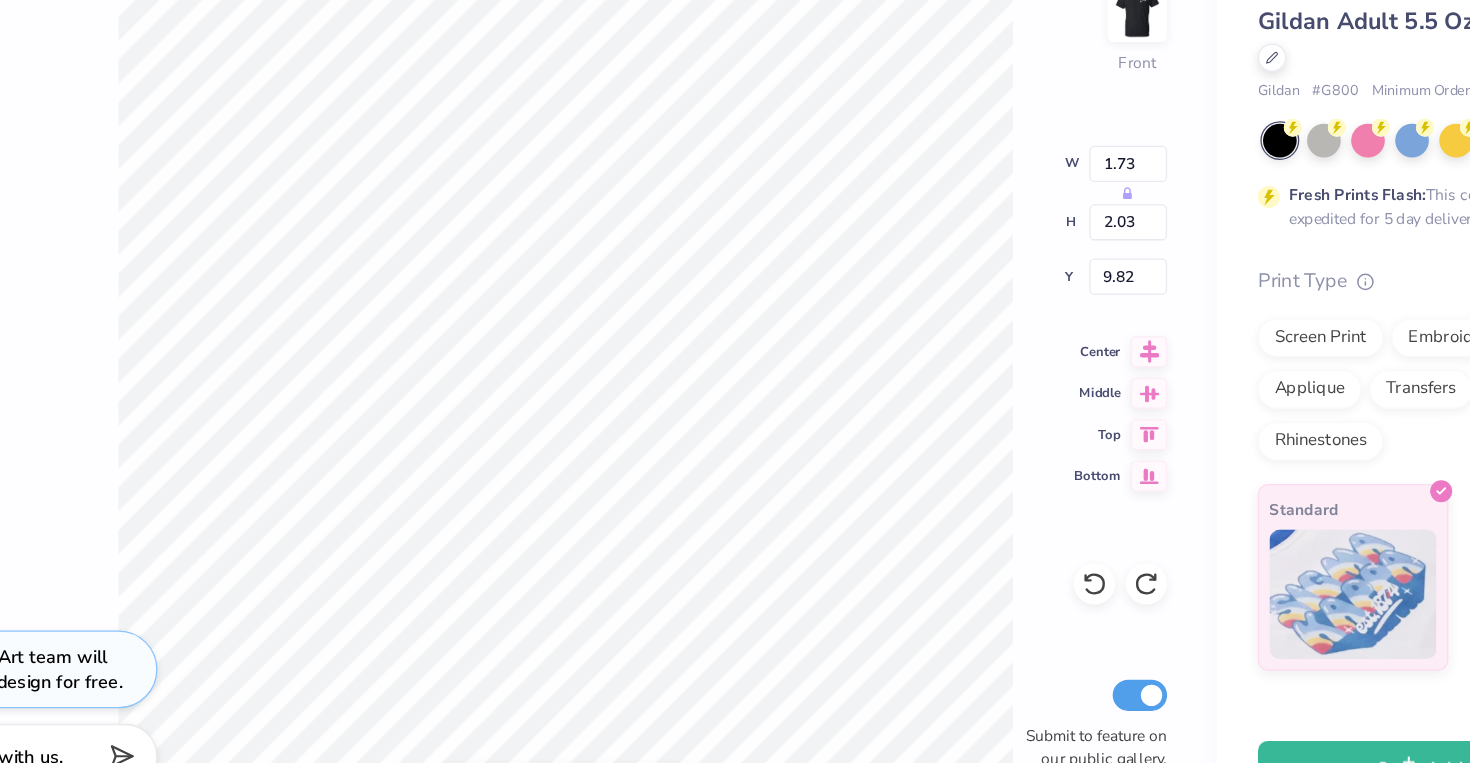 type on "1.07" 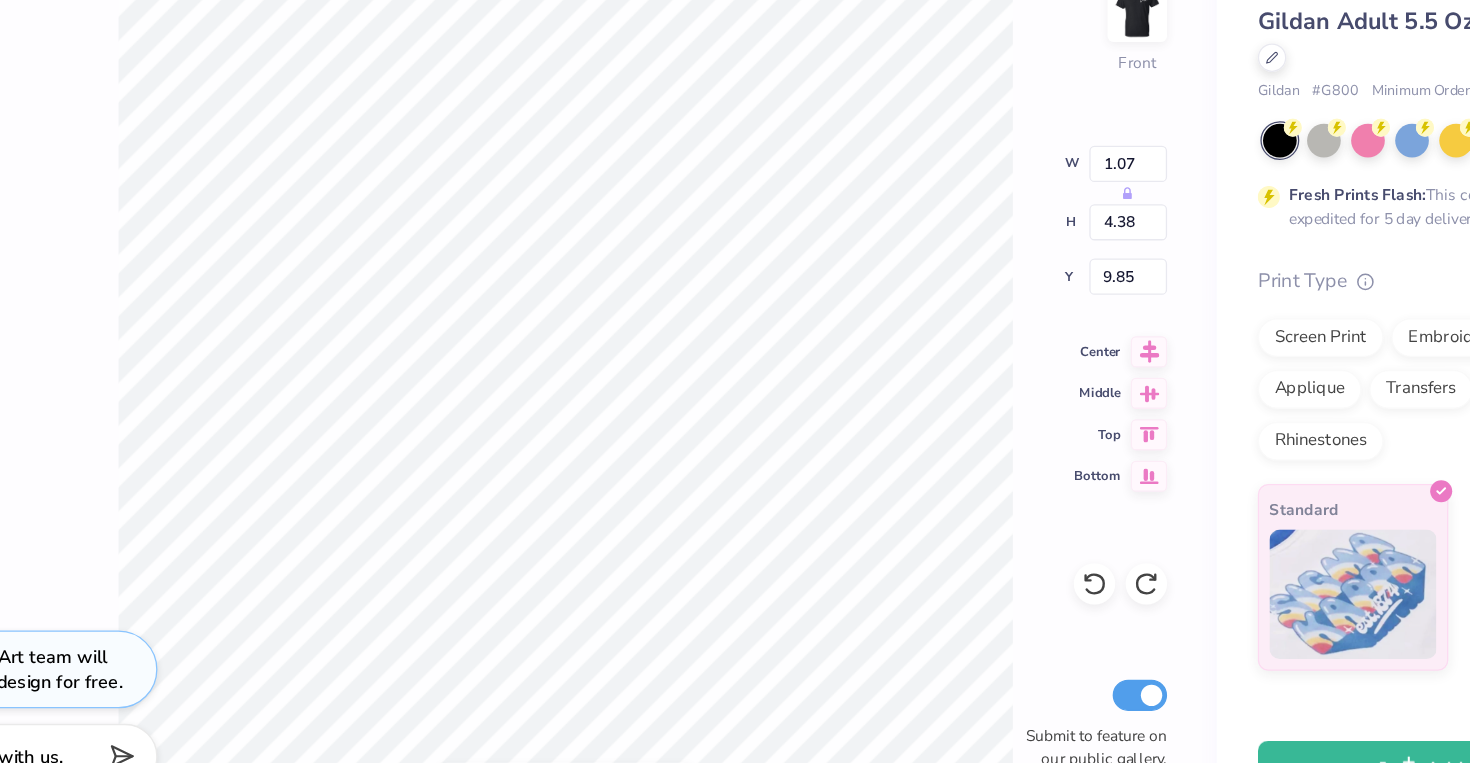 type on "6.03" 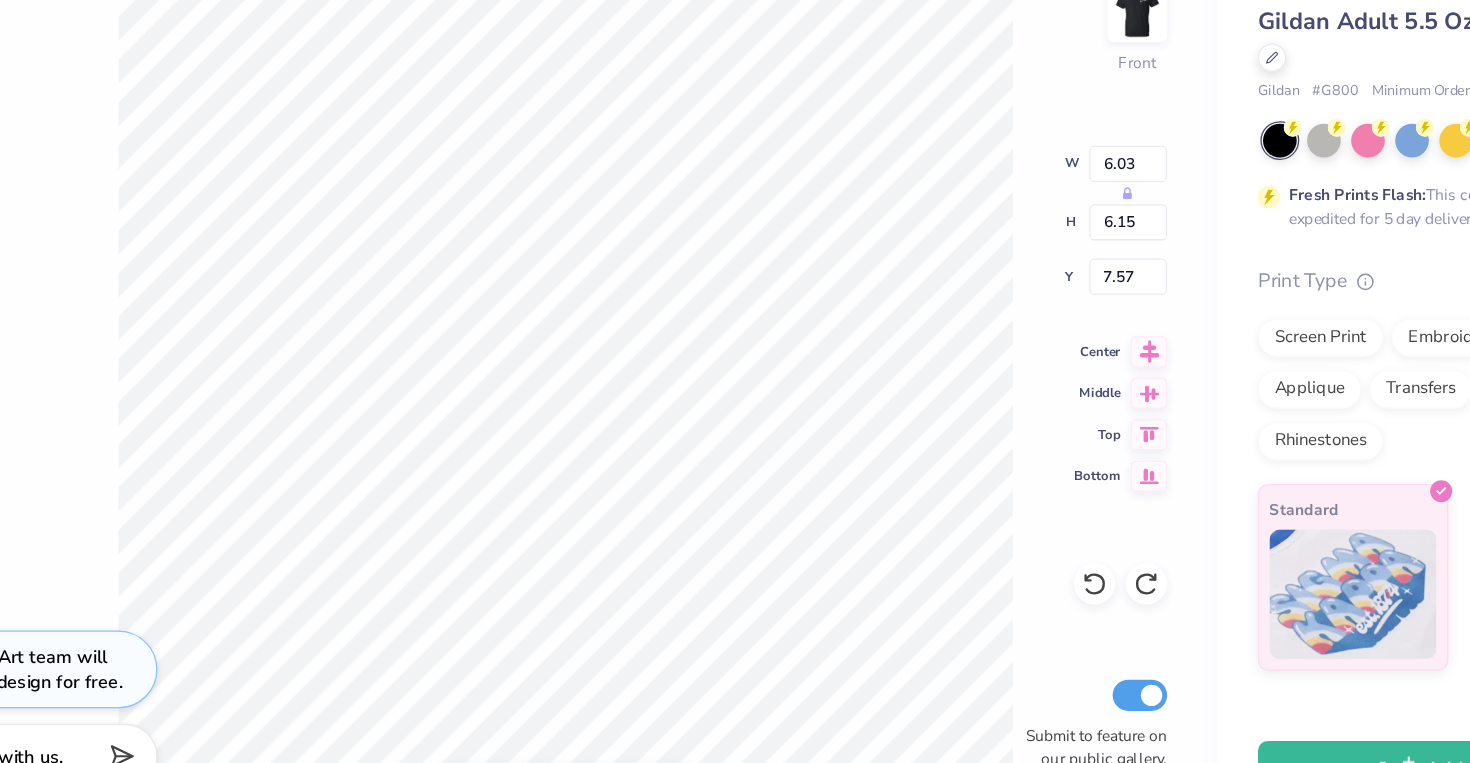 type on "0.88" 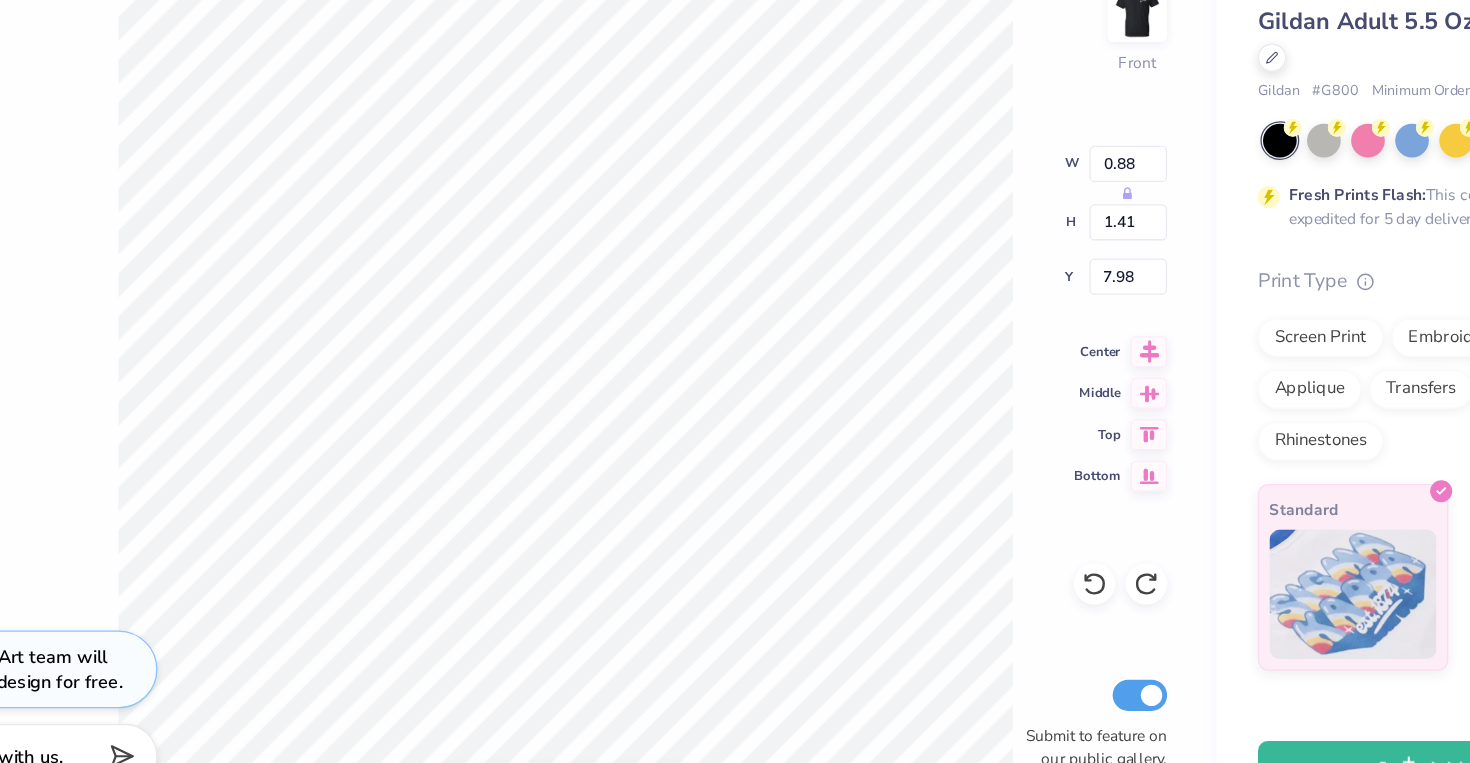 type on "7.19" 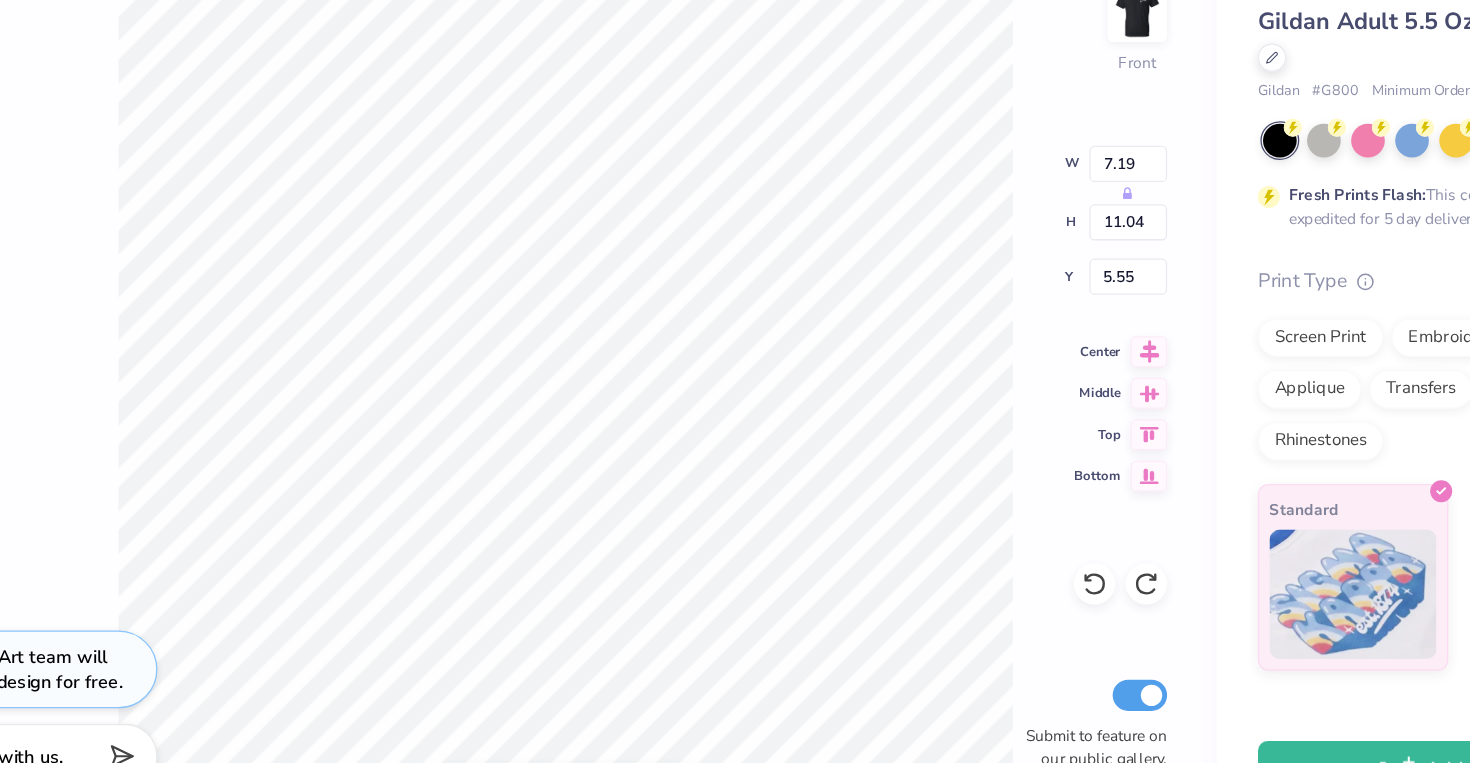 type on "6.03" 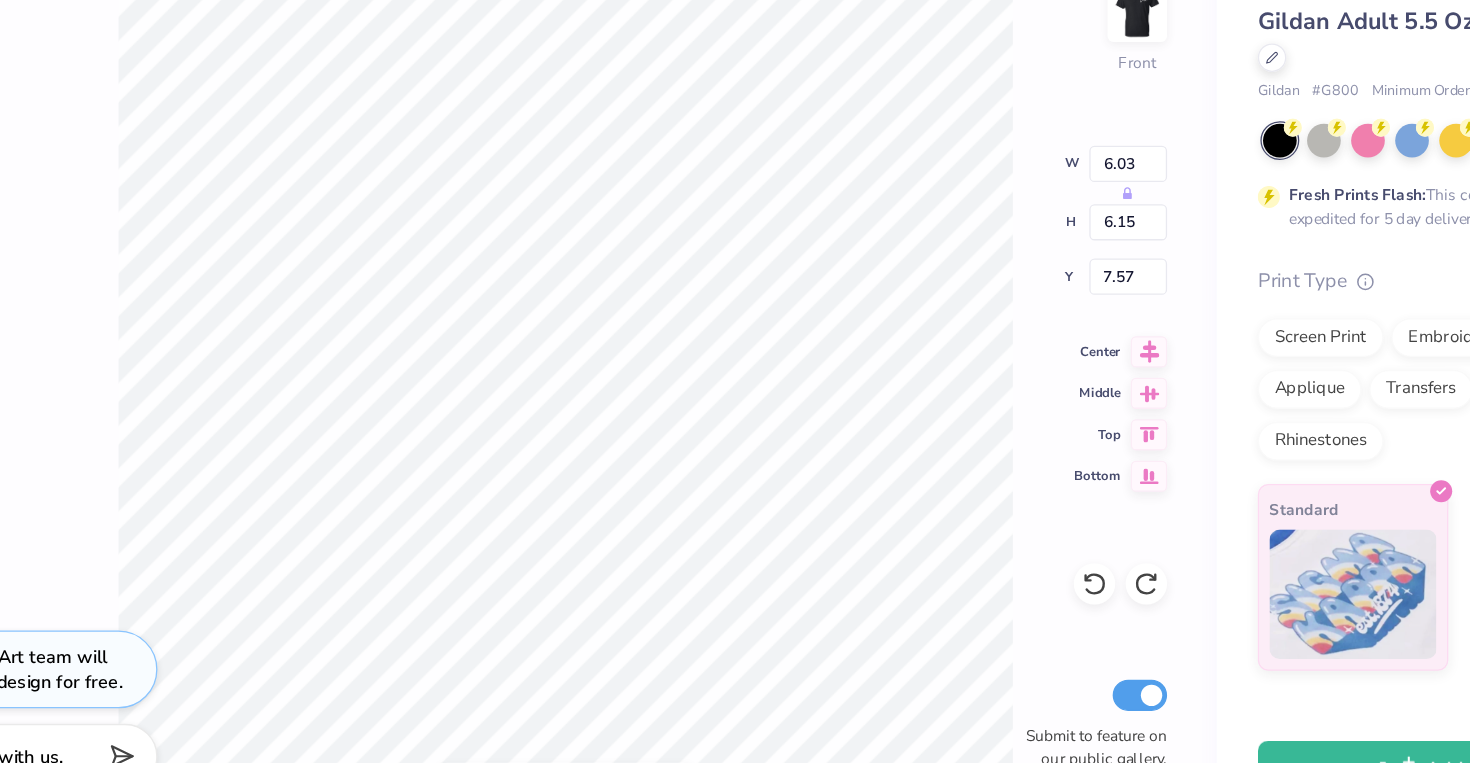 type on "0.88" 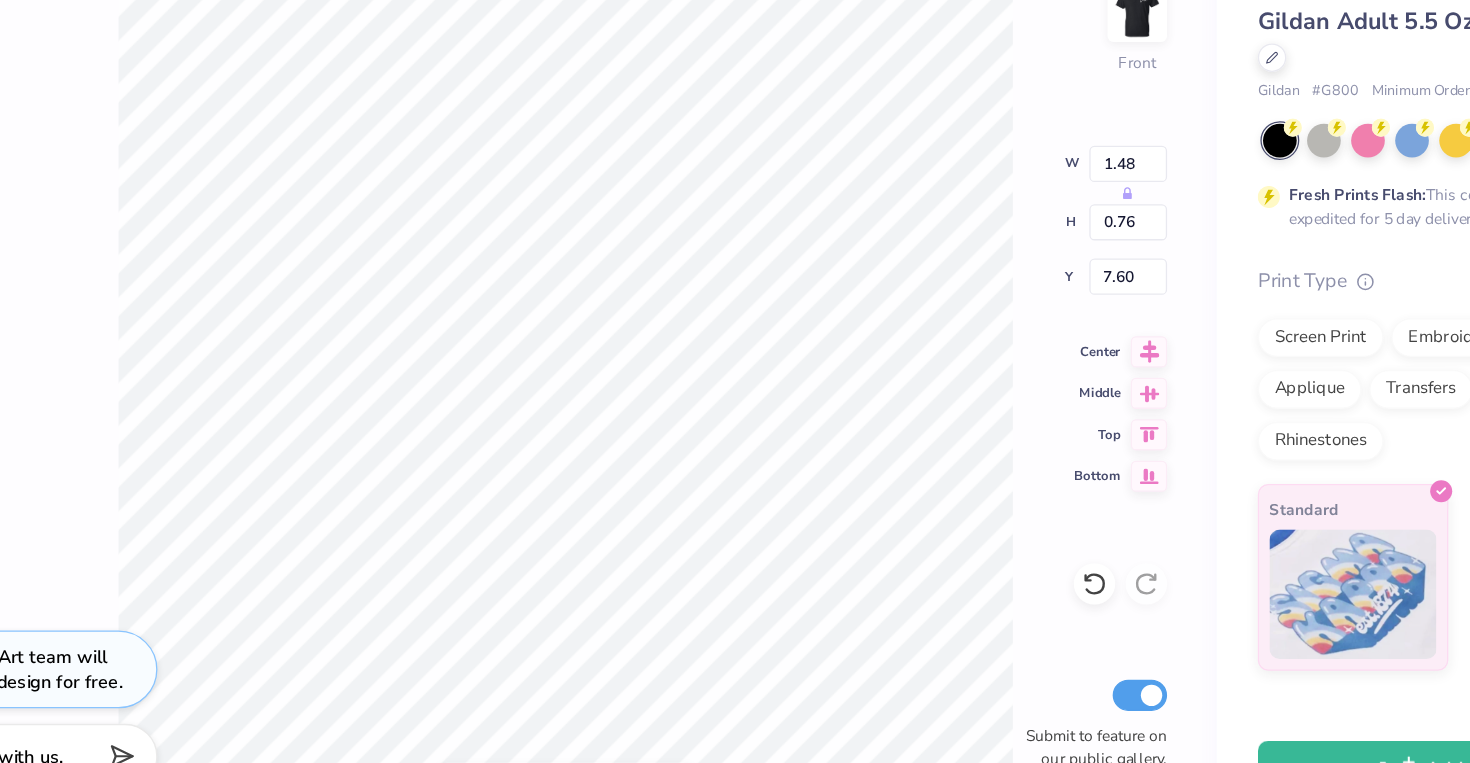 type on "7.53" 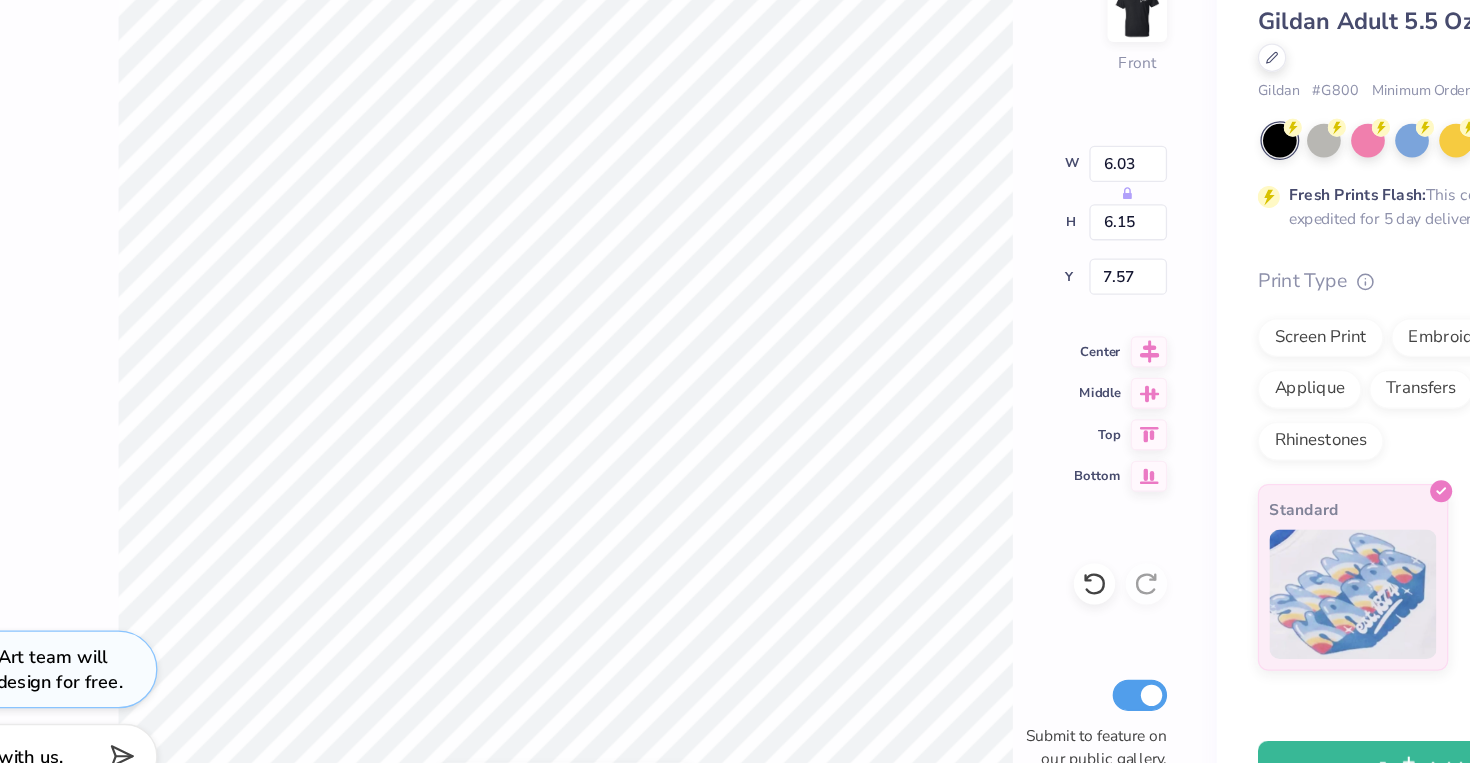 type on "1.42" 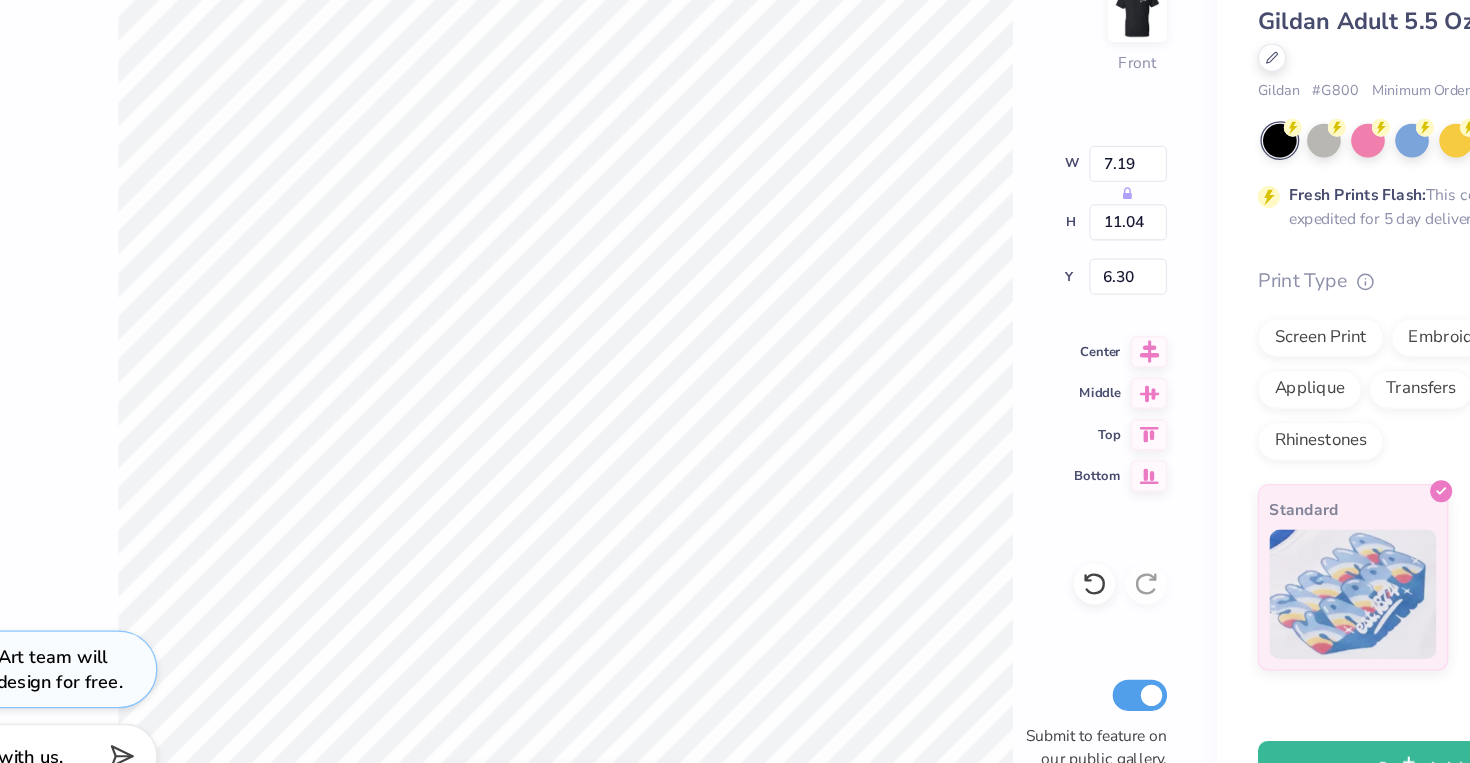 type on "5.48" 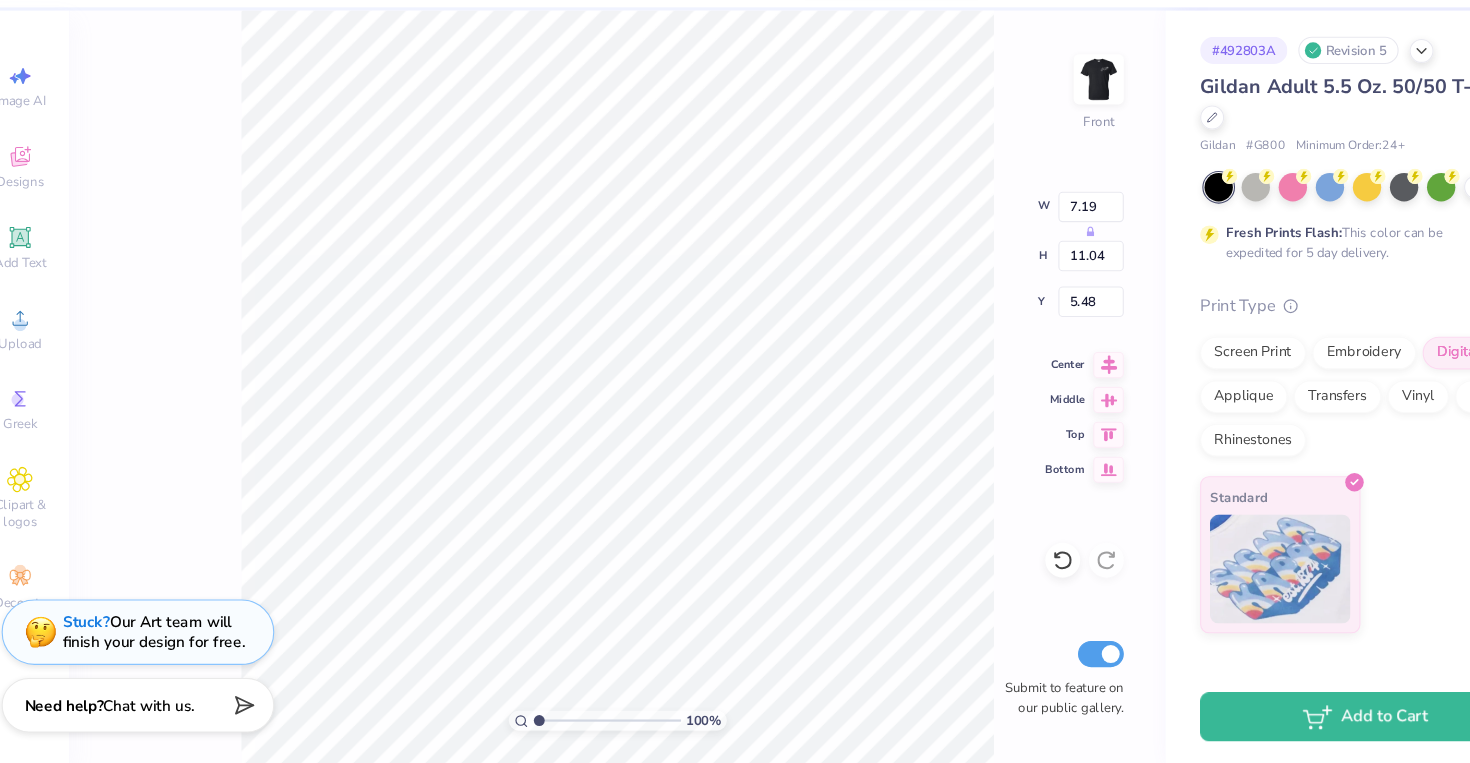 scroll, scrollTop: 0, scrollLeft: 0, axis: both 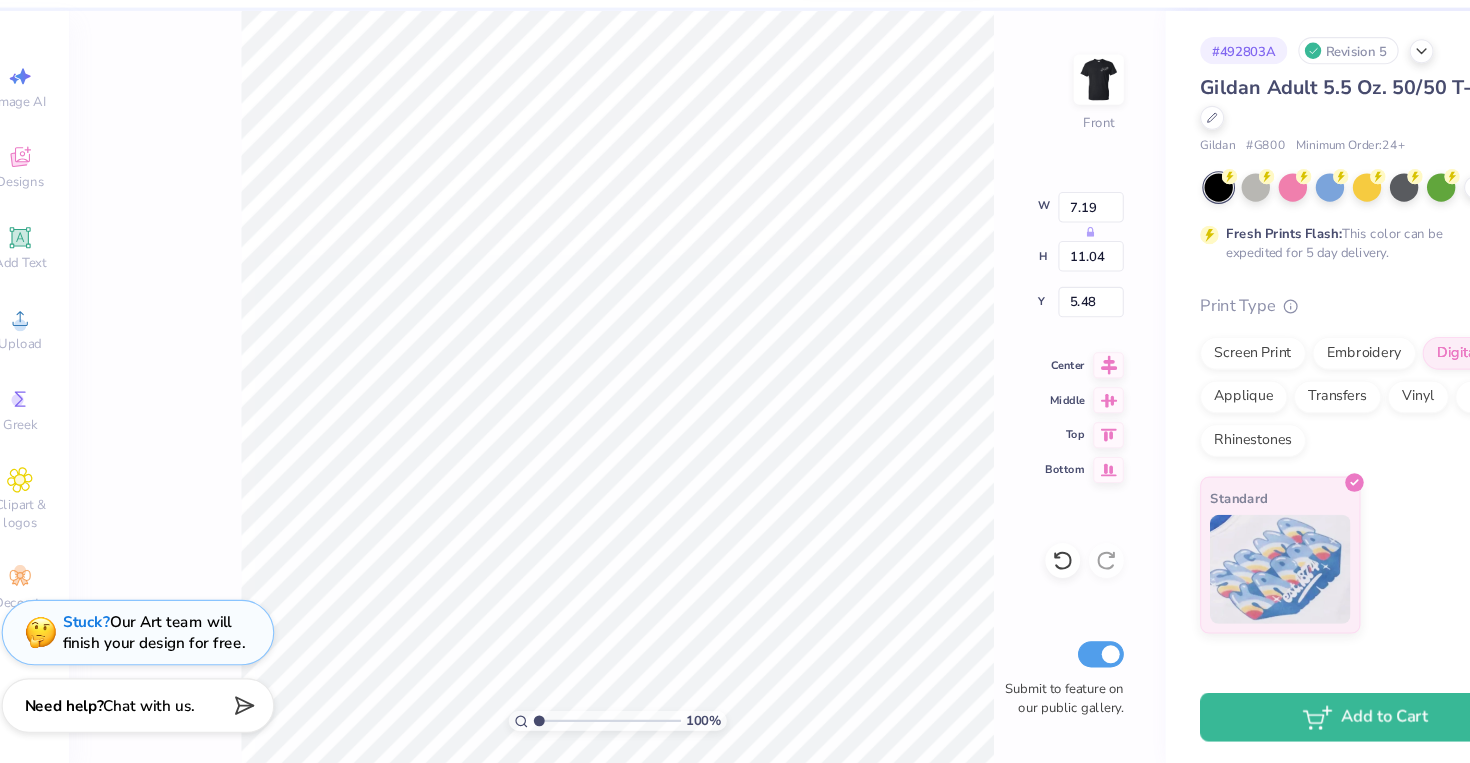 type on "15.00" 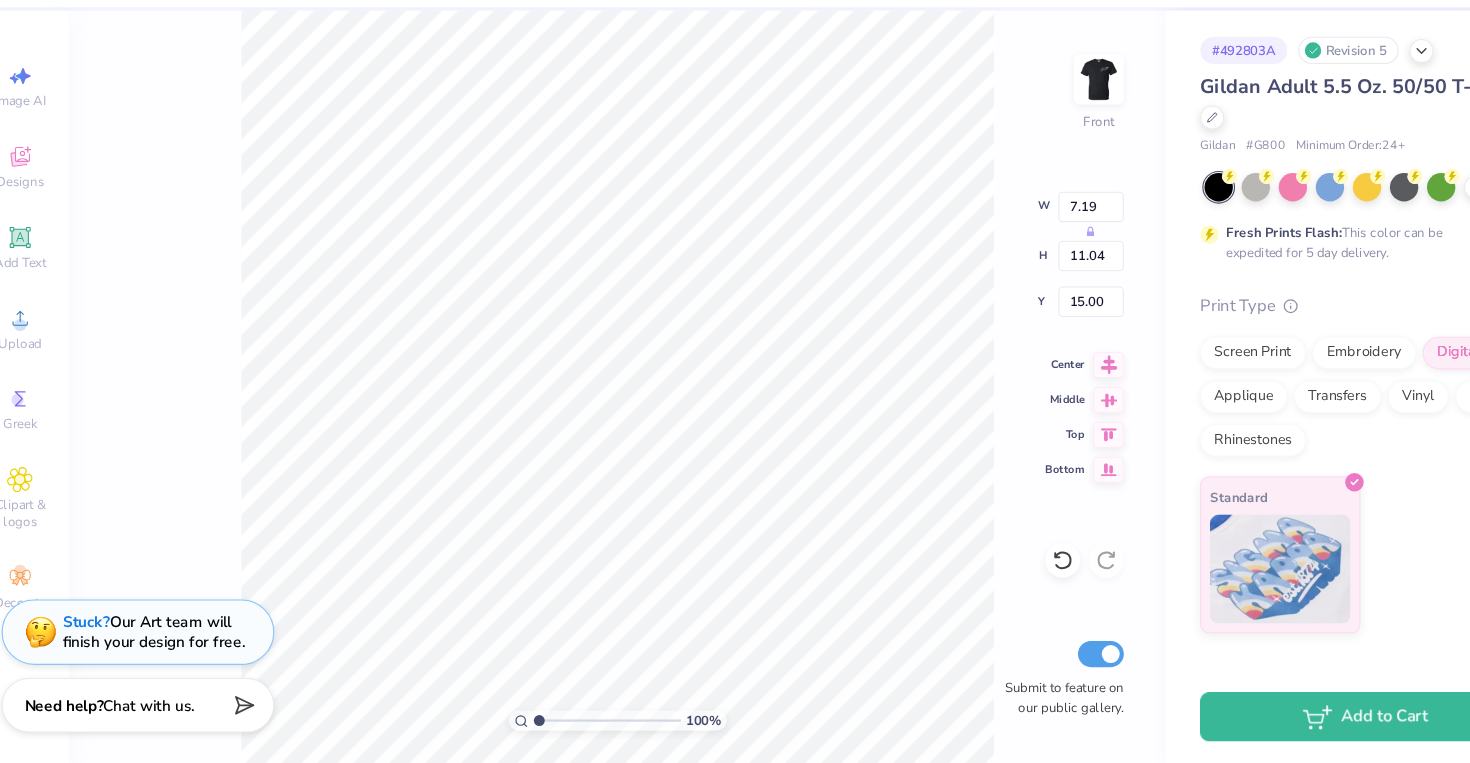 type on "15.02" 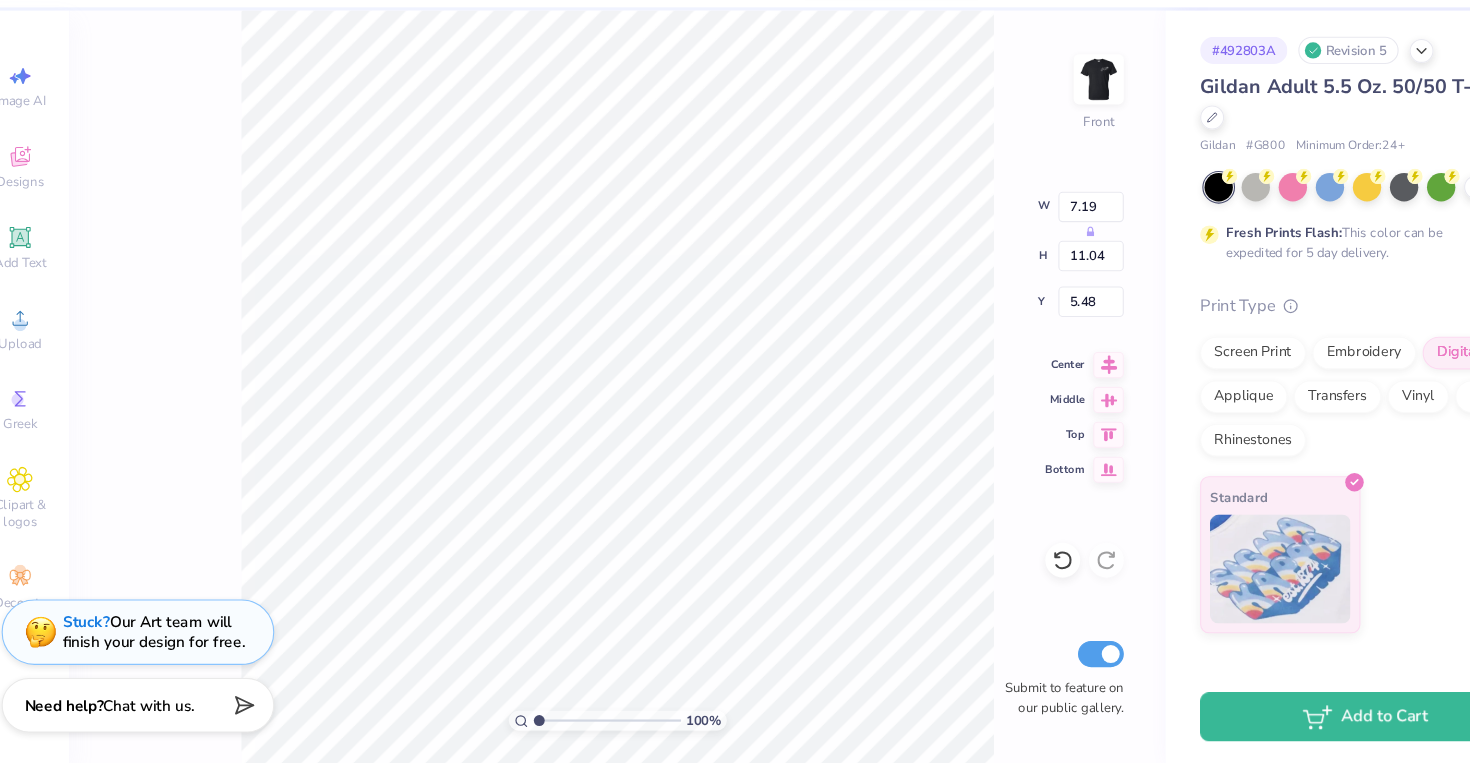 type on "15.29" 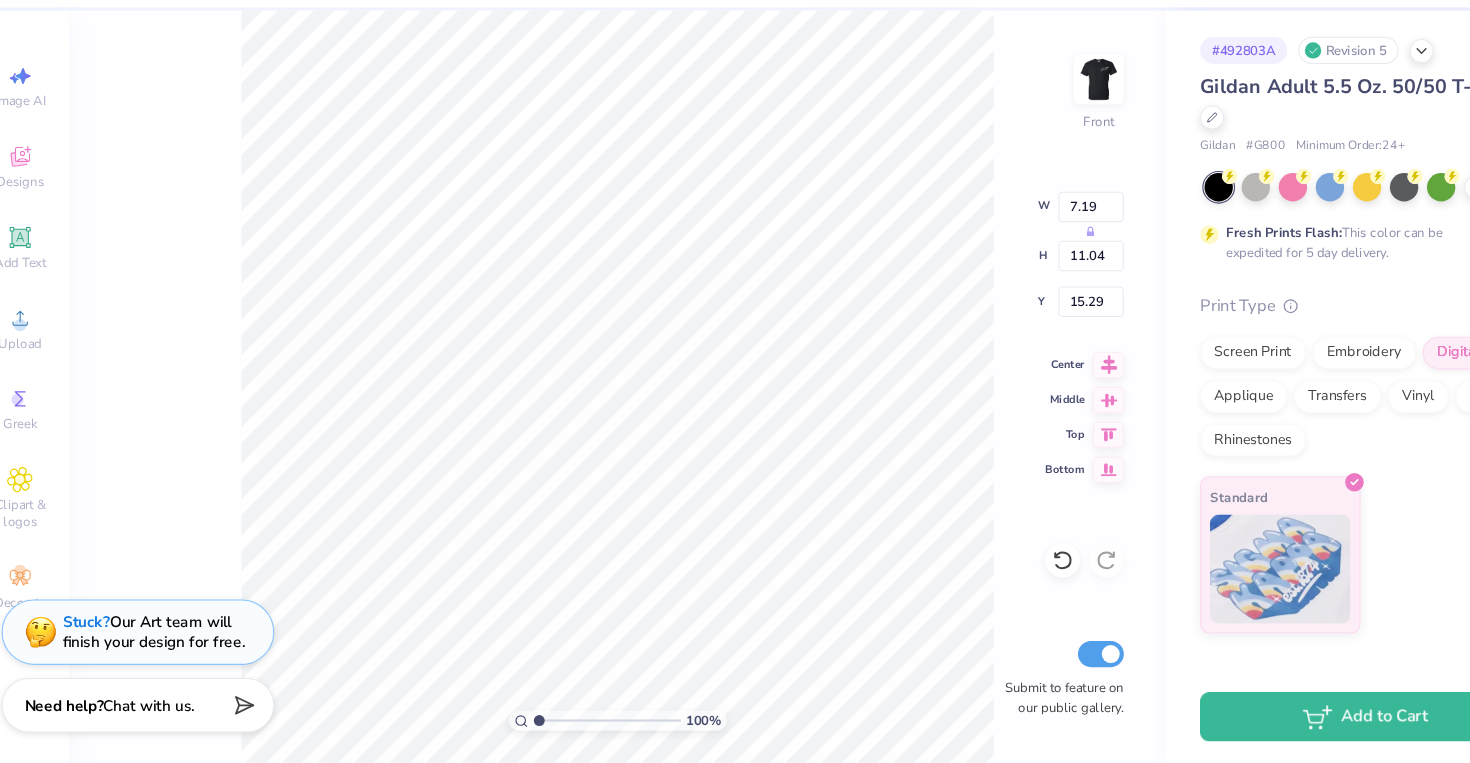 type on "3.07" 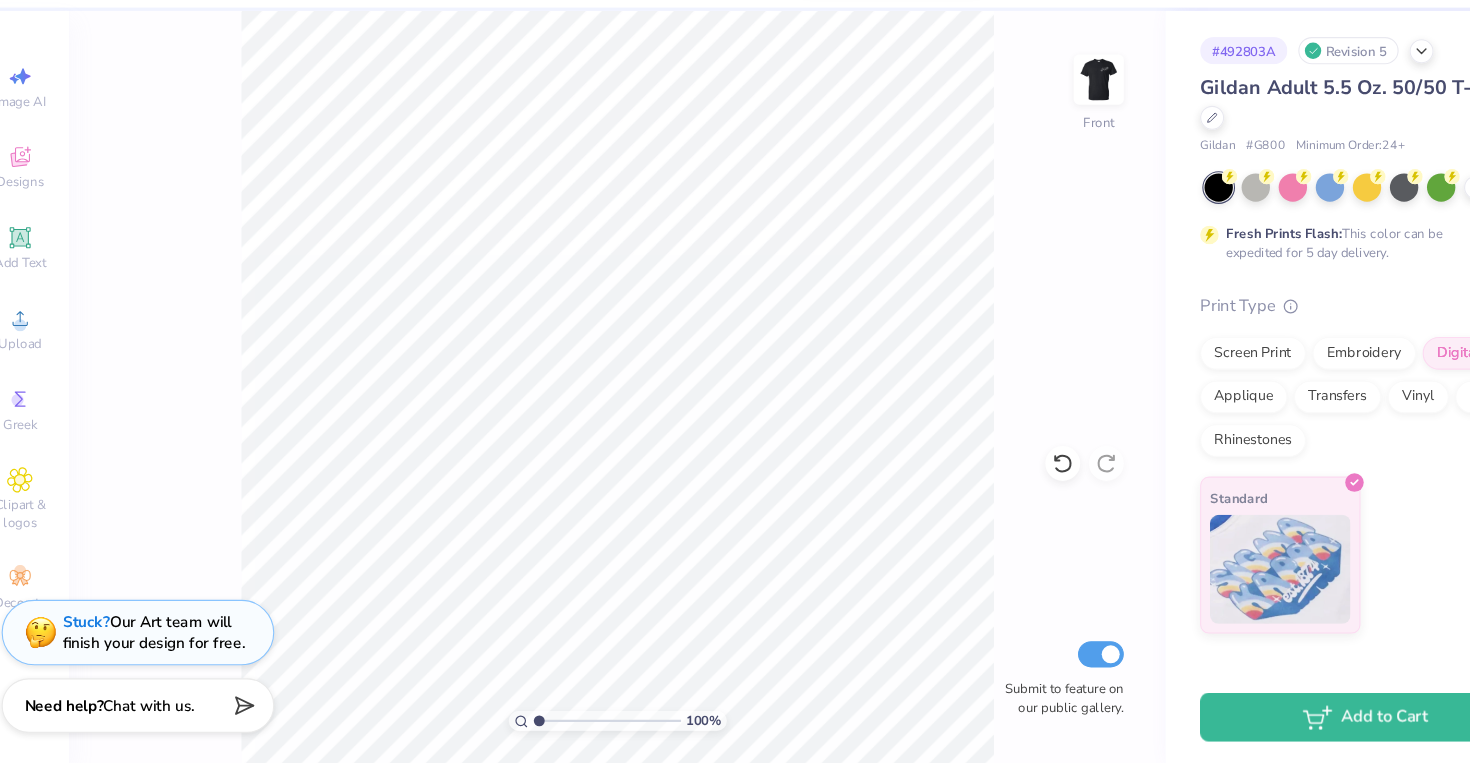 scroll, scrollTop: 0, scrollLeft: 0, axis: both 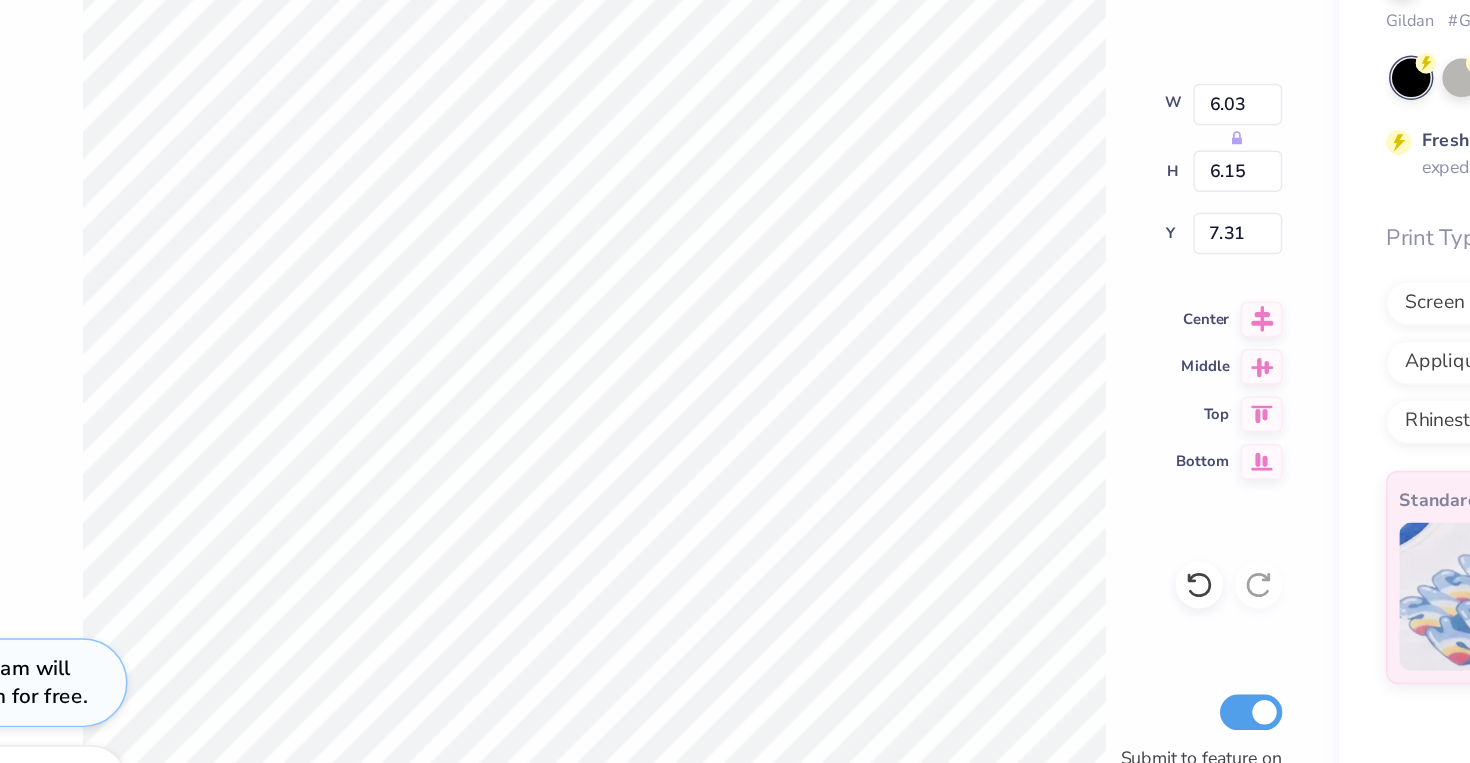 type on "7.31" 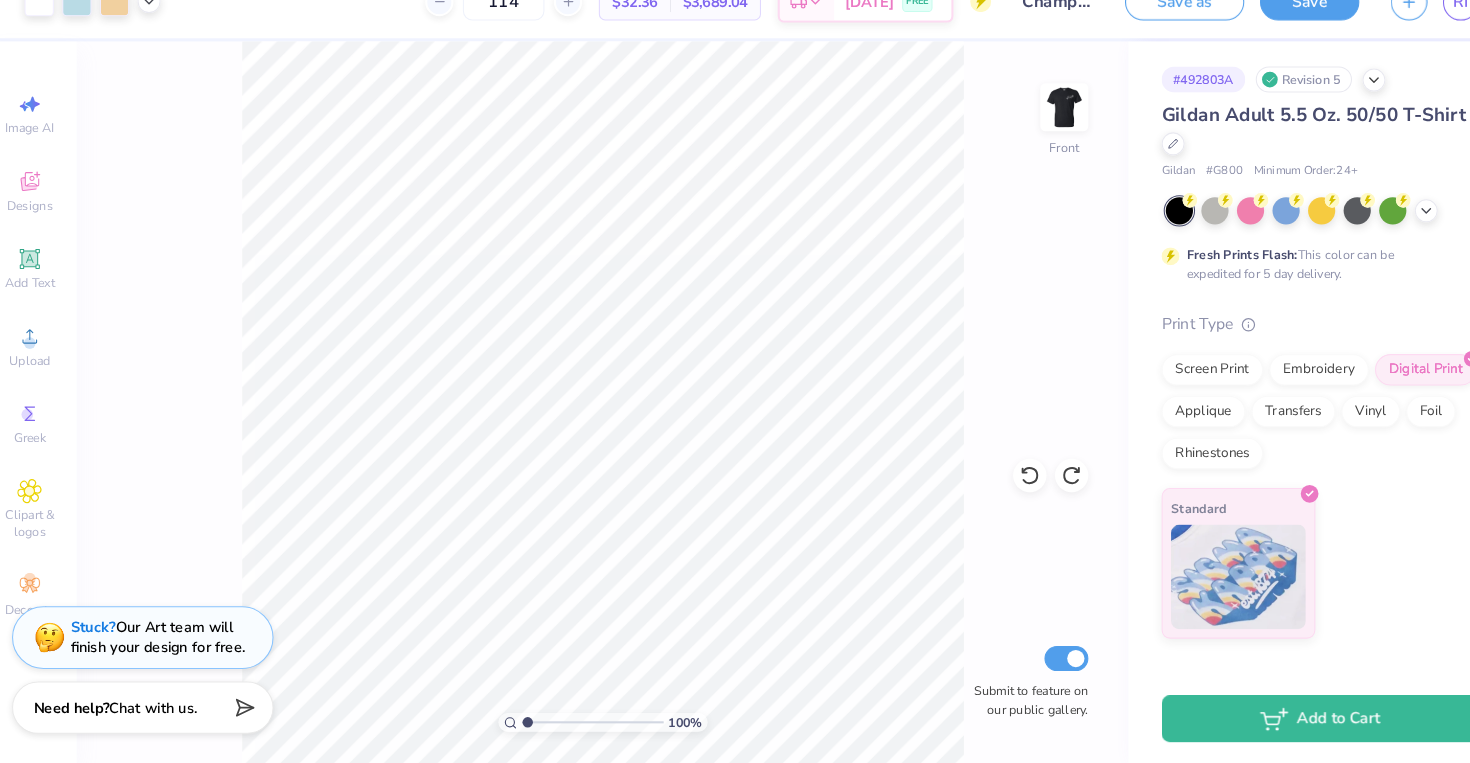 scroll, scrollTop: 0, scrollLeft: 0, axis: both 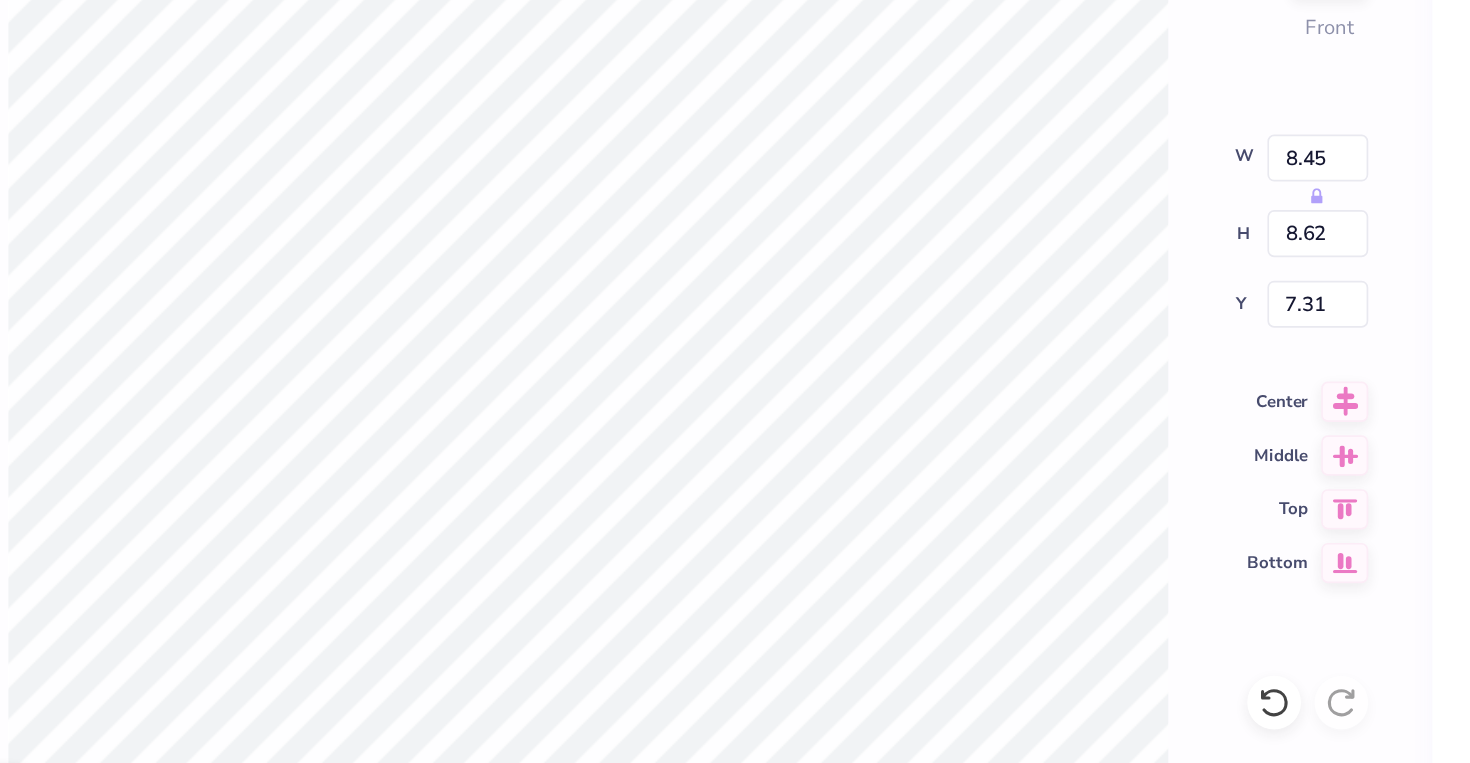 type on "8.45" 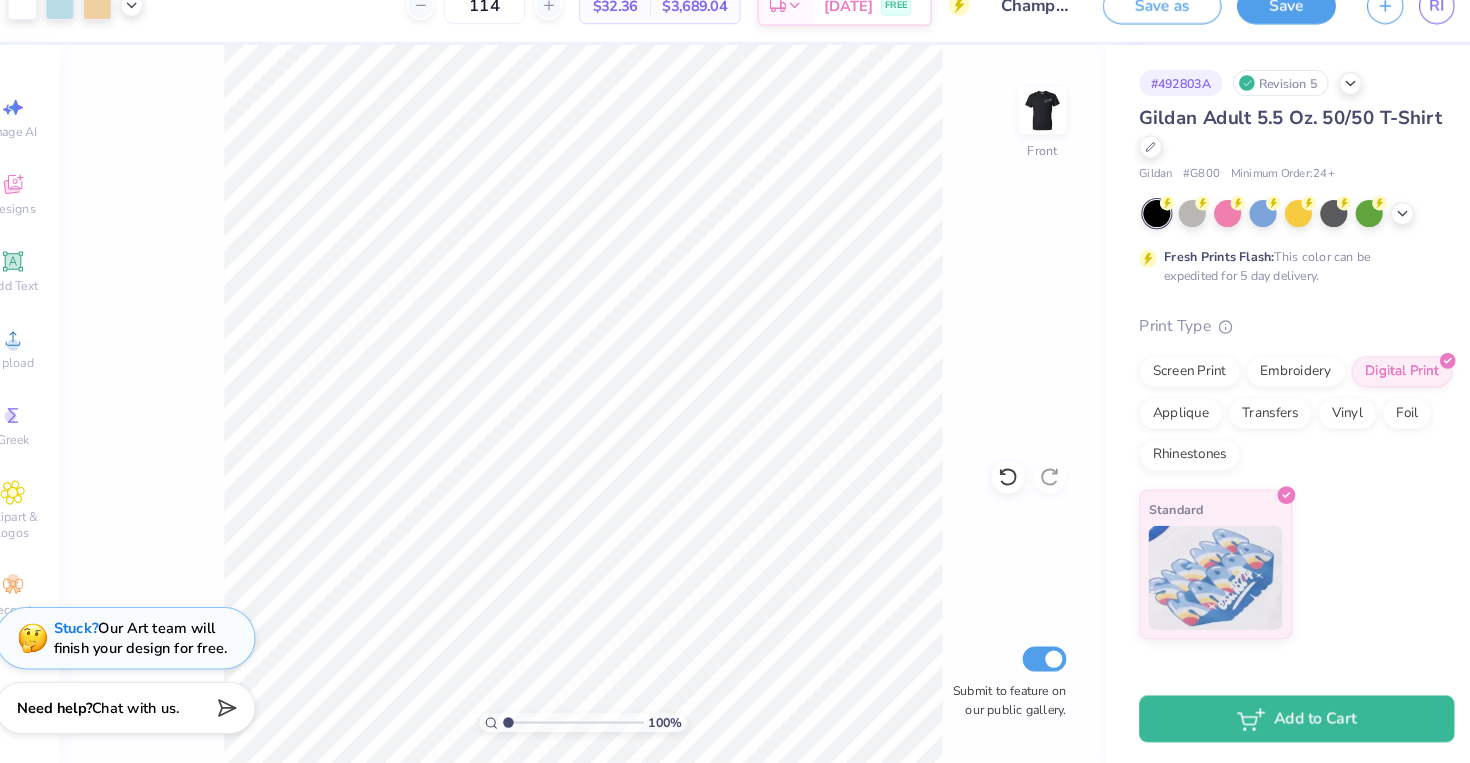 scroll, scrollTop: 0, scrollLeft: 0, axis: both 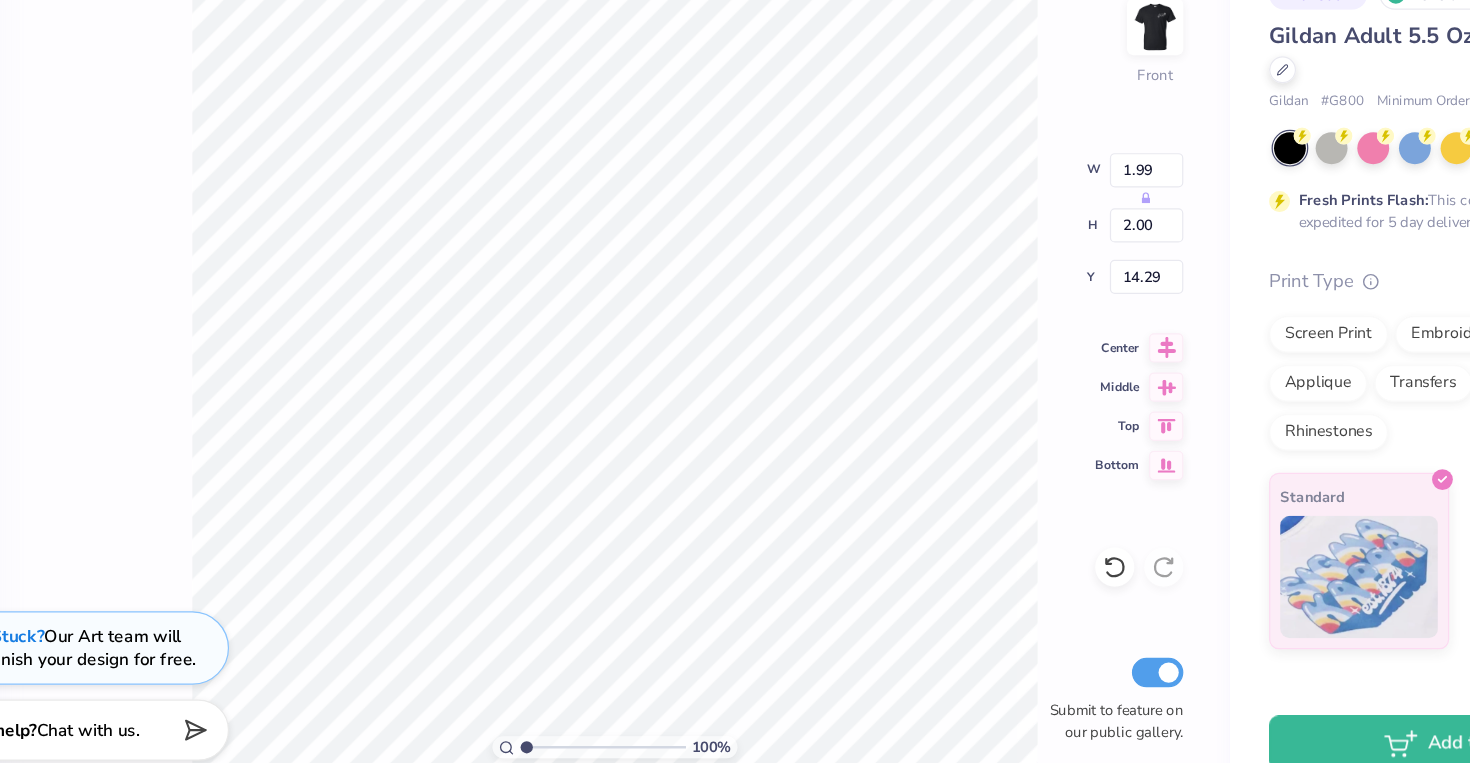 type on "14.24" 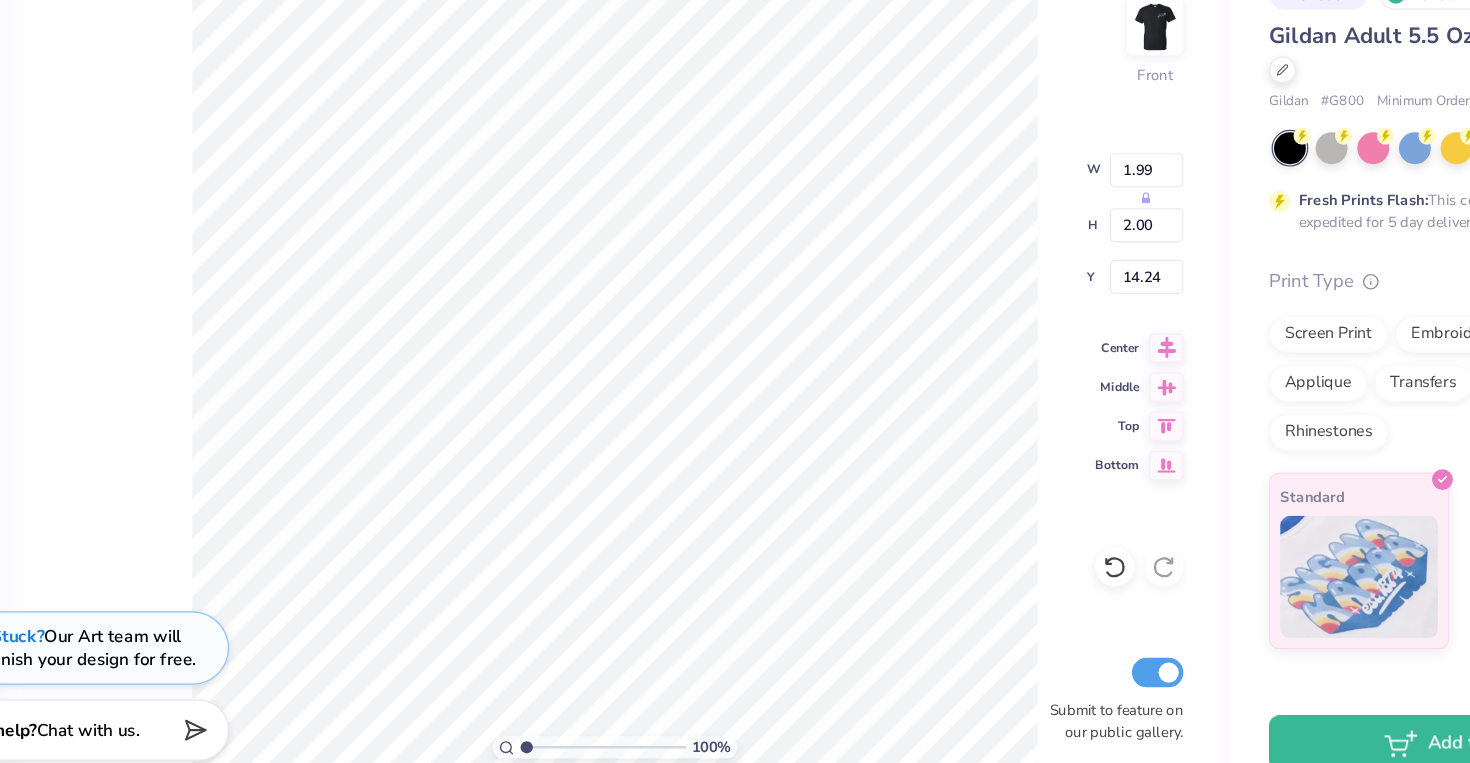 type on "14.57" 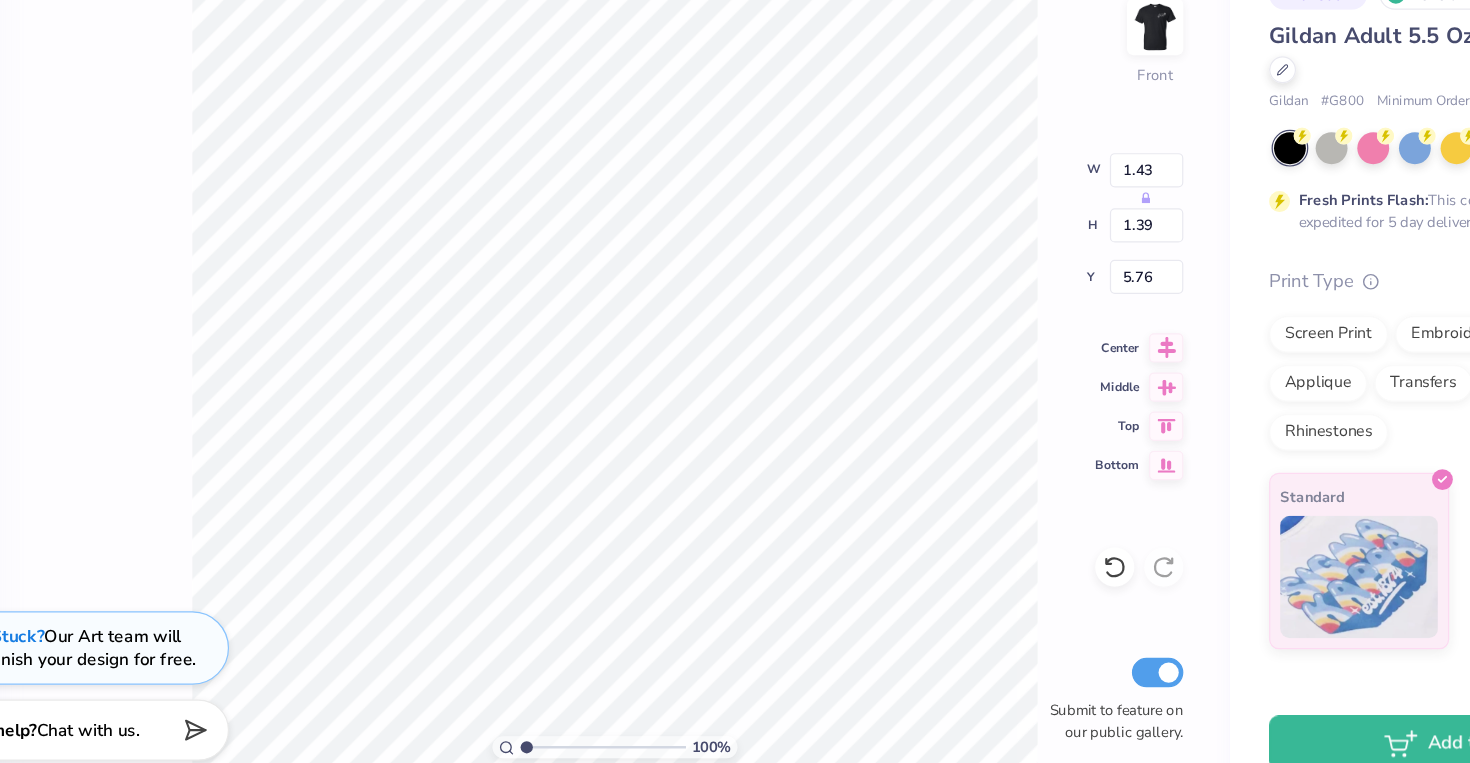 type on "14.24" 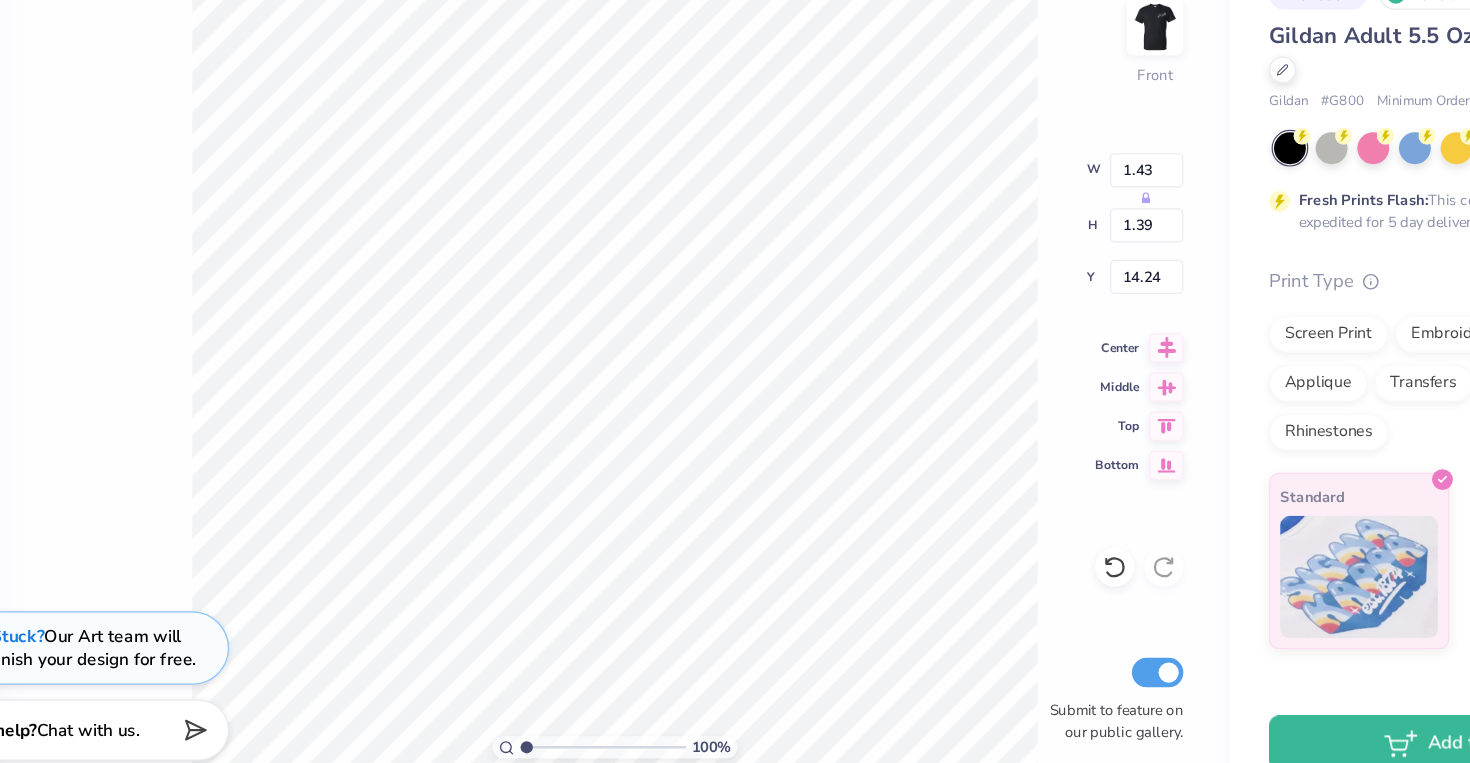 type on "1.55" 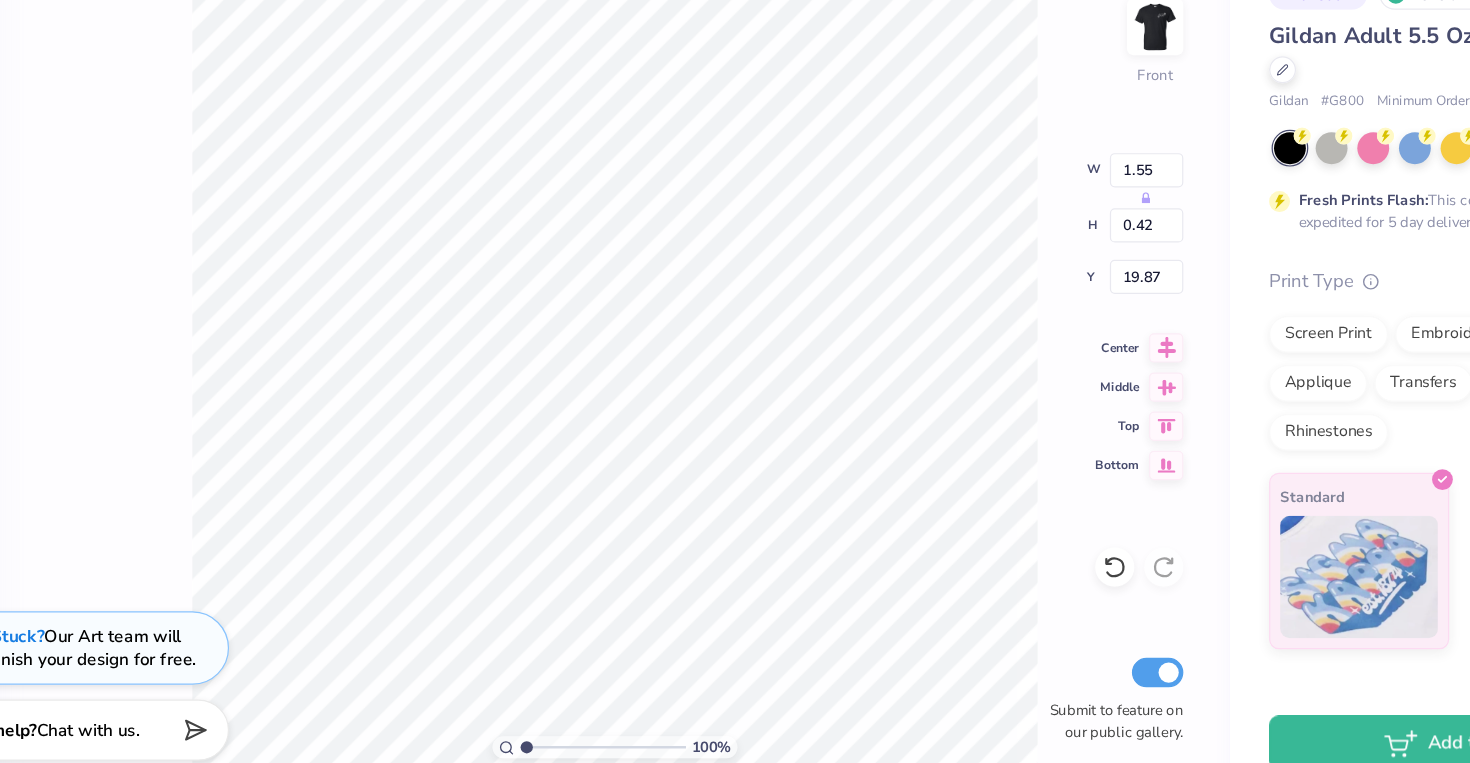 type on "12.45" 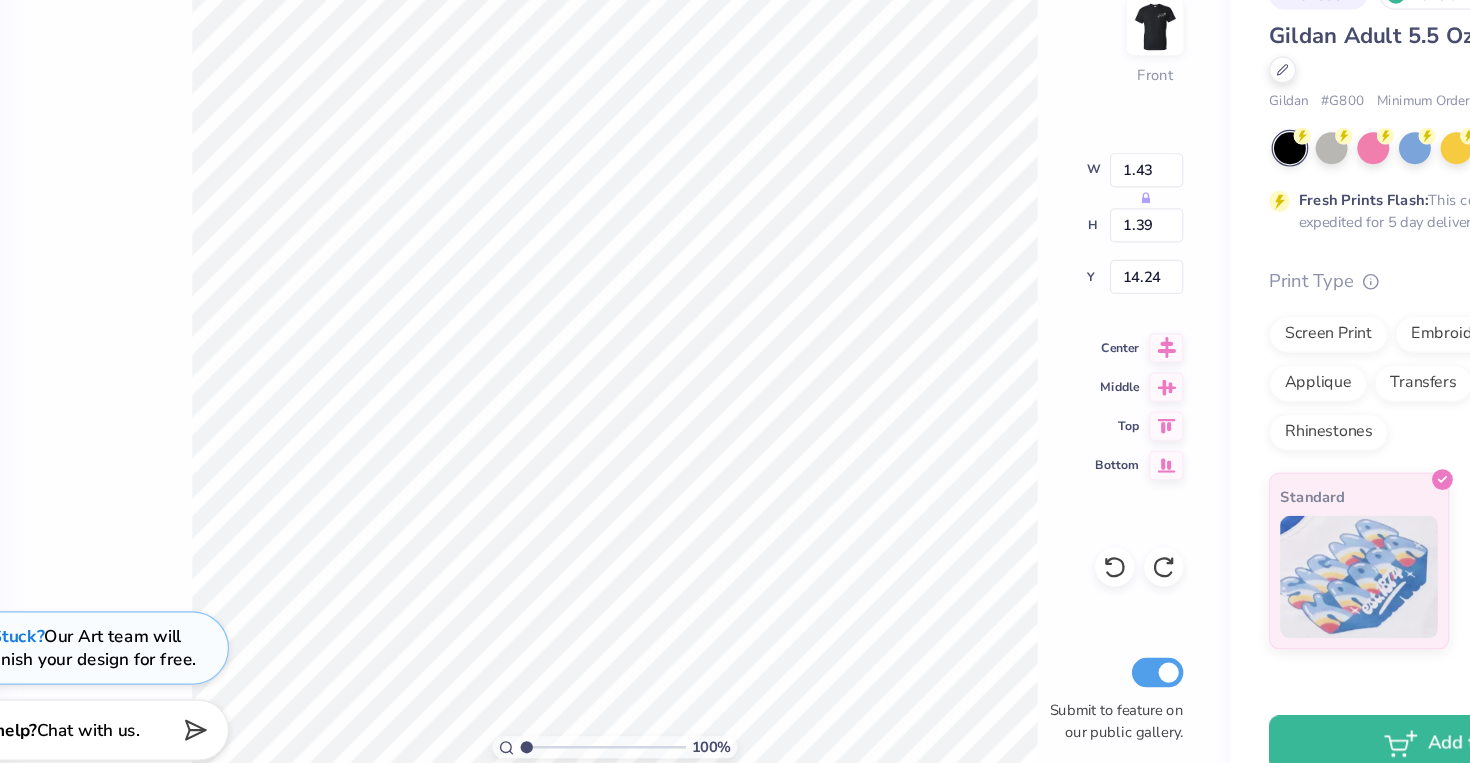 type on "1.42" 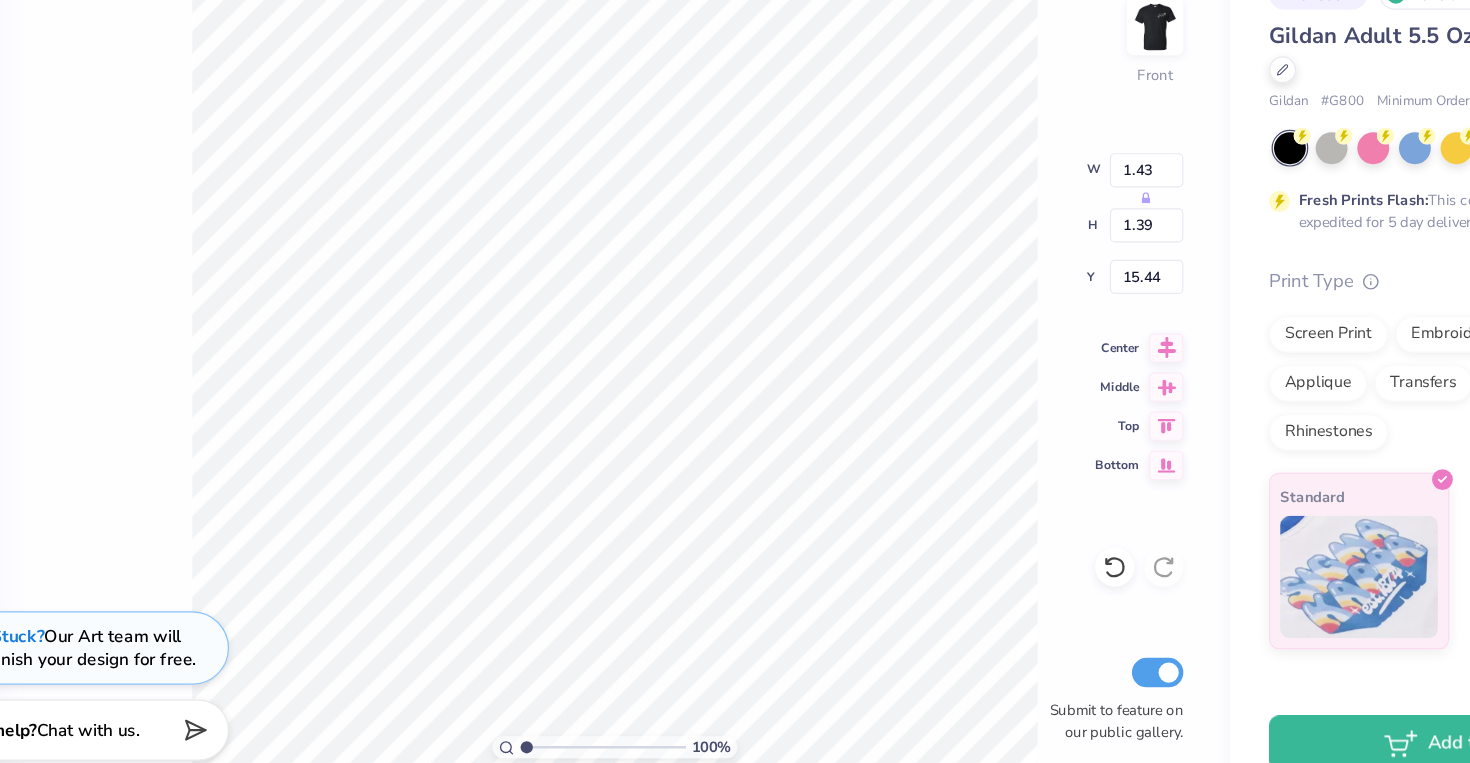 type on "15.44" 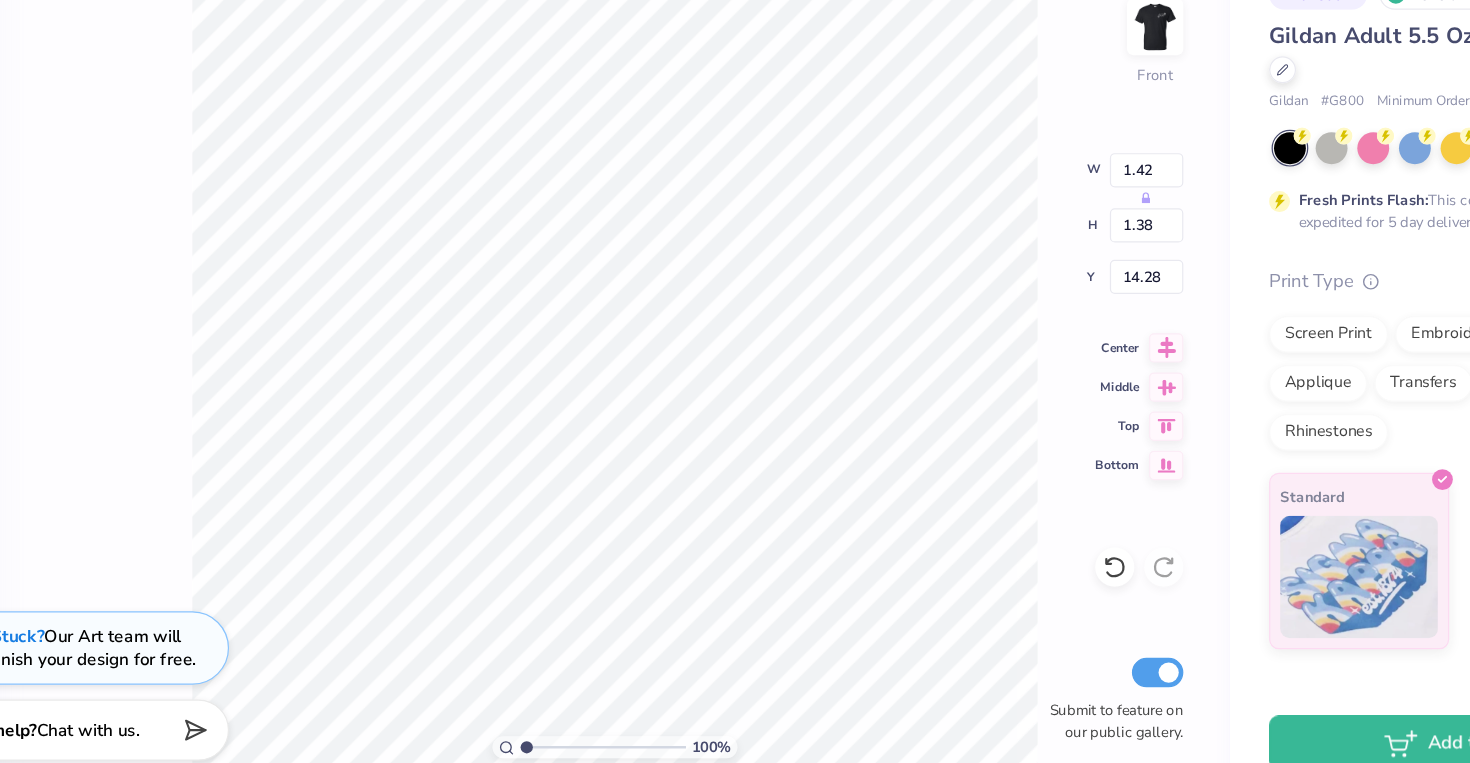 type on "14.02" 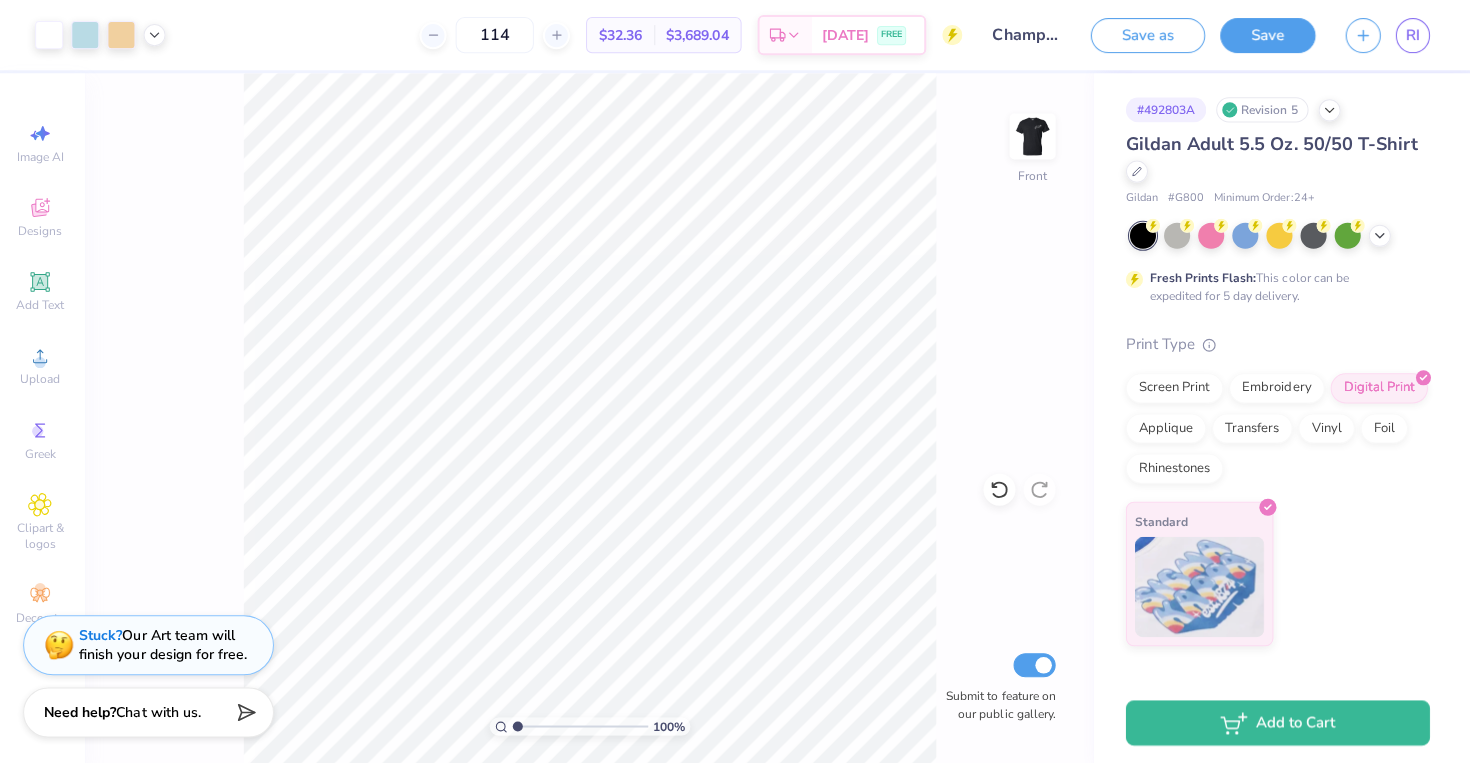 scroll, scrollTop: 0, scrollLeft: 0, axis: both 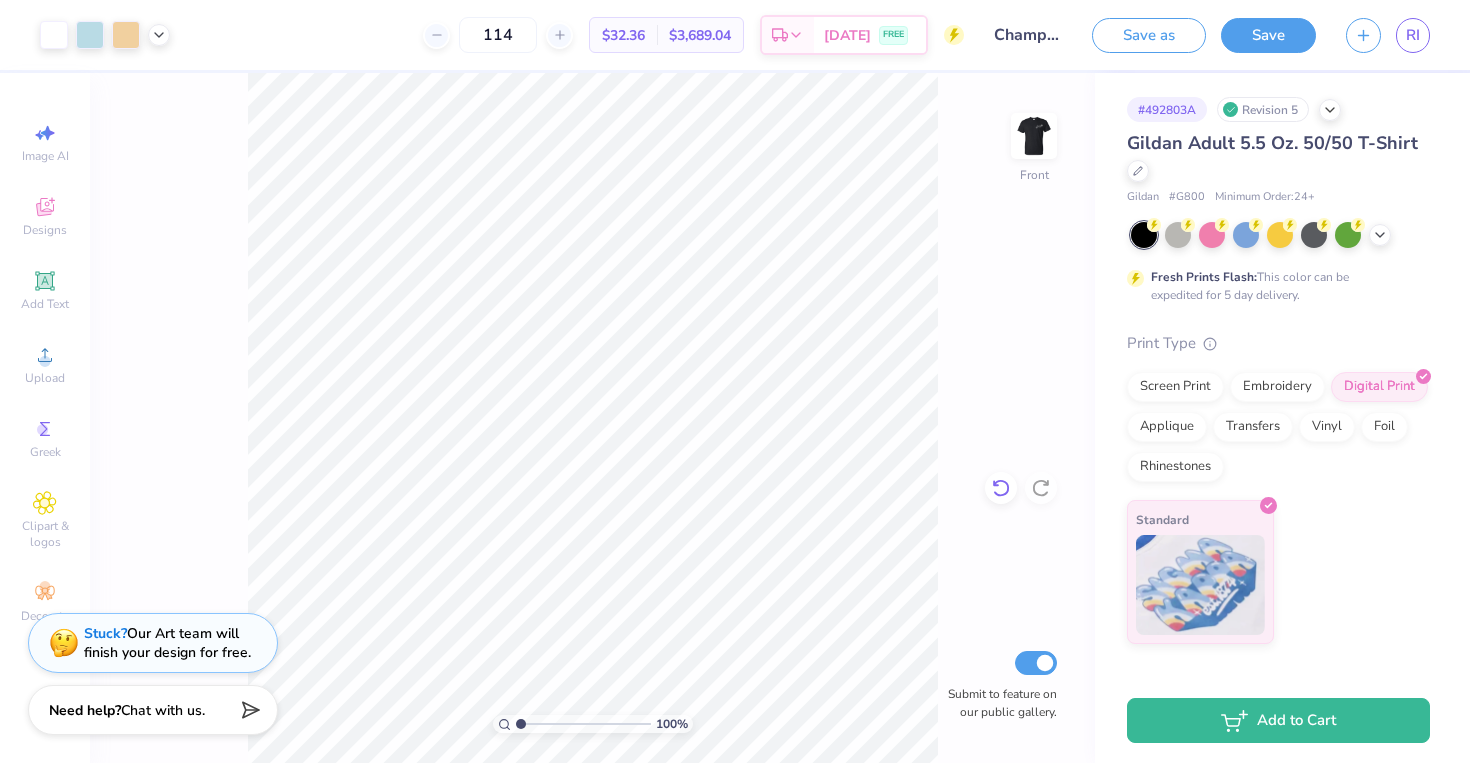 click 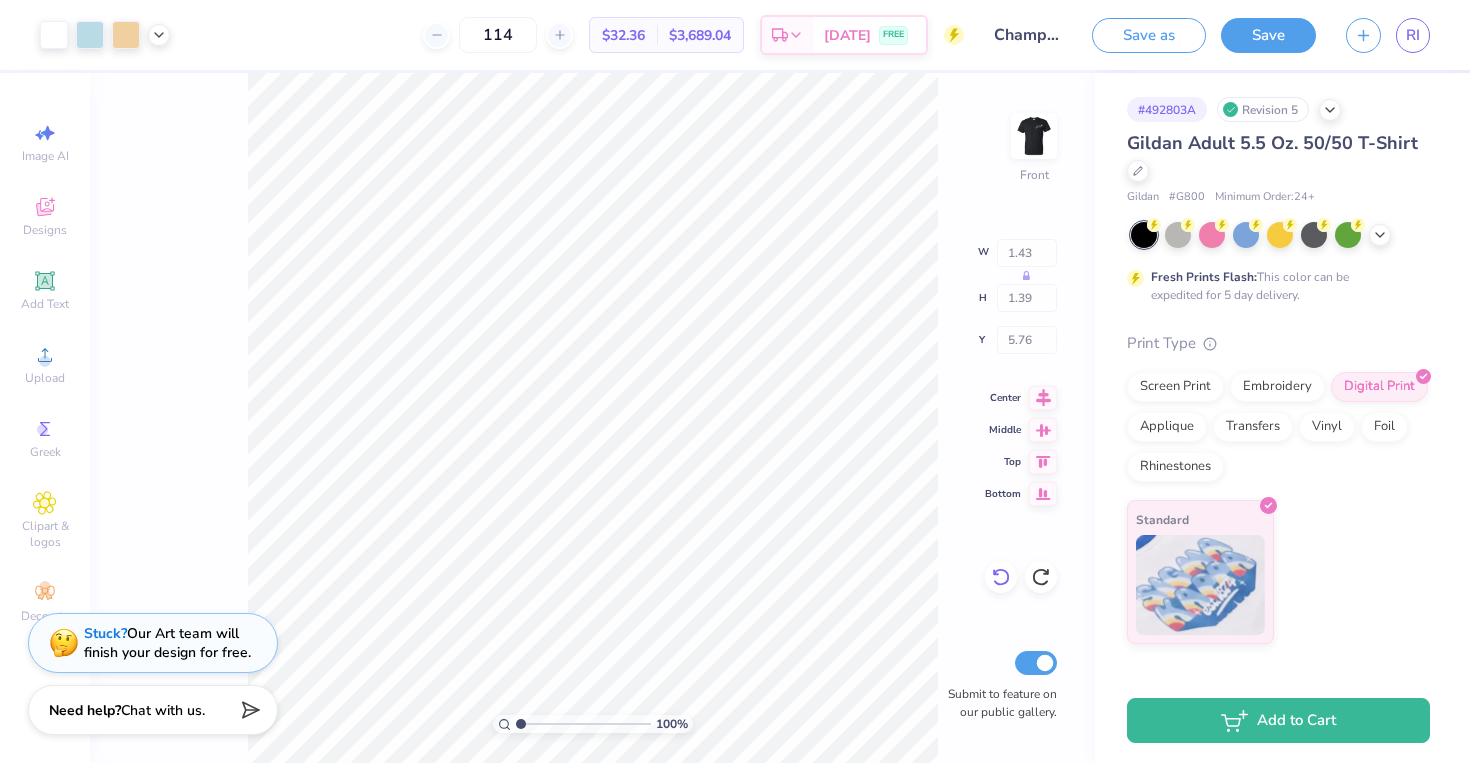 click on "100  % Front W 1.43 H 1.39 Y 5.76 Center Middle Top Bottom Submit to feature on our public gallery." at bounding box center [592, 418] 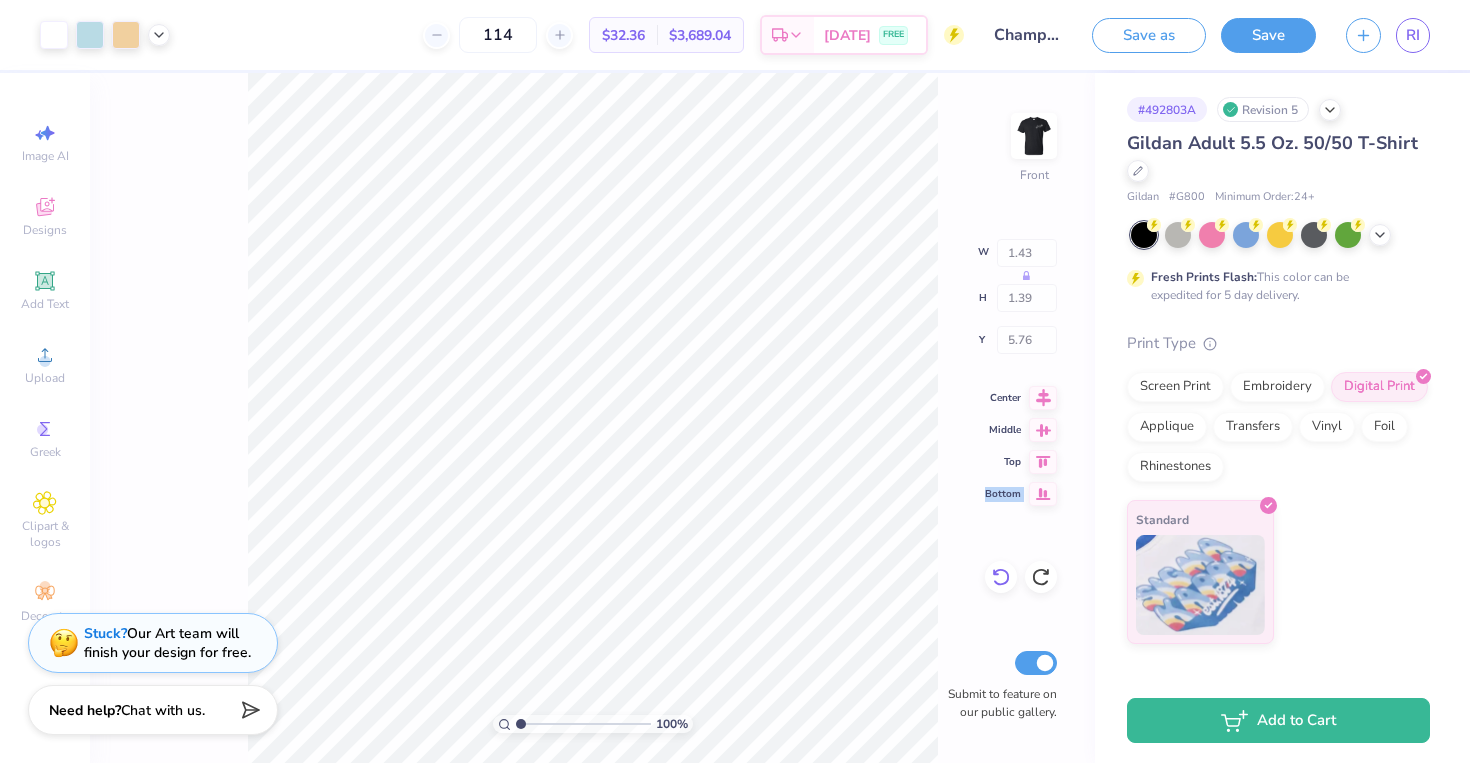 click on "Bottom" at bounding box center [1021, 494] 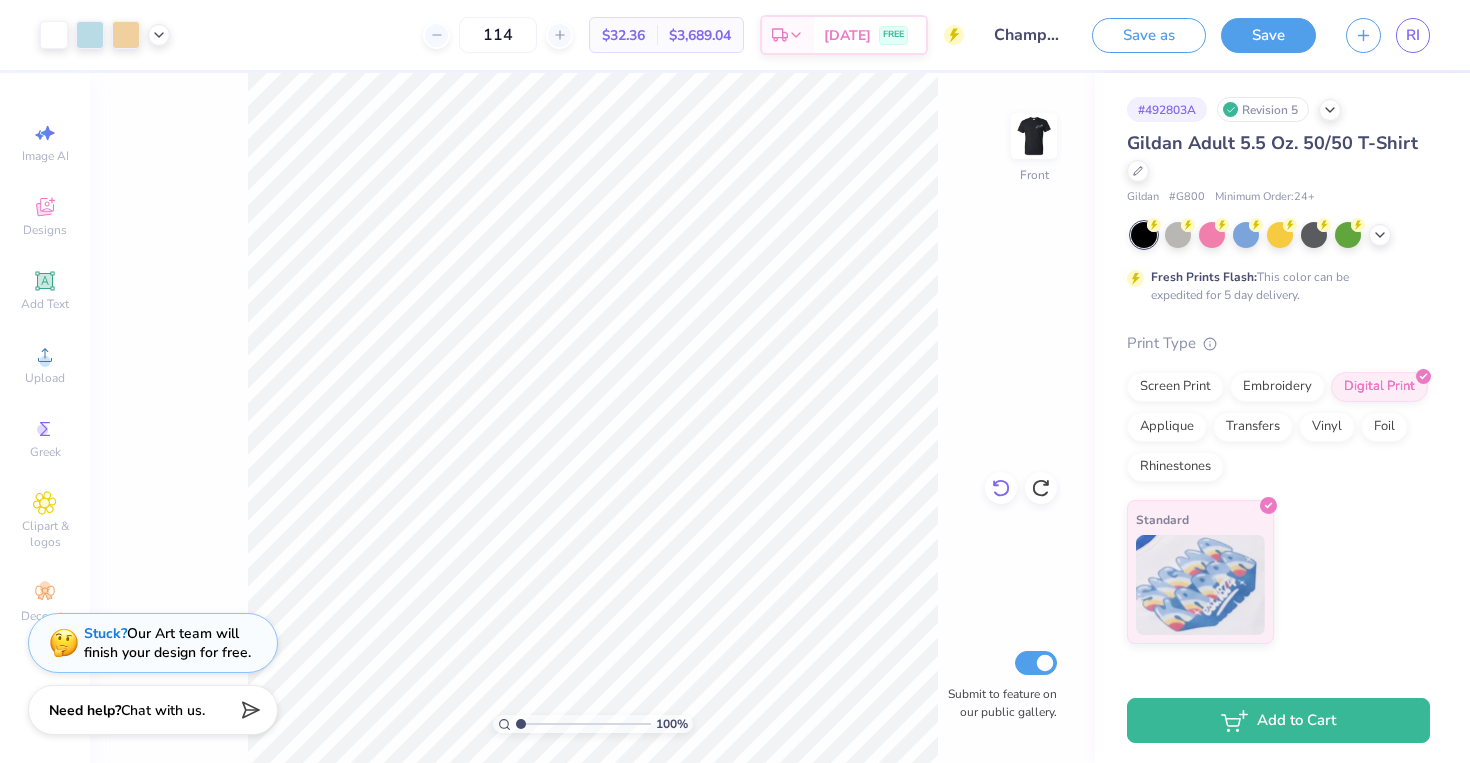 click 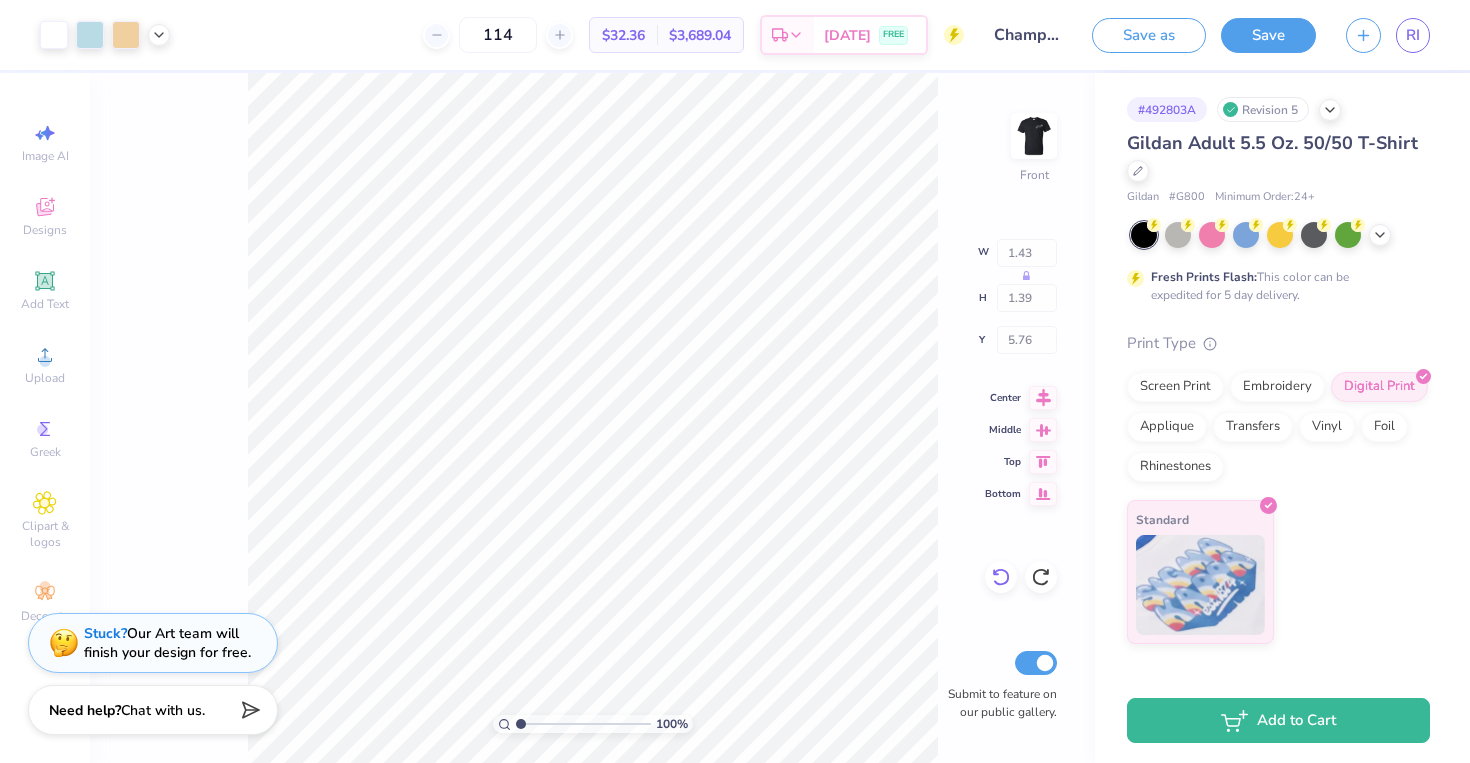 click on "100  % Front W 1.43 H 1.39 Y 5.76 Center Middle Top Bottom Submit to feature on our public gallery." at bounding box center (592, 418) 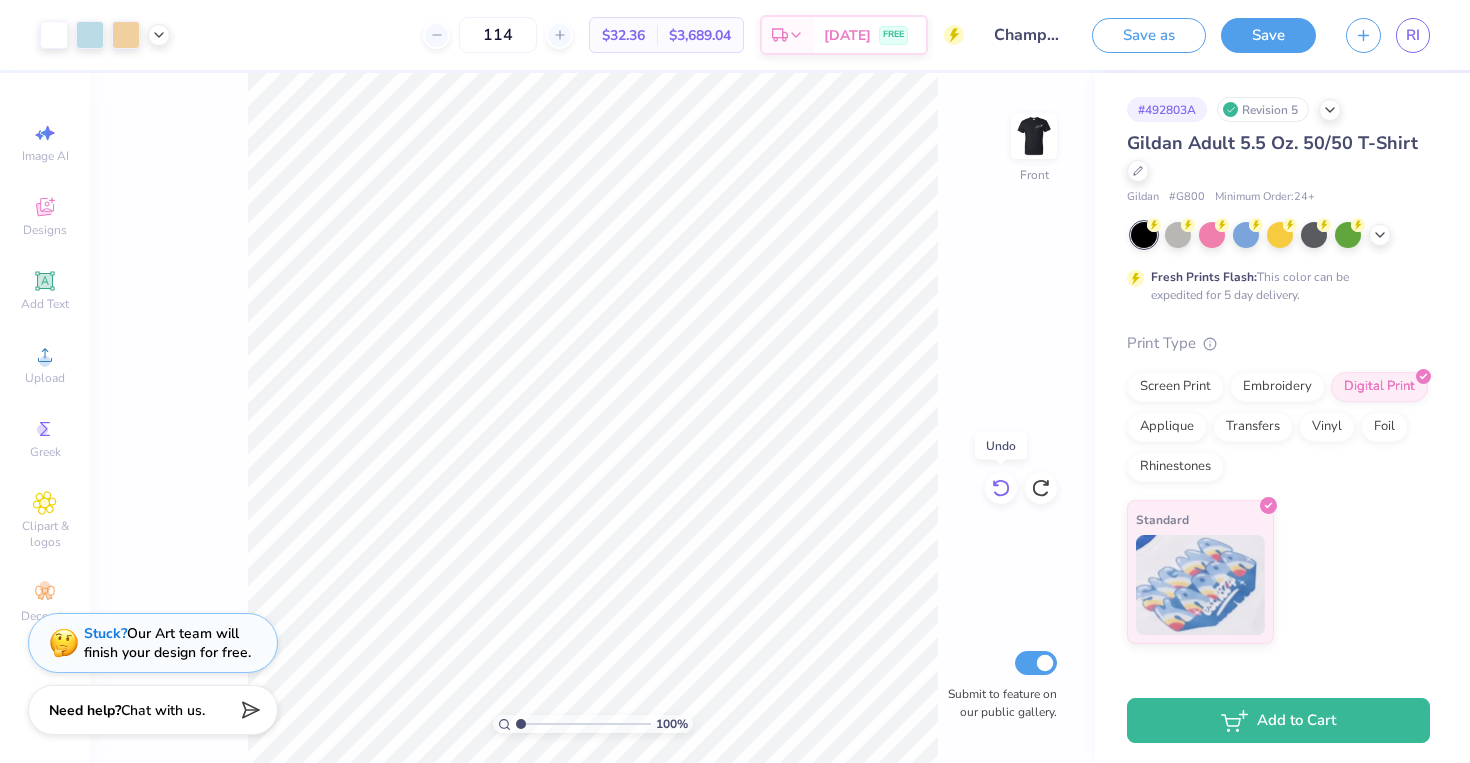 click 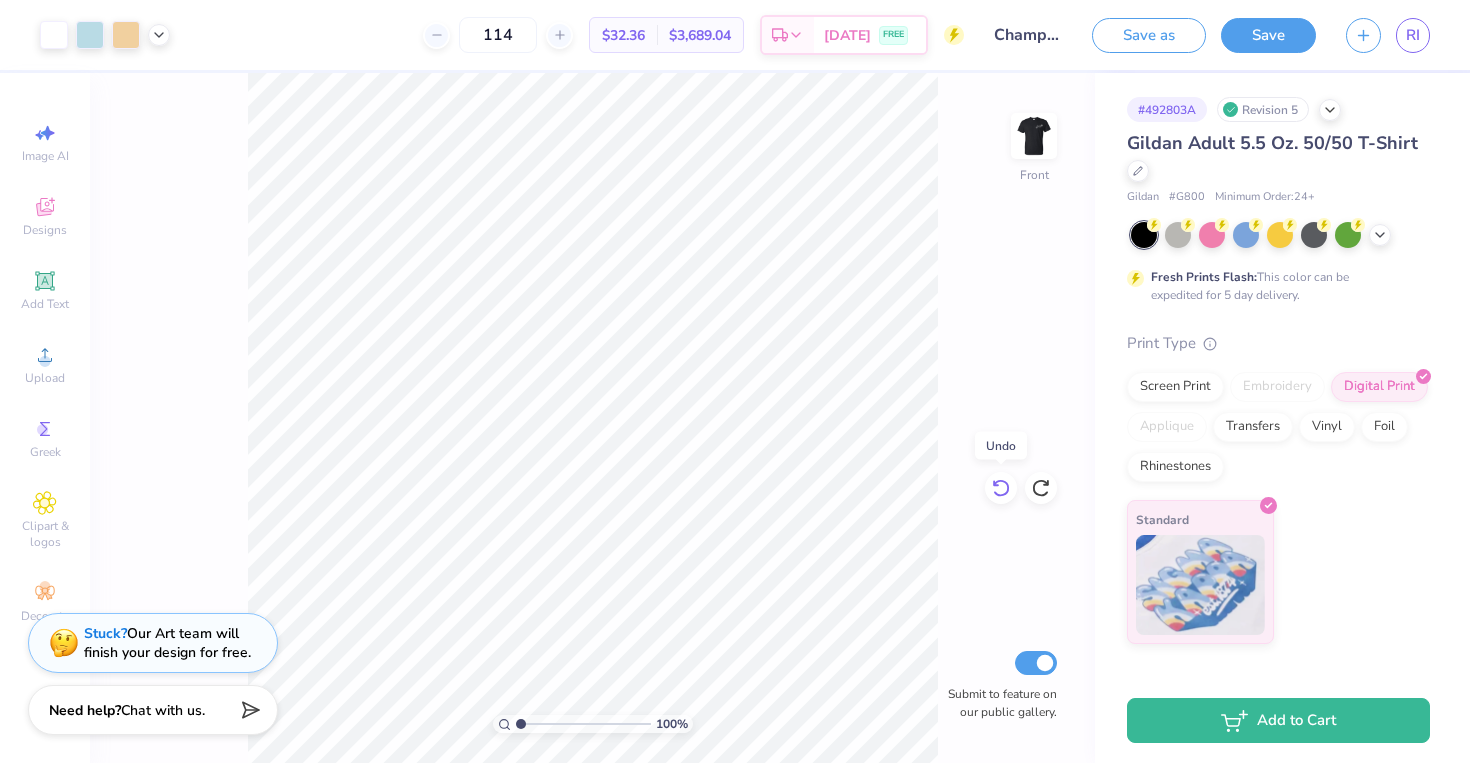 click 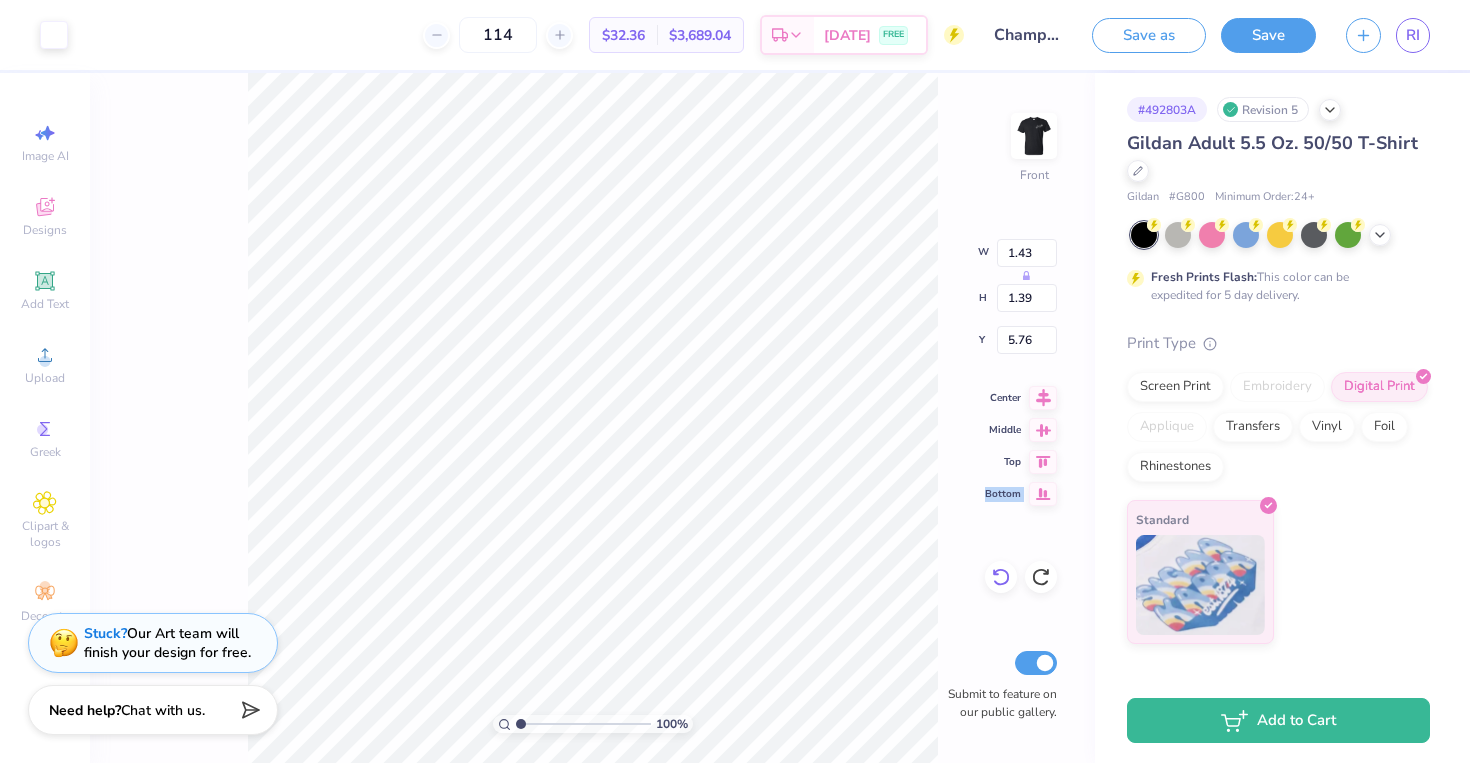 click on "Bottom" at bounding box center [1003, 494] 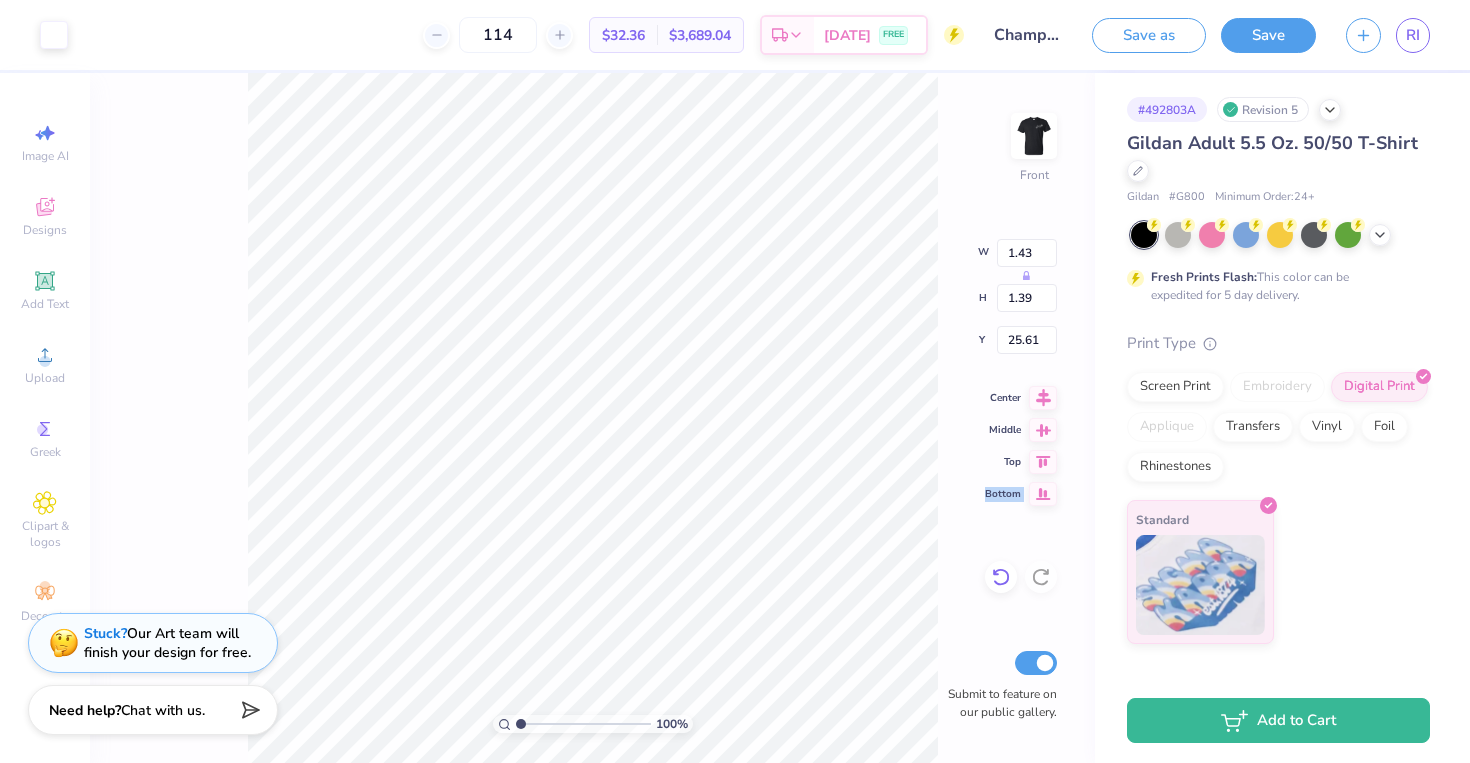 click 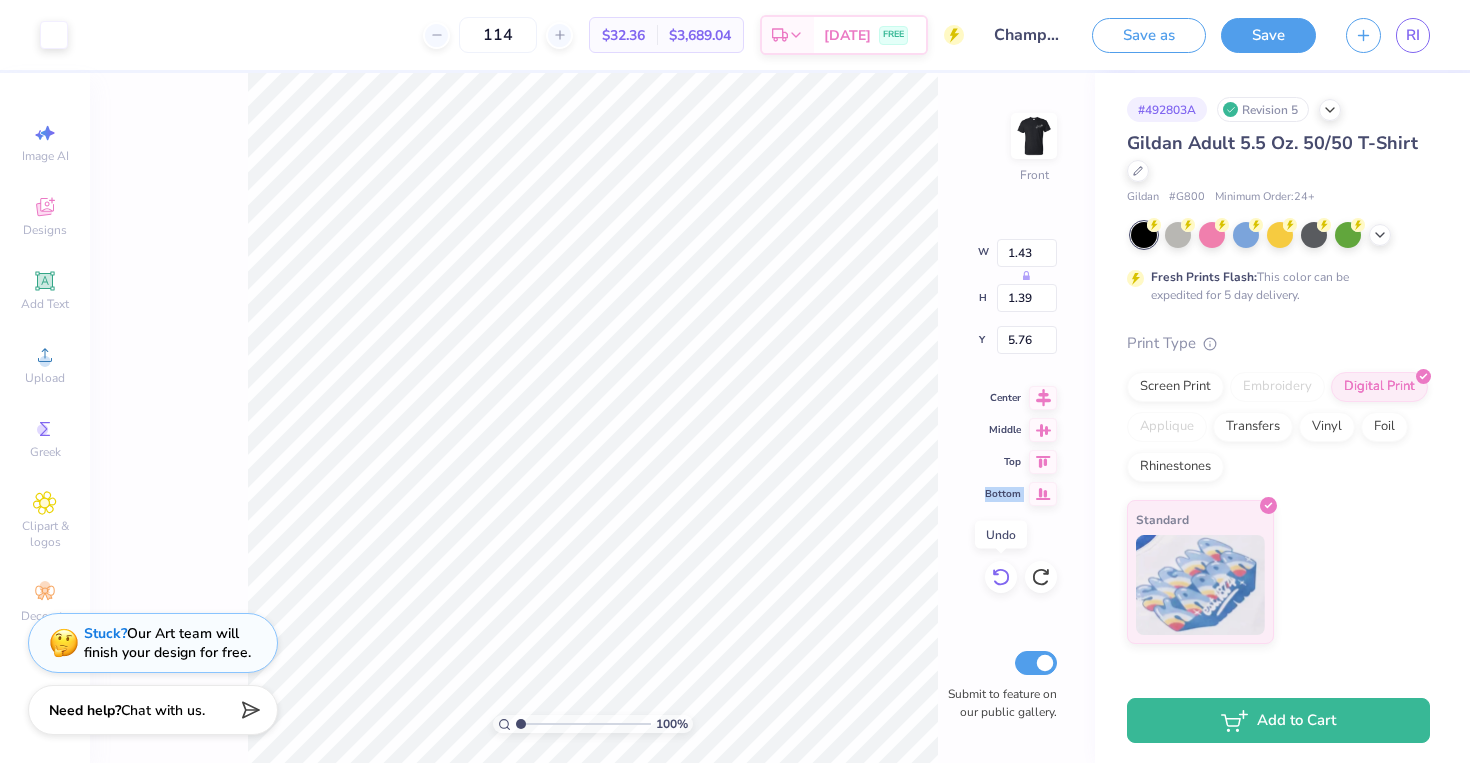 click 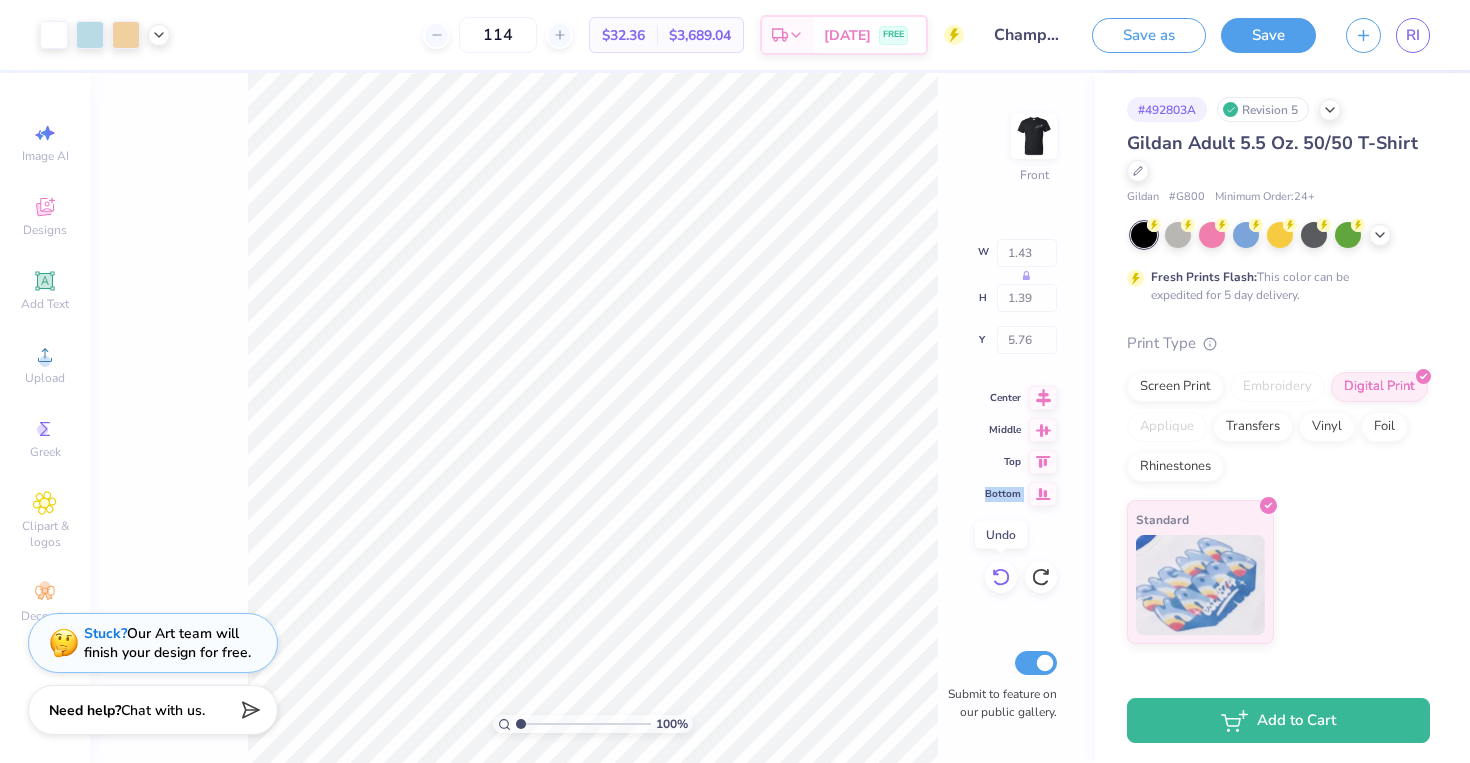 click 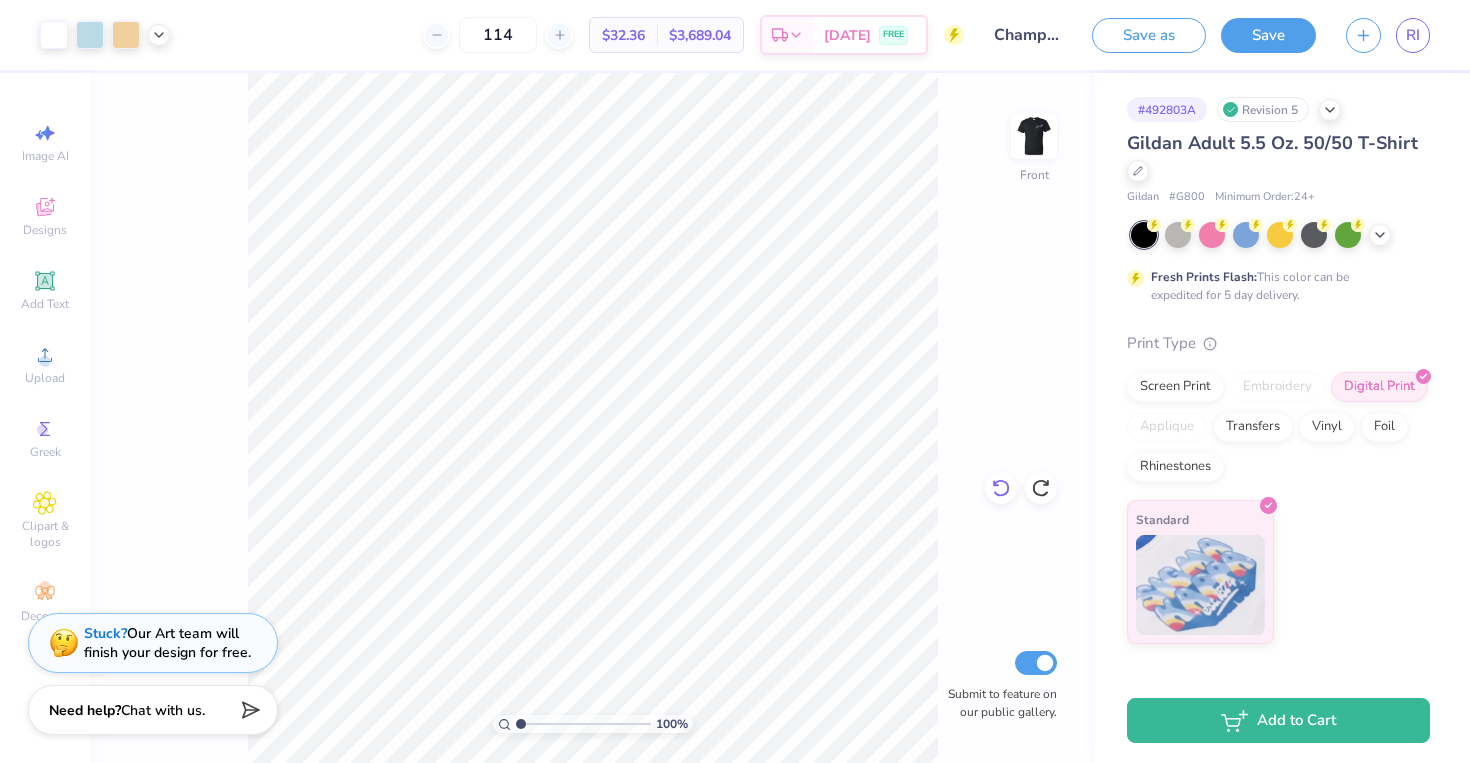 click on "100  % Front Submit to feature on our public gallery." at bounding box center (592, 418) 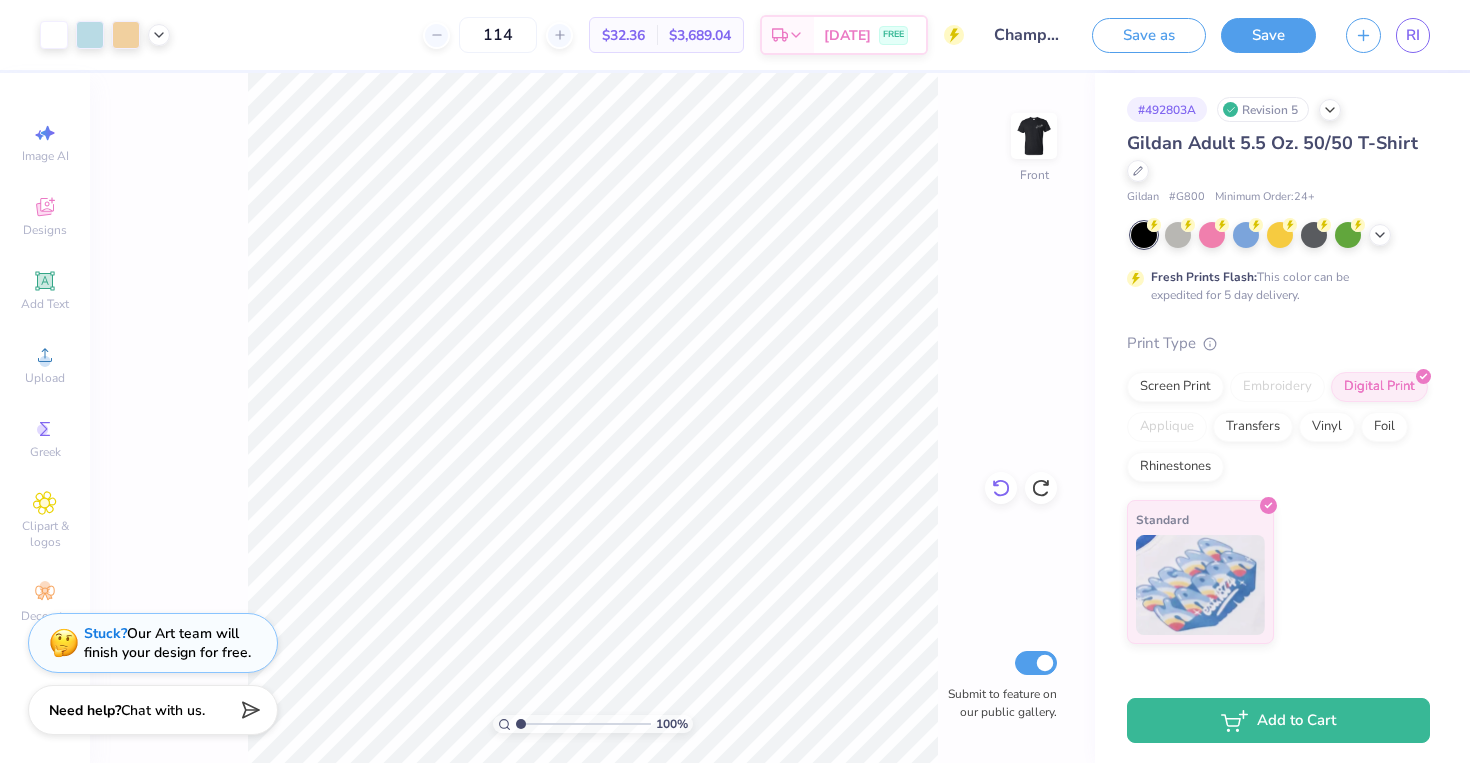 click at bounding box center [1001, 488] 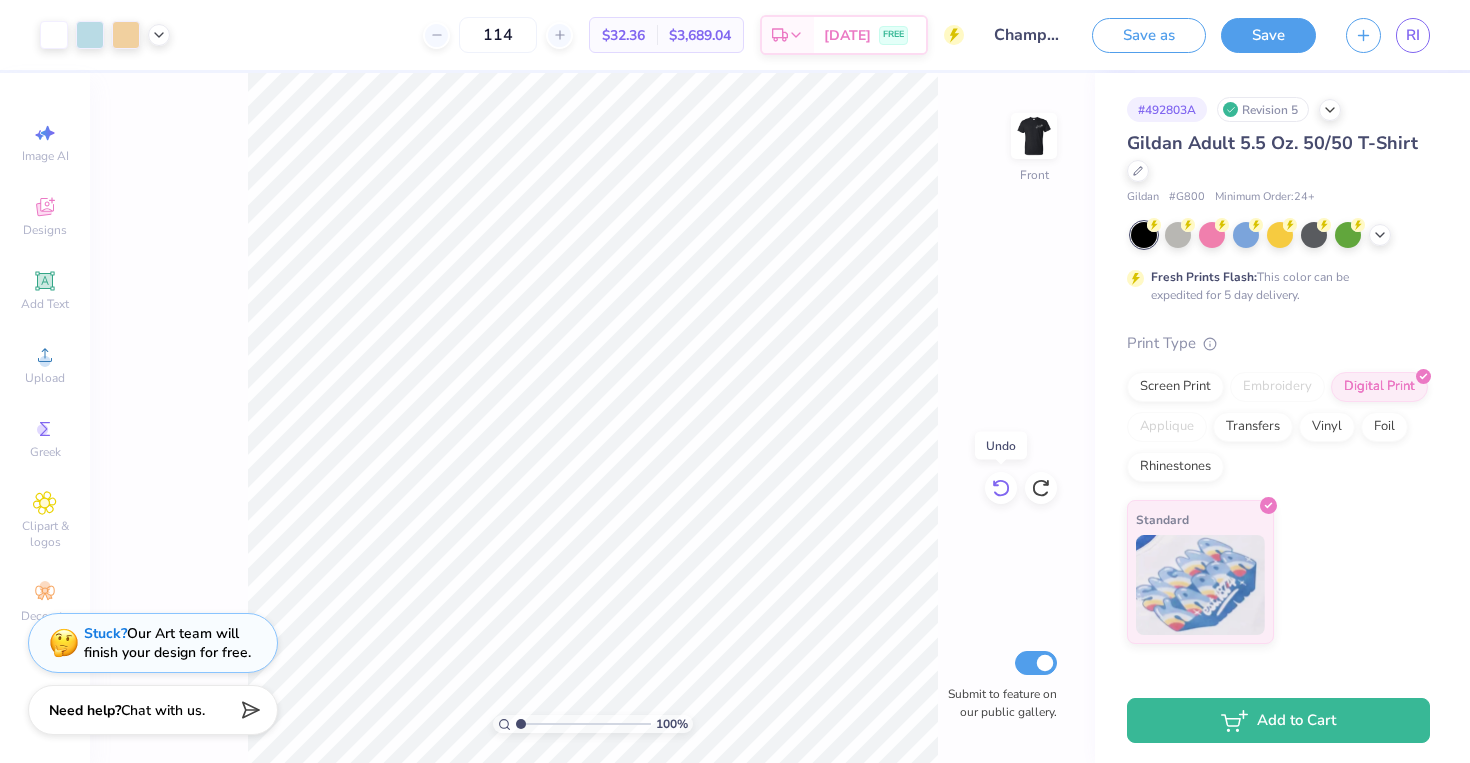 click 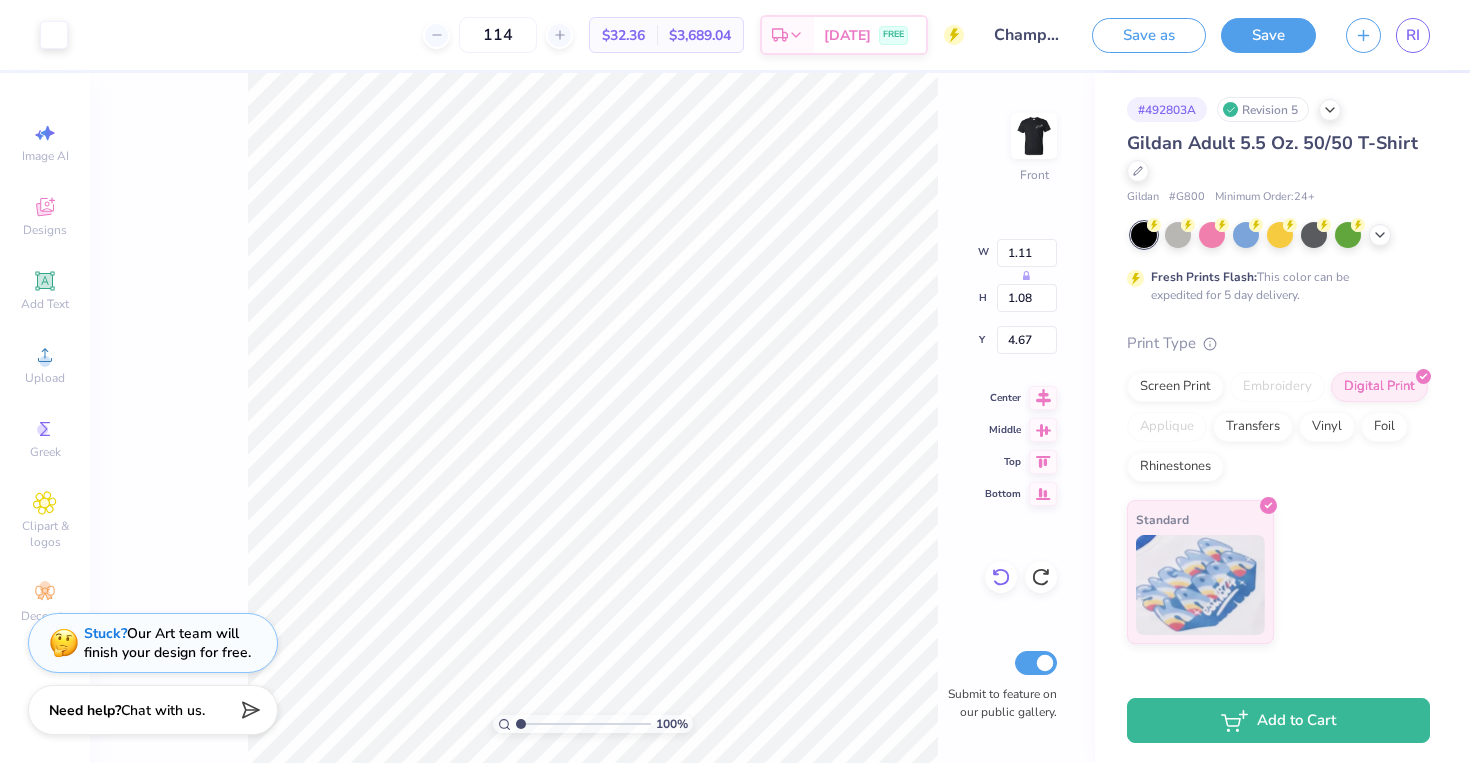 click on "Bottom" at bounding box center [1003, 494] 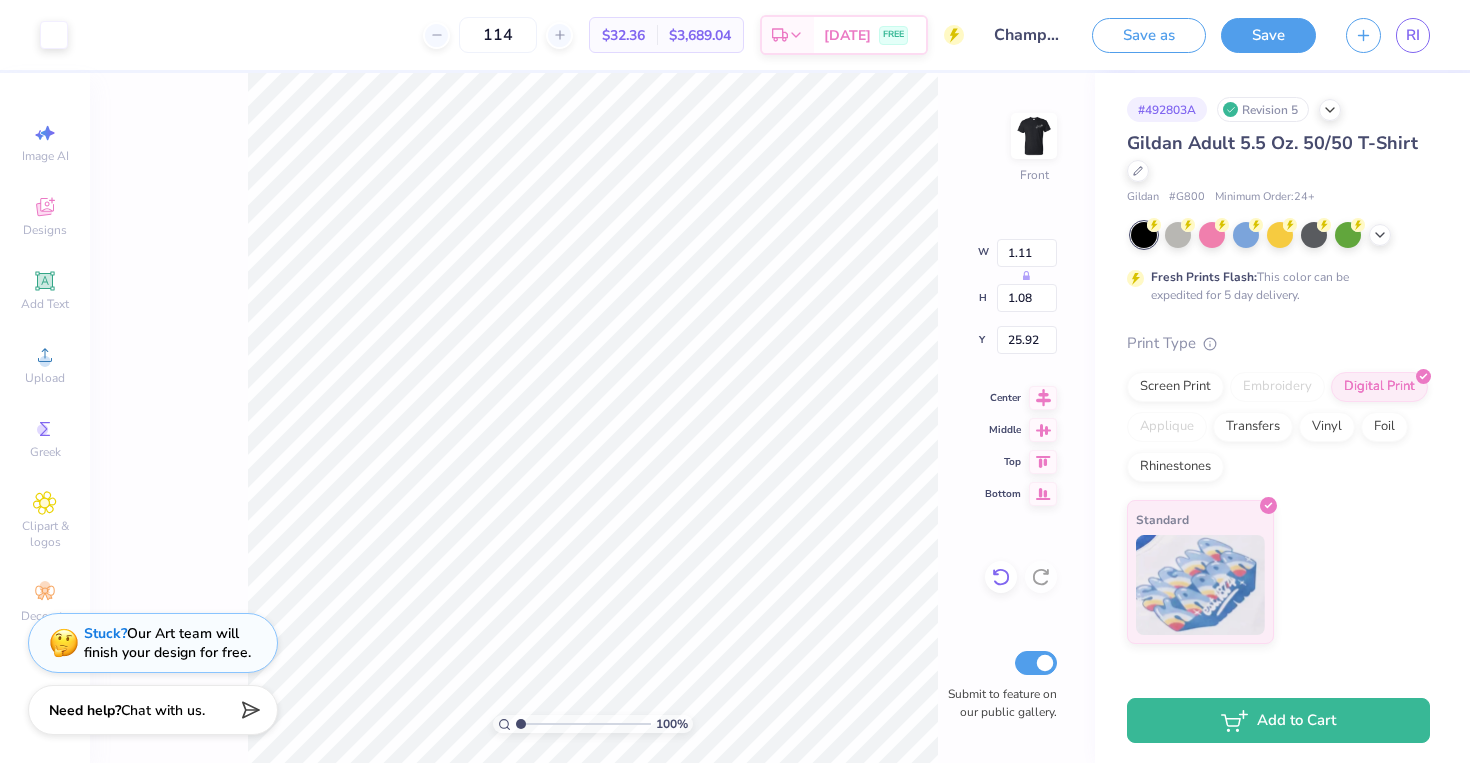 click on "Bottom" at bounding box center (1003, 494) 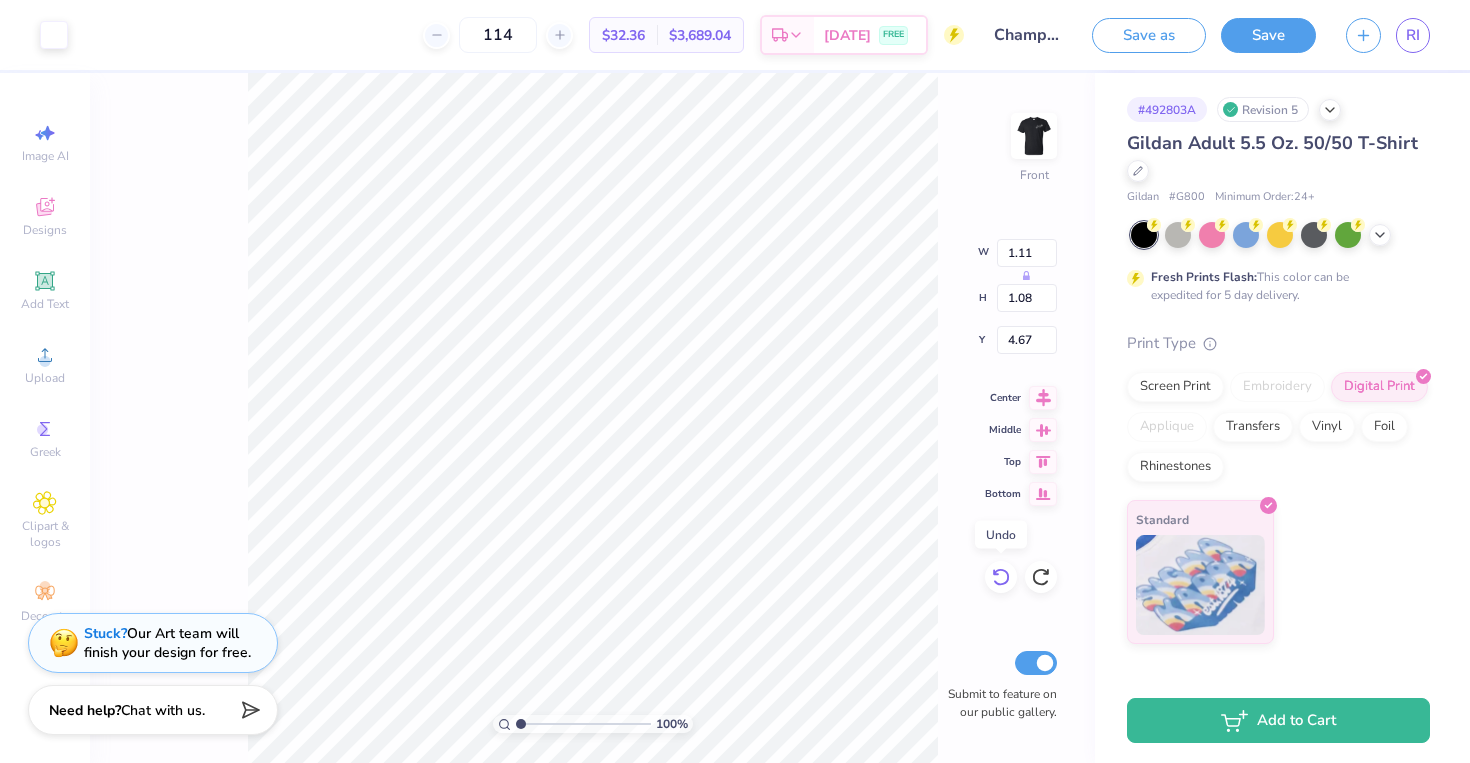 click 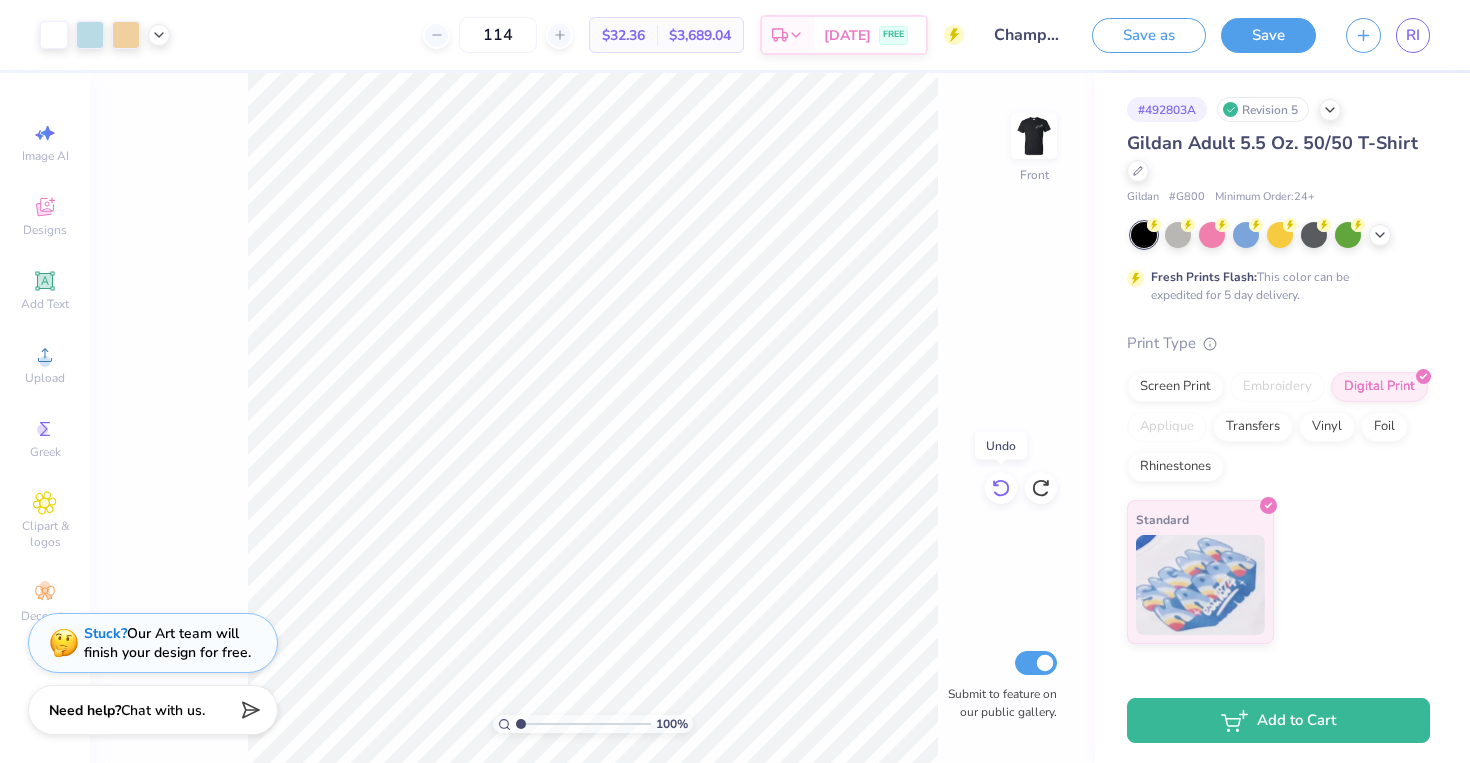 click 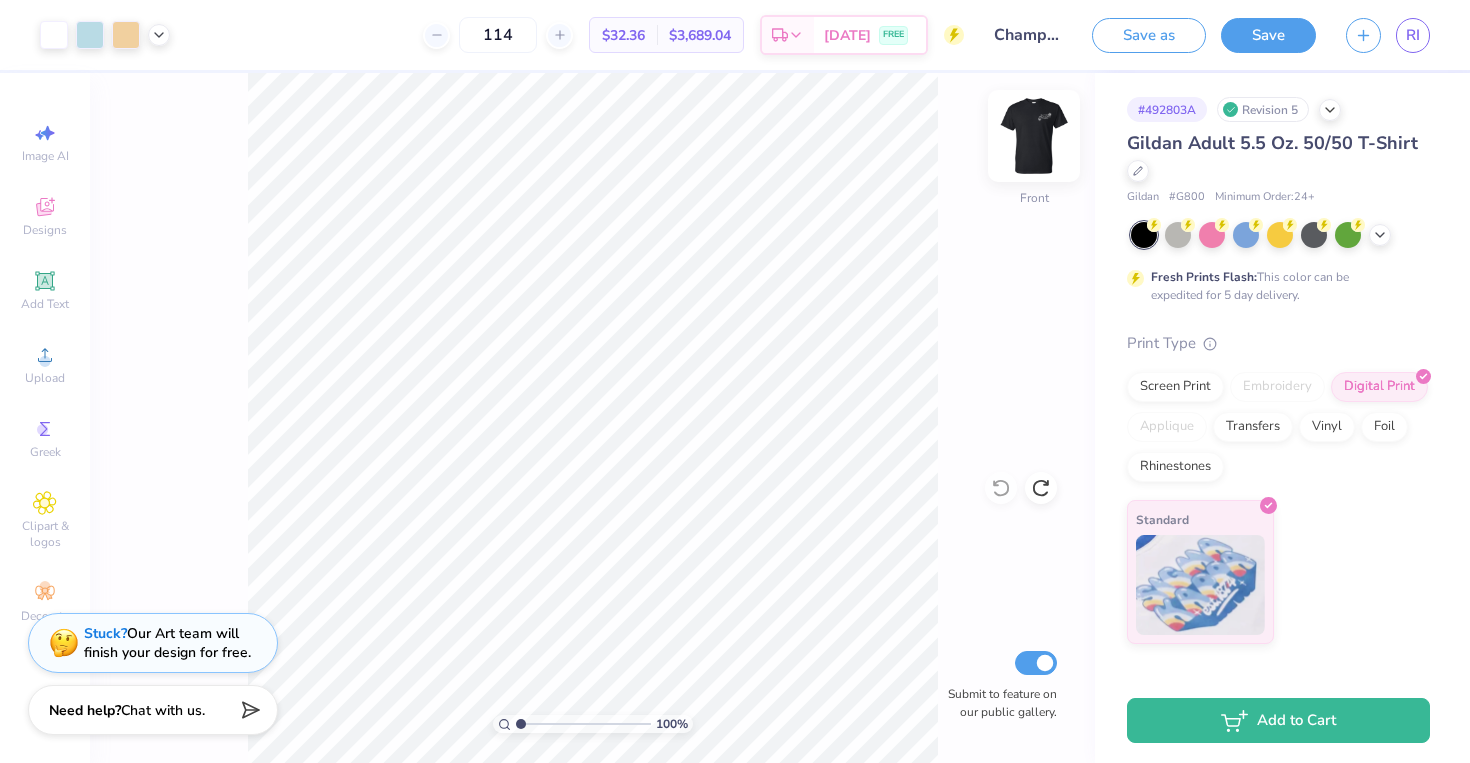 click at bounding box center (1034, 136) 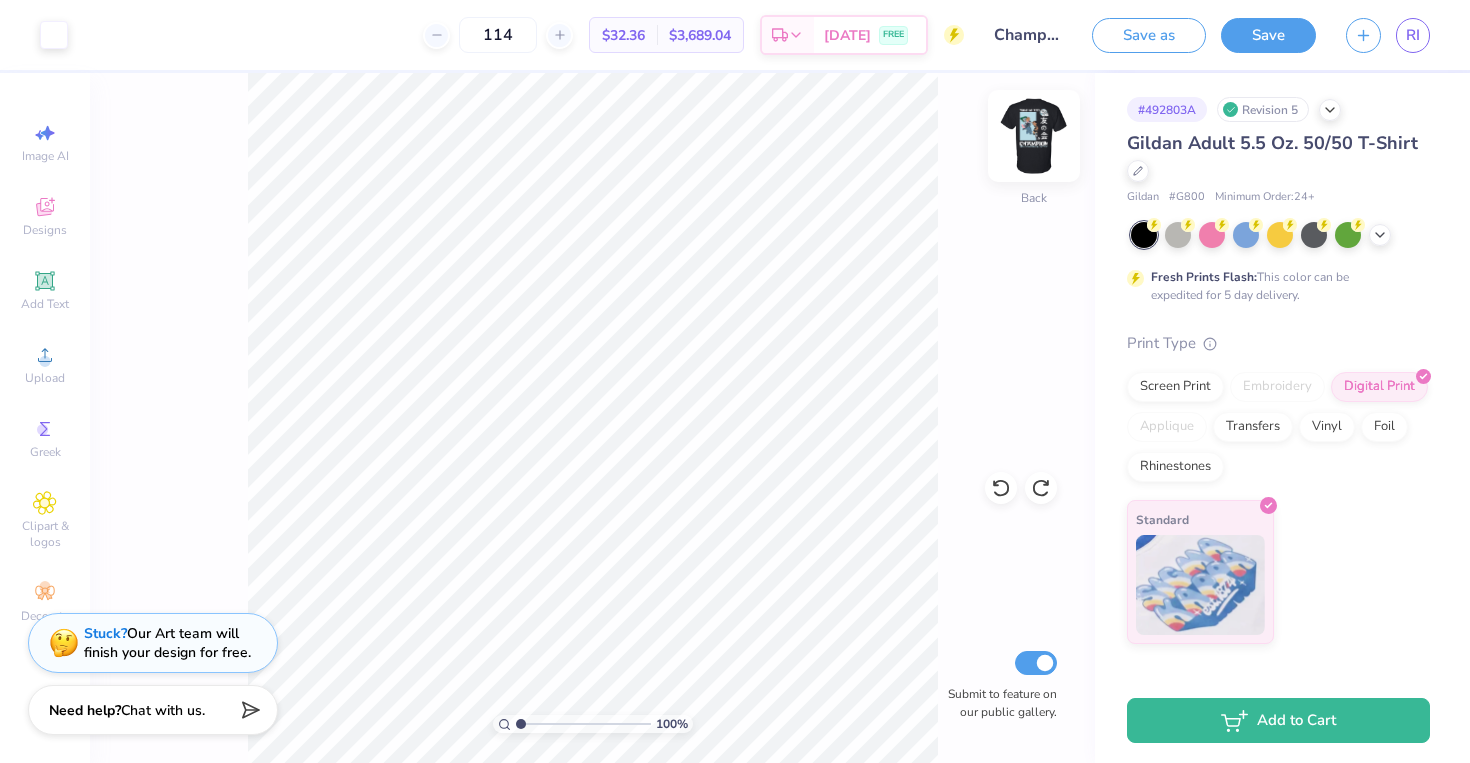 click at bounding box center (1034, 136) 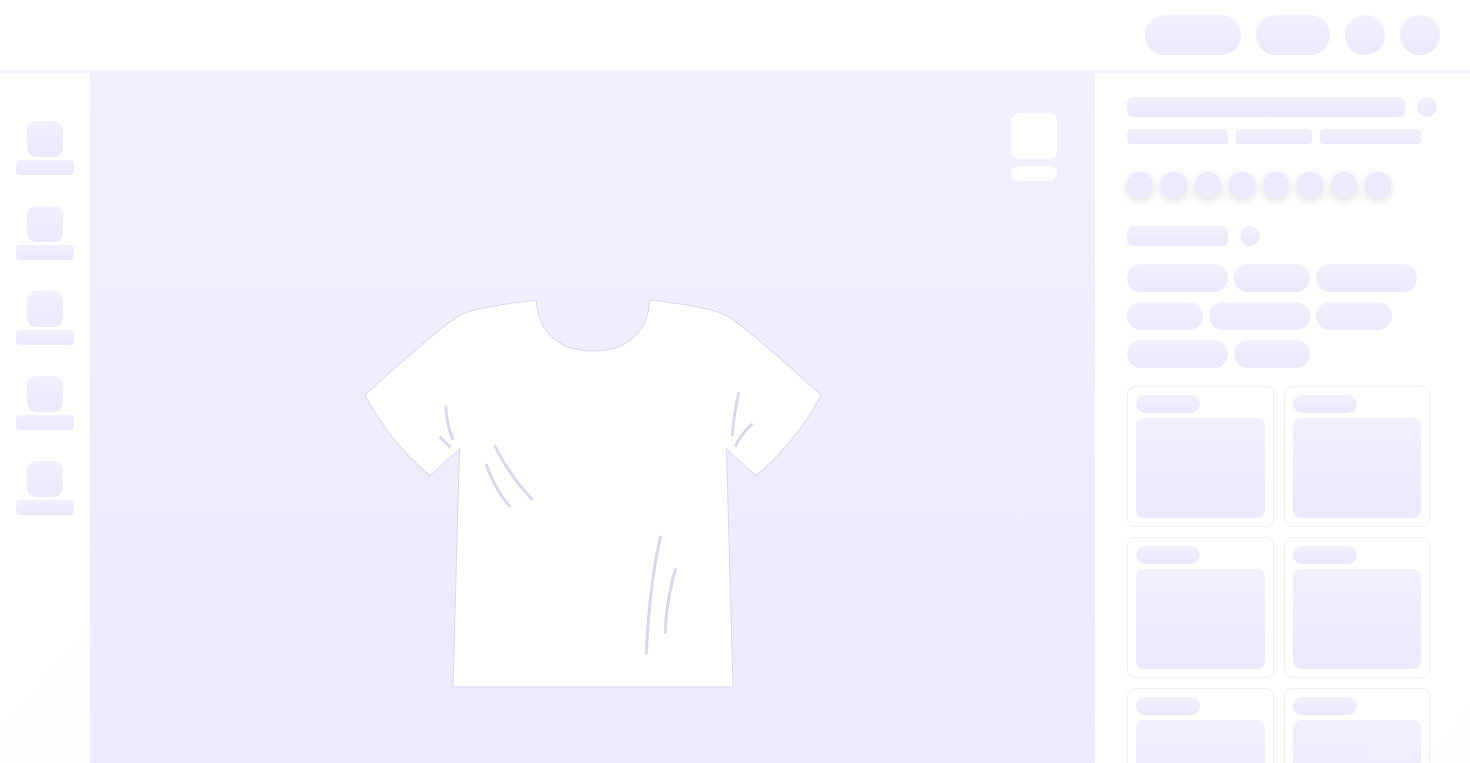 scroll, scrollTop: 0, scrollLeft: 0, axis: both 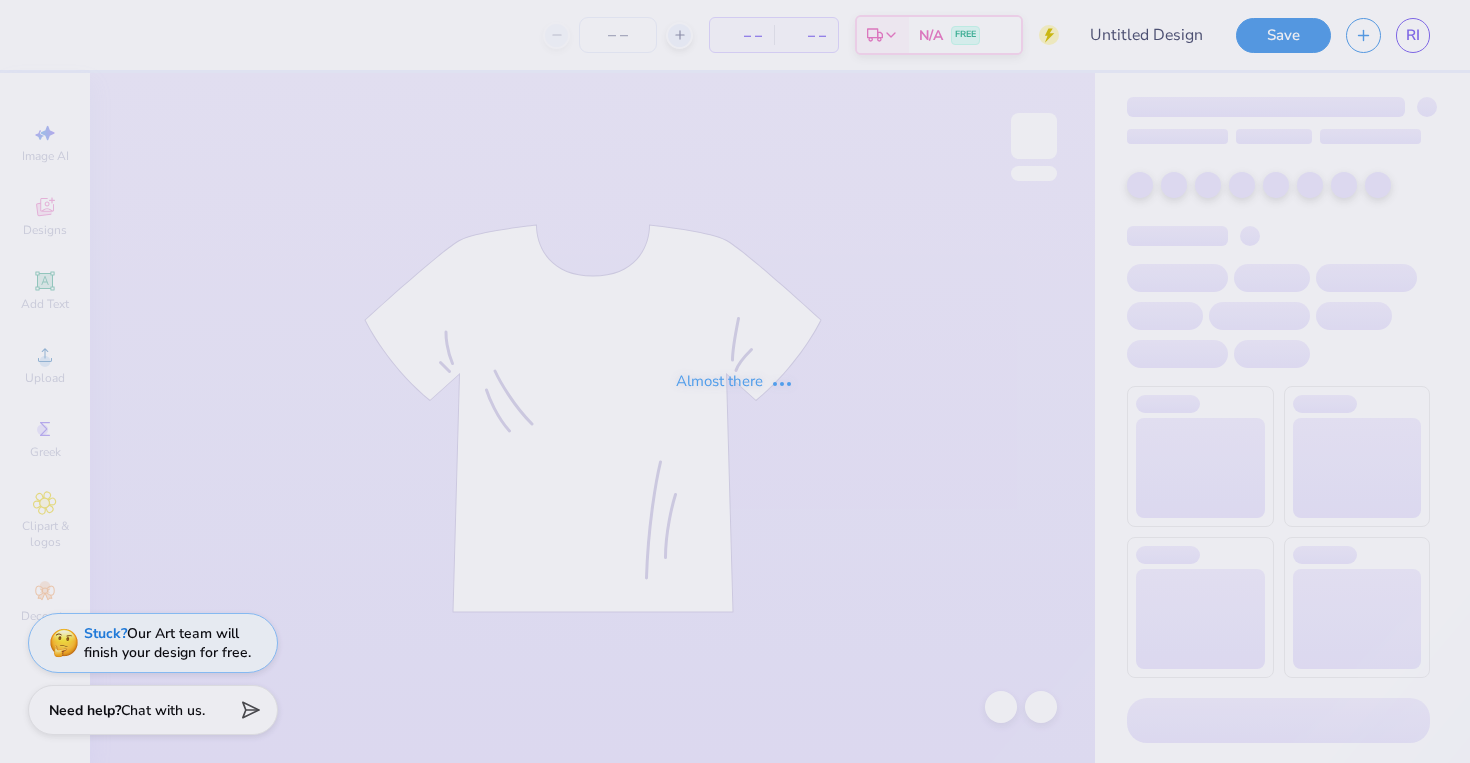 type on "Championship Tee - 33rd Ballin' at the ARC" 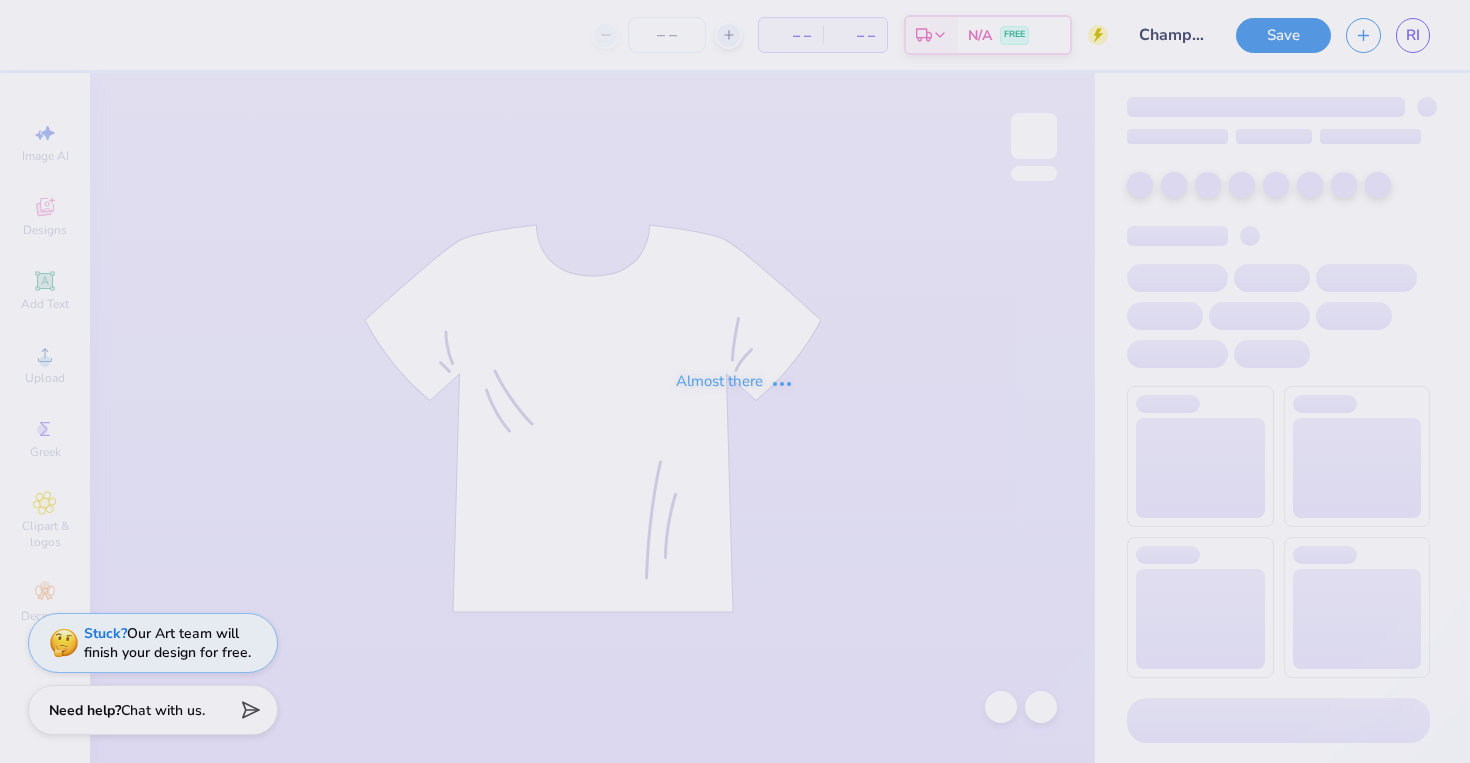type on "12" 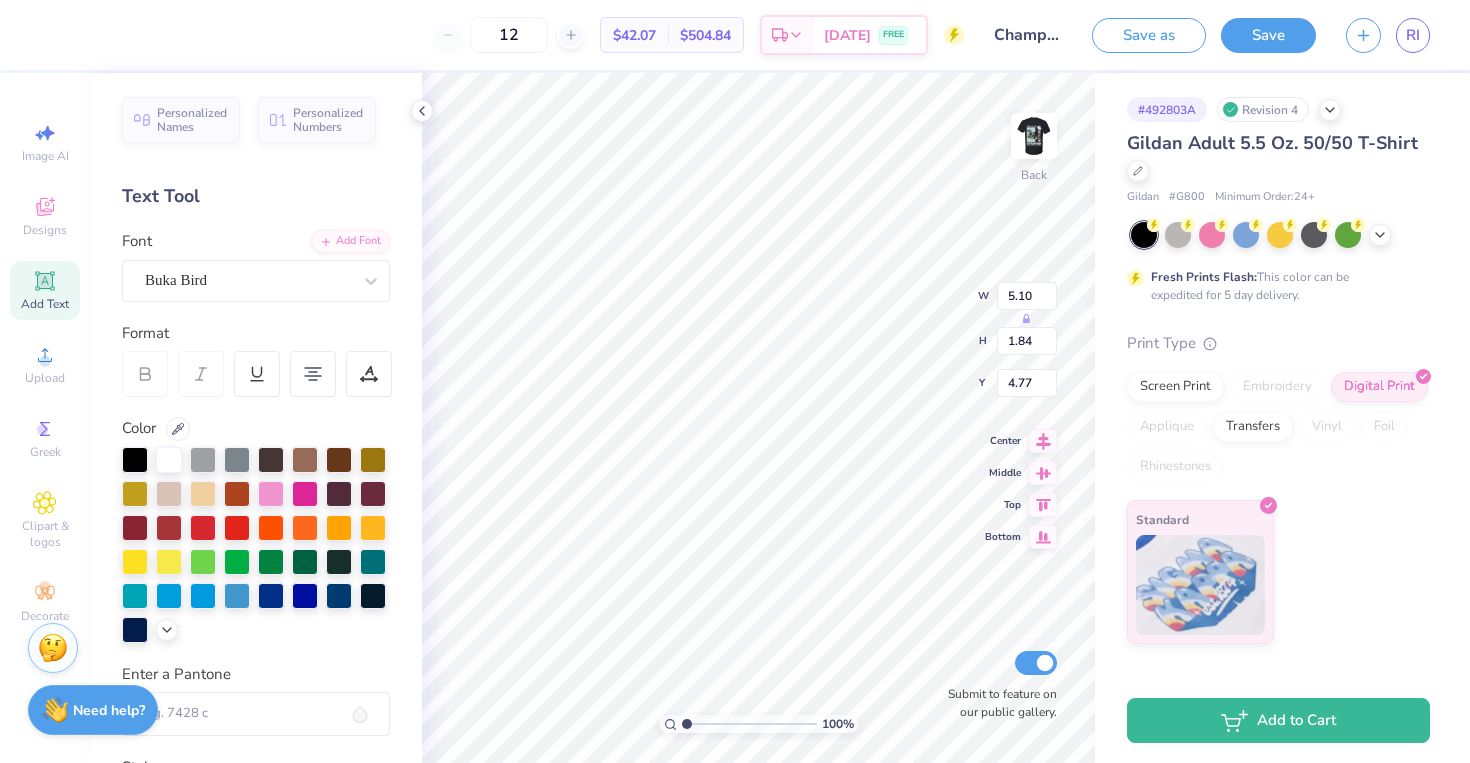 type on "6.02" 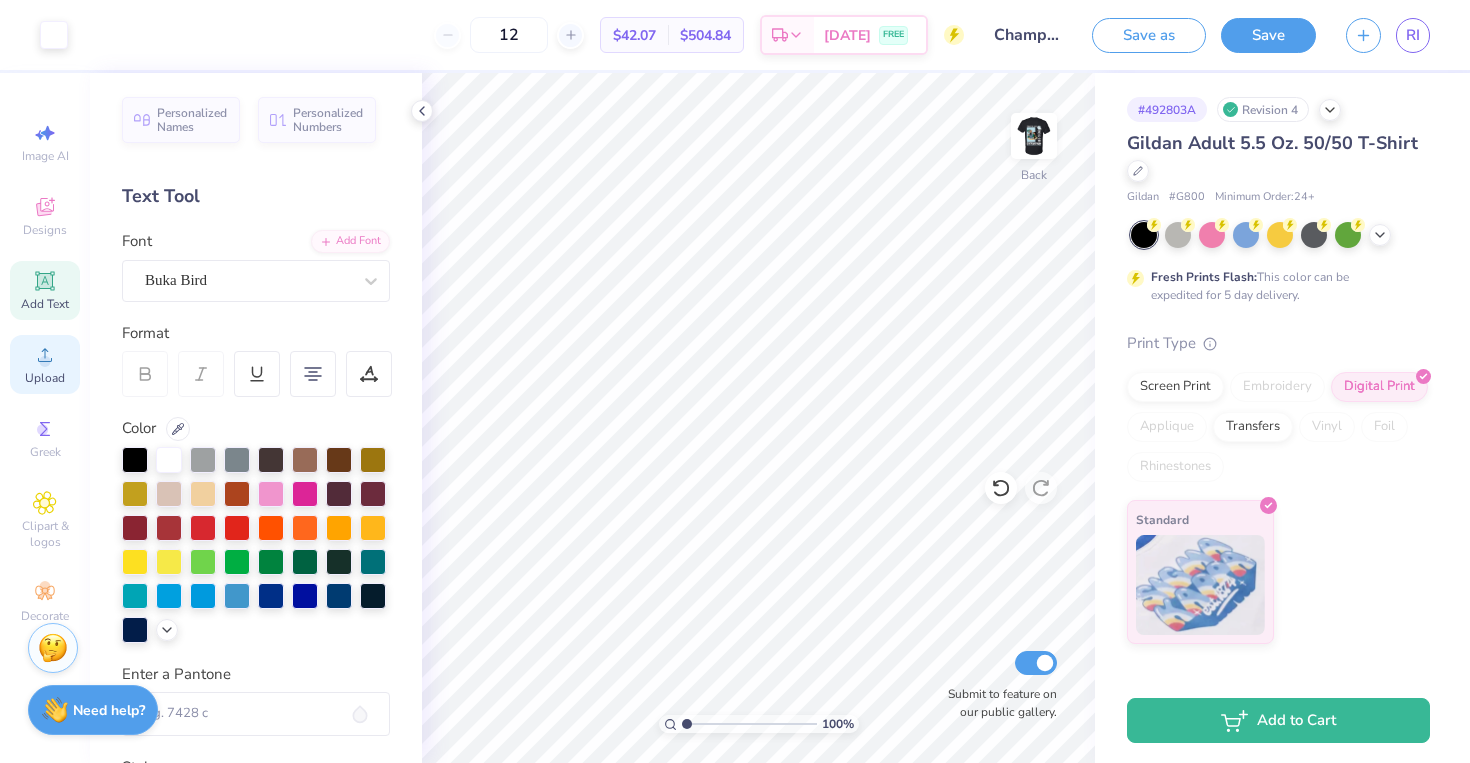 click 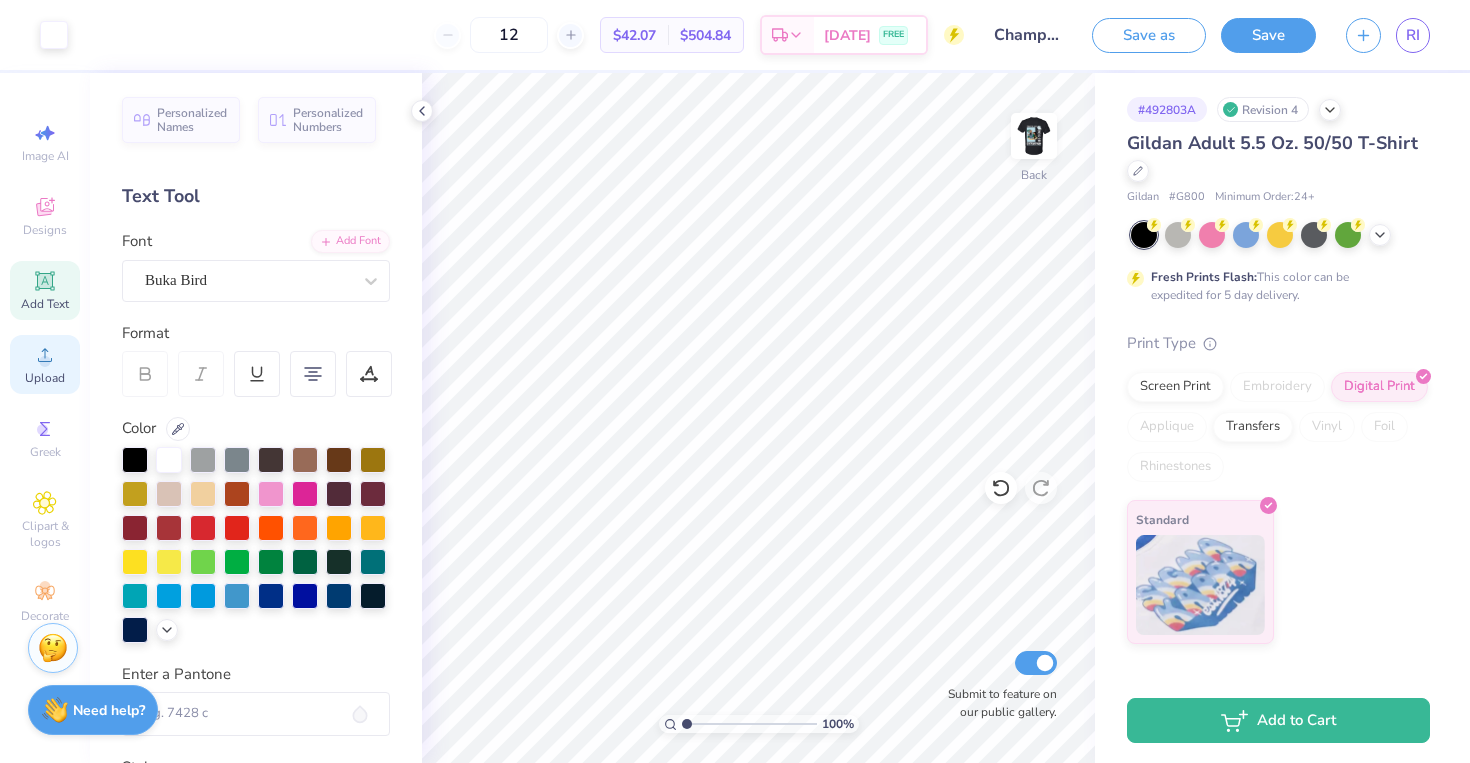 click 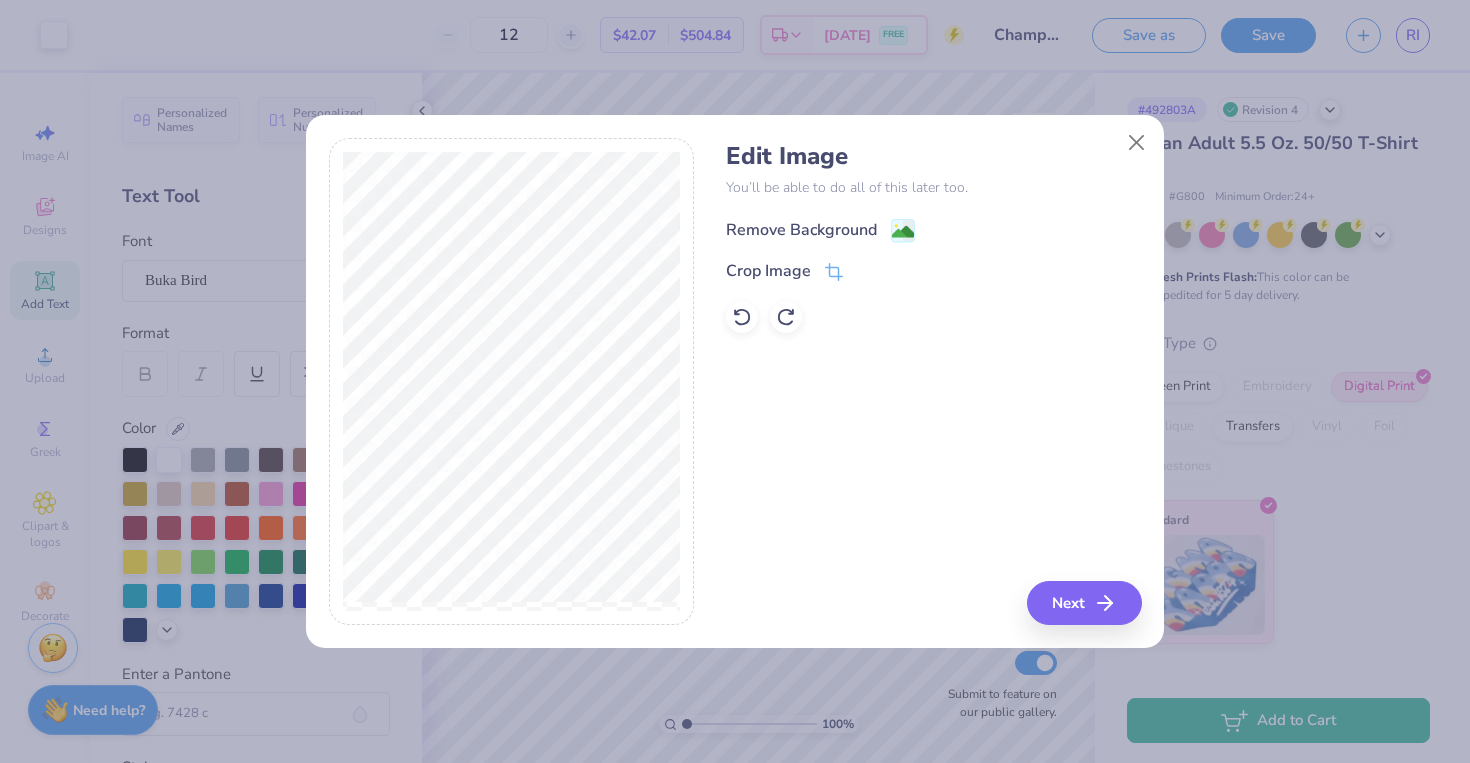 click on "Remove Background" at bounding box center [801, 230] 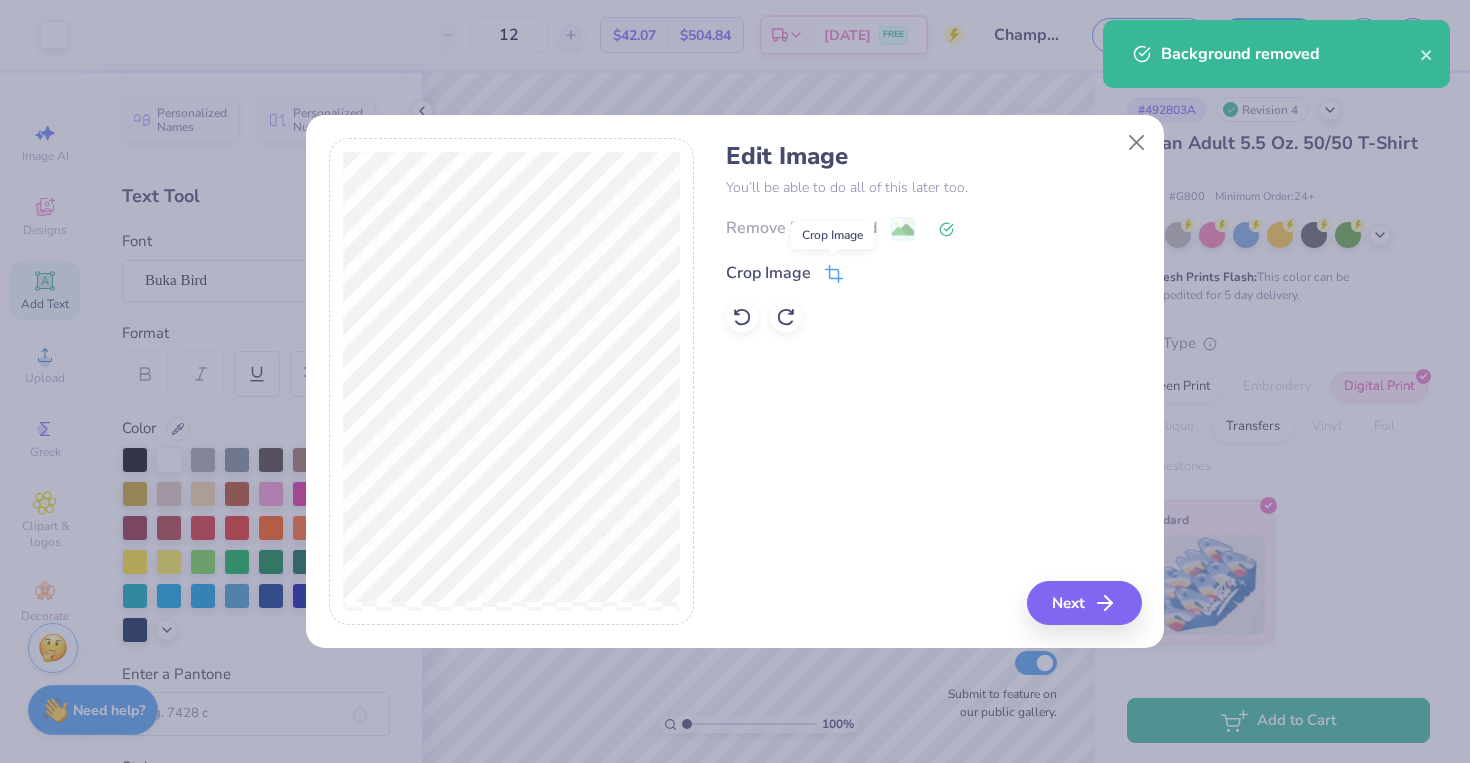 click 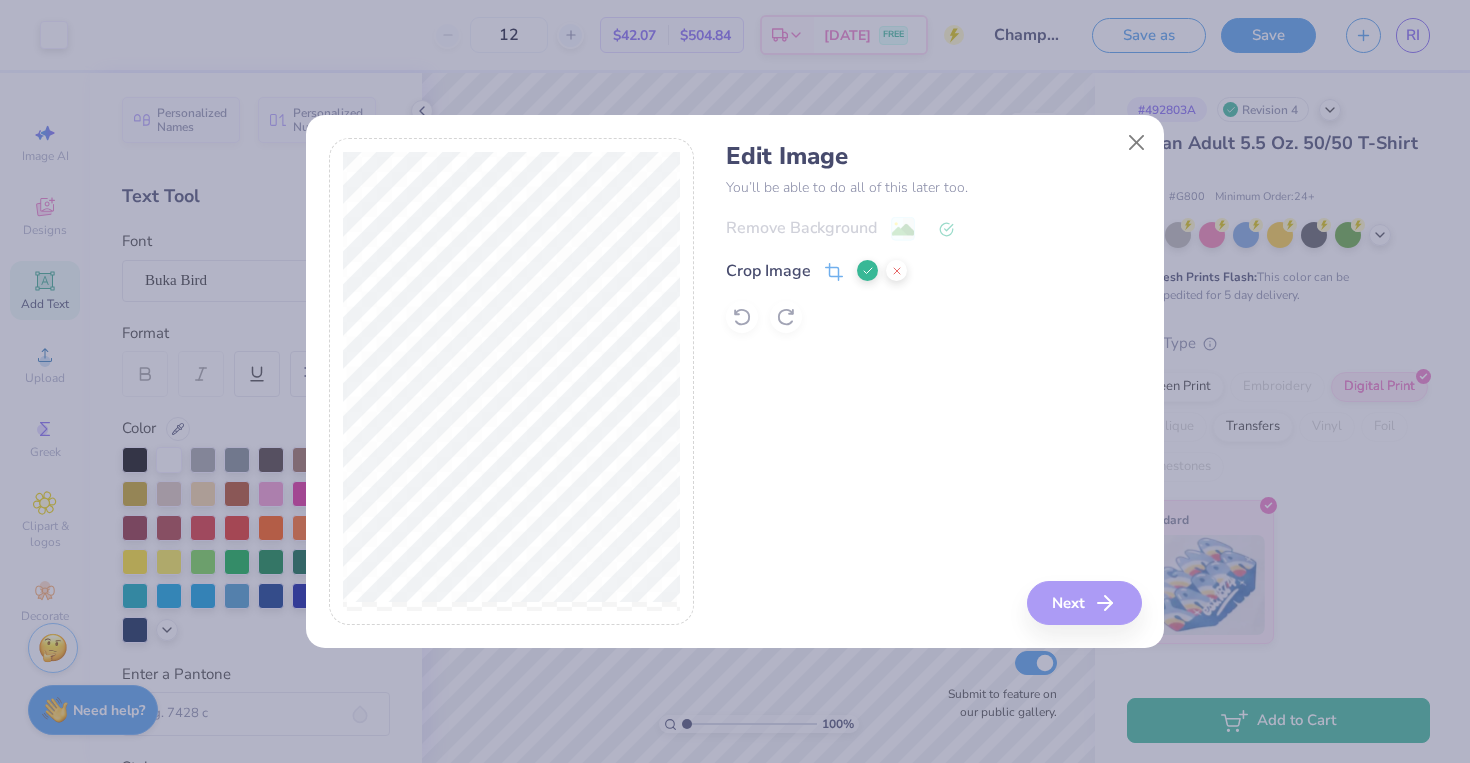 click 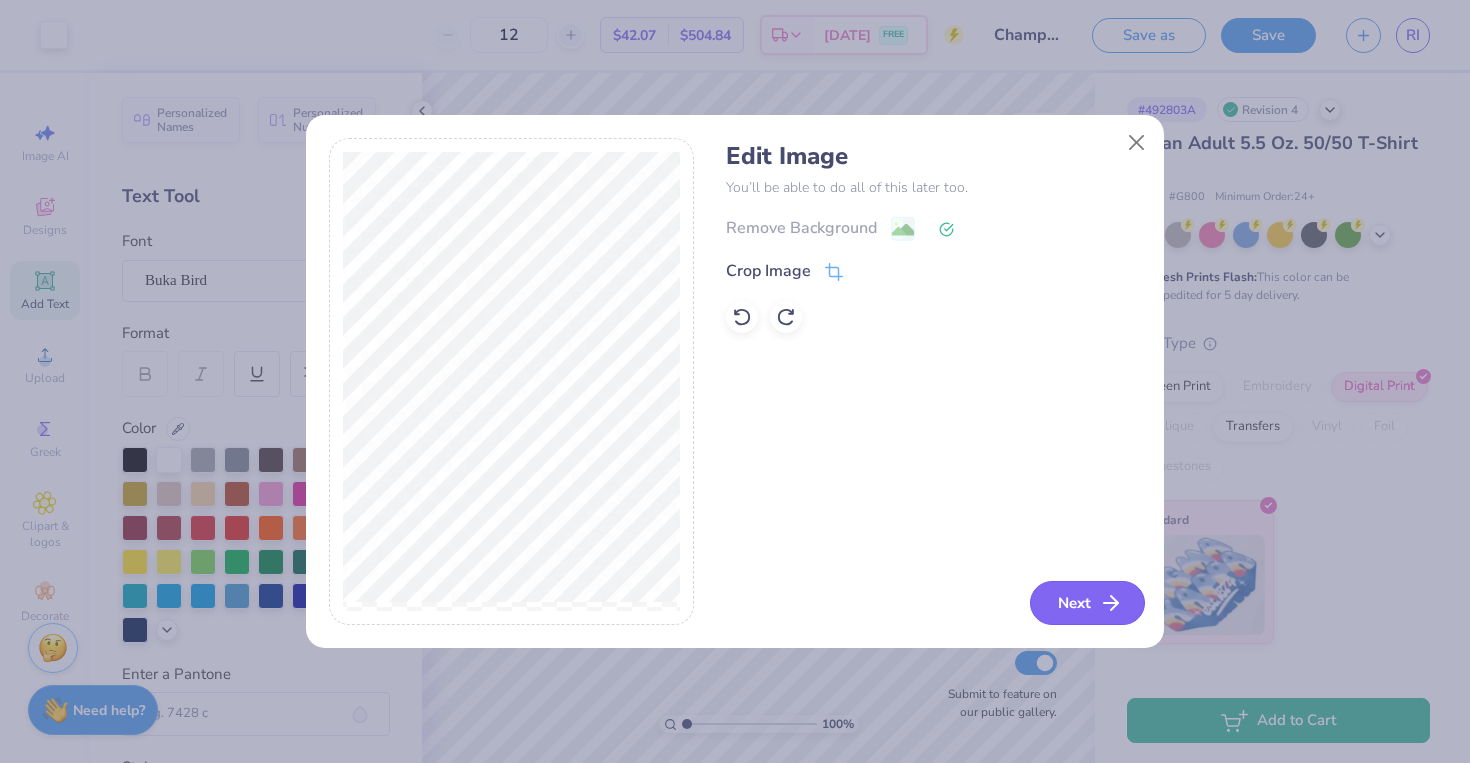 click 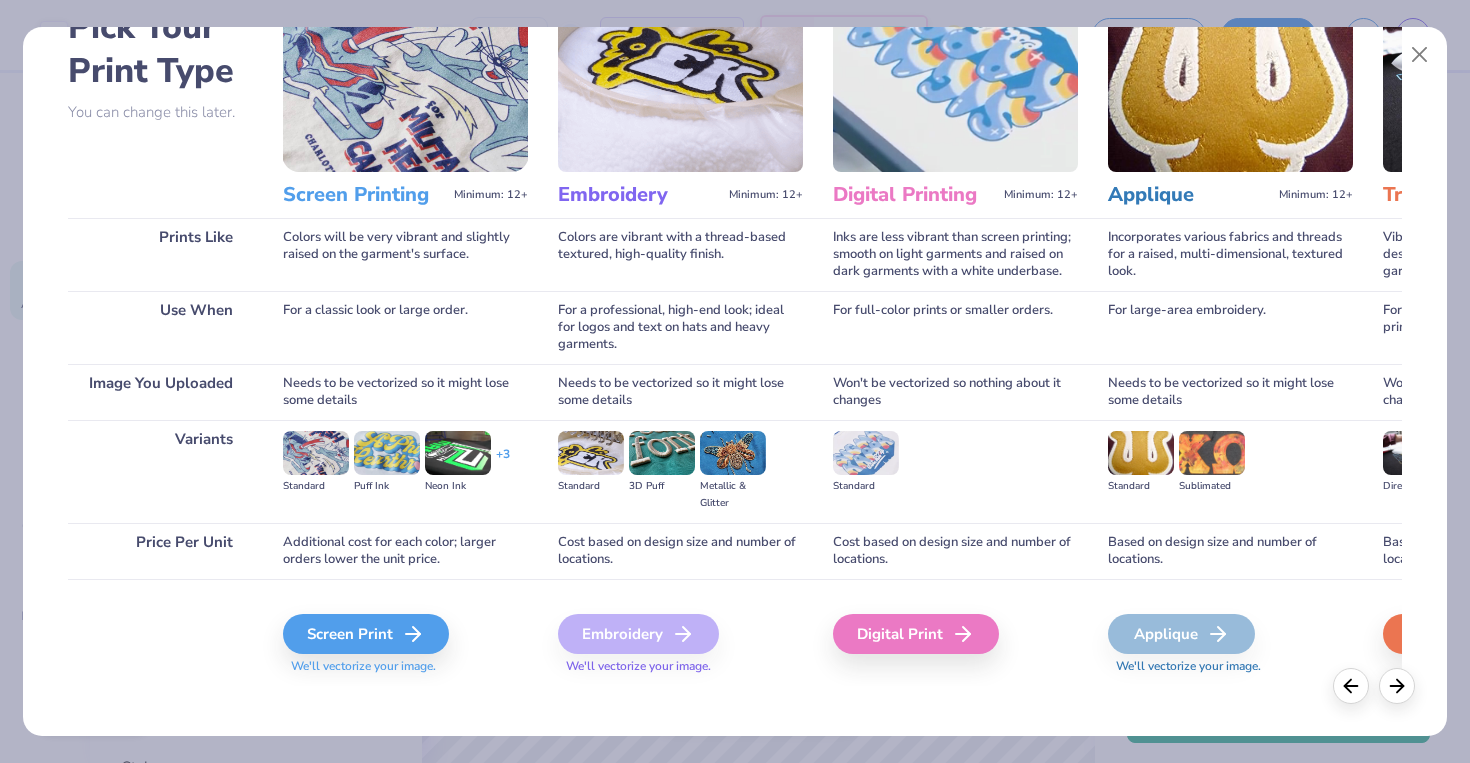 scroll, scrollTop: 134, scrollLeft: 0, axis: vertical 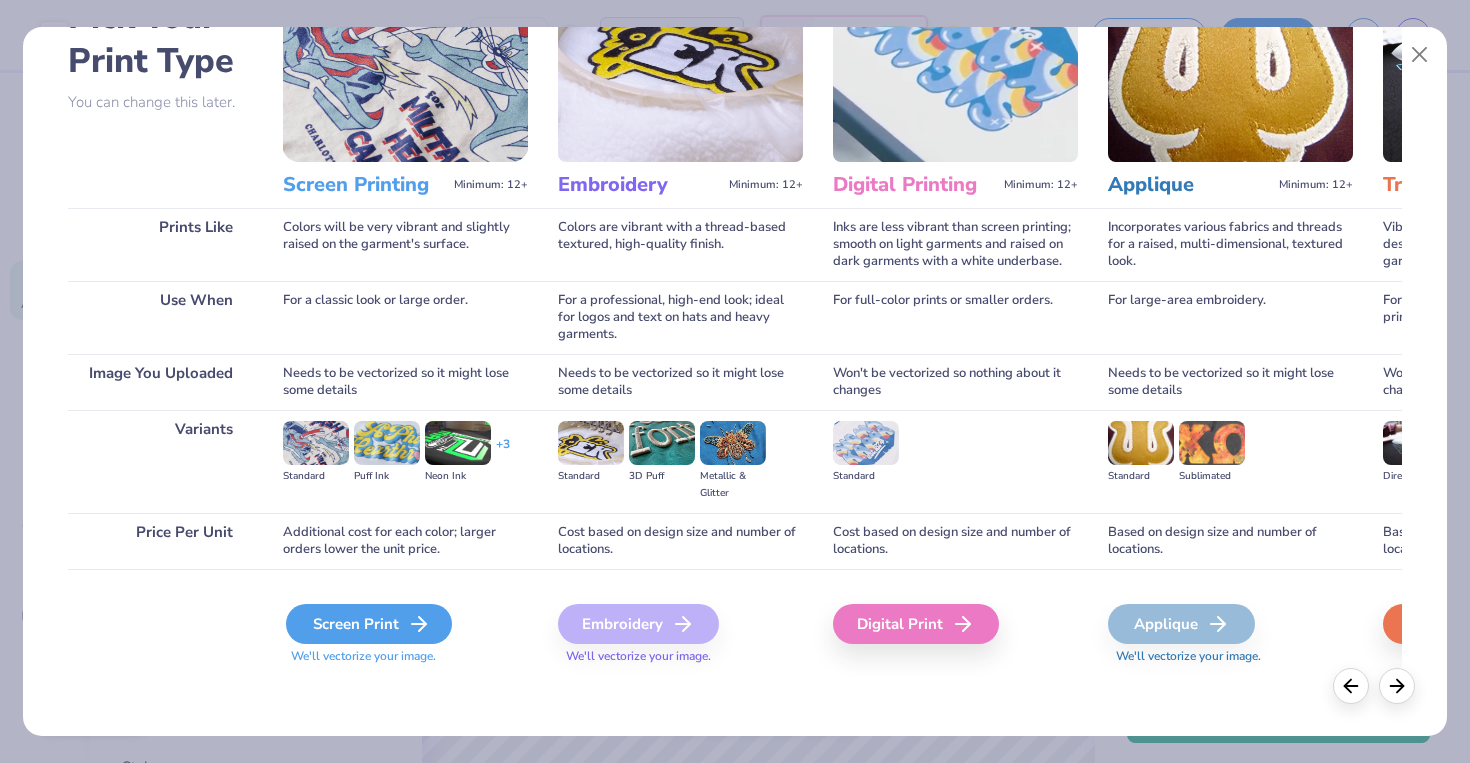click on "Screen Print" at bounding box center [369, 624] 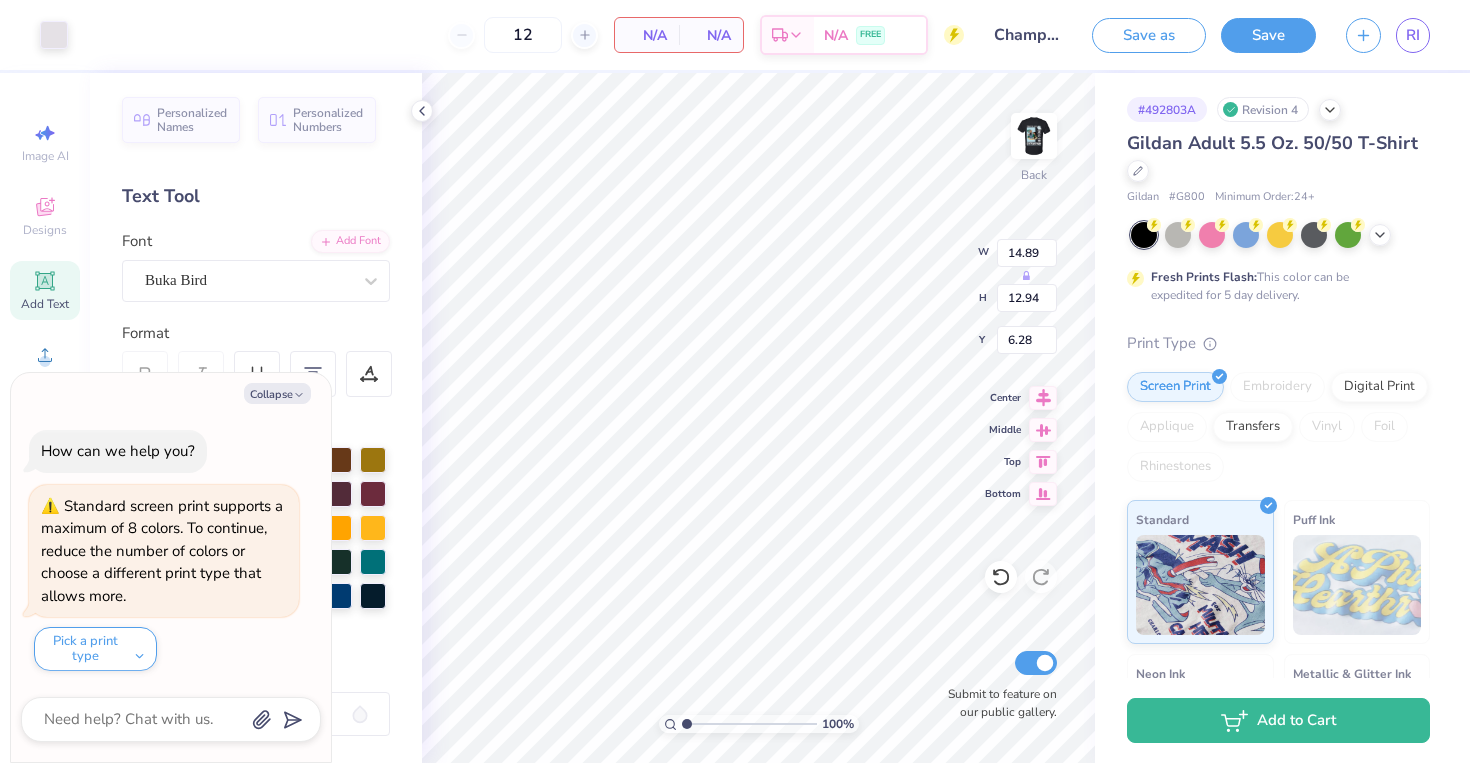type on "x" 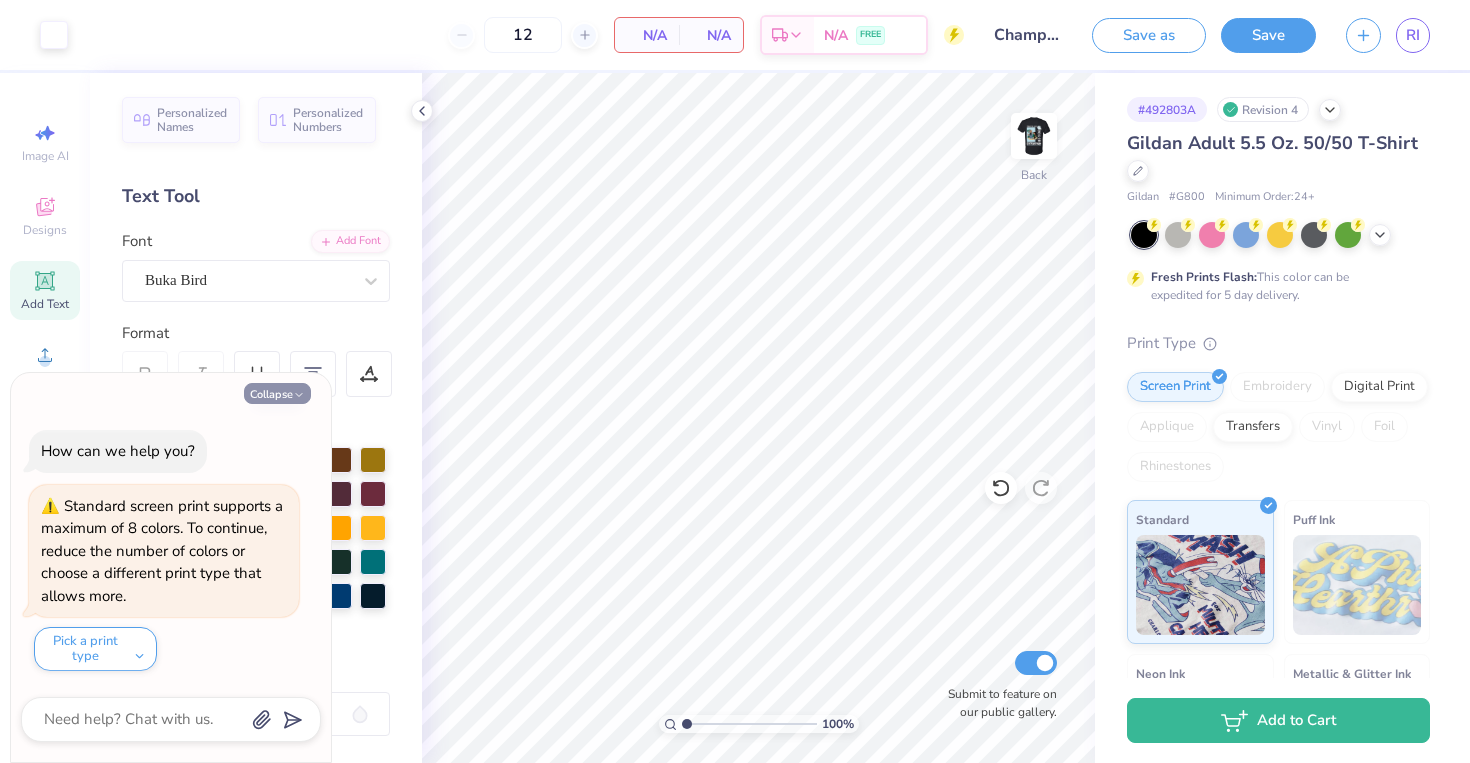 click on "Collapse" at bounding box center (277, 393) 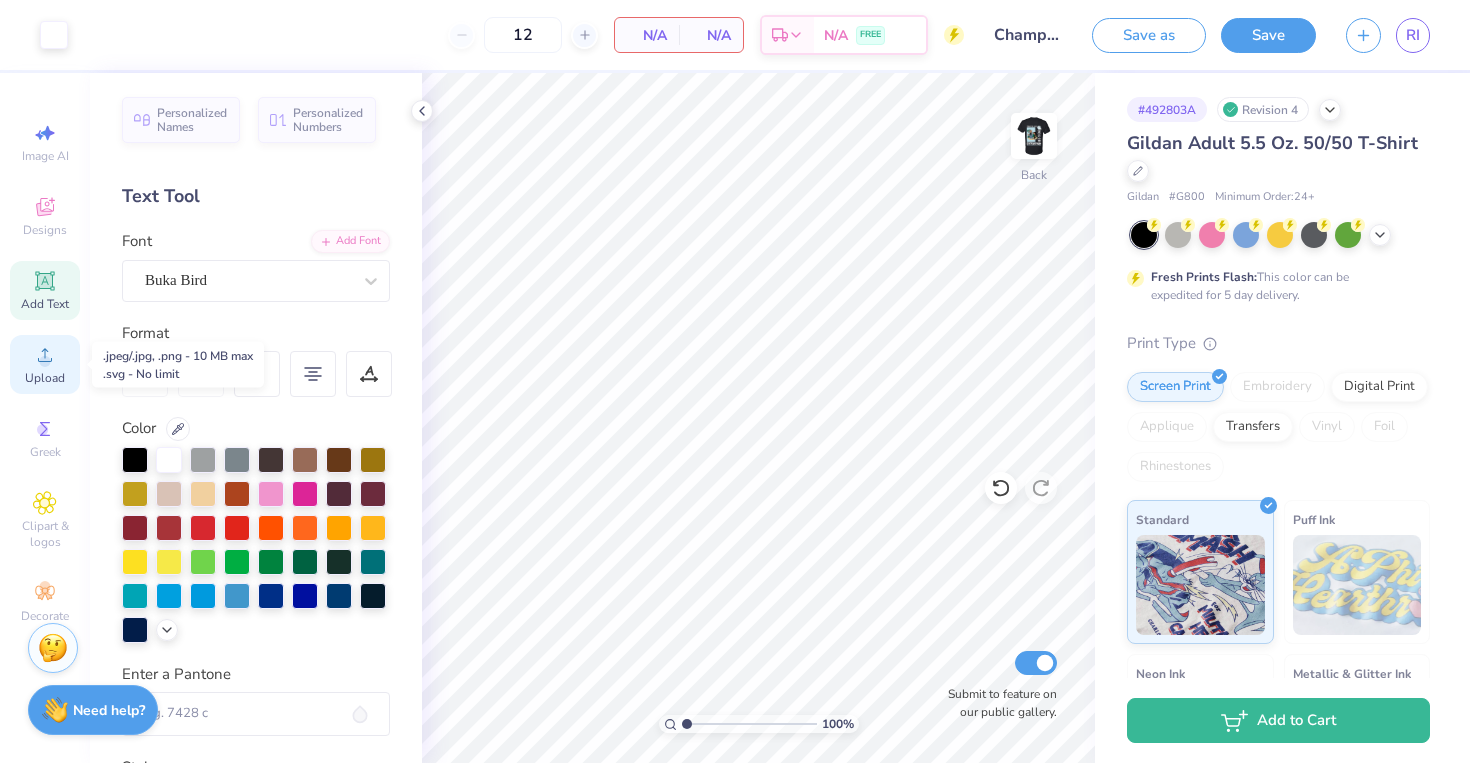 click 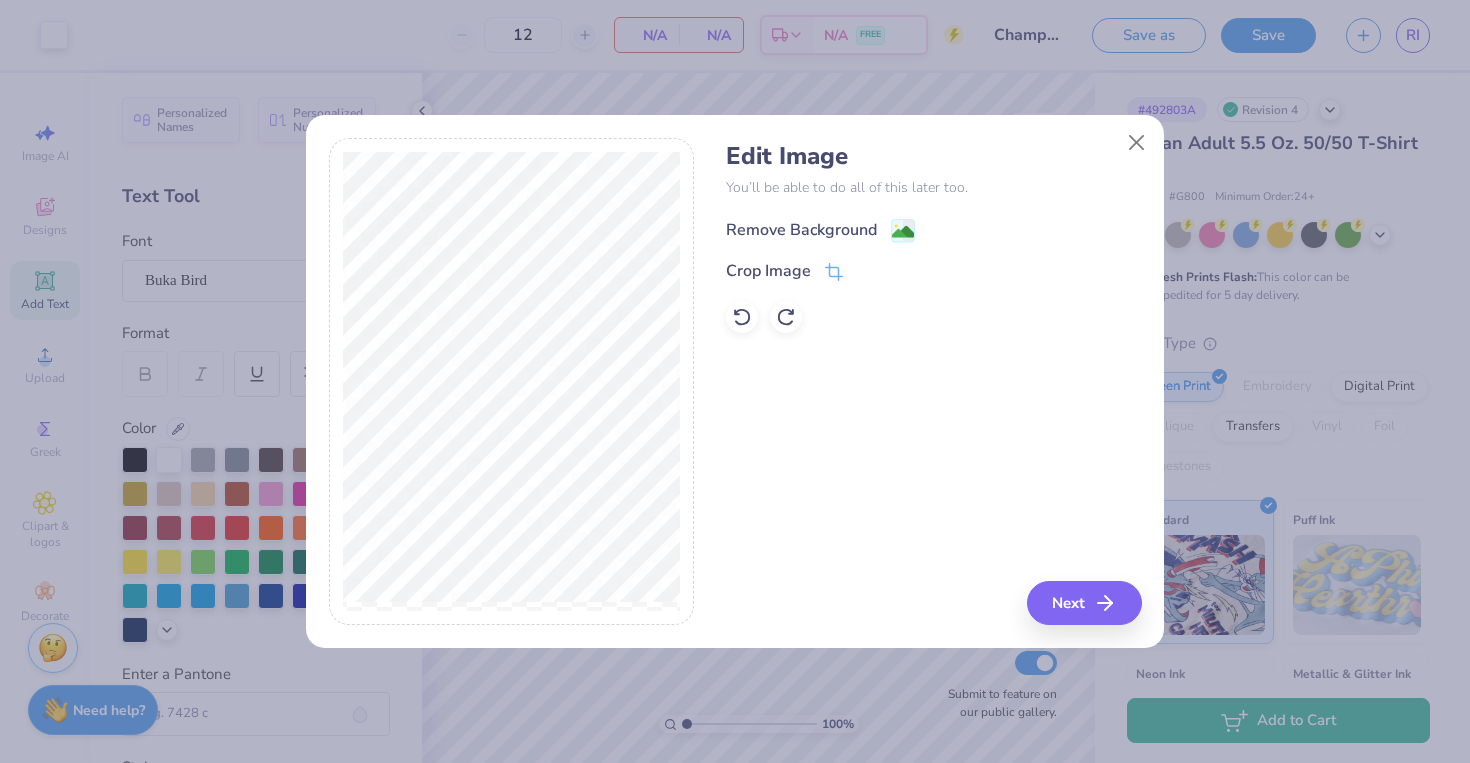 click on "Remove Background" at bounding box center [801, 230] 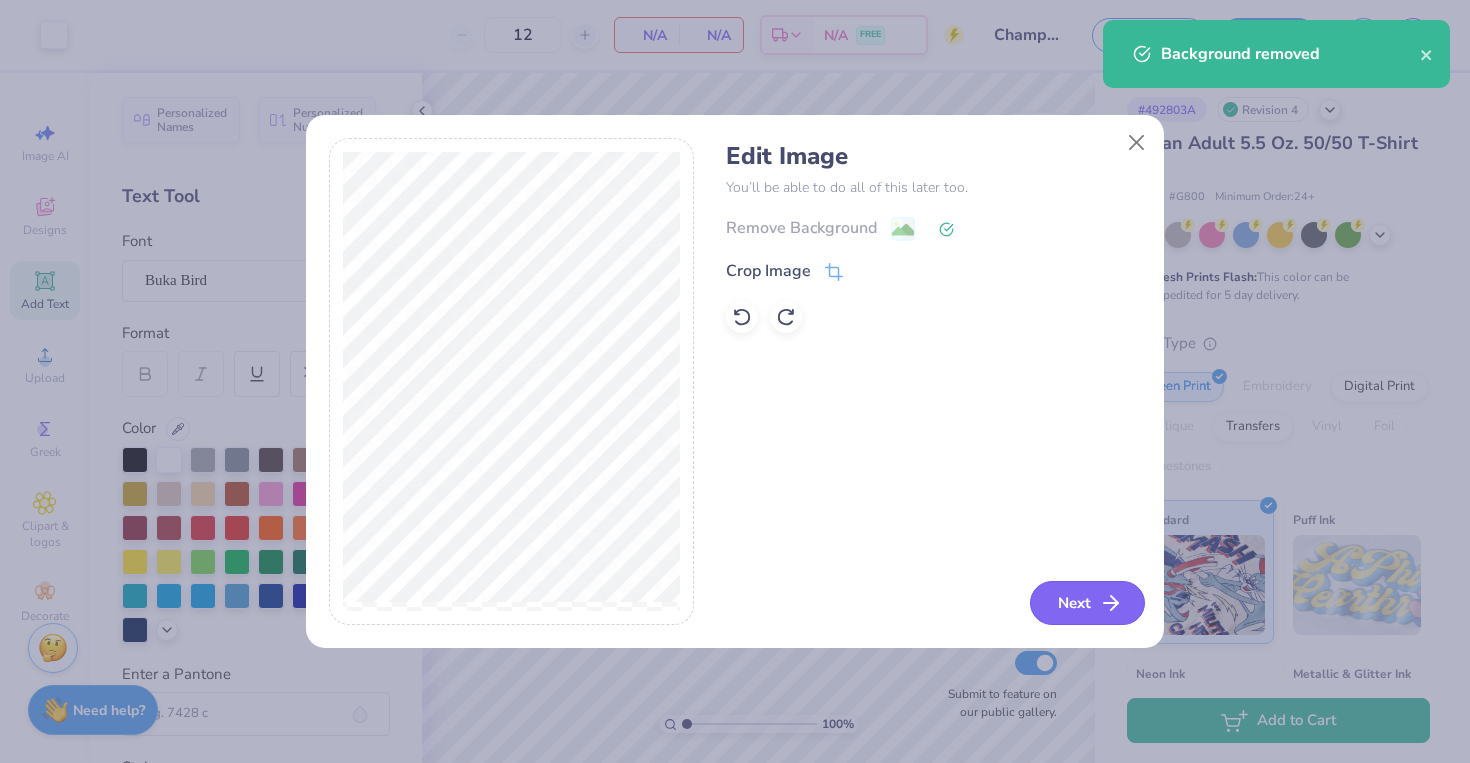 click on "Next" at bounding box center [1087, 603] 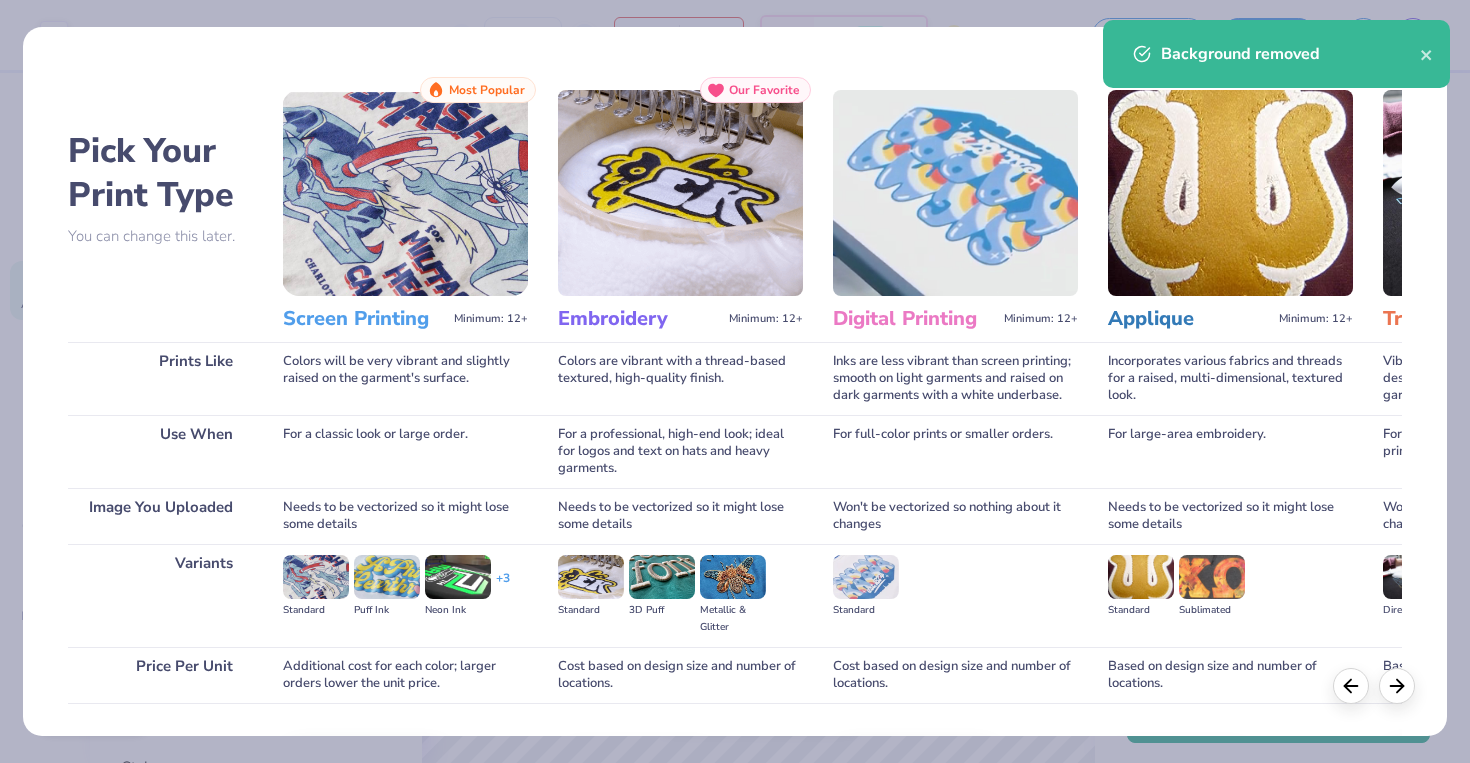 scroll, scrollTop: 134, scrollLeft: 0, axis: vertical 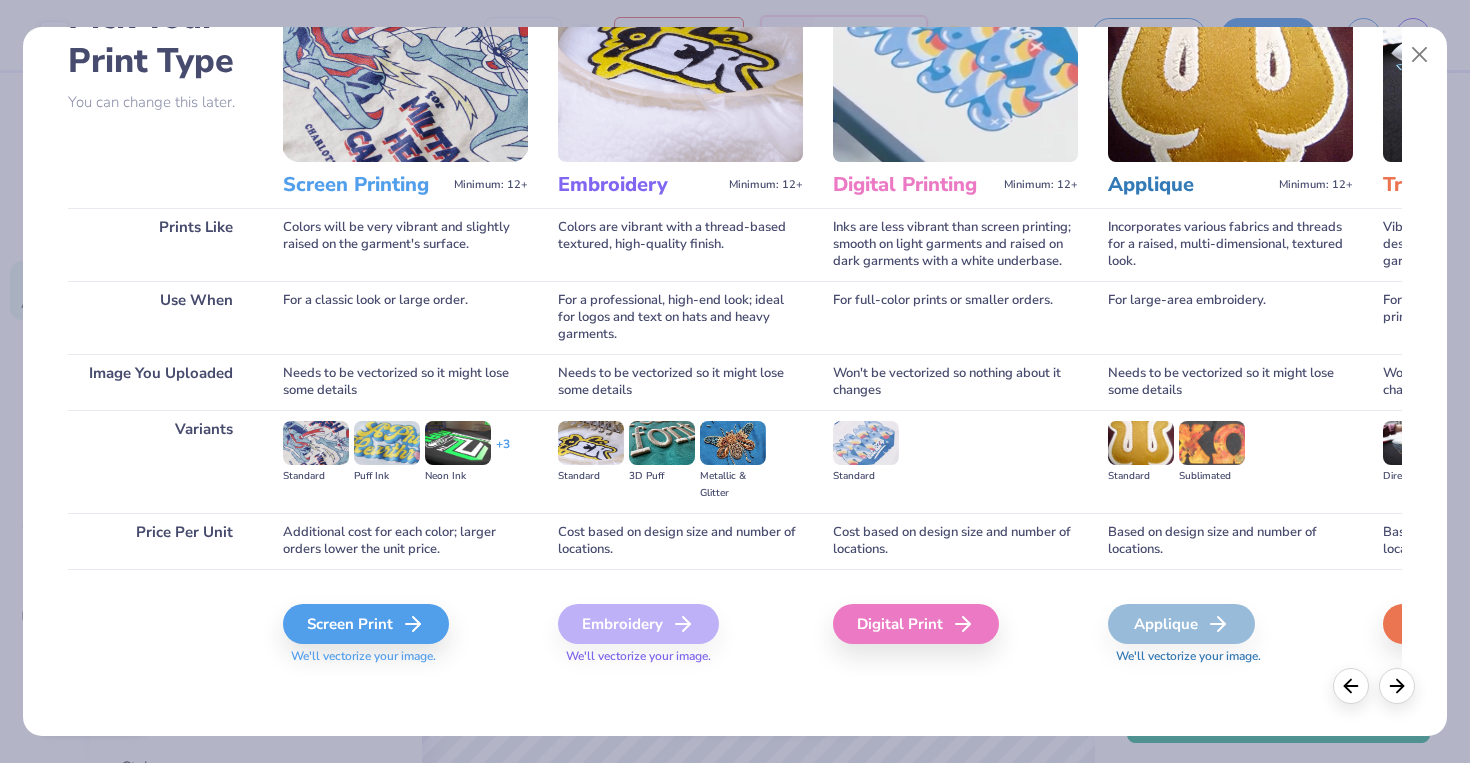 click on "Screen Print We'll vectorize your image." at bounding box center [405, 634] 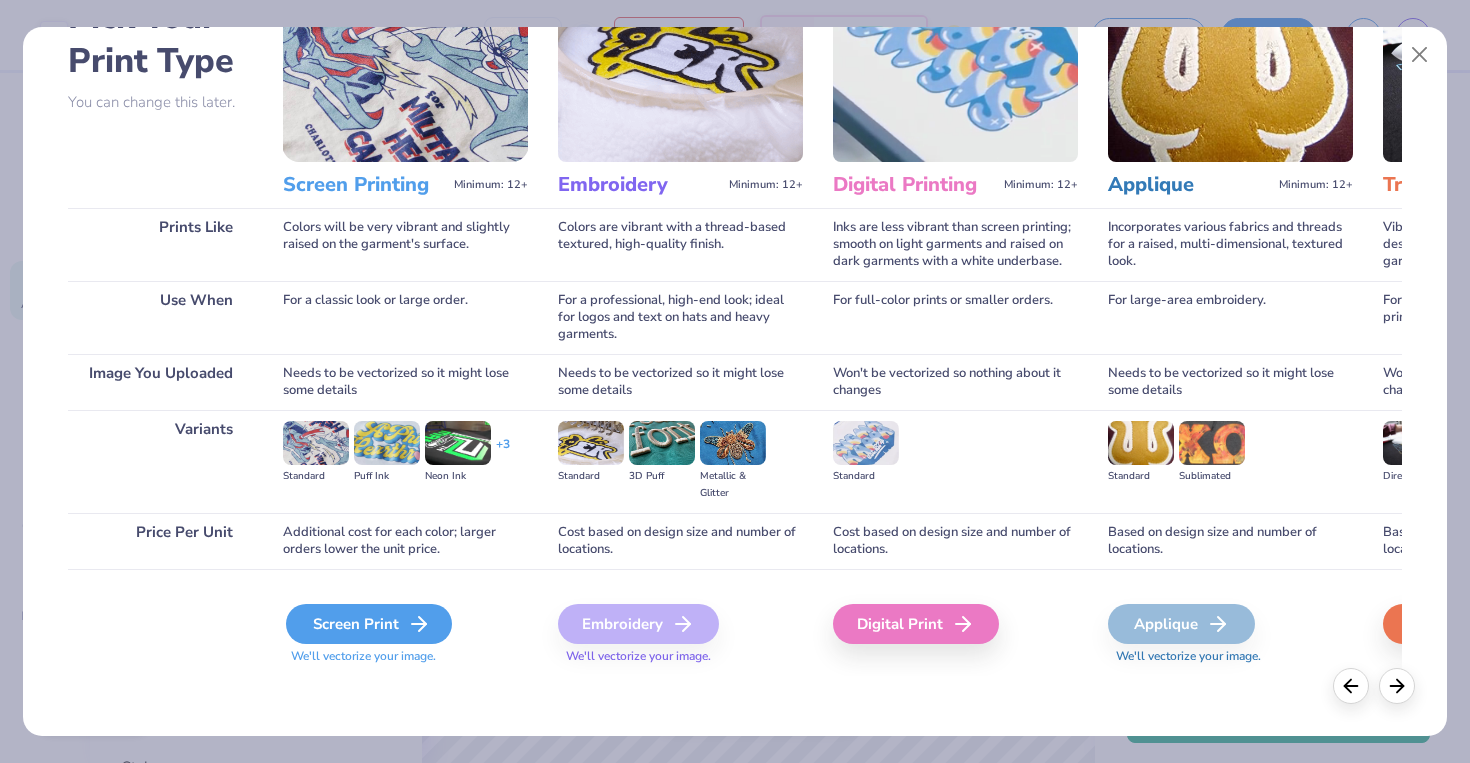 click on "Screen Print" at bounding box center (369, 624) 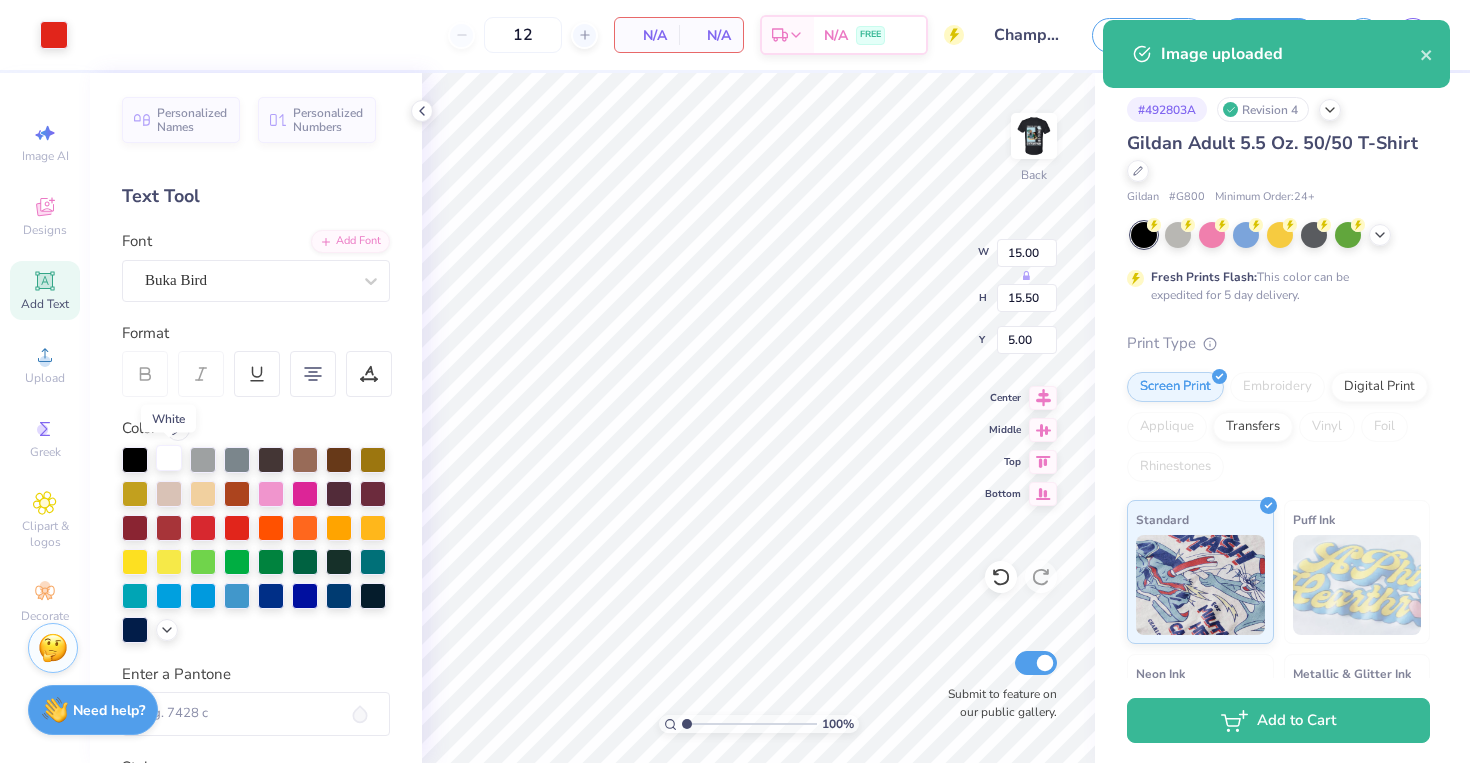 click at bounding box center [169, 458] 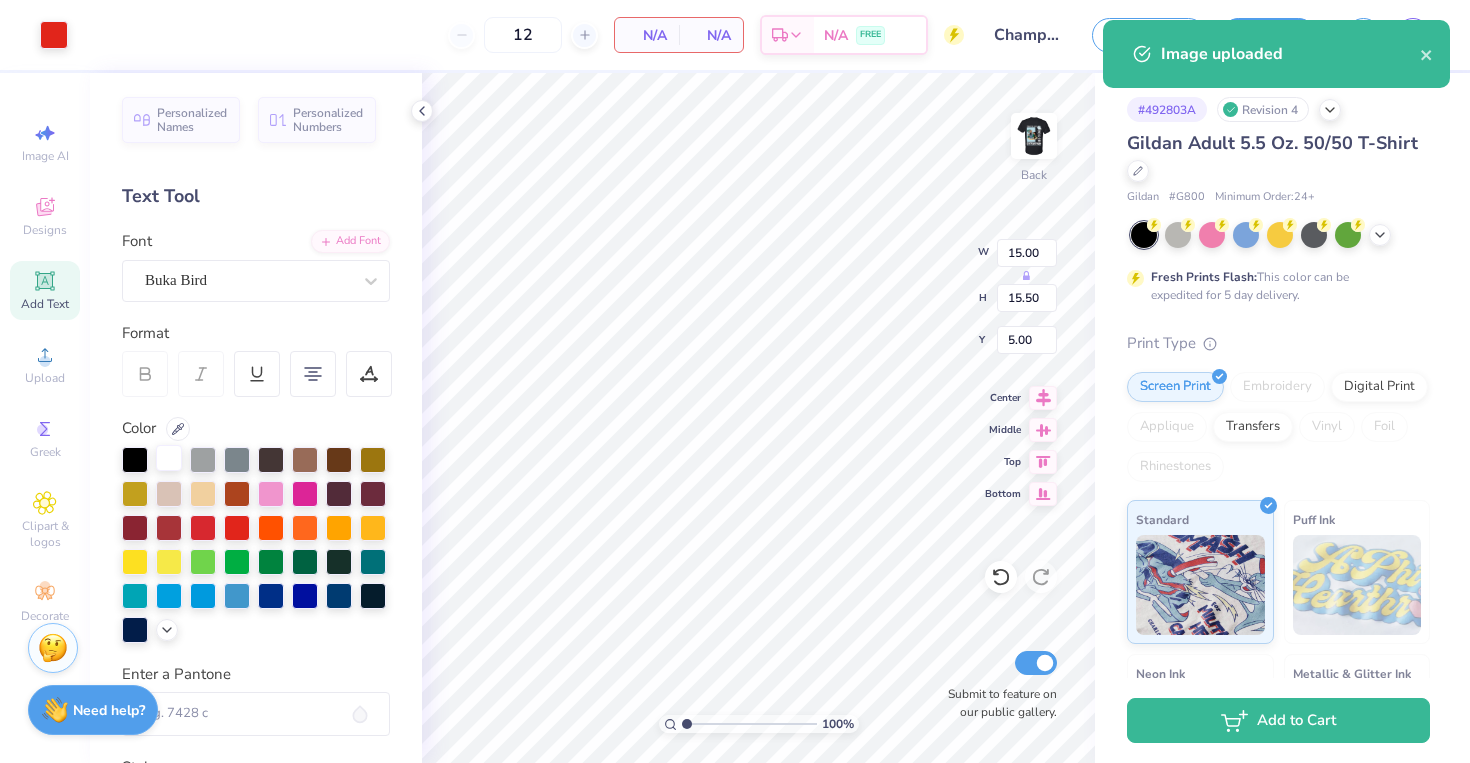 click at bounding box center (169, 458) 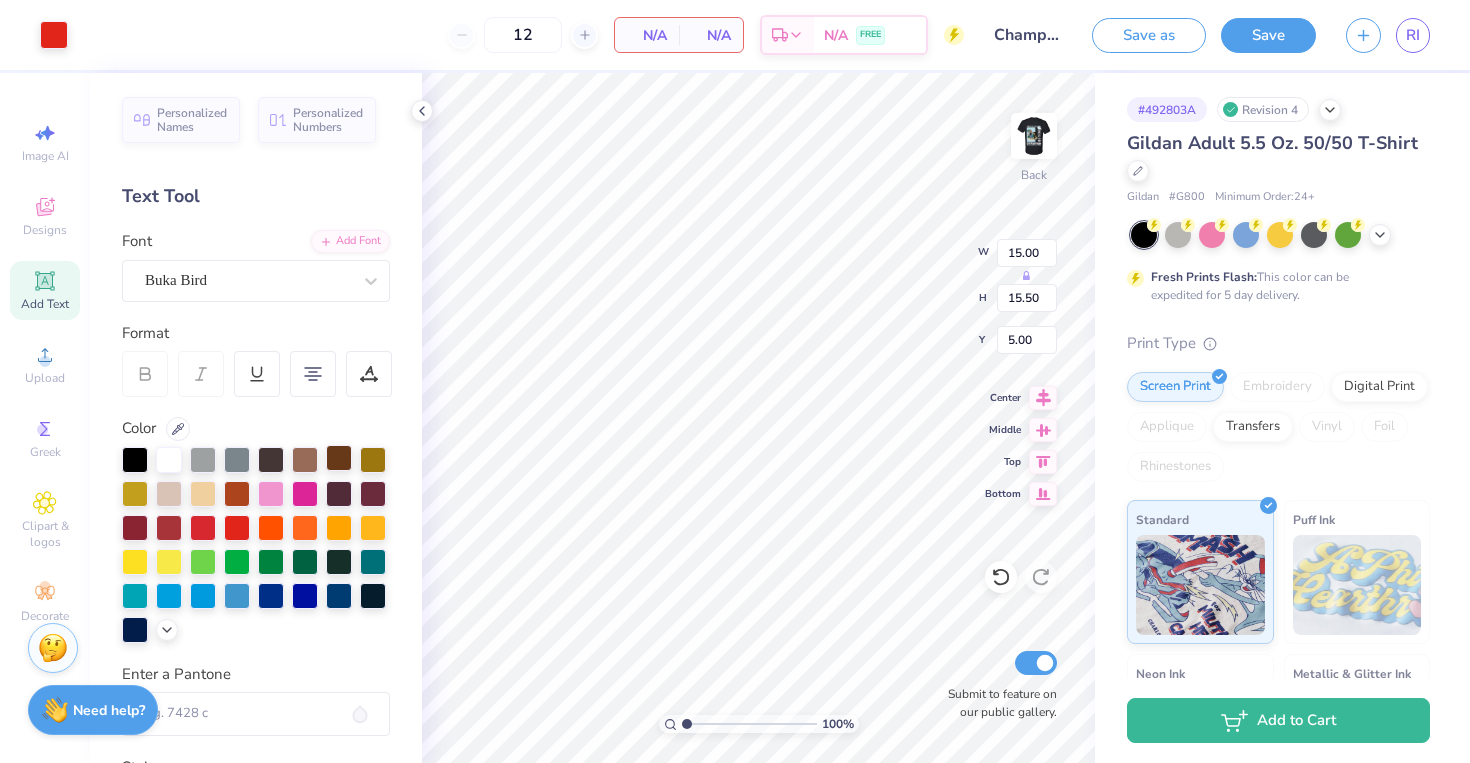 type on "3.67" 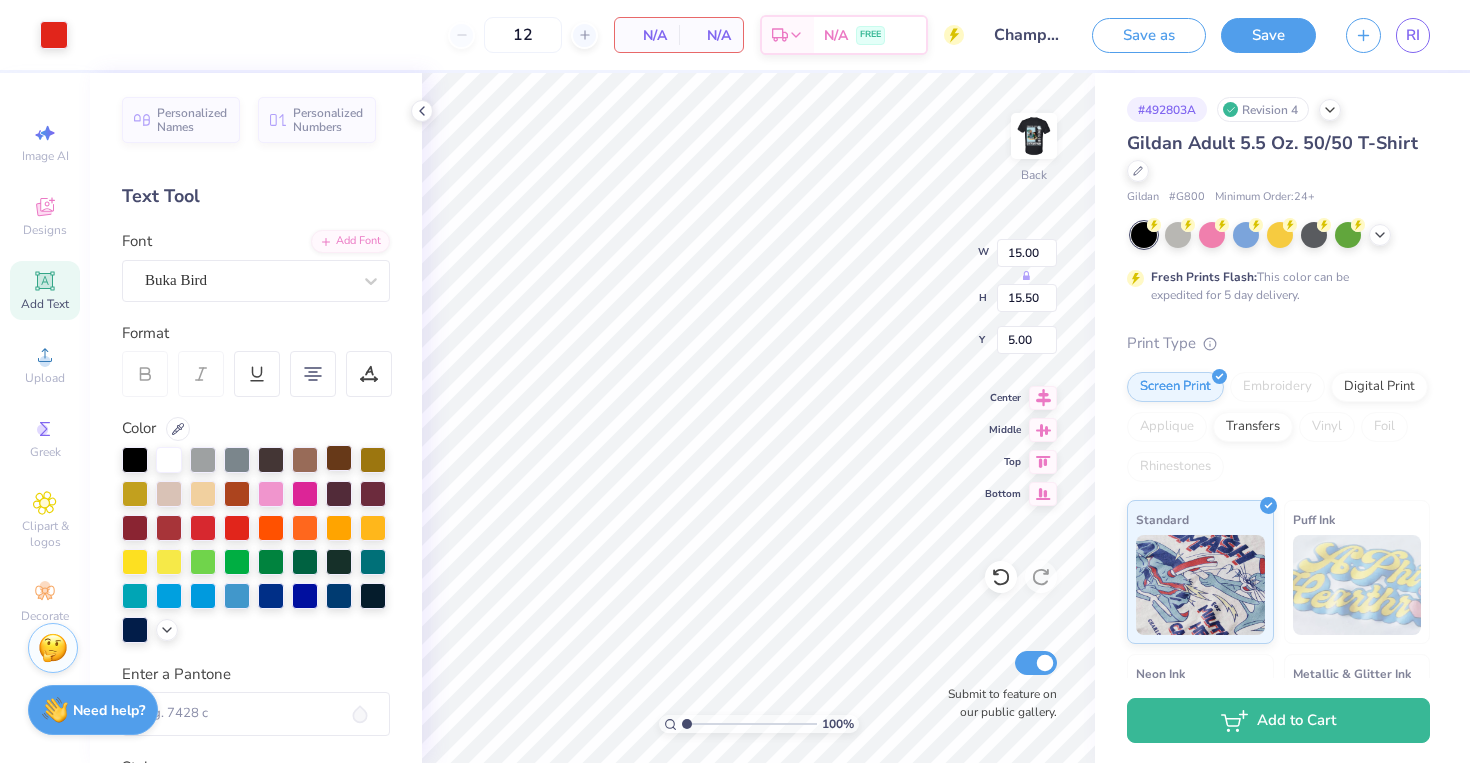 type on "3.79" 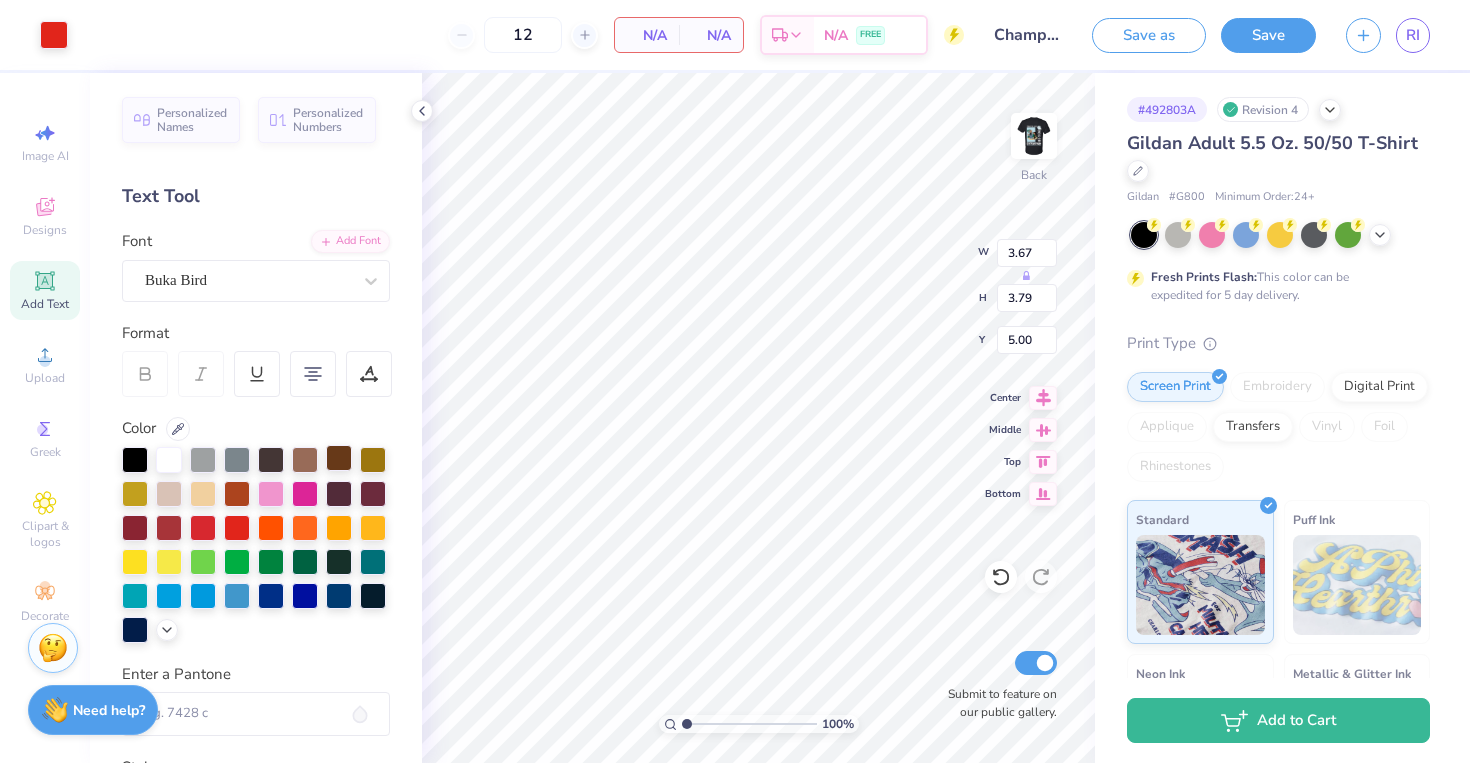 type on "4.80" 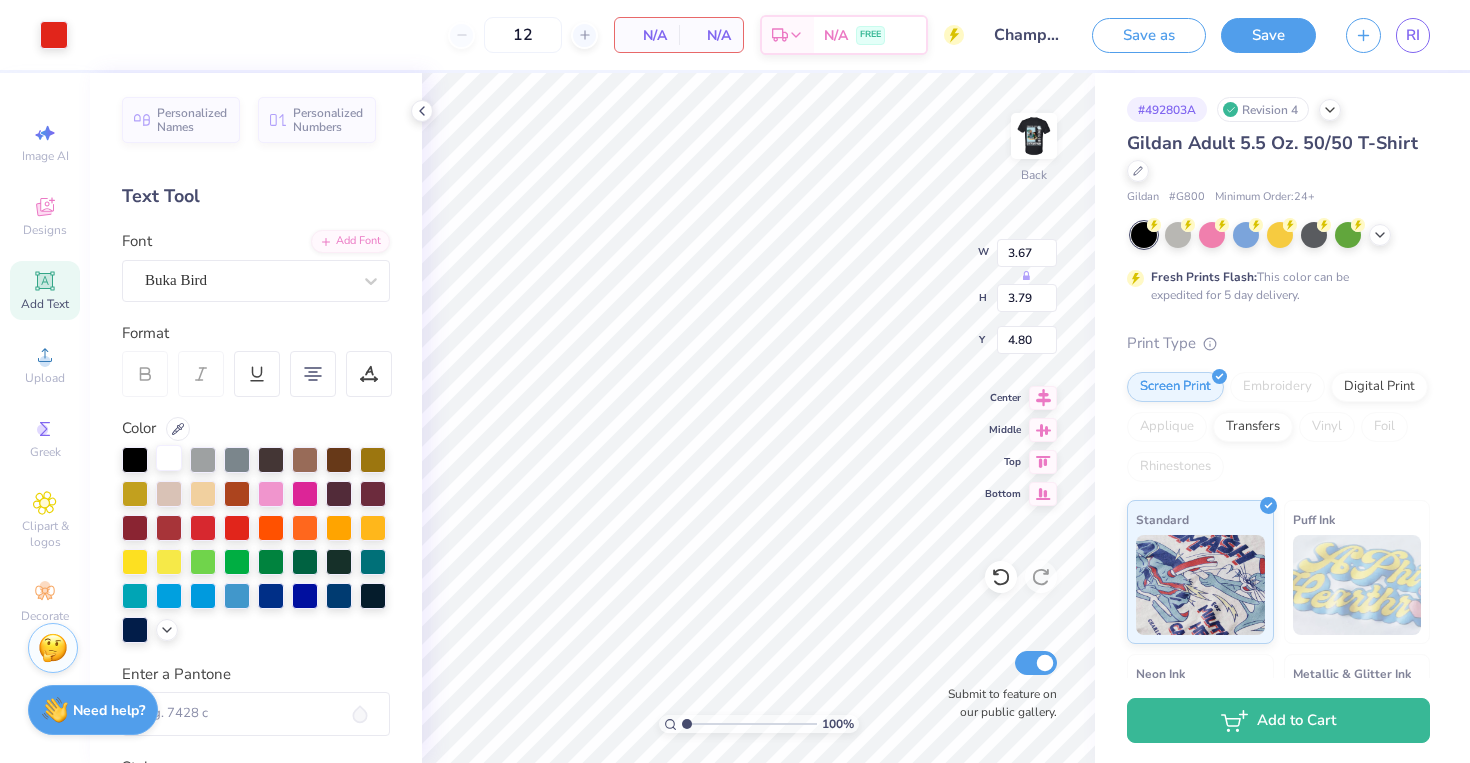 click at bounding box center [169, 458] 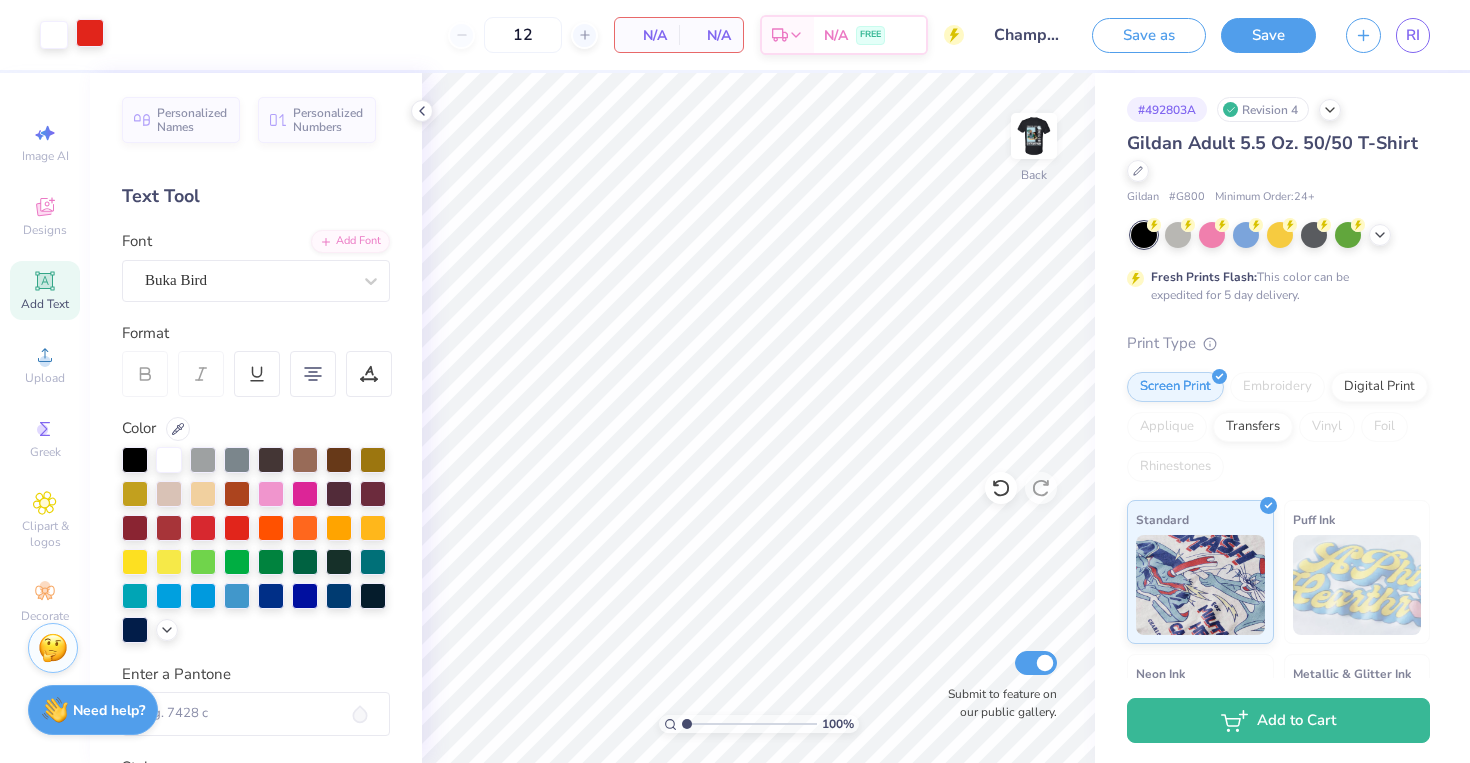 click at bounding box center [90, 33] 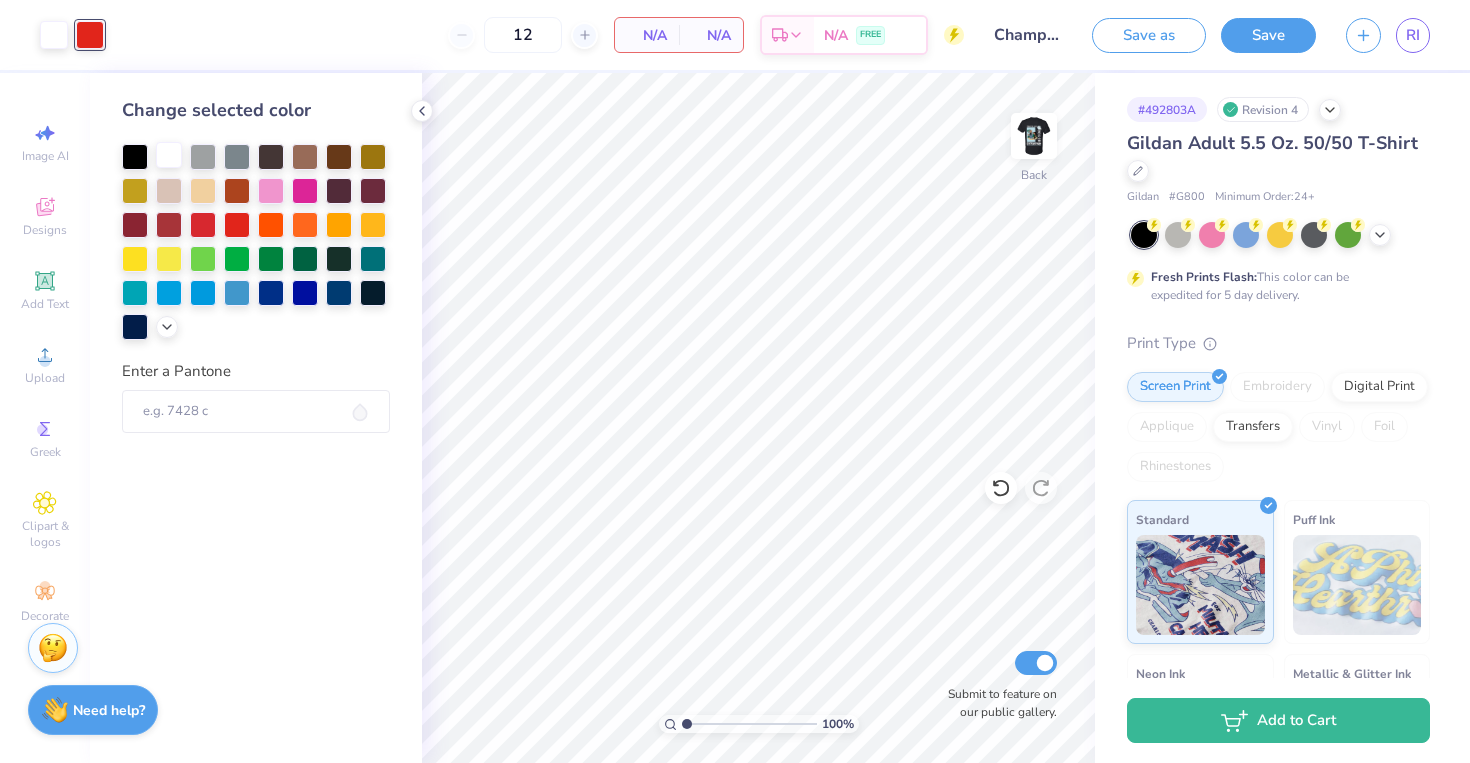 click at bounding box center (169, 155) 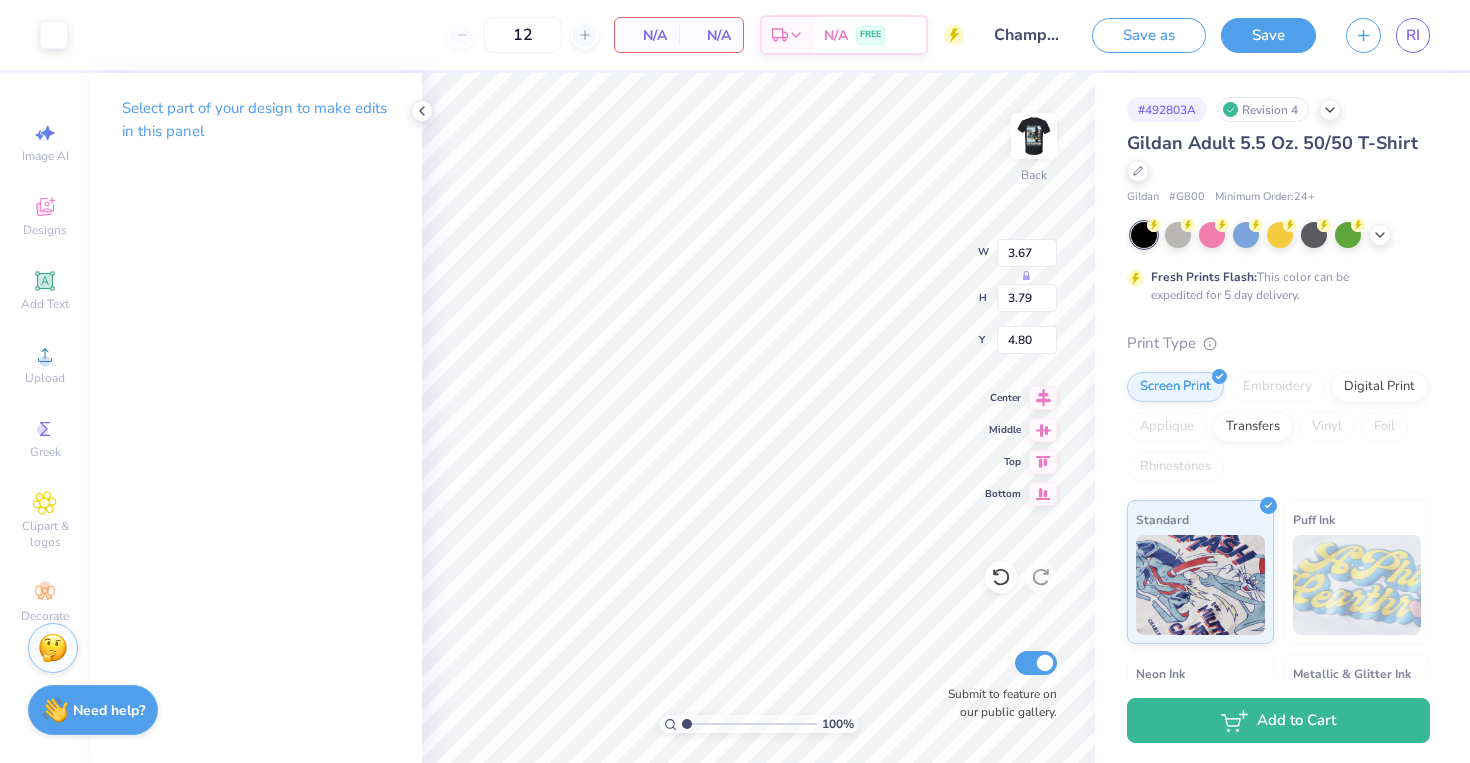 type on "1.45" 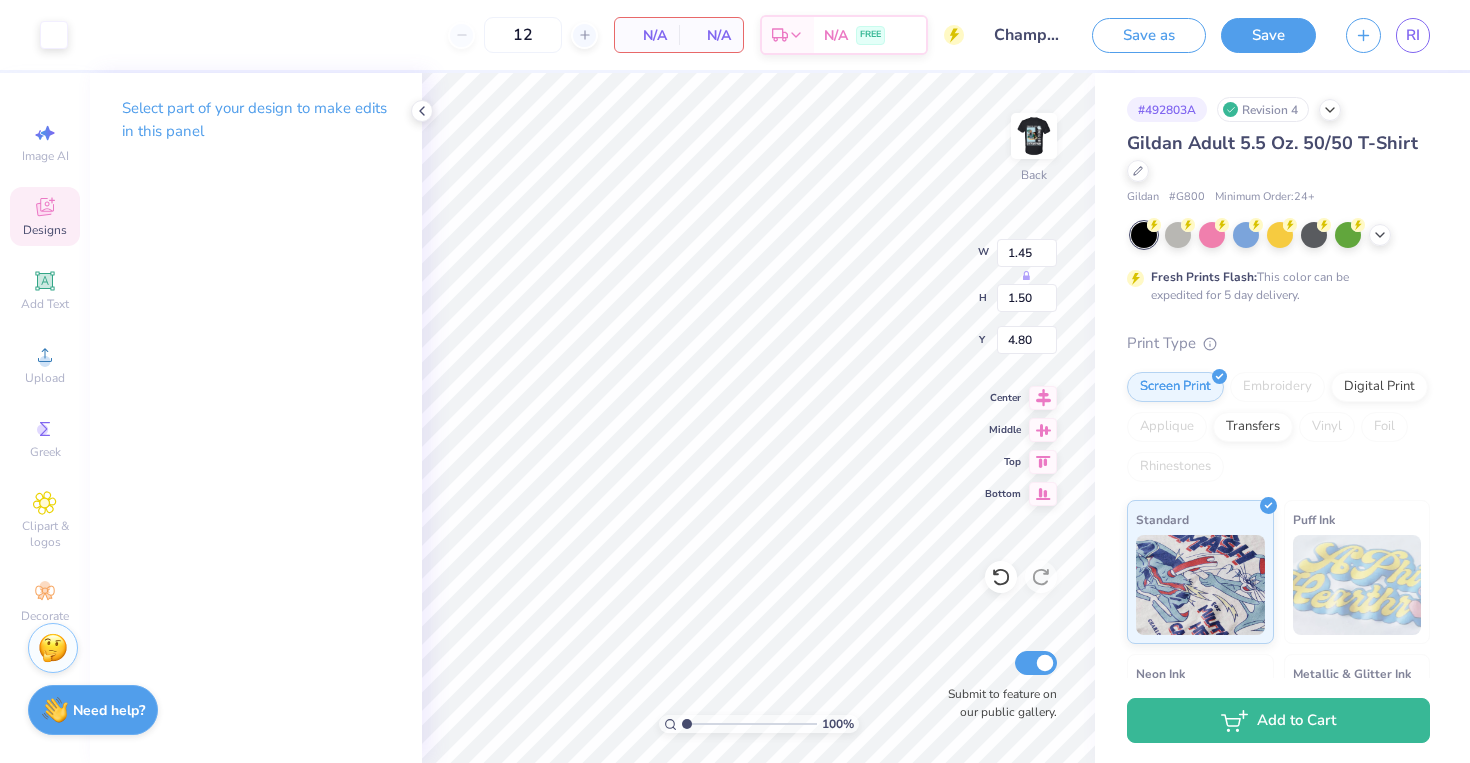 click on "Designs" at bounding box center (45, 230) 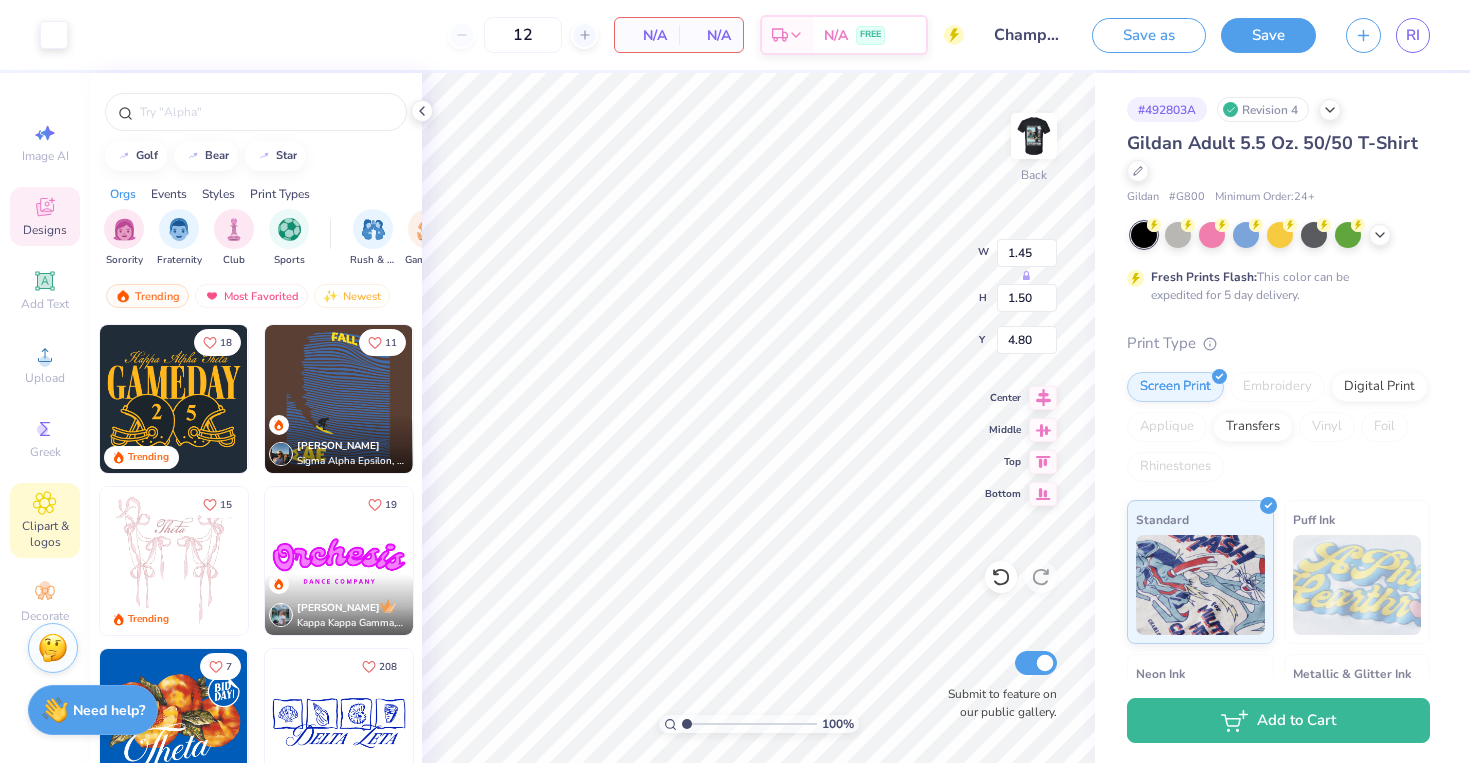click 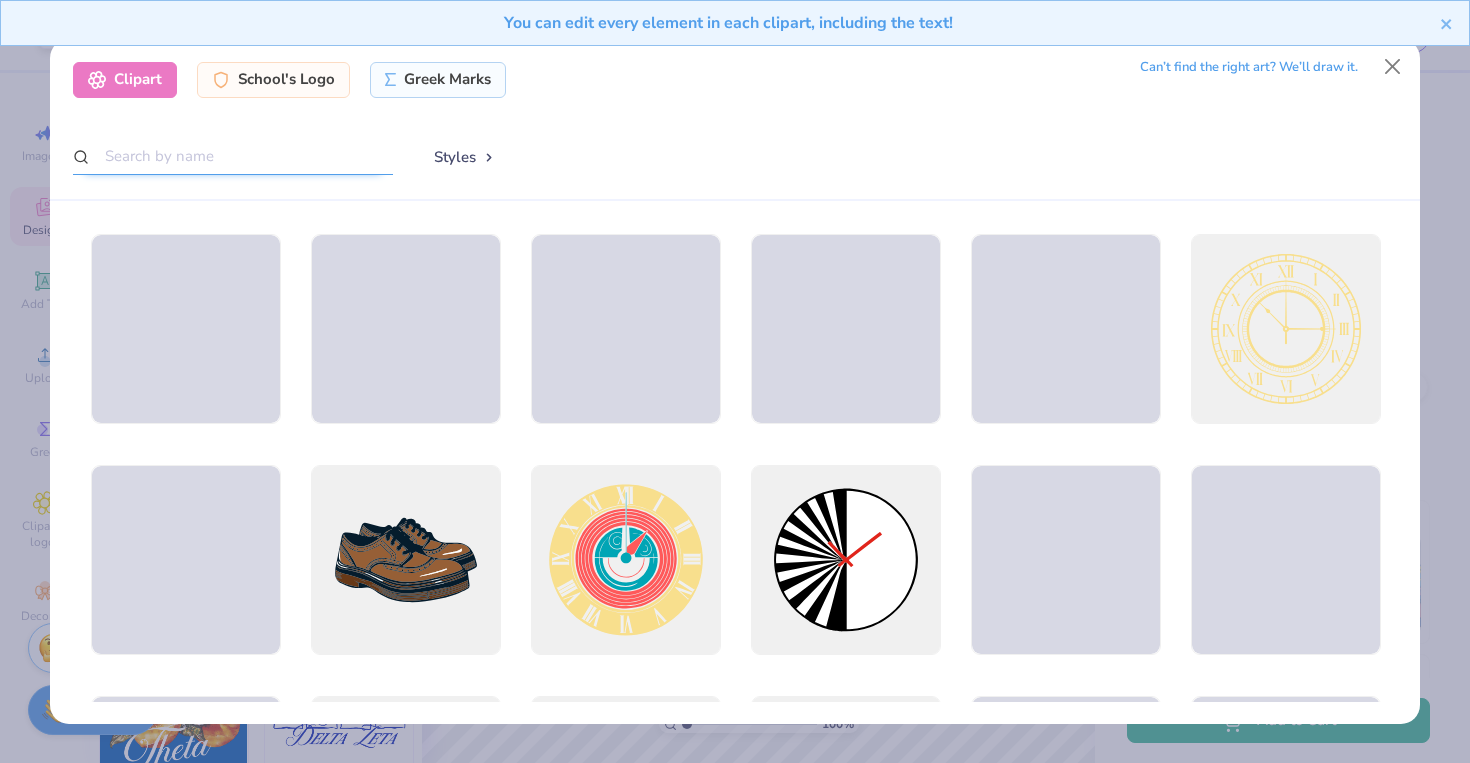 click at bounding box center [233, 156] 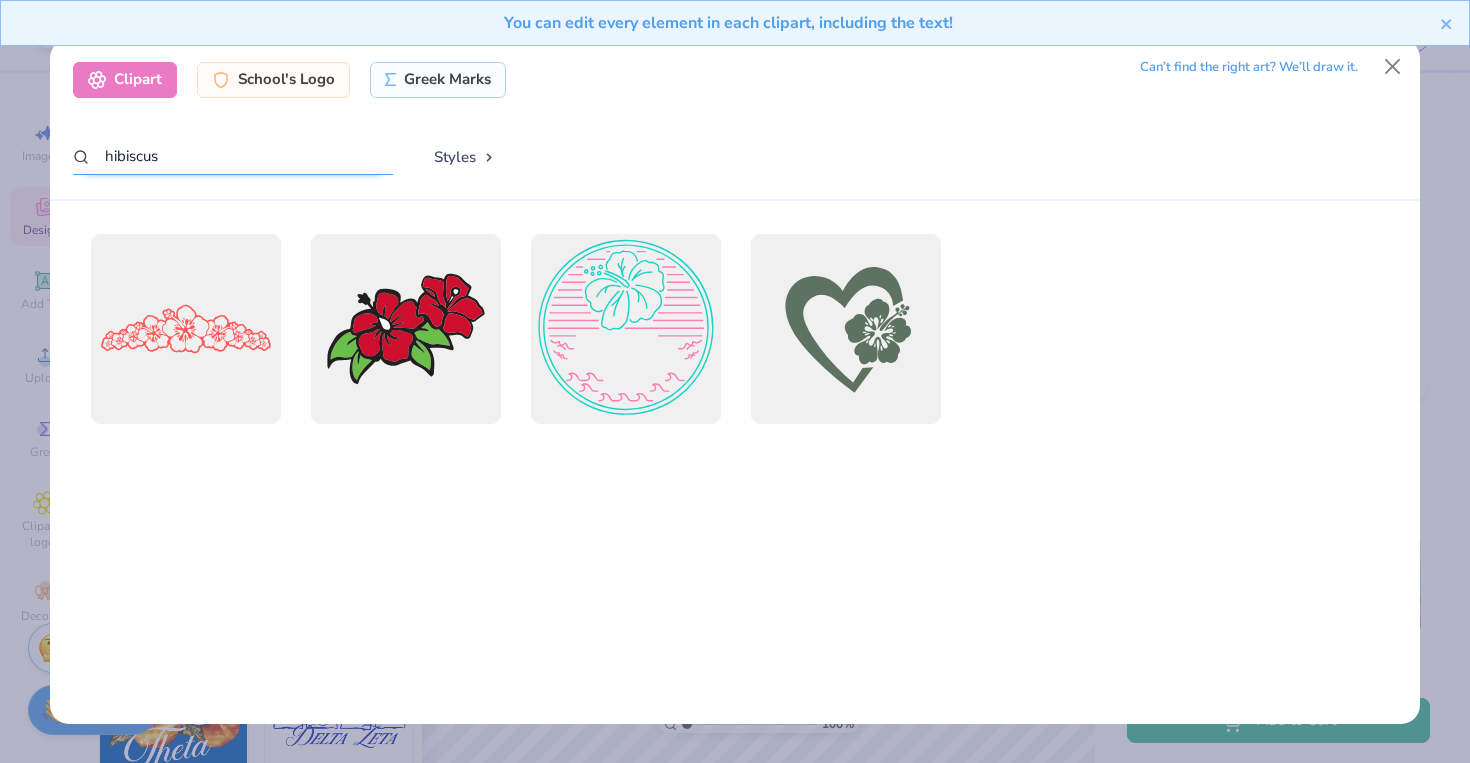 type on "hibiscus" 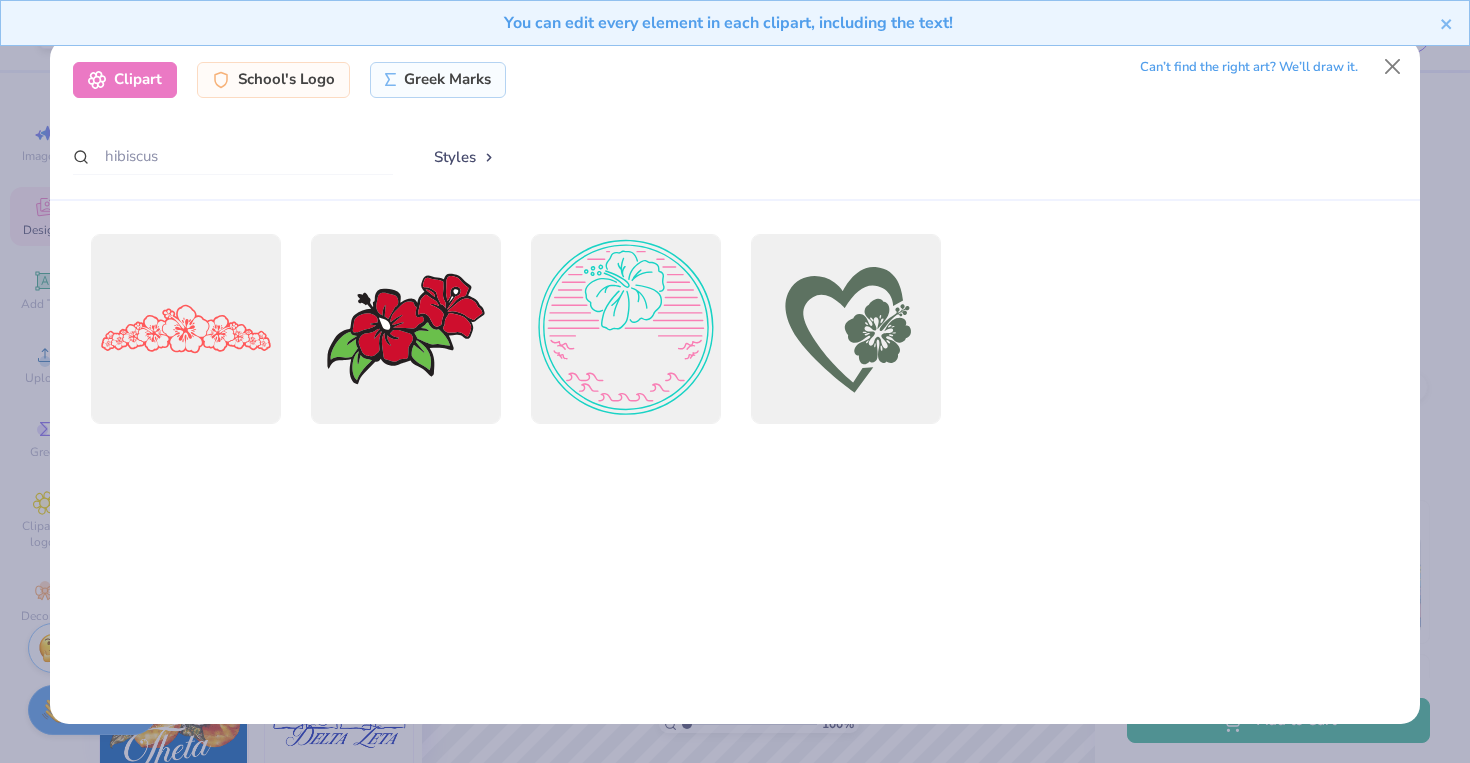 click on "You can edit every element in each clipart, including the text!" at bounding box center [735, 30] 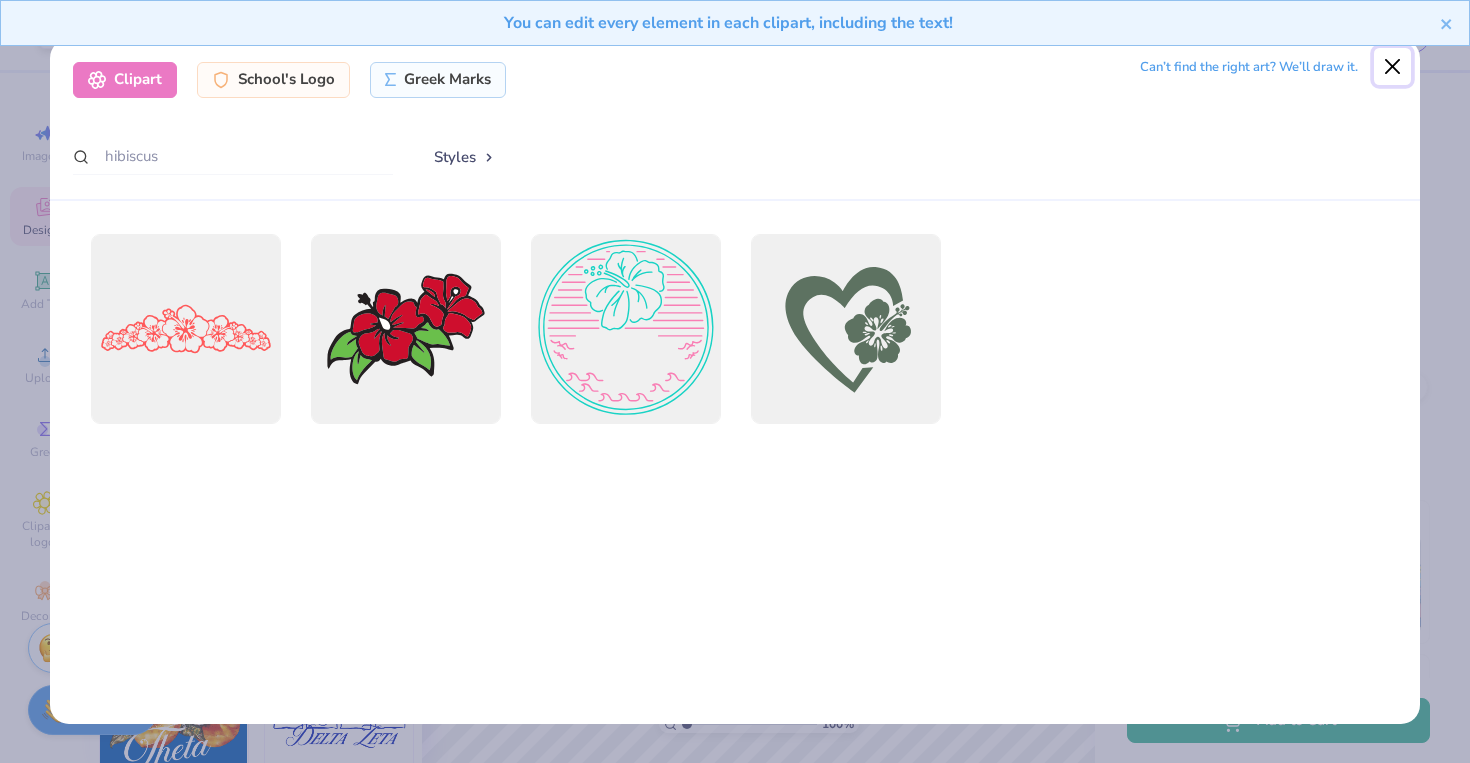 click at bounding box center (1393, 67) 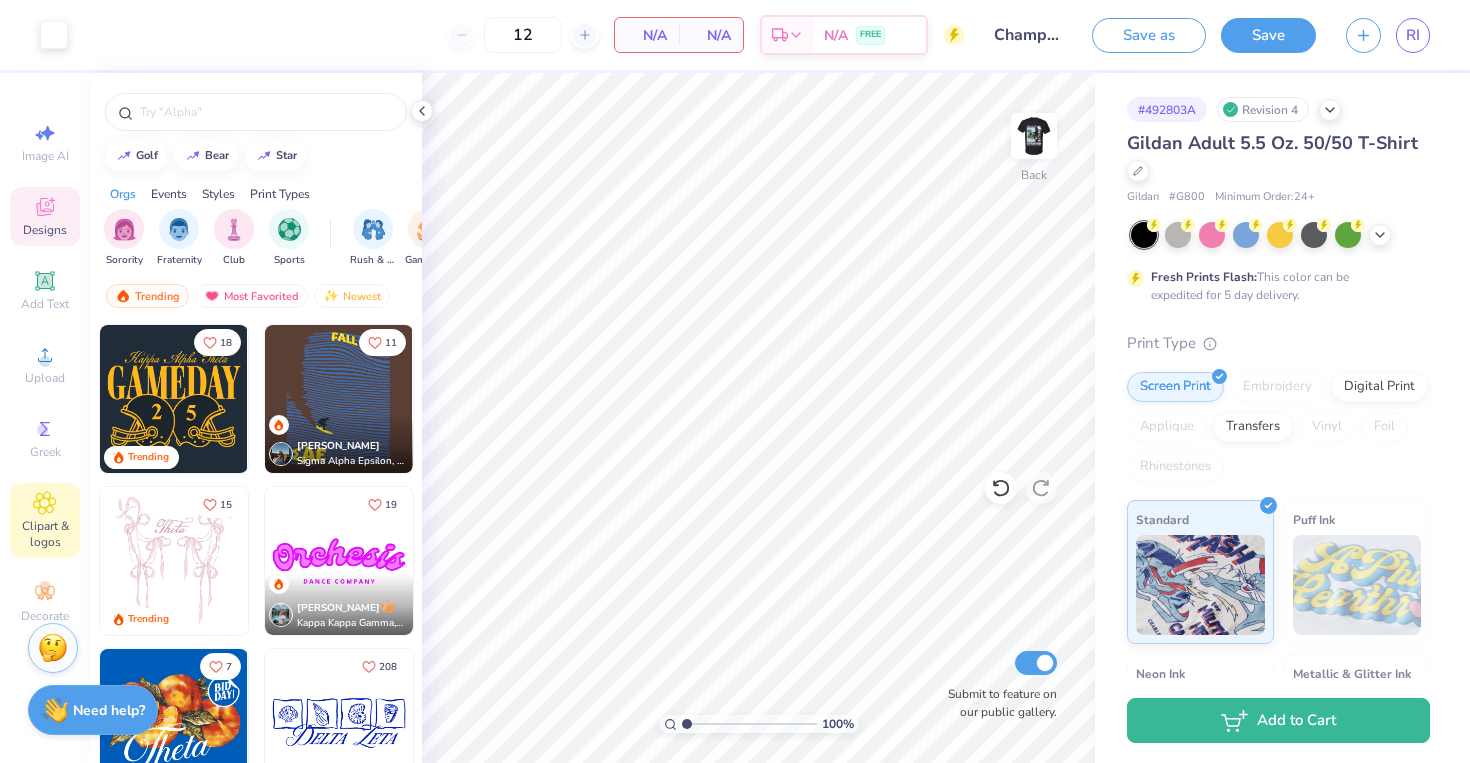 click on "Clipart & logos" at bounding box center [45, 534] 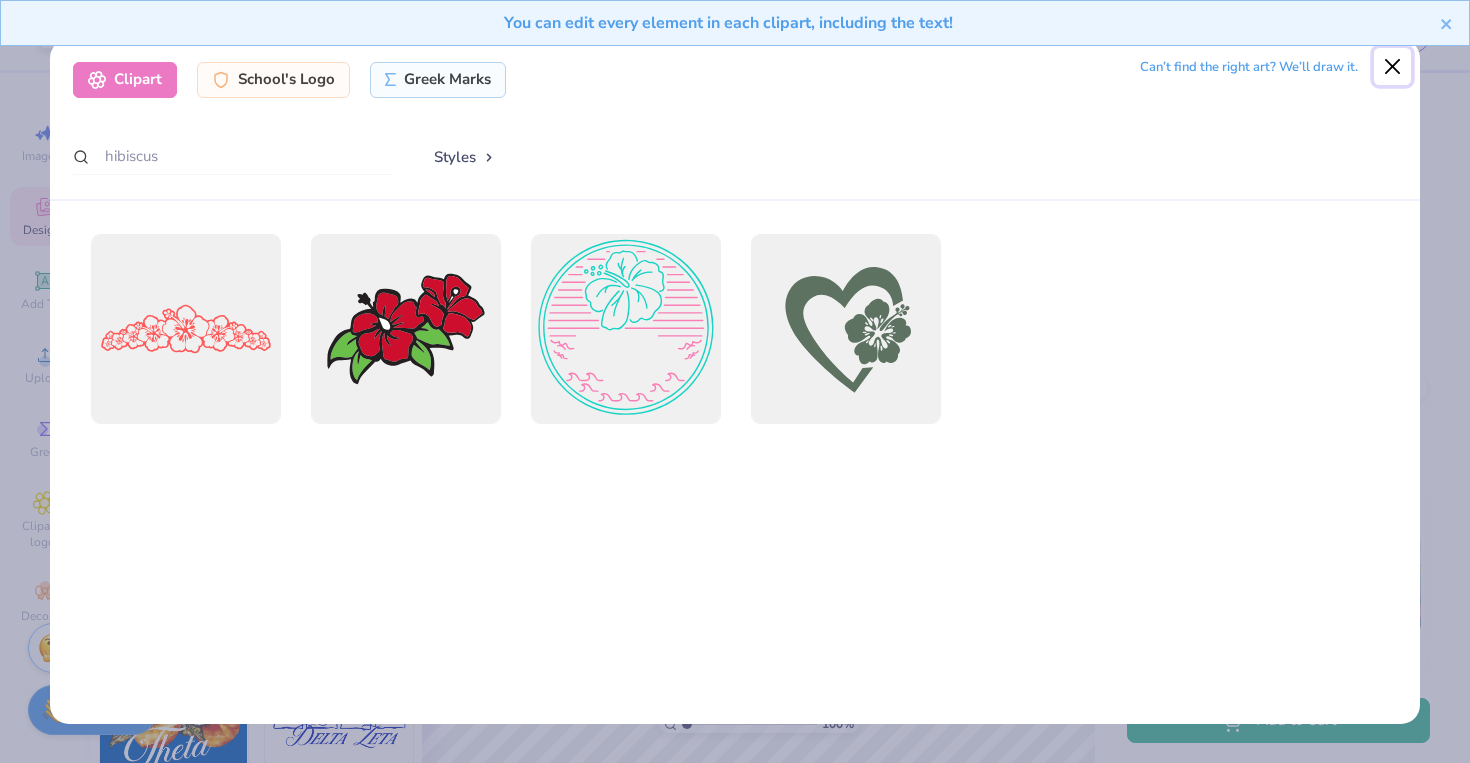 click at bounding box center (1393, 67) 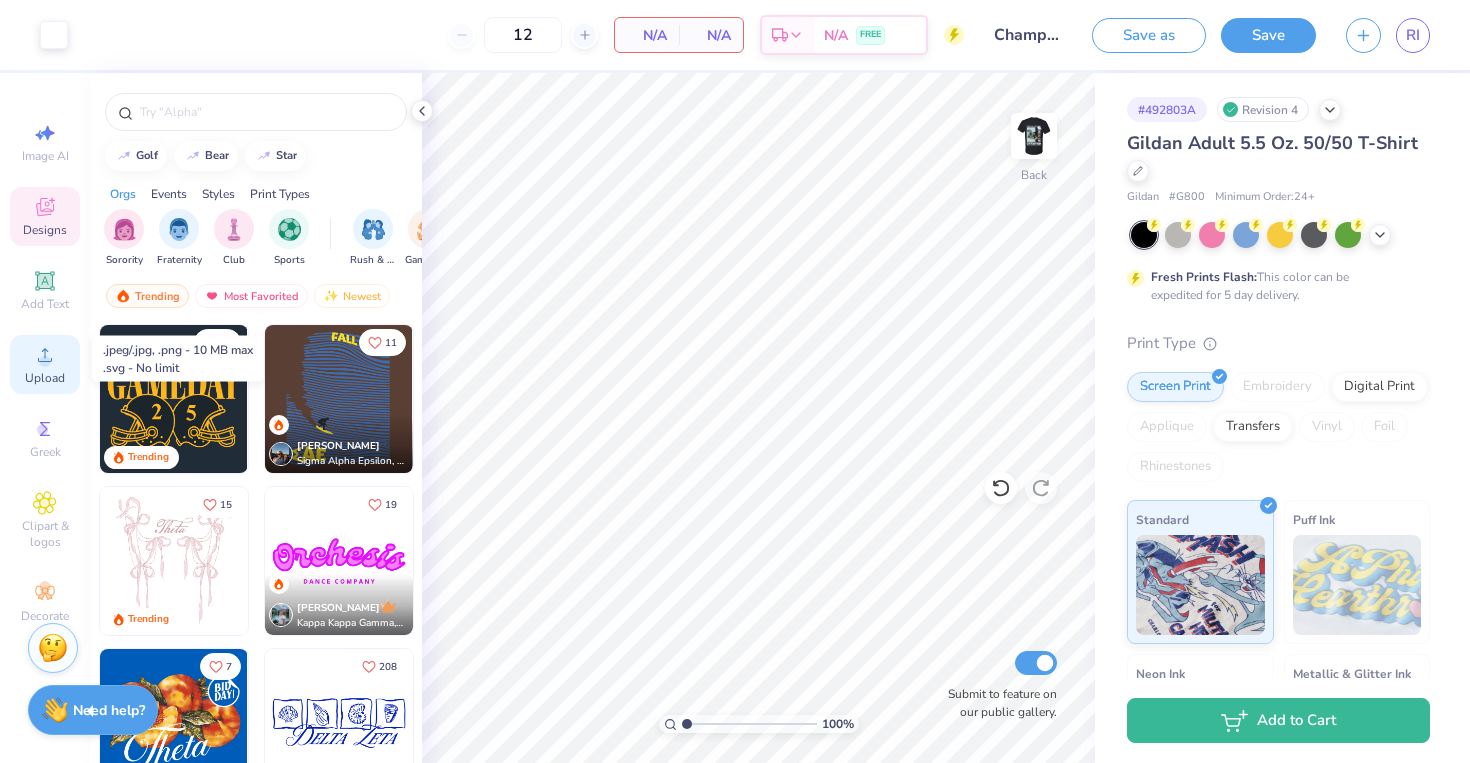 click on "Upload" at bounding box center (45, 364) 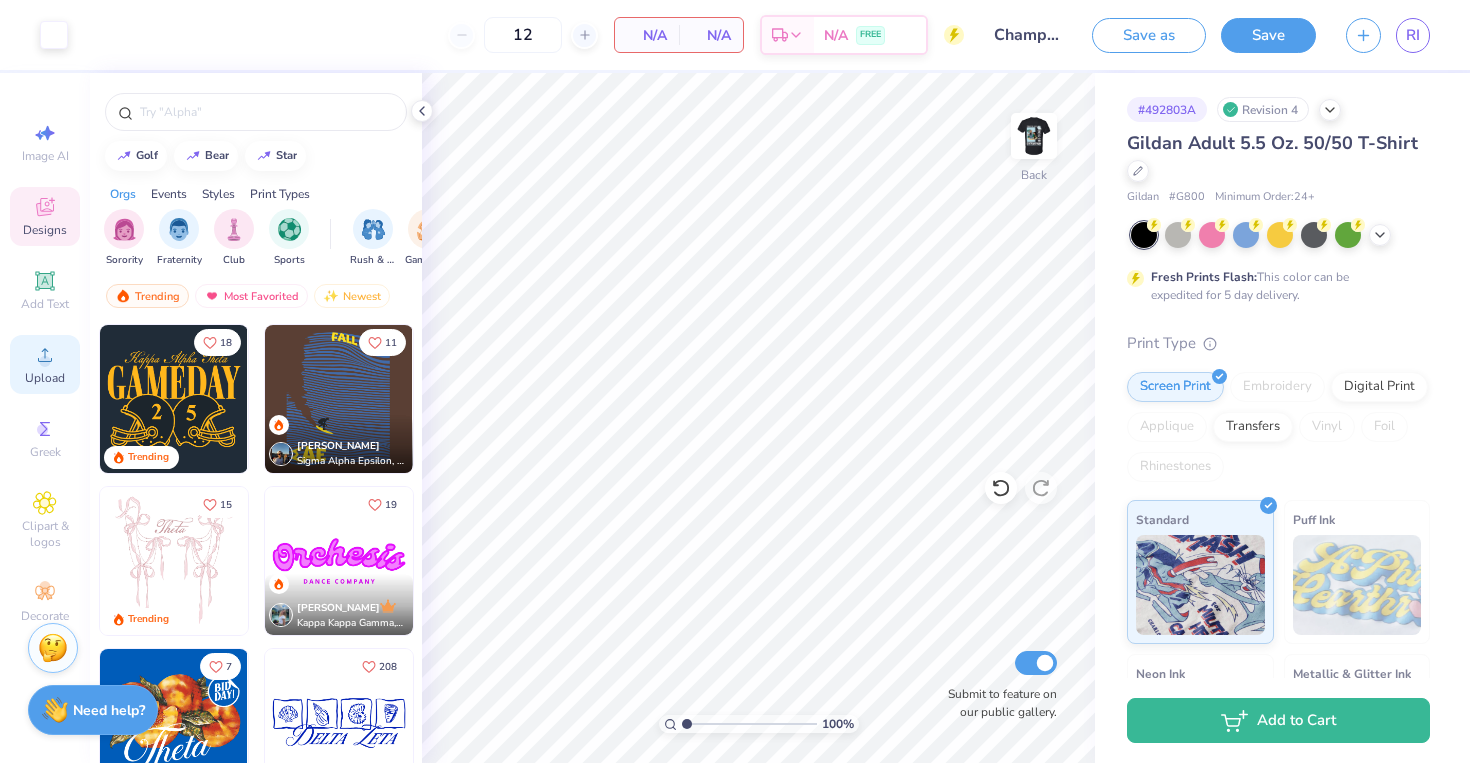 click on "Upload" at bounding box center [45, 364] 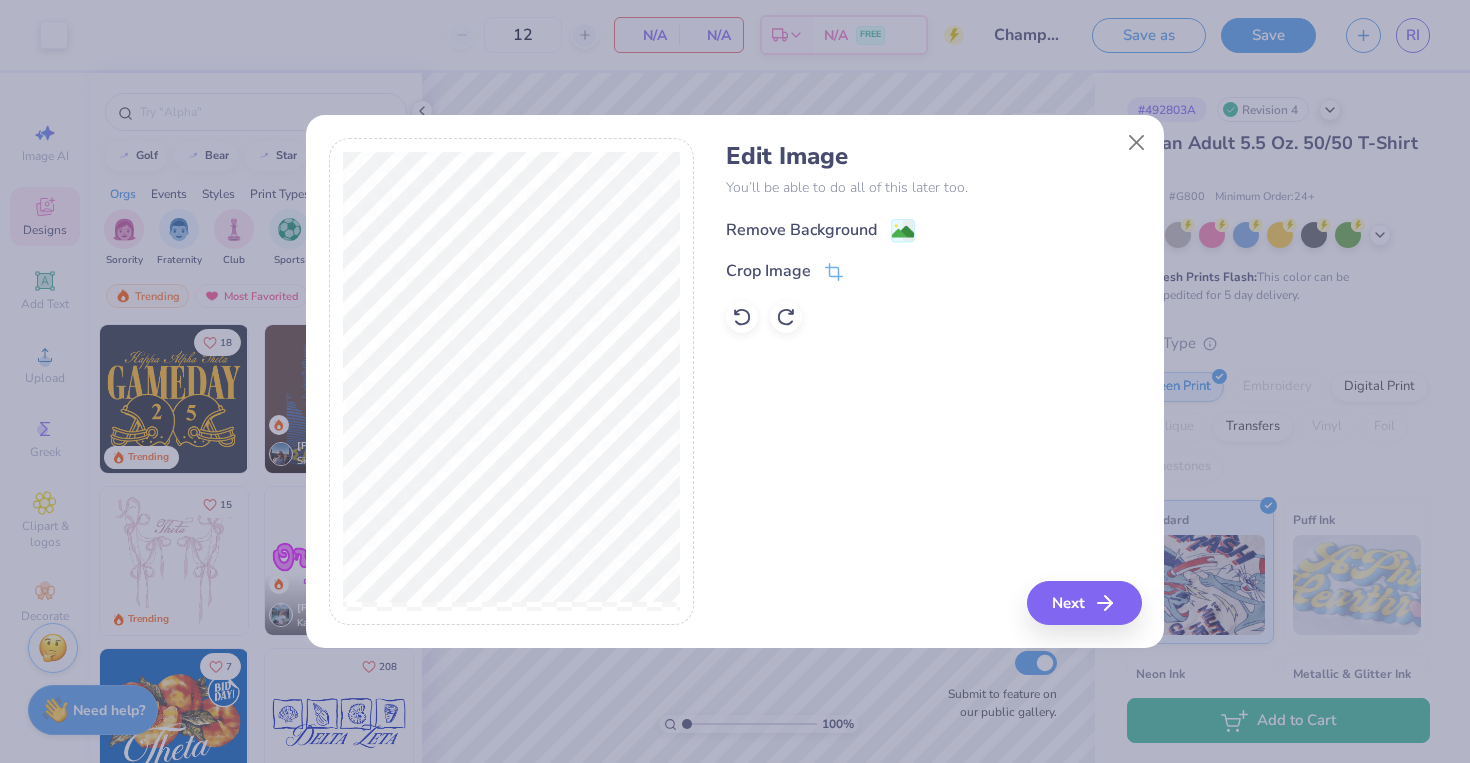 click on "Remove Background" at bounding box center (801, 230) 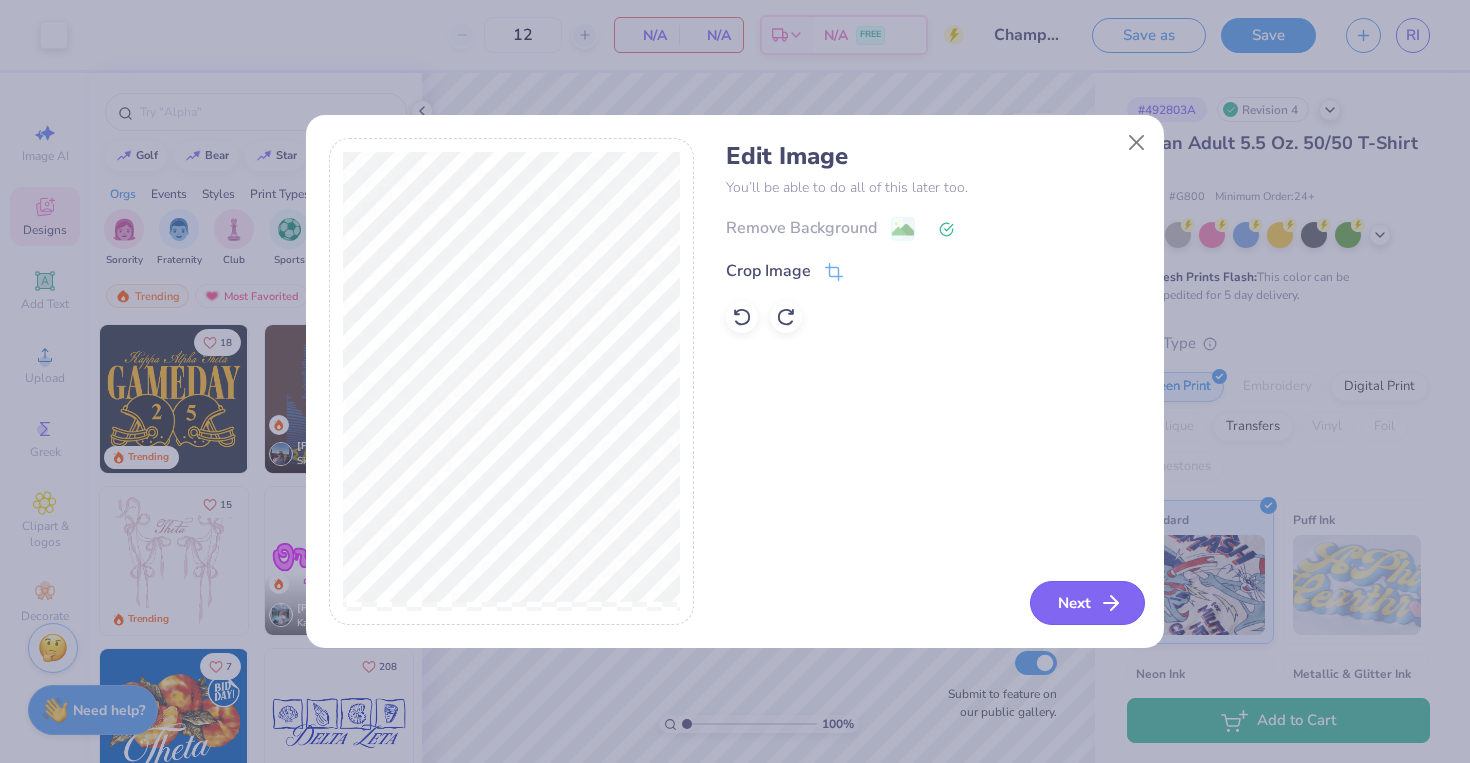 click on "Next" at bounding box center (1087, 603) 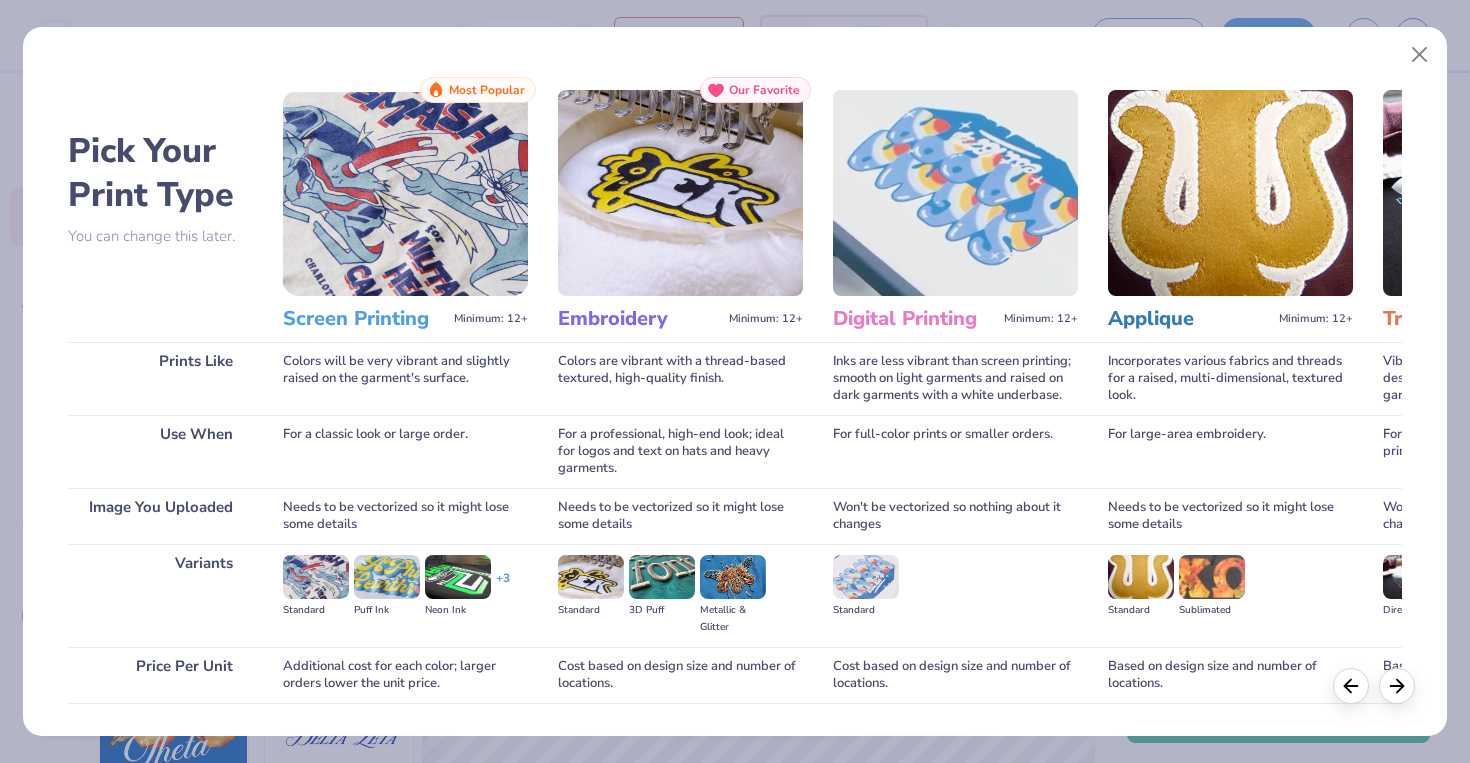 scroll, scrollTop: 134, scrollLeft: 0, axis: vertical 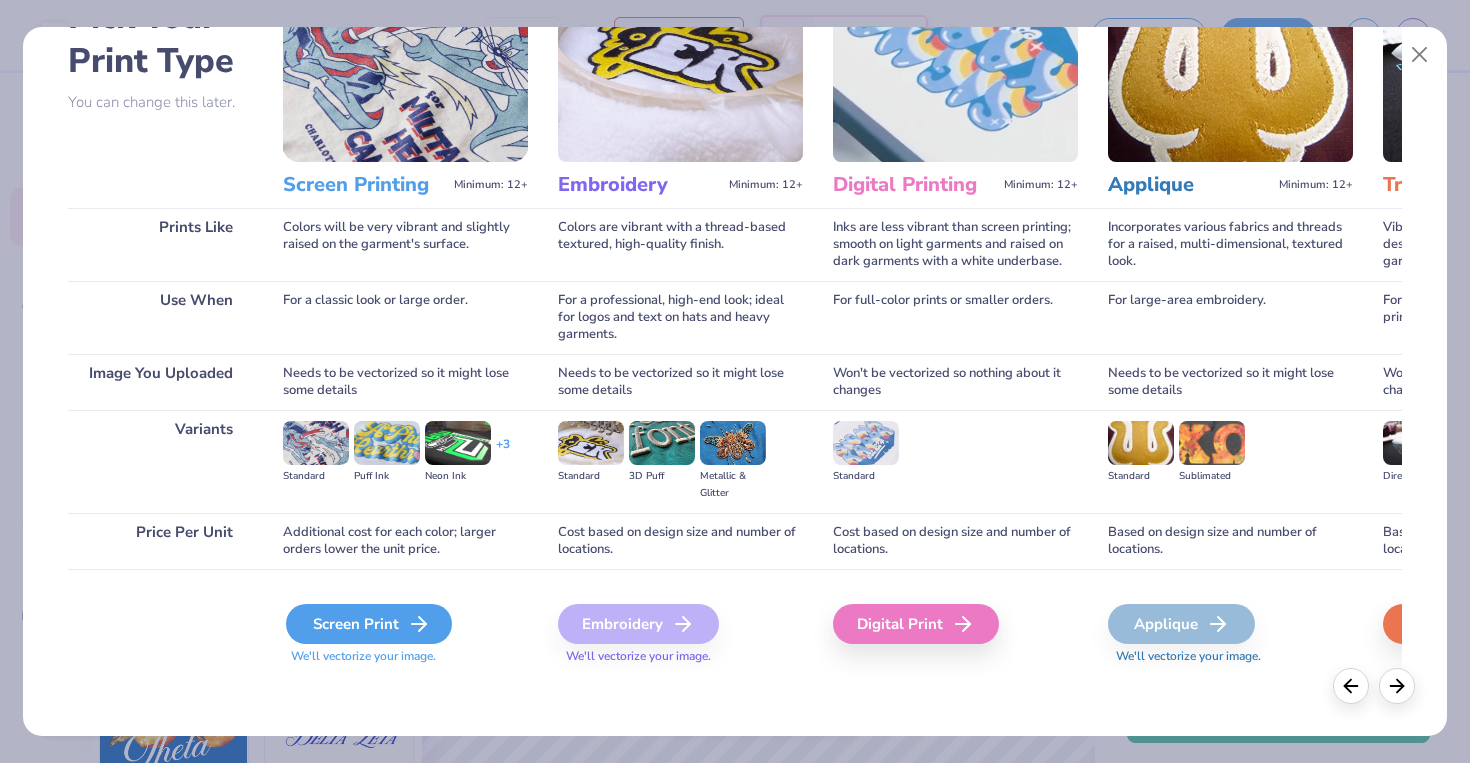 click on "Screen Print" at bounding box center [369, 624] 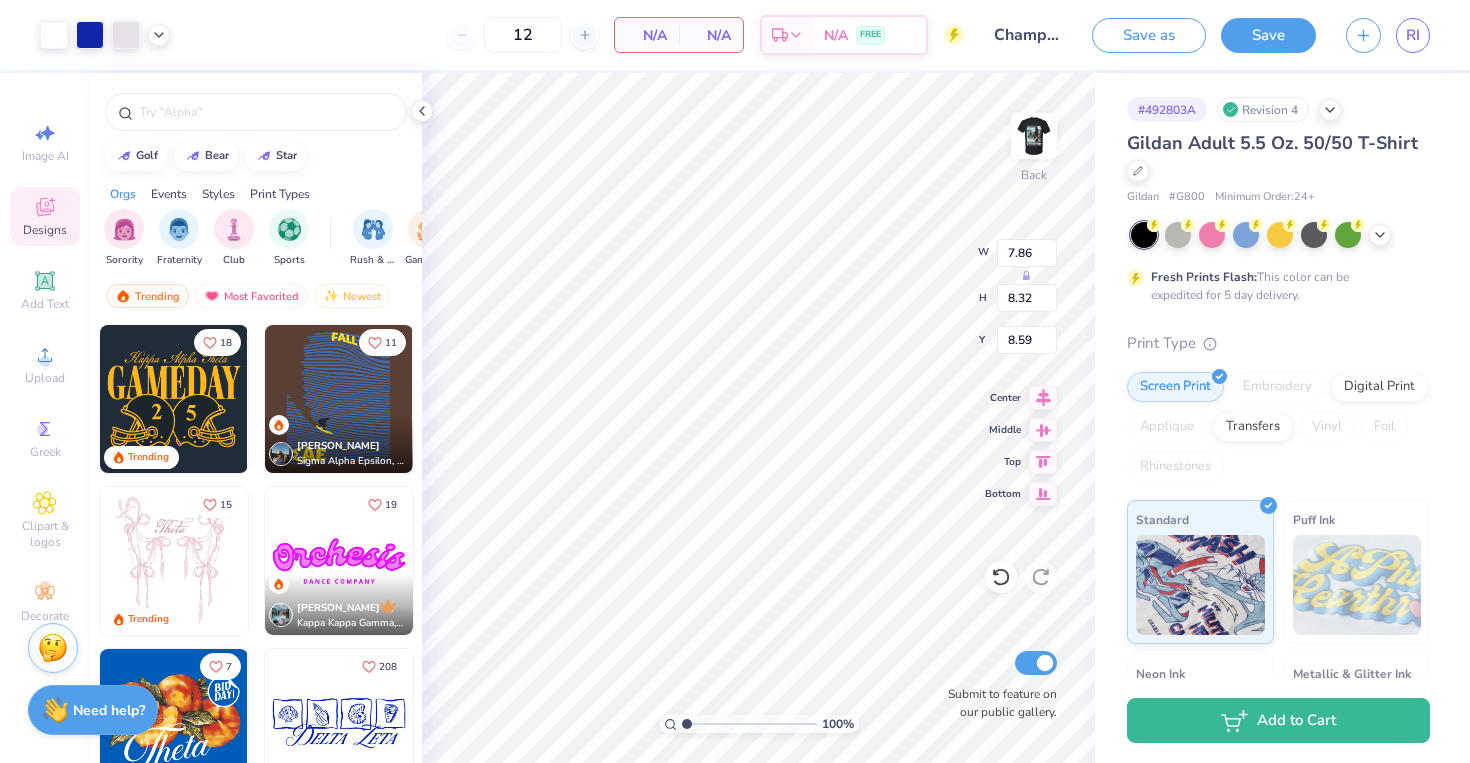 type on "3.70" 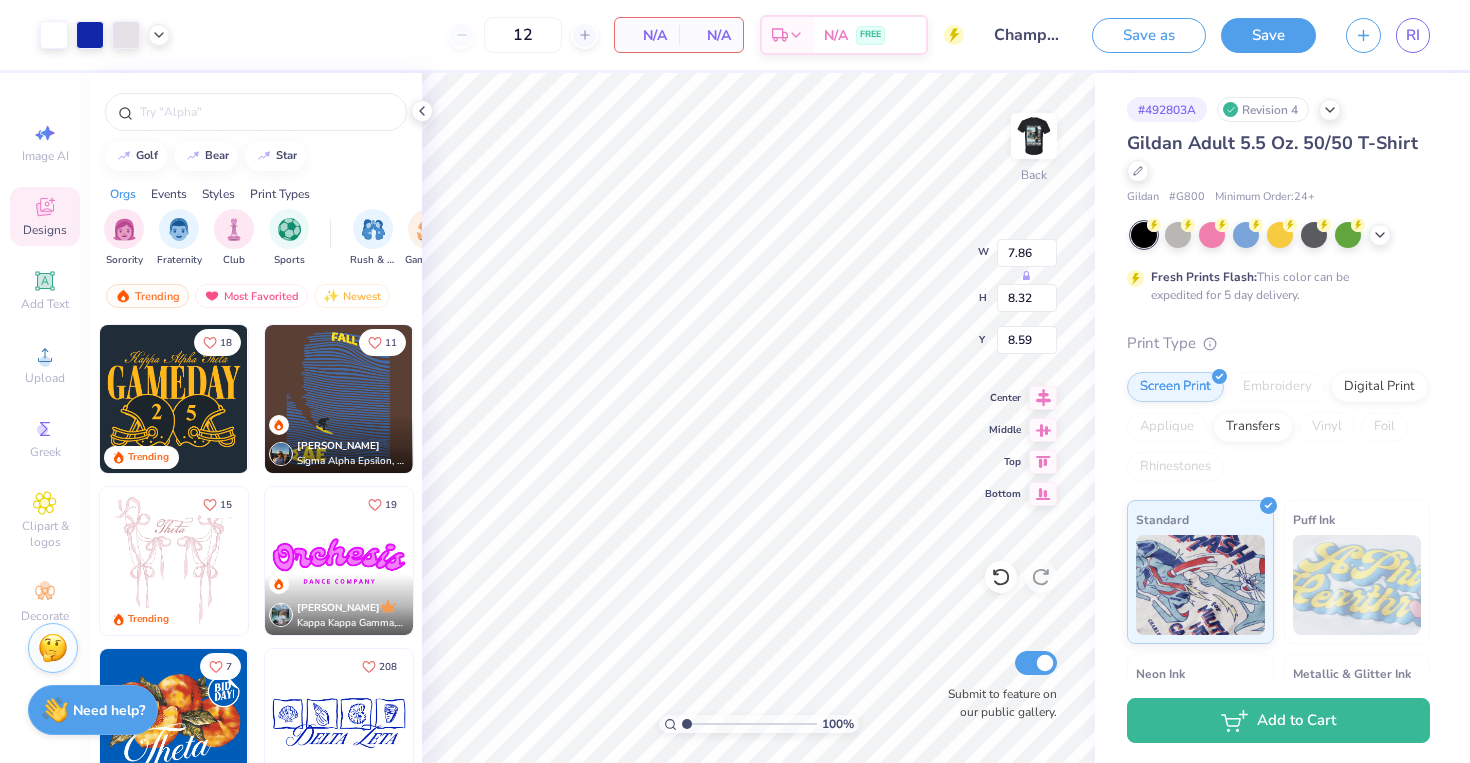 type on "3.92" 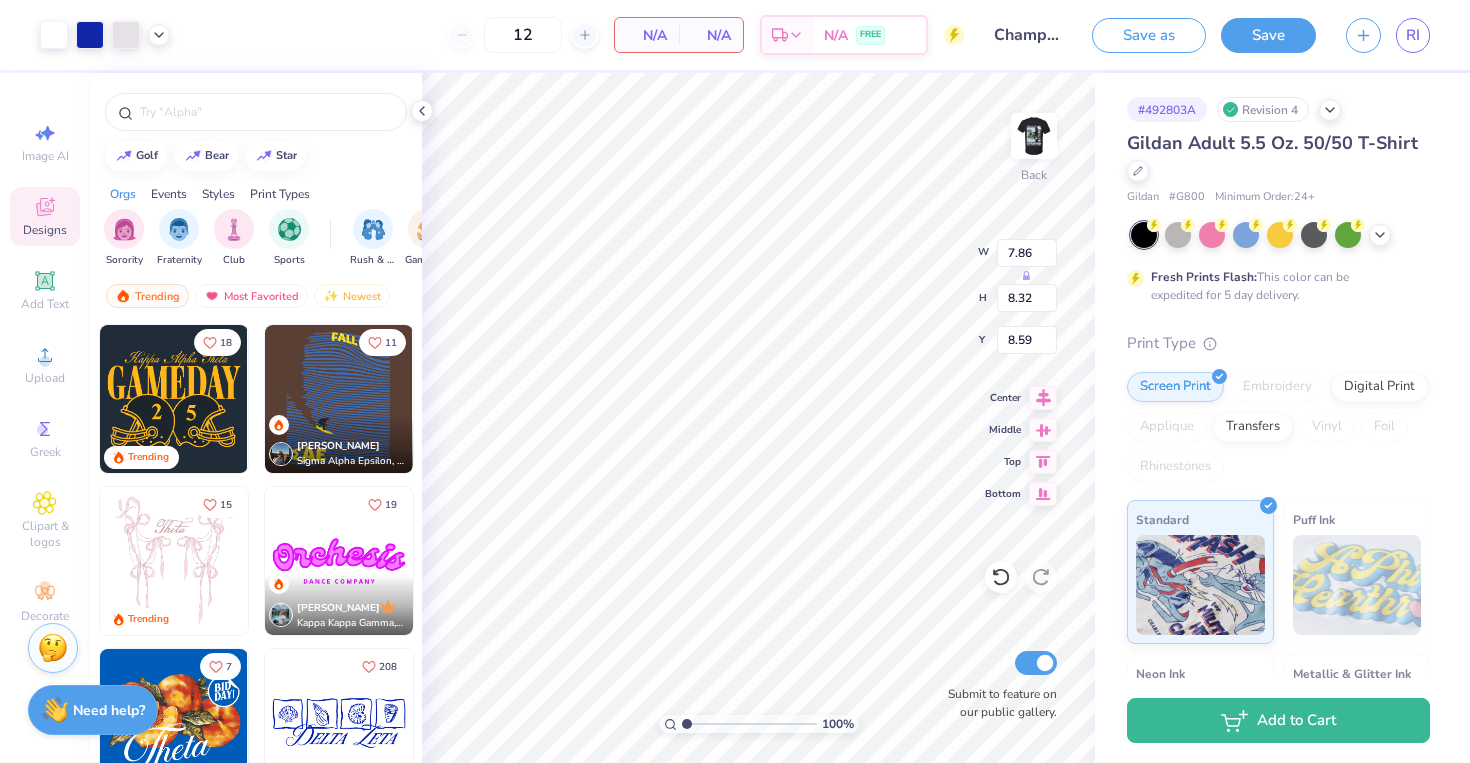 type on "12.99" 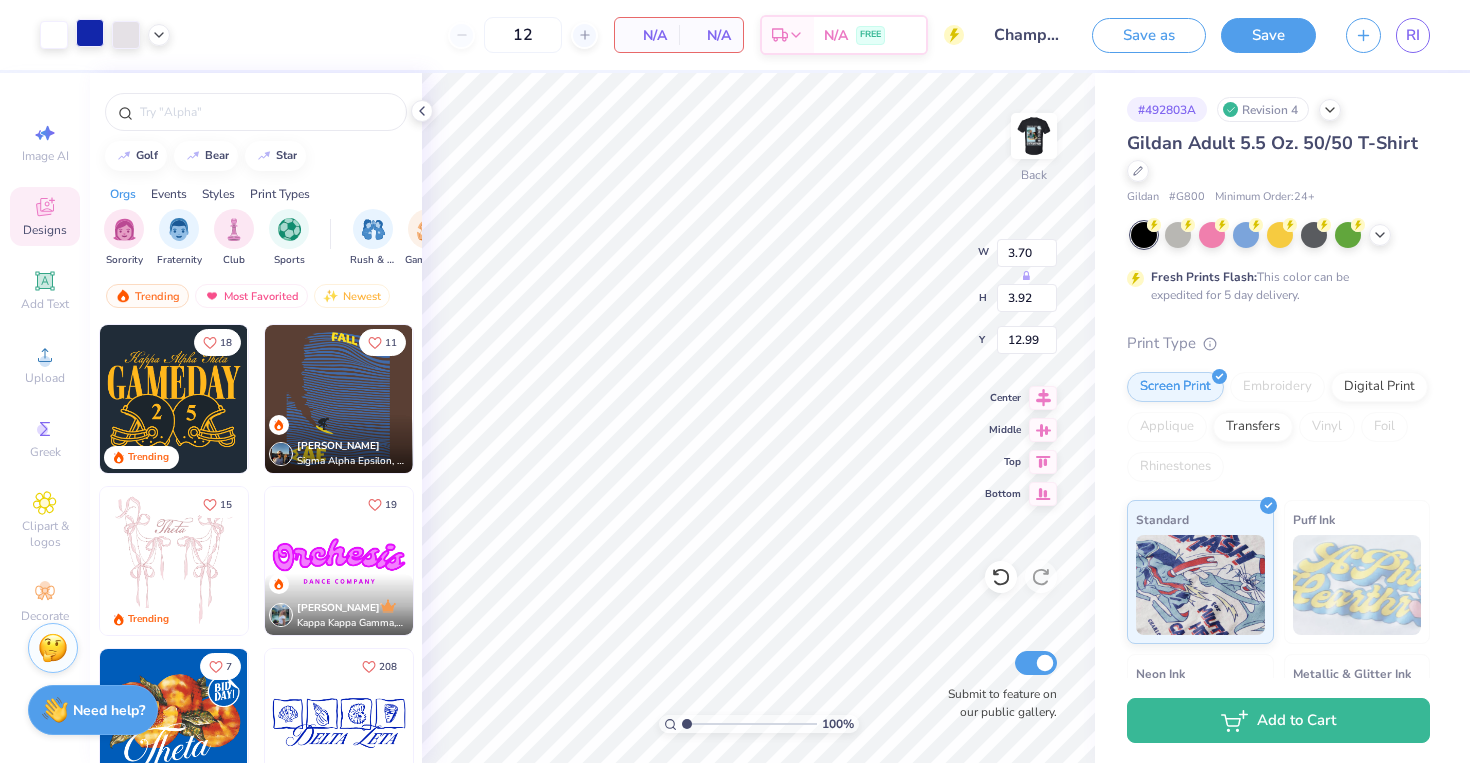 click at bounding box center [90, 33] 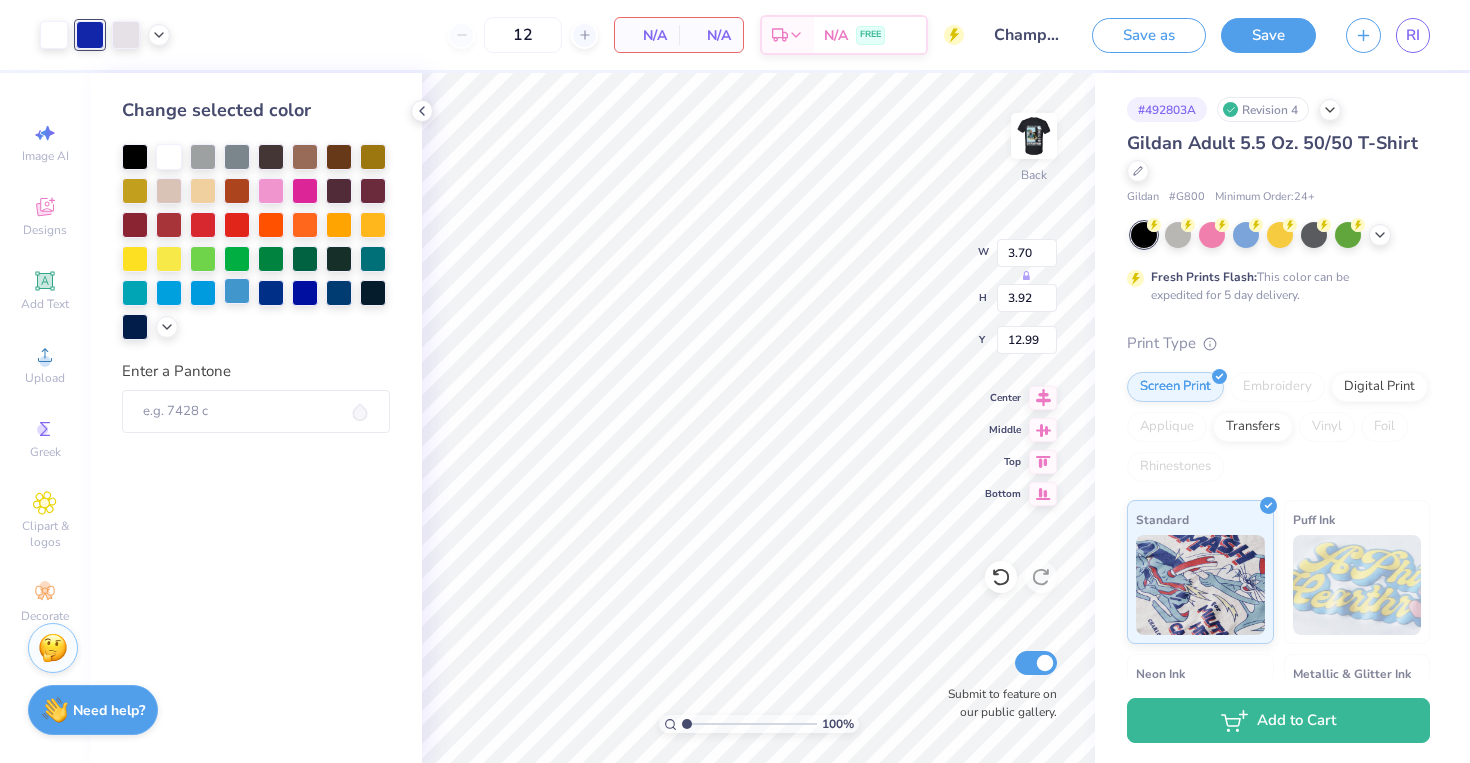 click at bounding box center [237, 291] 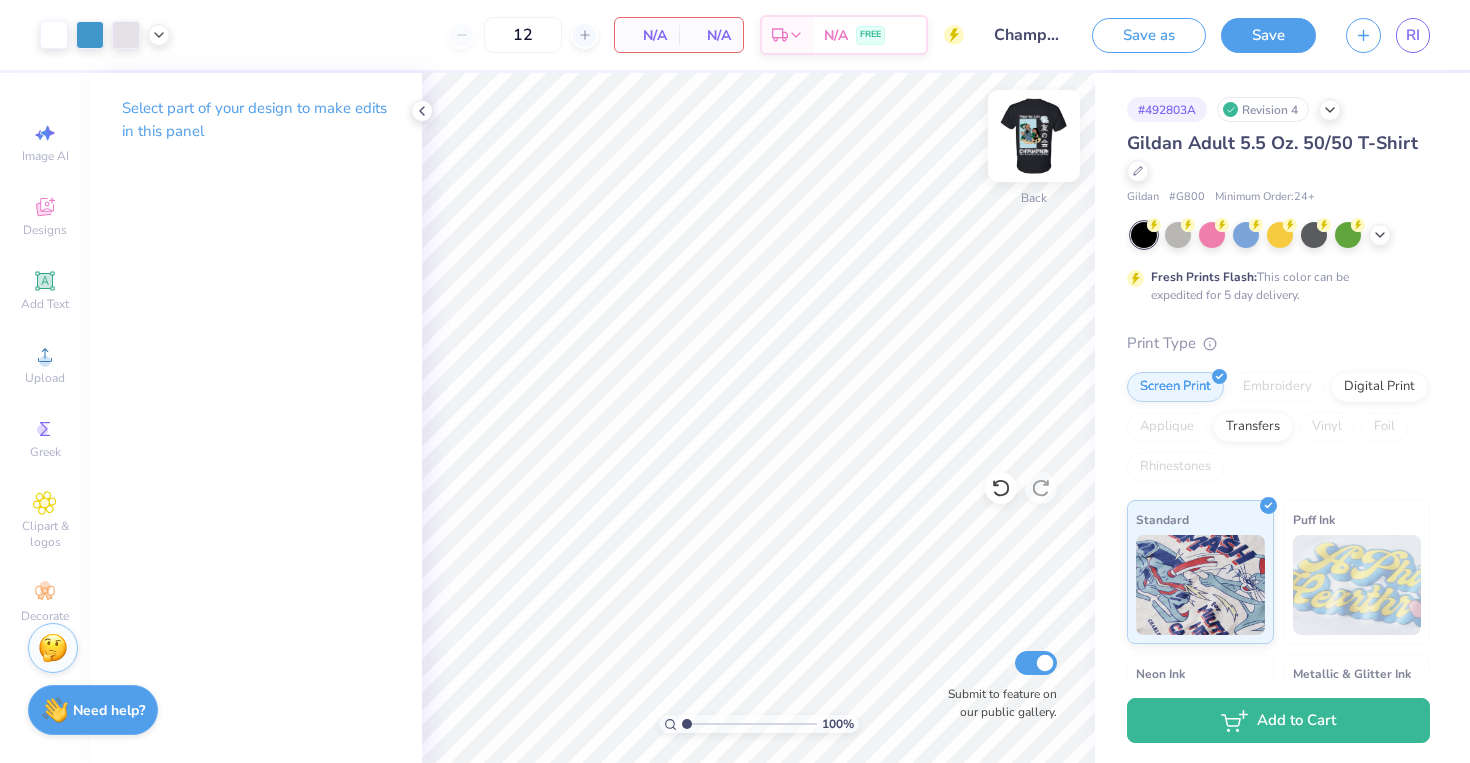 click at bounding box center (1034, 136) 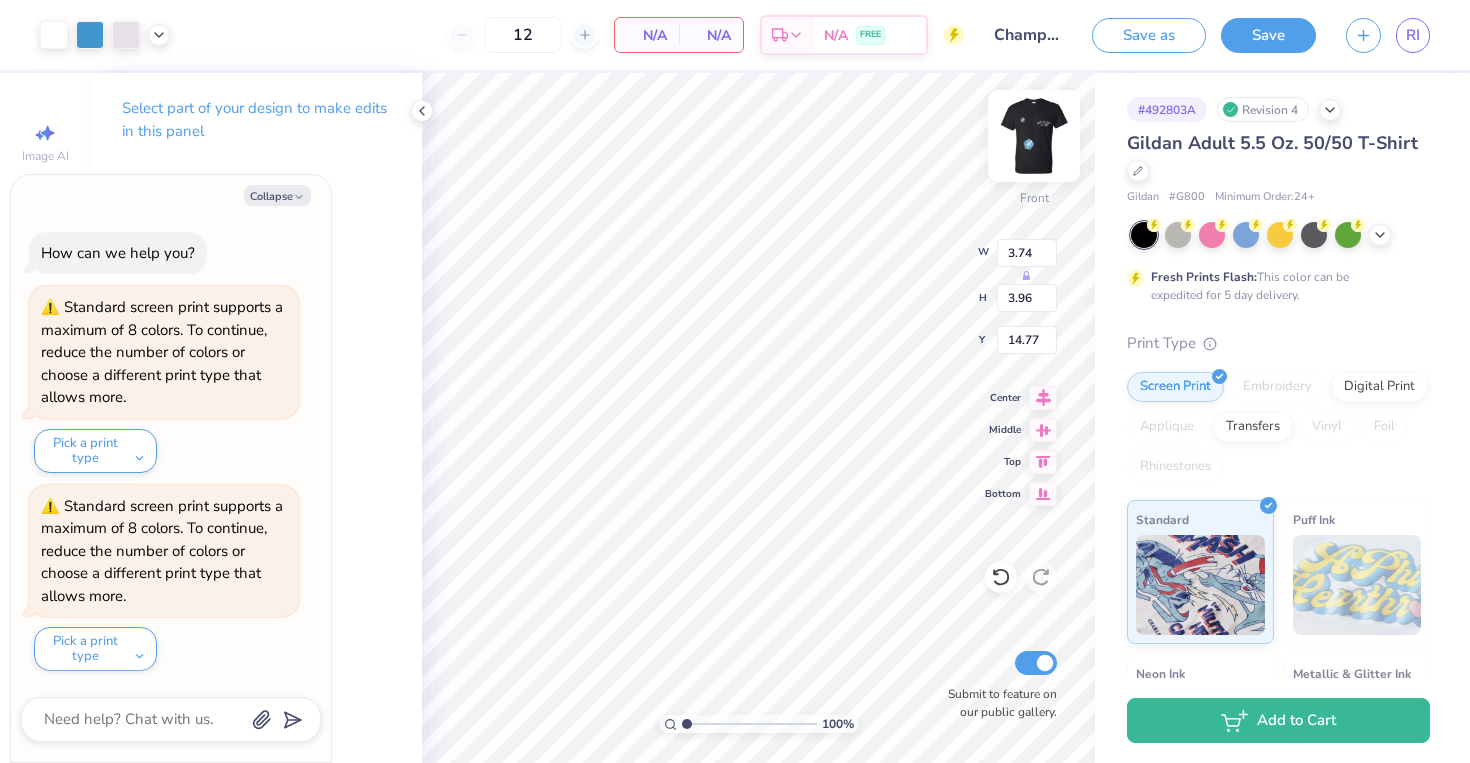type on "x" 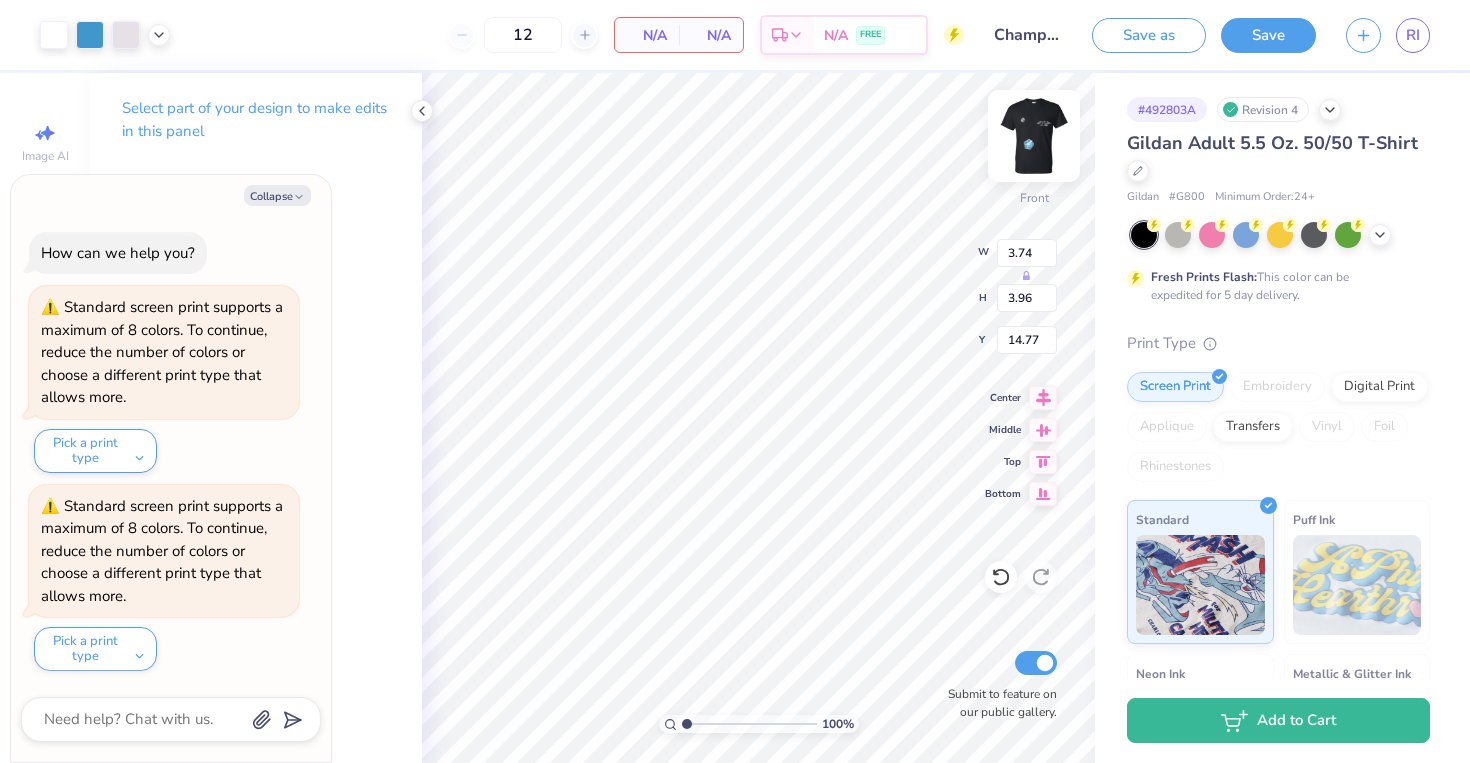 type on "7.24" 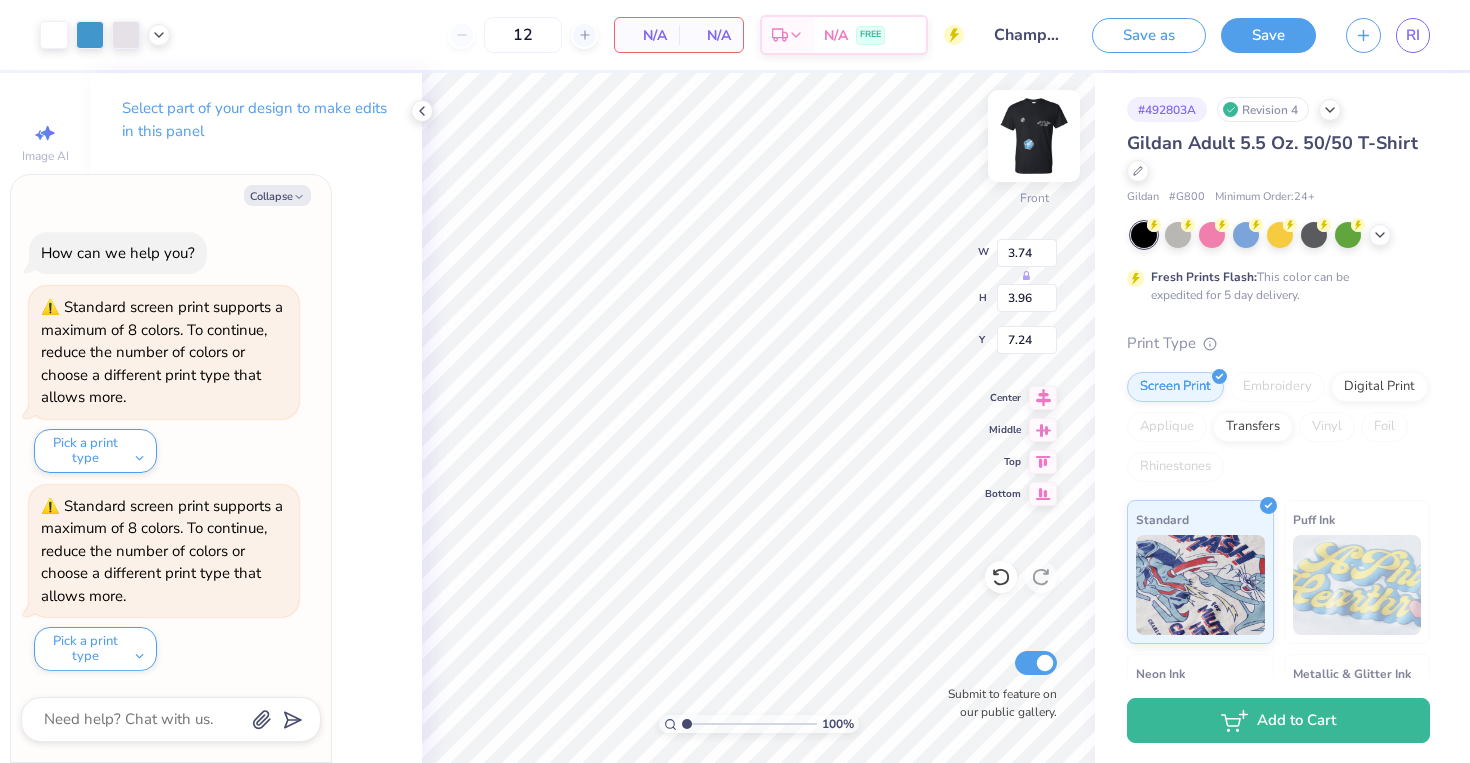 type on "x" 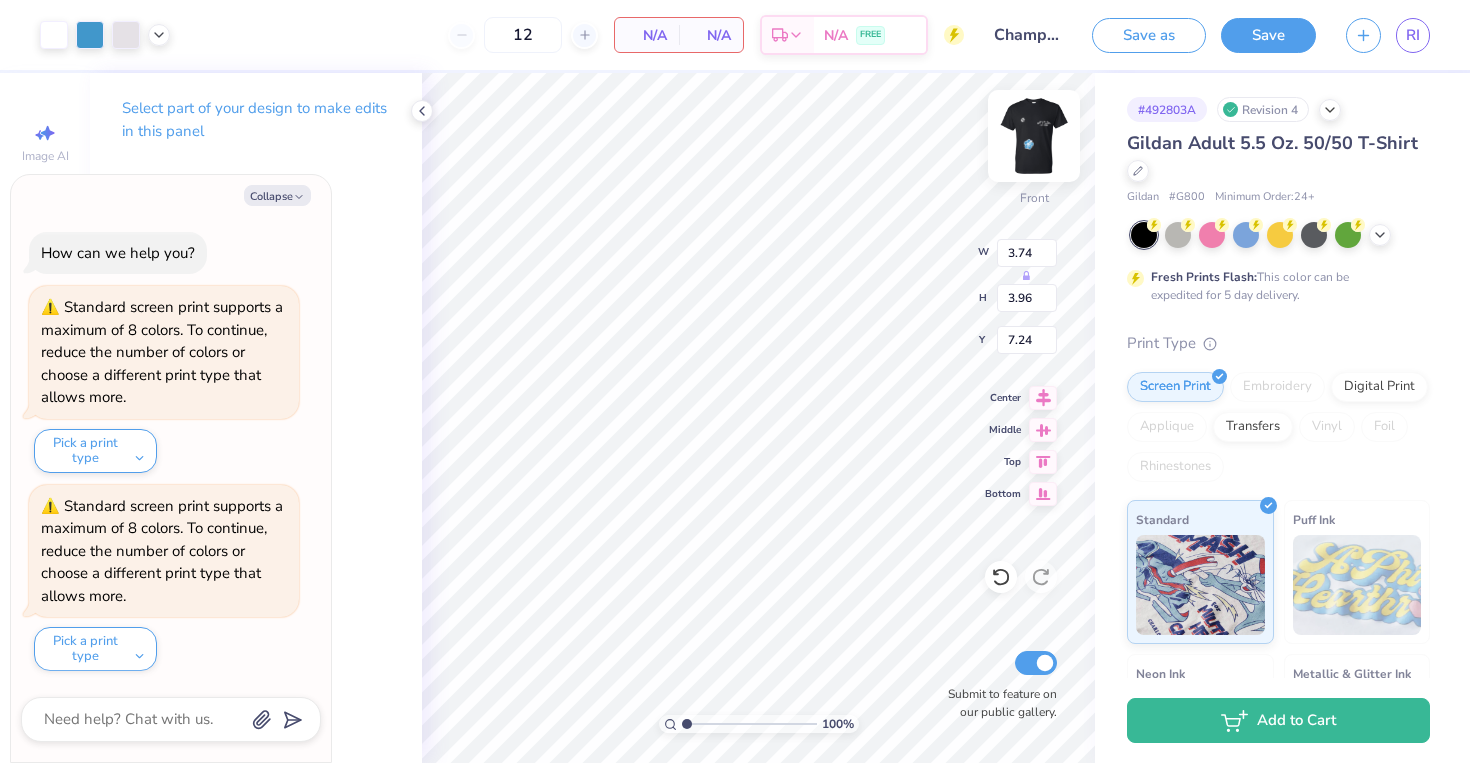 type on "1.88" 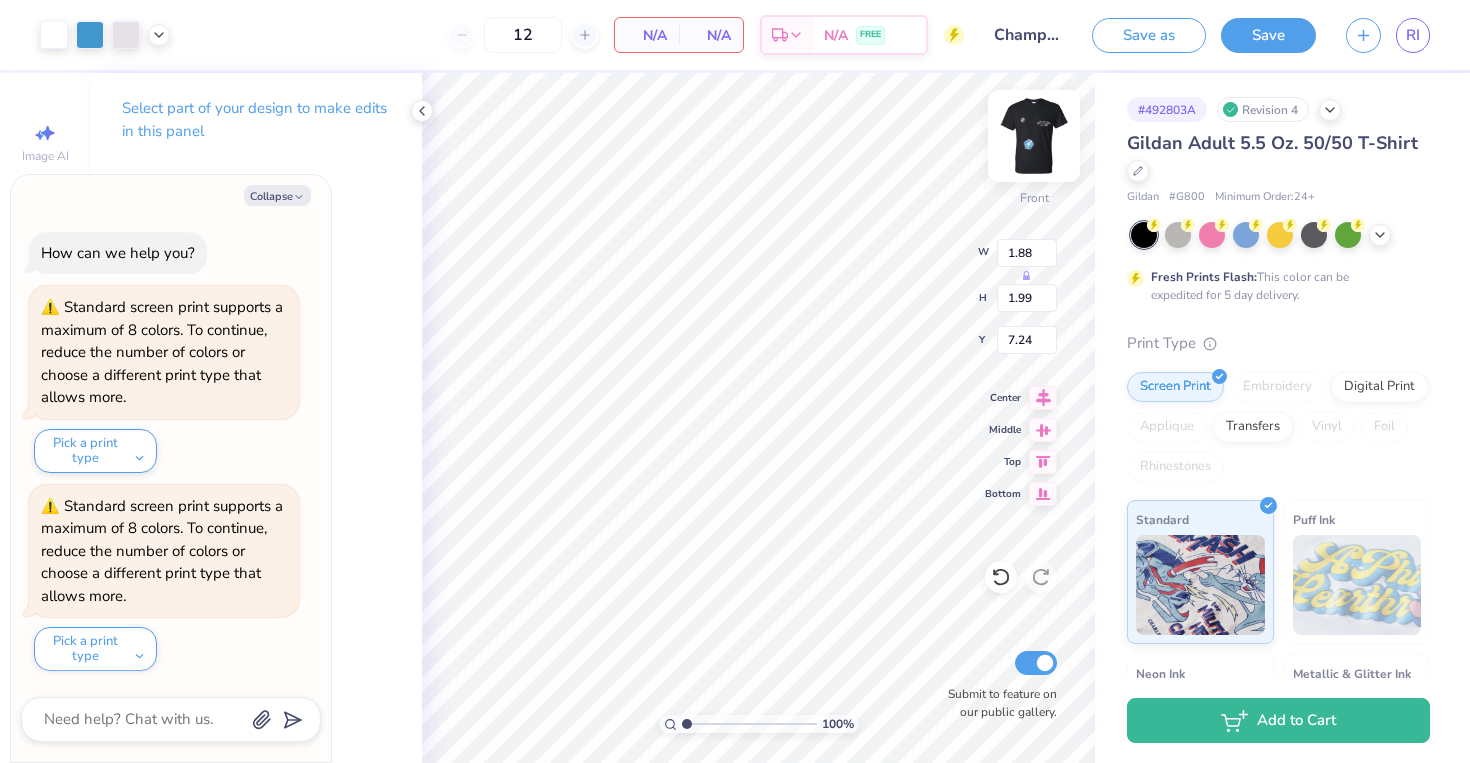 type on "x" 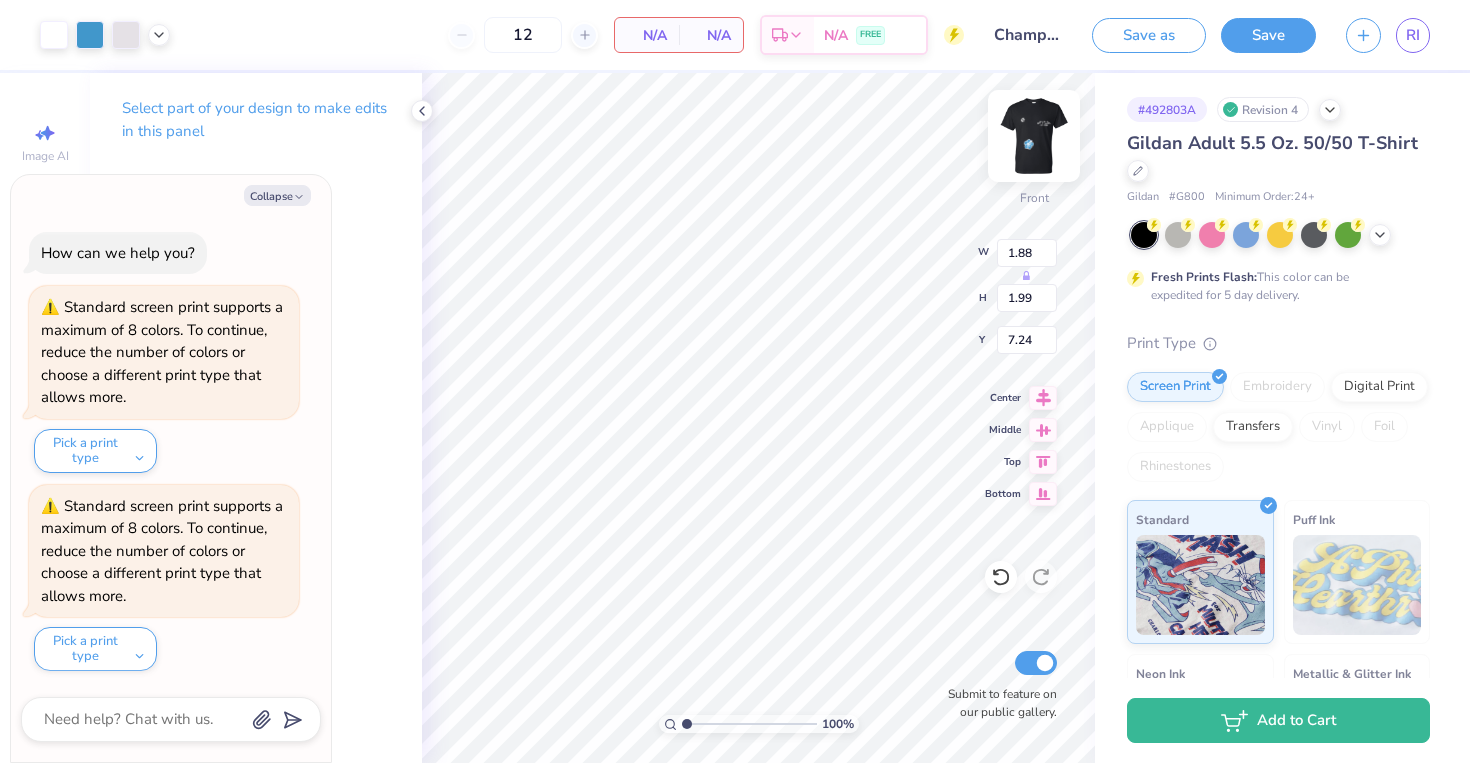 type on "6.95" 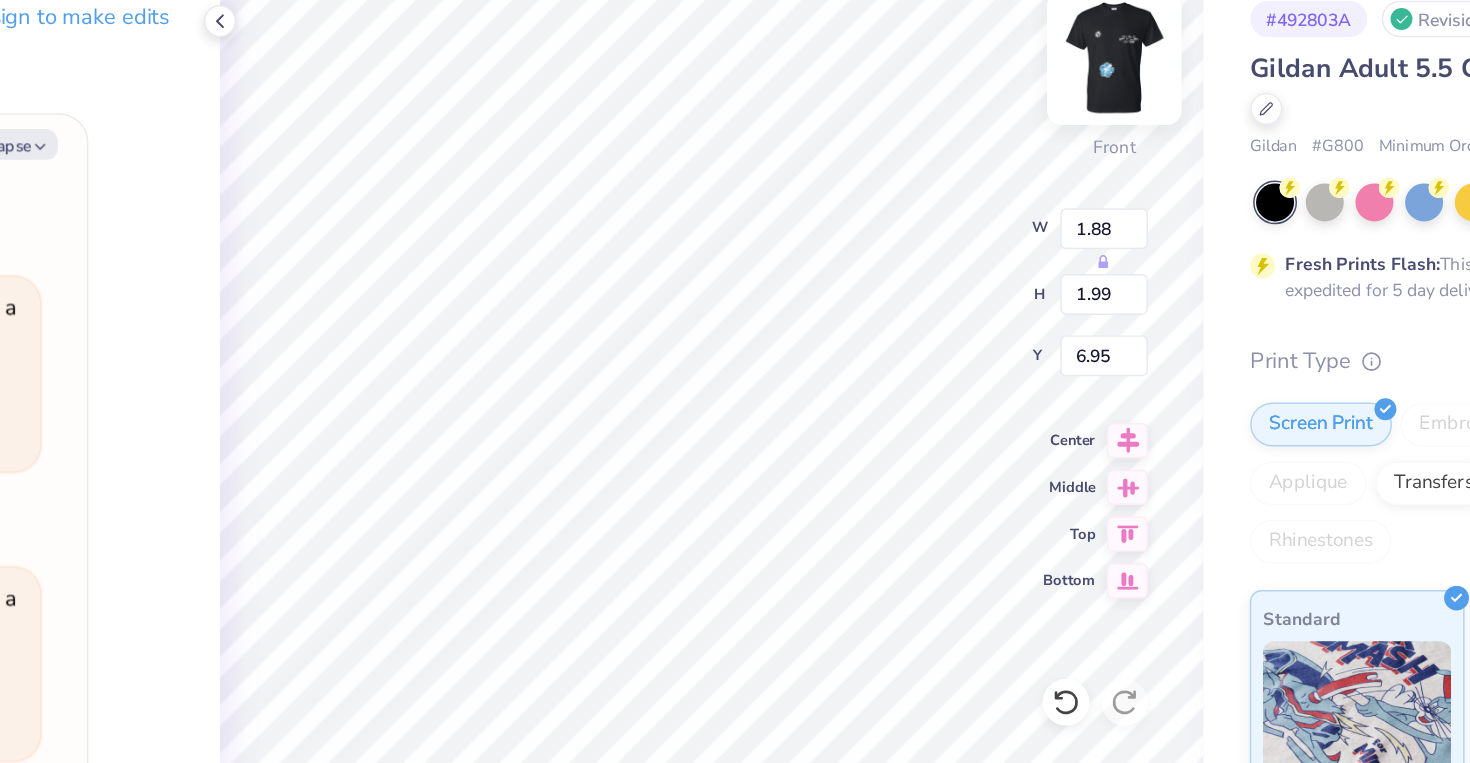type on "x" 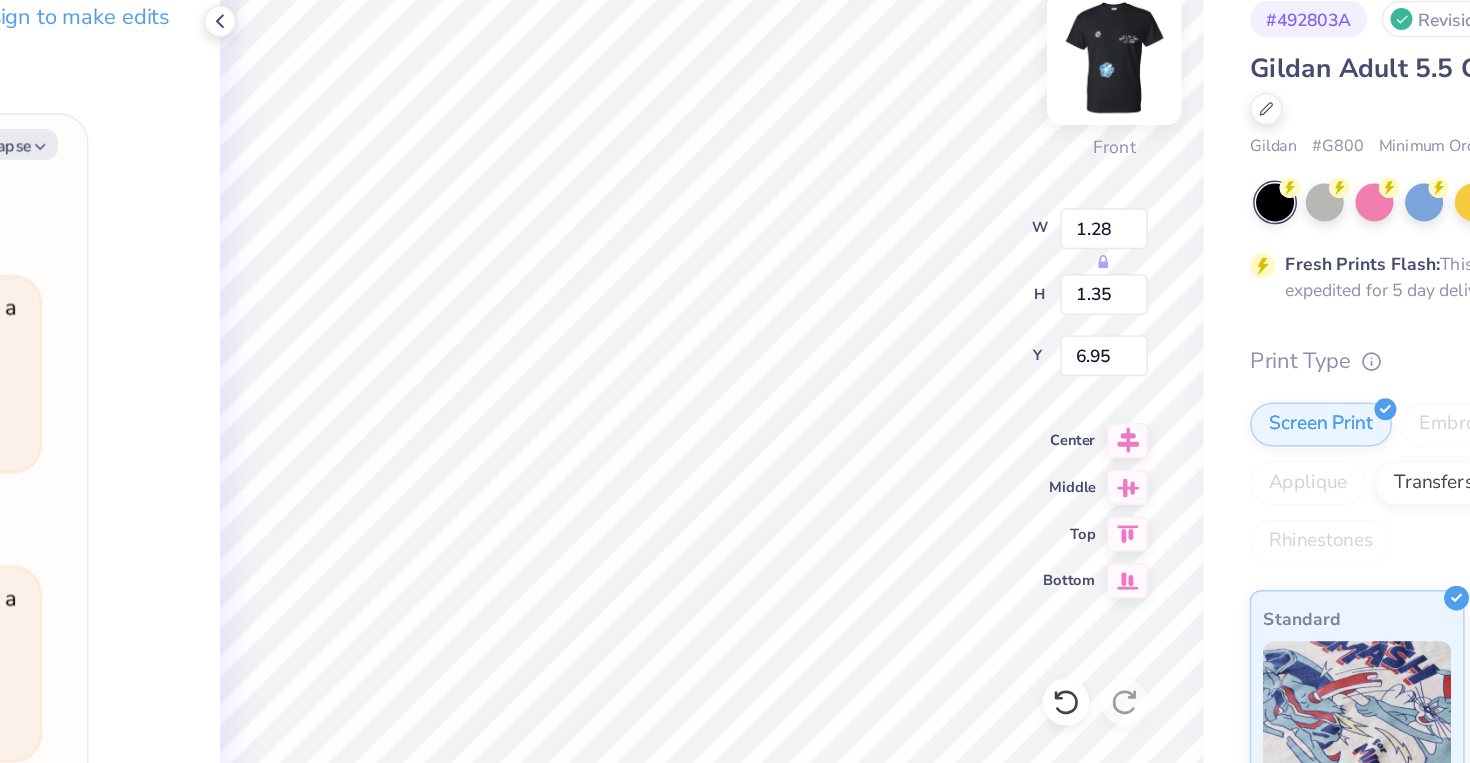 type on "x" 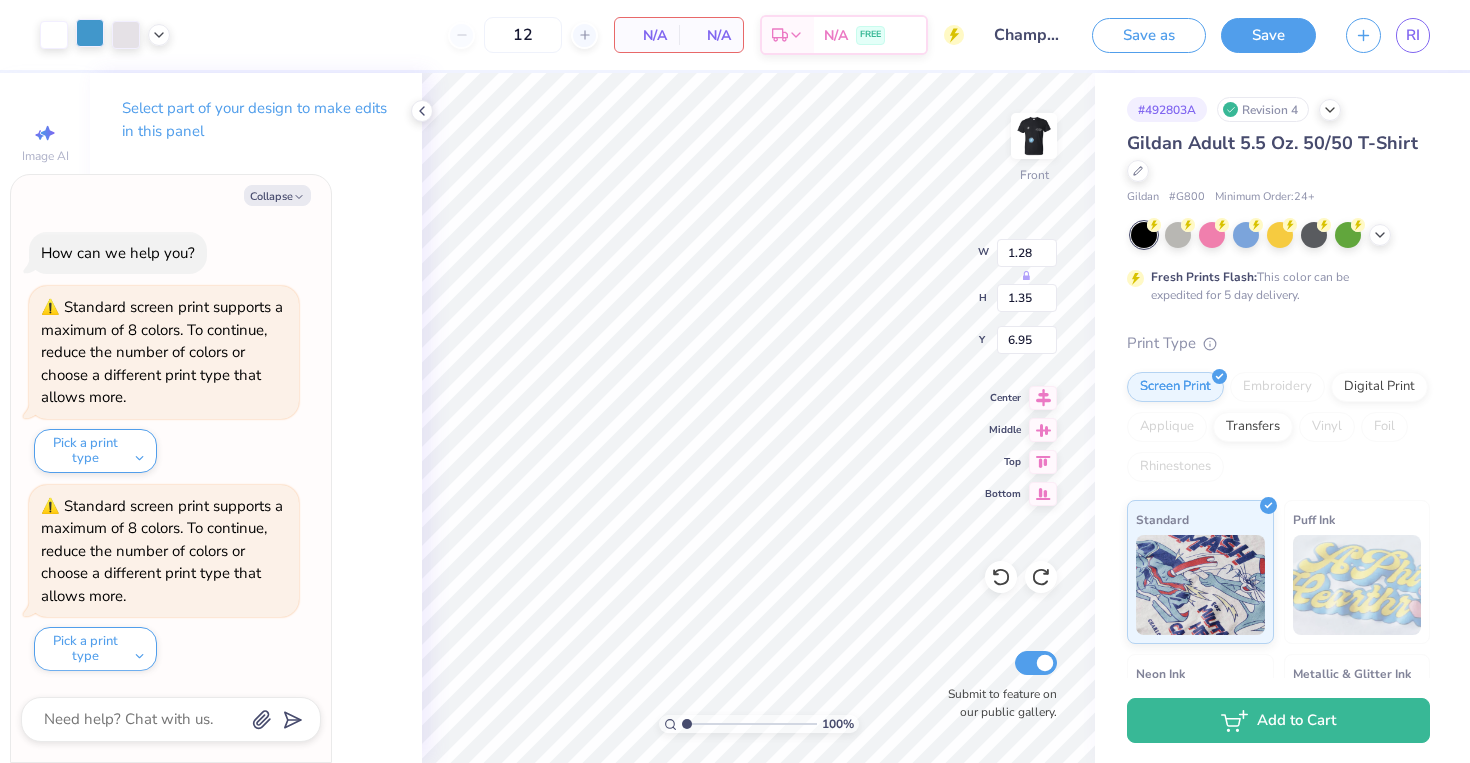 click at bounding box center [90, 33] 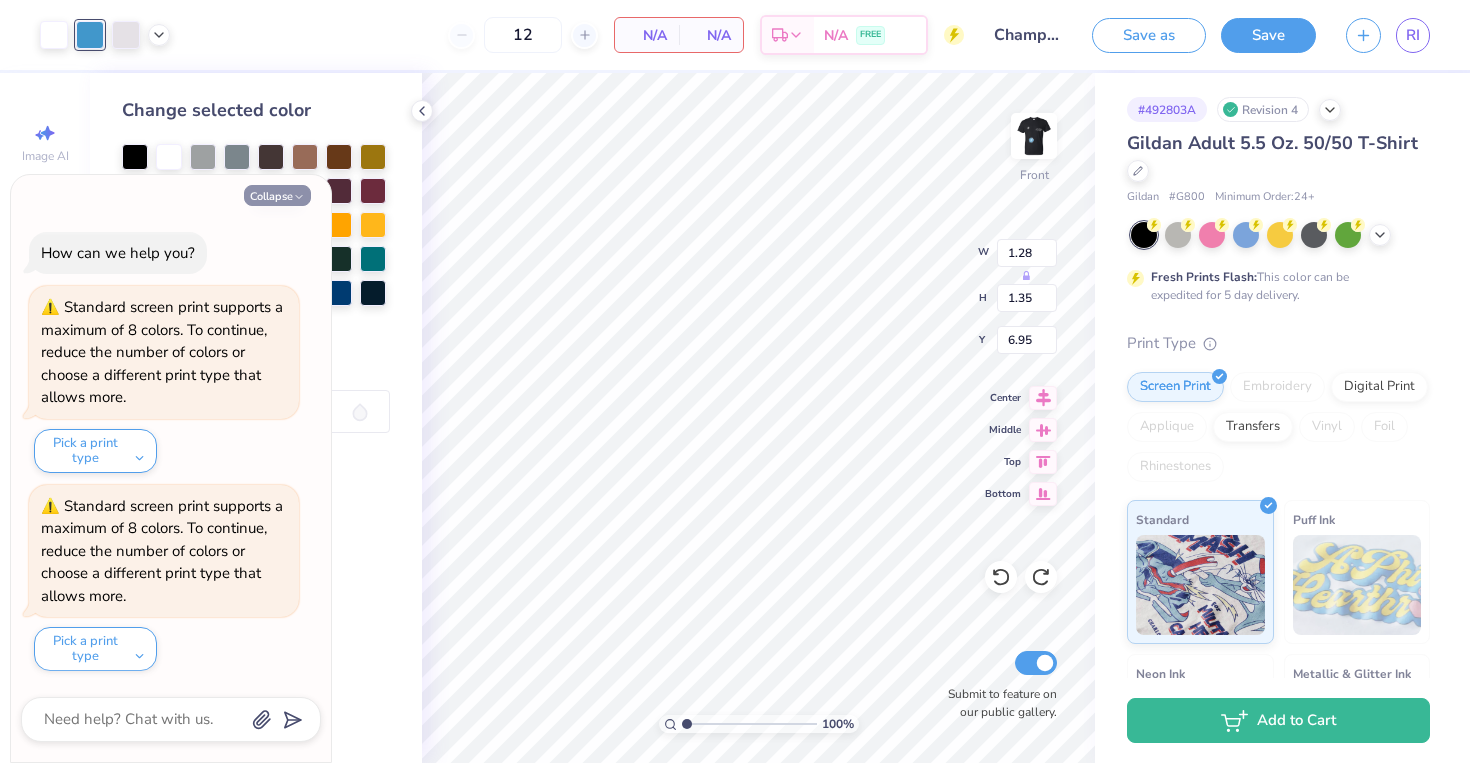 click 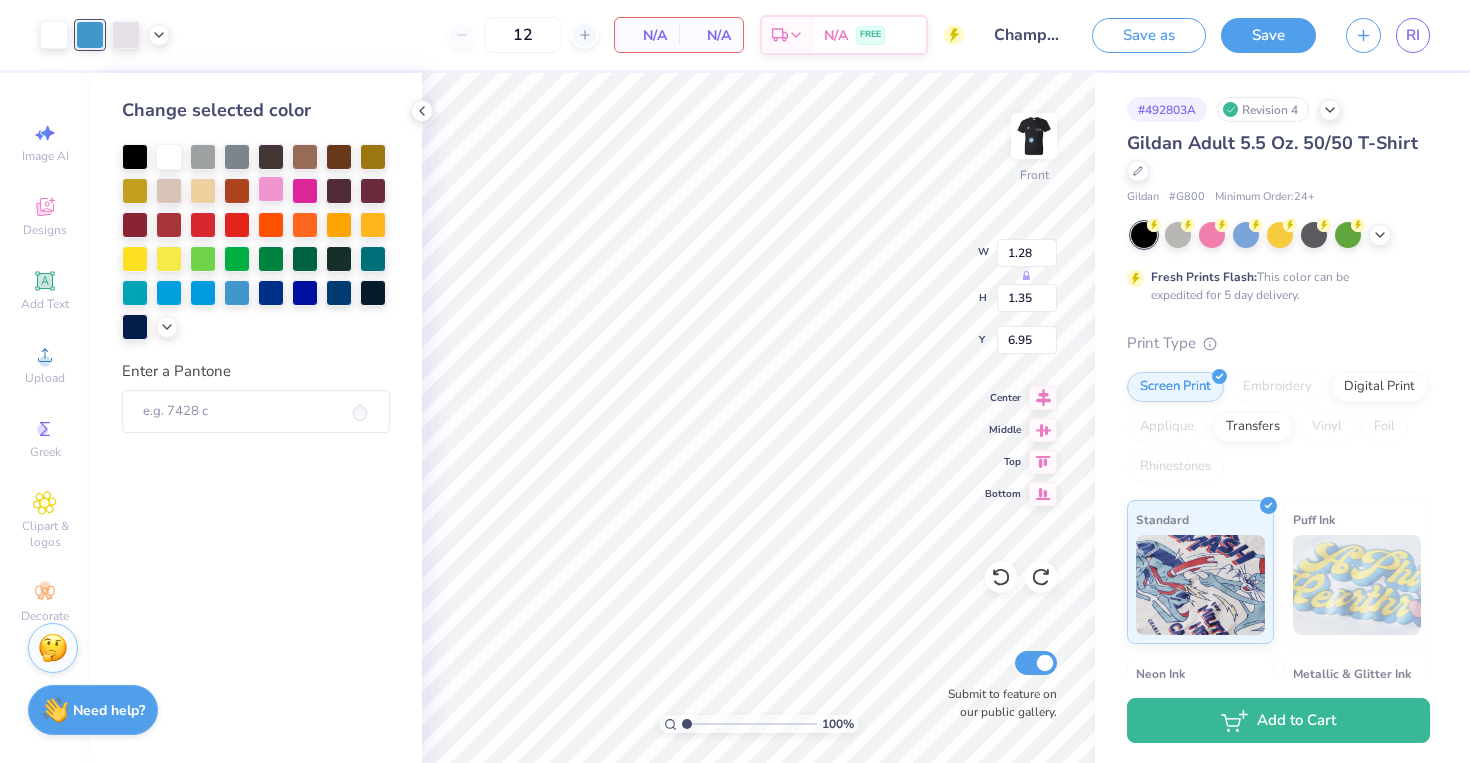 click at bounding box center (271, 189) 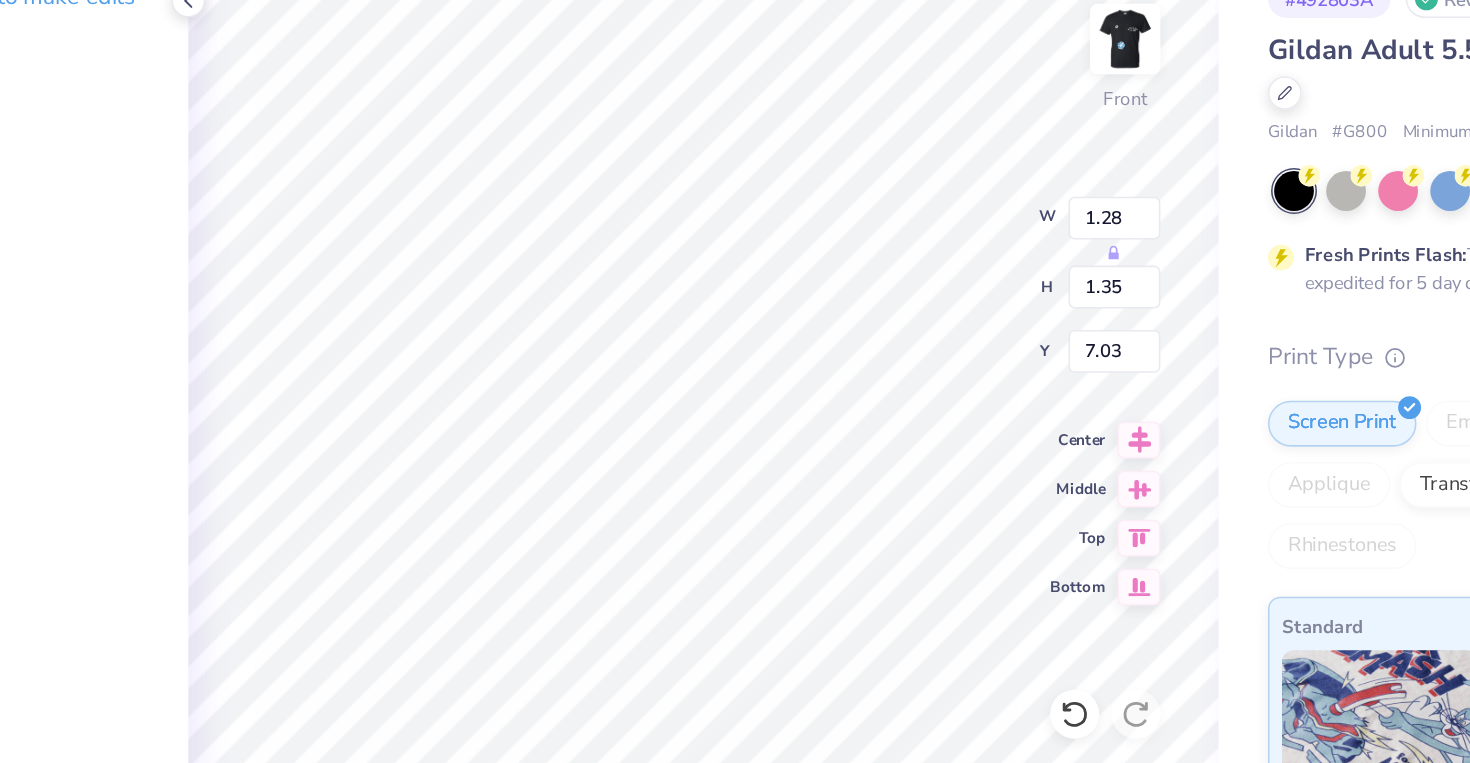 type on "1.56" 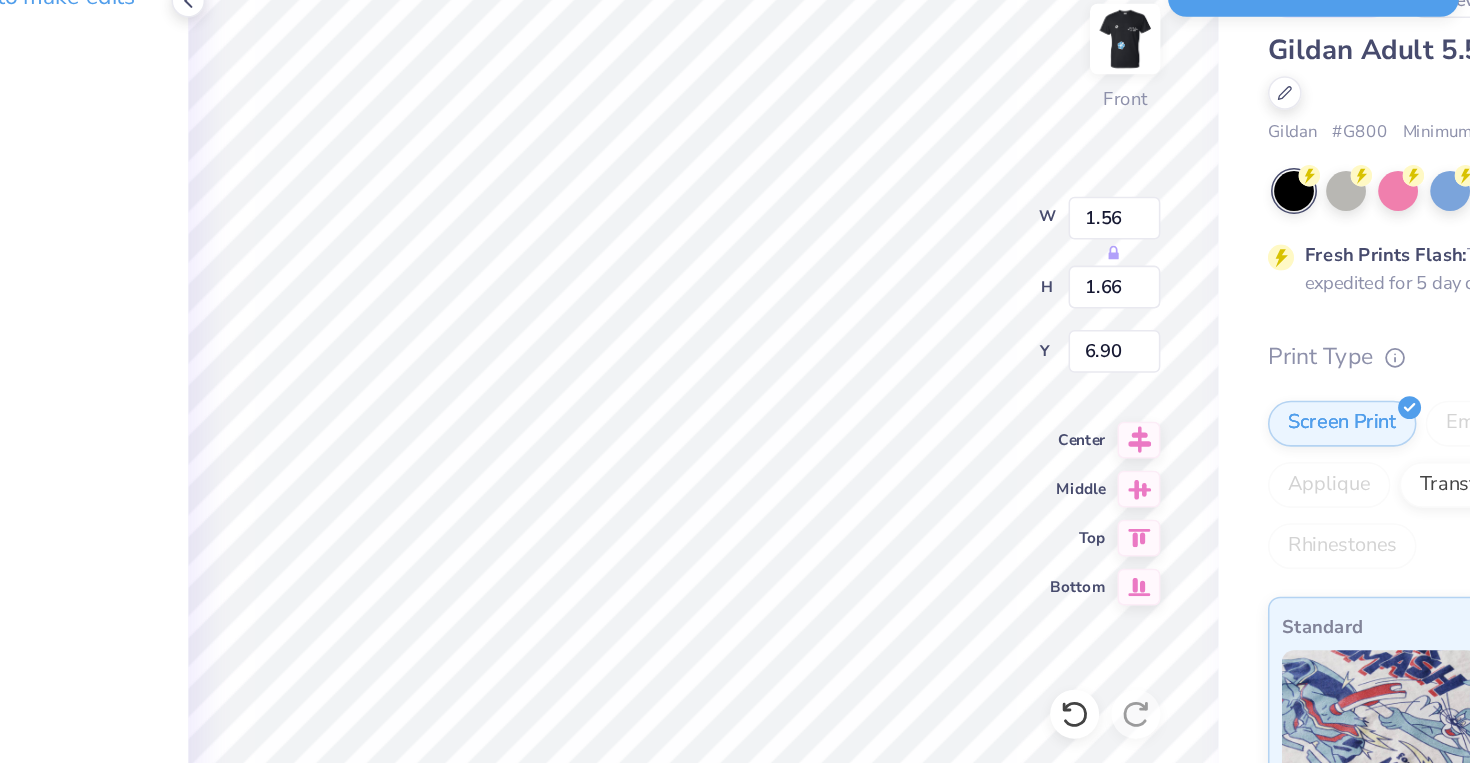 type on "8.89" 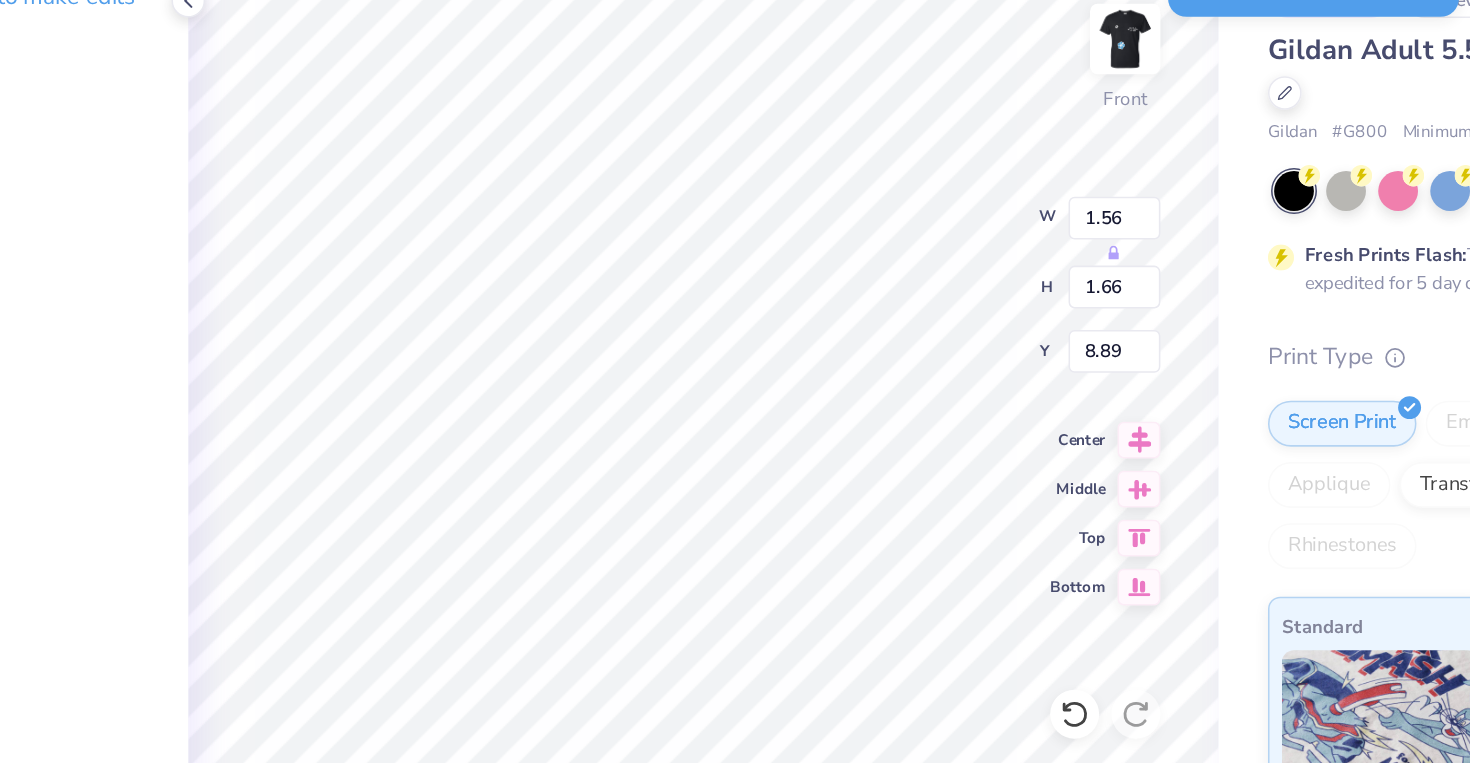 type on "1.66" 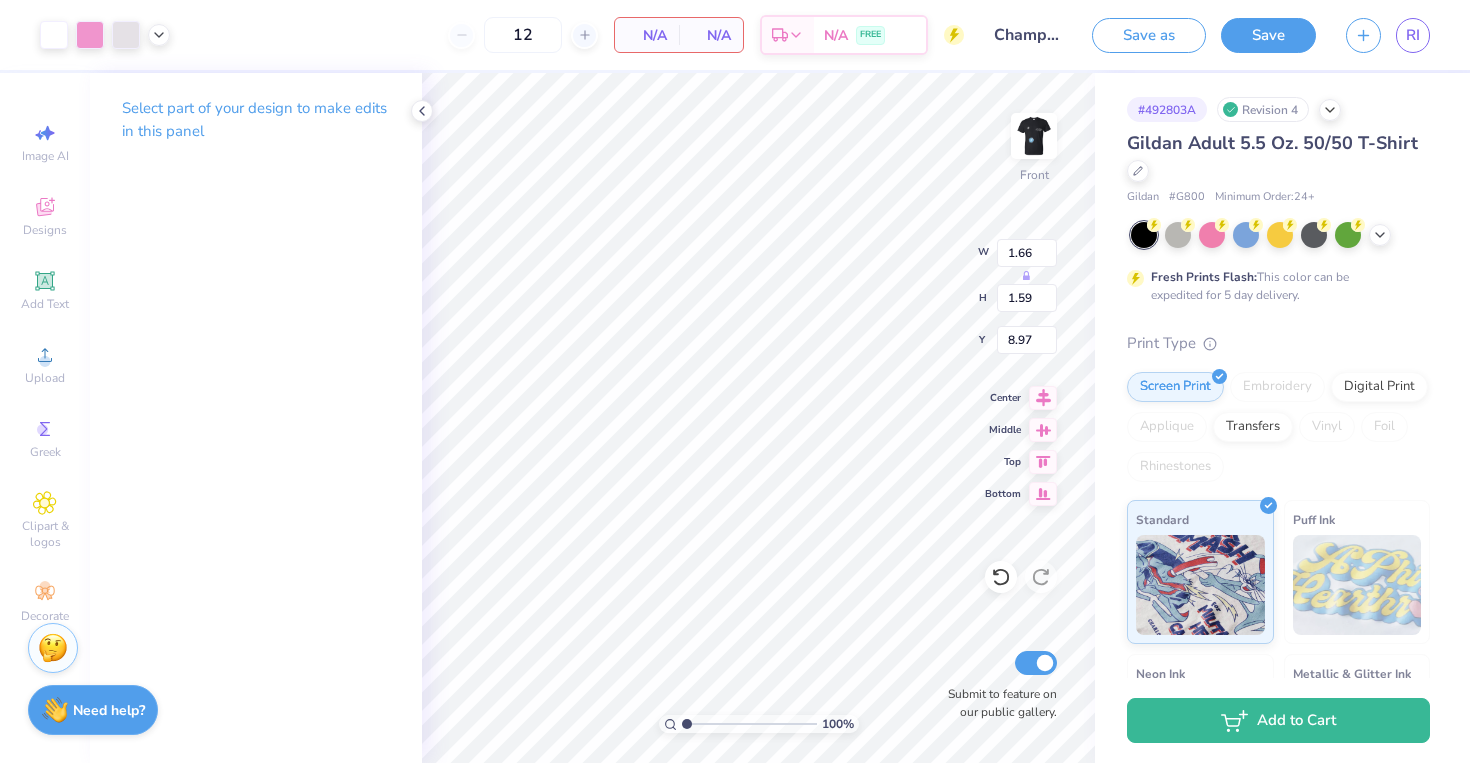 type on "7.95" 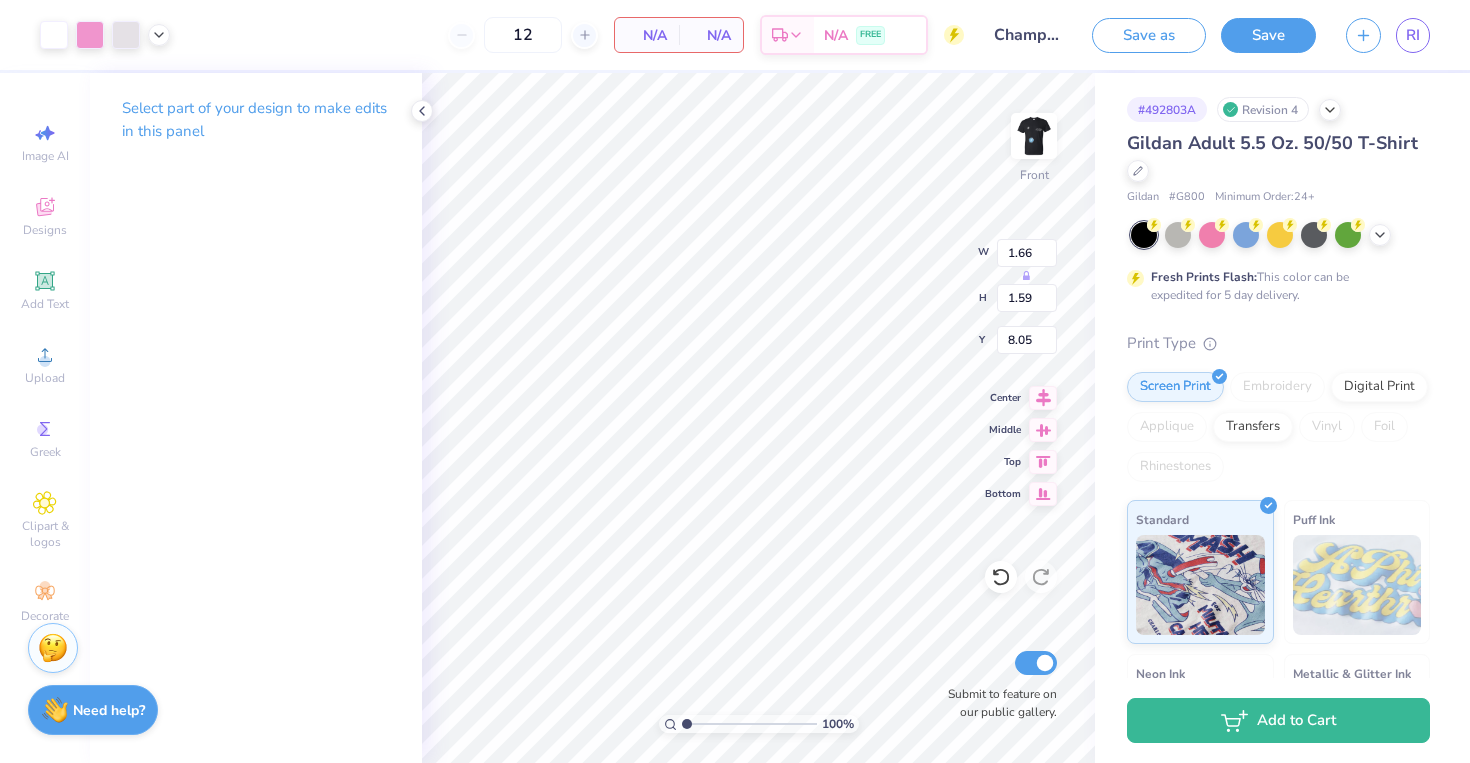 type on "9.38" 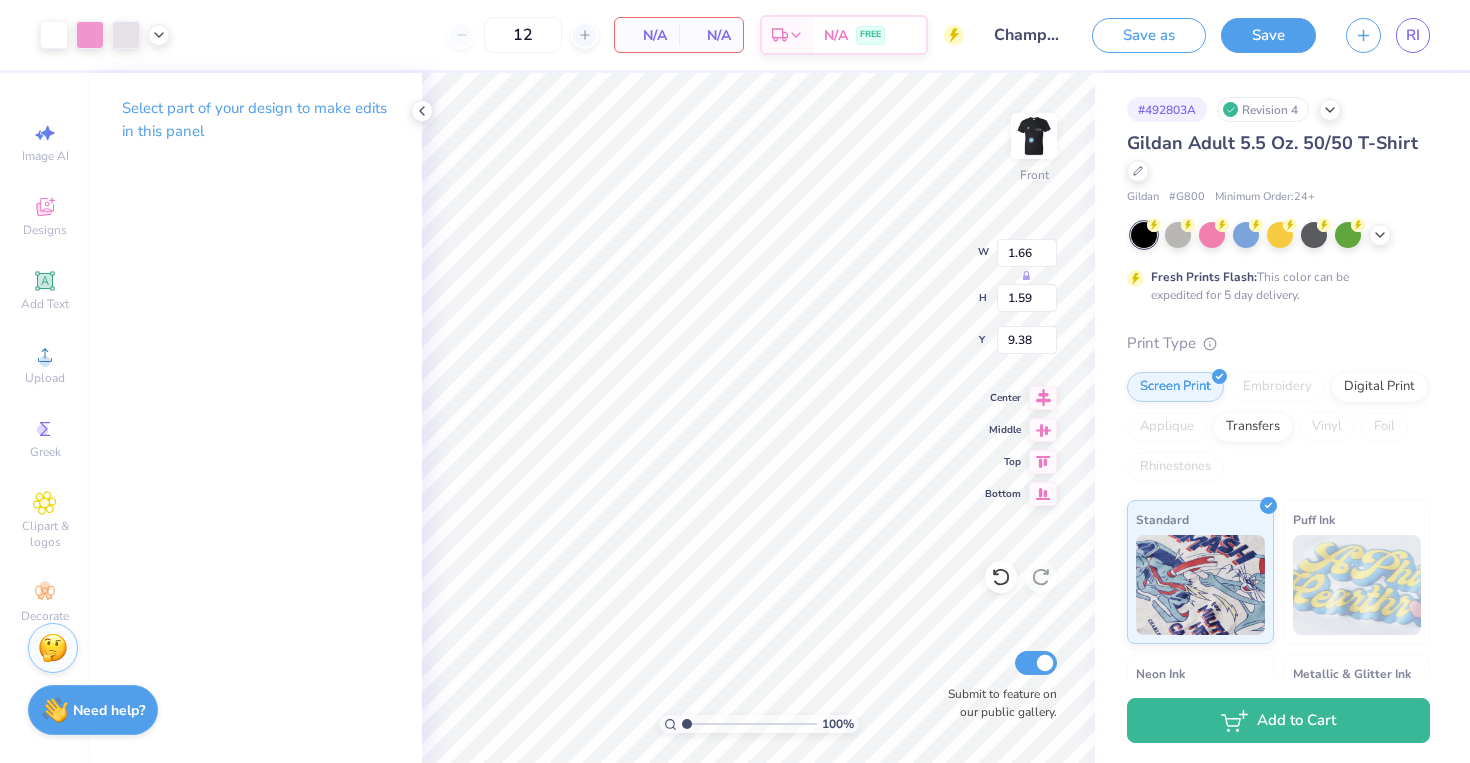 type on "1.65" 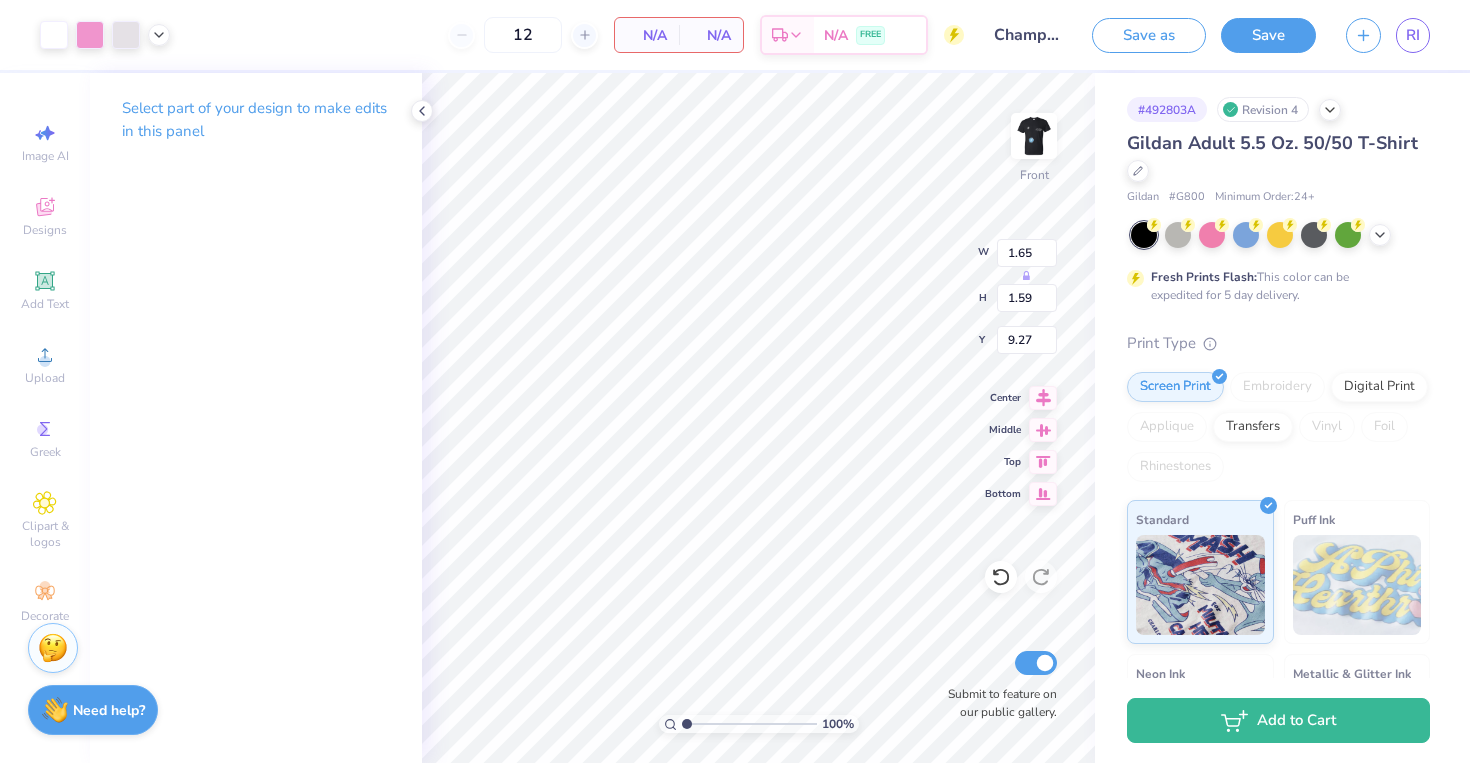 type on "15.10" 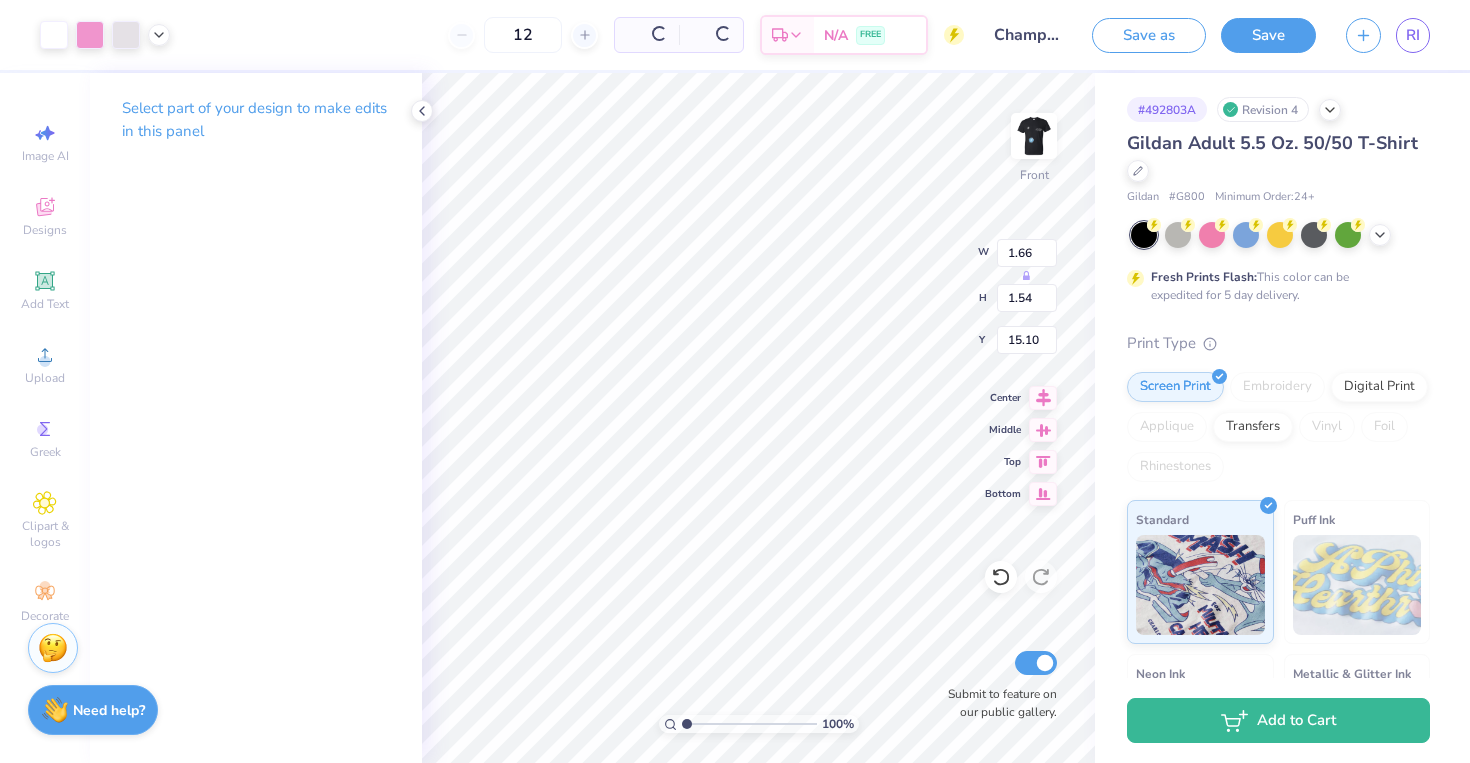 type on "1.66" 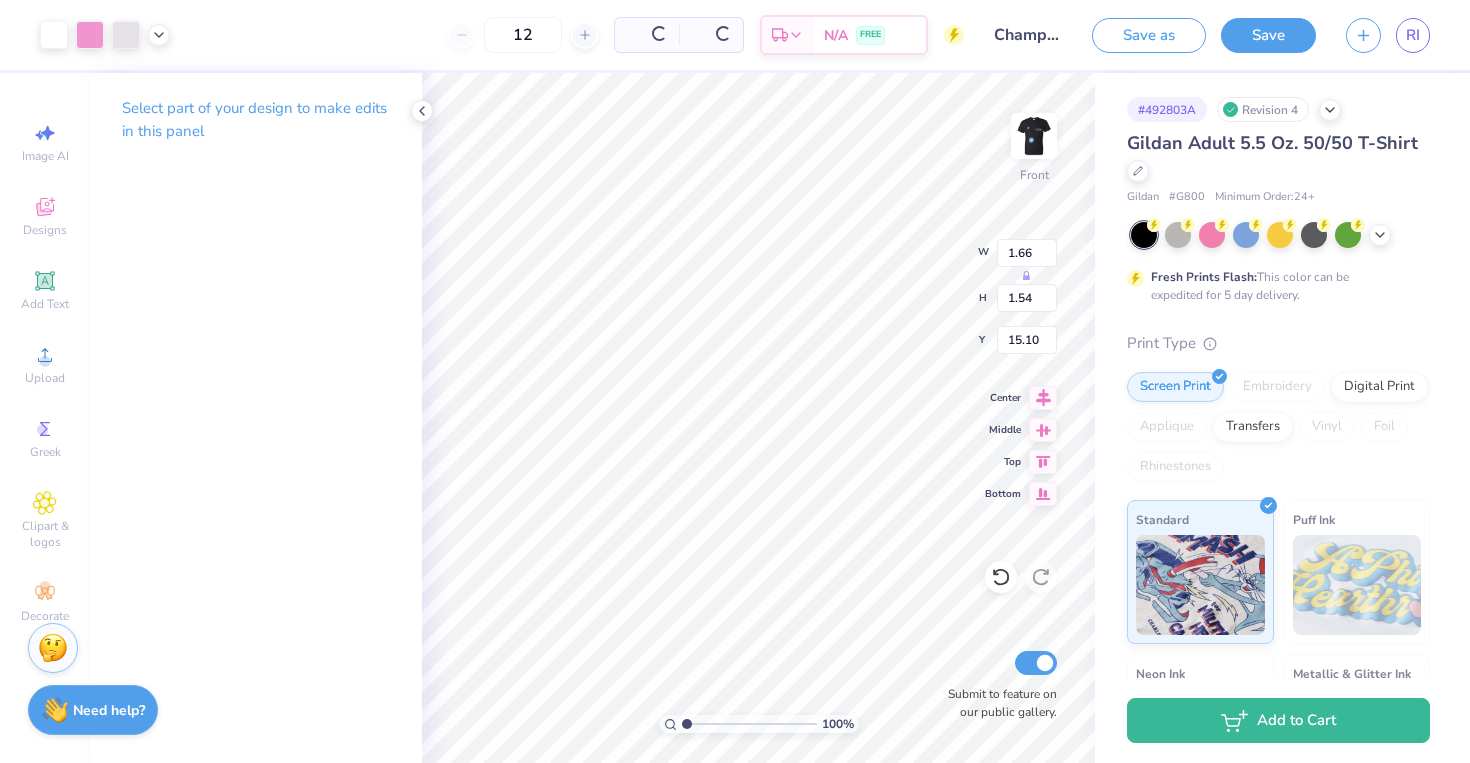 type on "1.54" 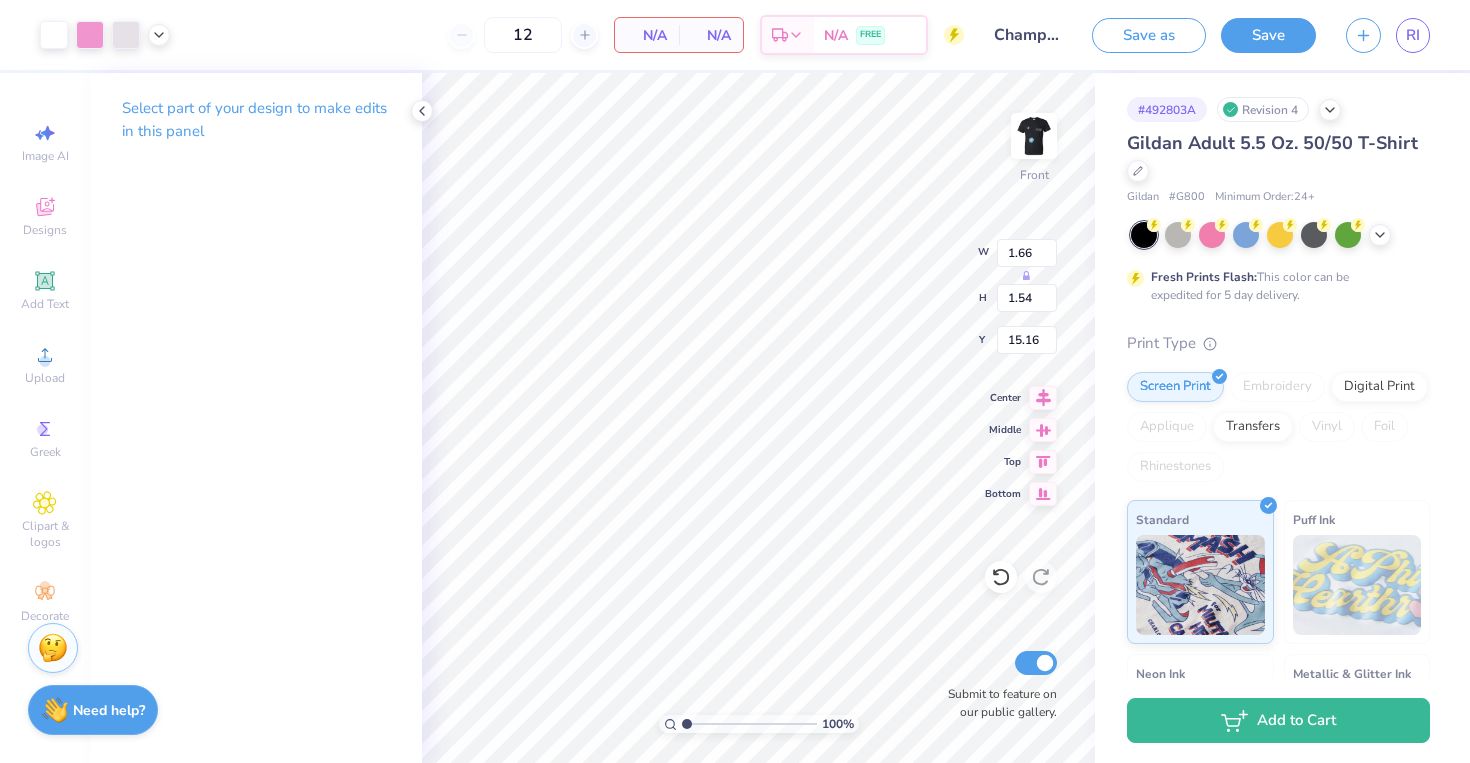 type on "16.70" 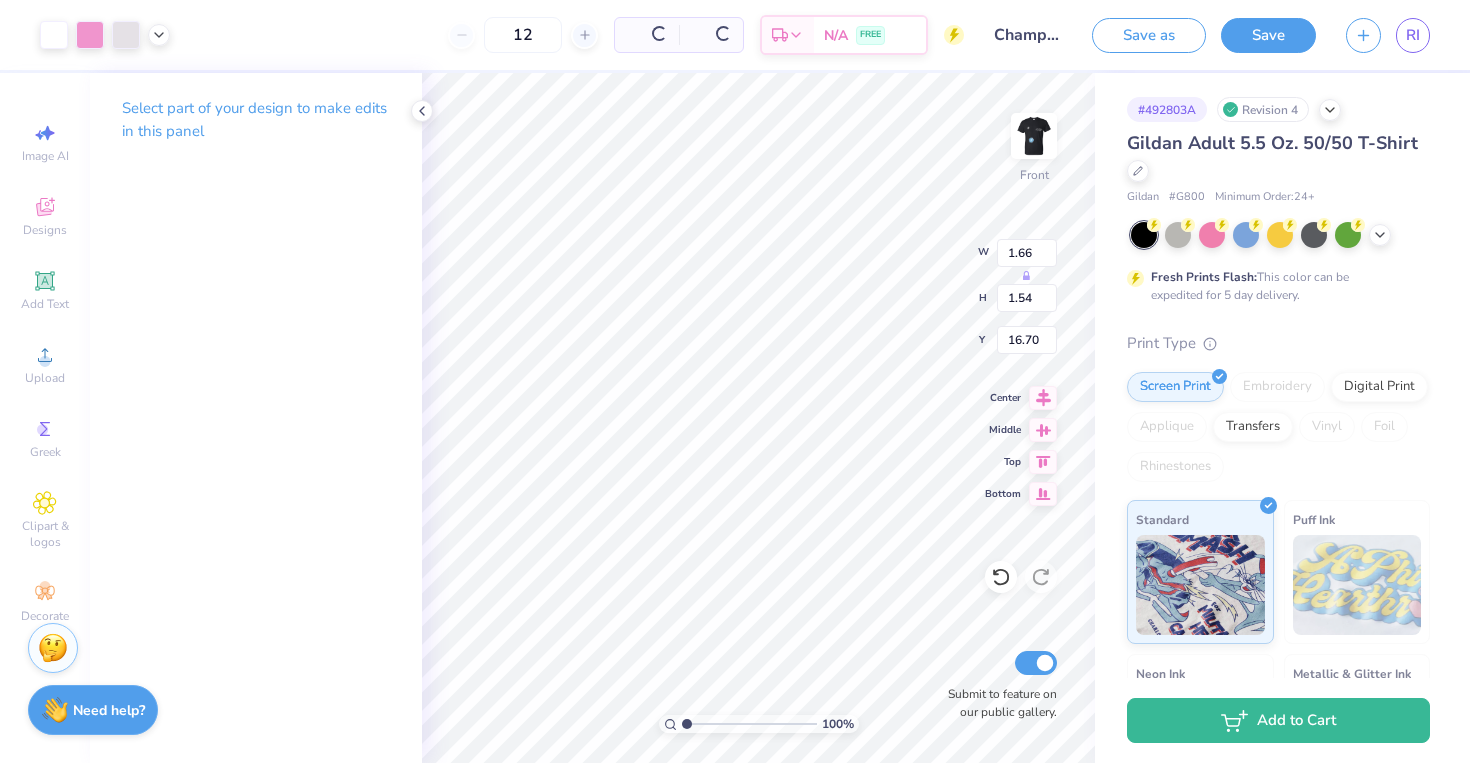 type on "1.58" 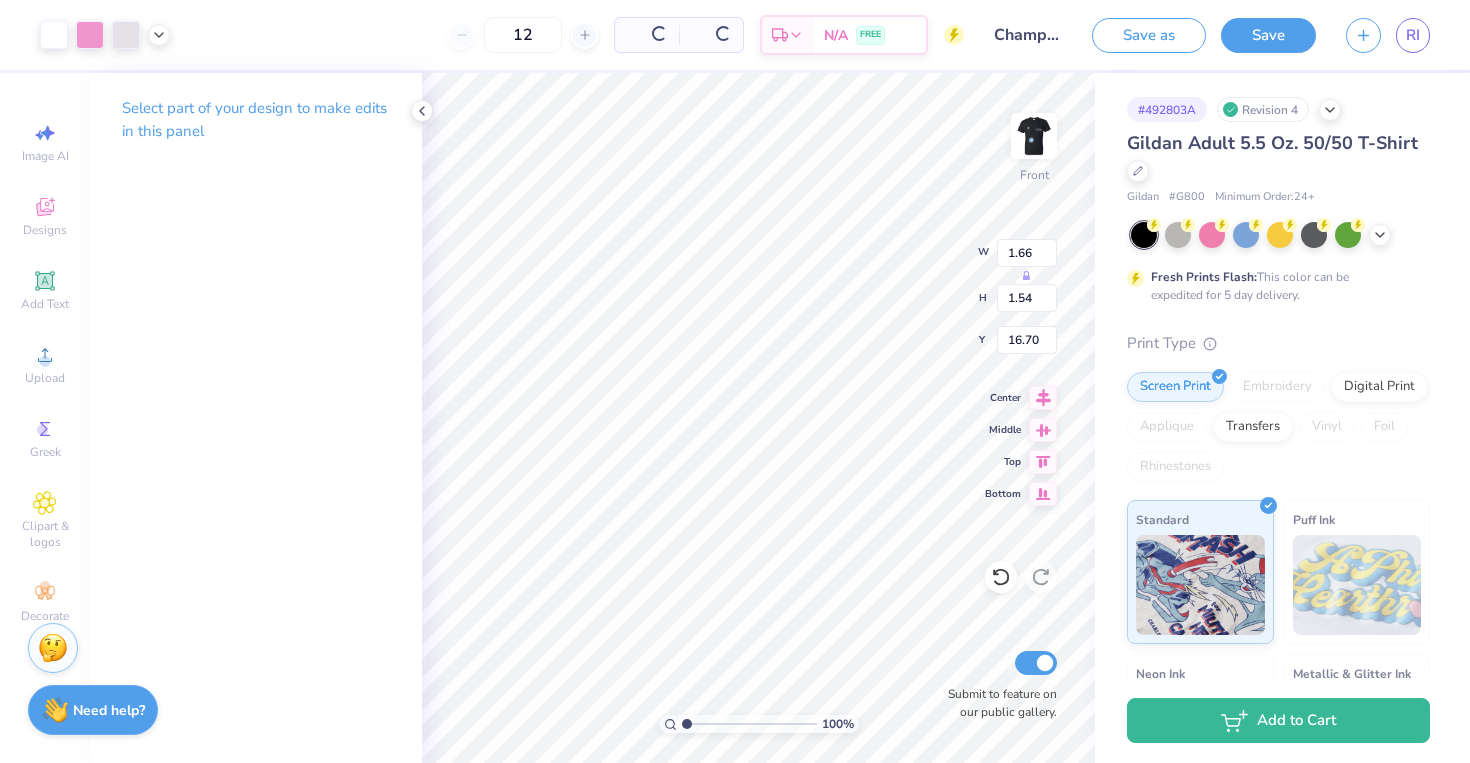 type on "1.64" 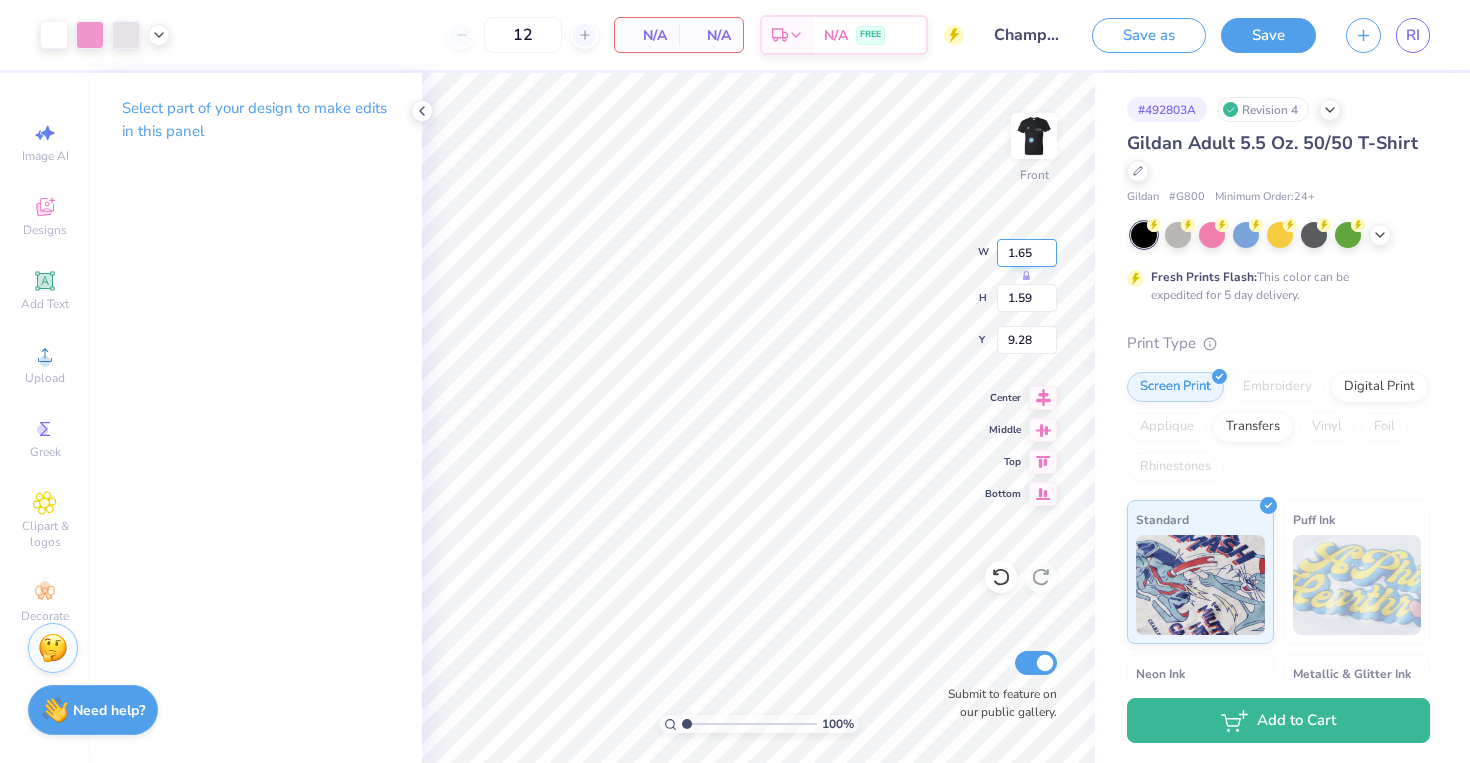 type on "10.87" 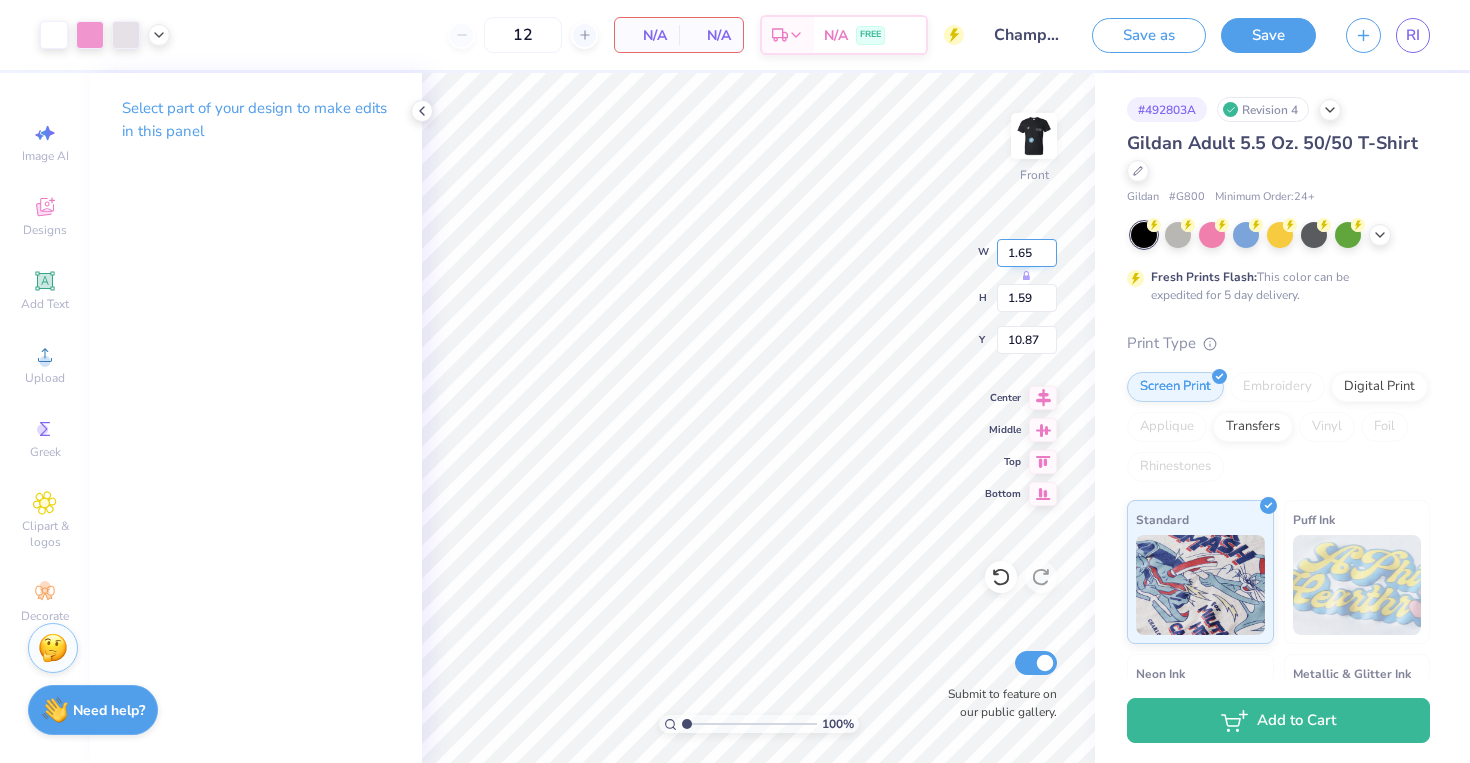 type on "1.57" 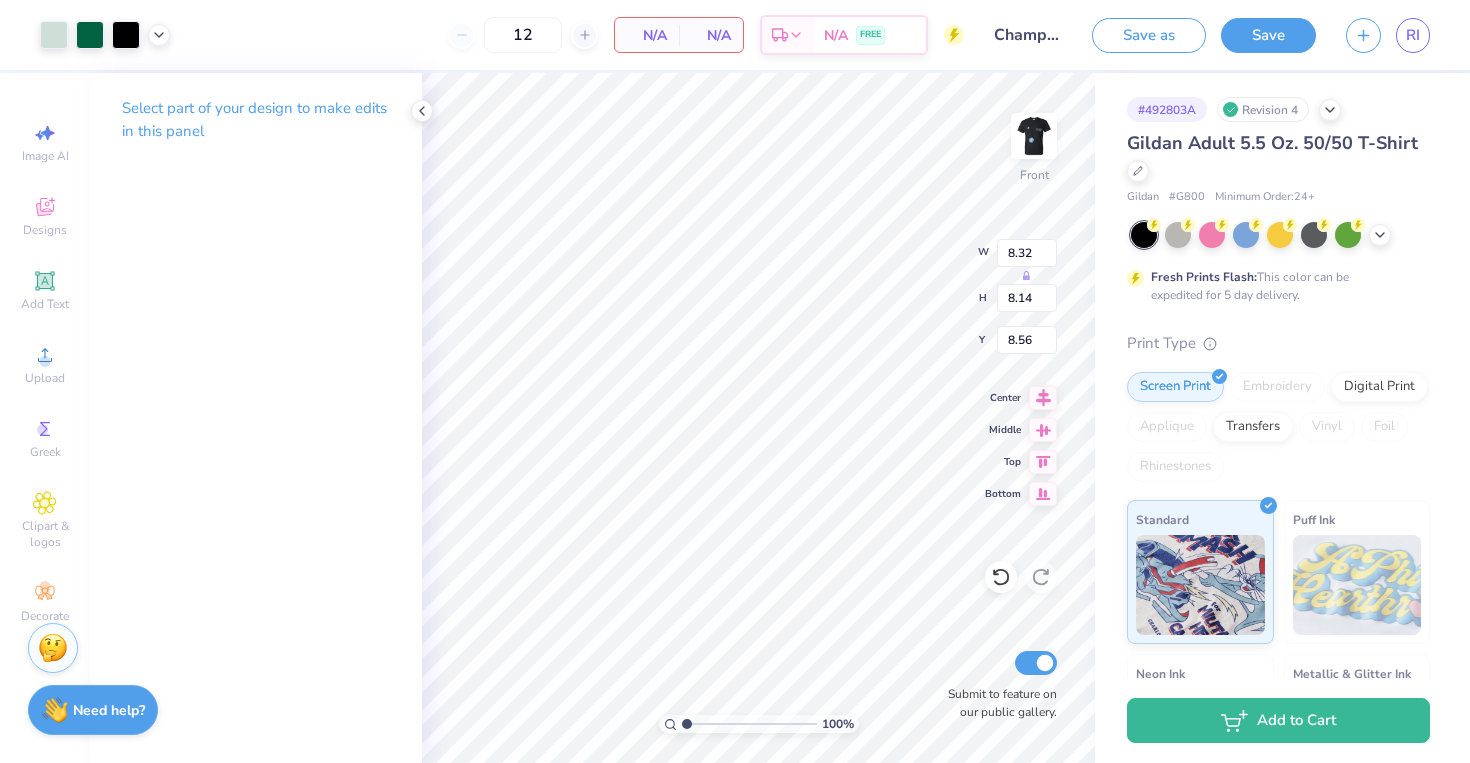 type on "1.57" 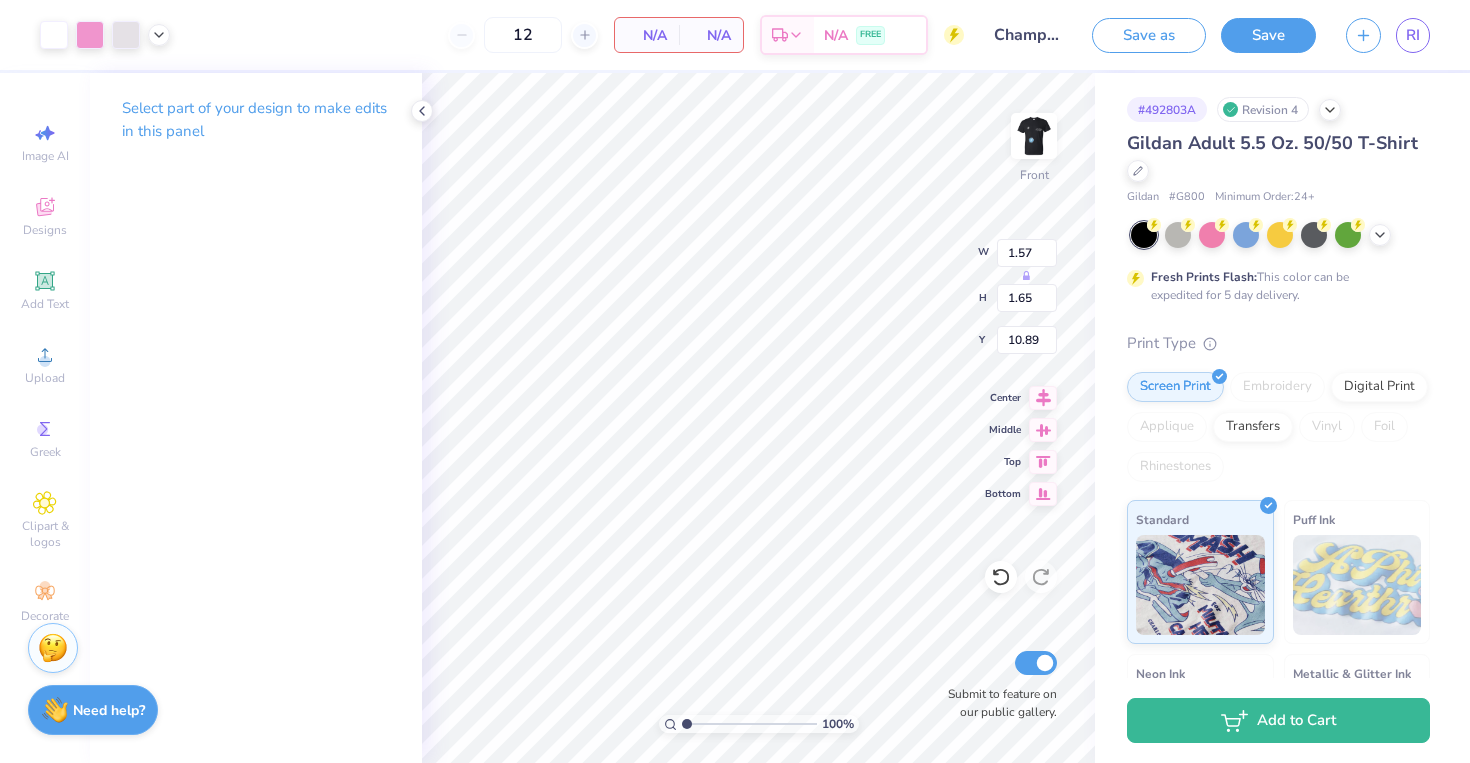 type on "10.87" 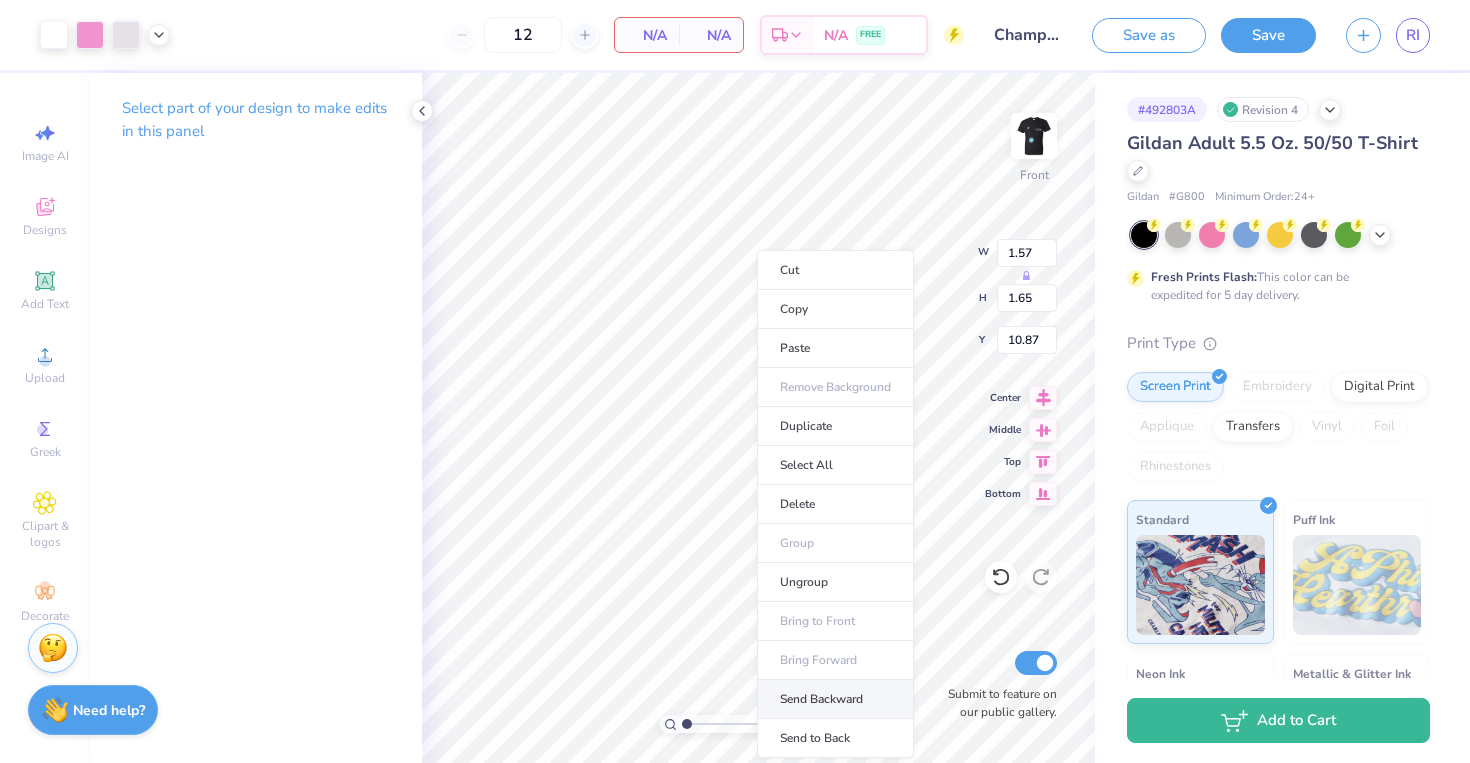 click on "Send Backward" at bounding box center [835, 699] 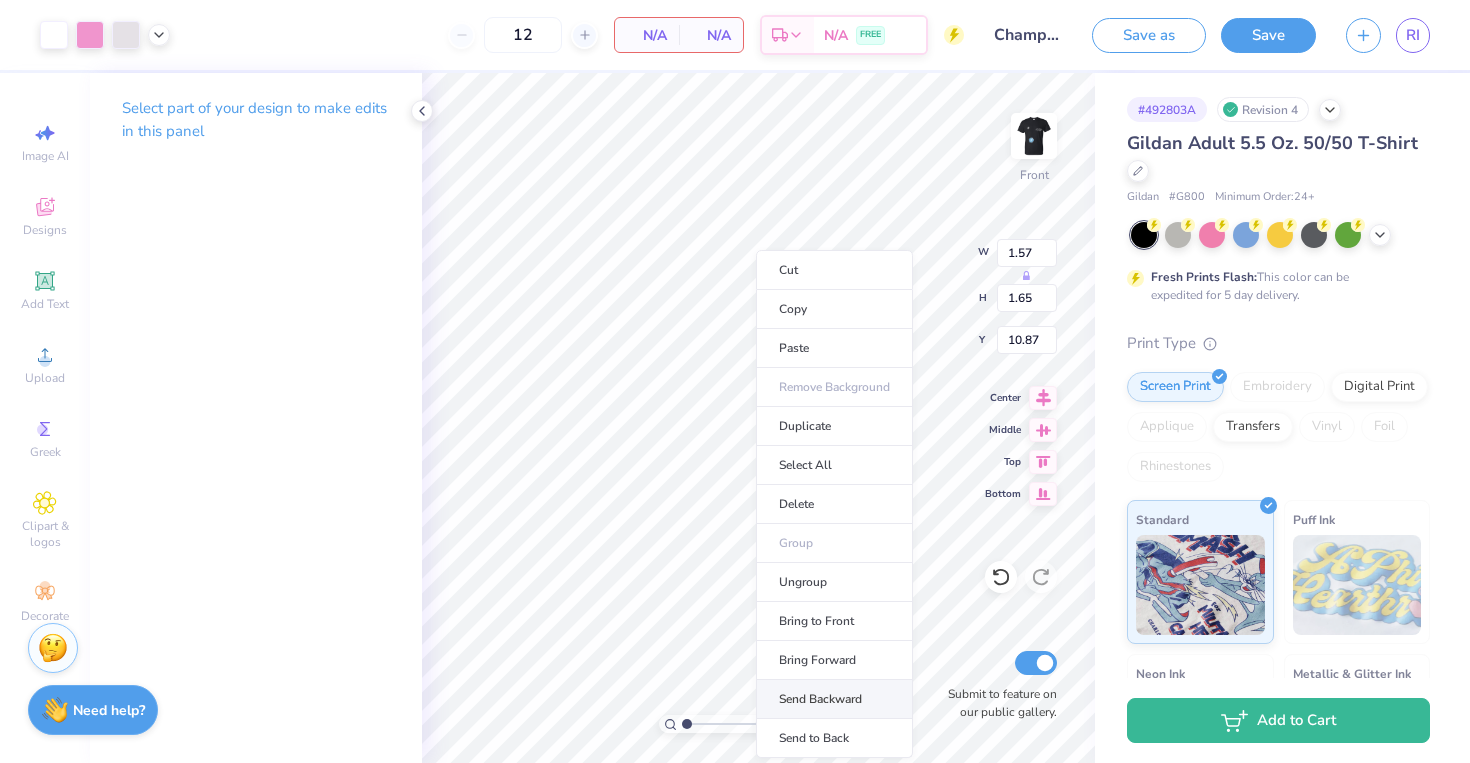 click on "Send Backward" at bounding box center (834, 699) 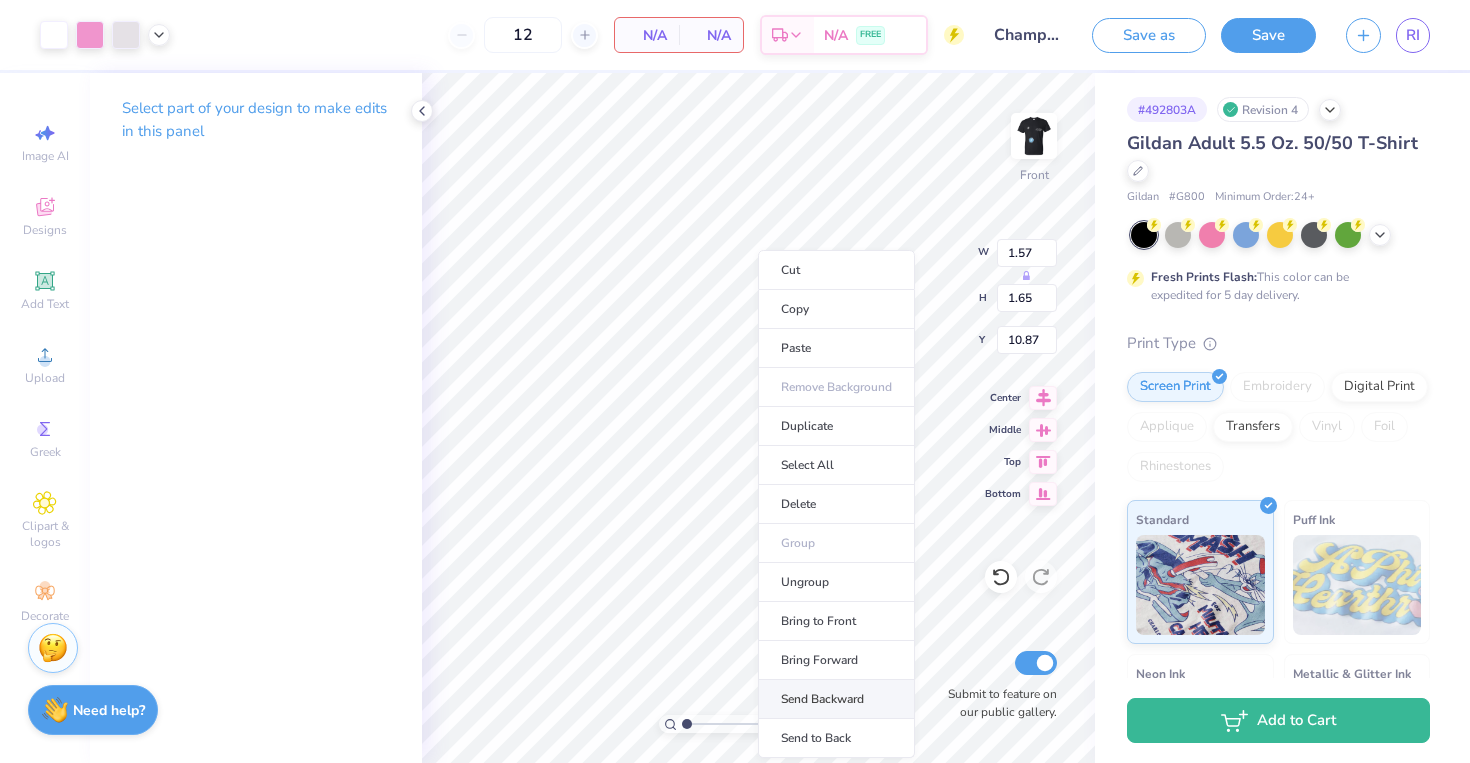 click on "Send Backward" at bounding box center [836, 699] 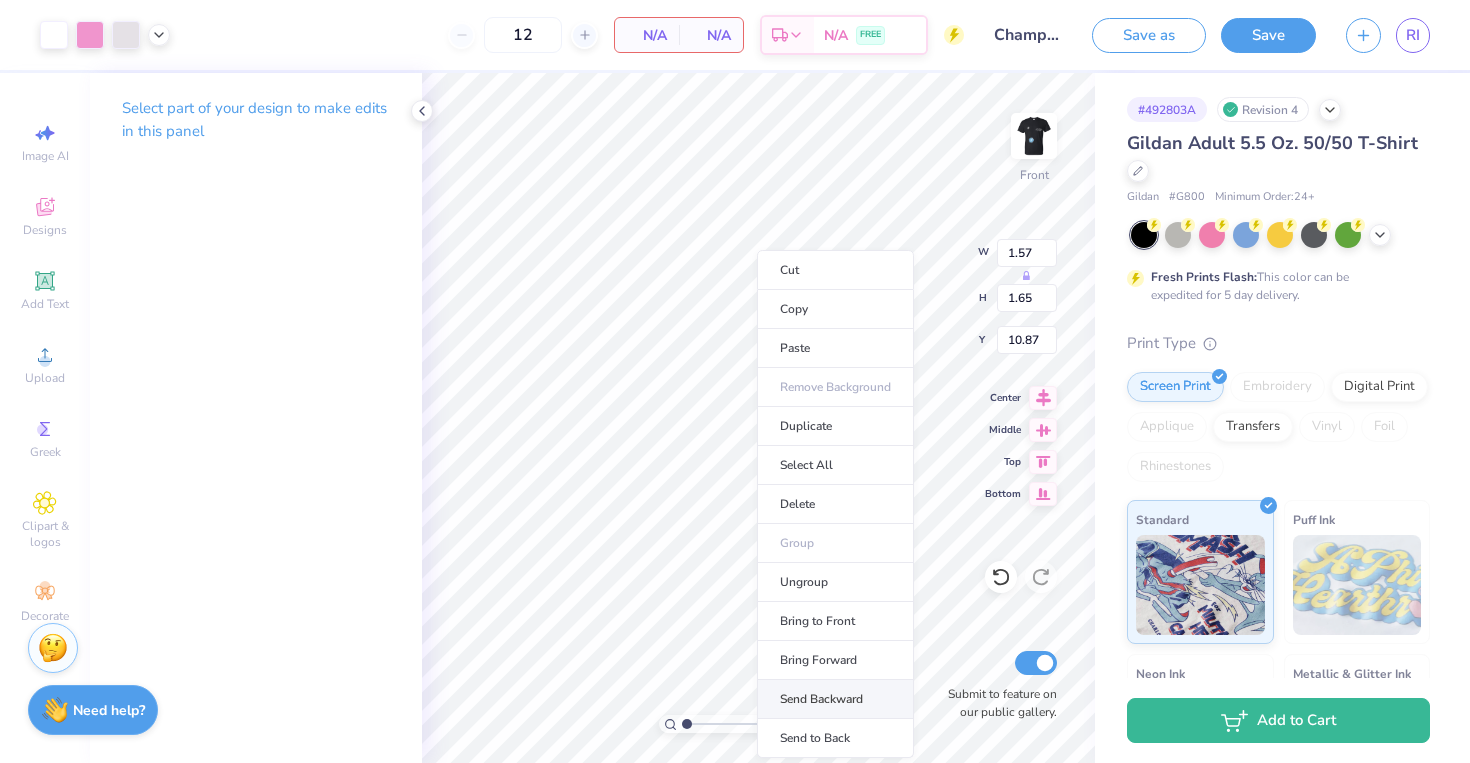 click on "Send Backward" at bounding box center [835, 699] 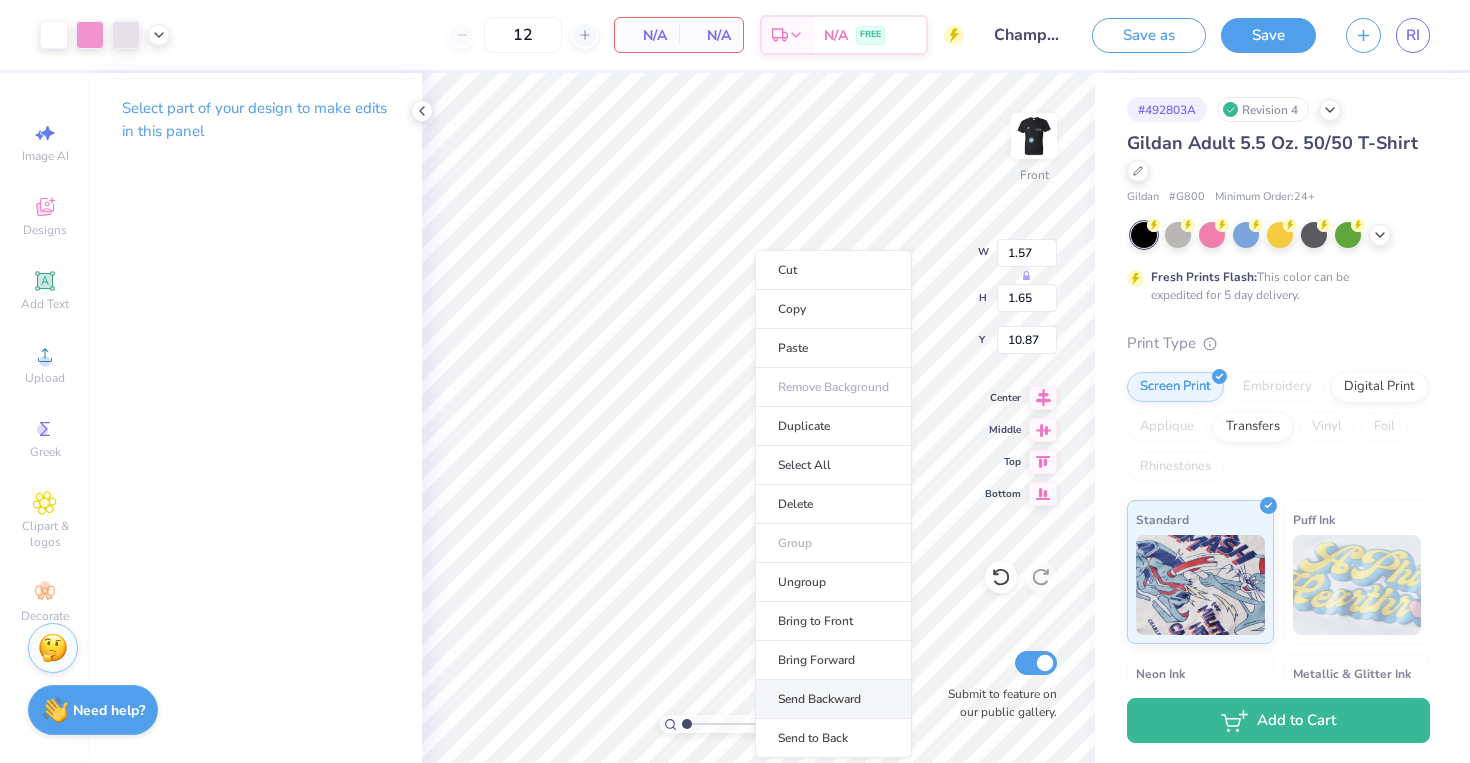 click on "Send Backward" at bounding box center [833, 699] 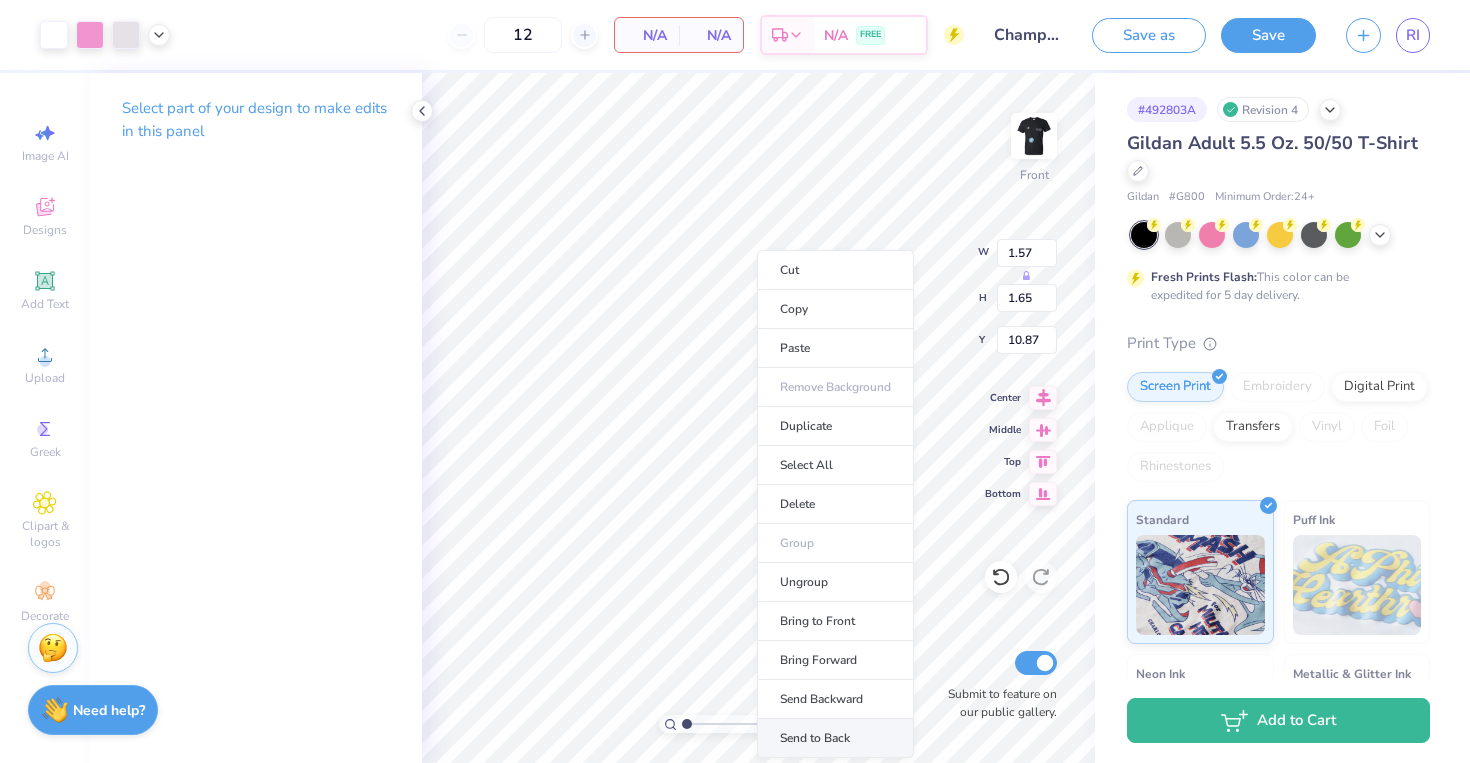 click on "Send to Back" at bounding box center (835, 738) 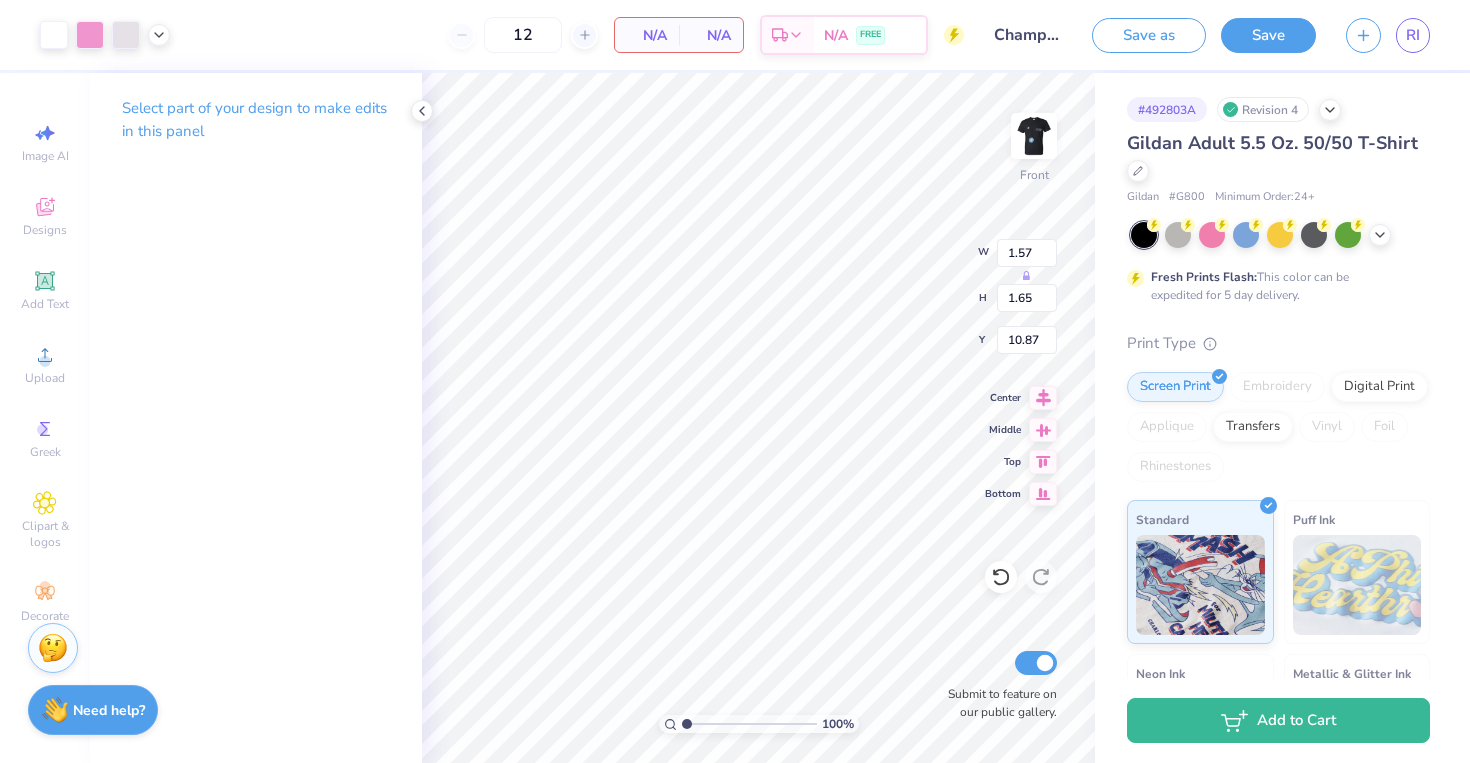 type on "8.32" 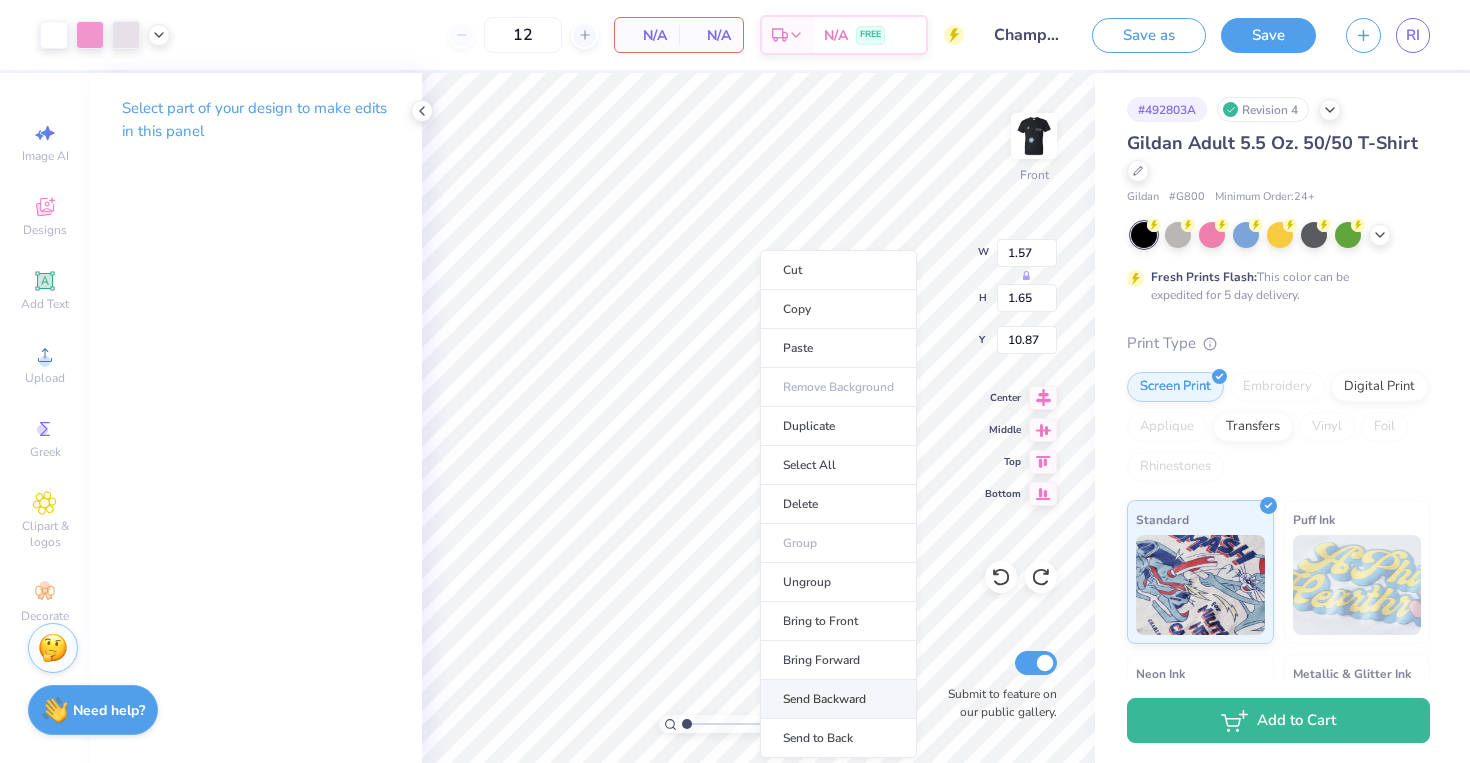 click on "Send Backward" at bounding box center [838, 699] 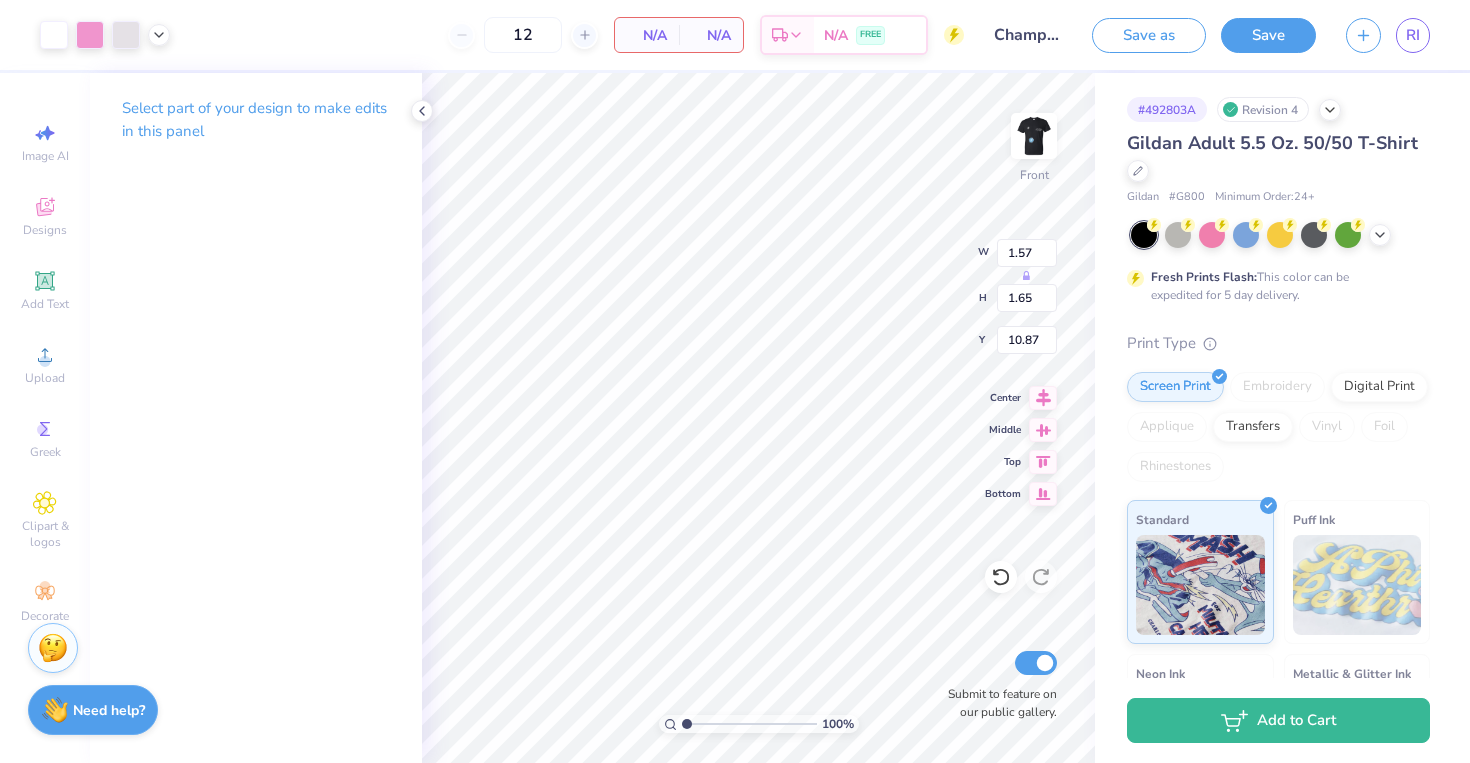 type on "1.65" 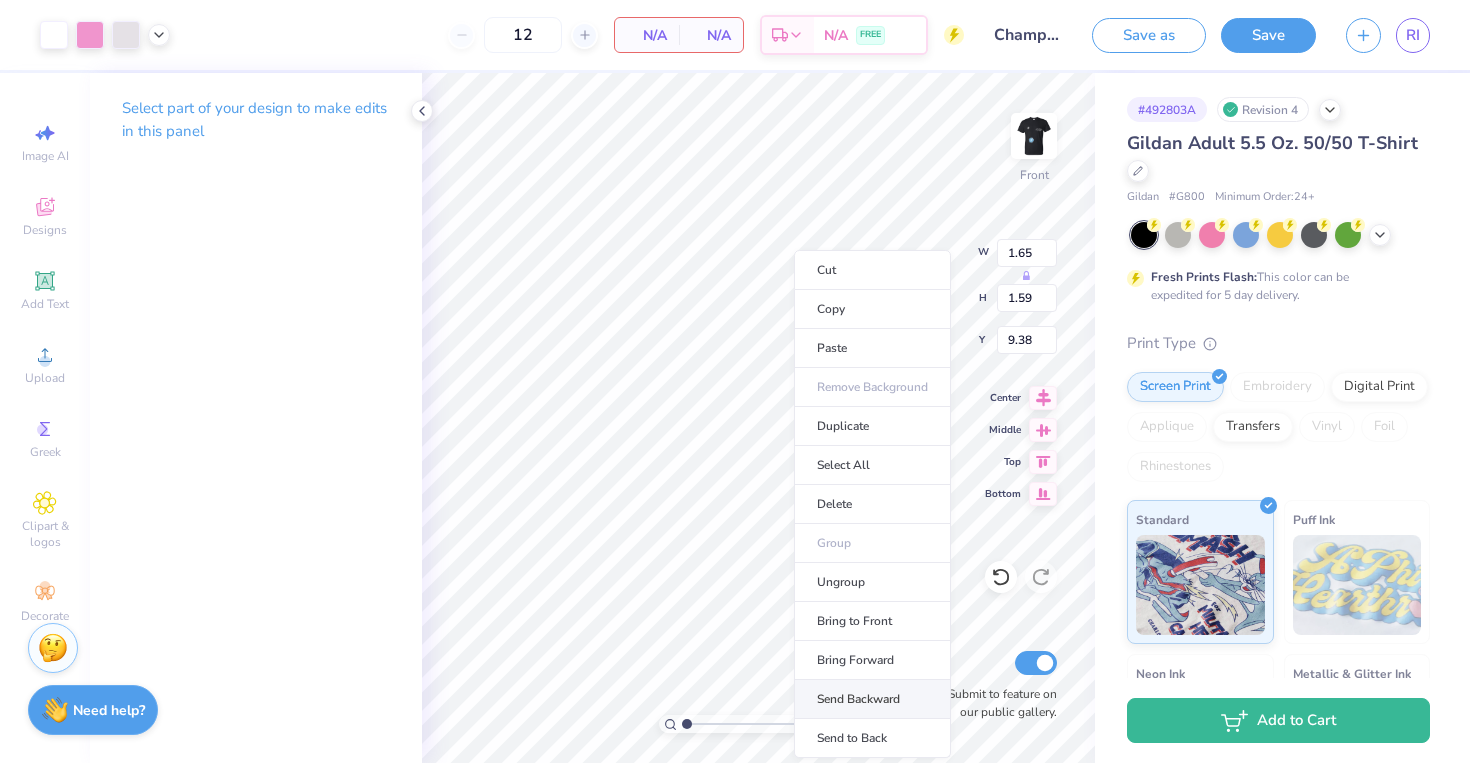 click on "Send Backward" at bounding box center (872, 699) 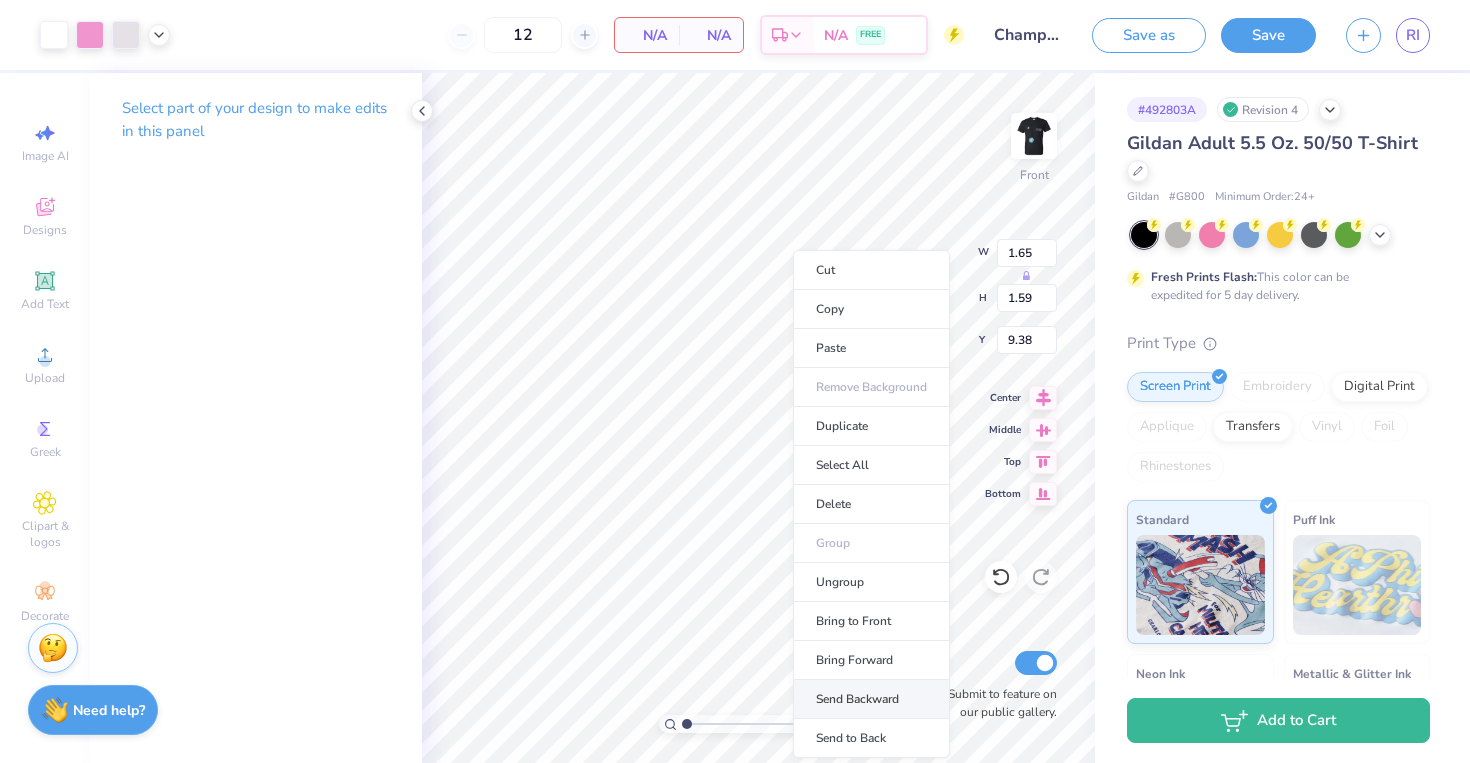 click on "Send Backward" at bounding box center [871, 699] 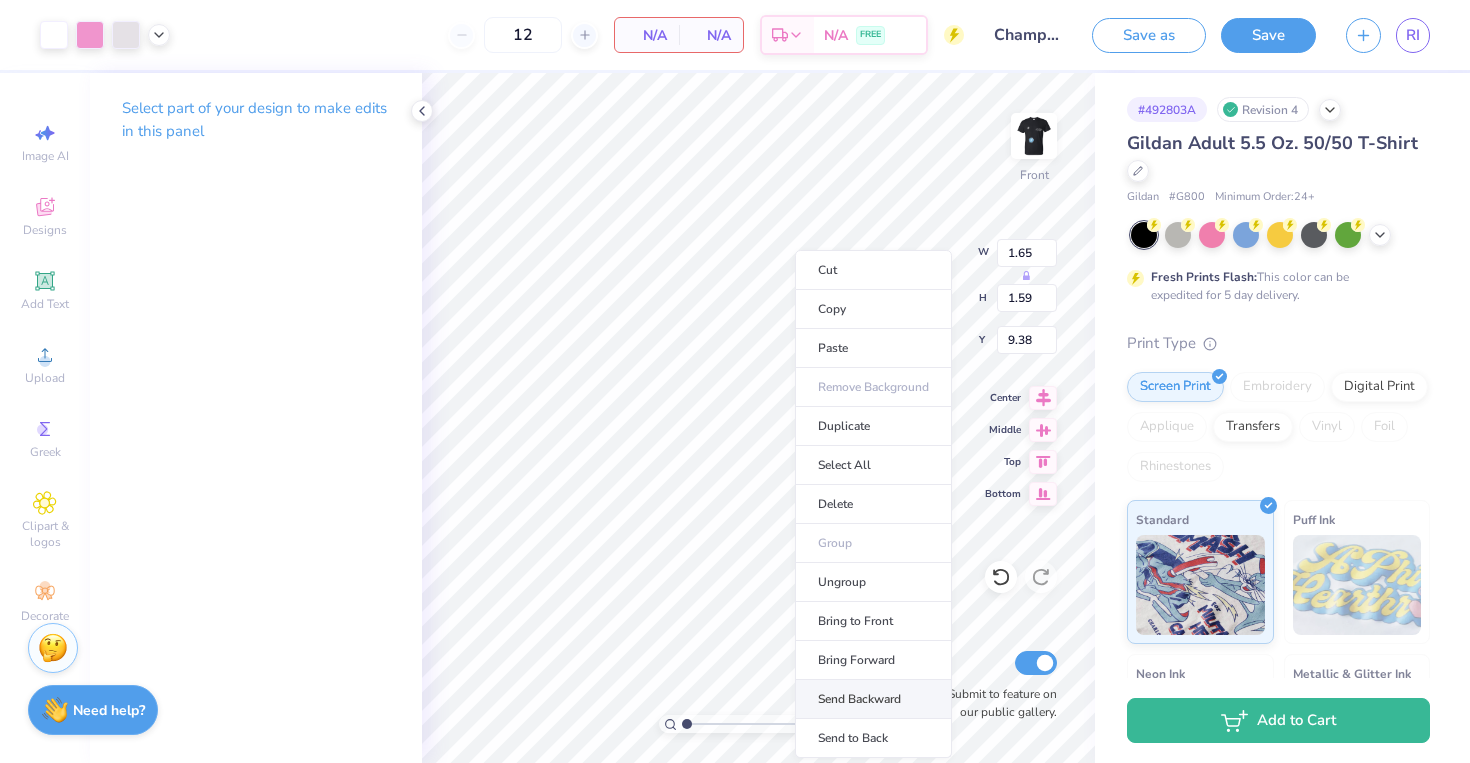 click on "Send Backward" at bounding box center [873, 699] 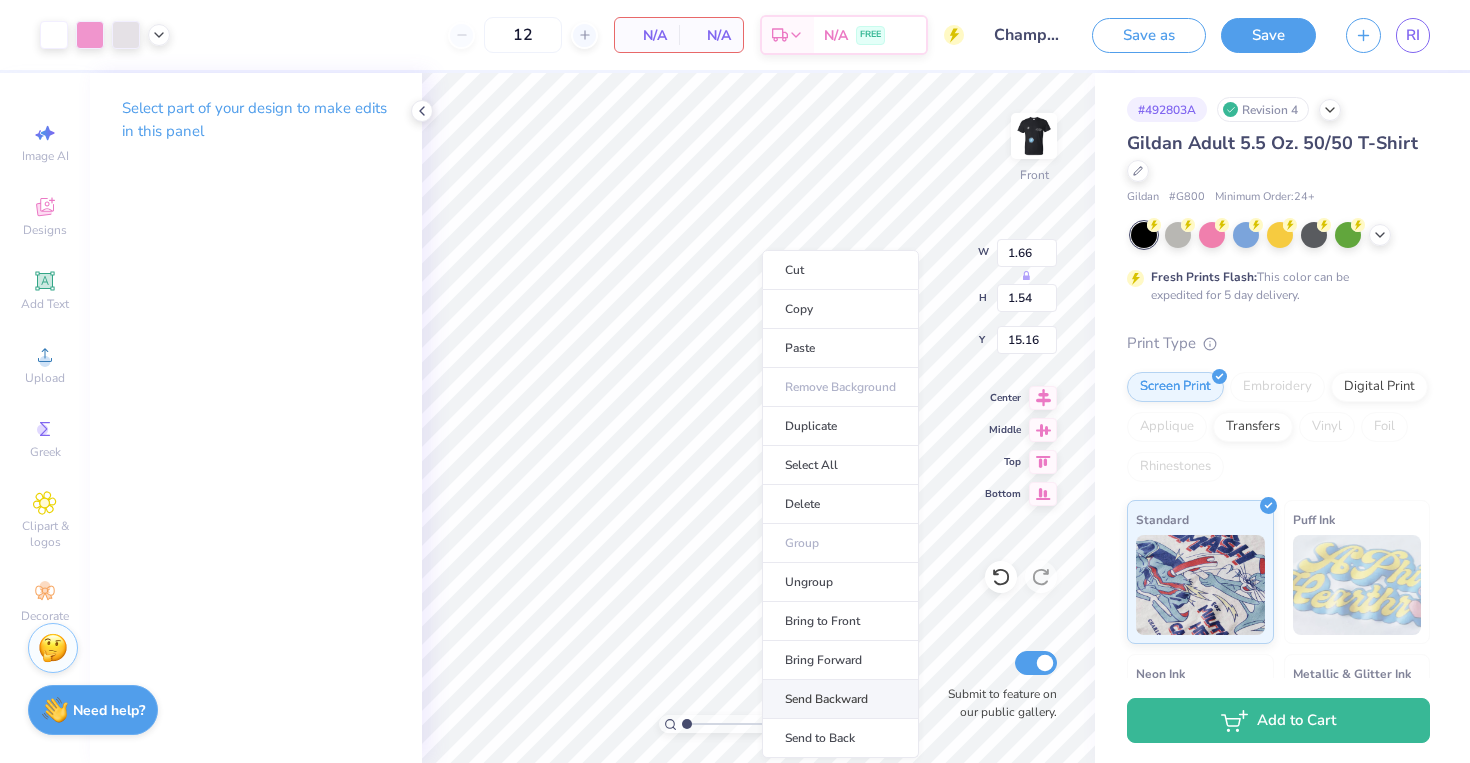 click on "Send Backward" at bounding box center (840, 699) 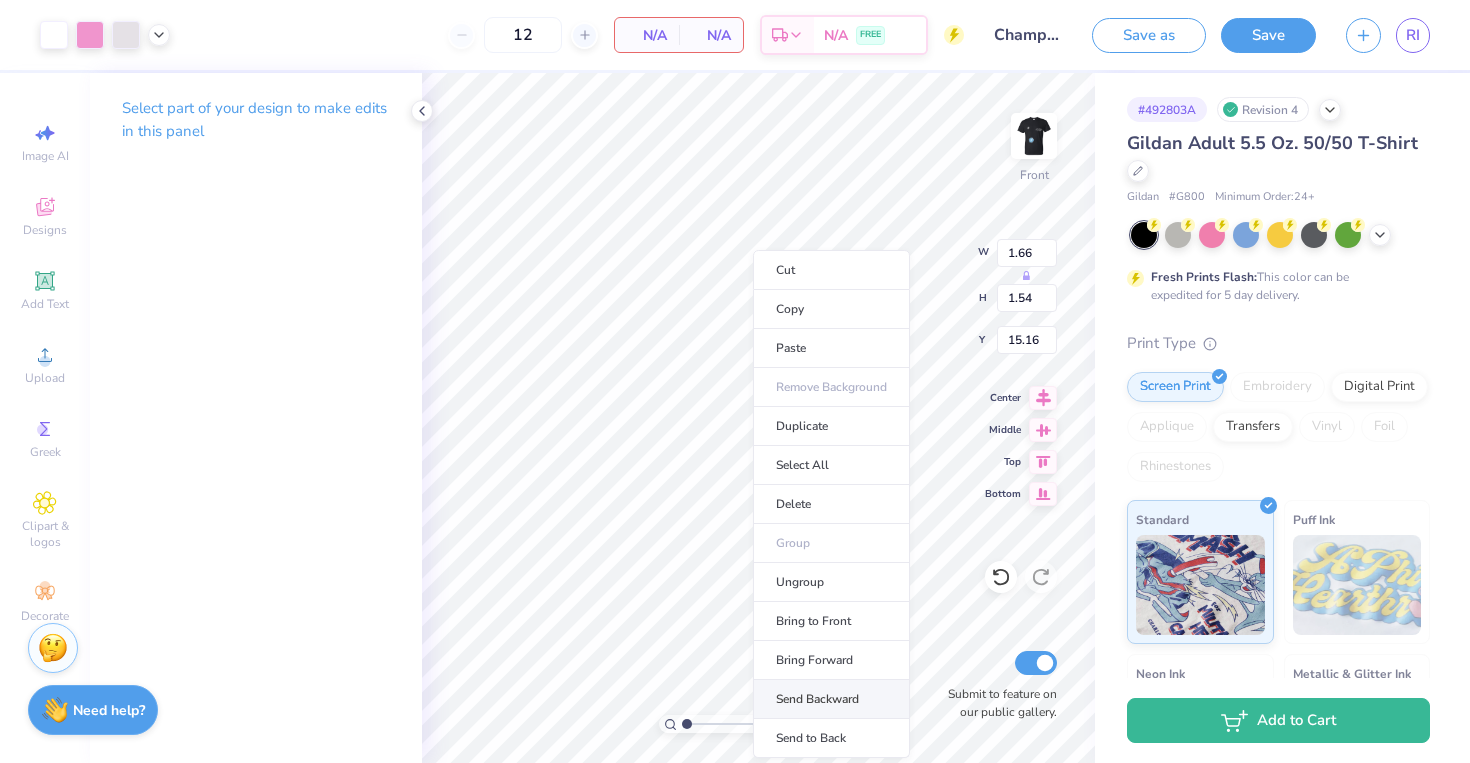 click on "Send Backward" at bounding box center (831, 699) 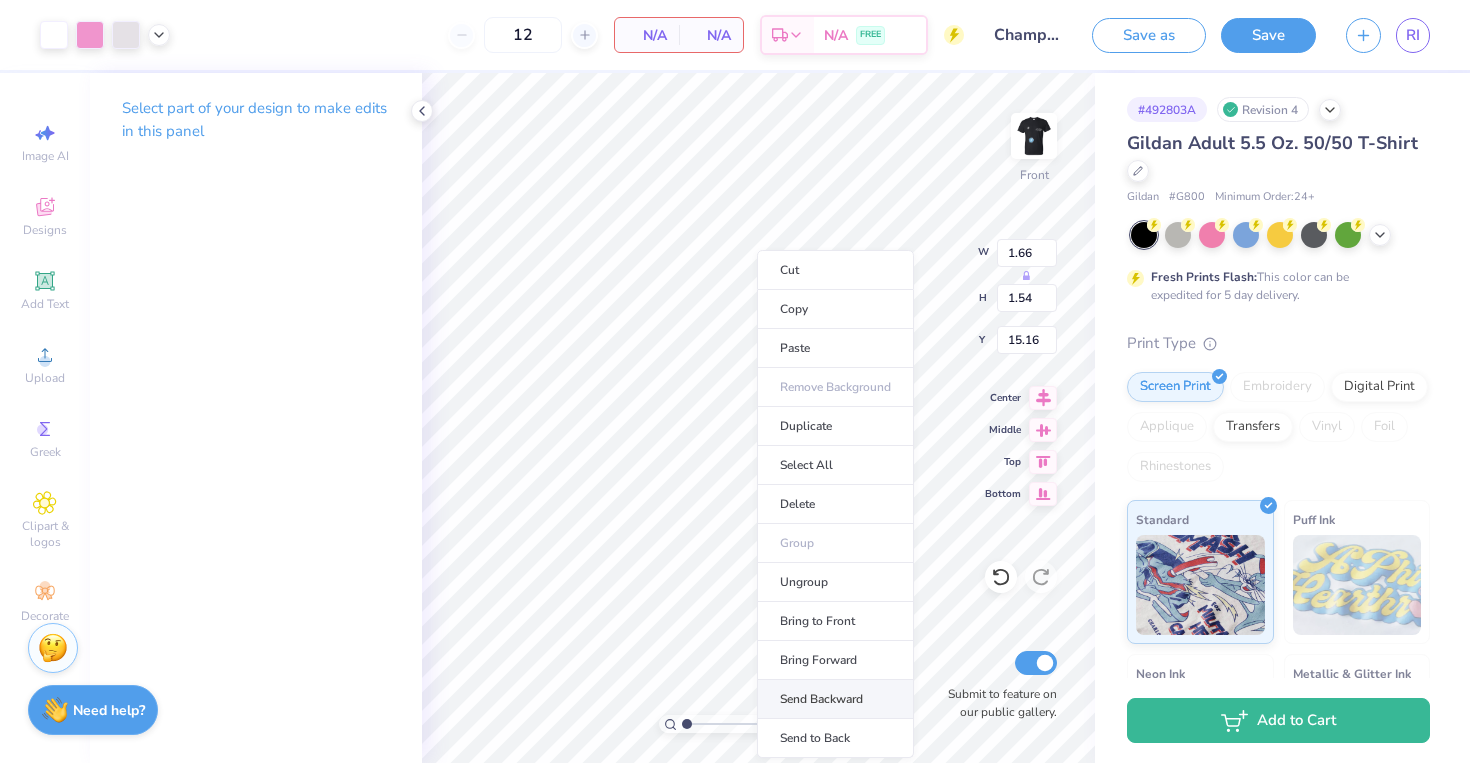 click on "Send Backward" at bounding box center [835, 699] 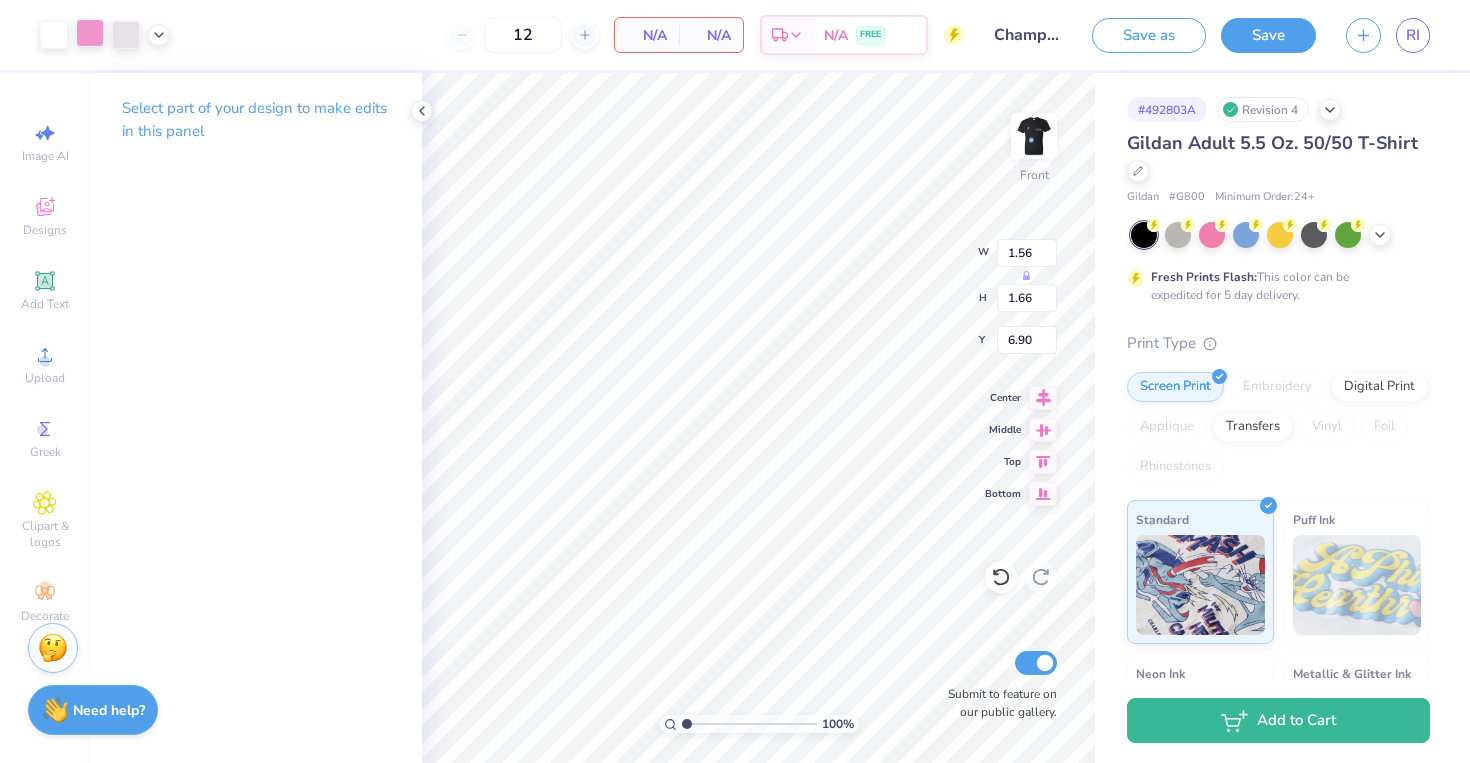 click at bounding box center (90, 33) 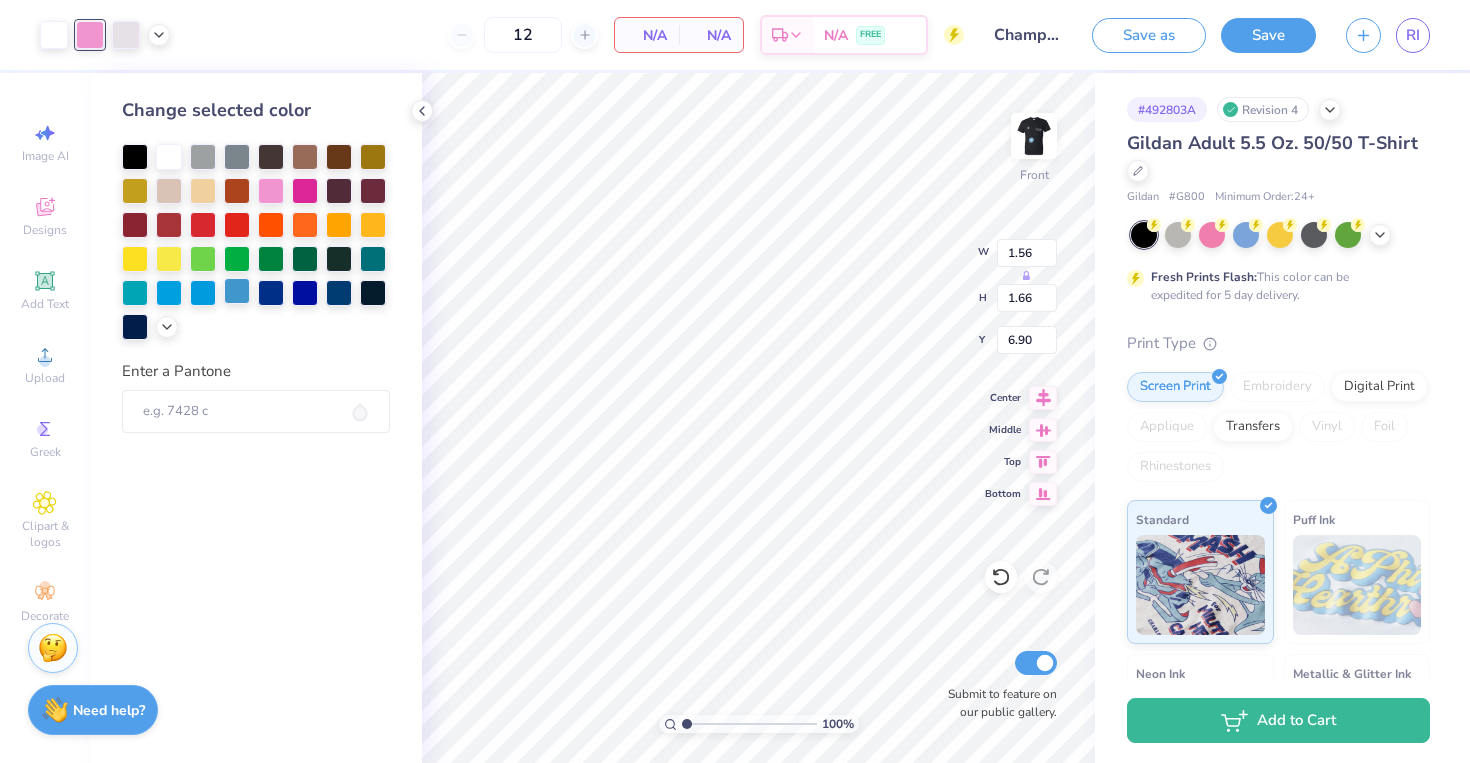 click at bounding box center (237, 291) 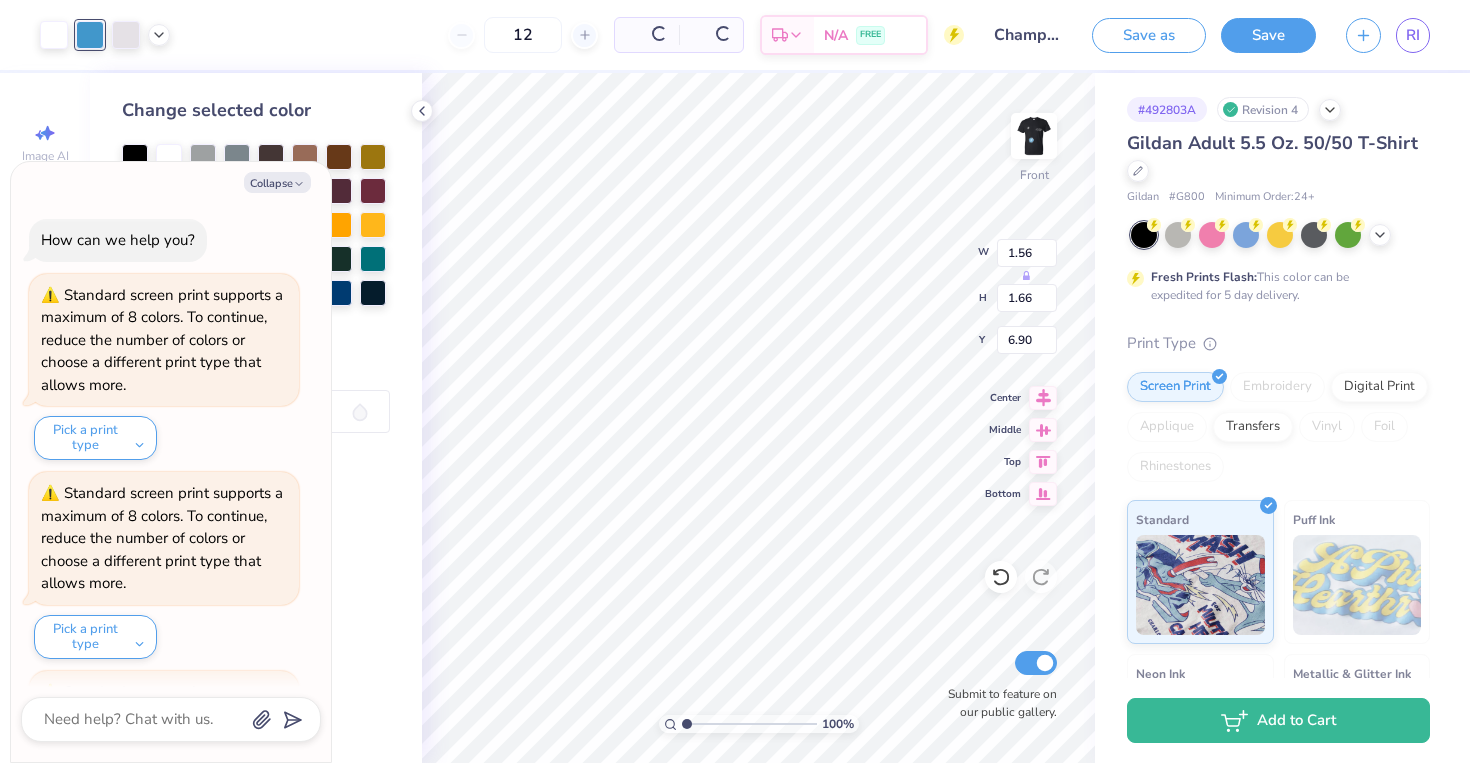 scroll, scrollTop: 186, scrollLeft: 0, axis: vertical 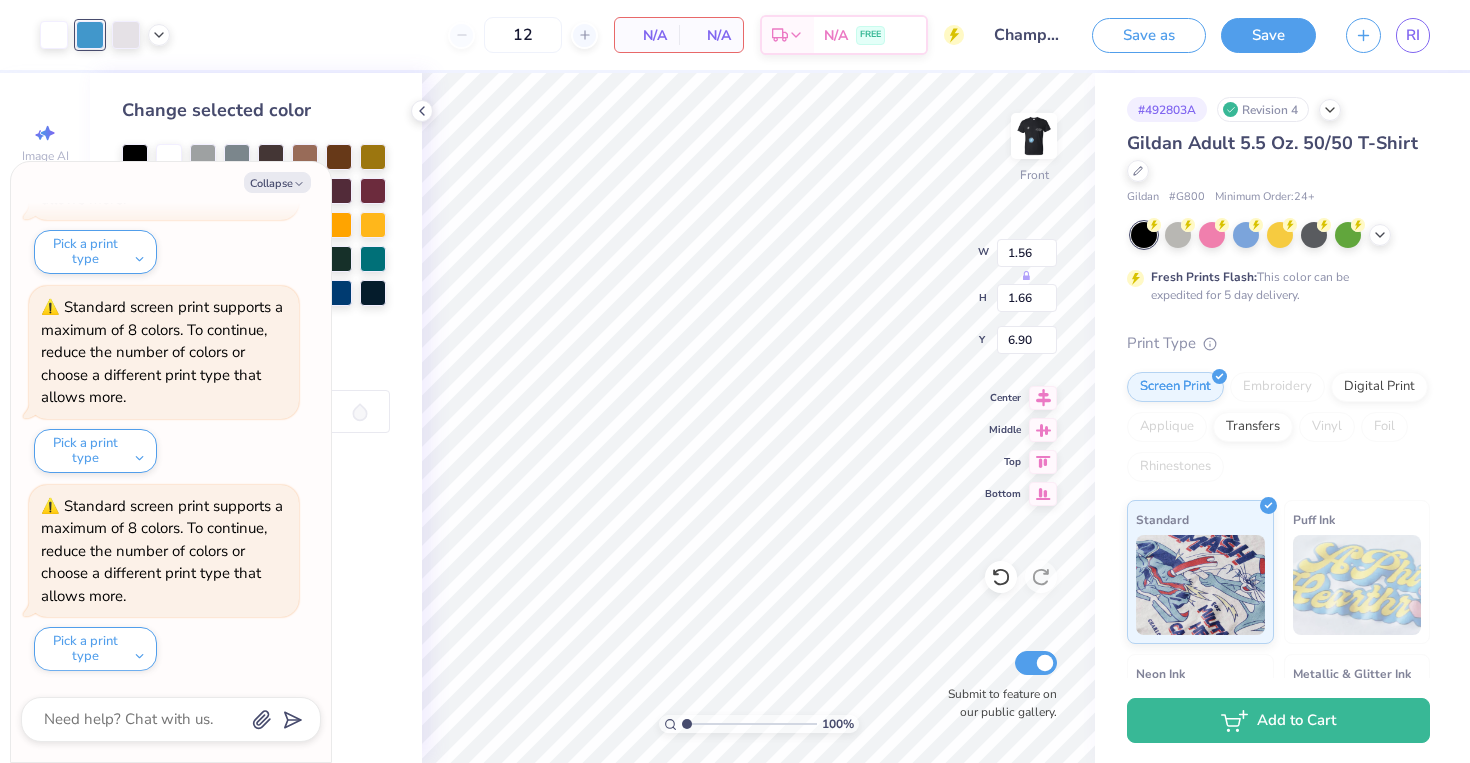 click at bounding box center [90, 35] 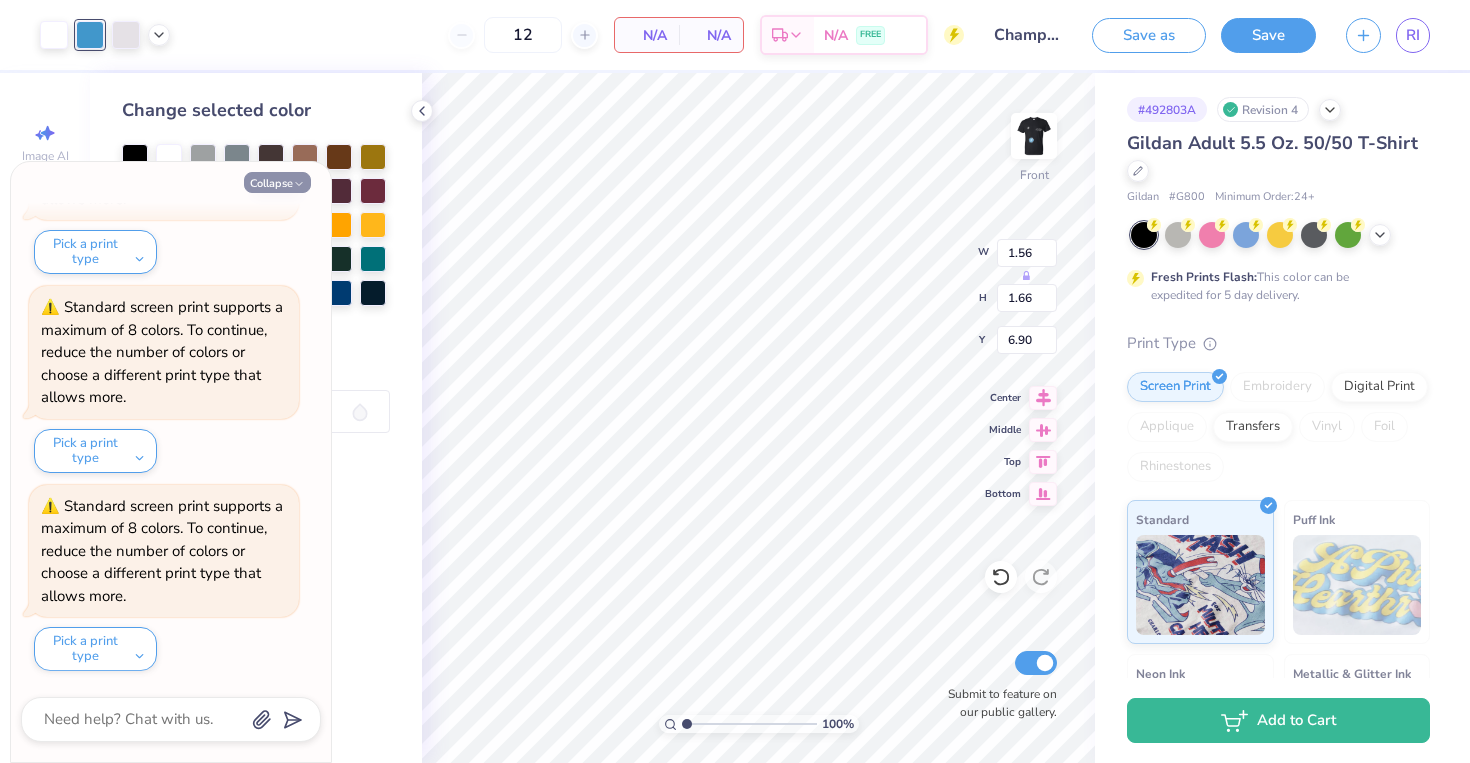 click on "Collapse" at bounding box center [277, 182] 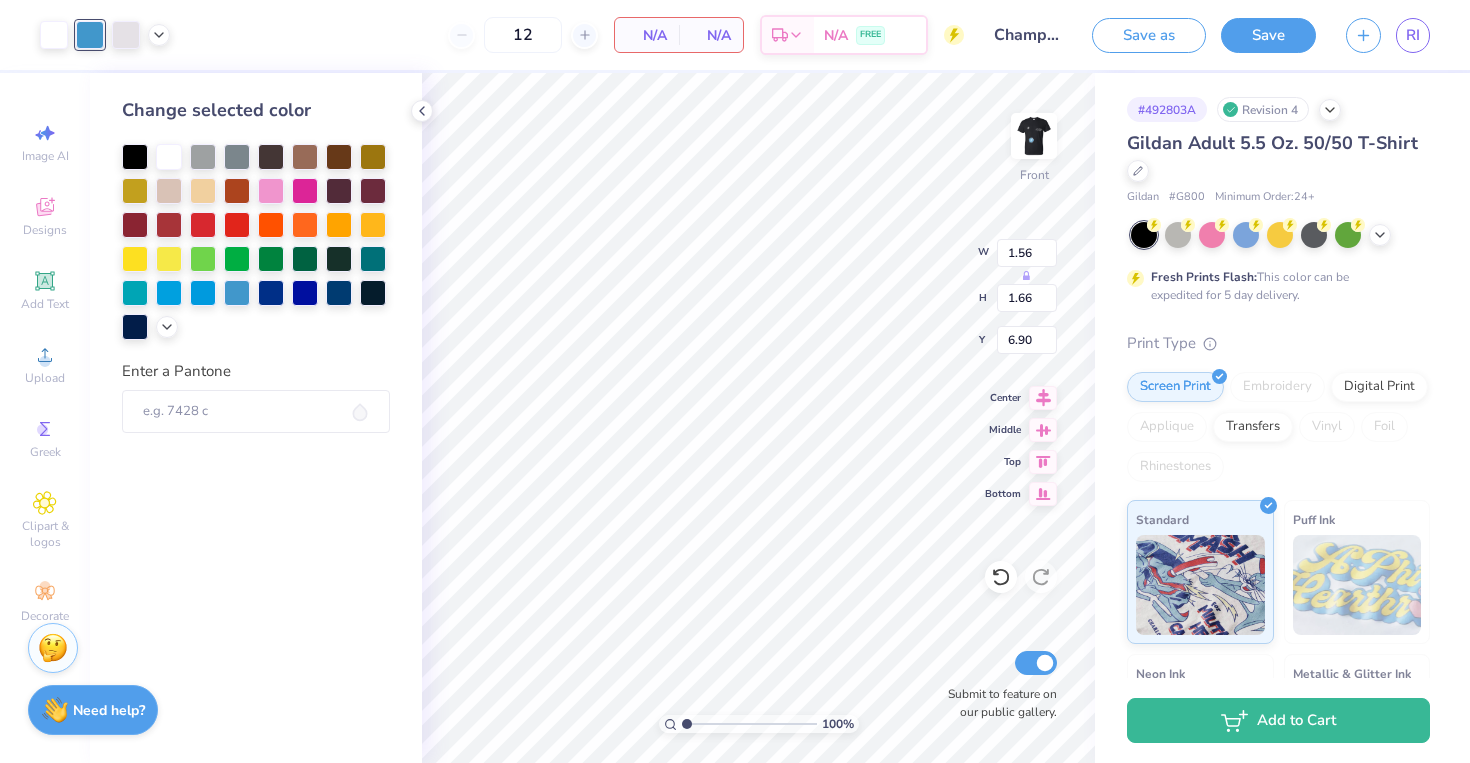 click at bounding box center [90, 35] 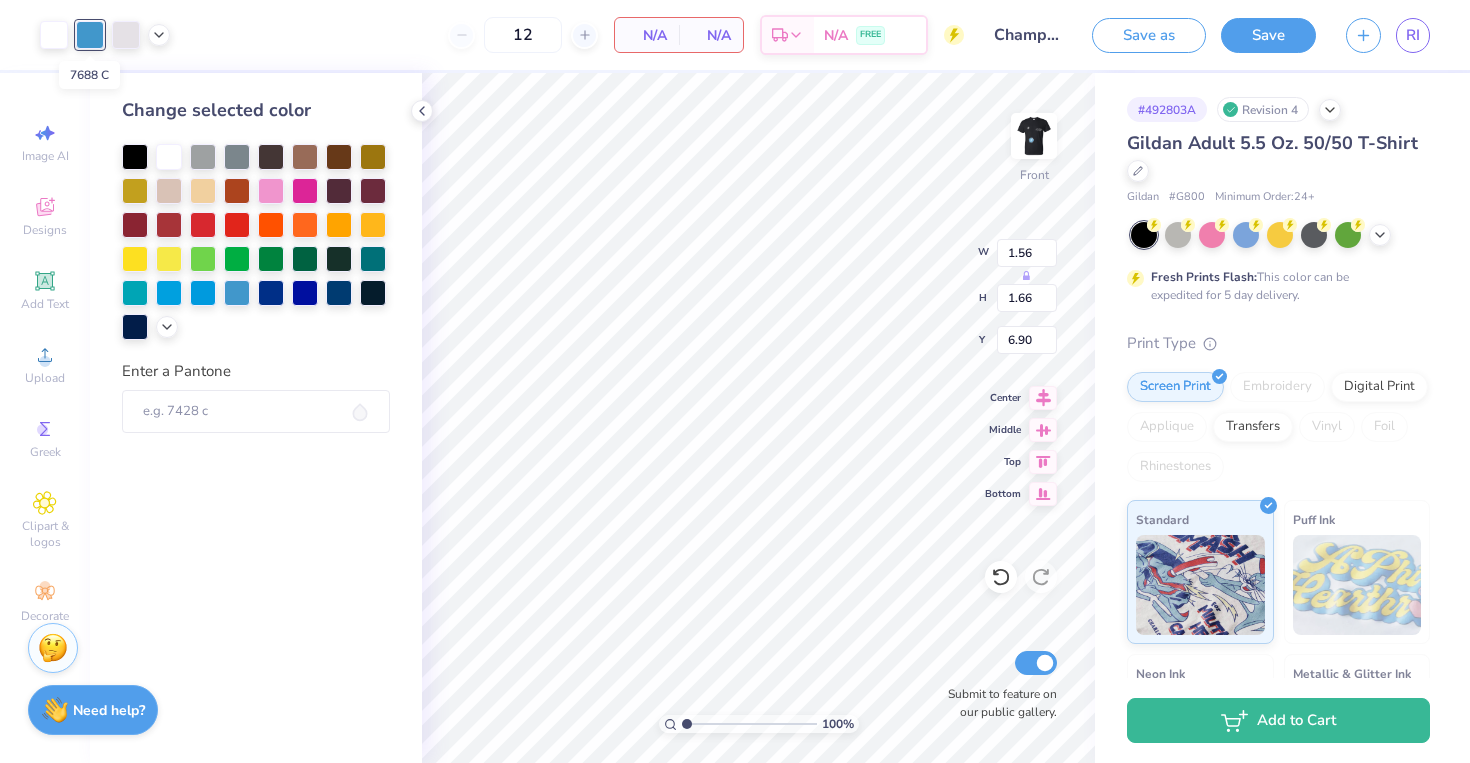click at bounding box center [90, 35] 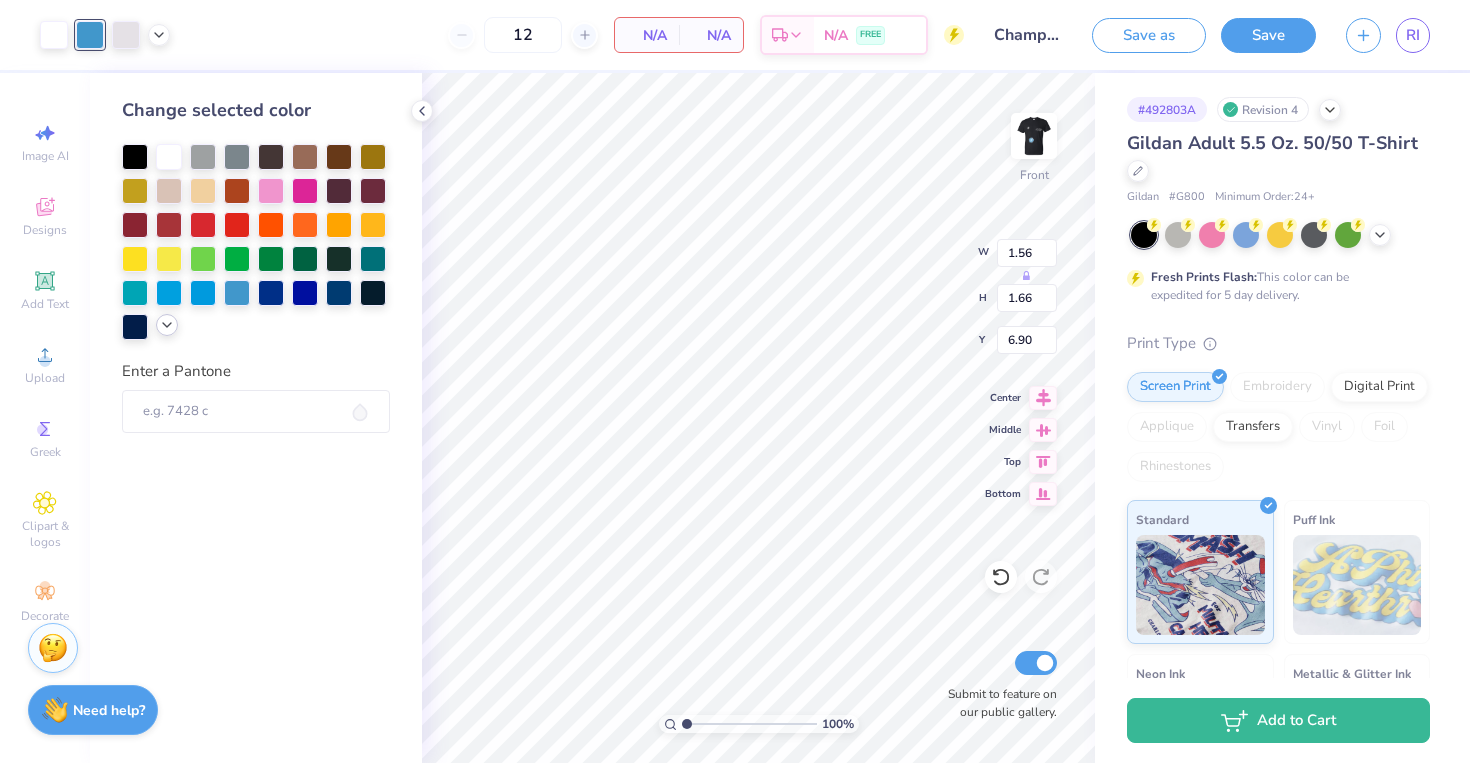 click at bounding box center [167, 325] 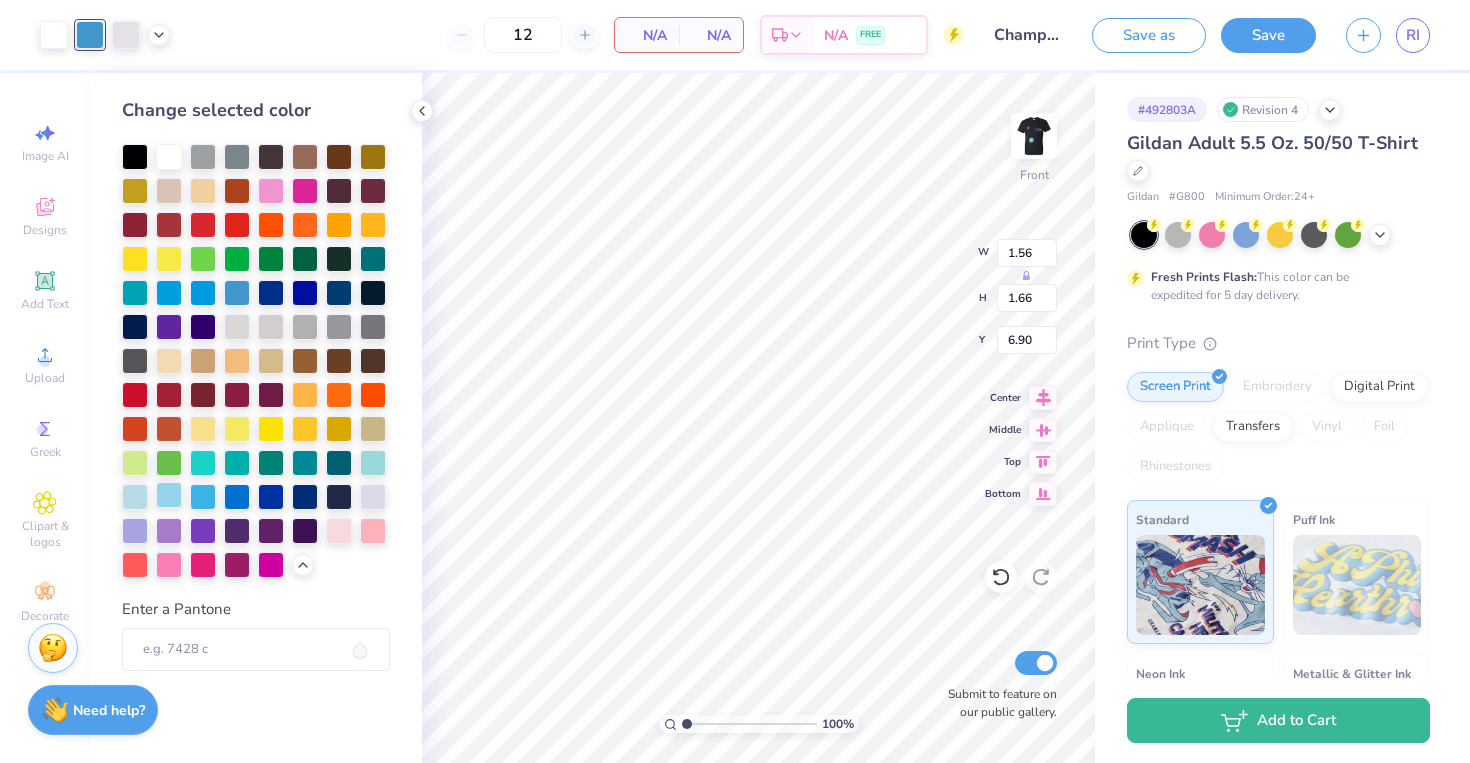 click at bounding box center (169, 495) 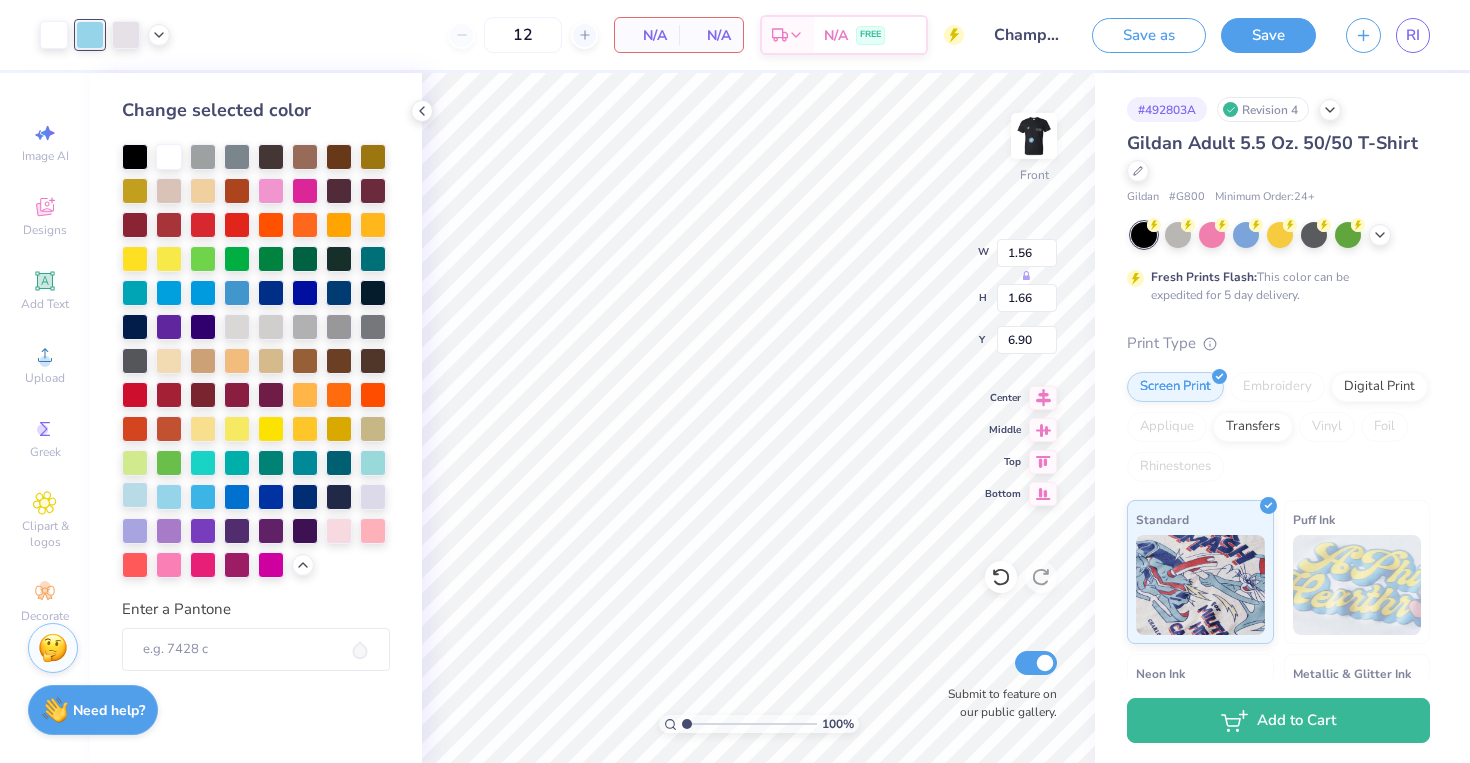 click at bounding box center [135, 495] 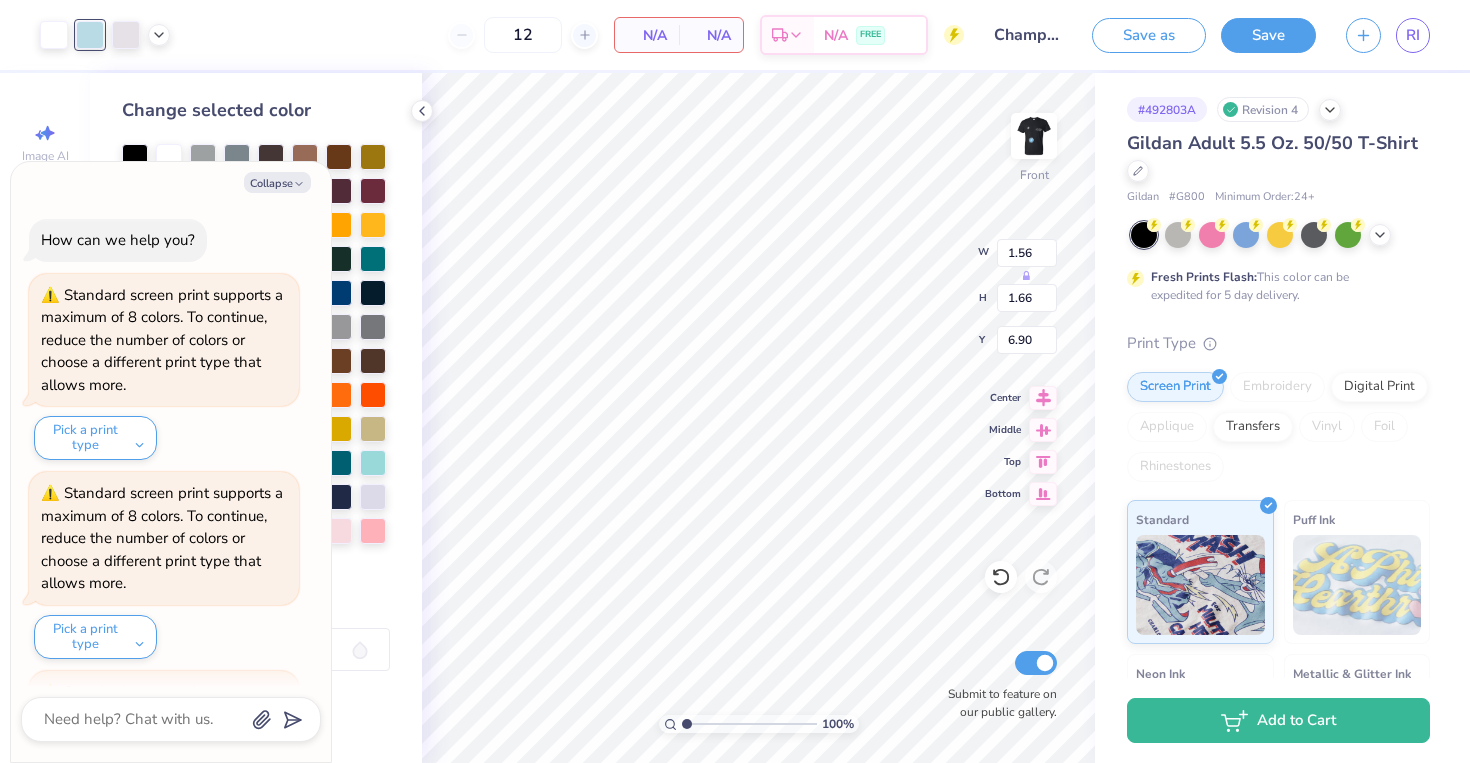 scroll, scrollTop: 384, scrollLeft: 0, axis: vertical 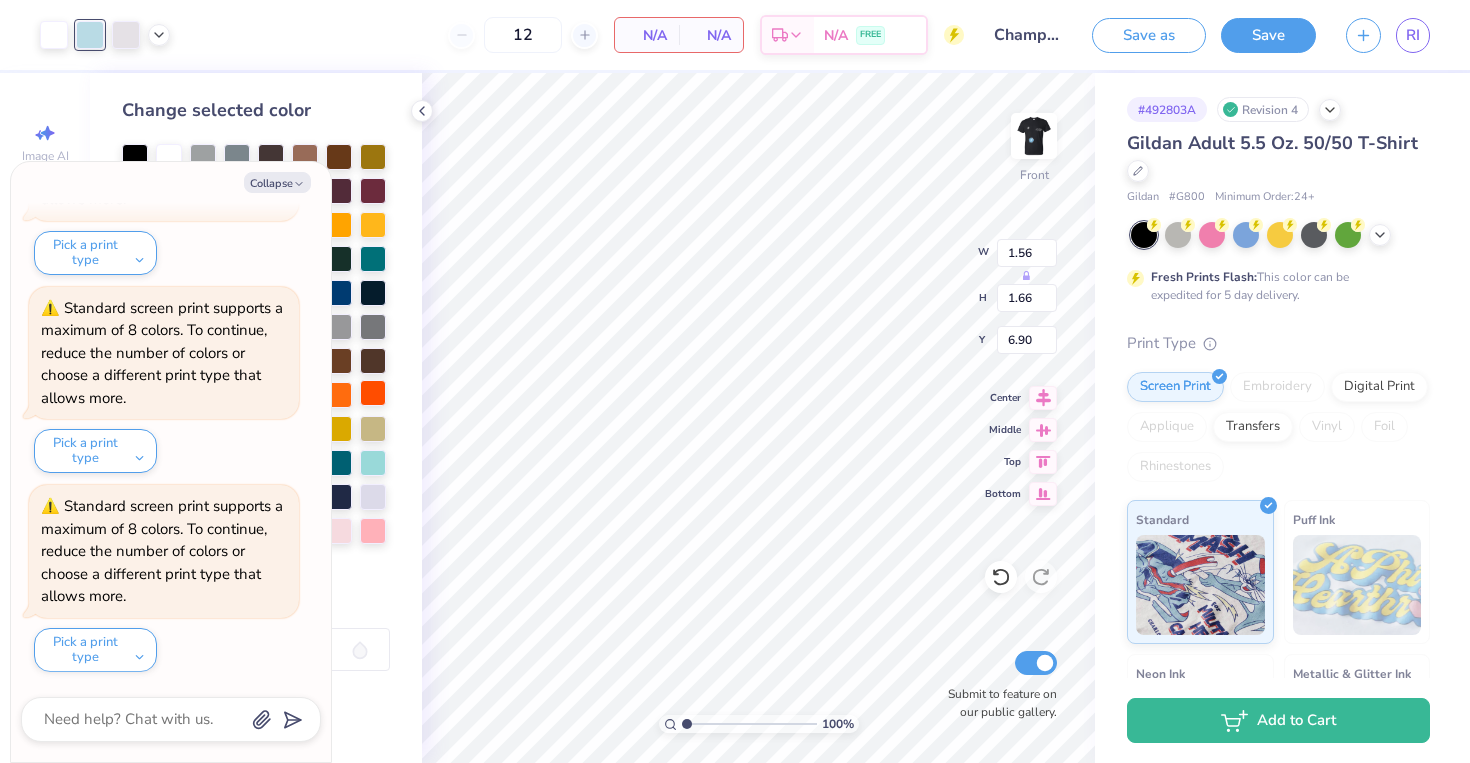type on "x" 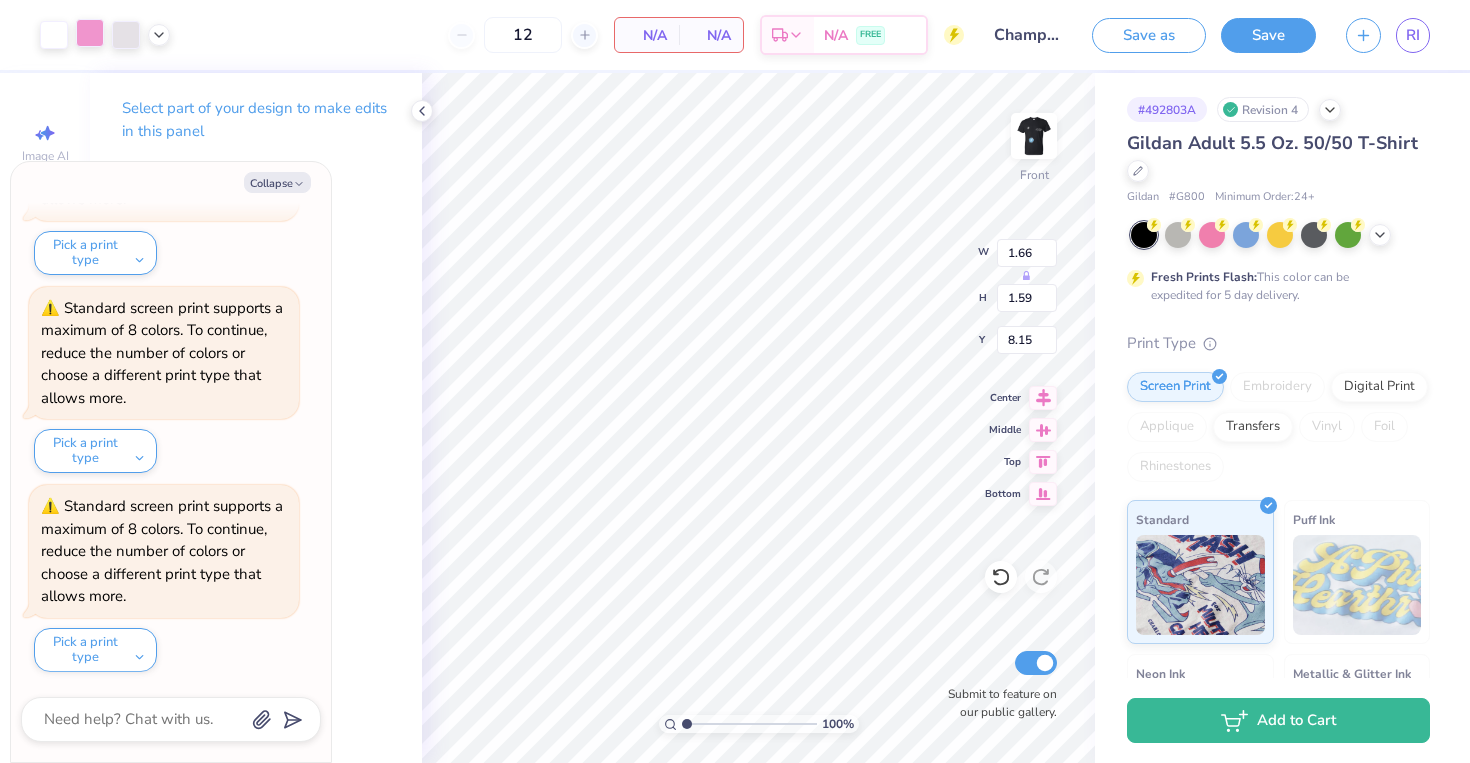 click at bounding box center (90, 33) 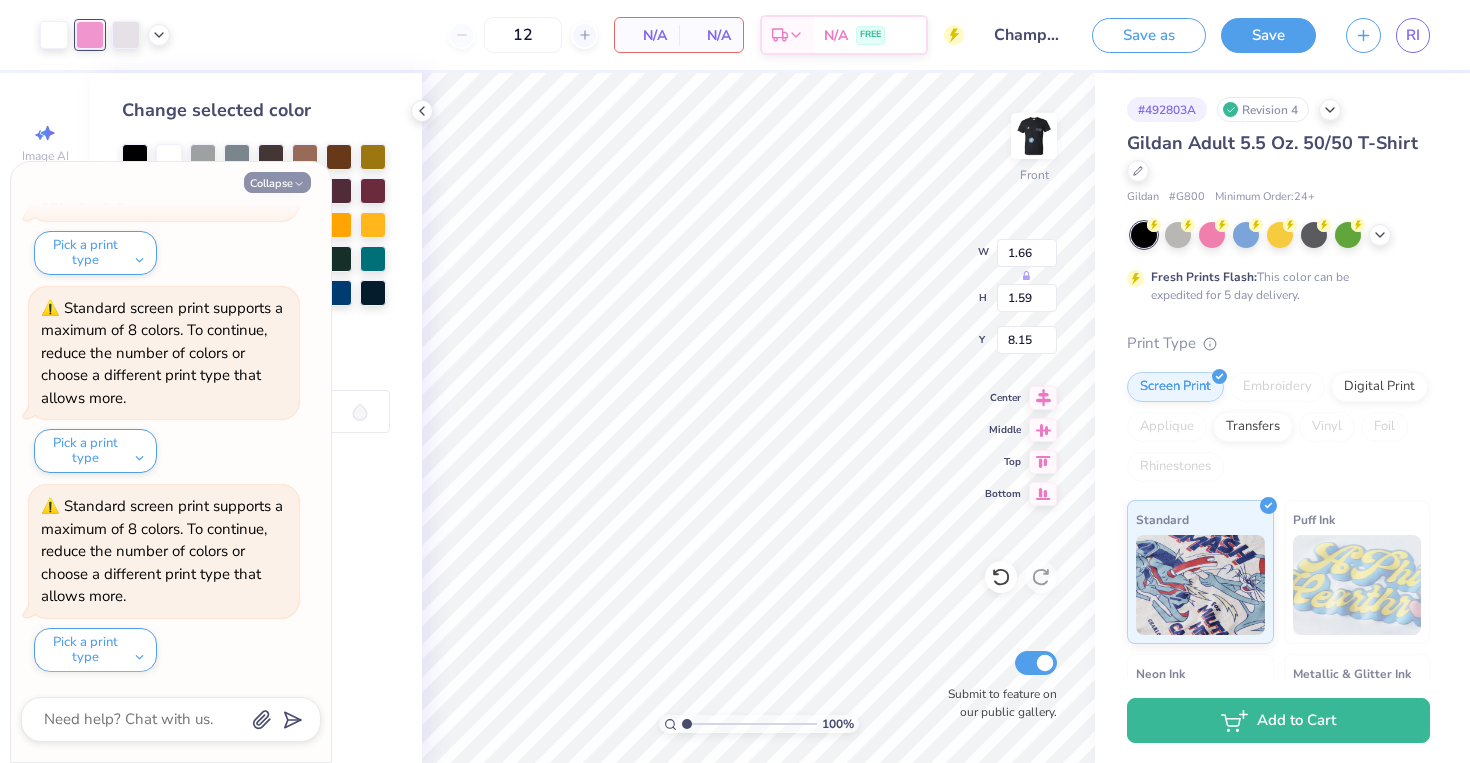 click on "Collapse" at bounding box center (277, 182) 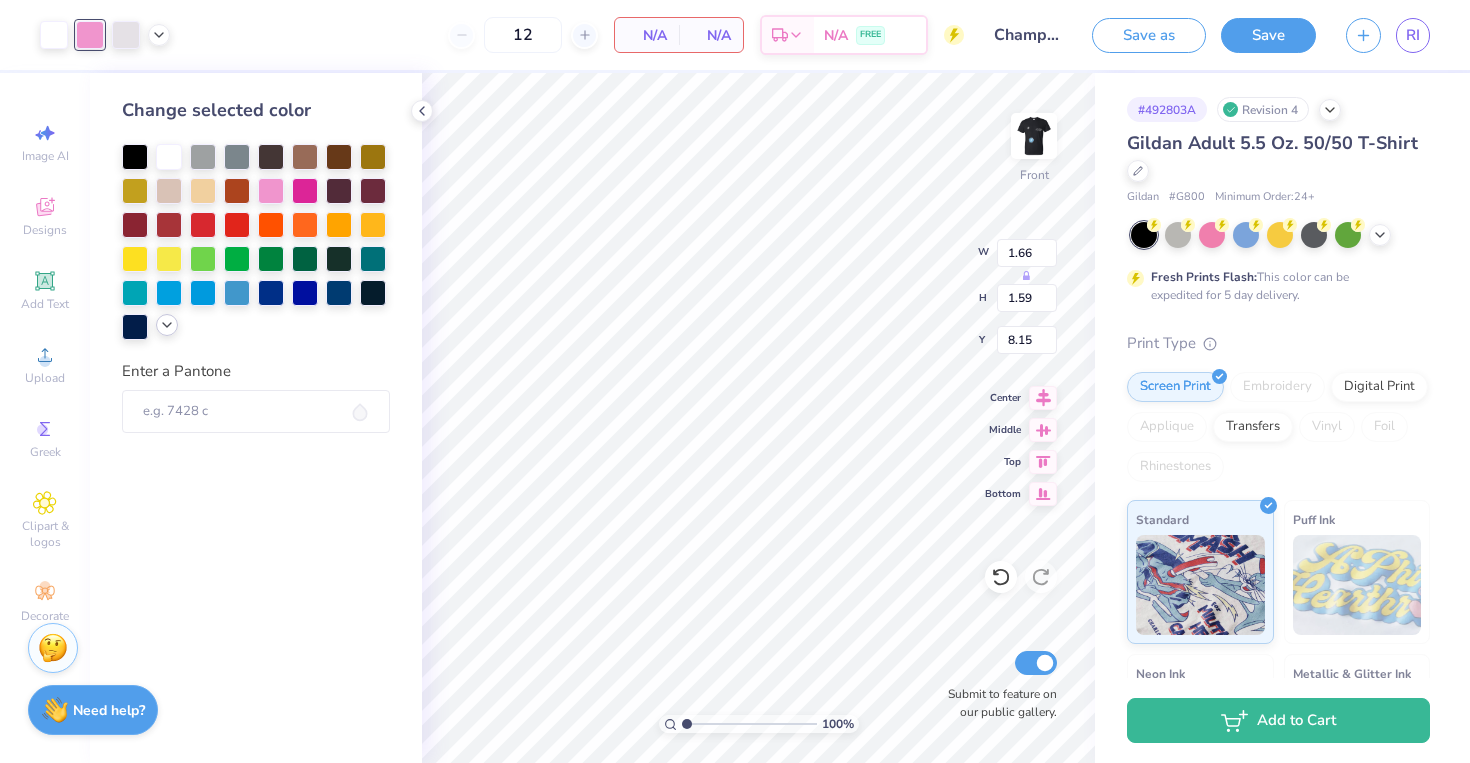 click at bounding box center (167, 325) 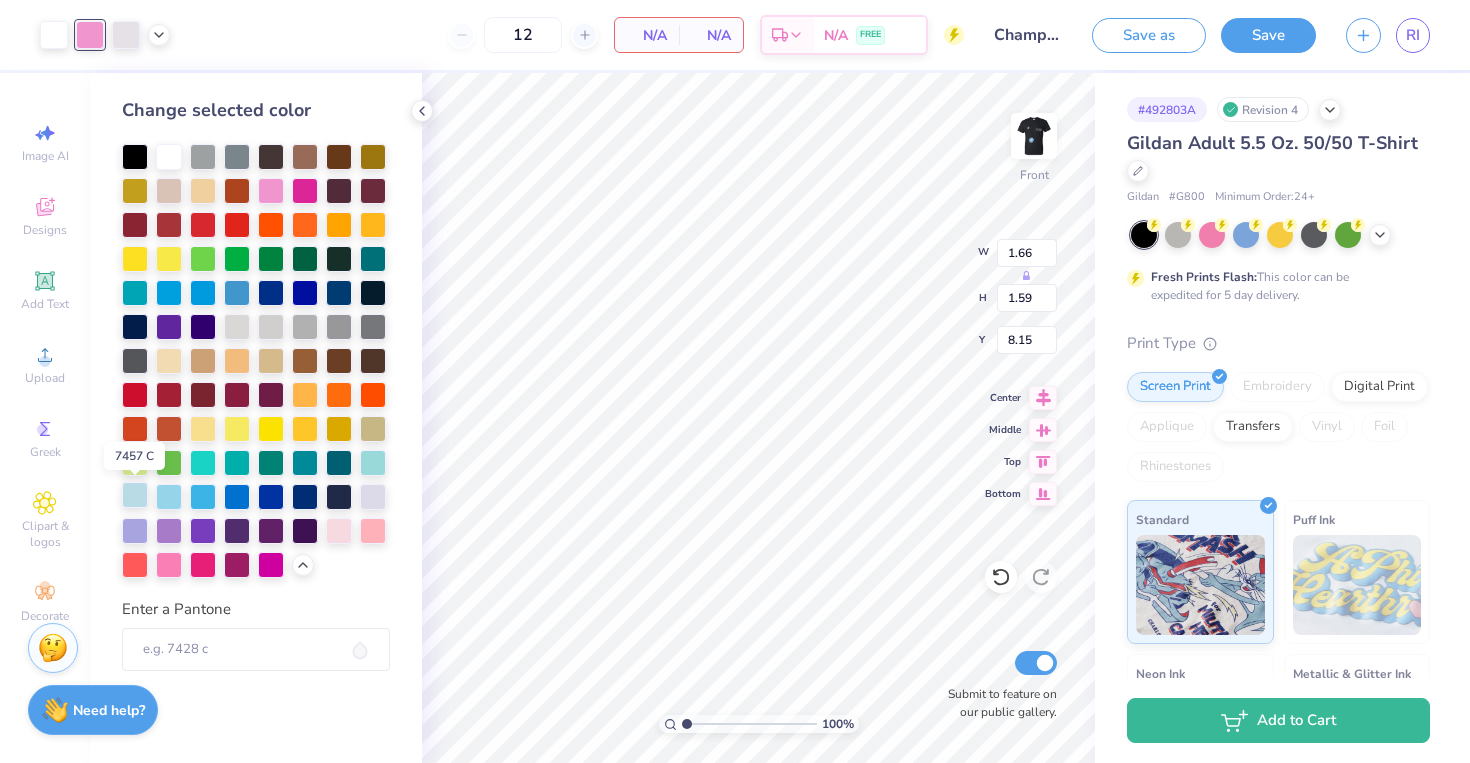 click at bounding box center (135, 495) 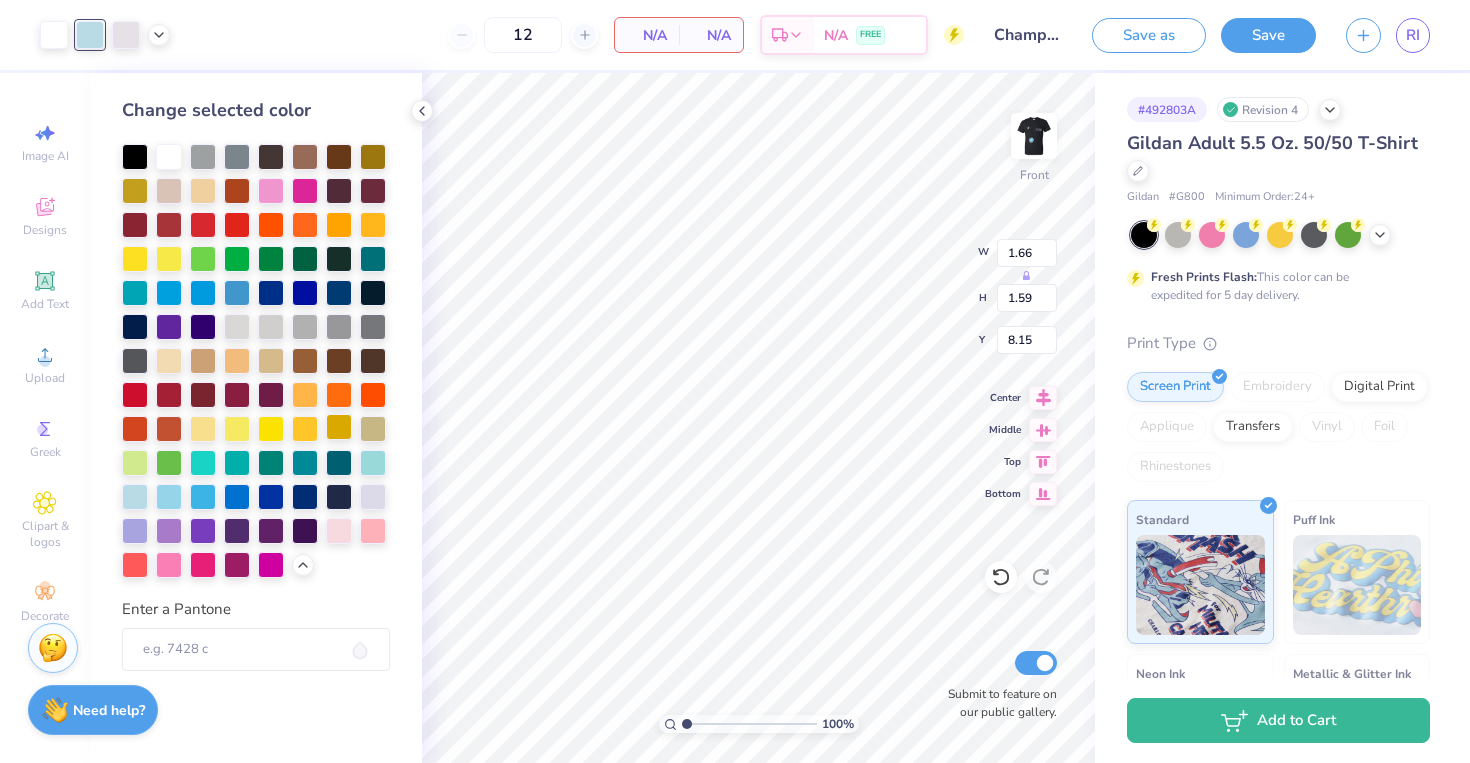 type on "8.32" 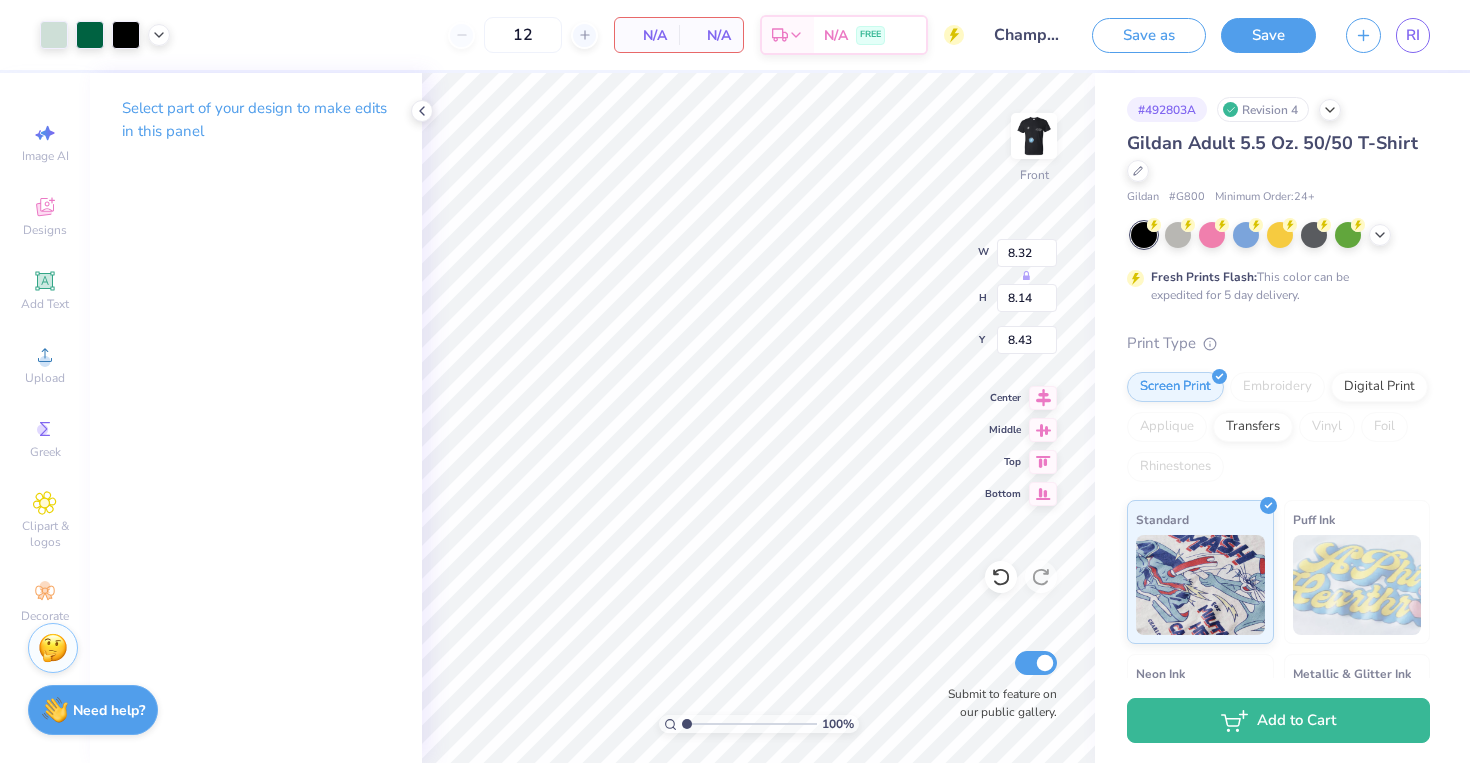 type on "8.56" 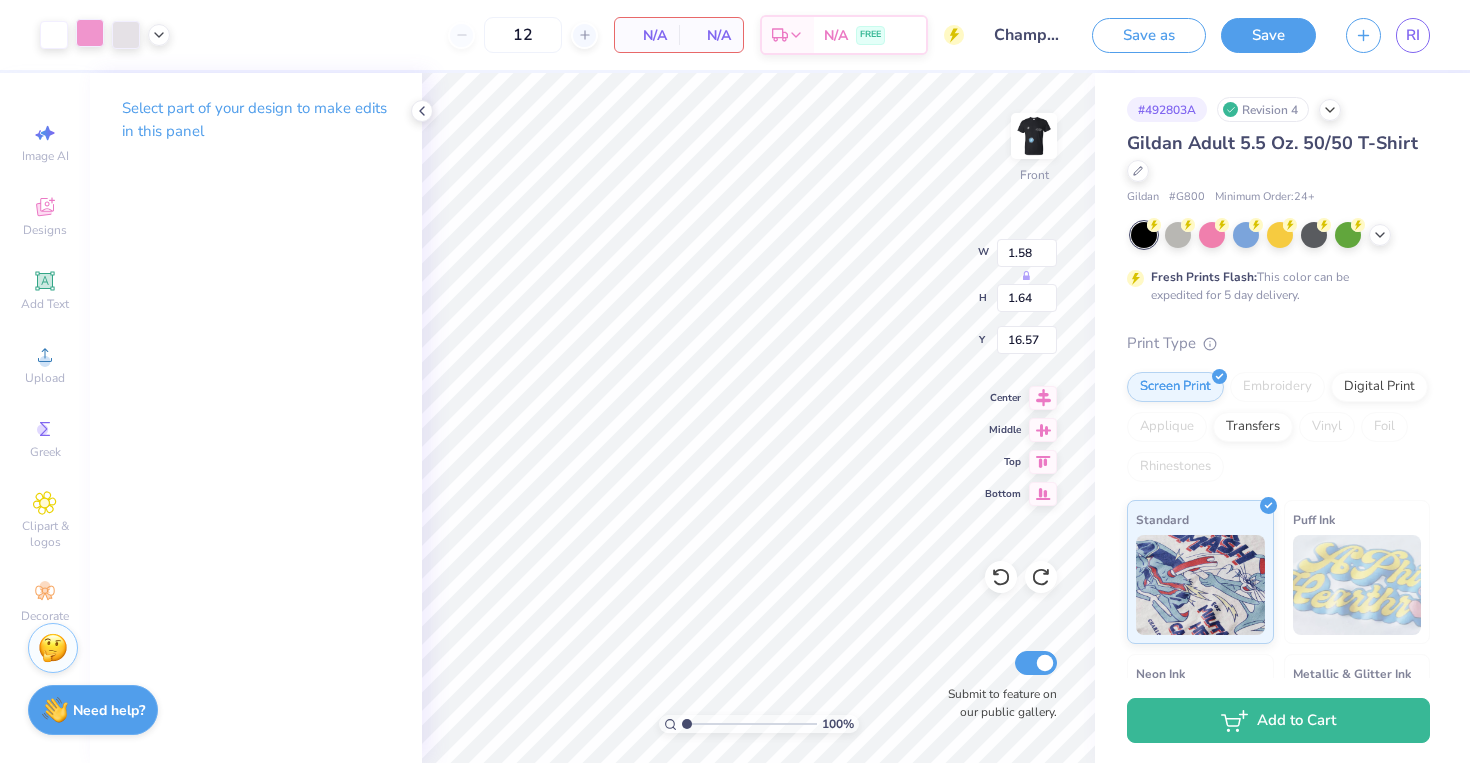 click at bounding box center (90, 33) 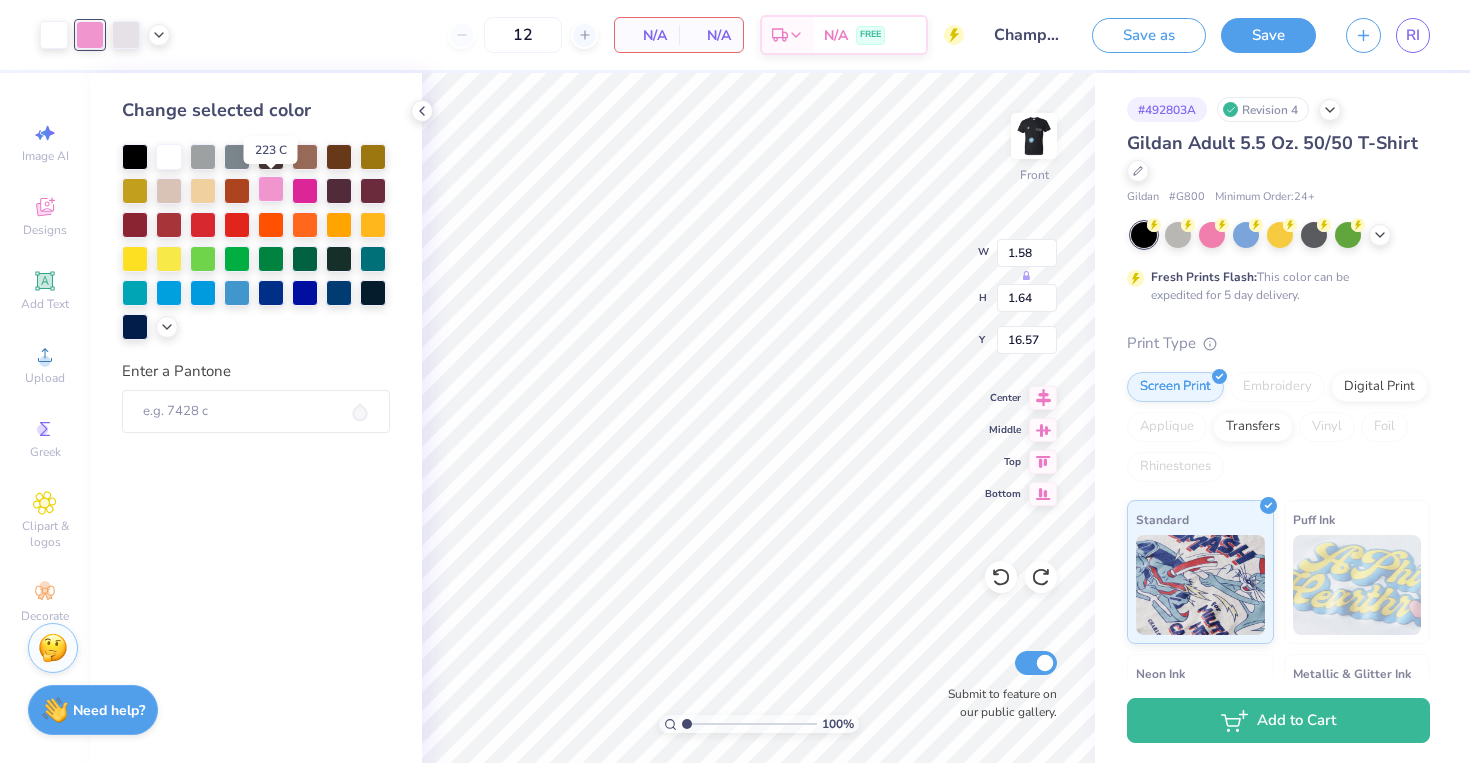 click at bounding box center [271, 189] 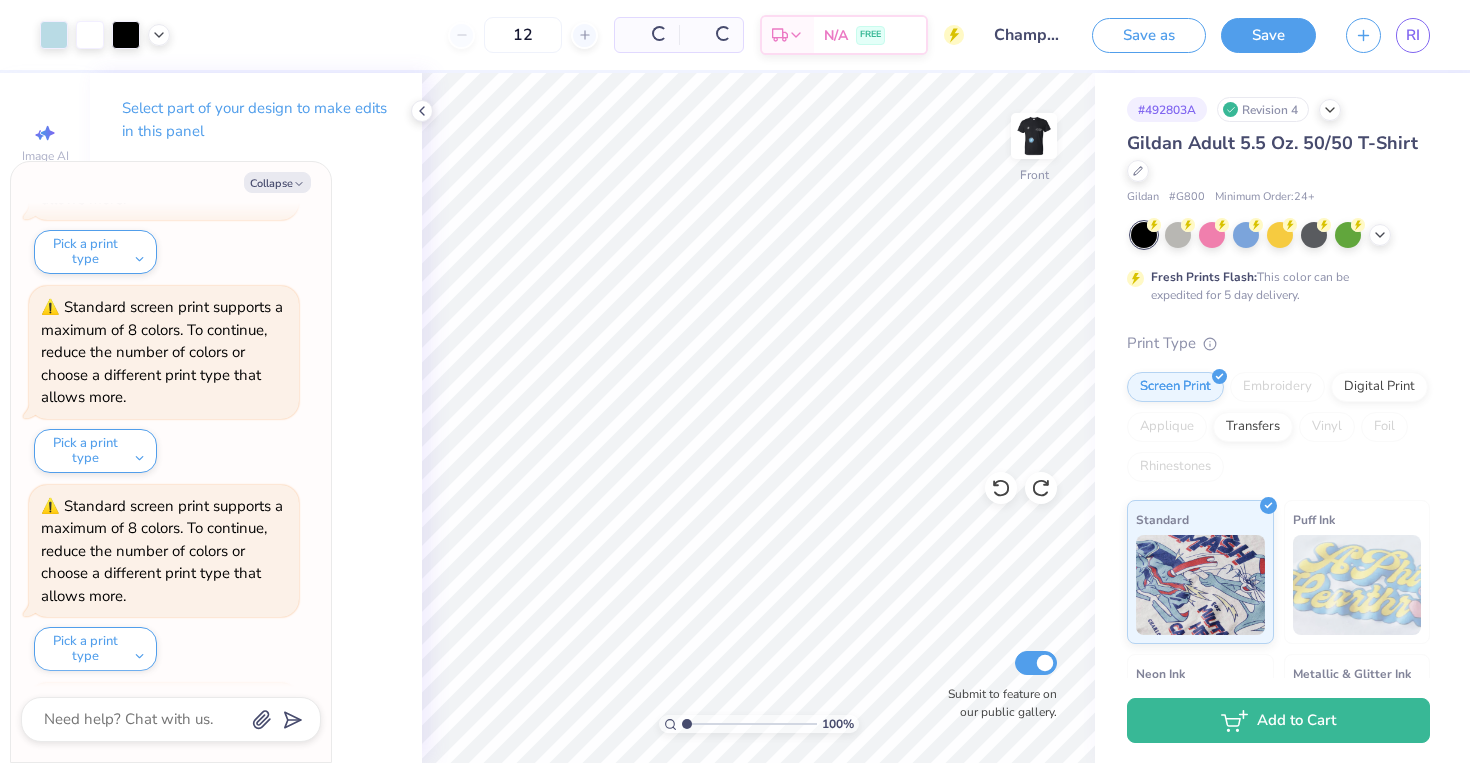 scroll, scrollTop: 781, scrollLeft: 0, axis: vertical 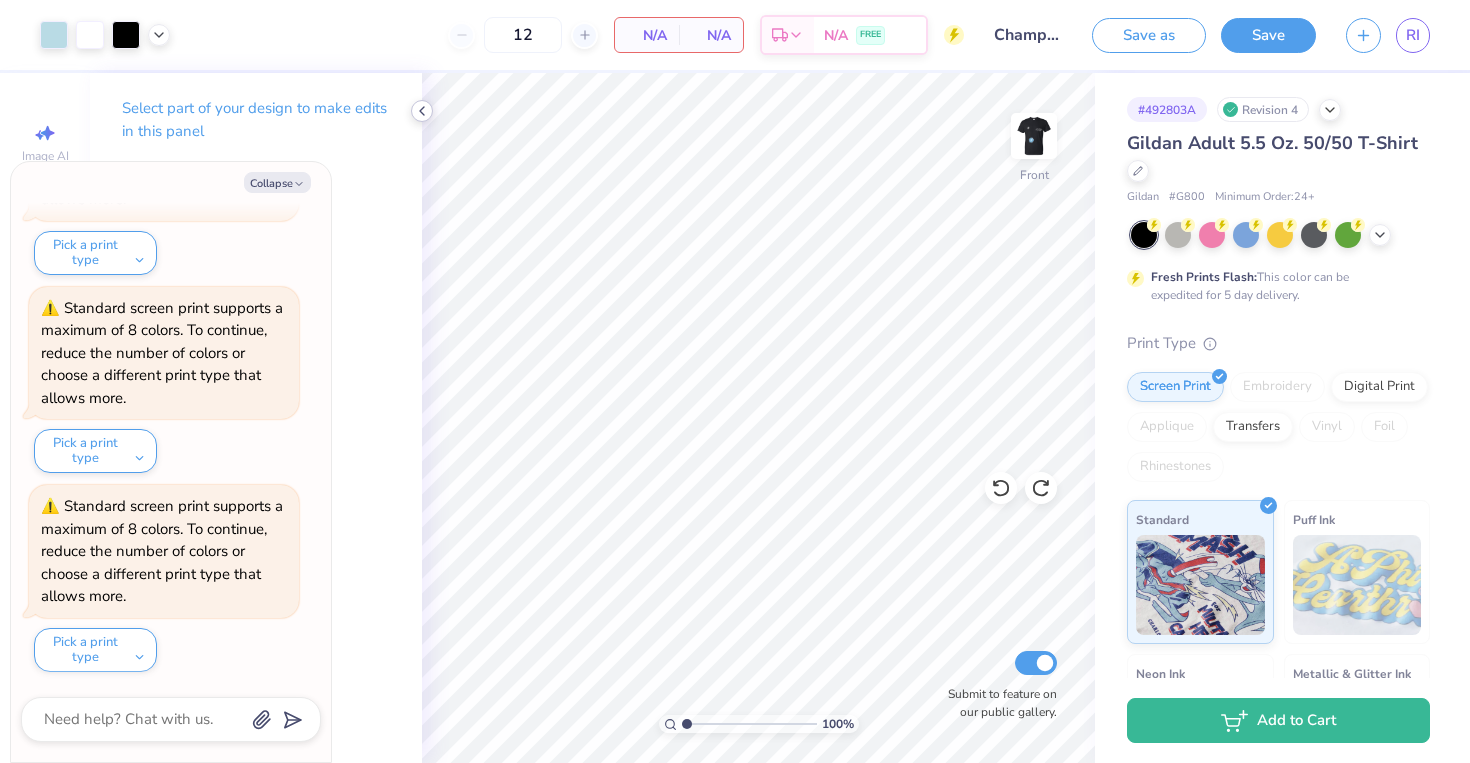 click 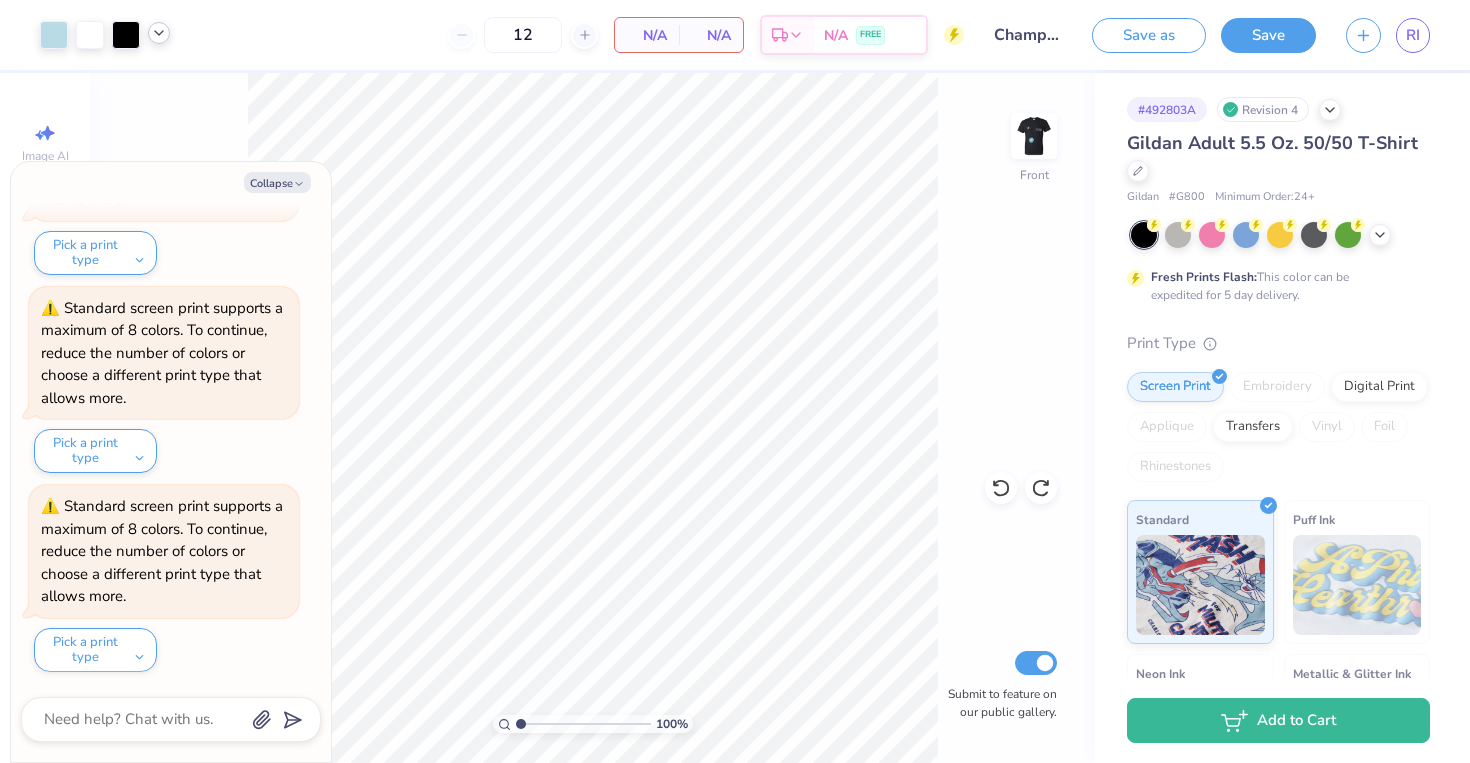 click at bounding box center (159, 33) 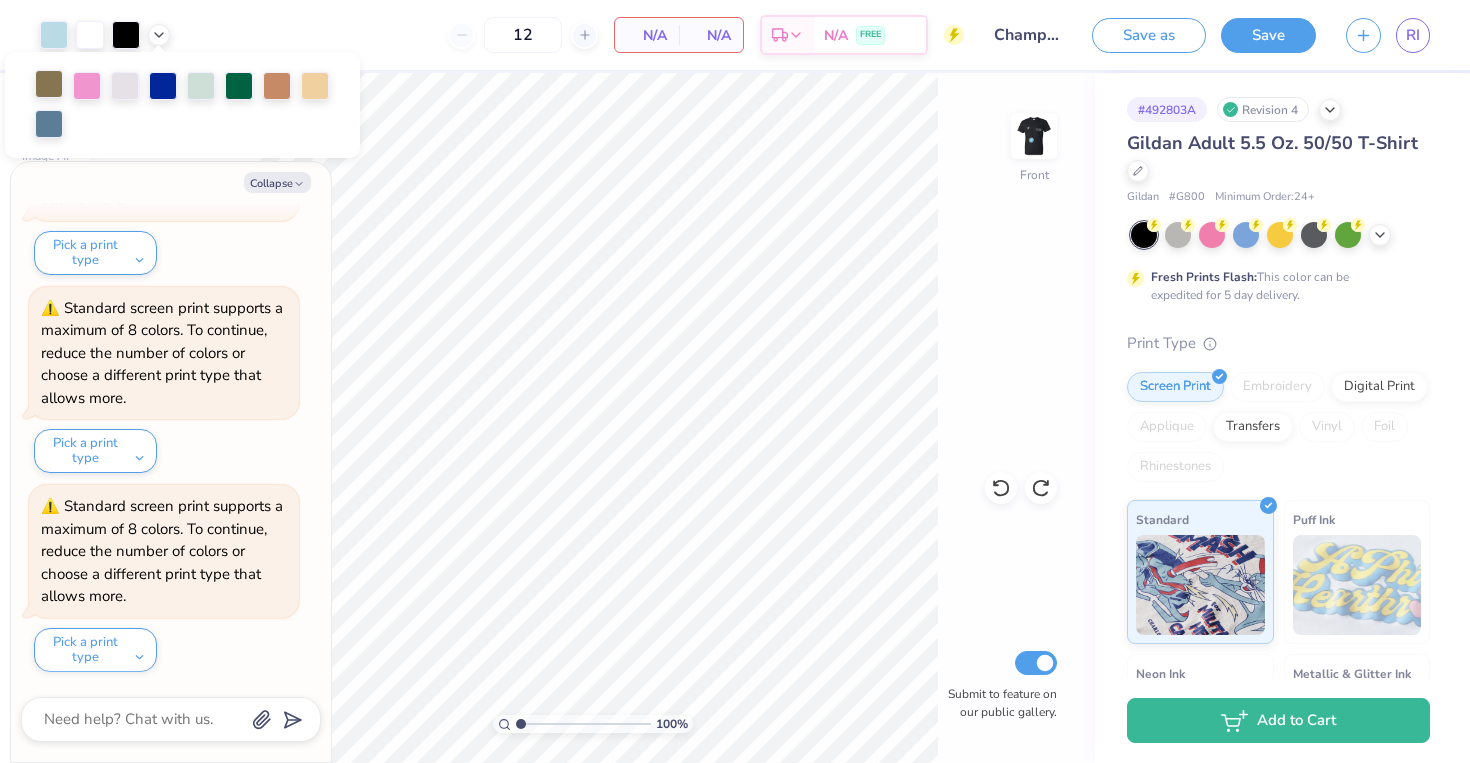 click at bounding box center (49, 84) 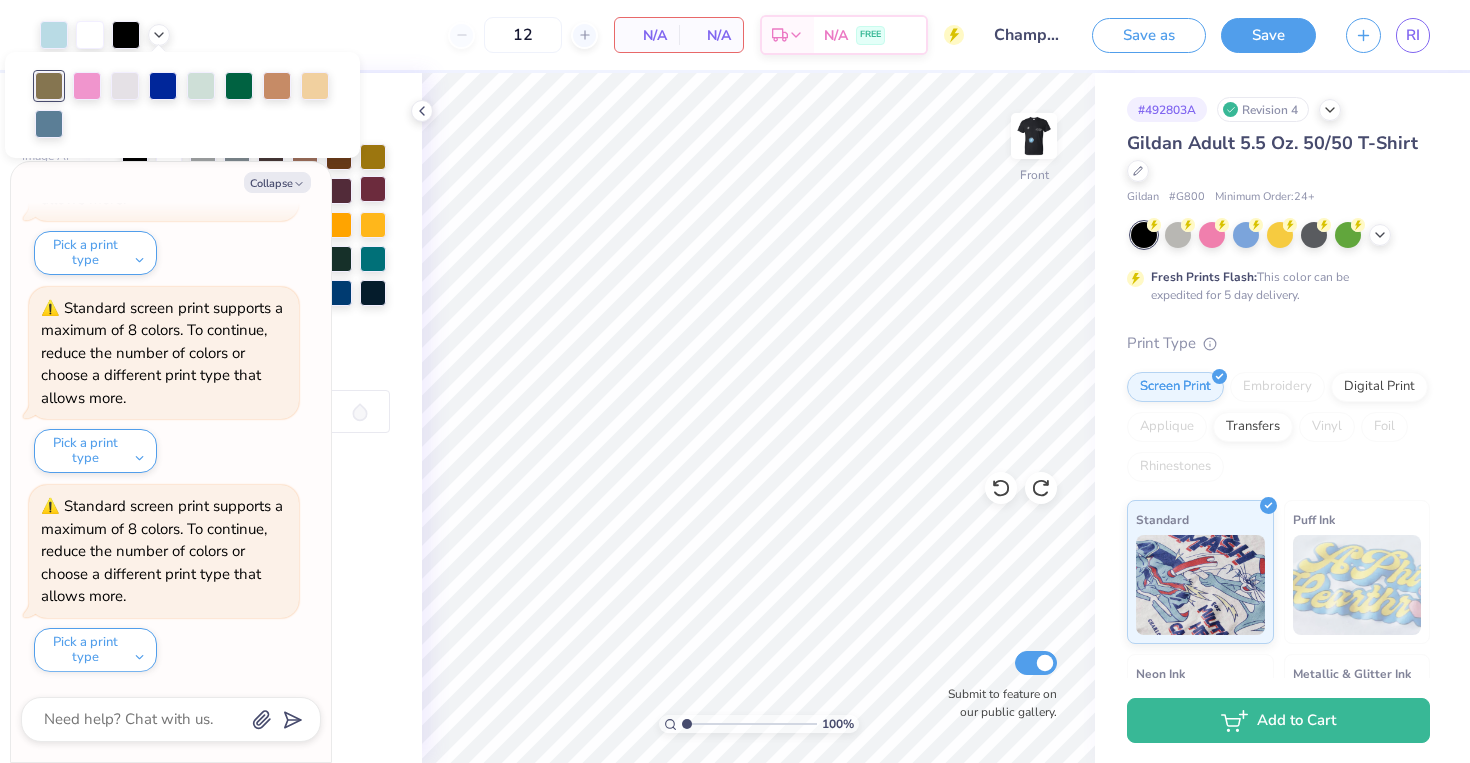 click at bounding box center (373, 189) 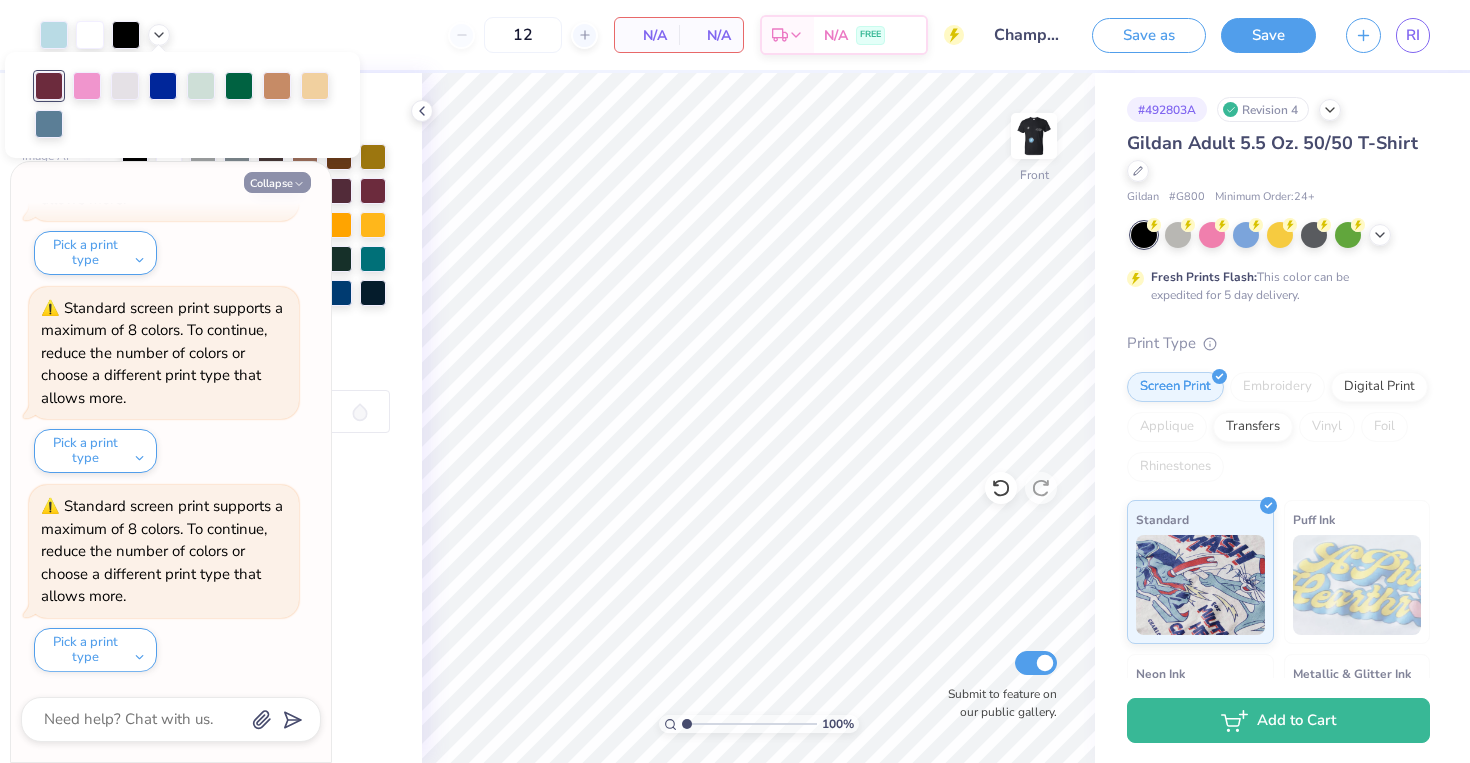 click on "Collapse" at bounding box center (277, 182) 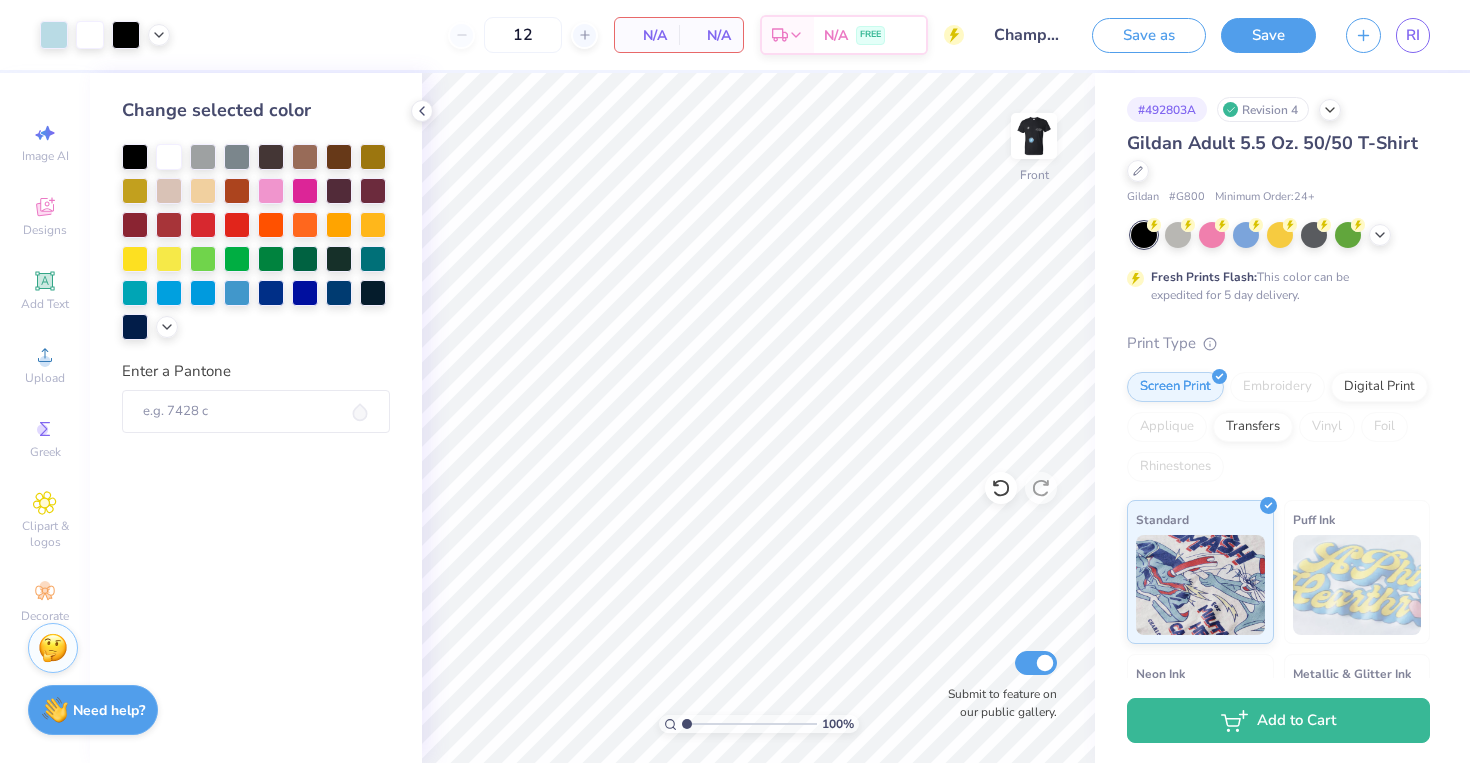 click at bounding box center (105, 35) 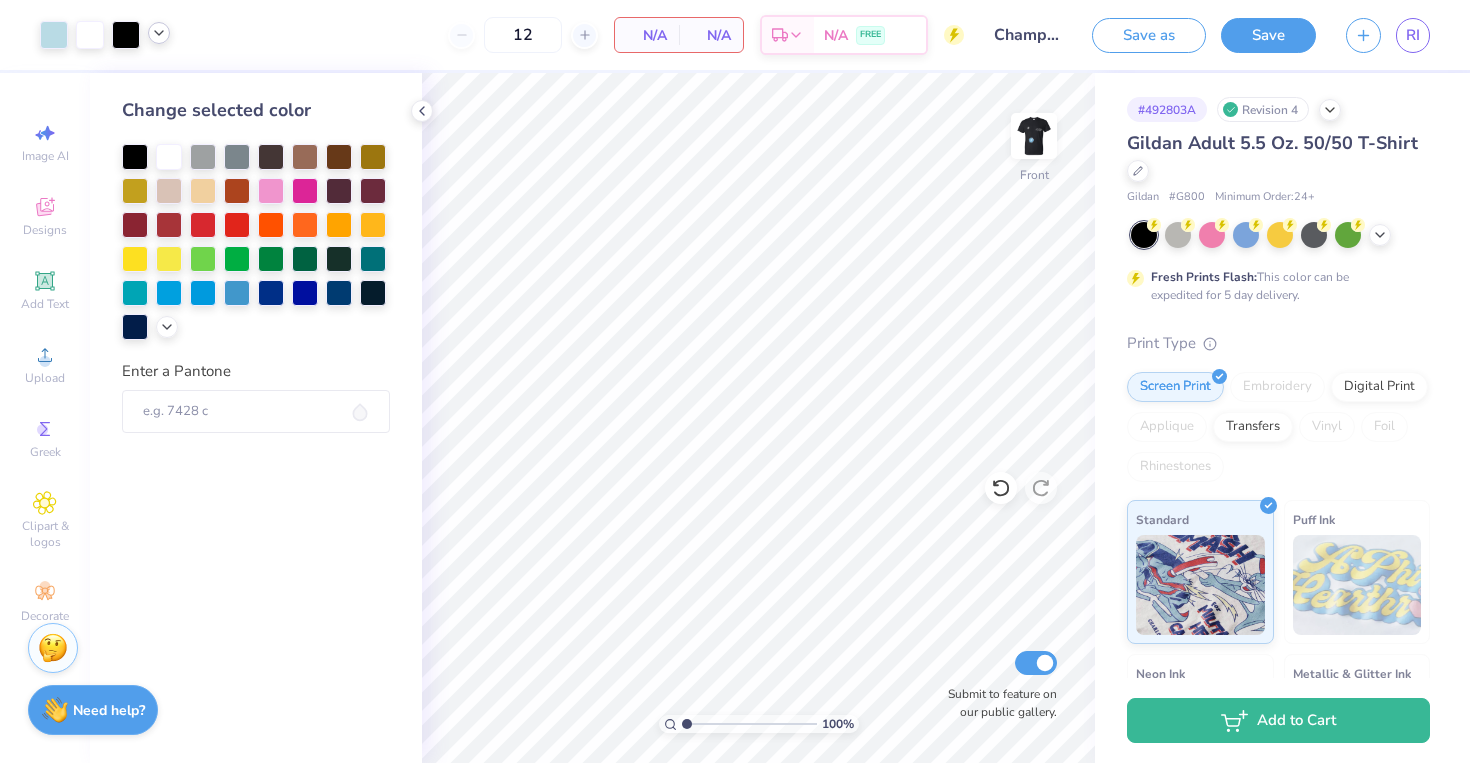 click at bounding box center (159, 33) 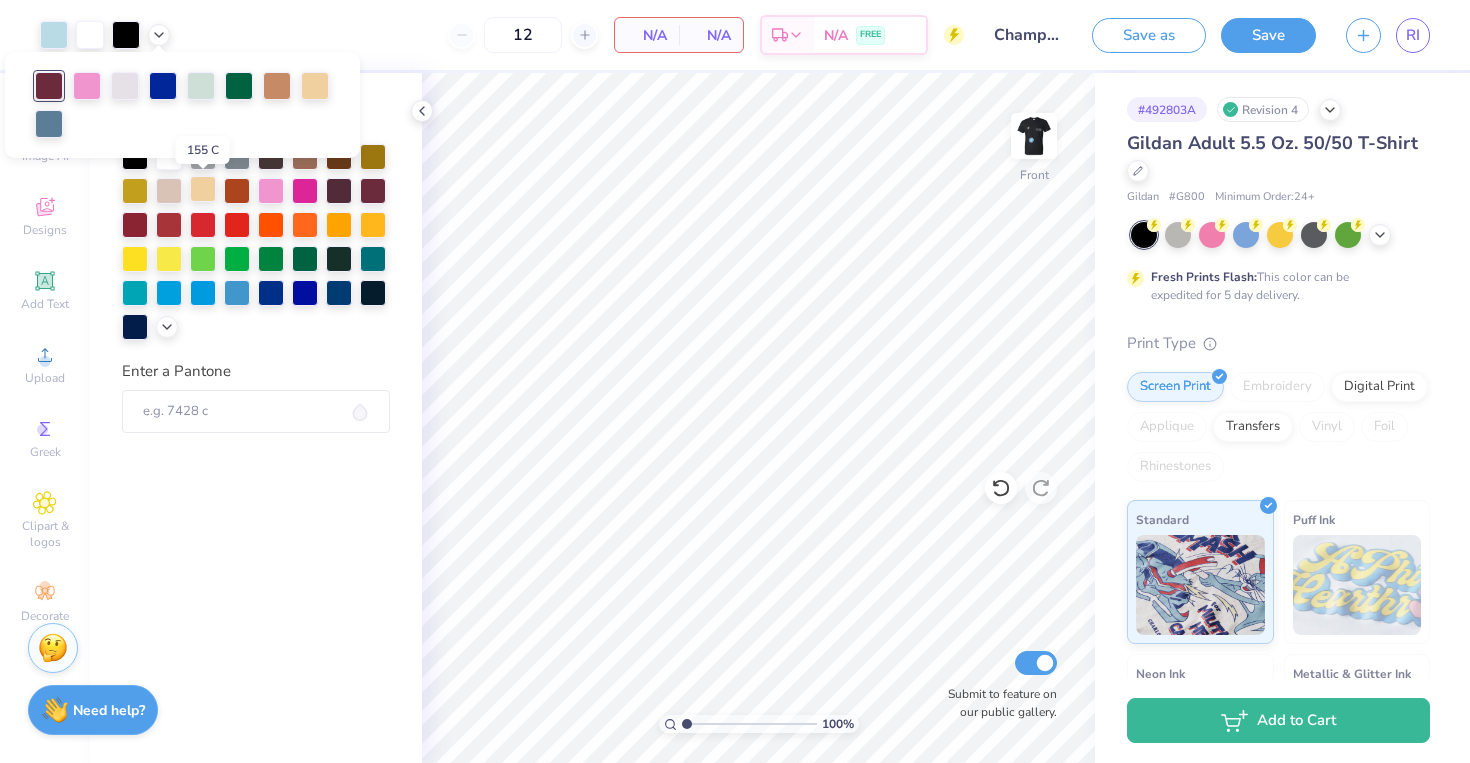click at bounding box center (203, 189) 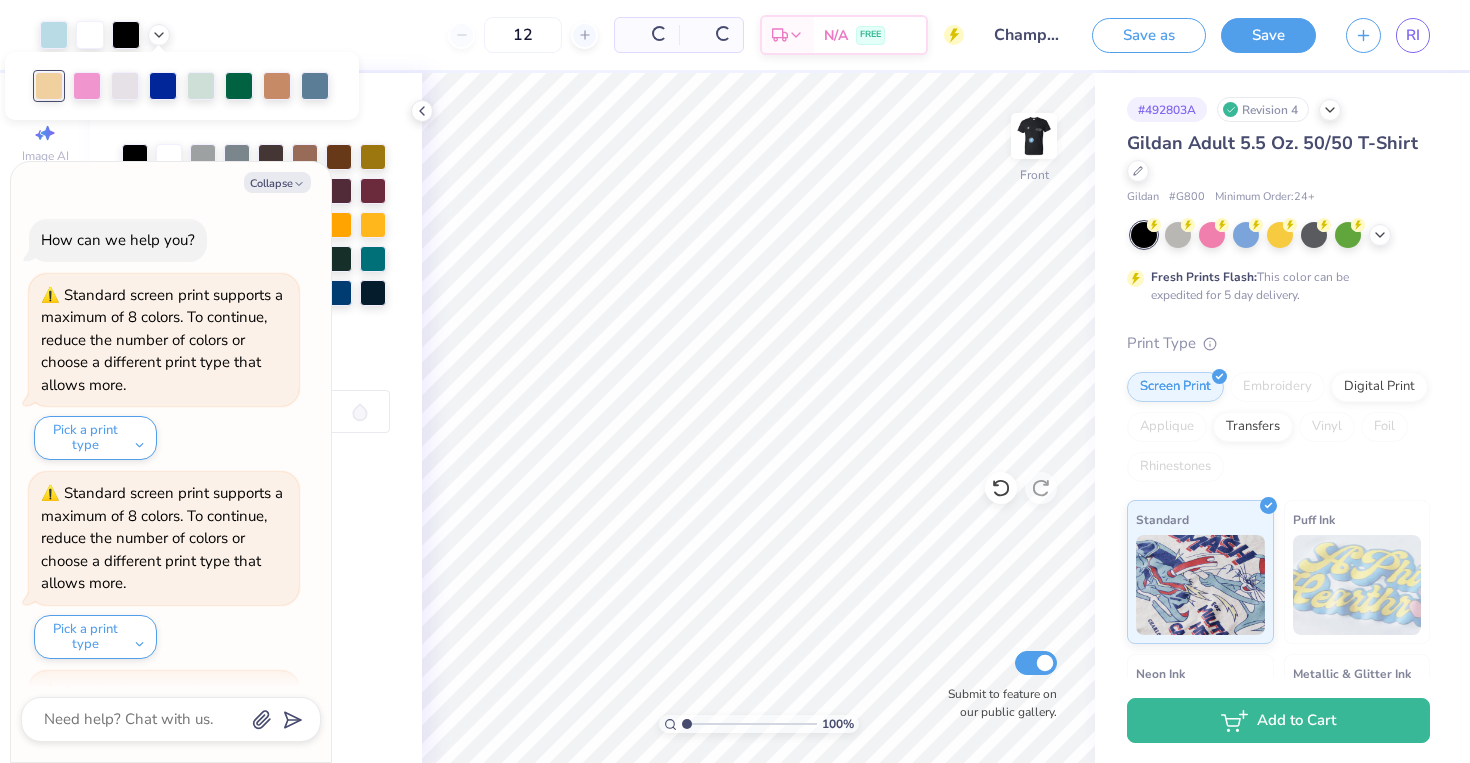 scroll, scrollTop: 980, scrollLeft: 0, axis: vertical 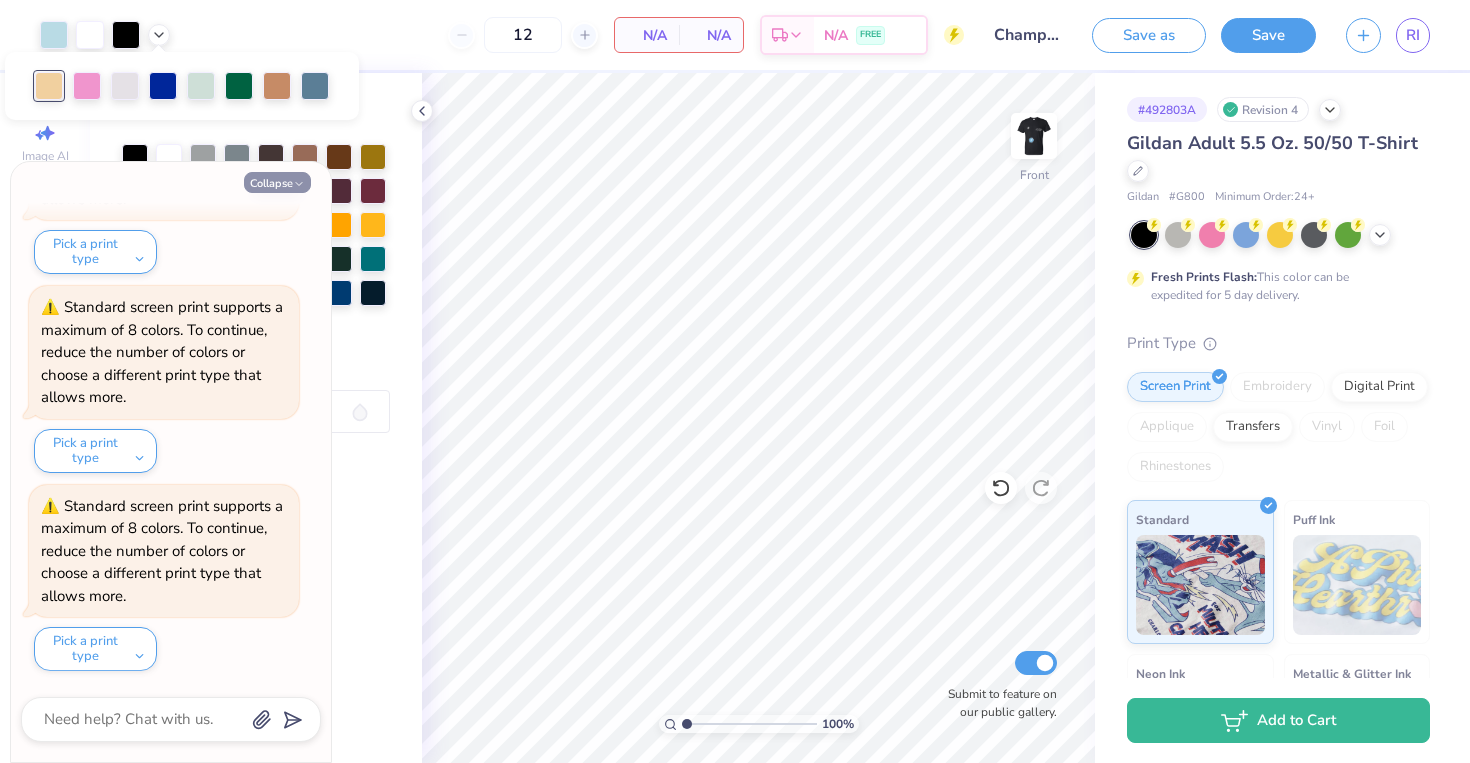 click 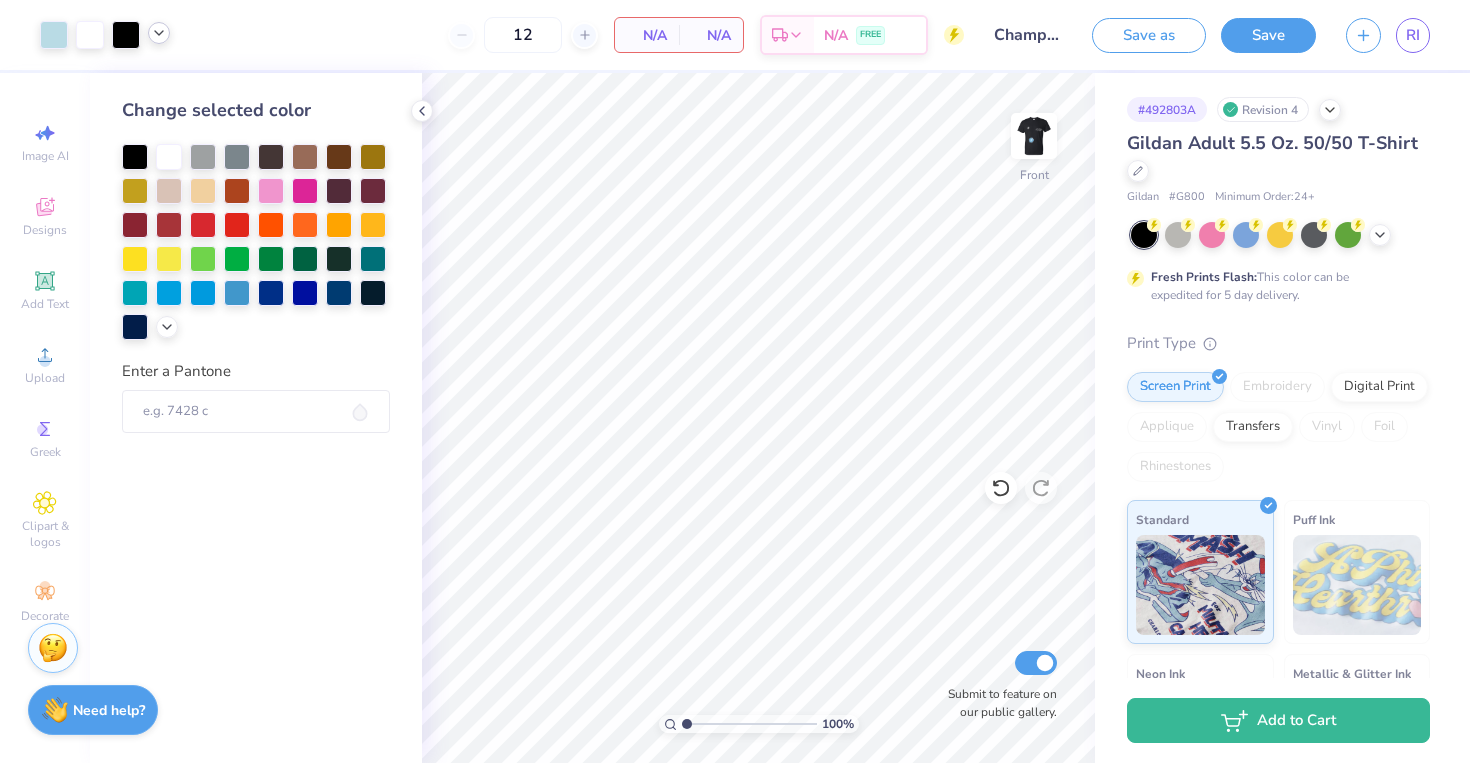 click at bounding box center [159, 33] 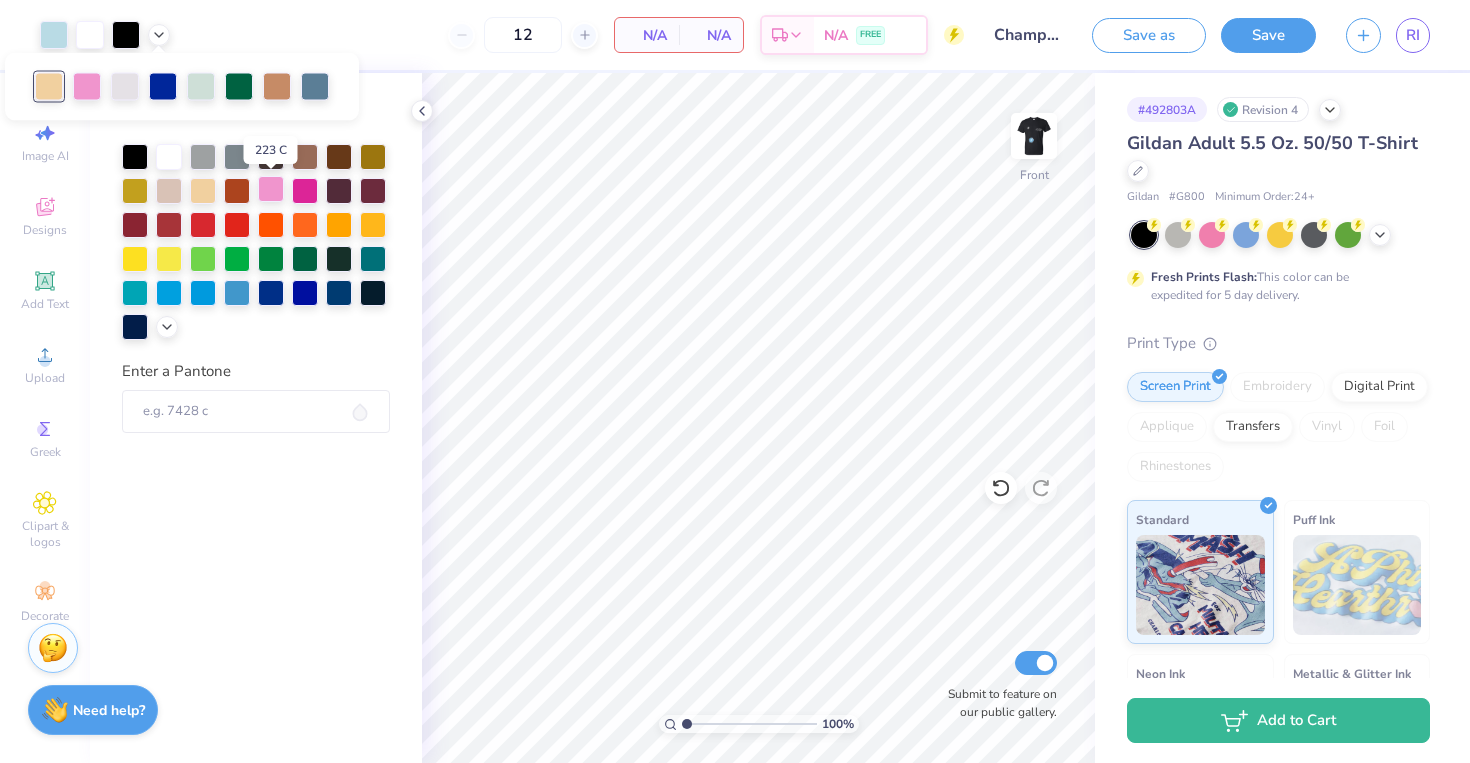 click at bounding box center [271, 189] 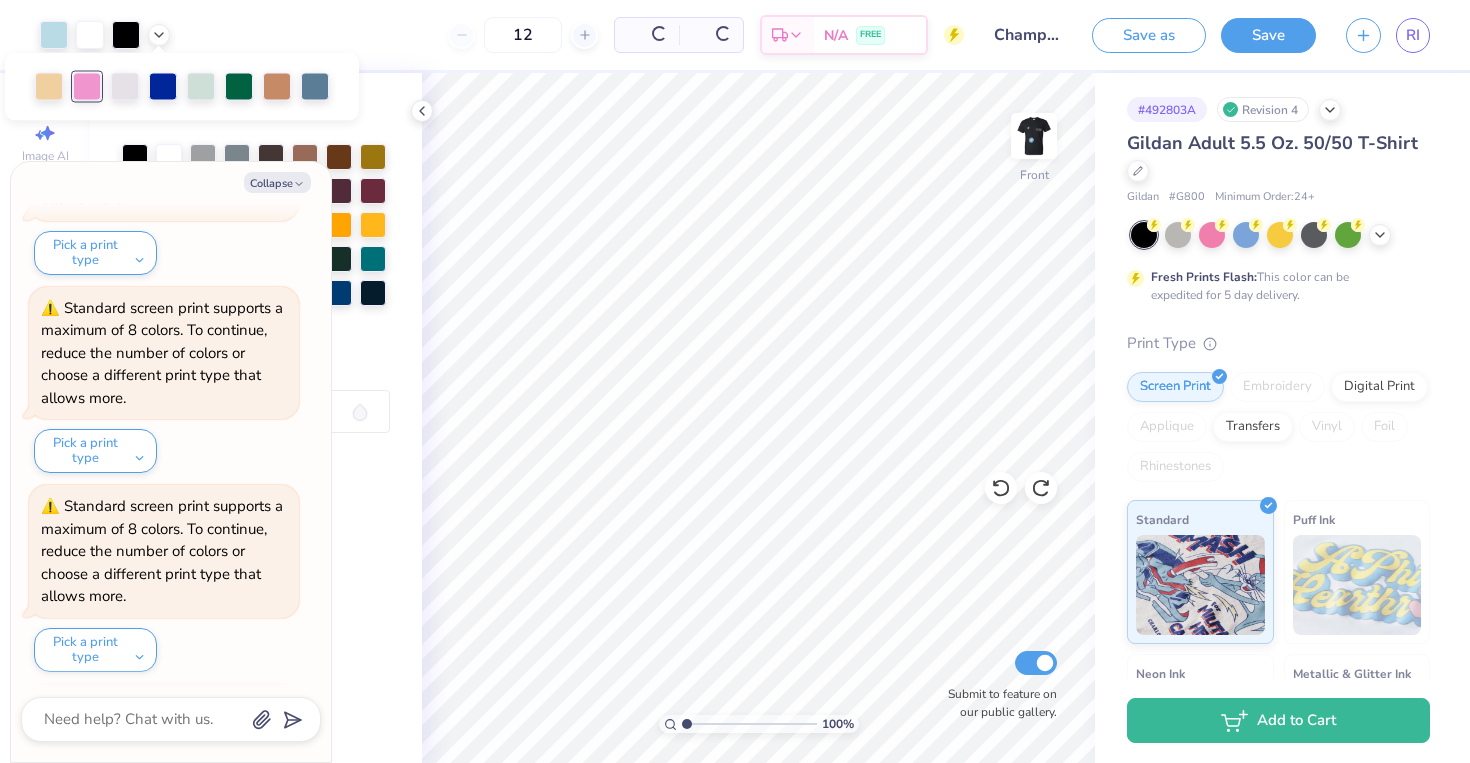 scroll, scrollTop: 1377, scrollLeft: 0, axis: vertical 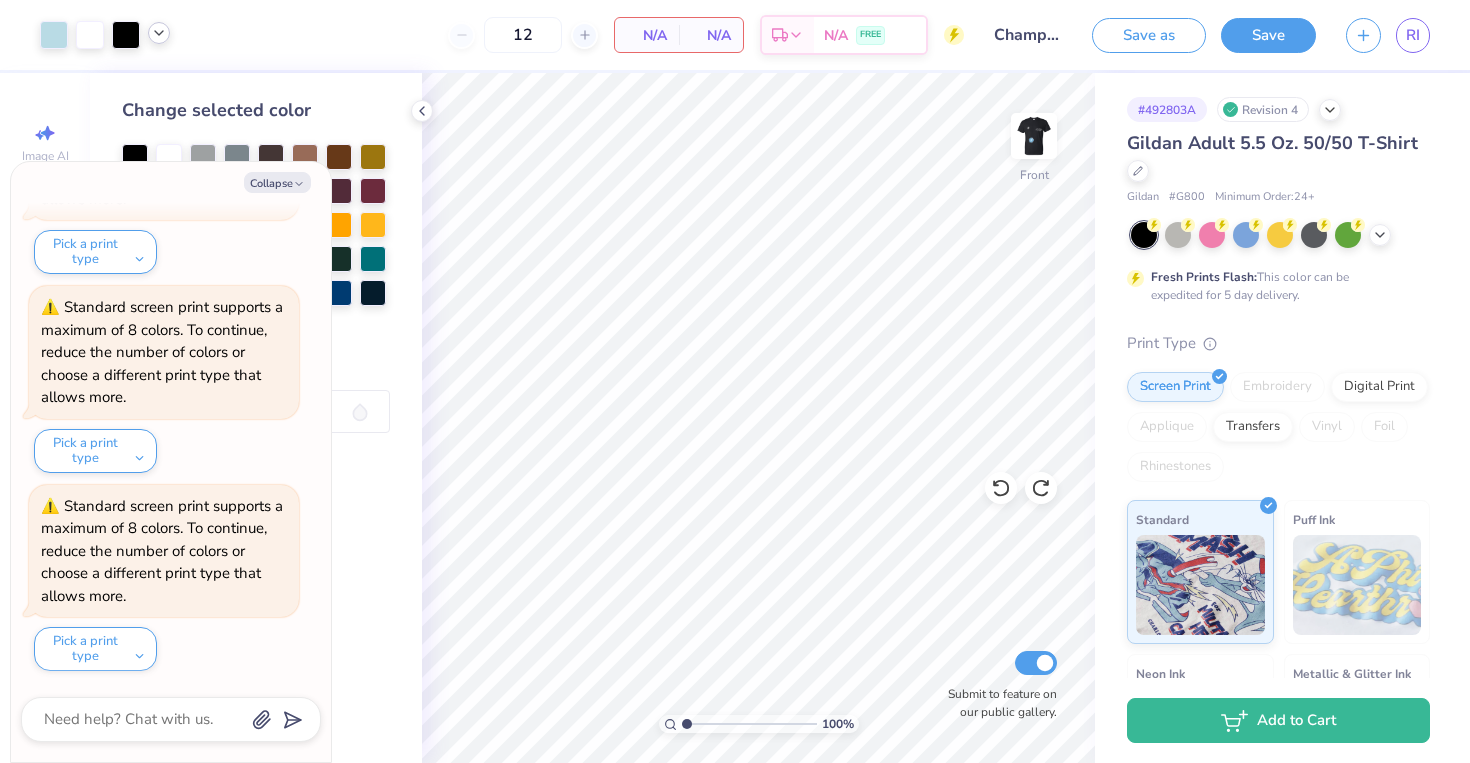 click at bounding box center [159, 33] 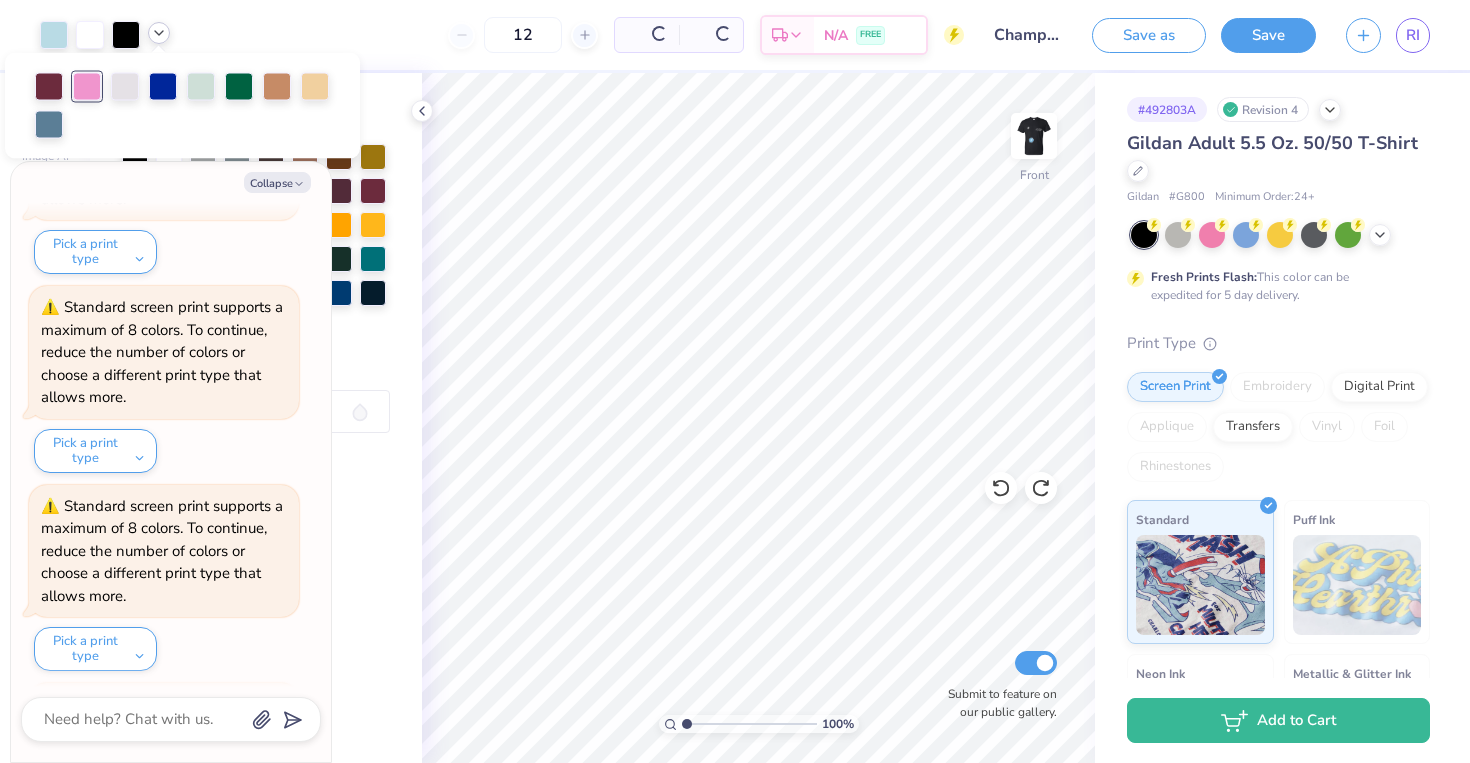 scroll, scrollTop: 1575, scrollLeft: 0, axis: vertical 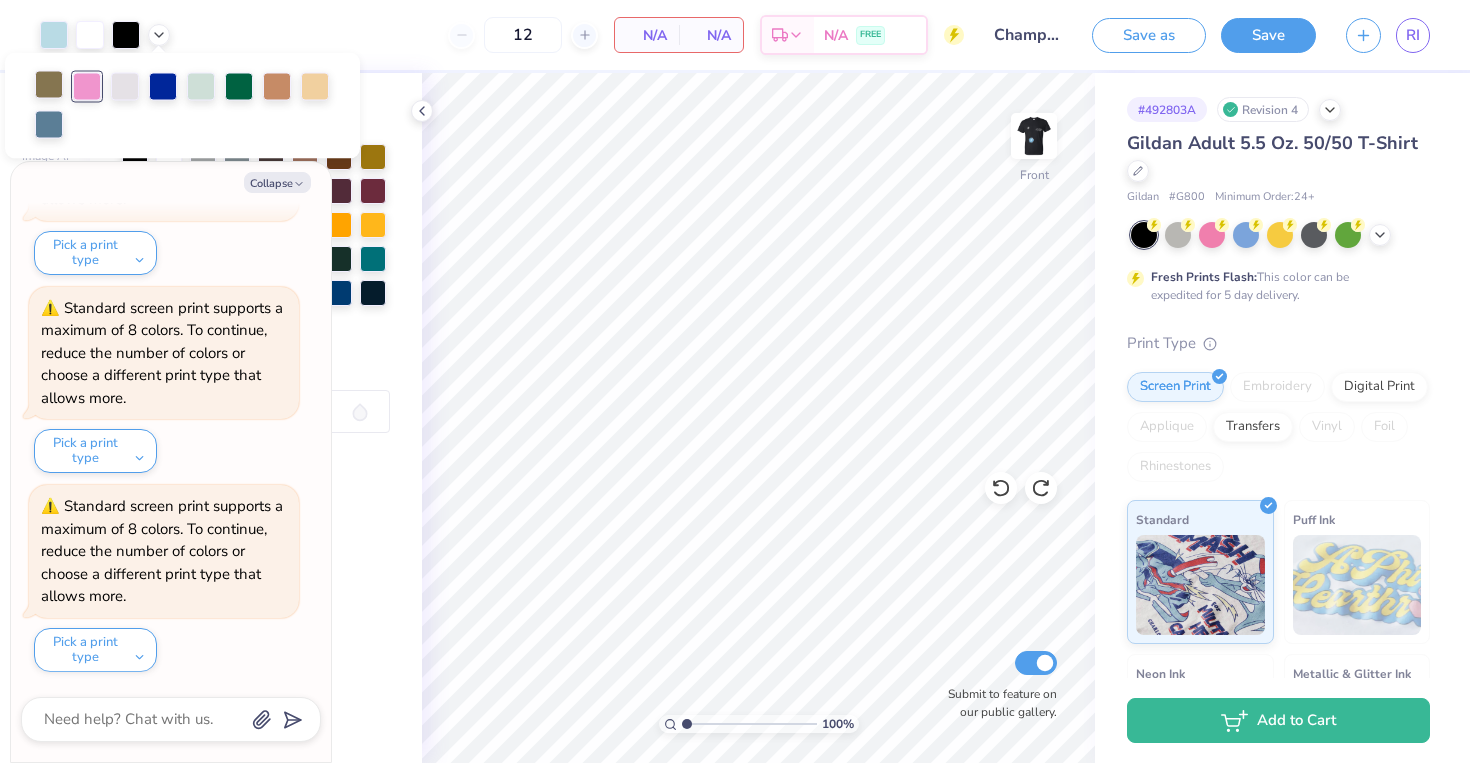 click at bounding box center (49, 85) 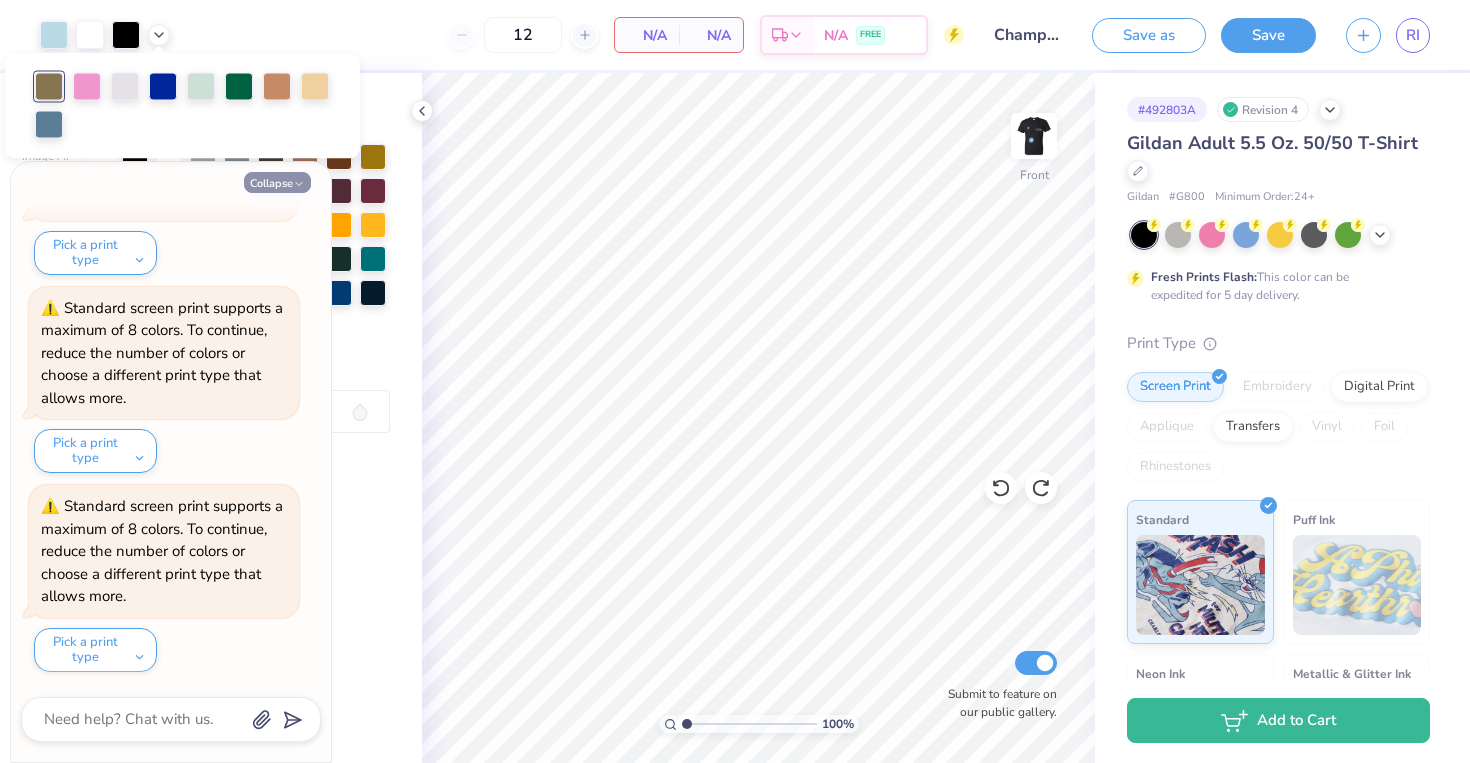 click 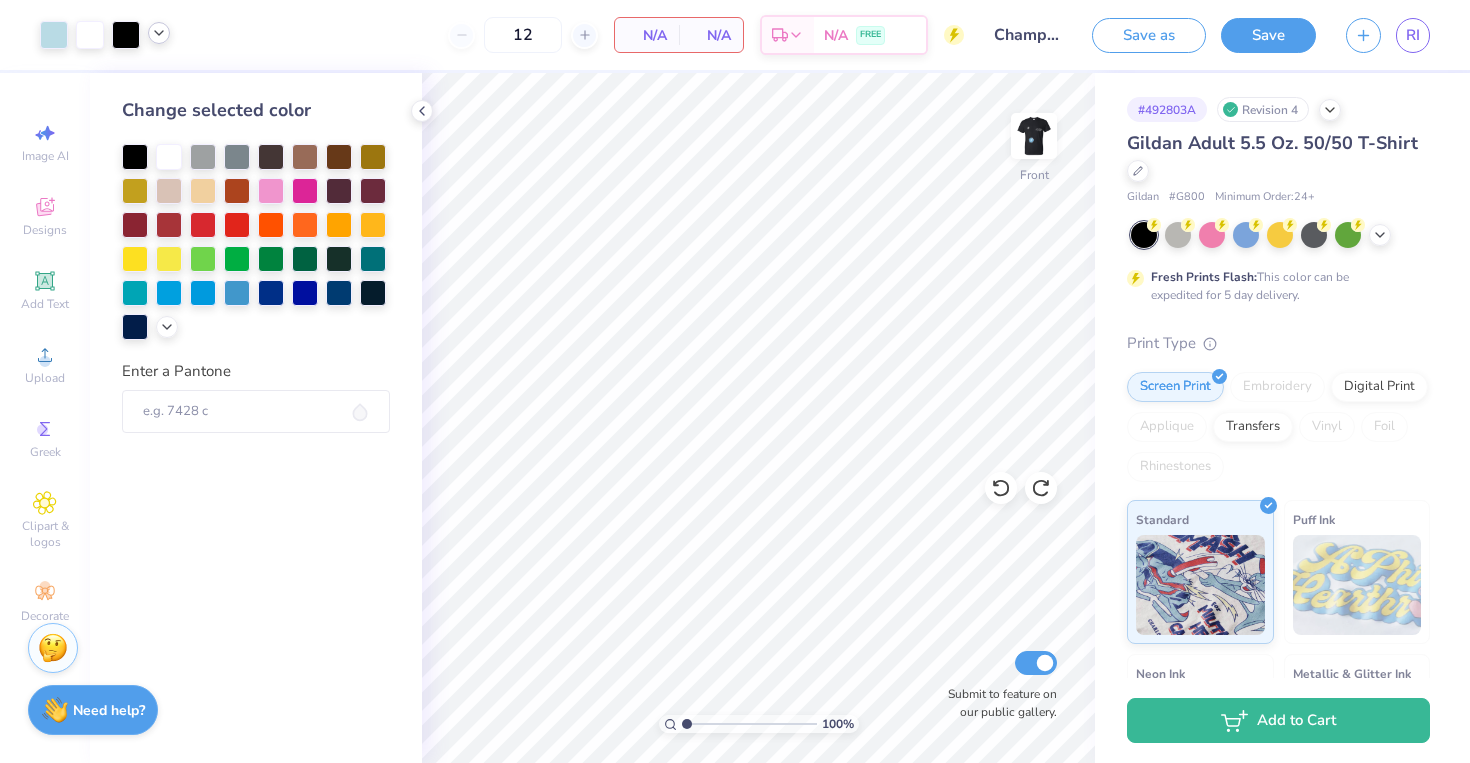 click at bounding box center (159, 33) 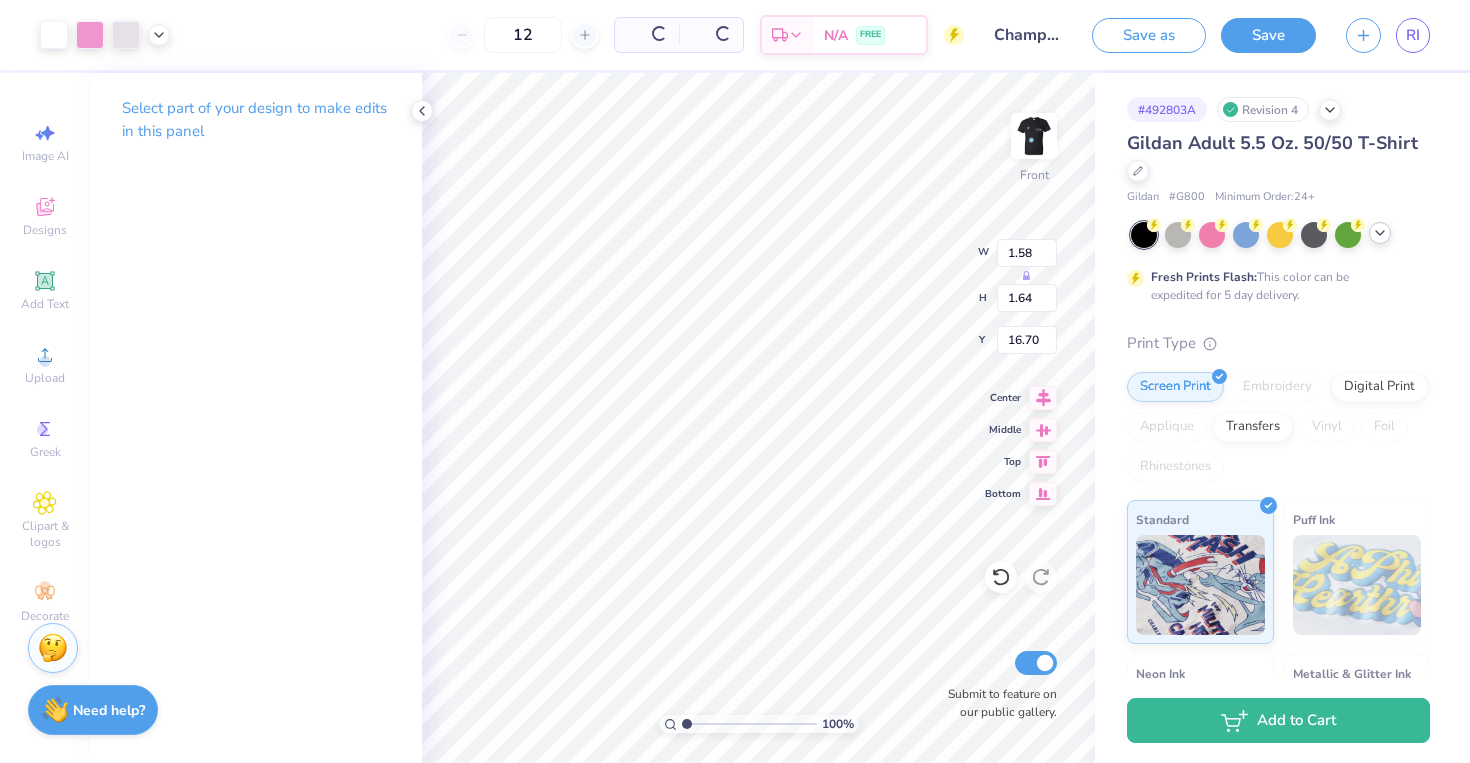 type on "16.70" 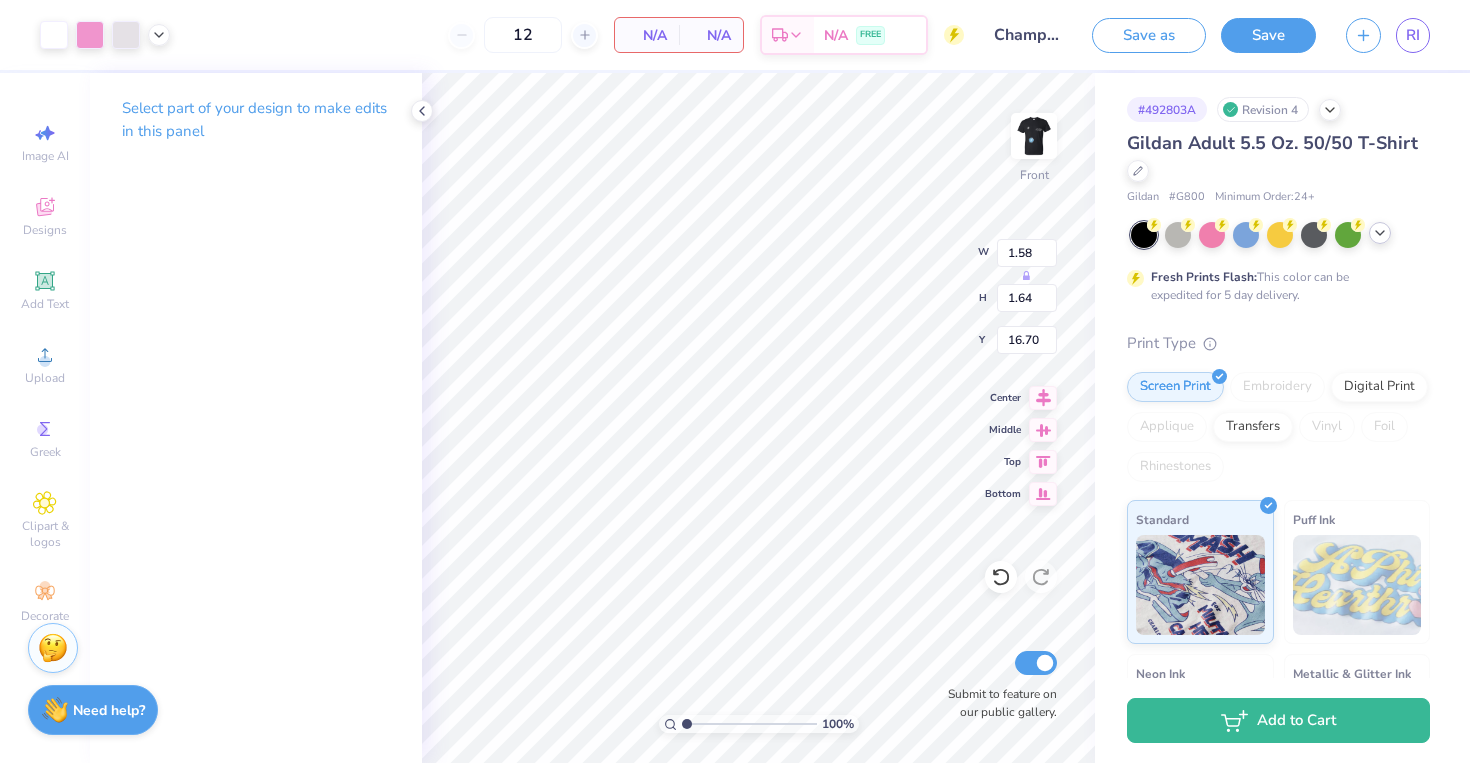 type on "3.96" 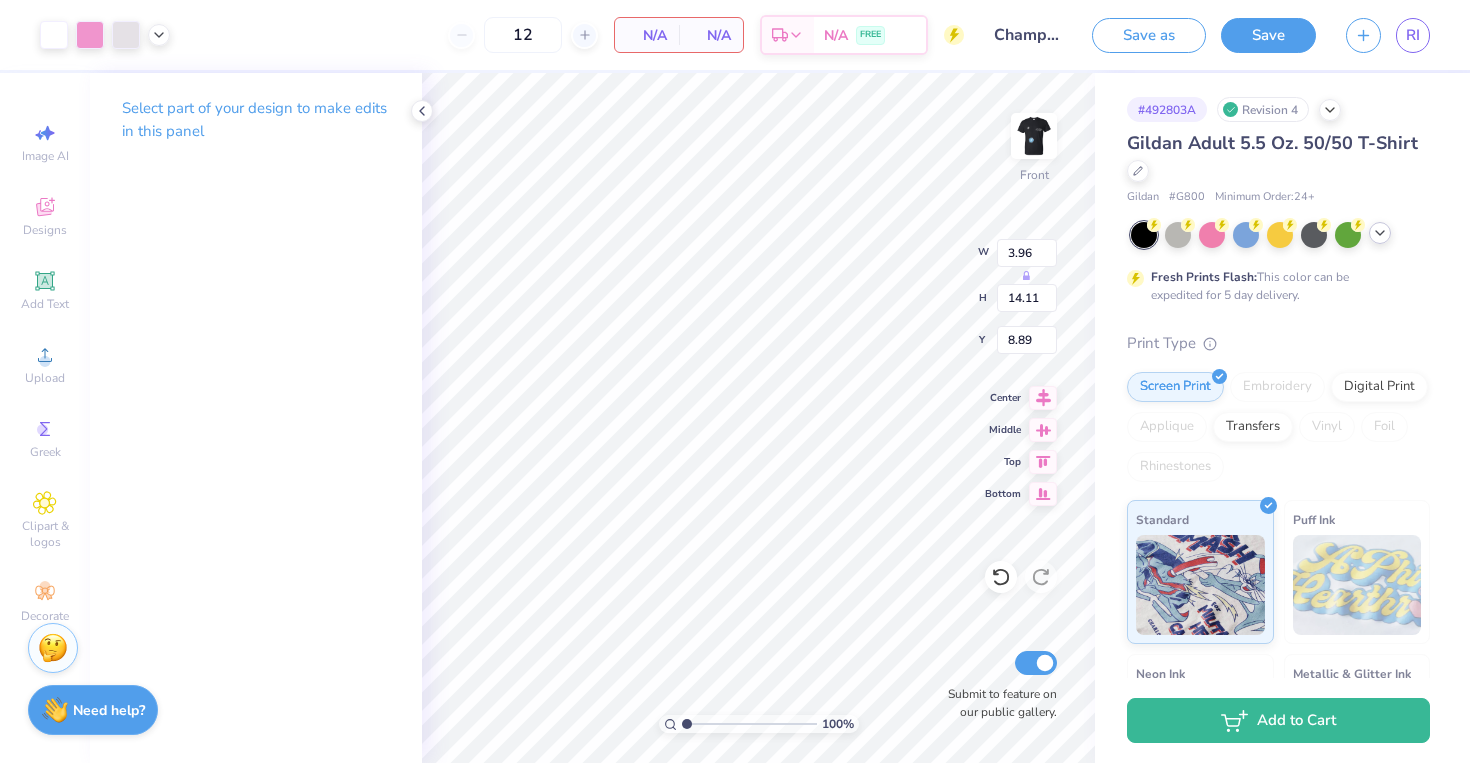 type on "8.95" 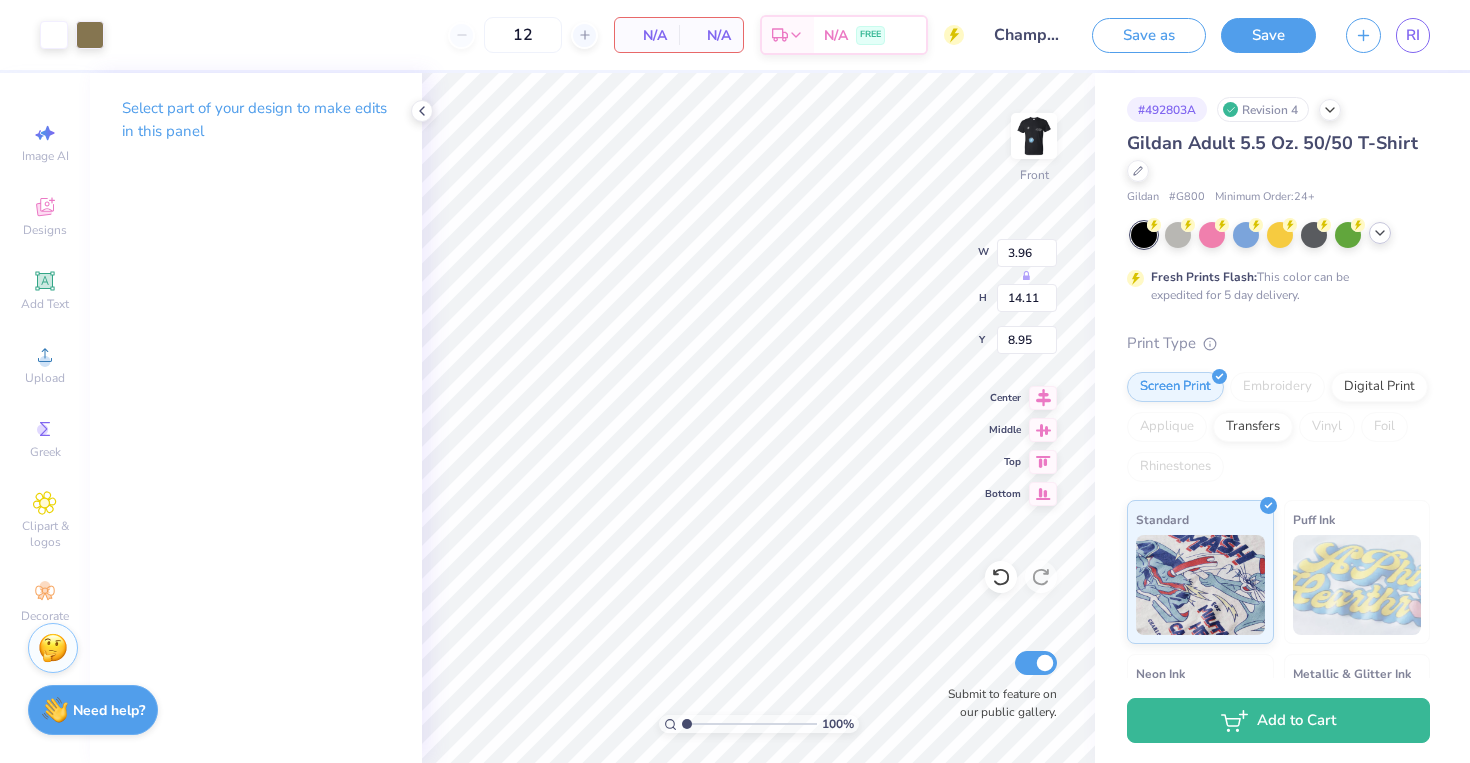 type on "1.58" 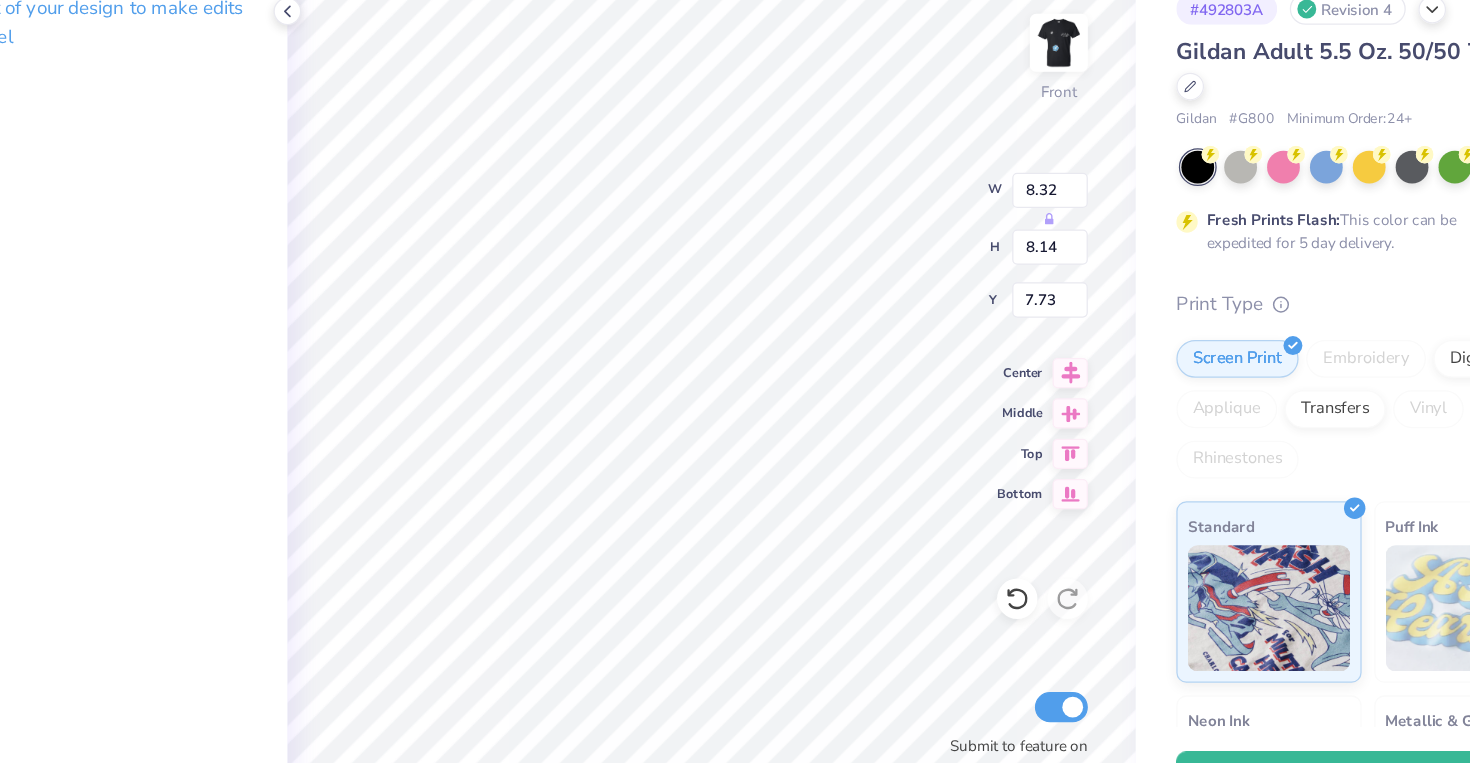 type on "7.73" 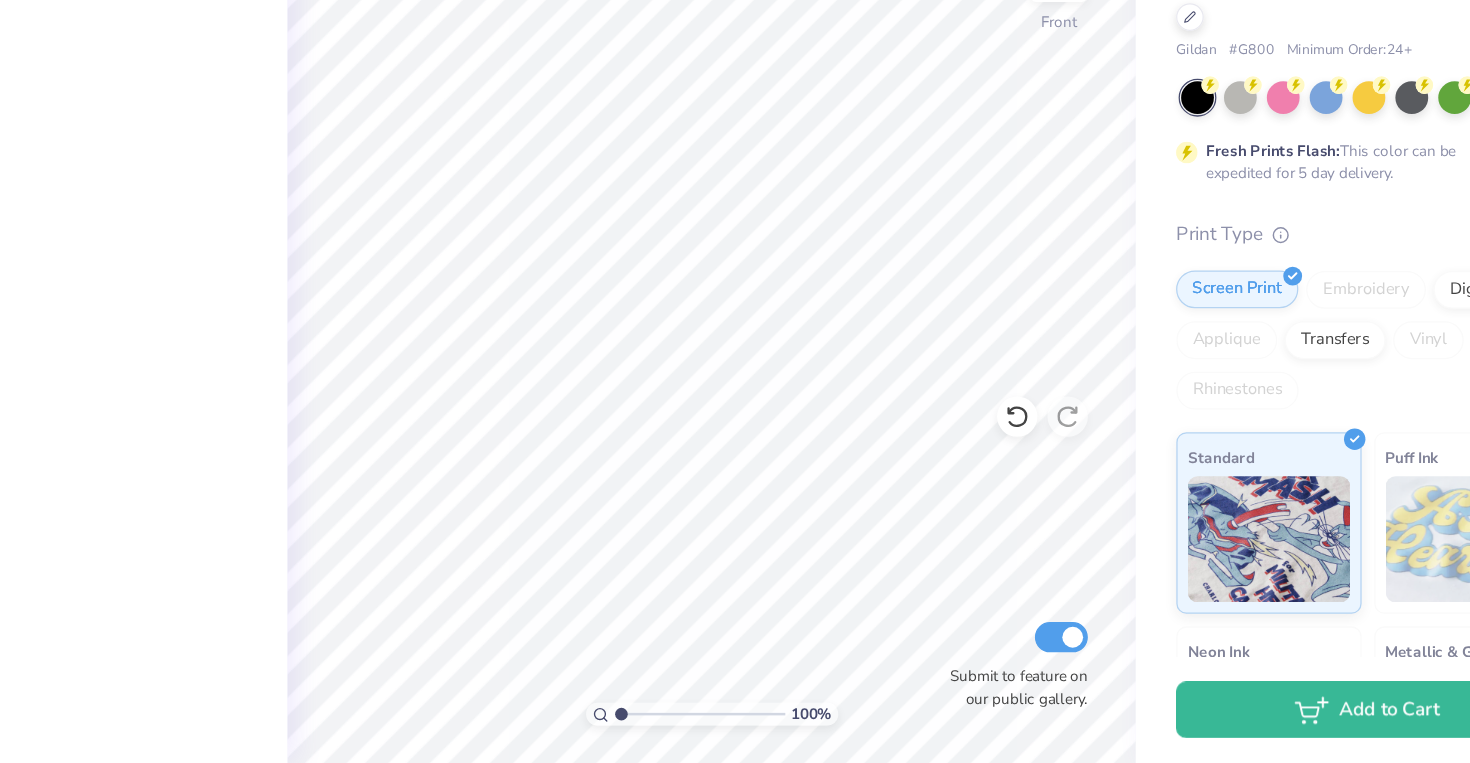 scroll, scrollTop: 0, scrollLeft: 0, axis: both 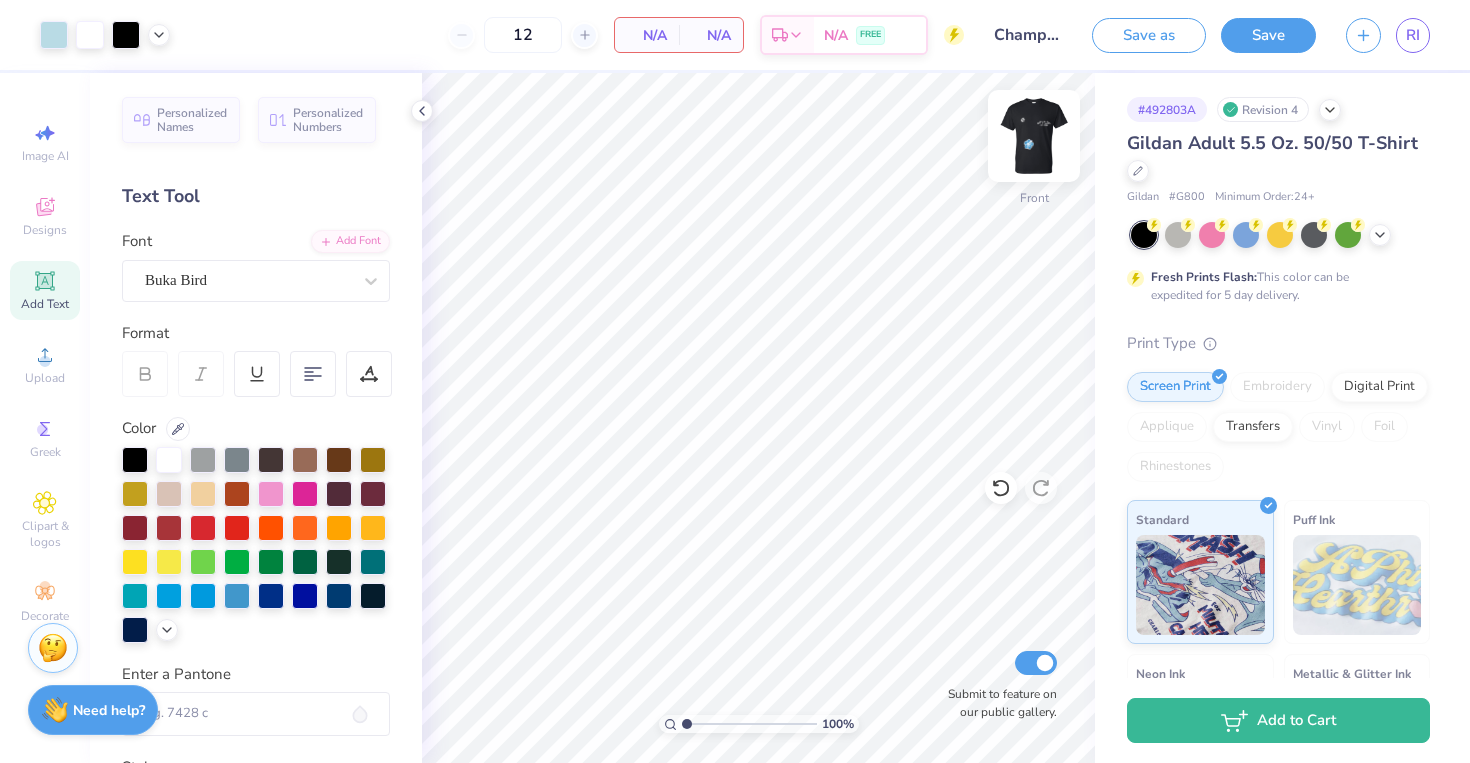click at bounding box center [1034, 136] 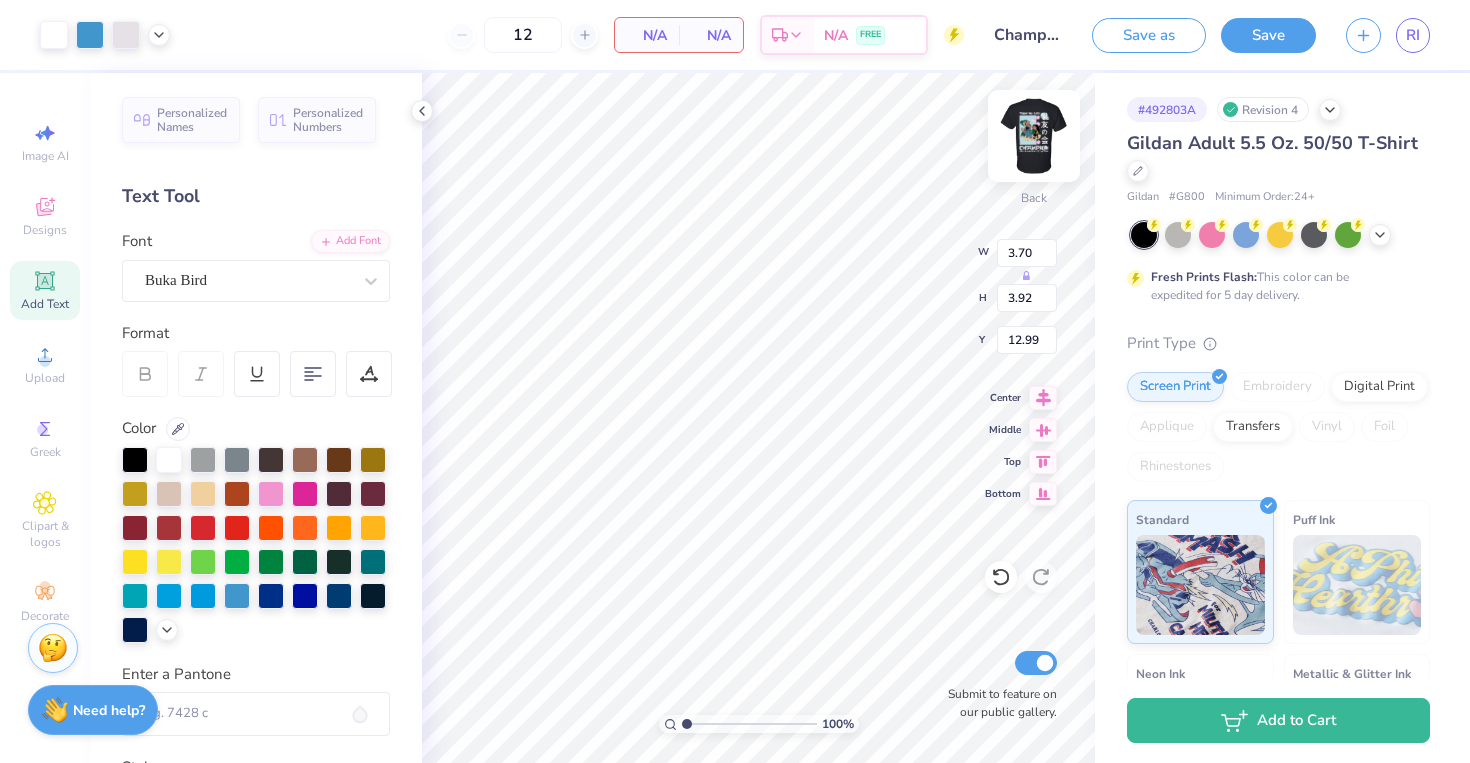 type on "2.56" 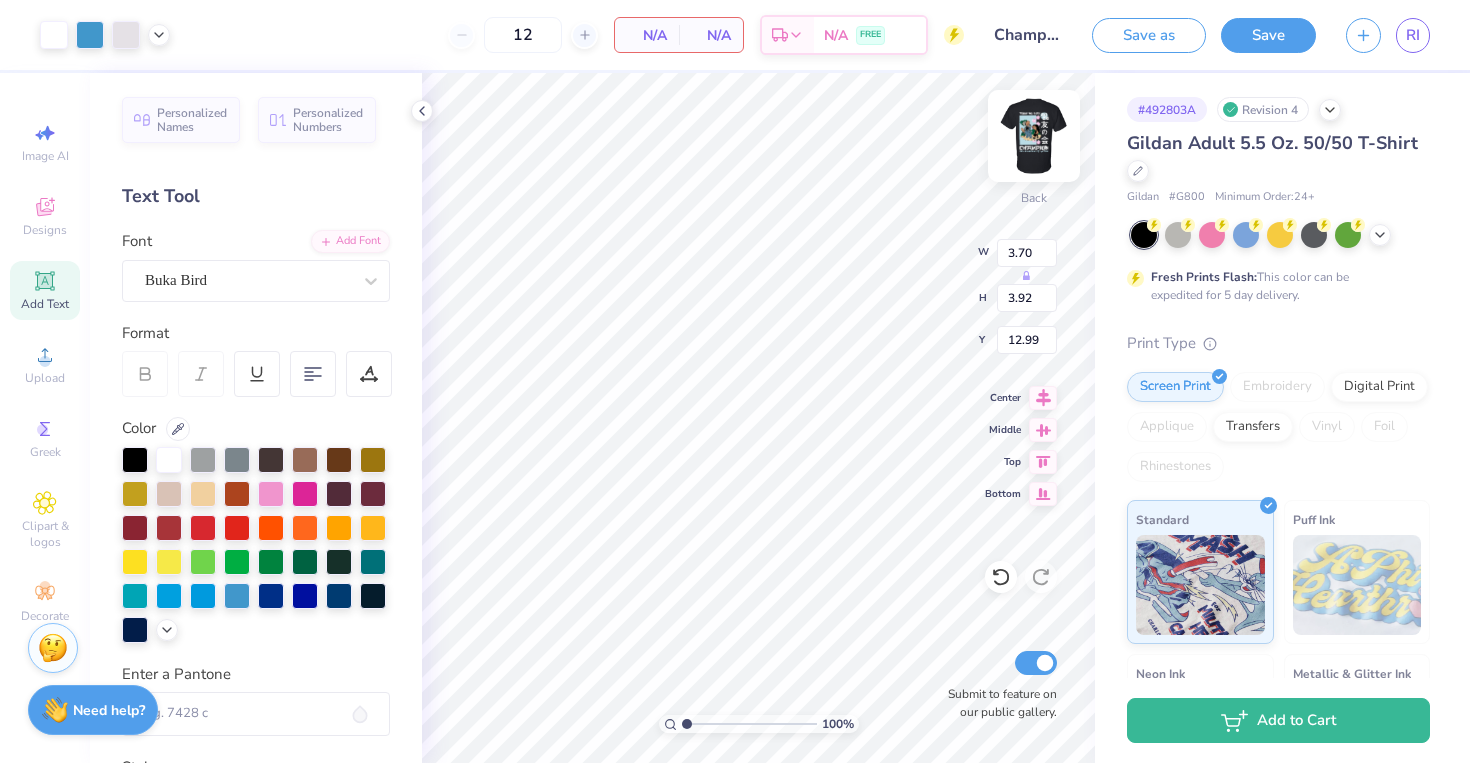 type on "2.71" 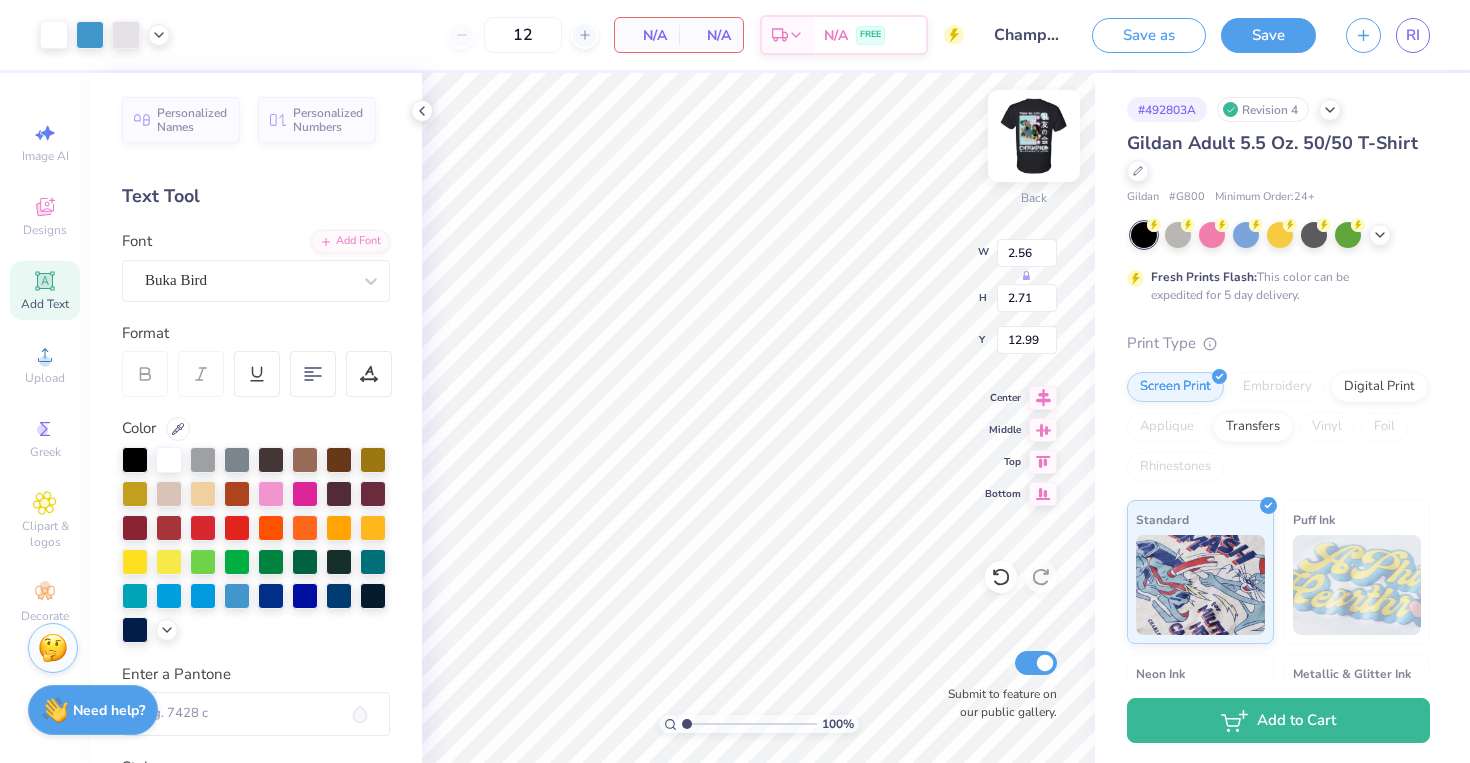 type on "3.31" 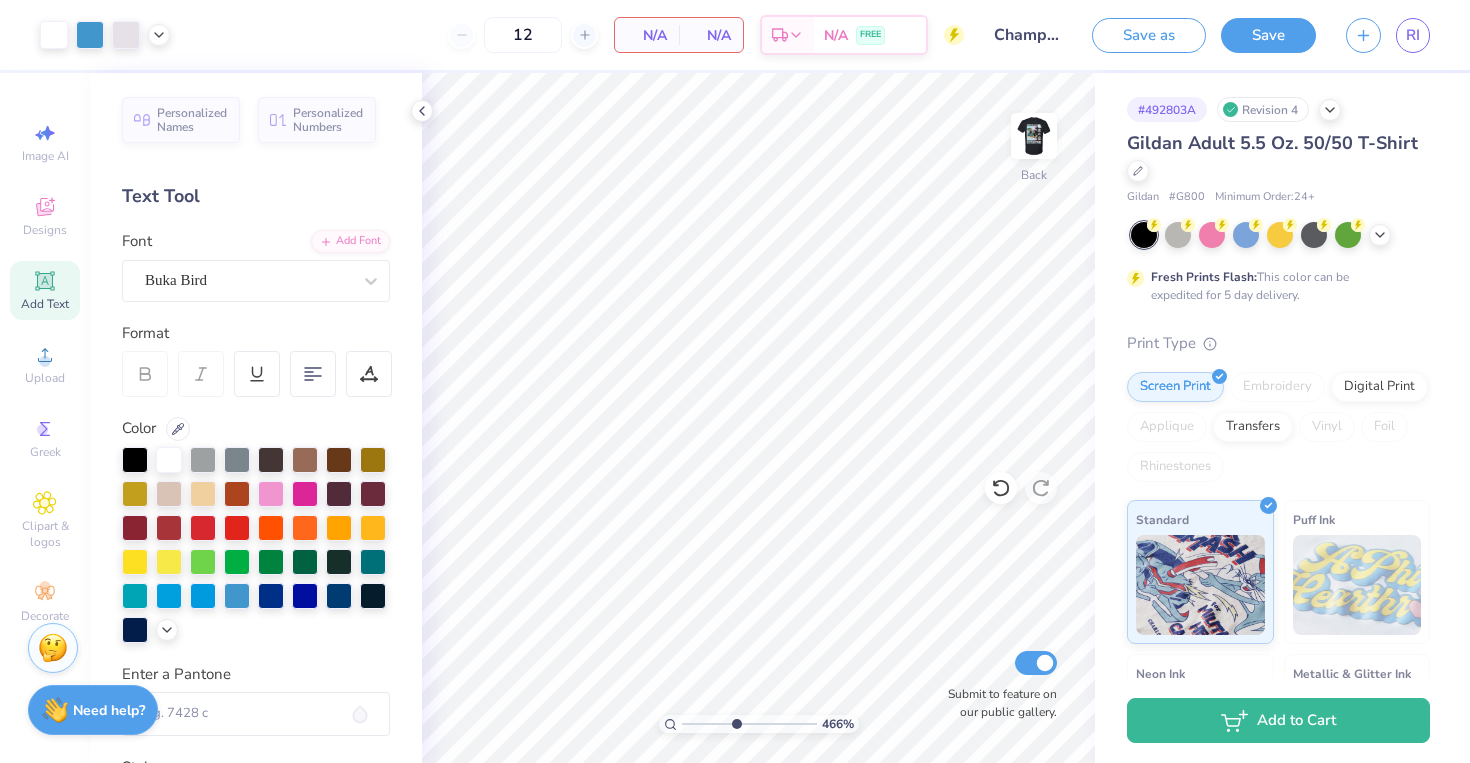 drag, startPoint x: 688, startPoint y: 724, endPoint x: 735, endPoint y: 723, distance: 47.010635 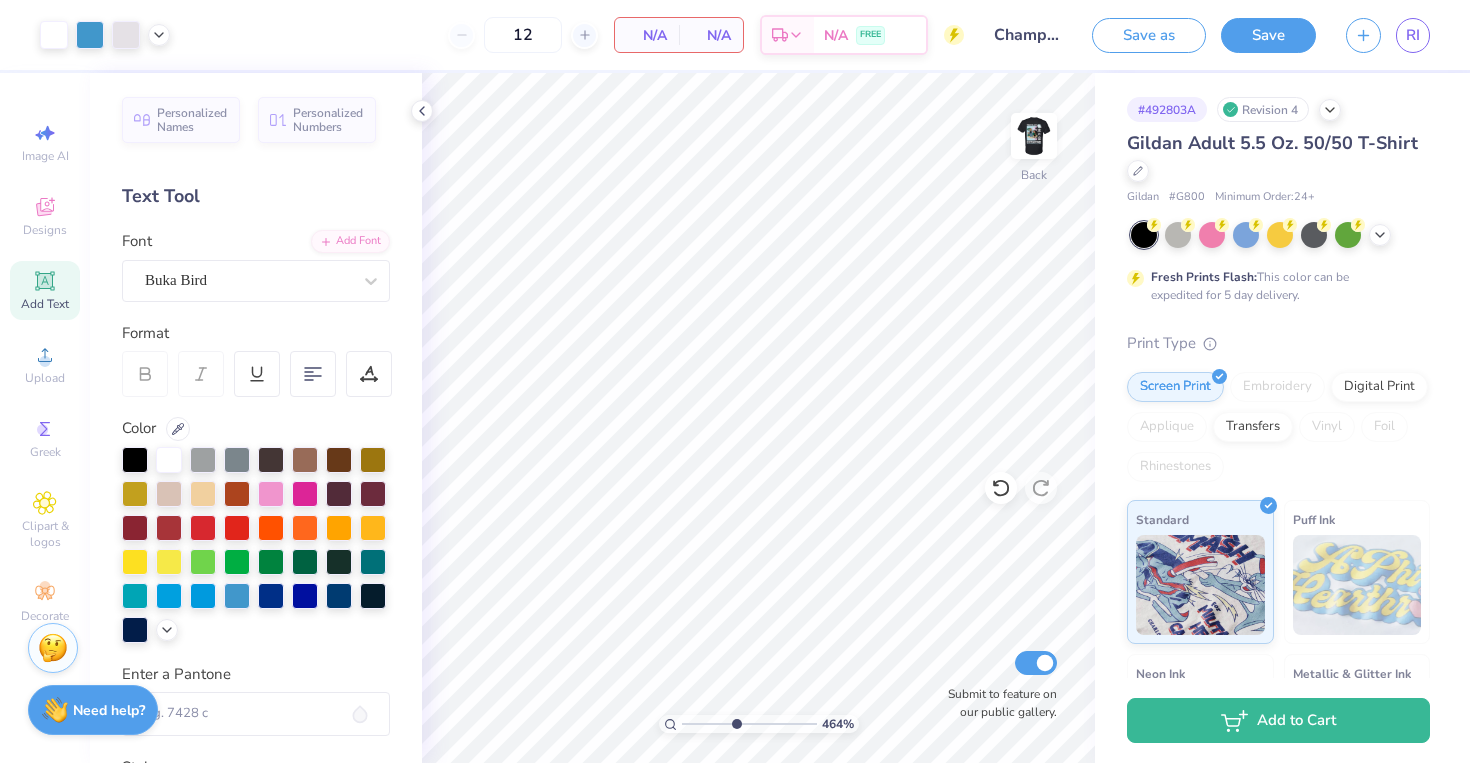 click on "Art colors 12 N/A Per Item N/A Total Est. Delivery N/A FREE Design Title Championship Tee - 33rd Ballin' at the ARC Save as Save RI Image AI Designs Add Text Upload Greek Clipart & logos Decorate Personalized Names Personalized Numbers Text Tool  Add Font Font Buka Bird Format Color Enter a Pantone Styles Text Shape 464  % Back Submit to feature on our public gallery. # 492803A Revision 4 Gildan Adult 5.5 Oz. 50/50 T-Shirt Gildan # G800 Minimum Order:  24 +   Fresh Prints Flash:  This color can be expedited for 5 day delivery. Print Type Screen Print Embroidery Digital Print Applique Transfers Vinyl Foil Rhinestones Standard Puff Ink Neon Ink Metallic & Glitter Ink Glow in the Dark Ink Water based Ink Add to Cart Stuck?  Our Art team will finish your design for free. Need help?  Chat with us.
x" at bounding box center (735, 381) 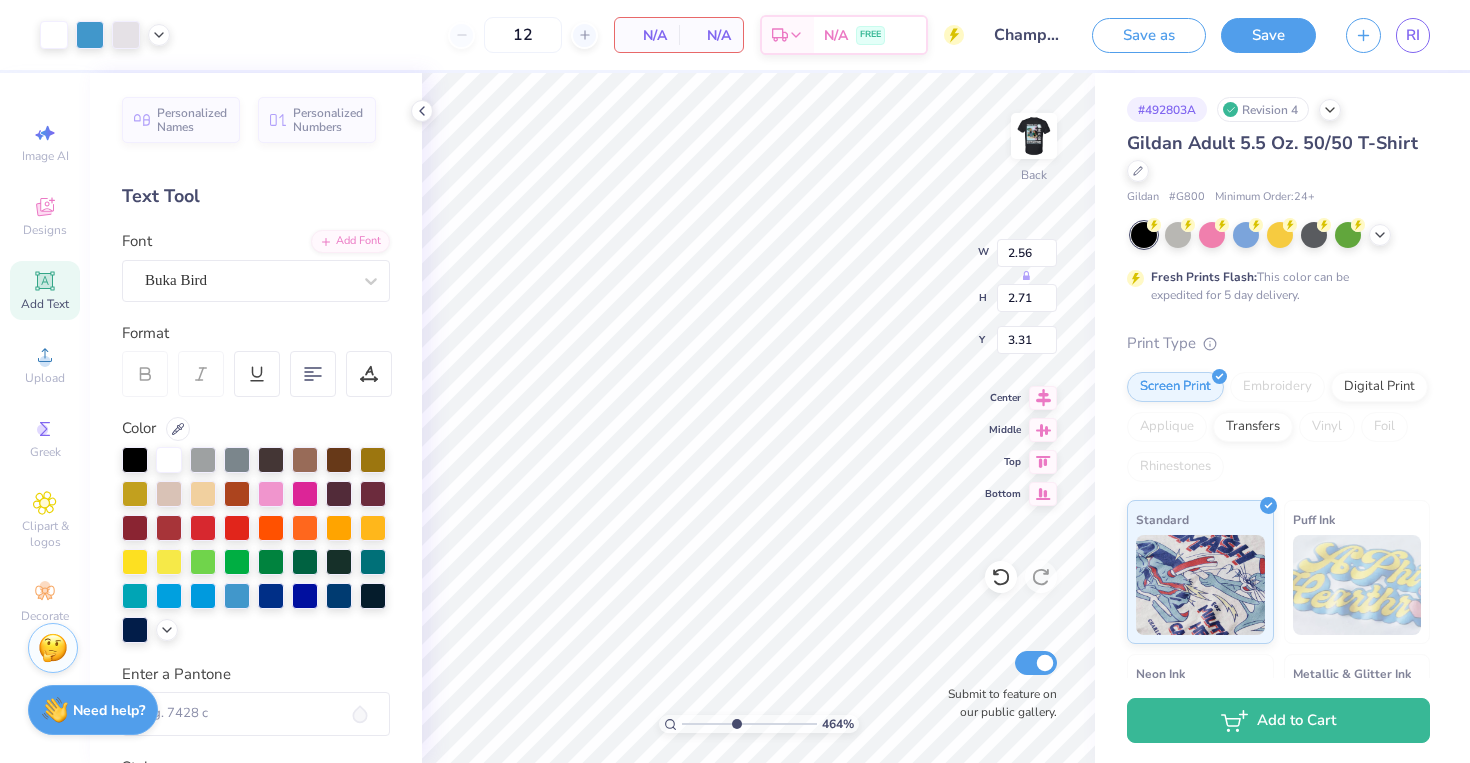 type on "1.52" 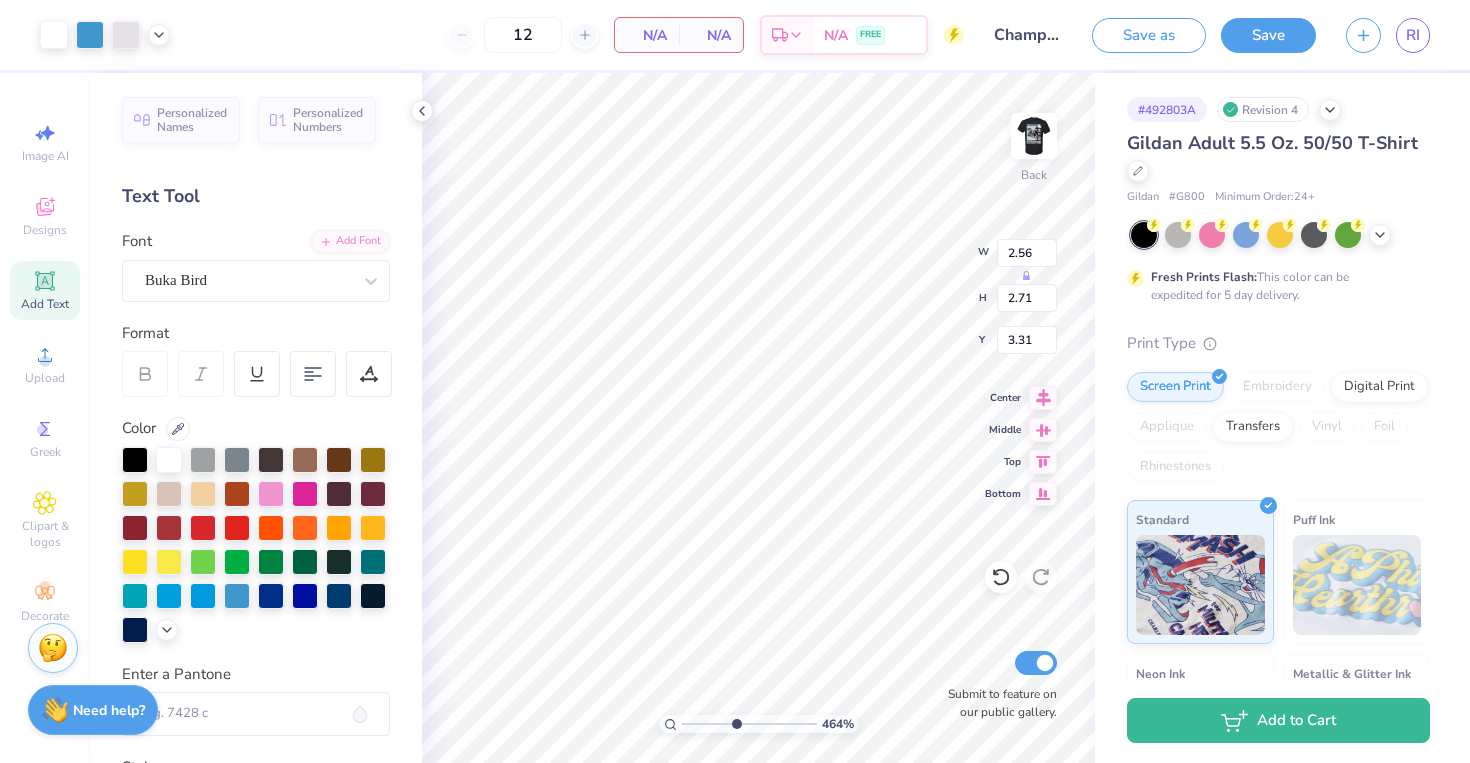 type on "1.61" 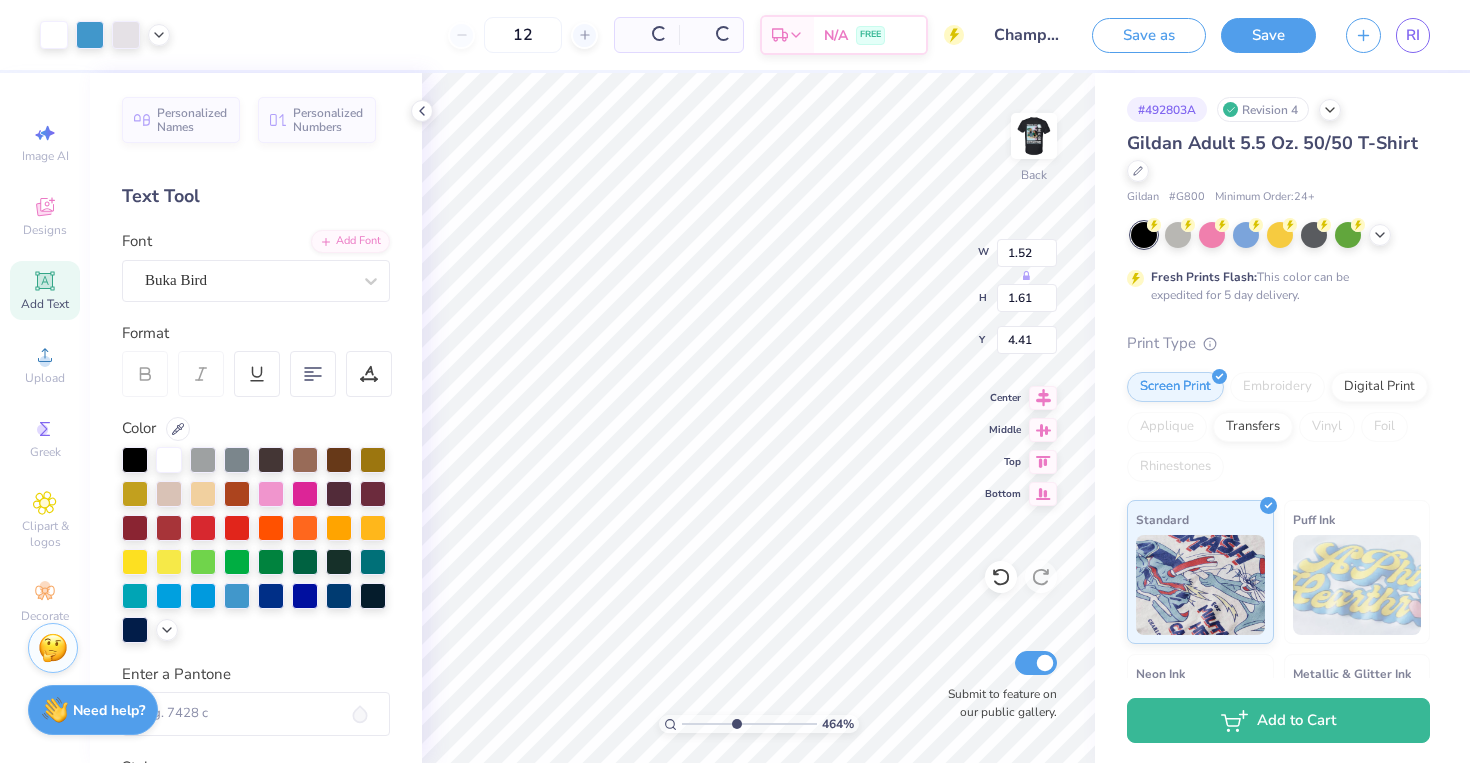 type on "1.61" 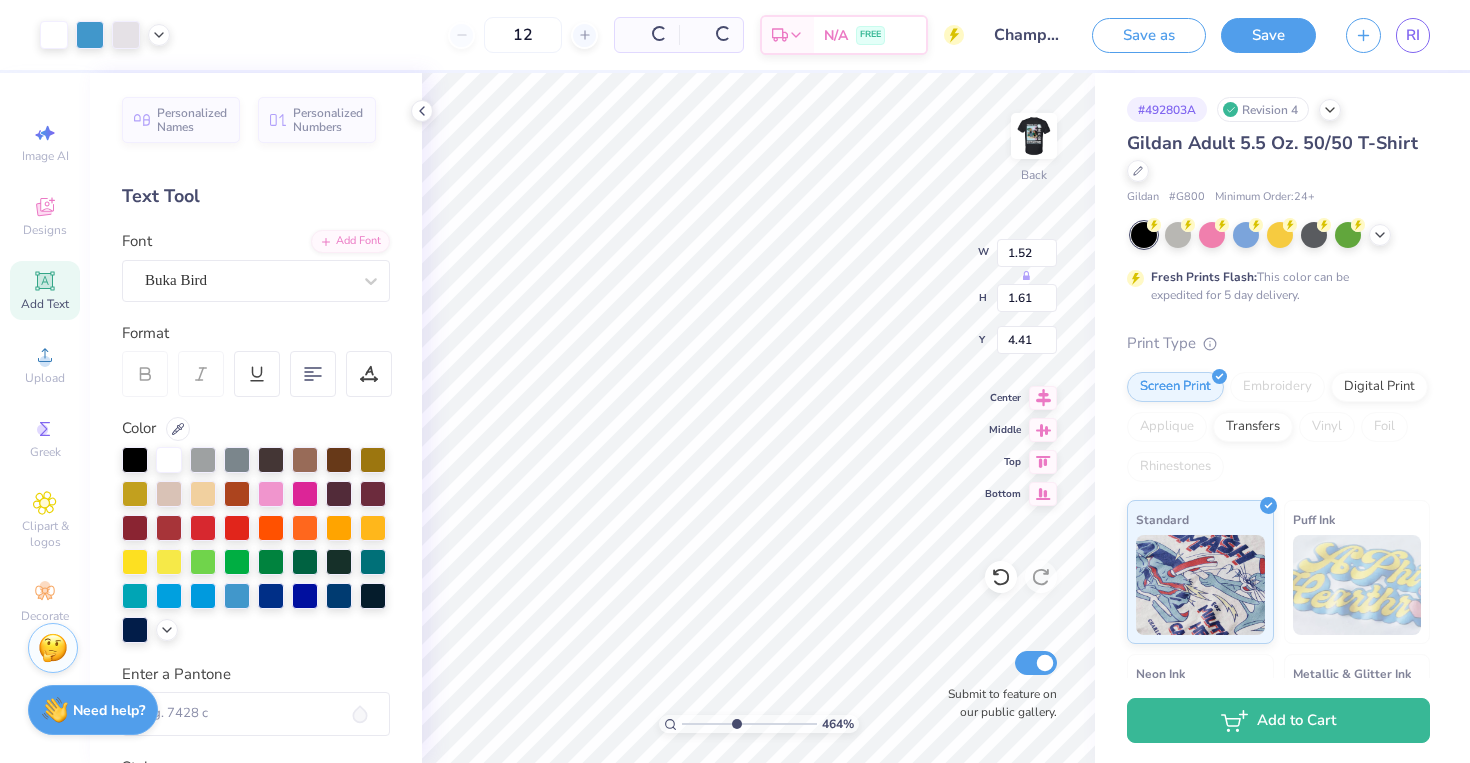 type on "1.52" 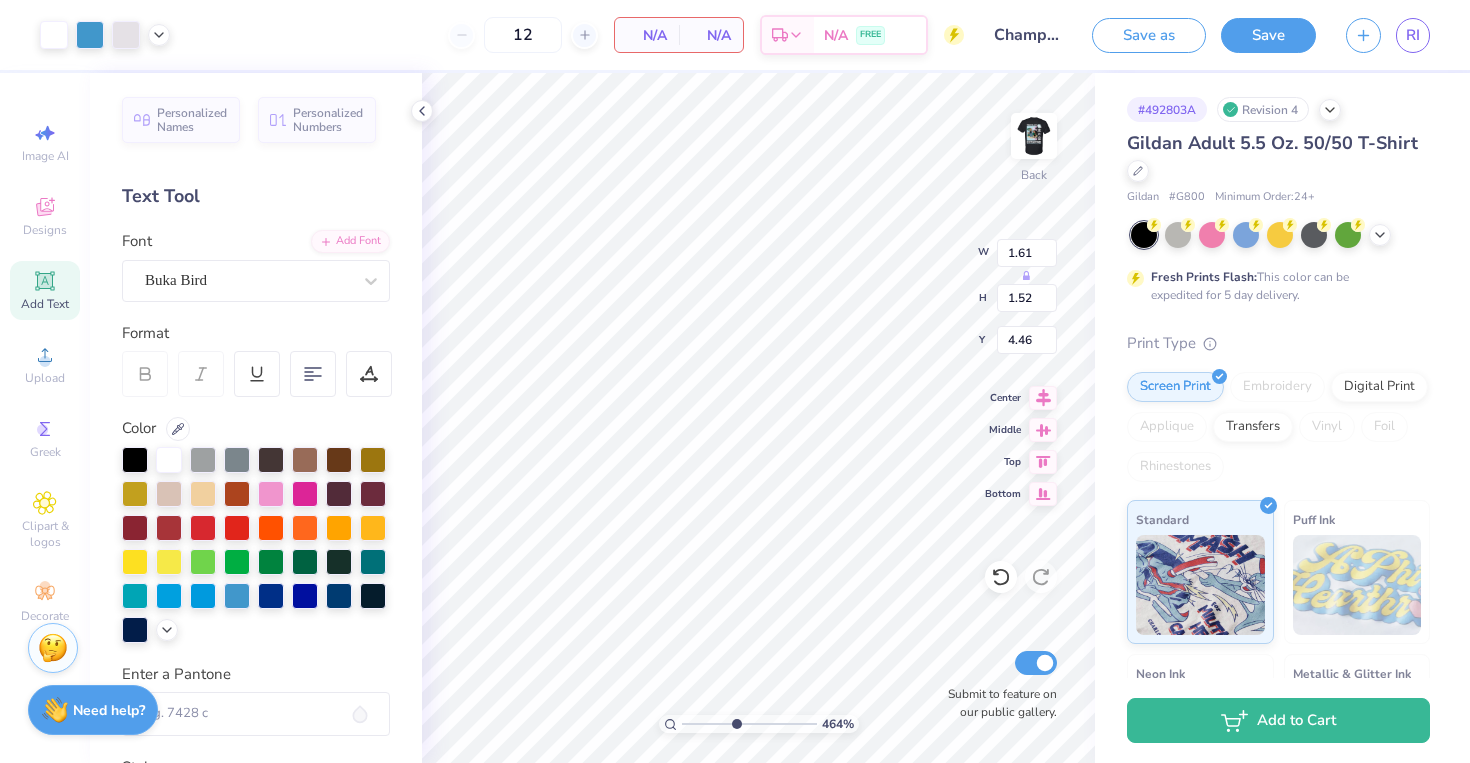 type on "4.26" 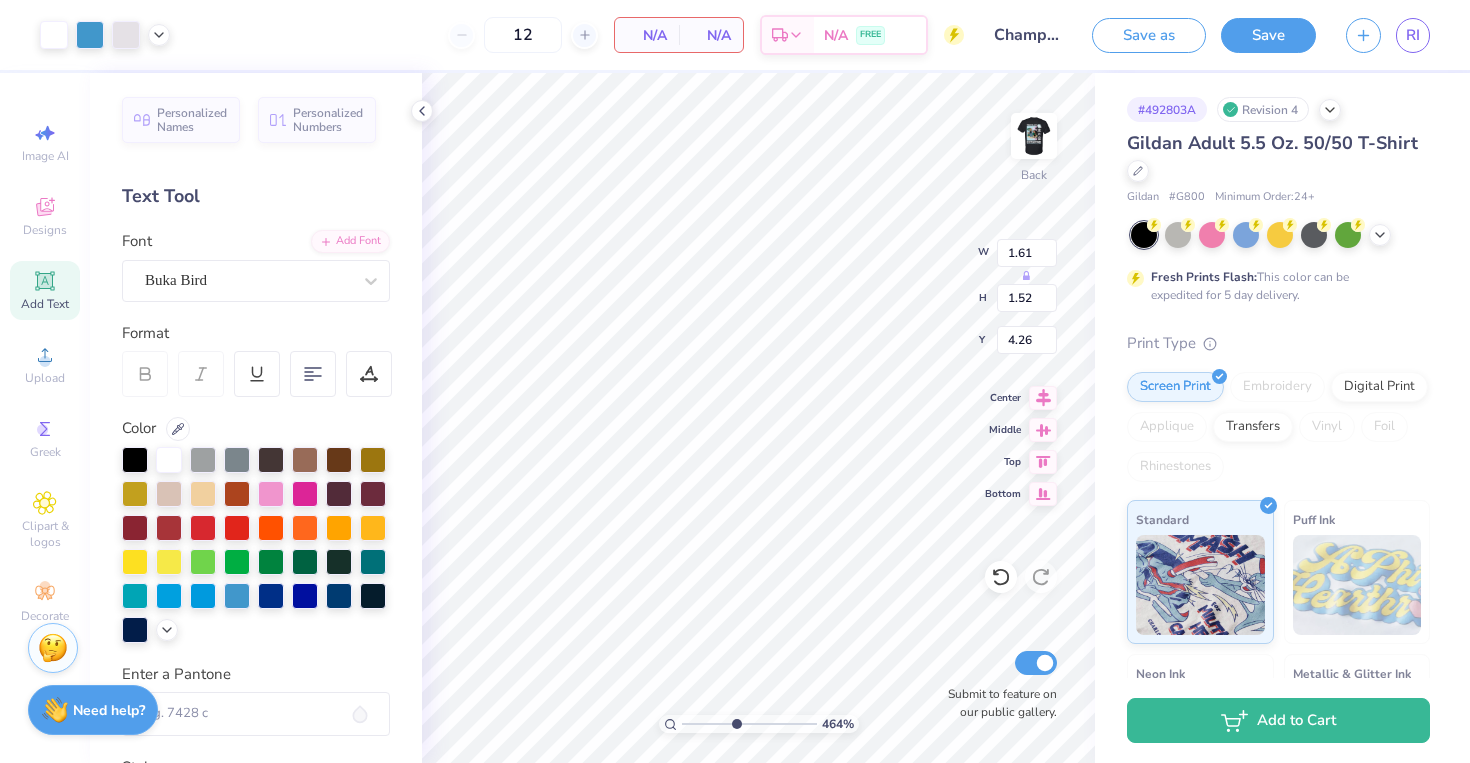 type on "4.27" 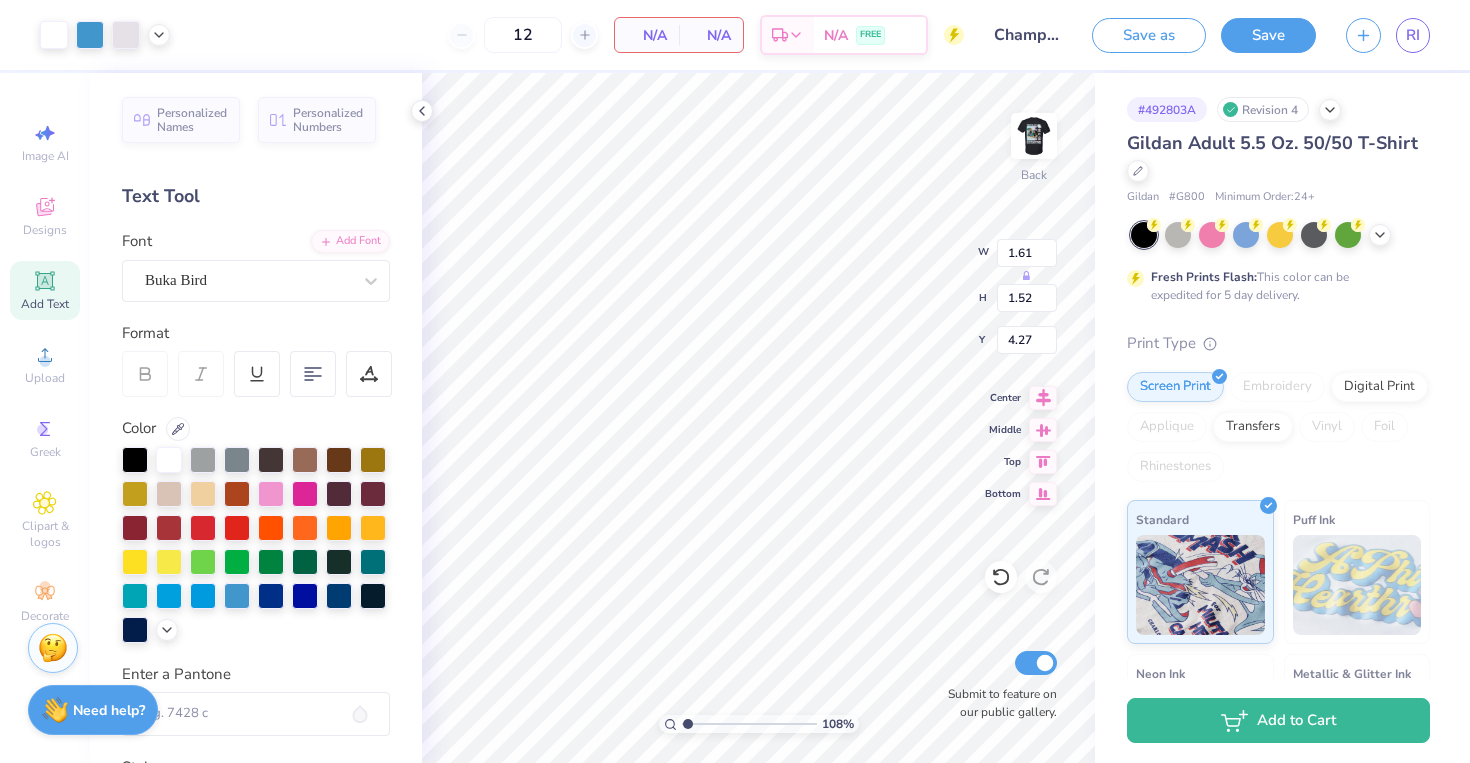 drag, startPoint x: 731, startPoint y: 722, endPoint x: 687, endPoint y: 713, distance: 44.911022 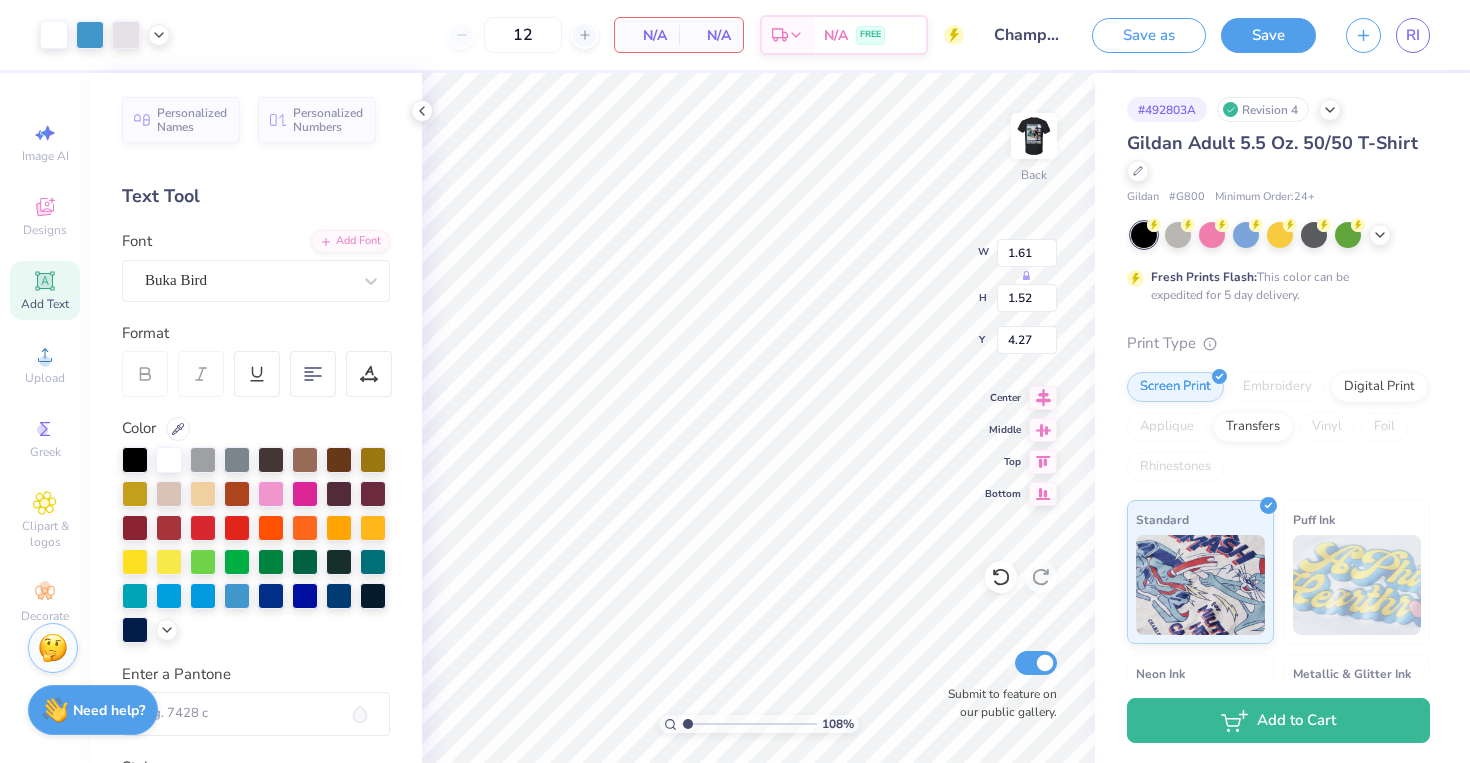 type on "1.08" 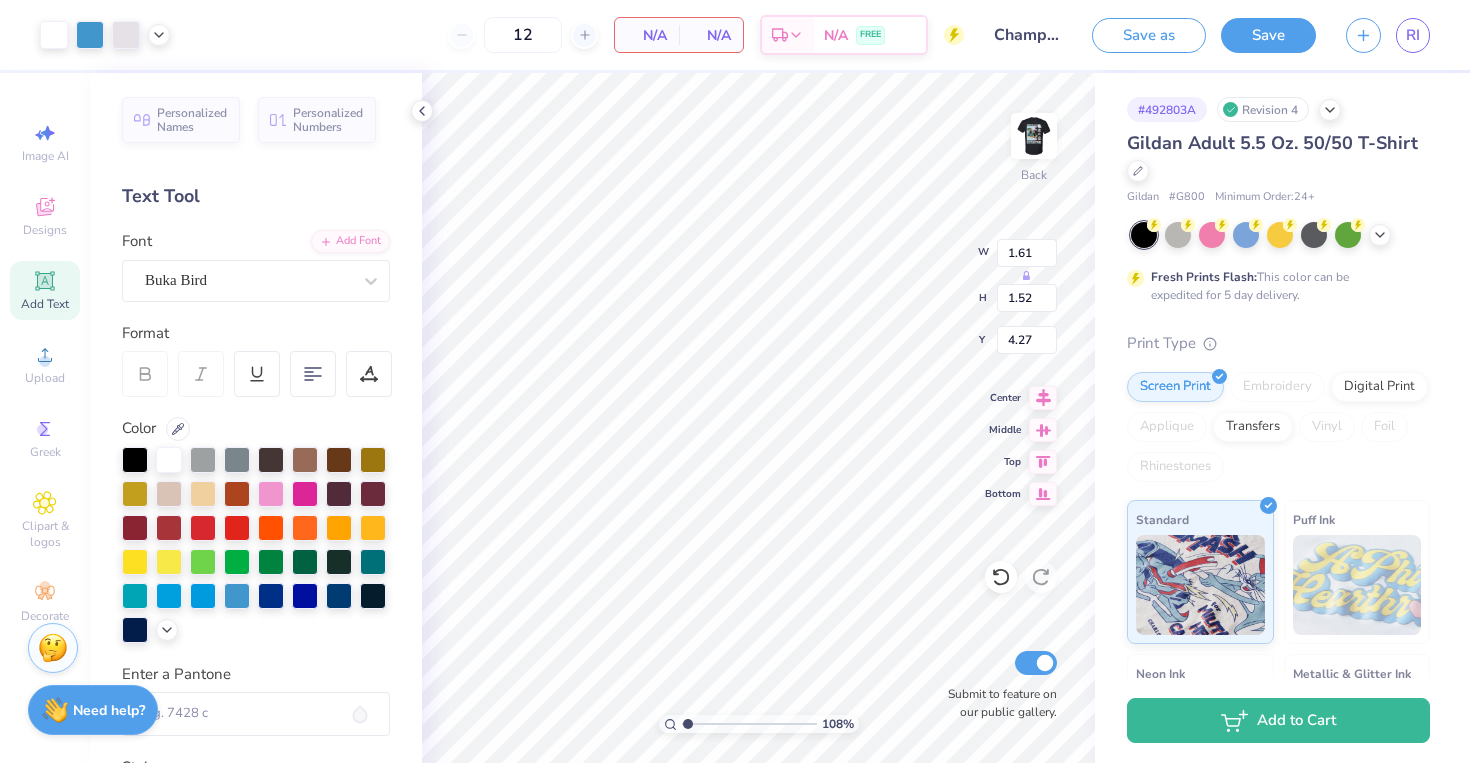 type on "6.02" 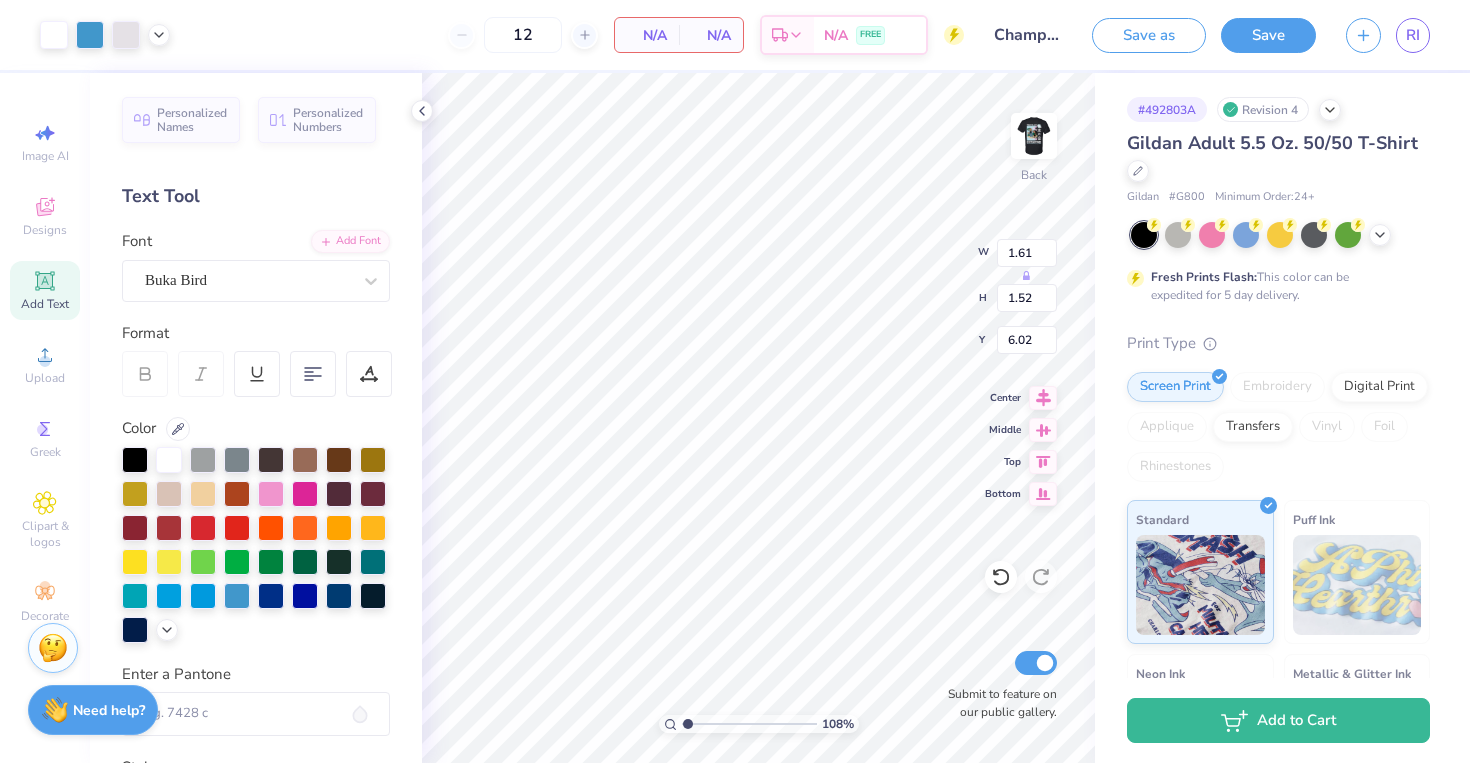 type on "1.84" 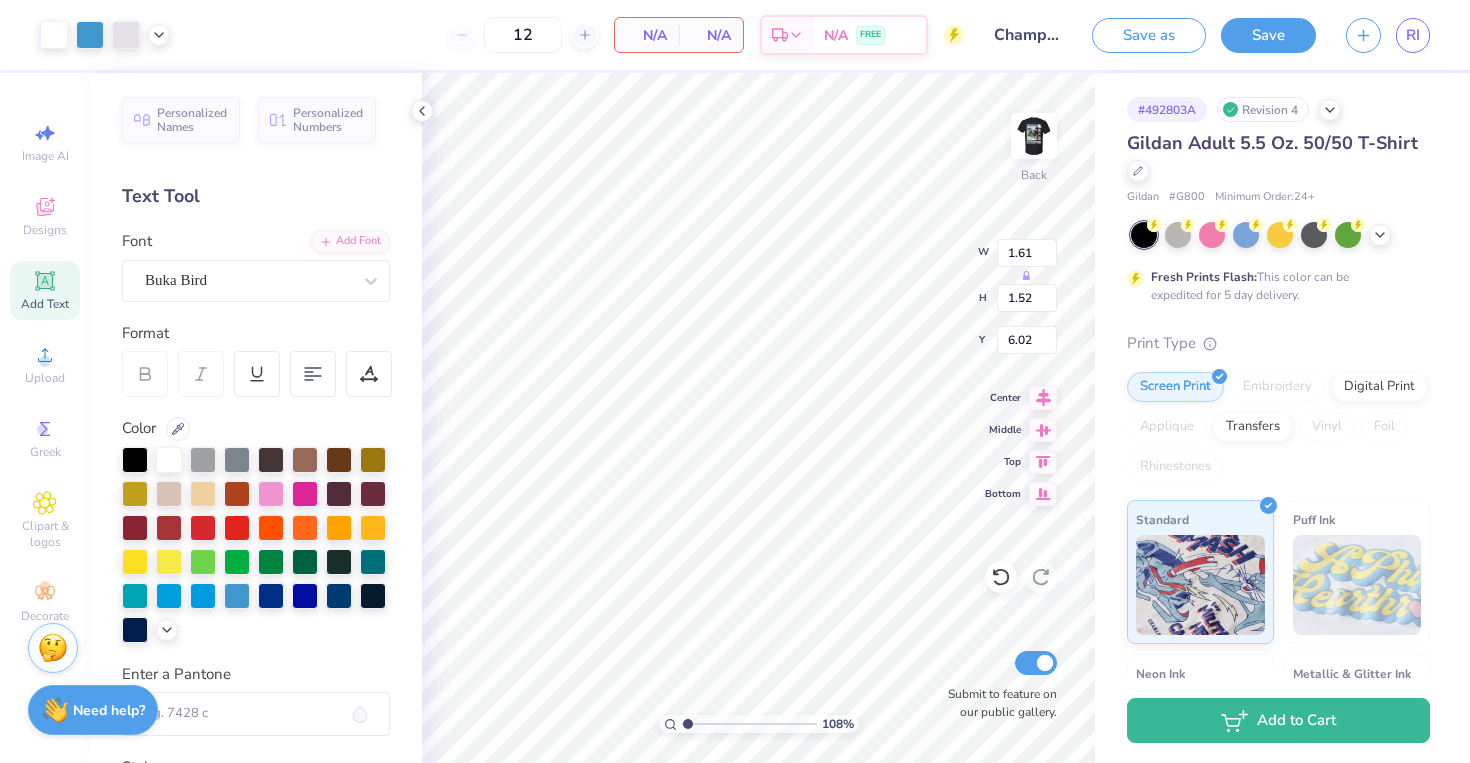 type on "1.74" 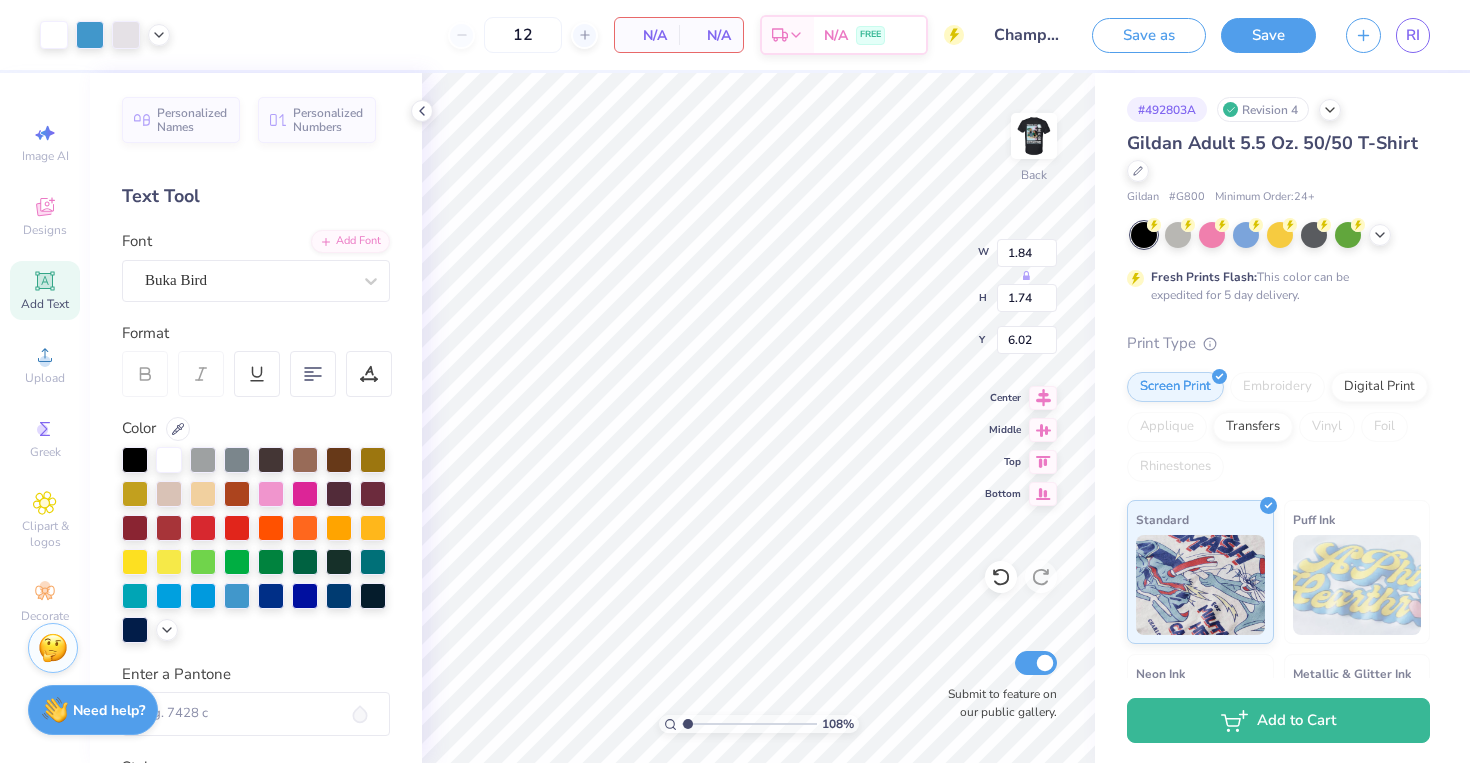 type on "2.53" 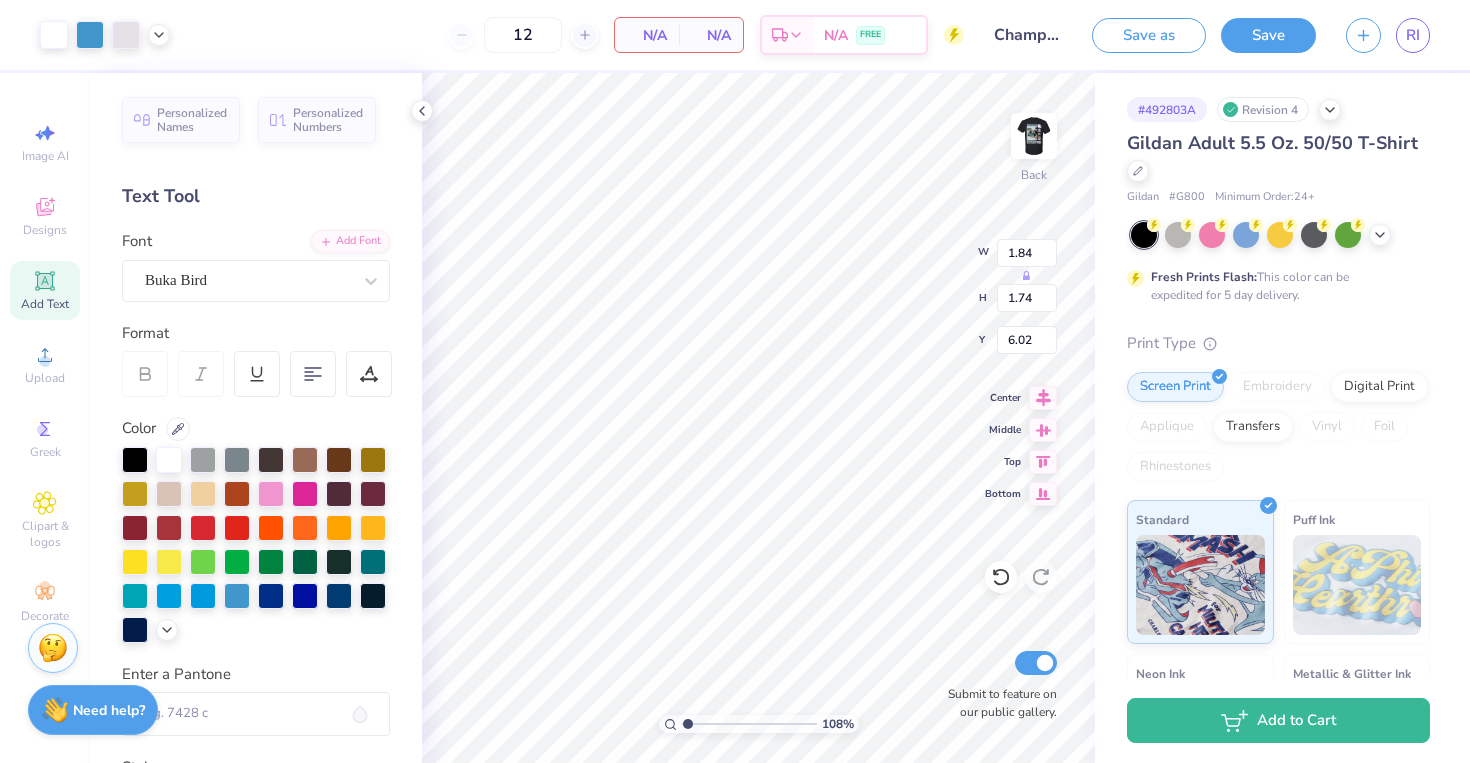 type on "2.39" 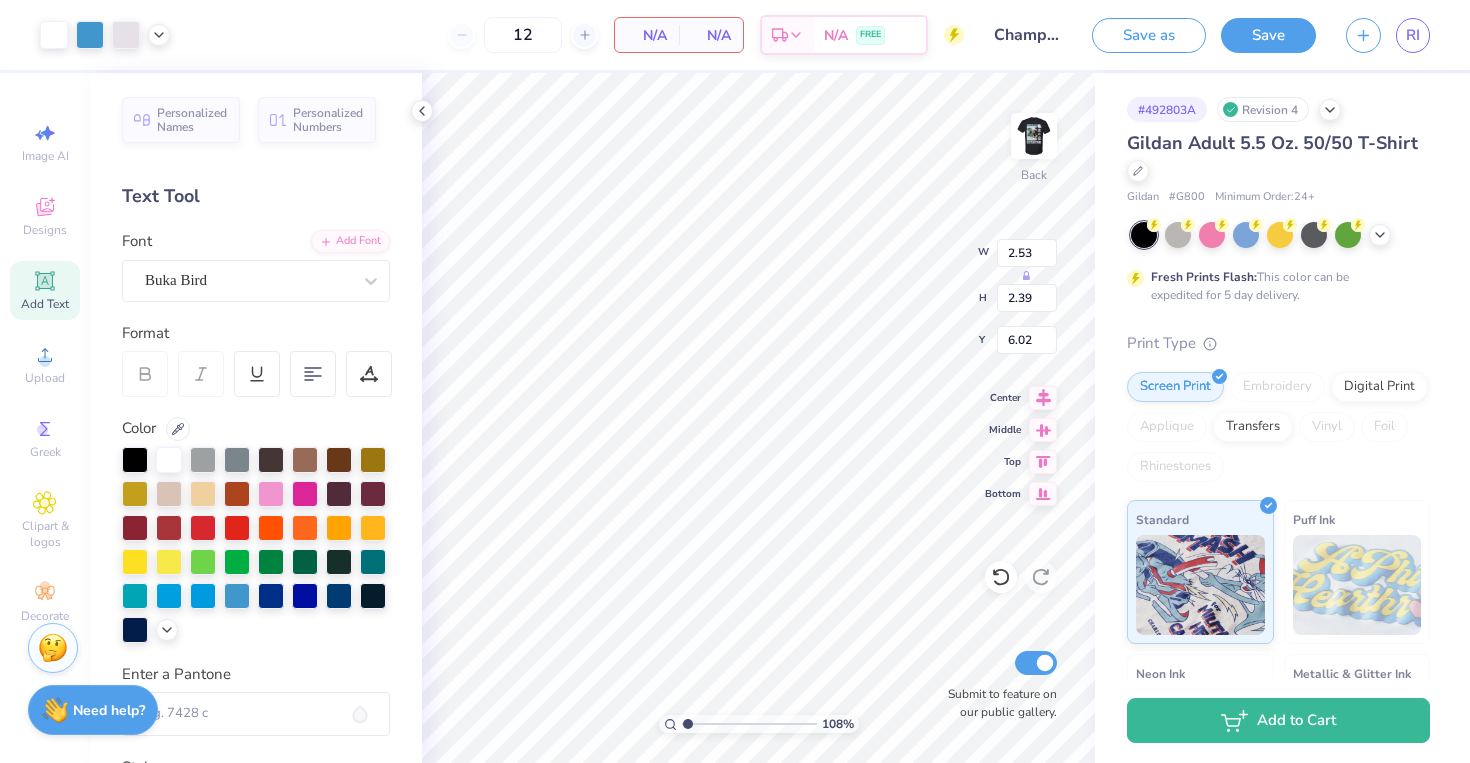 type on "5.74" 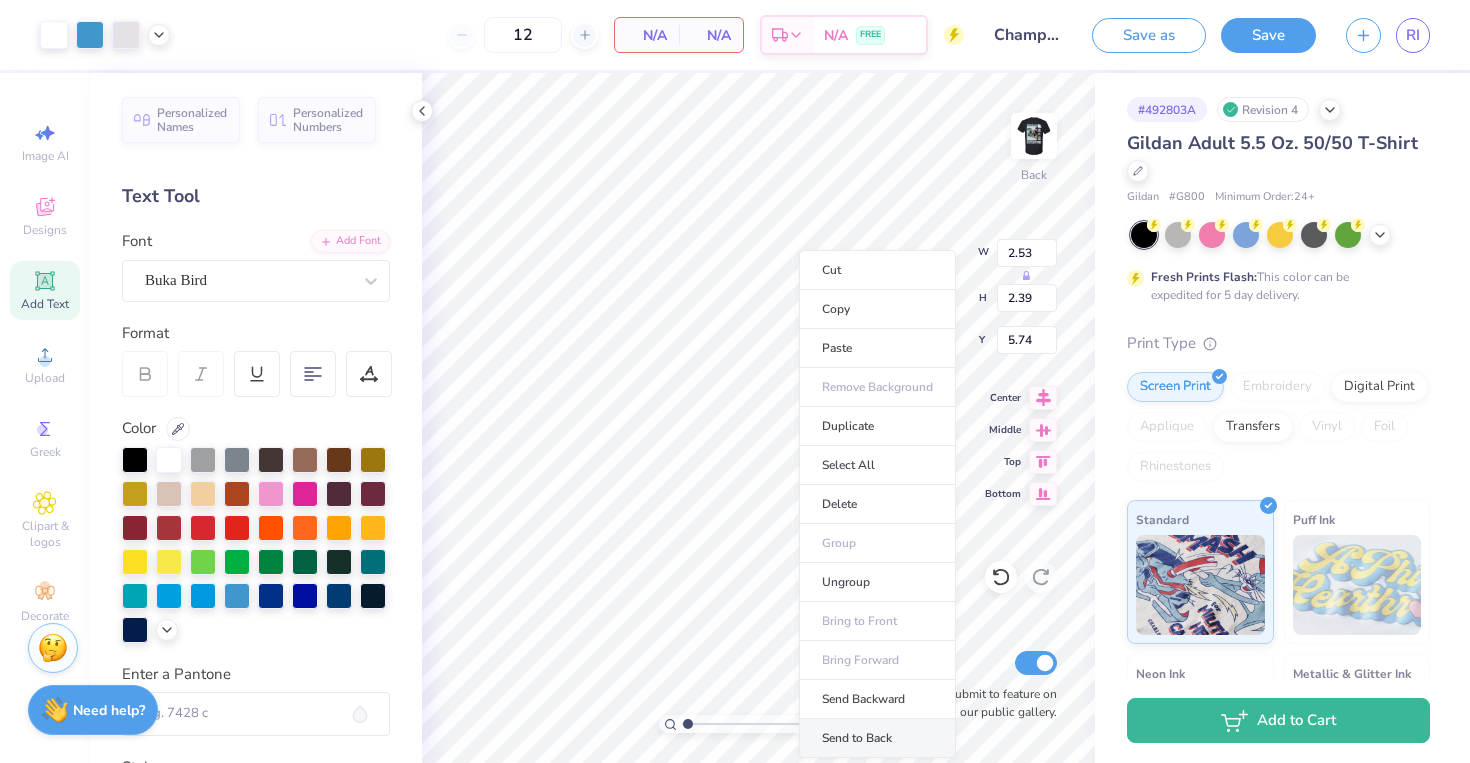 click on "Send to Back" at bounding box center [877, 738] 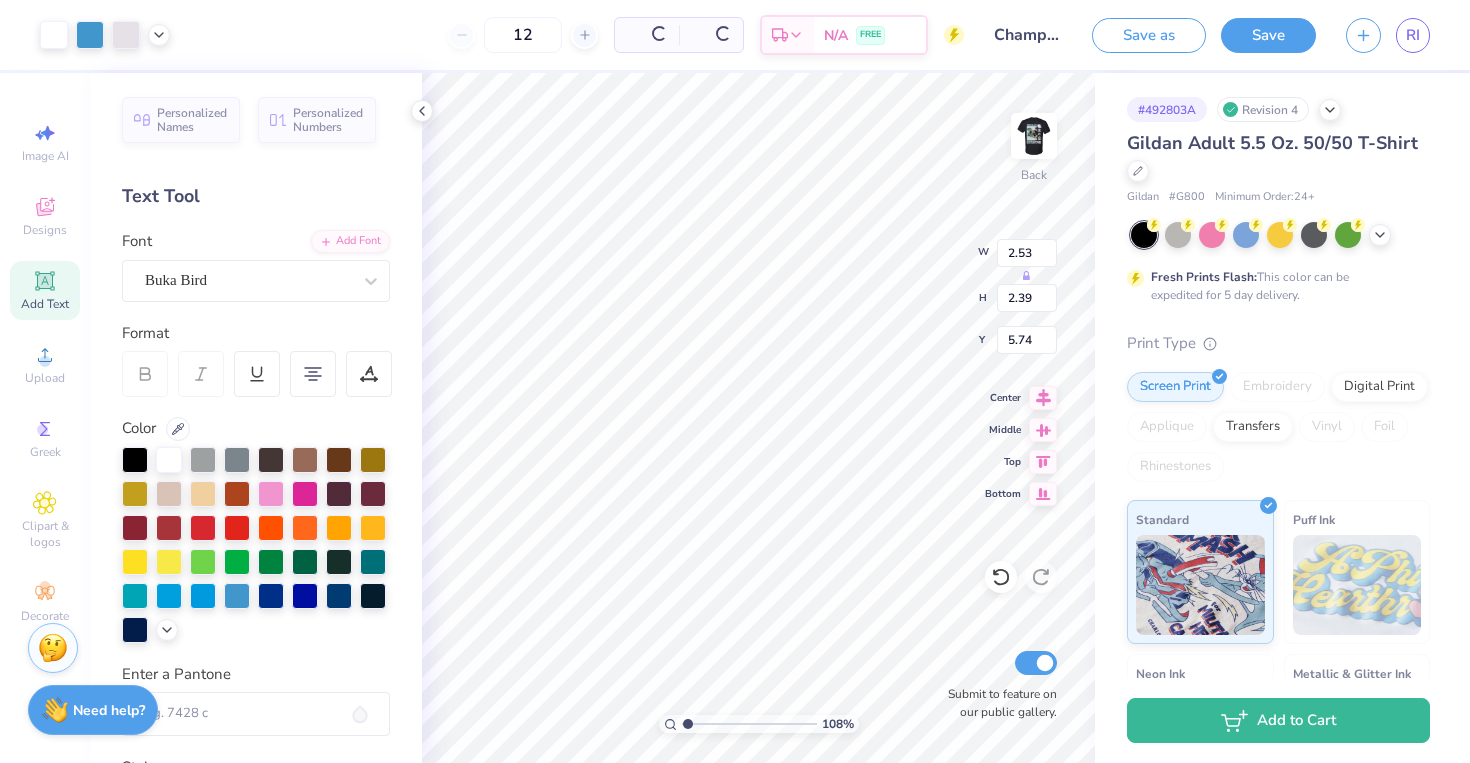 type on "5.10" 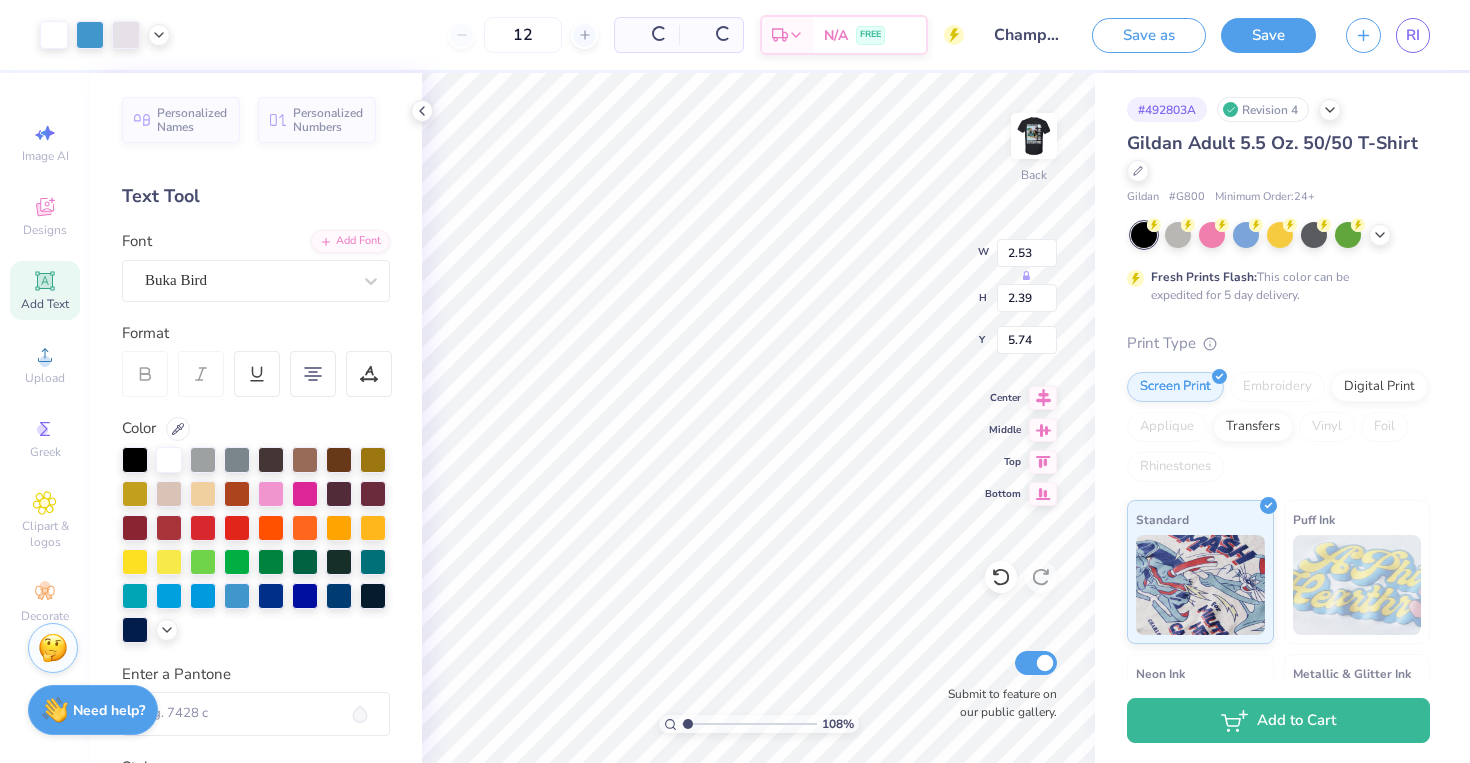 type on "1.84" 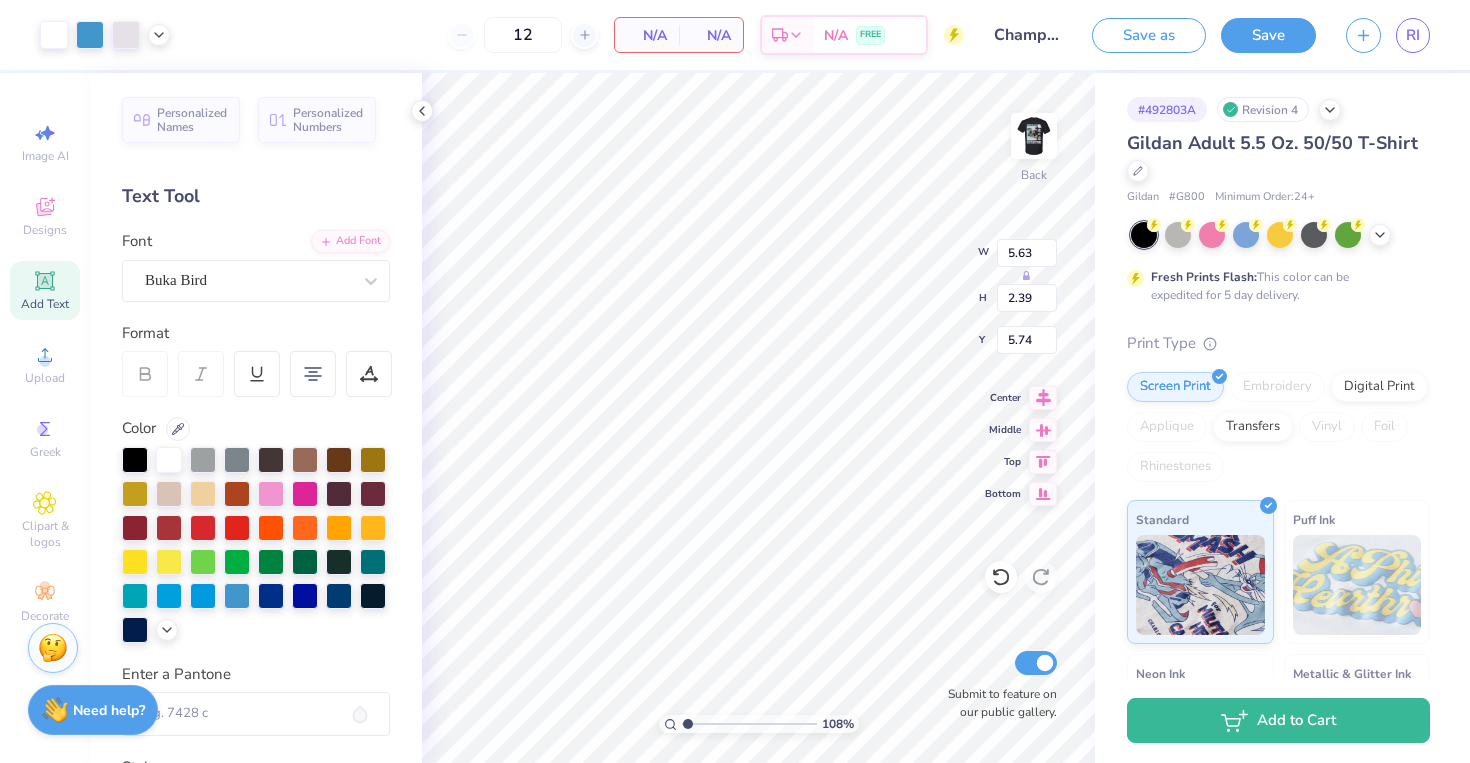 type on "5.63" 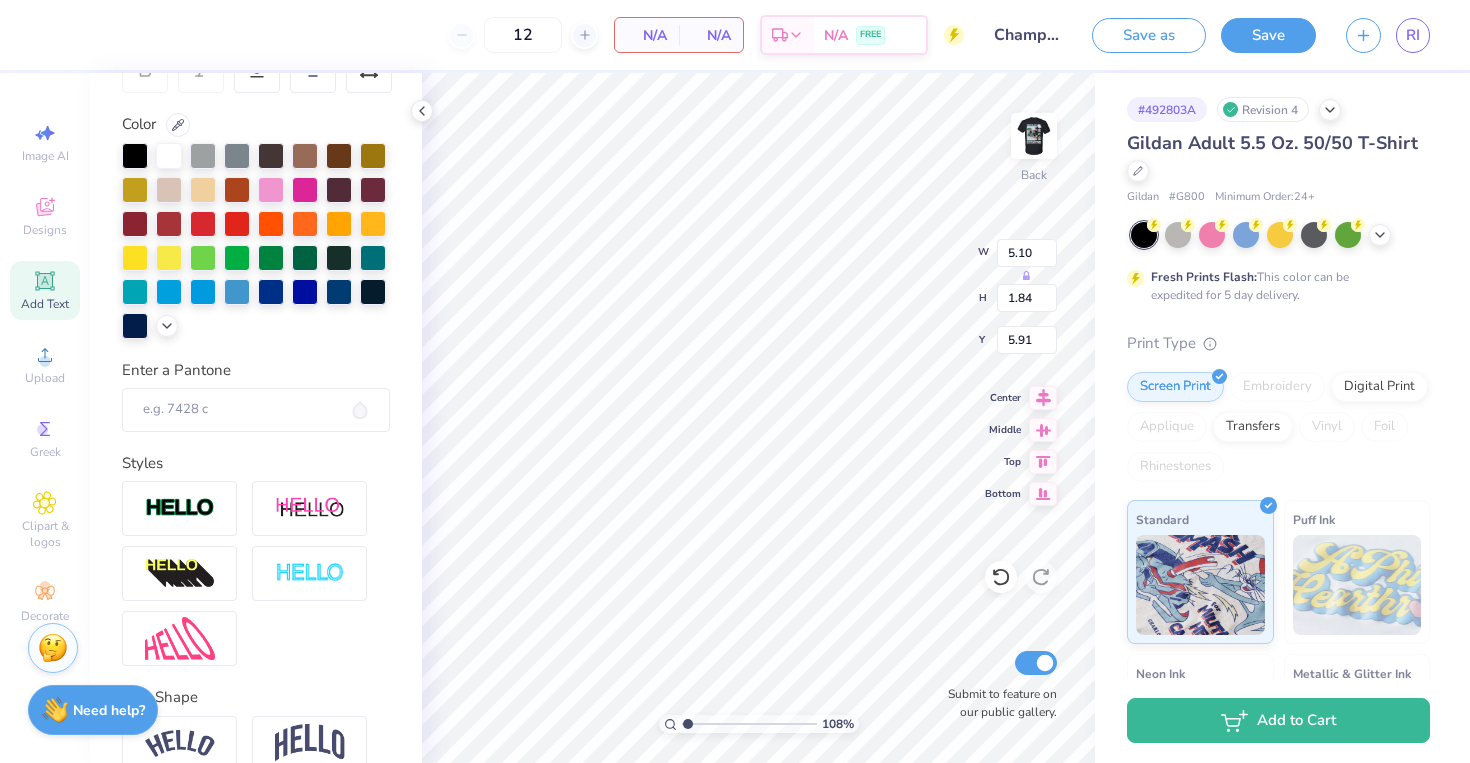 scroll, scrollTop: 305, scrollLeft: 0, axis: vertical 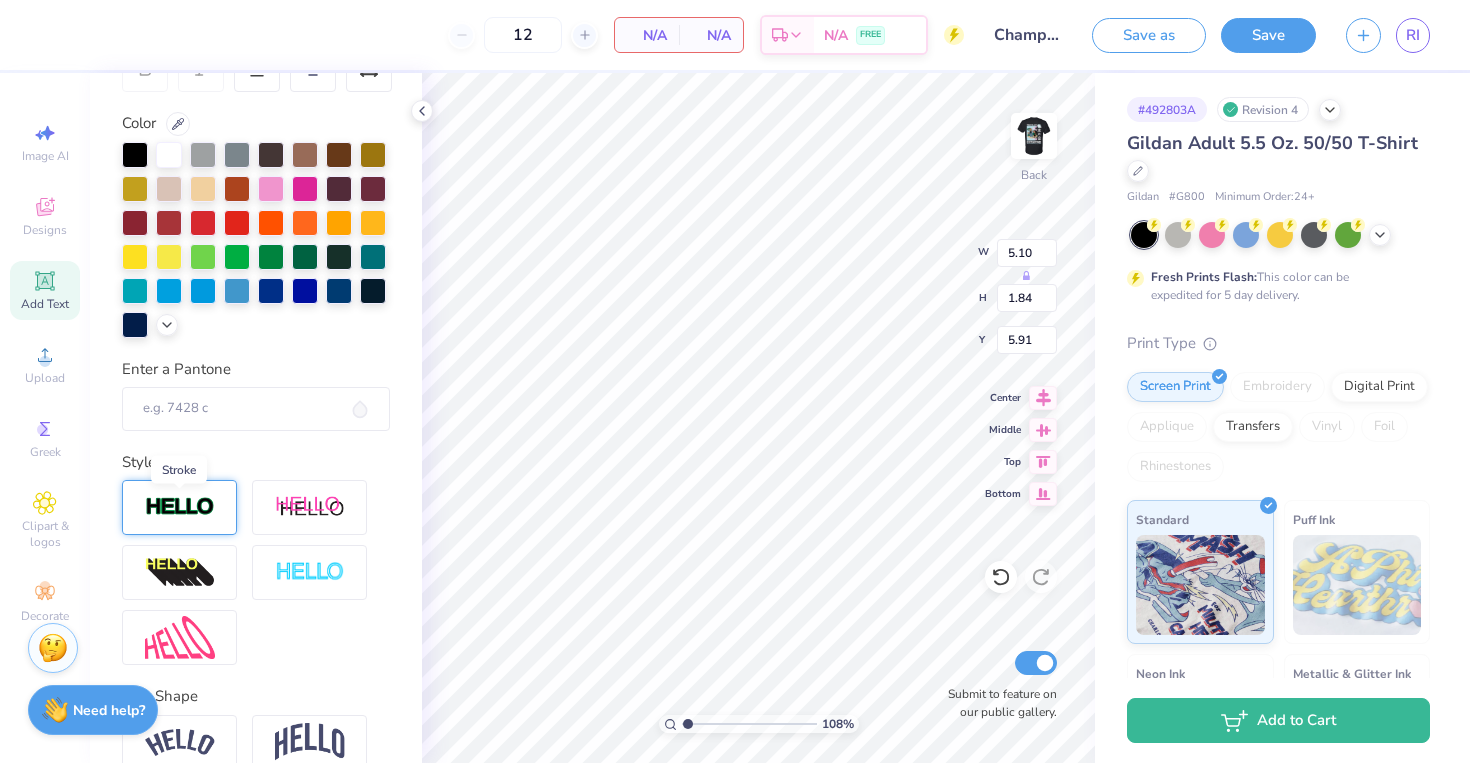 click at bounding box center (180, 507) 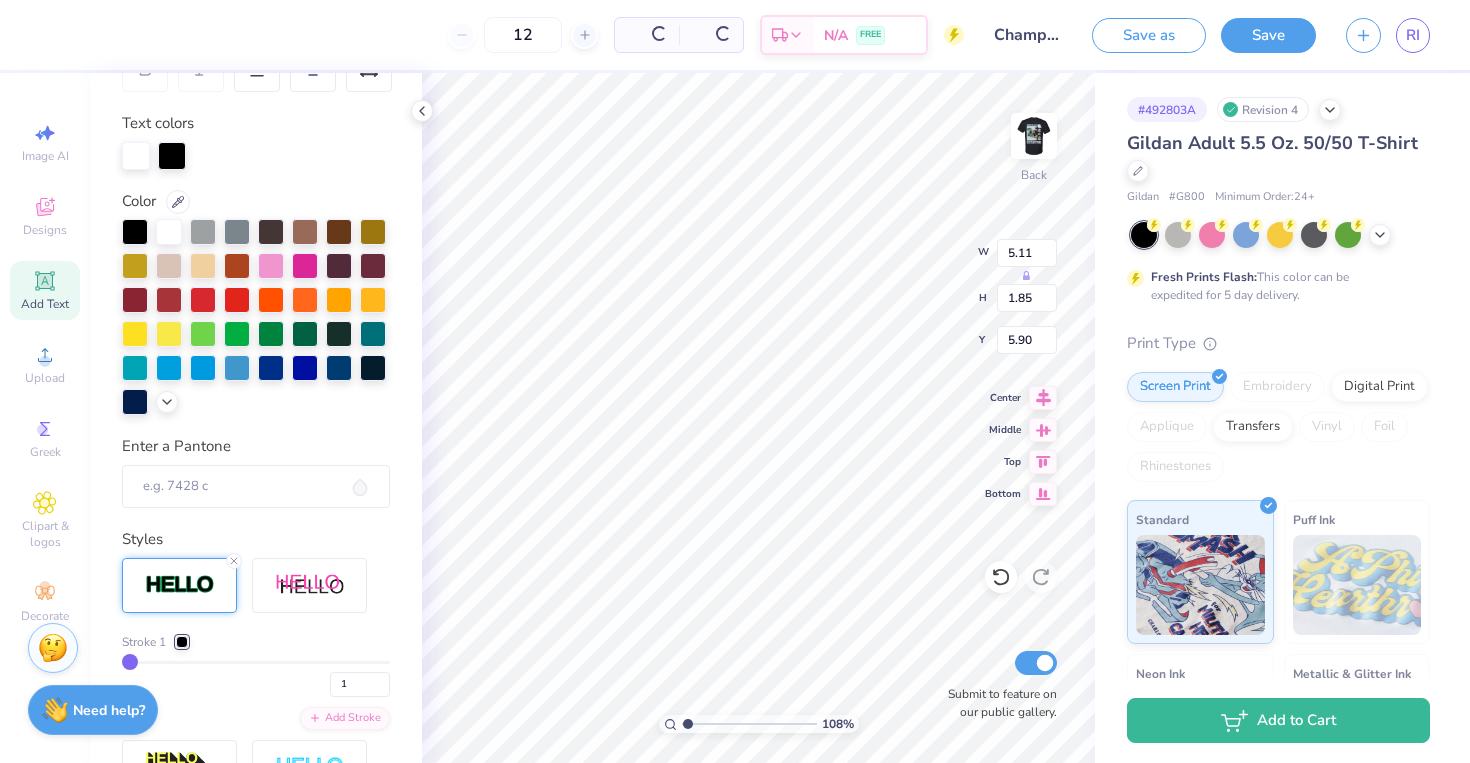 type on "5.11" 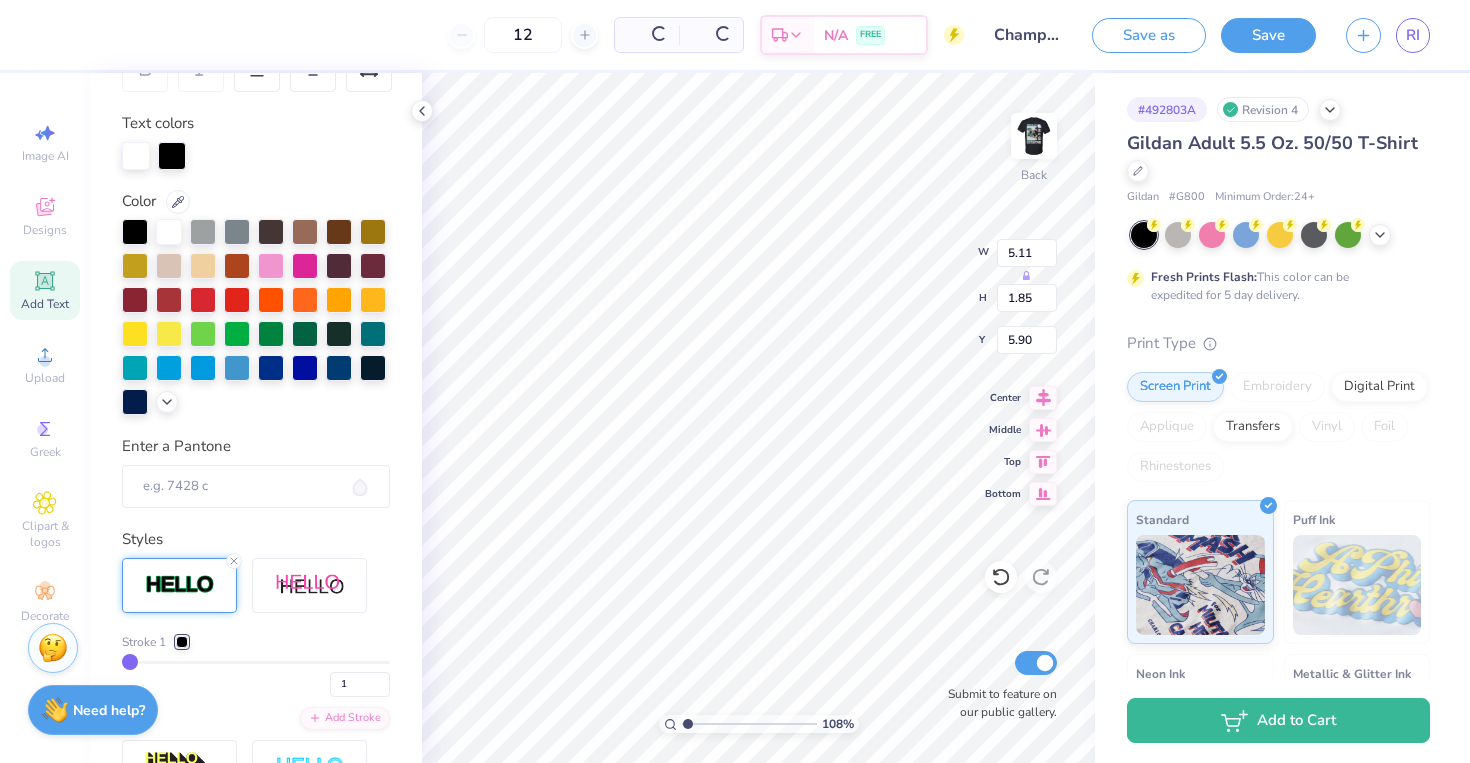 type on "1.85" 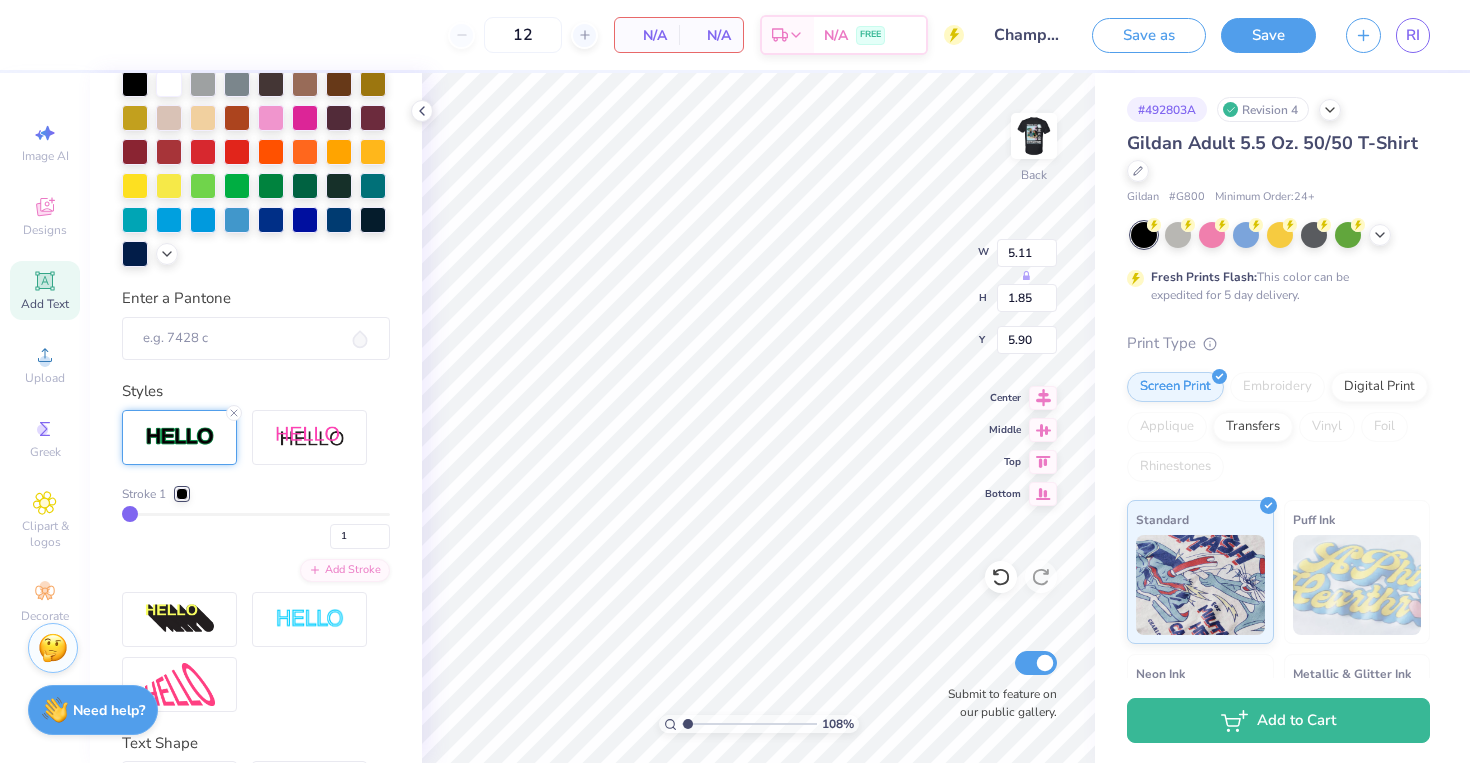 scroll, scrollTop: 457, scrollLeft: 0, axis: vertical 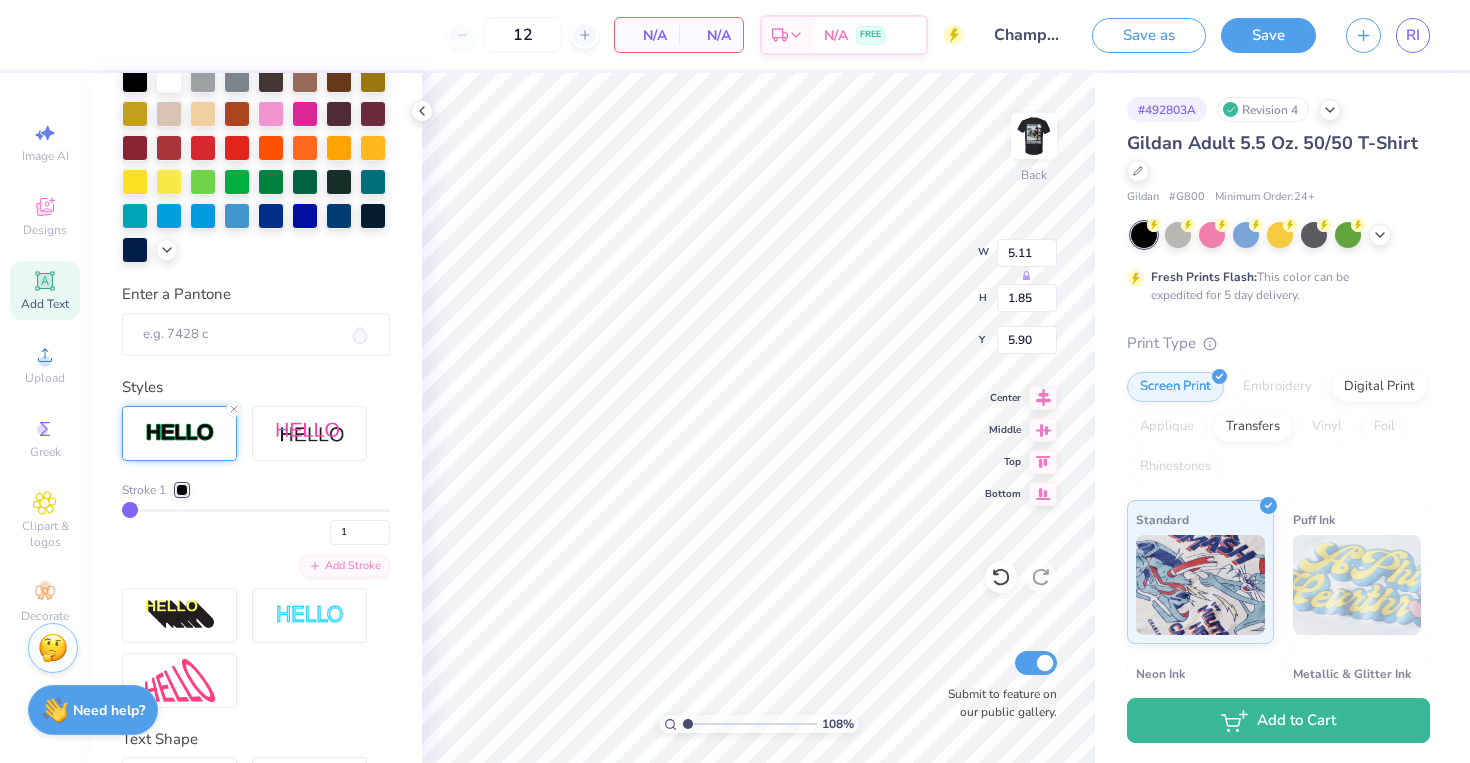 type on "3" 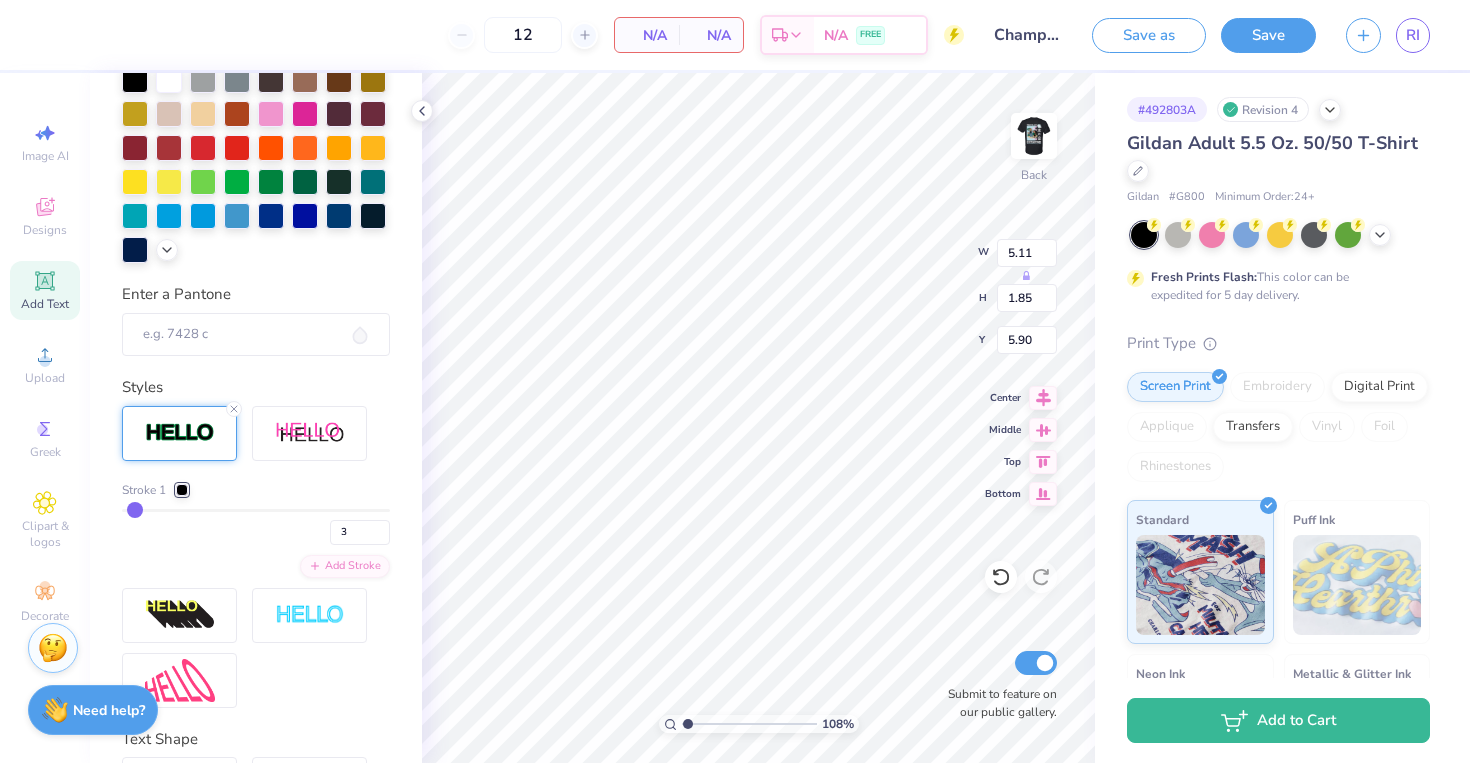 type on "4" 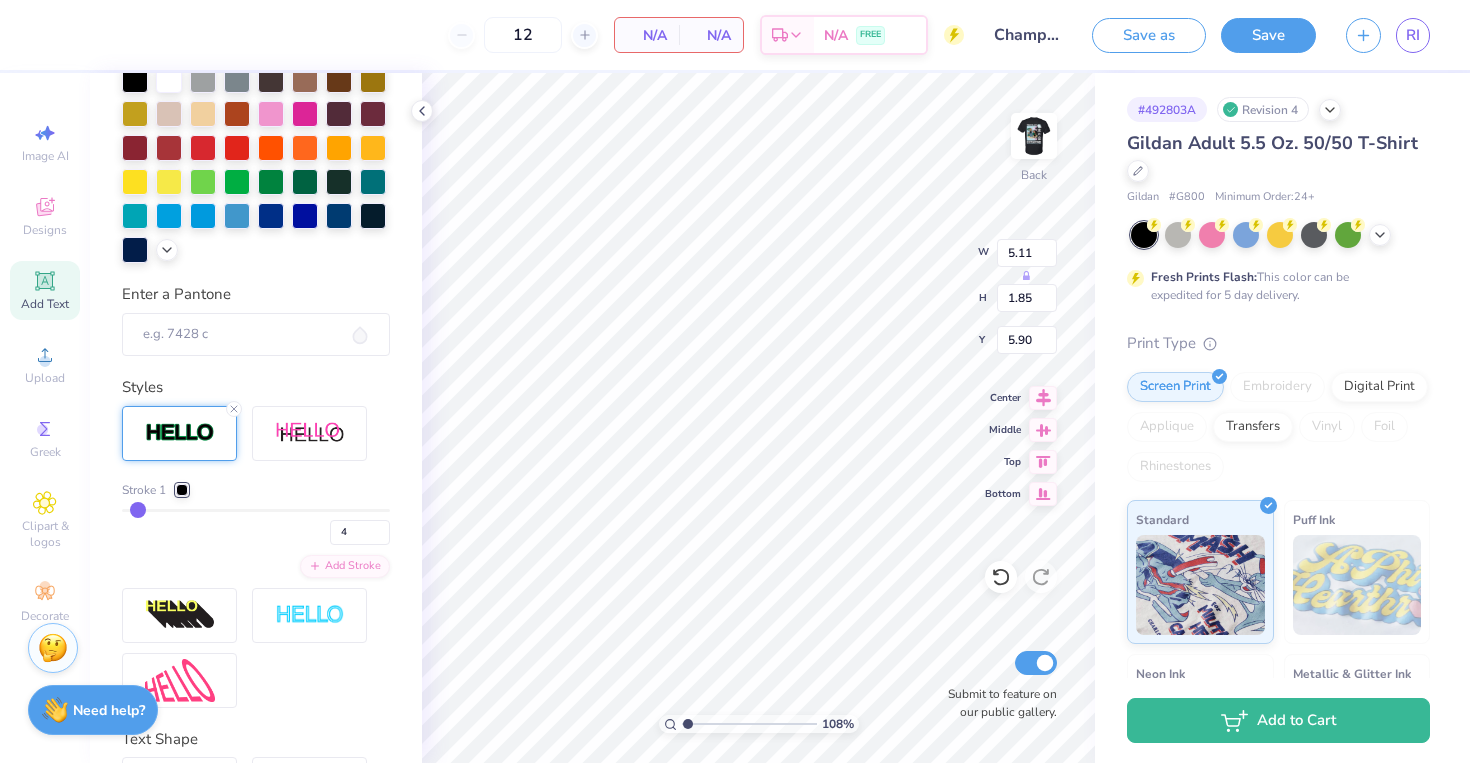 type on "5" 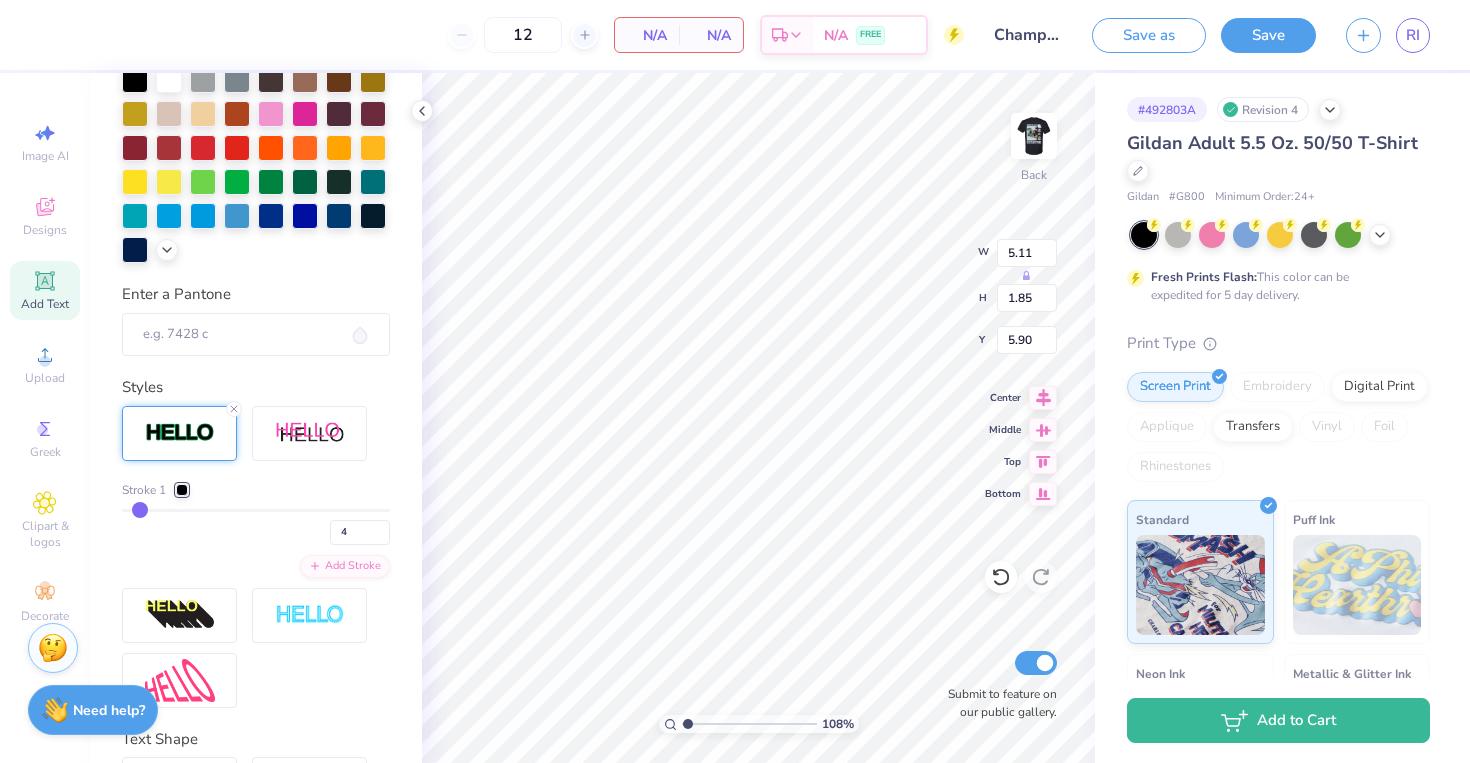 type on "5" 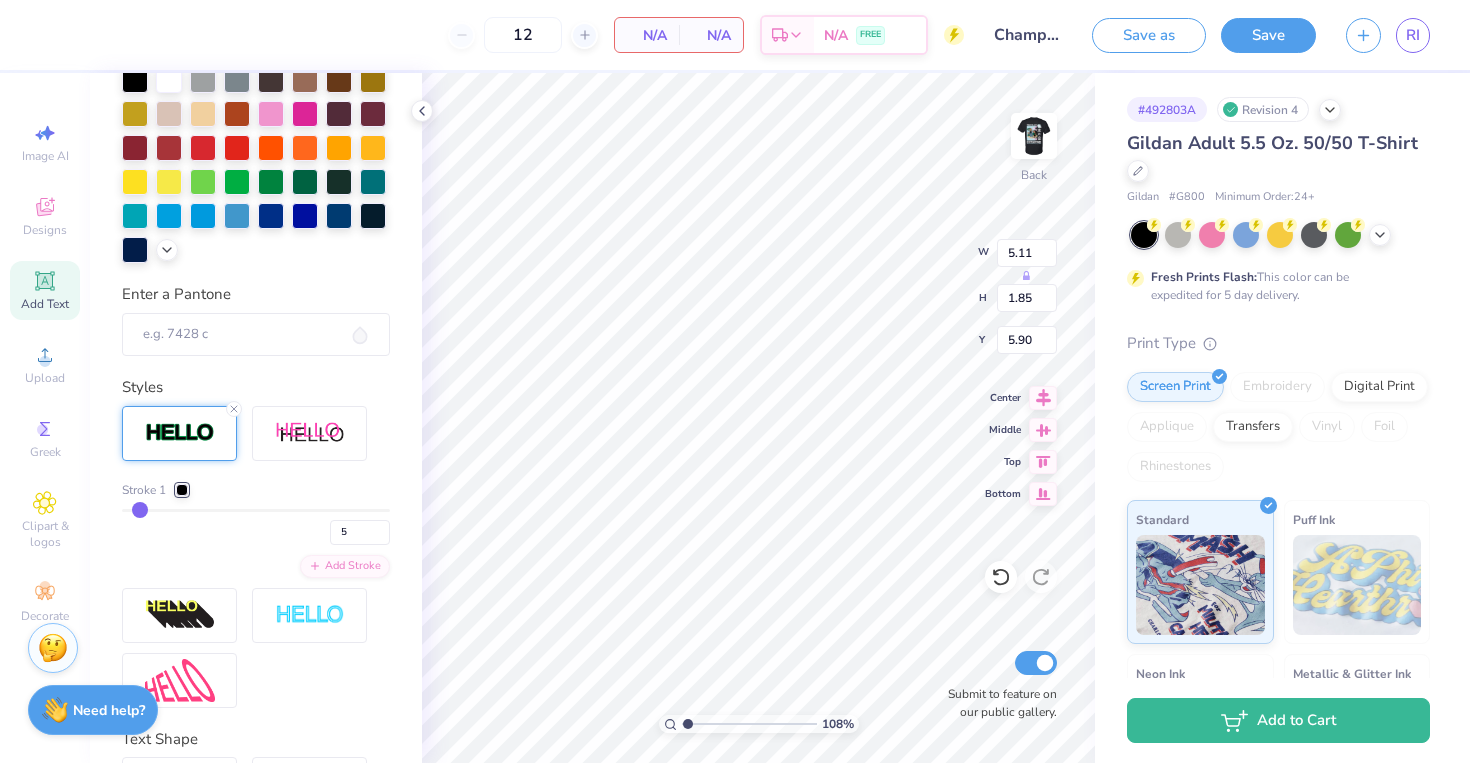 type on "6" 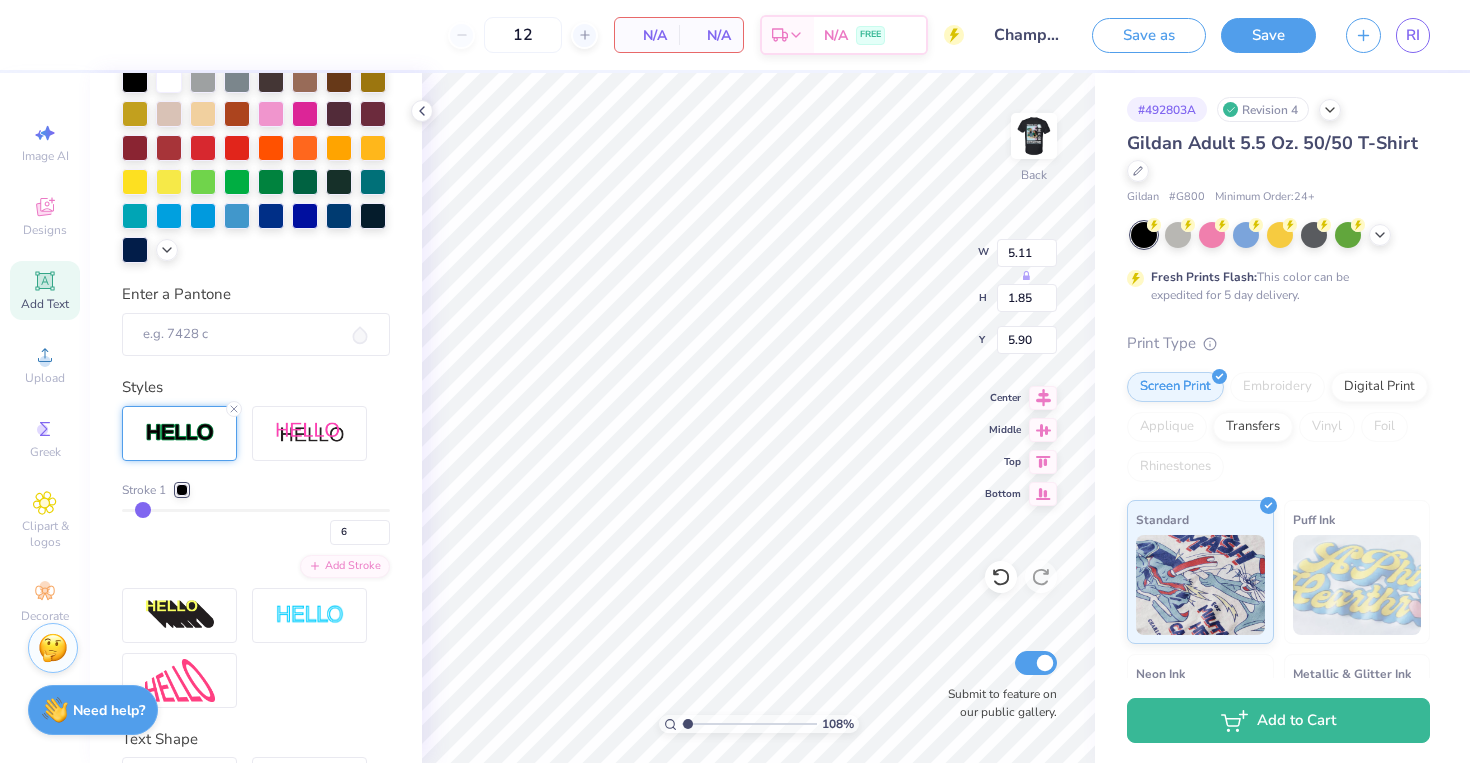 type on "7" 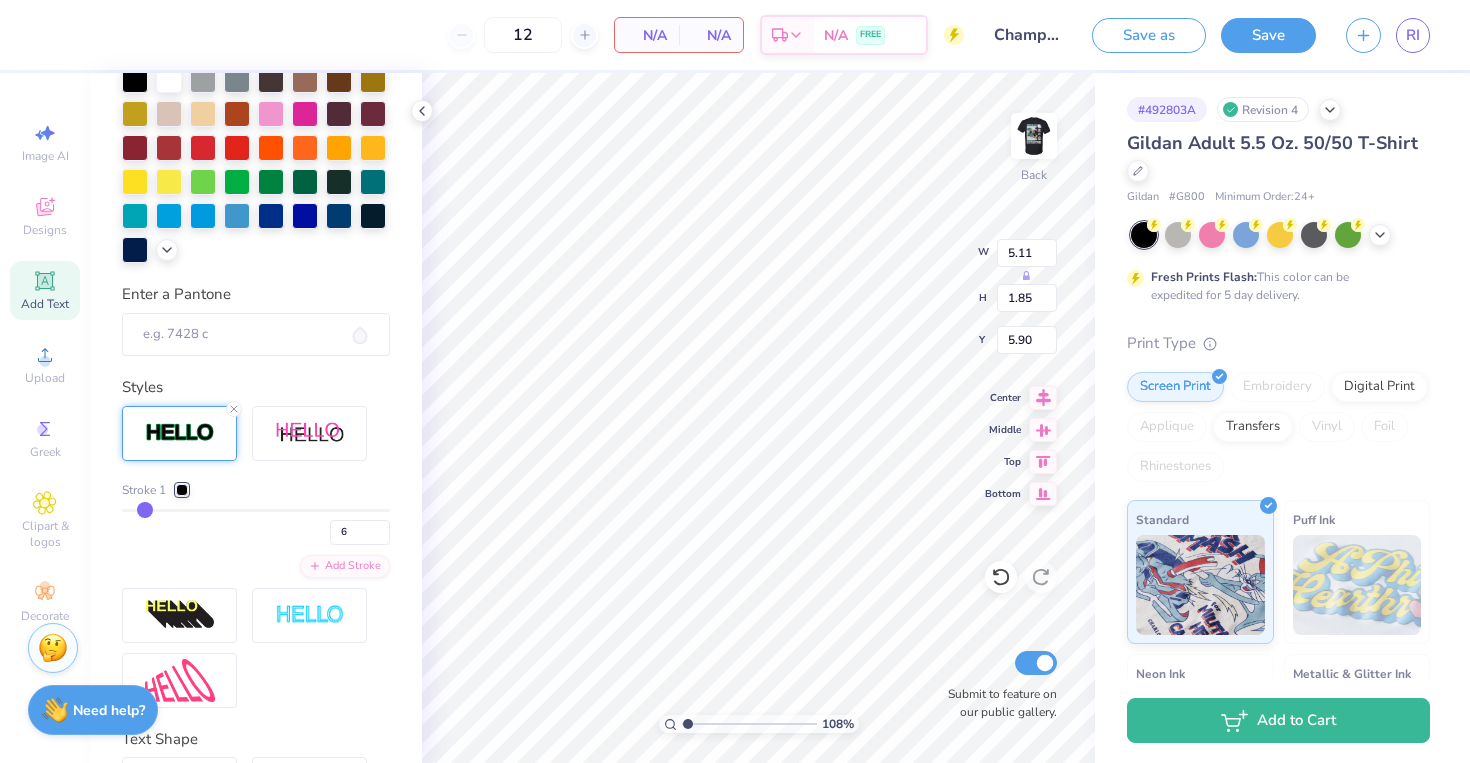type on "7" 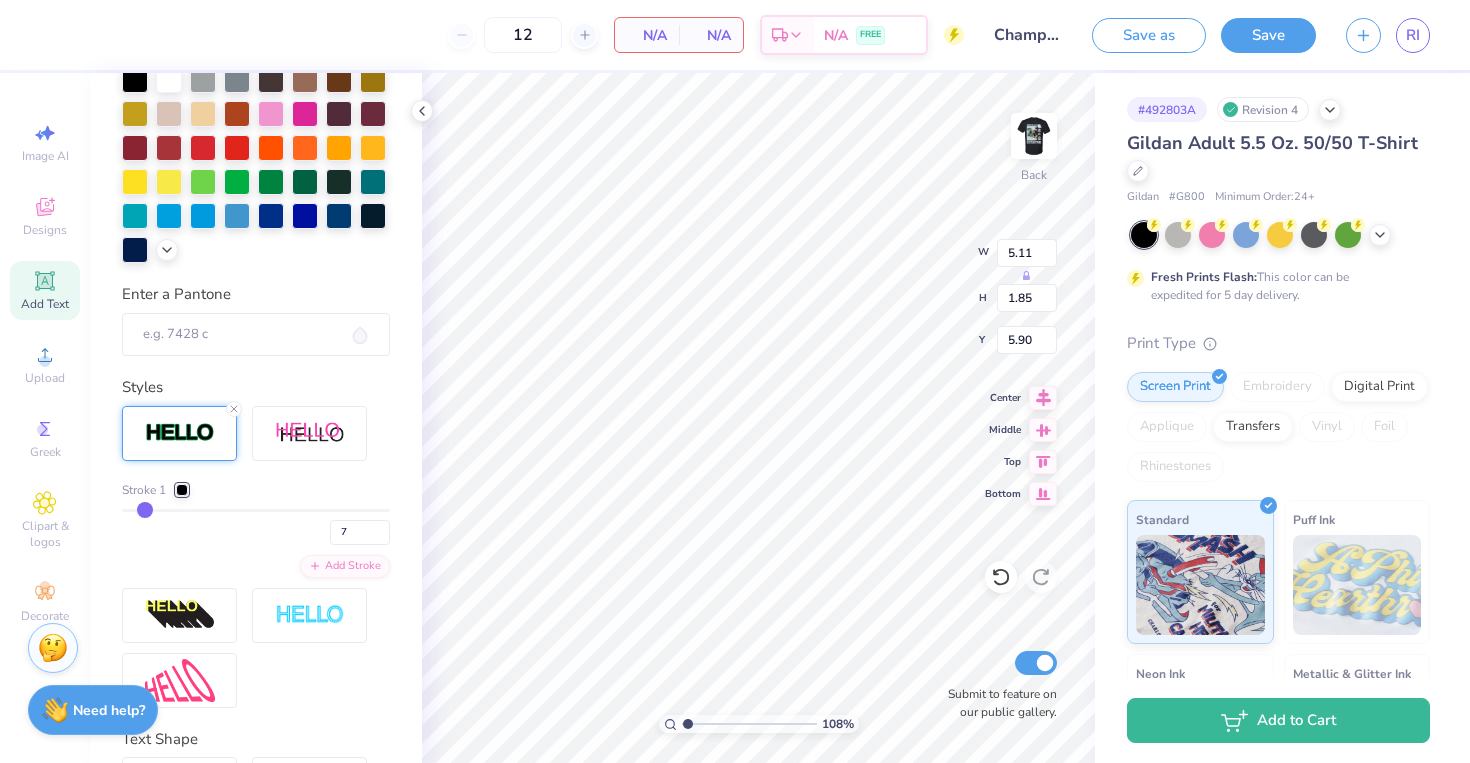 type on "8" 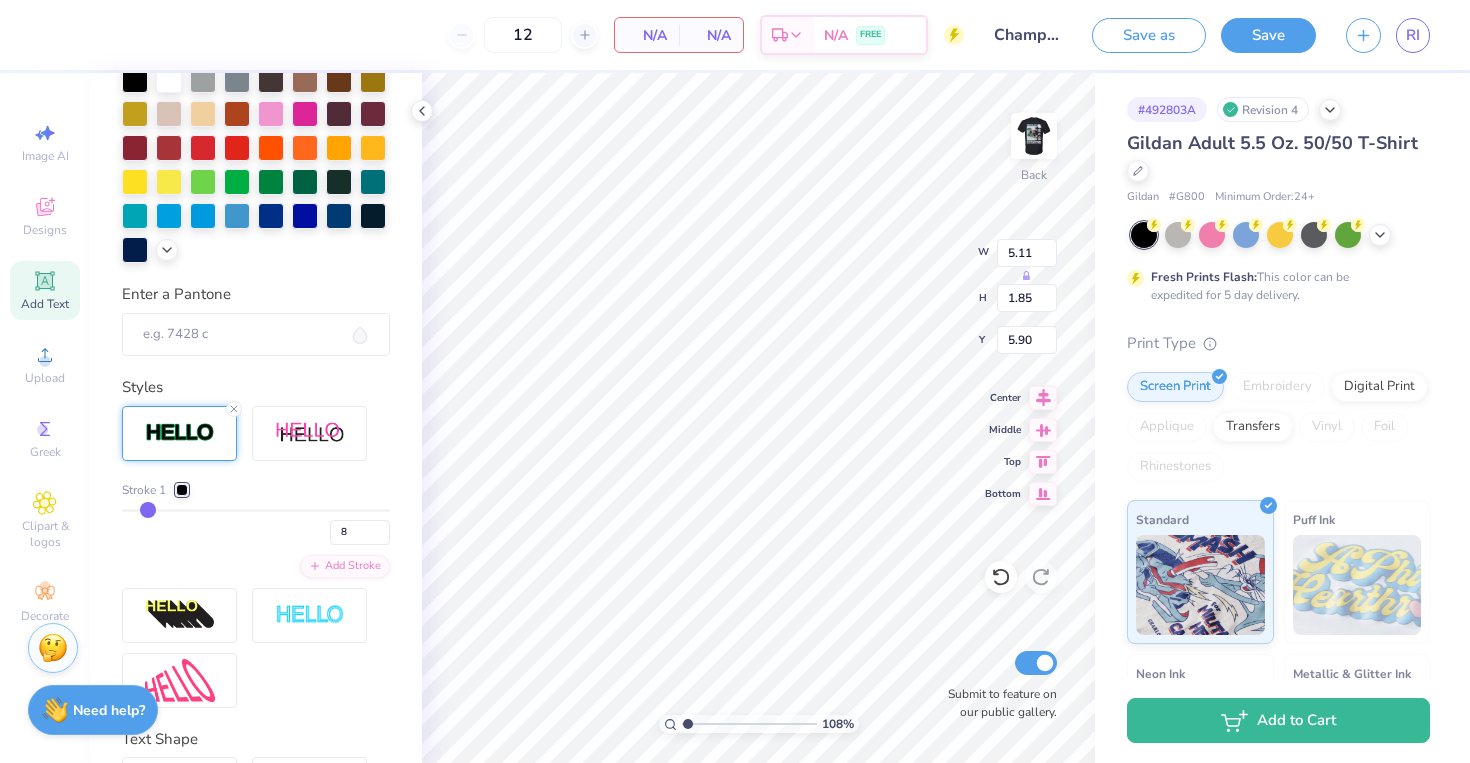 type on "9" 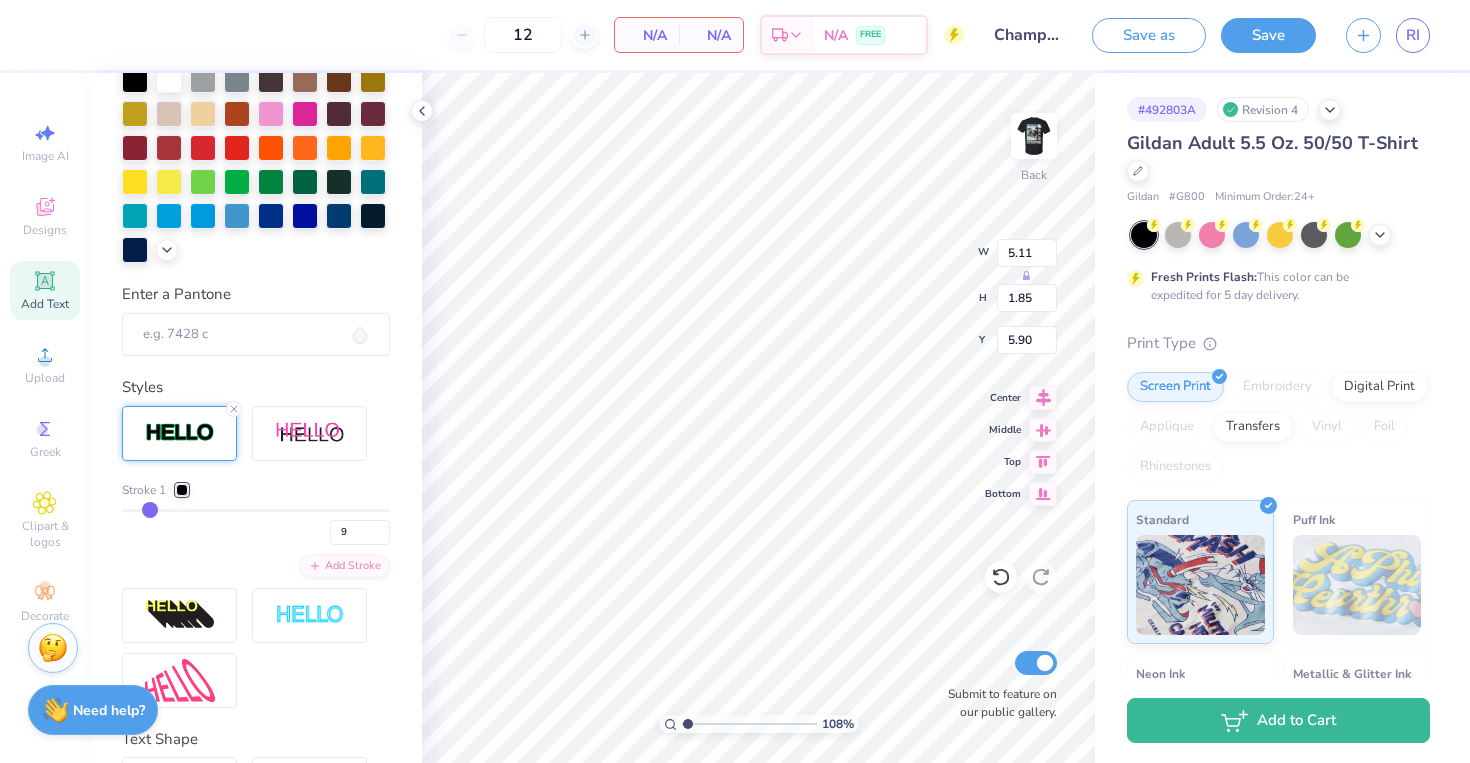 type on "10" 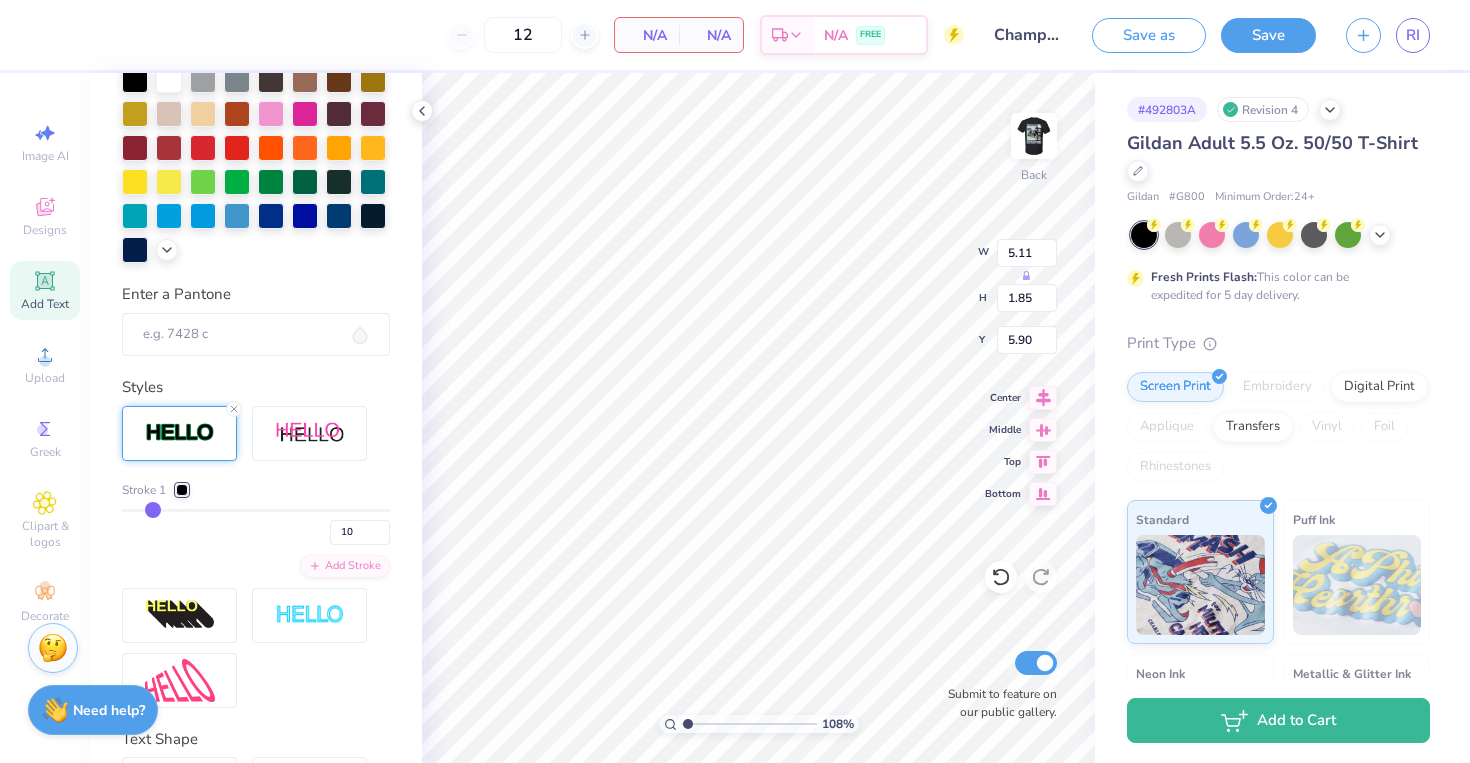type on "11" 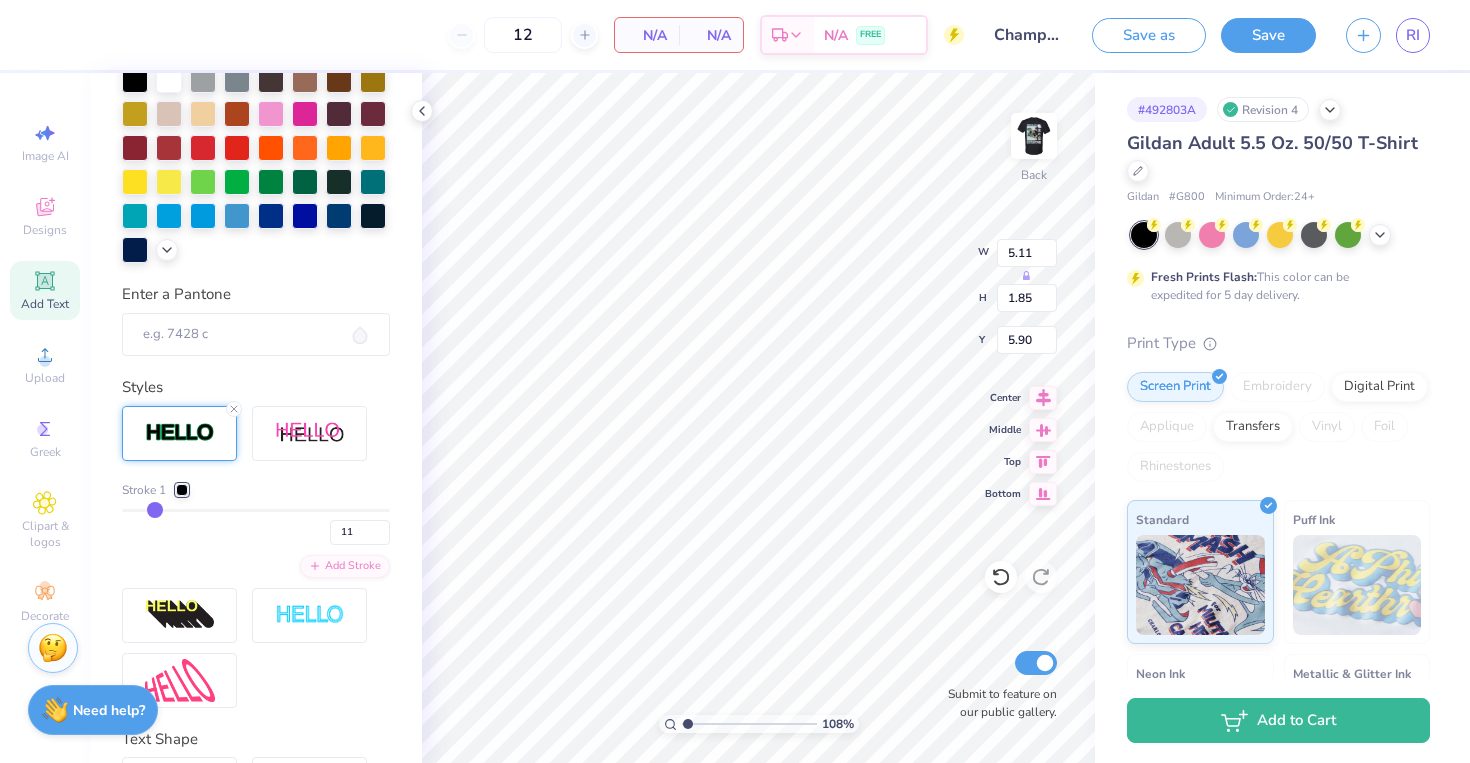 type on "12" 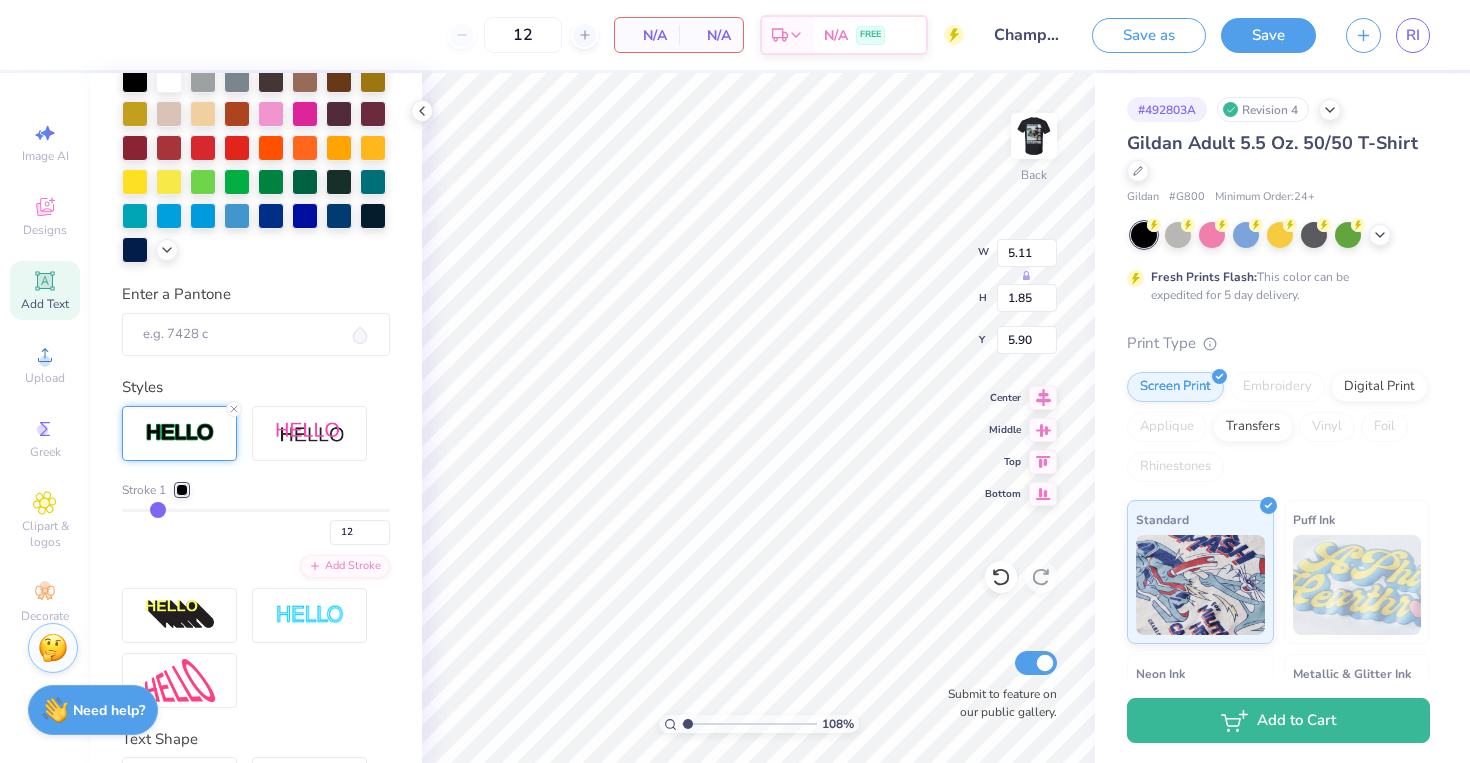 type on "13" 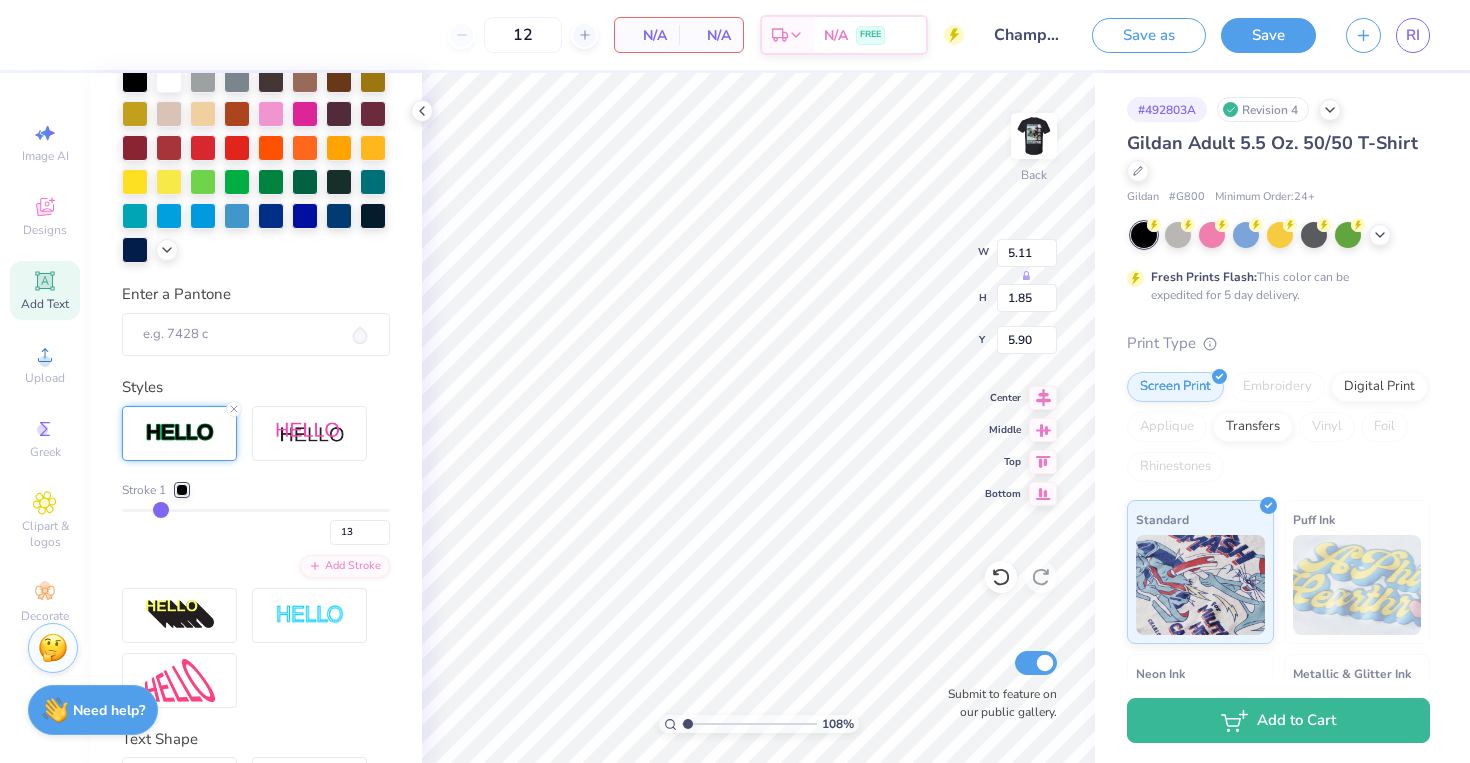 type on "14" 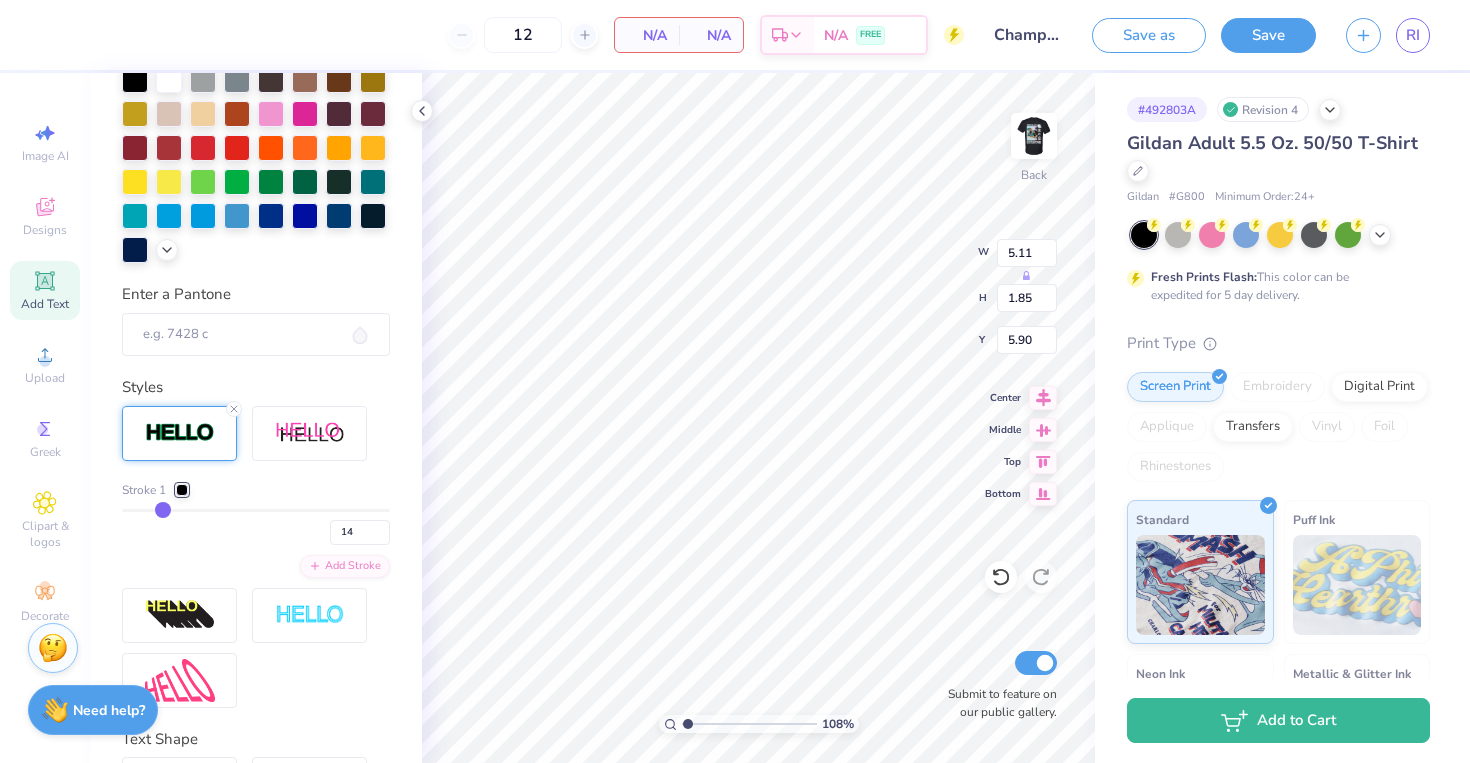 type on "15" 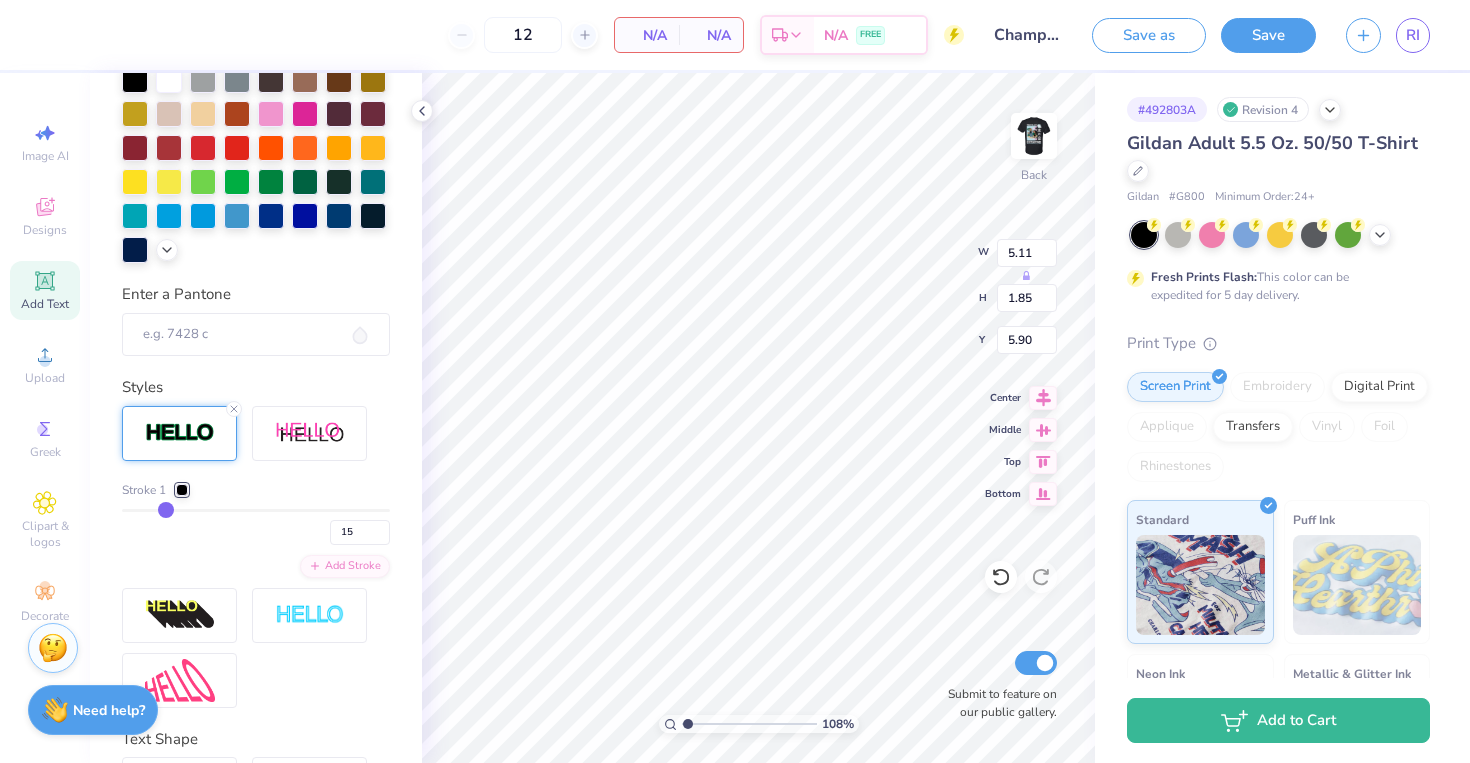 type on "16" 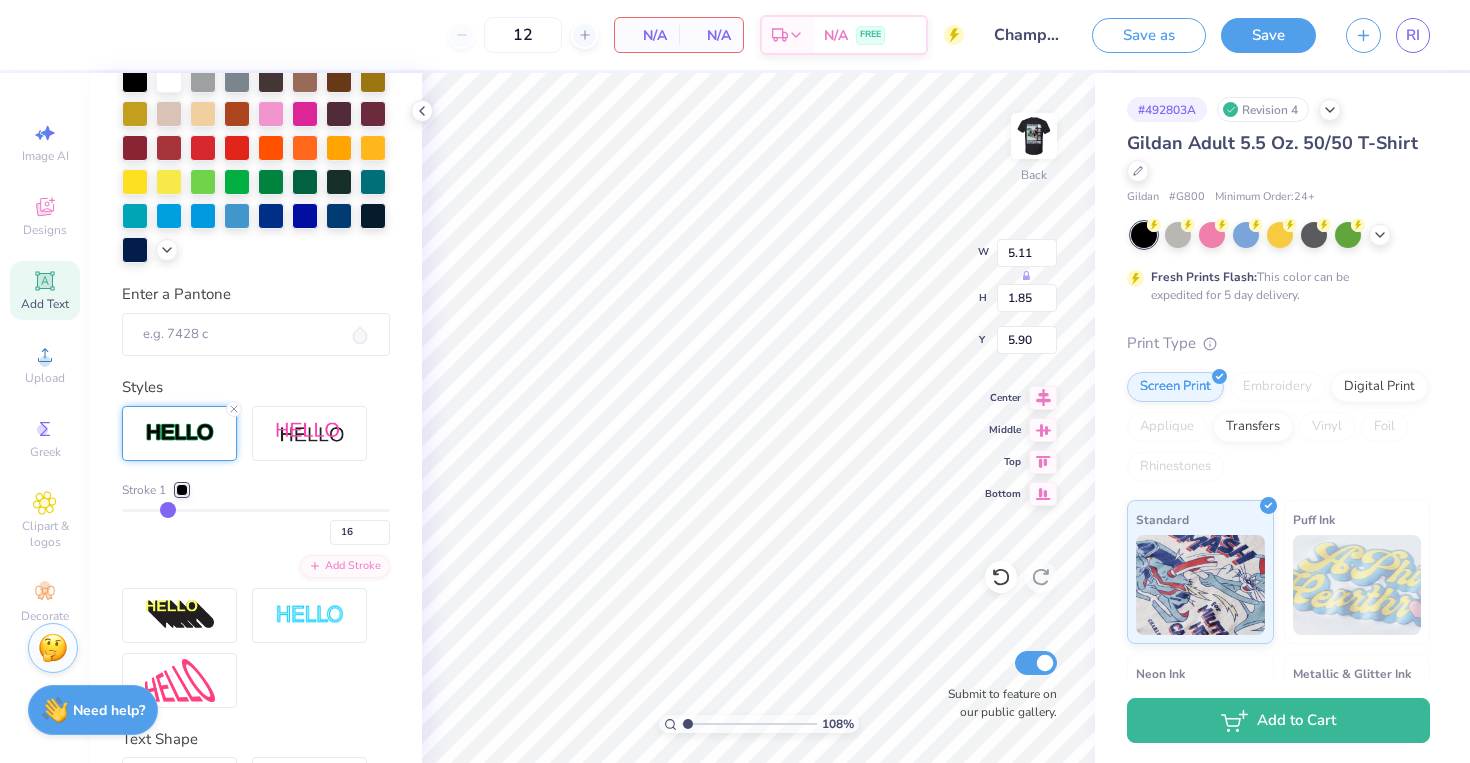 type on "17" 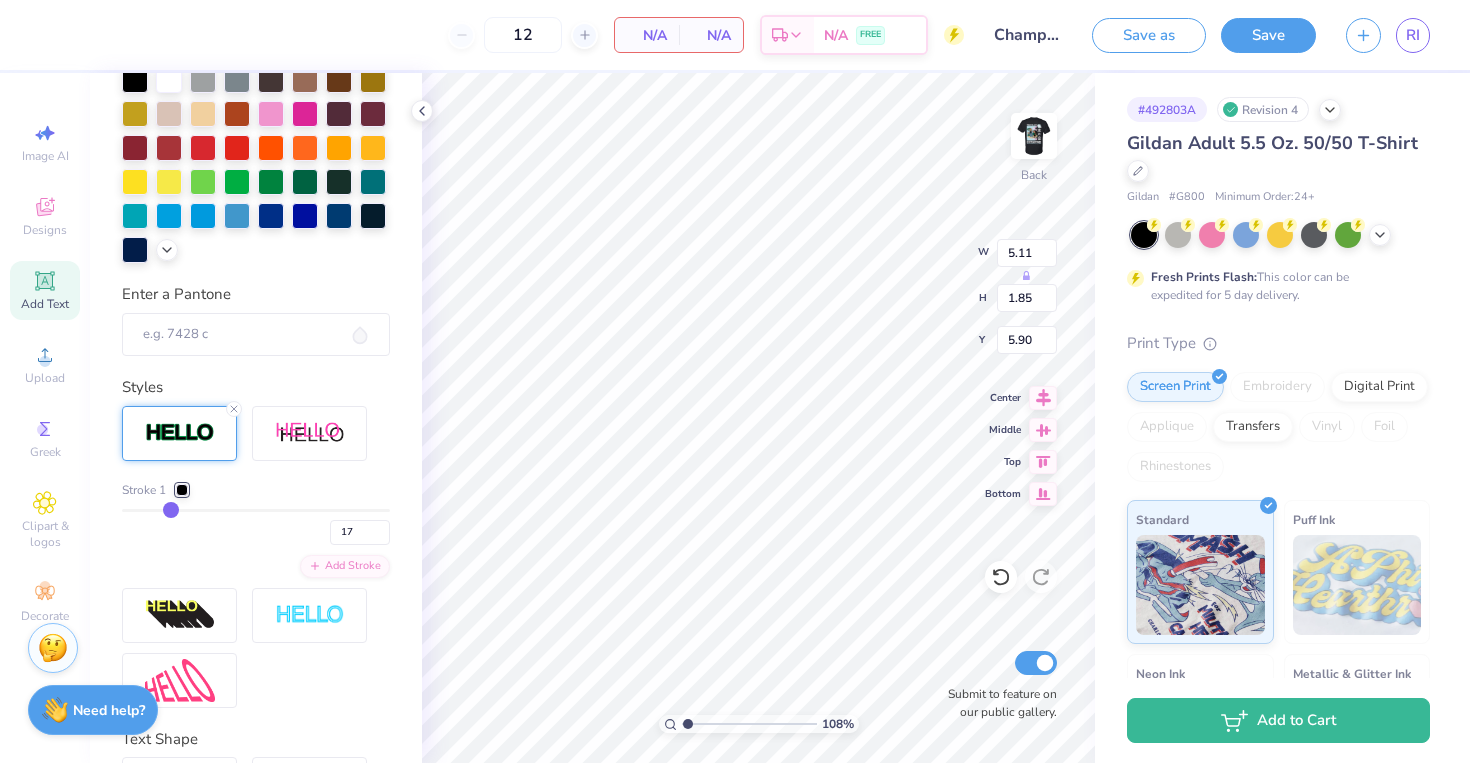 type on "18" 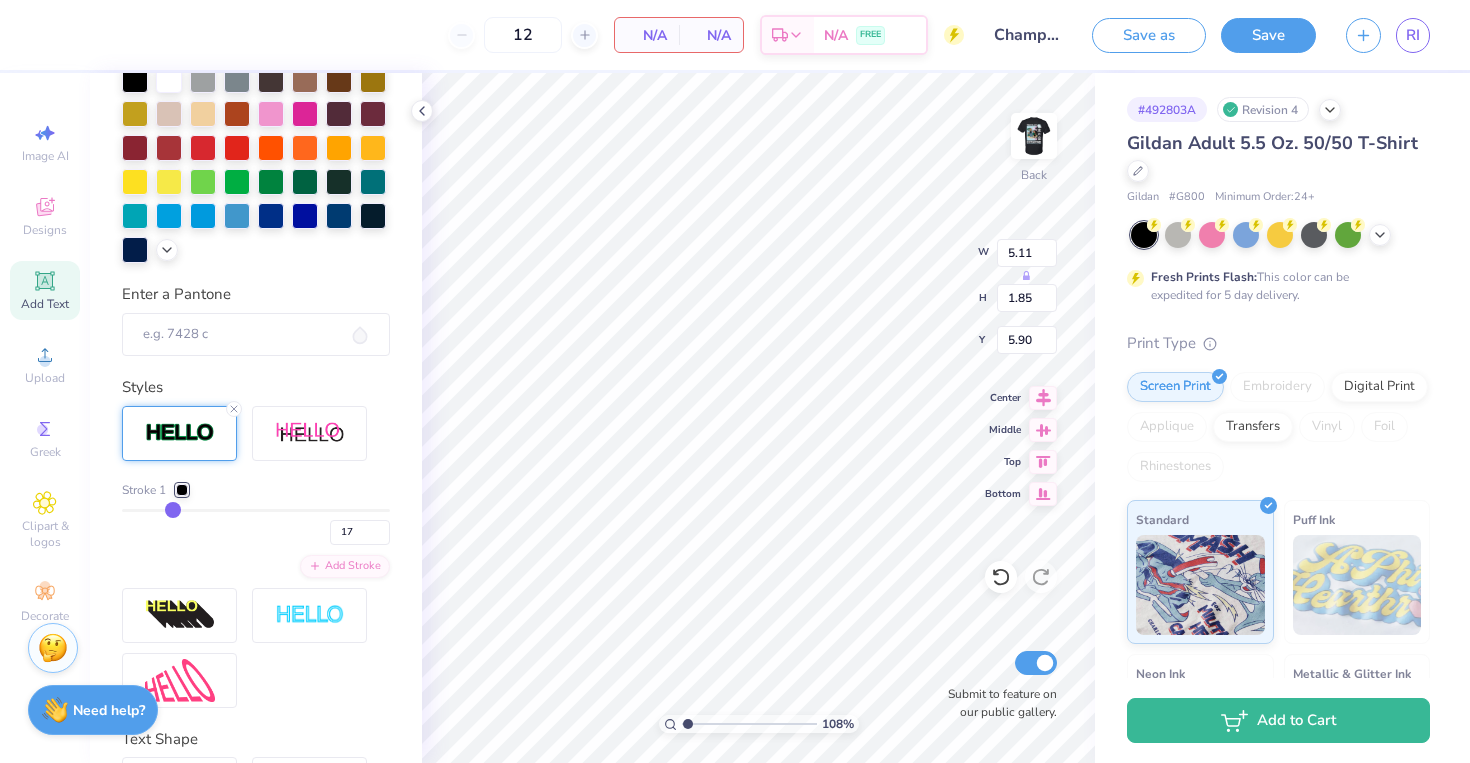 type on "18" 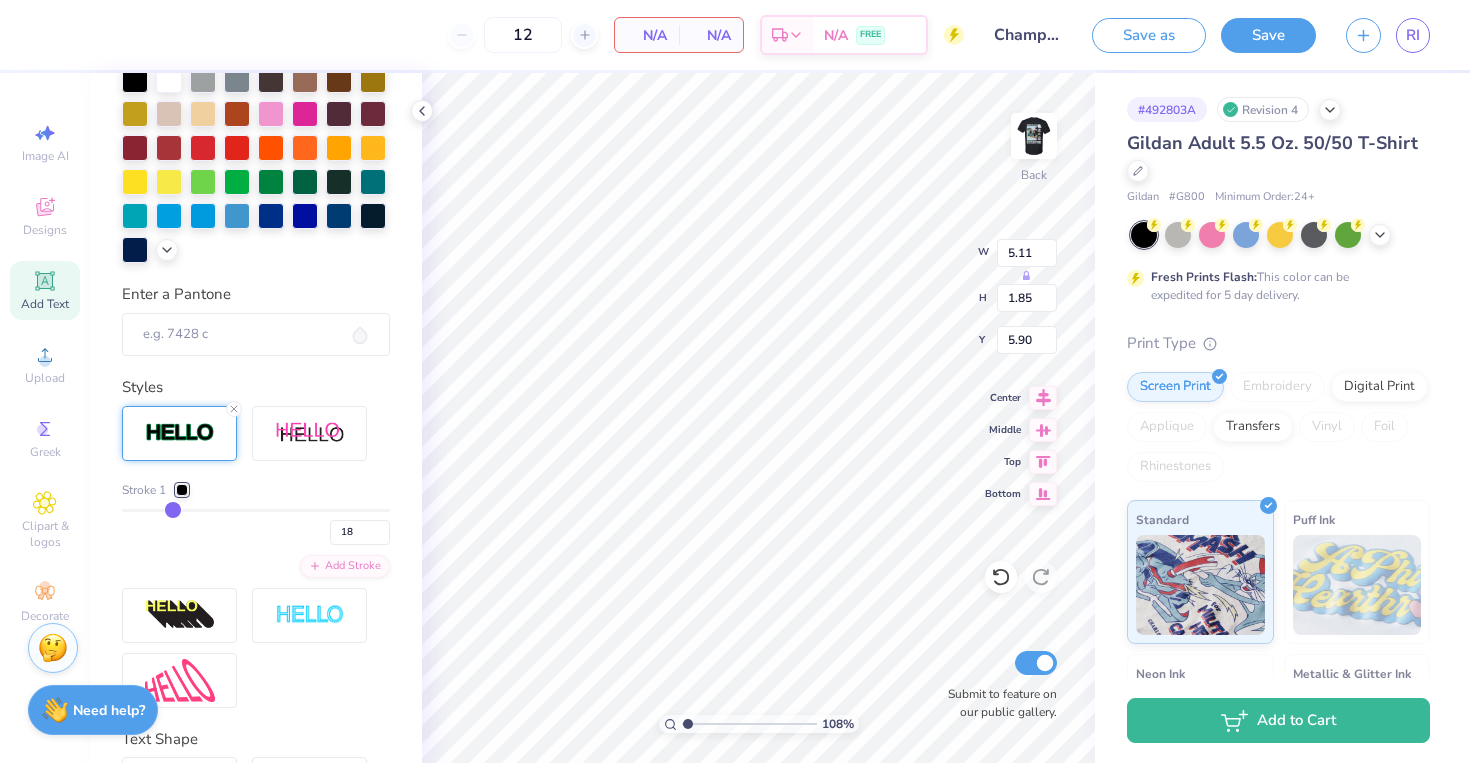 type on "19" 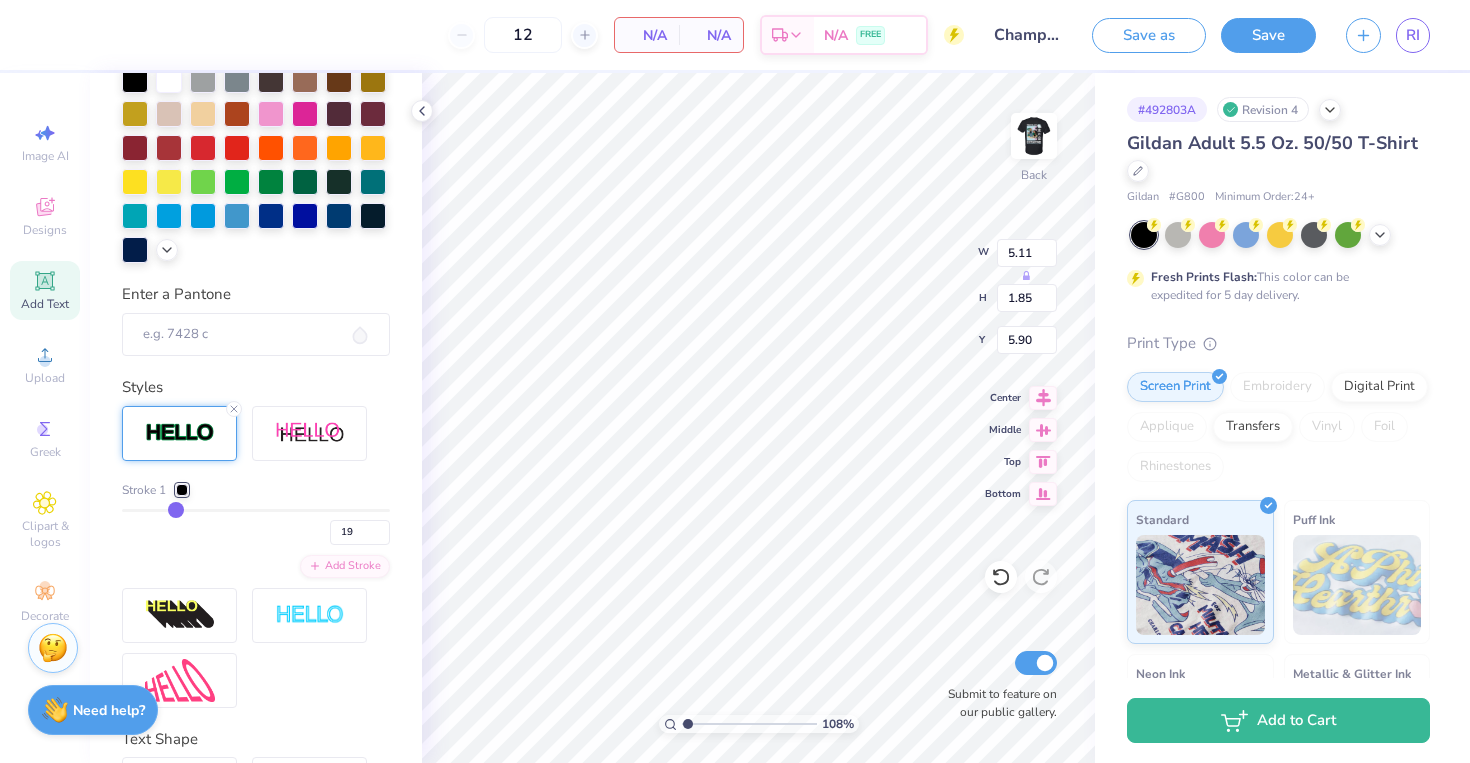 type on "20" 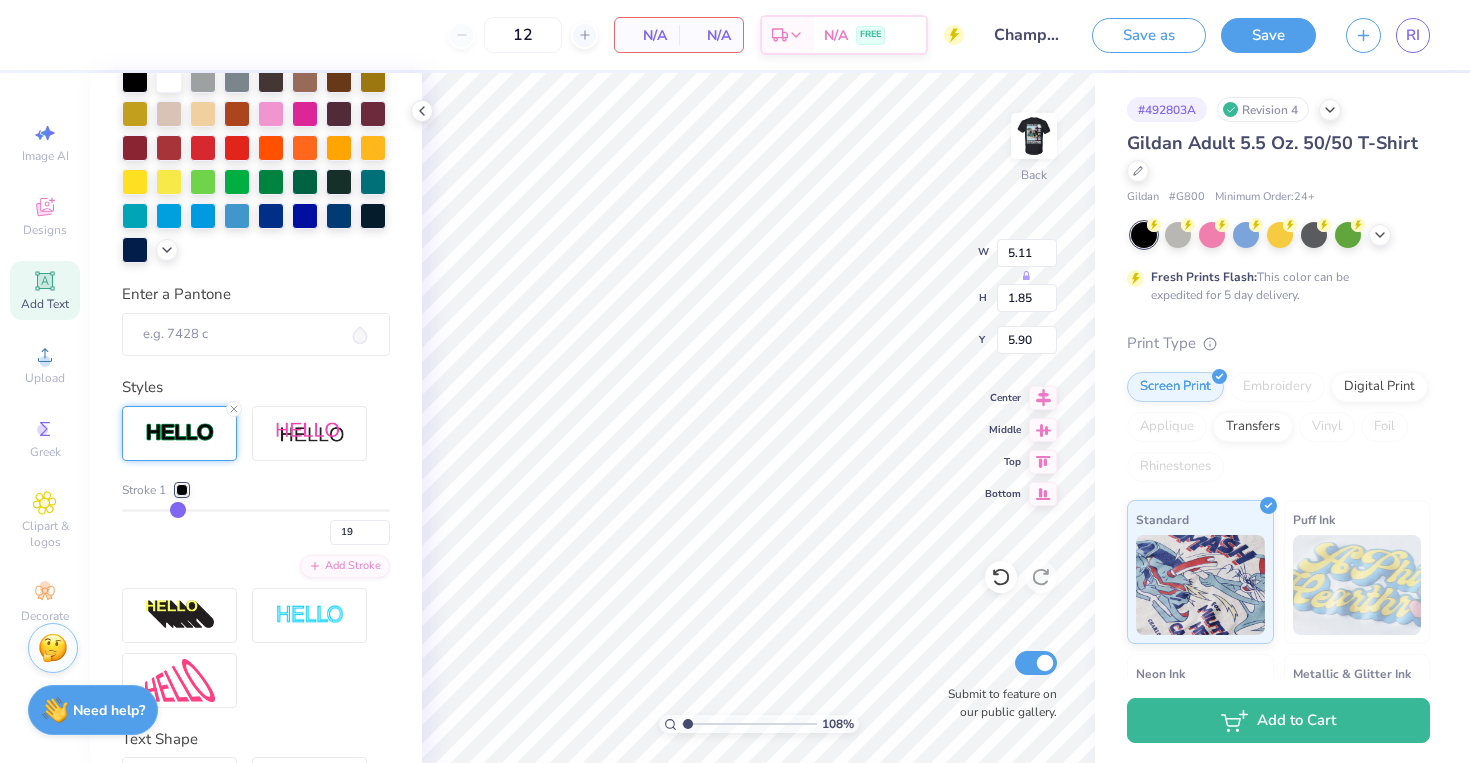 type on "20" 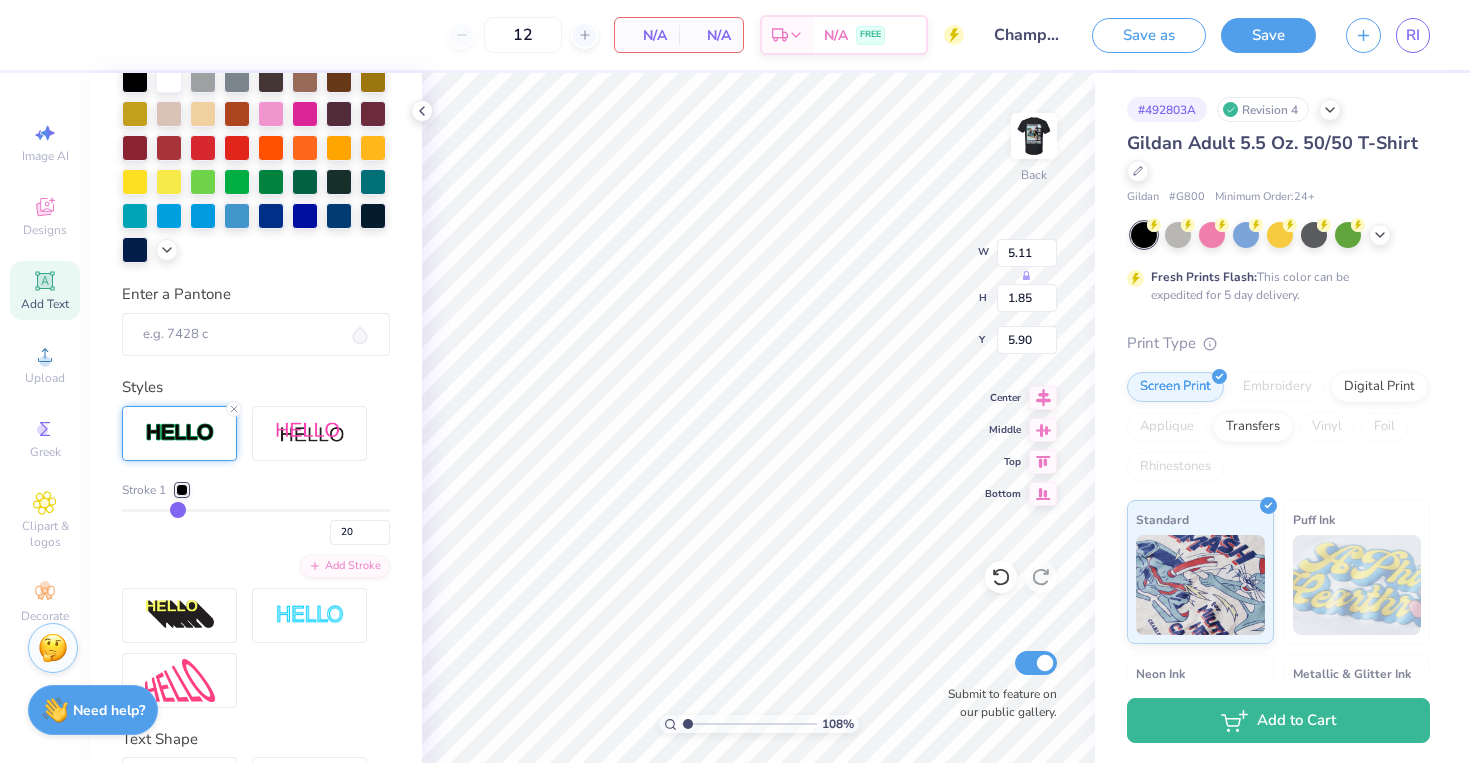 type on "21" 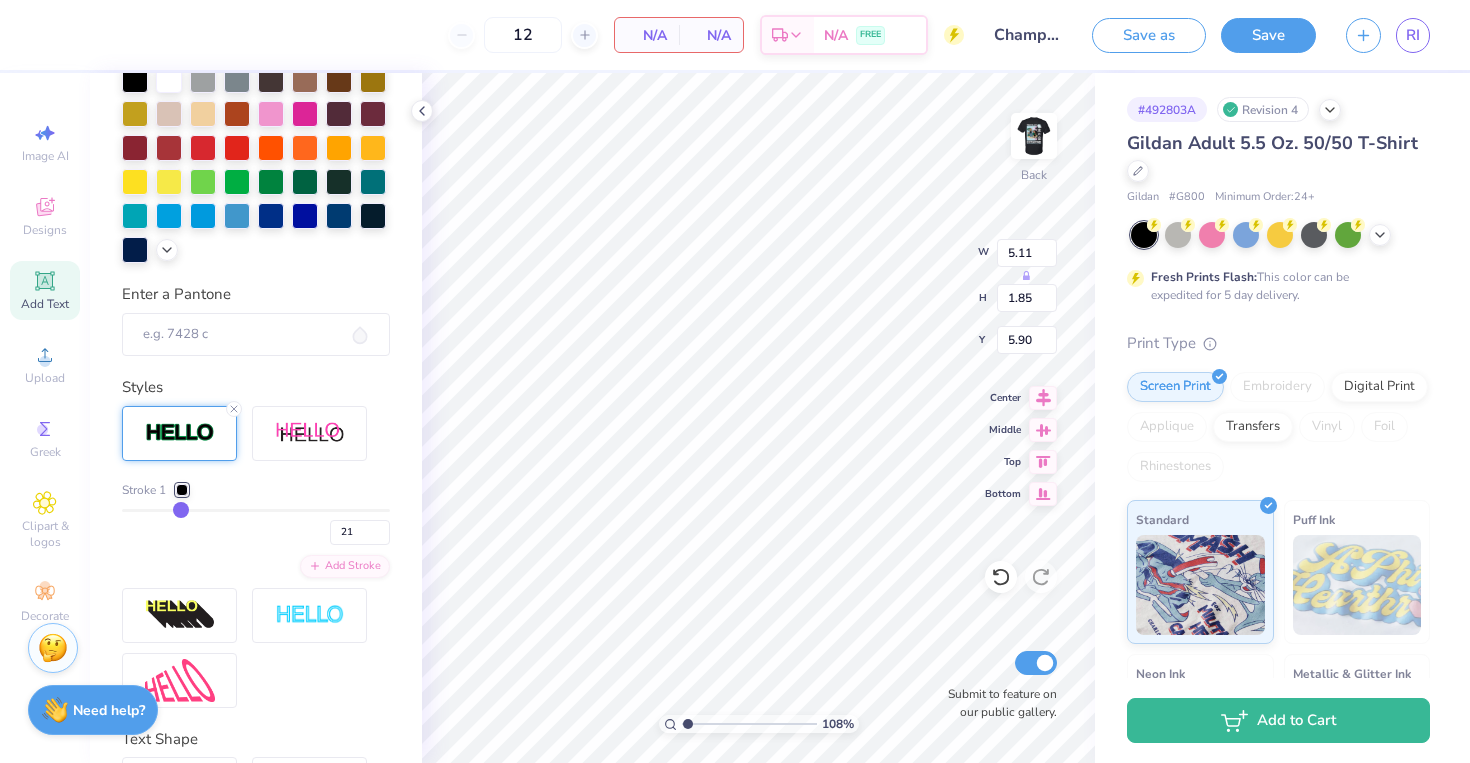 type on "22" 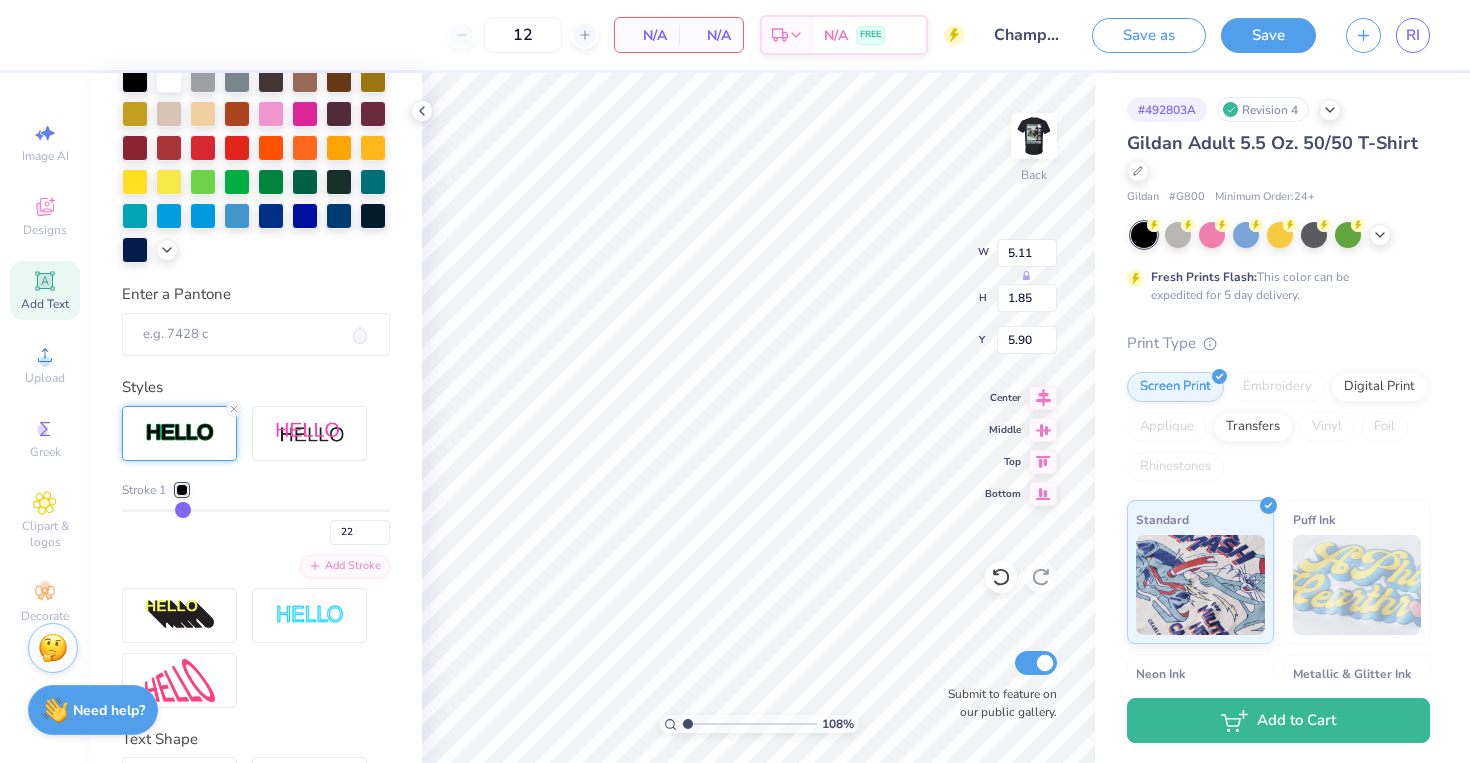 type on "24" 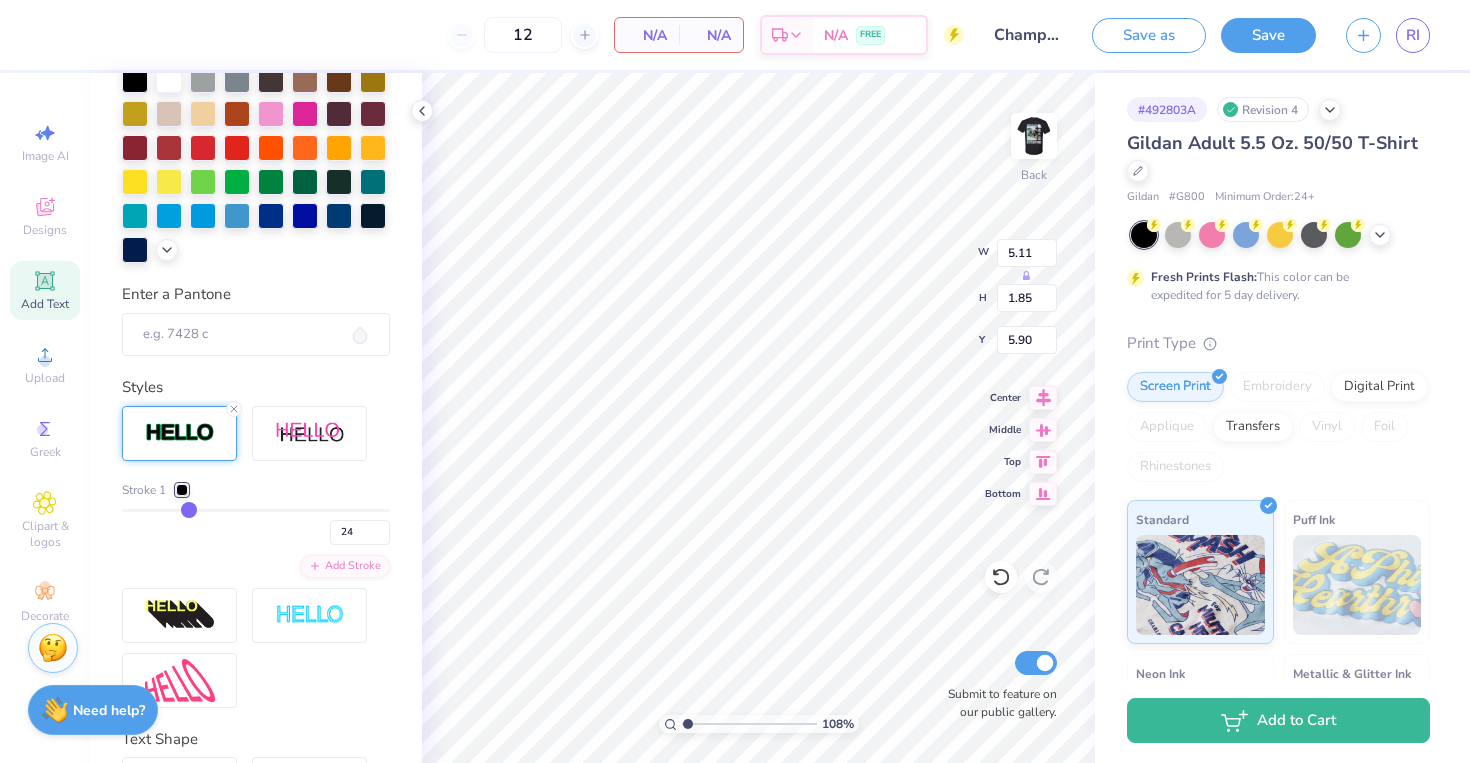 type on "25" 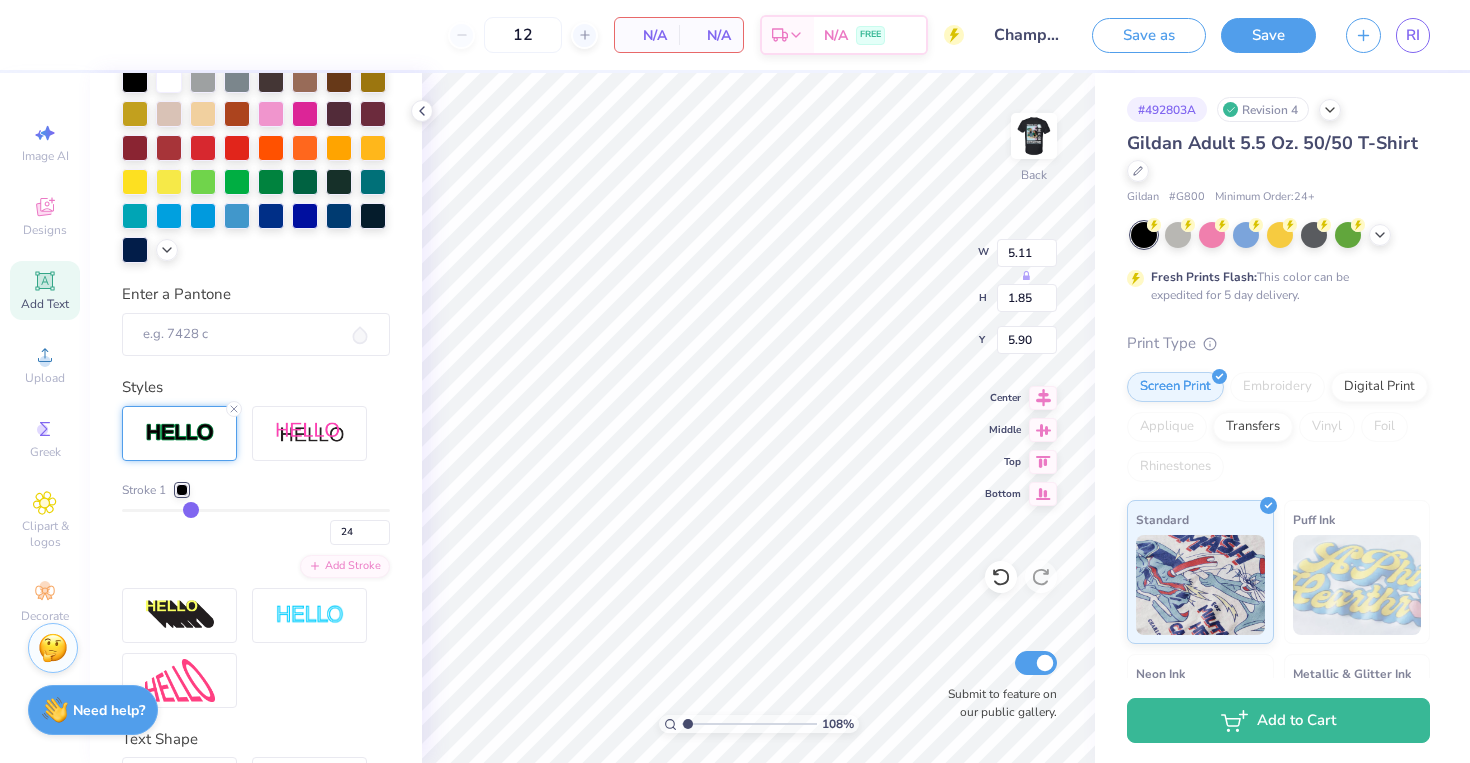 type on "25" 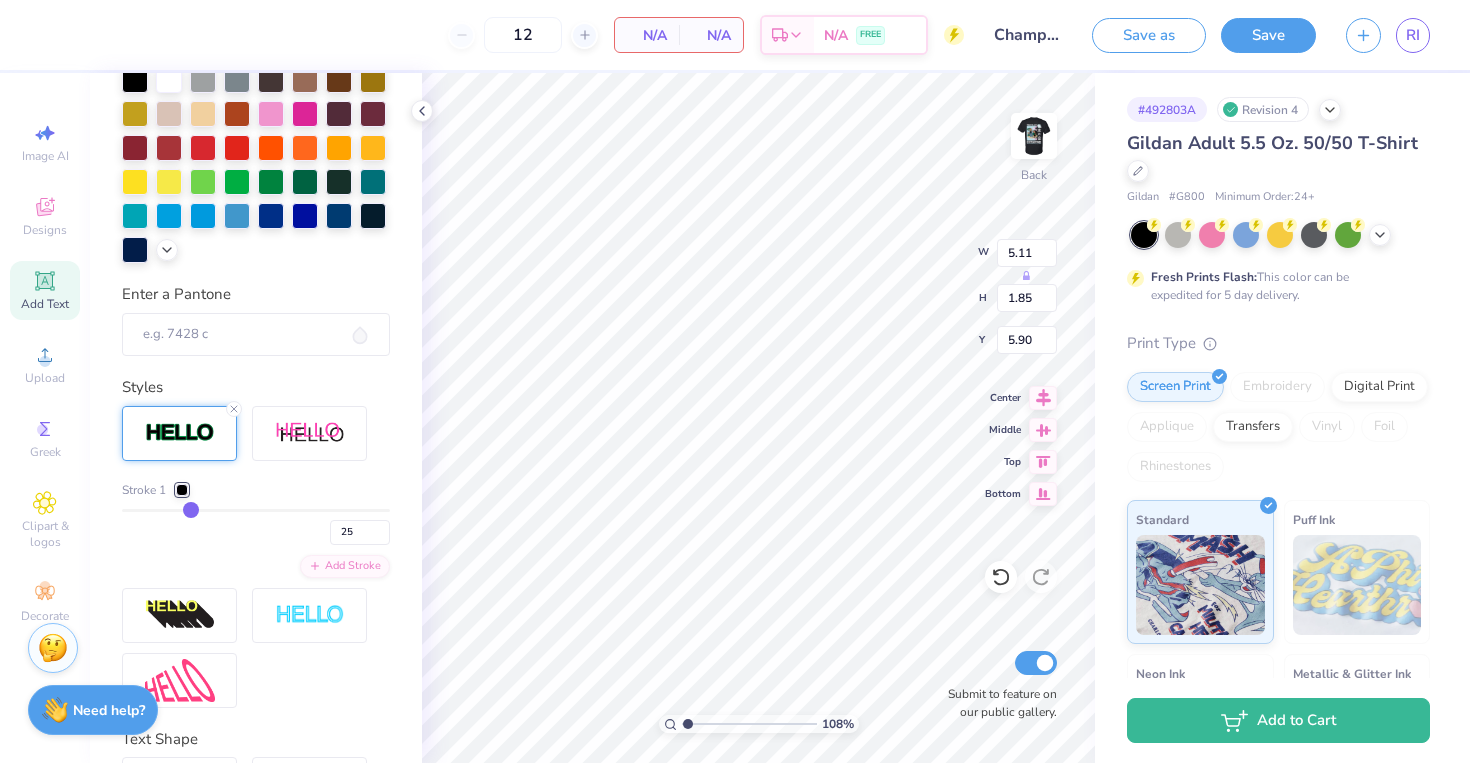 type on "27" 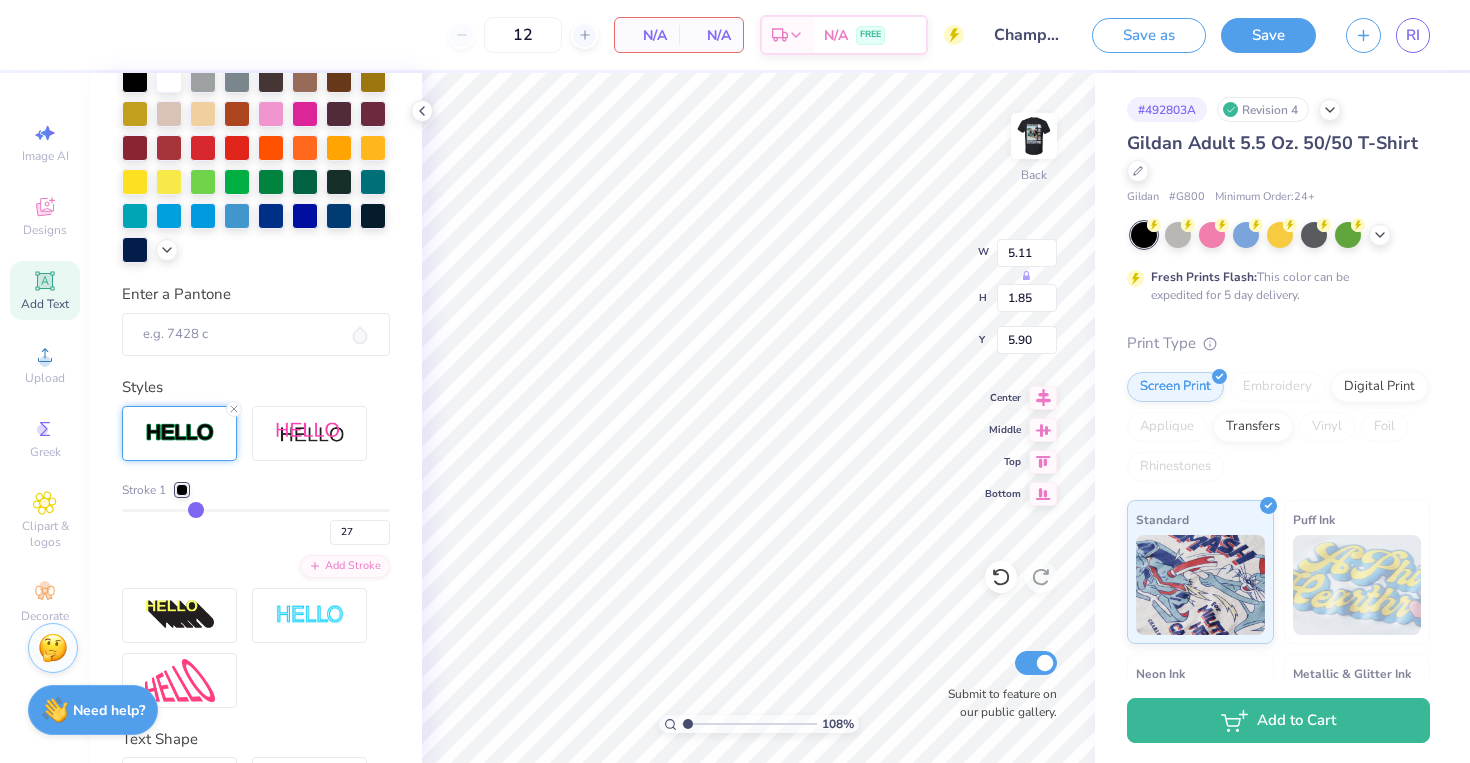 type on "28" 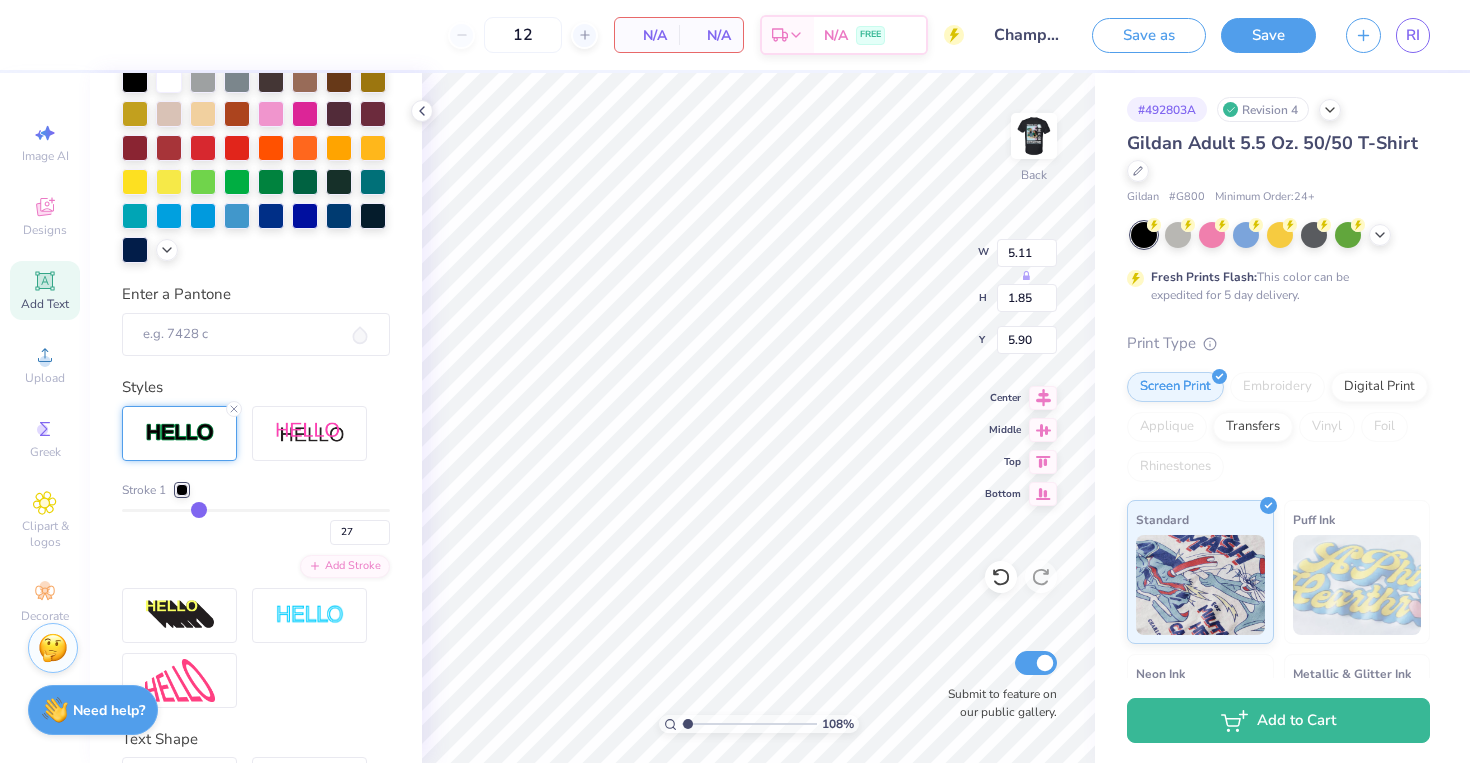 type on "28" 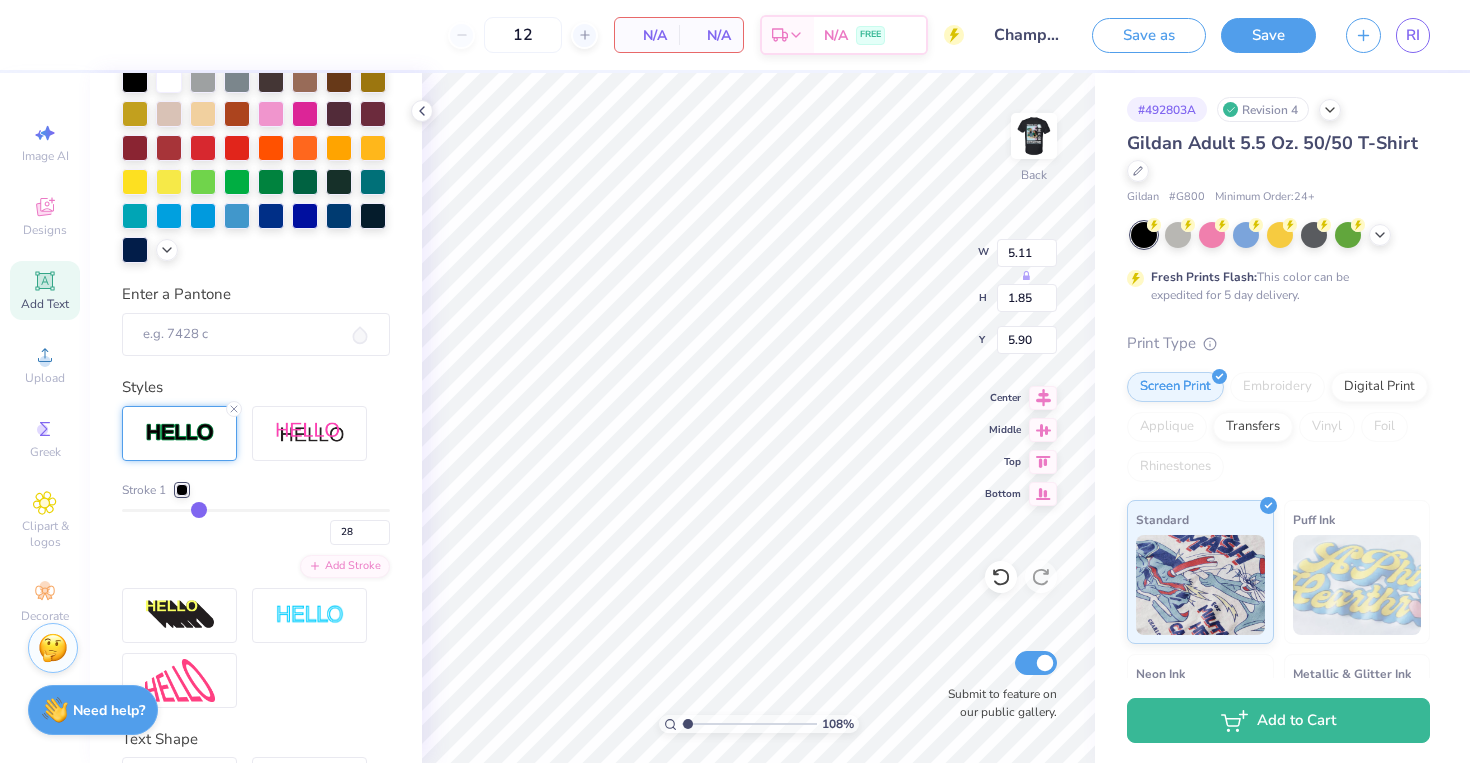 type on "30" 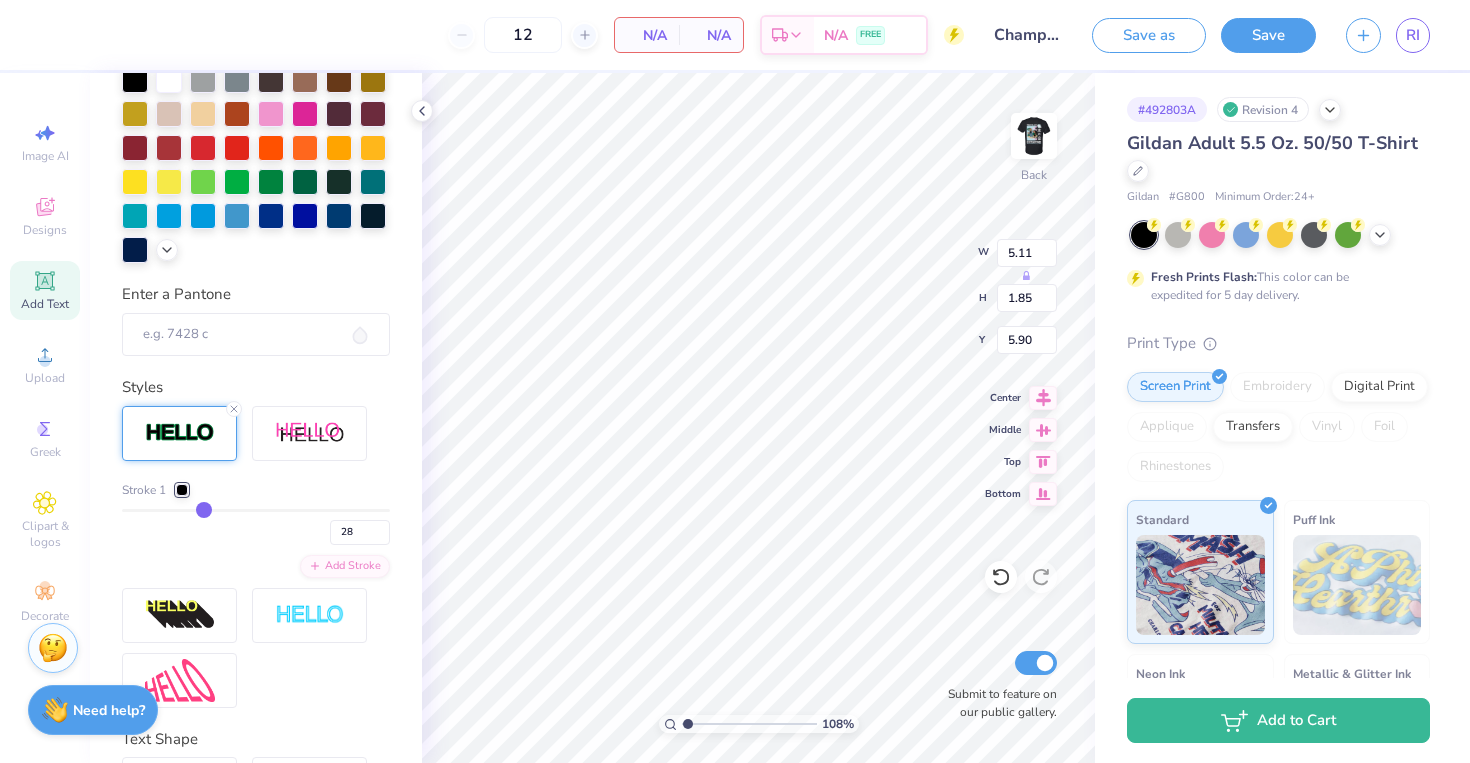 type on "30" 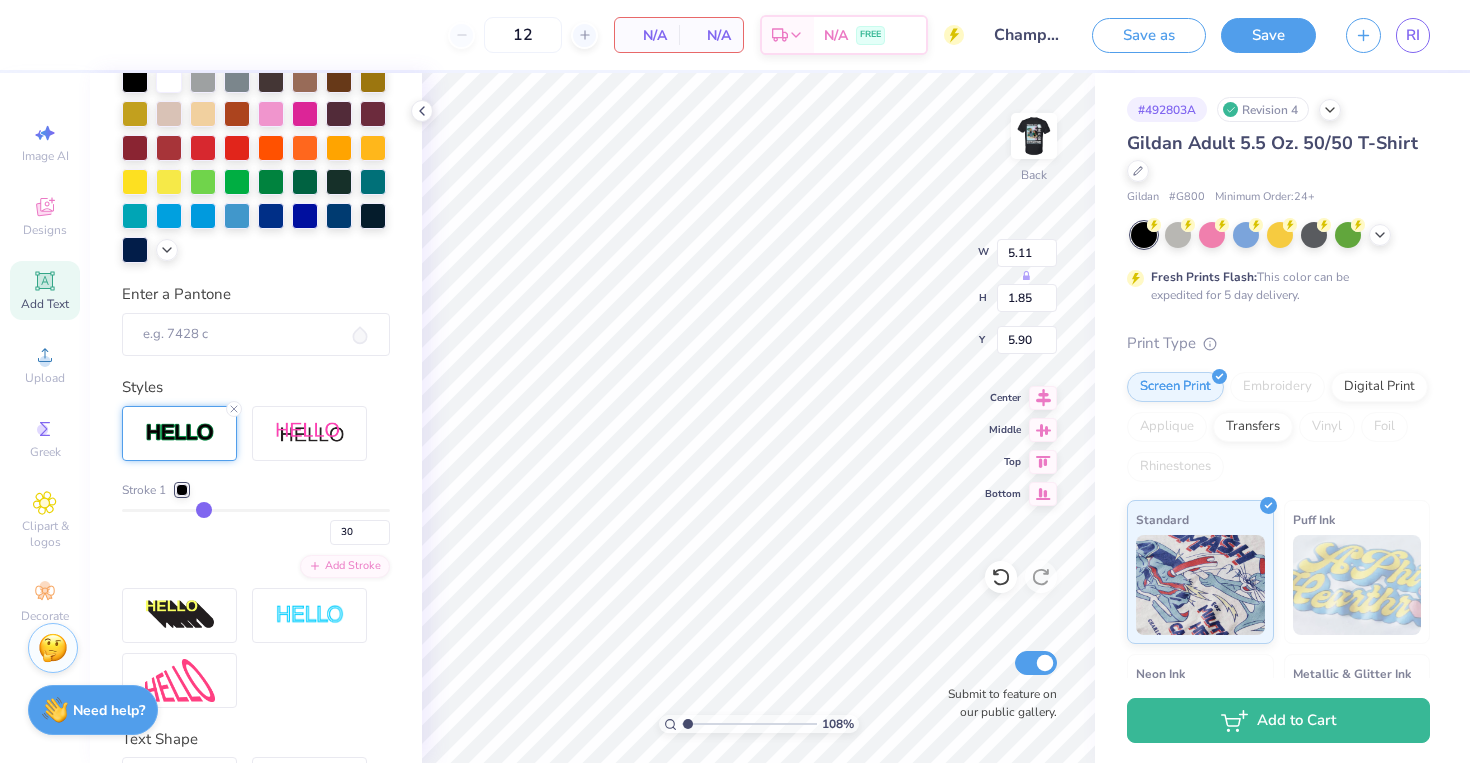 type on "31" 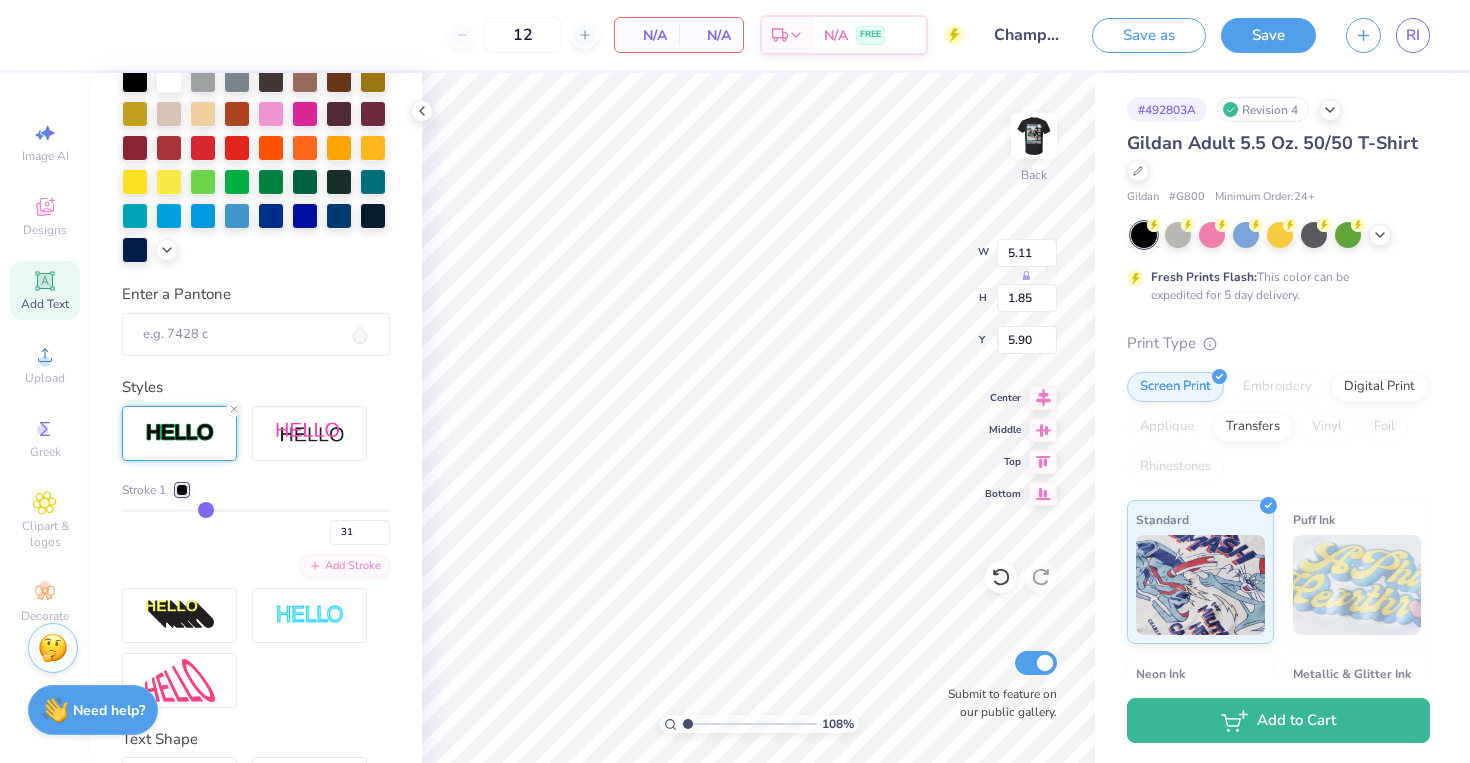 type on "32" 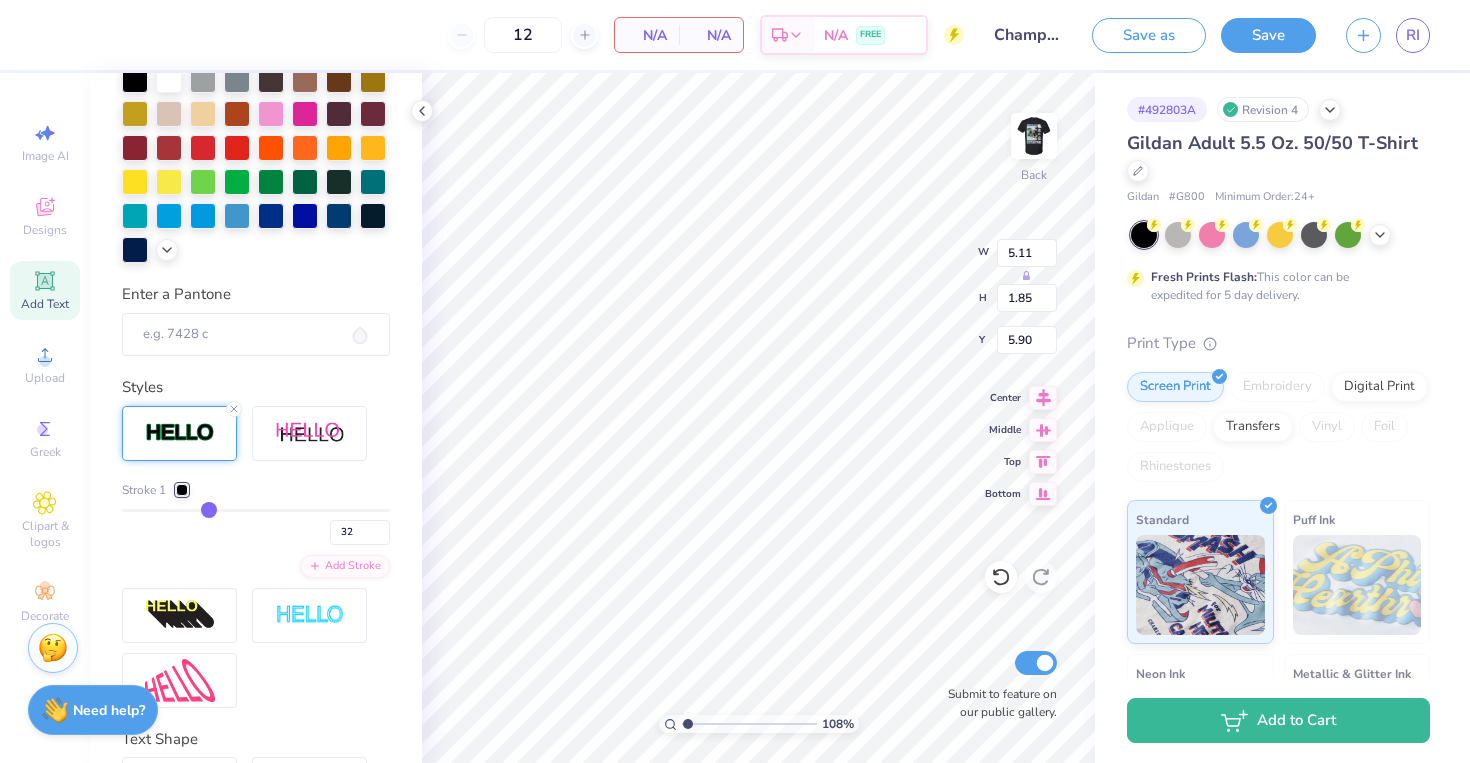 type on "34" 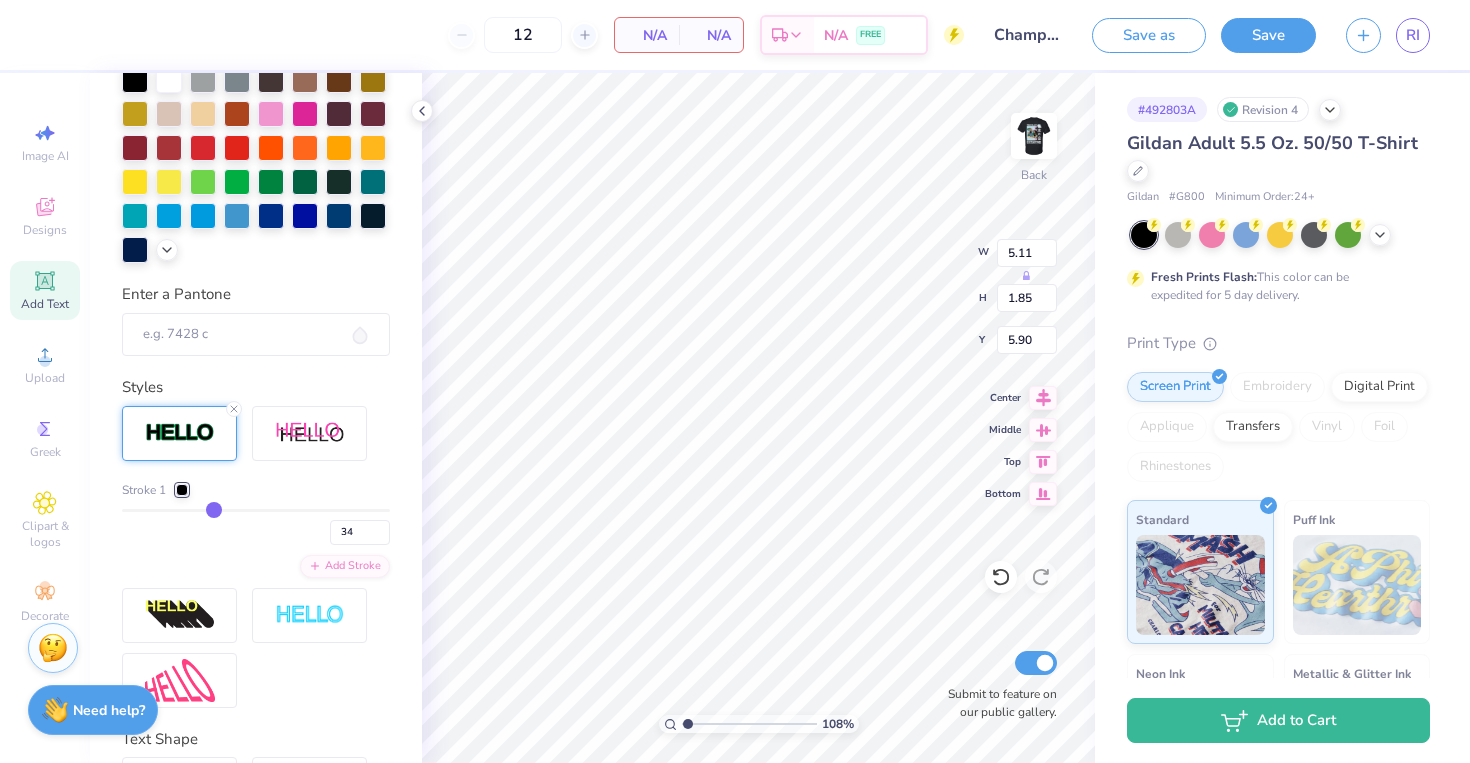type on "36" 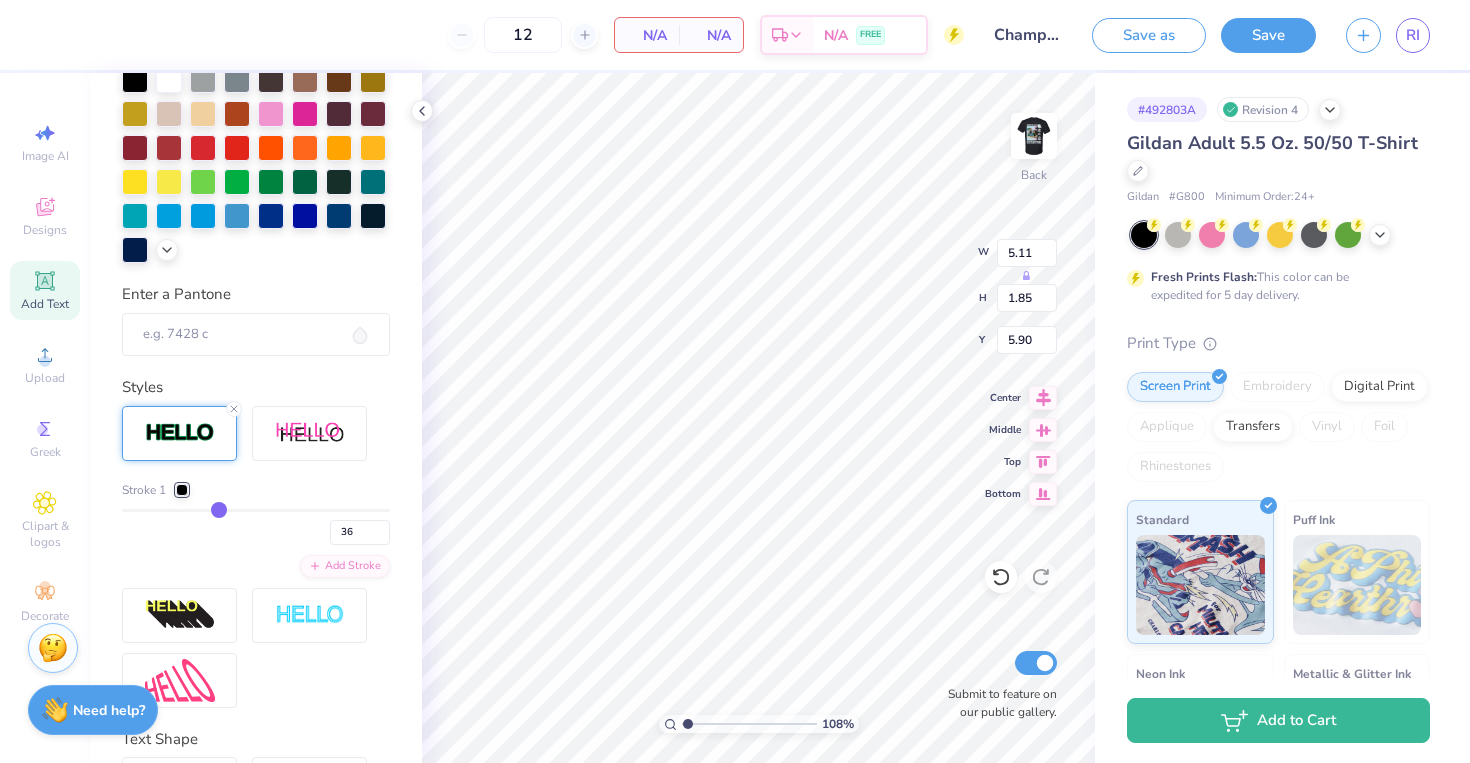 type on "37" 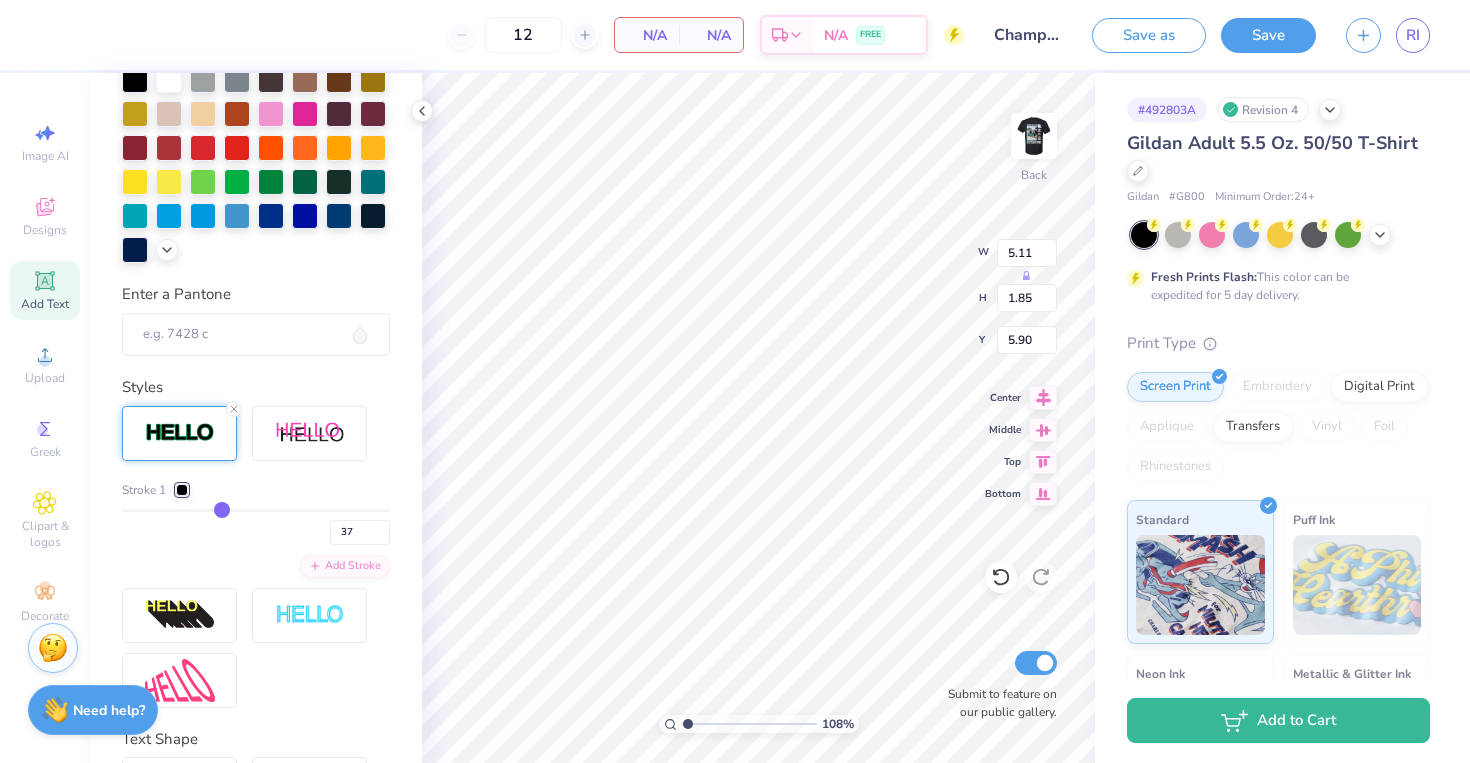 type on "38" 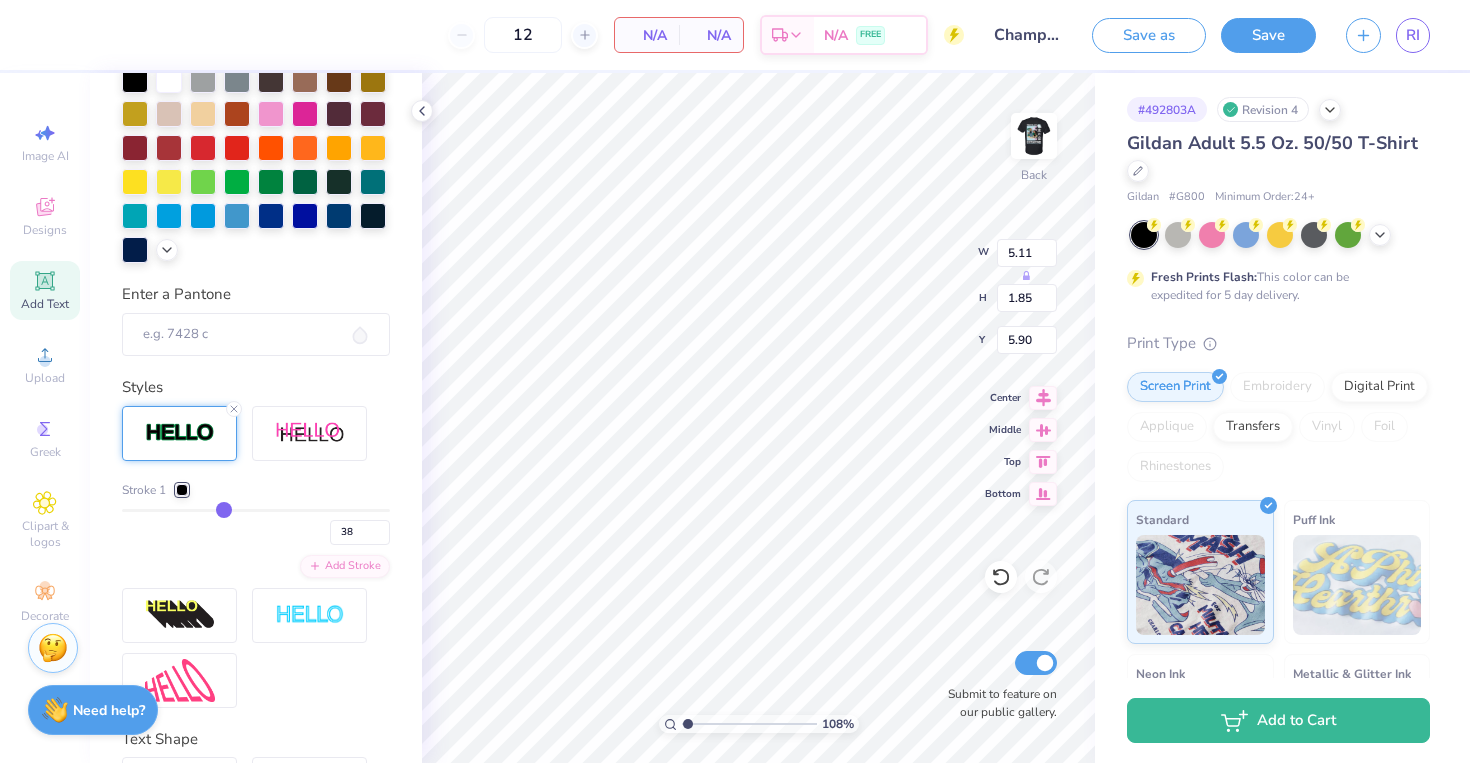 type on "39" 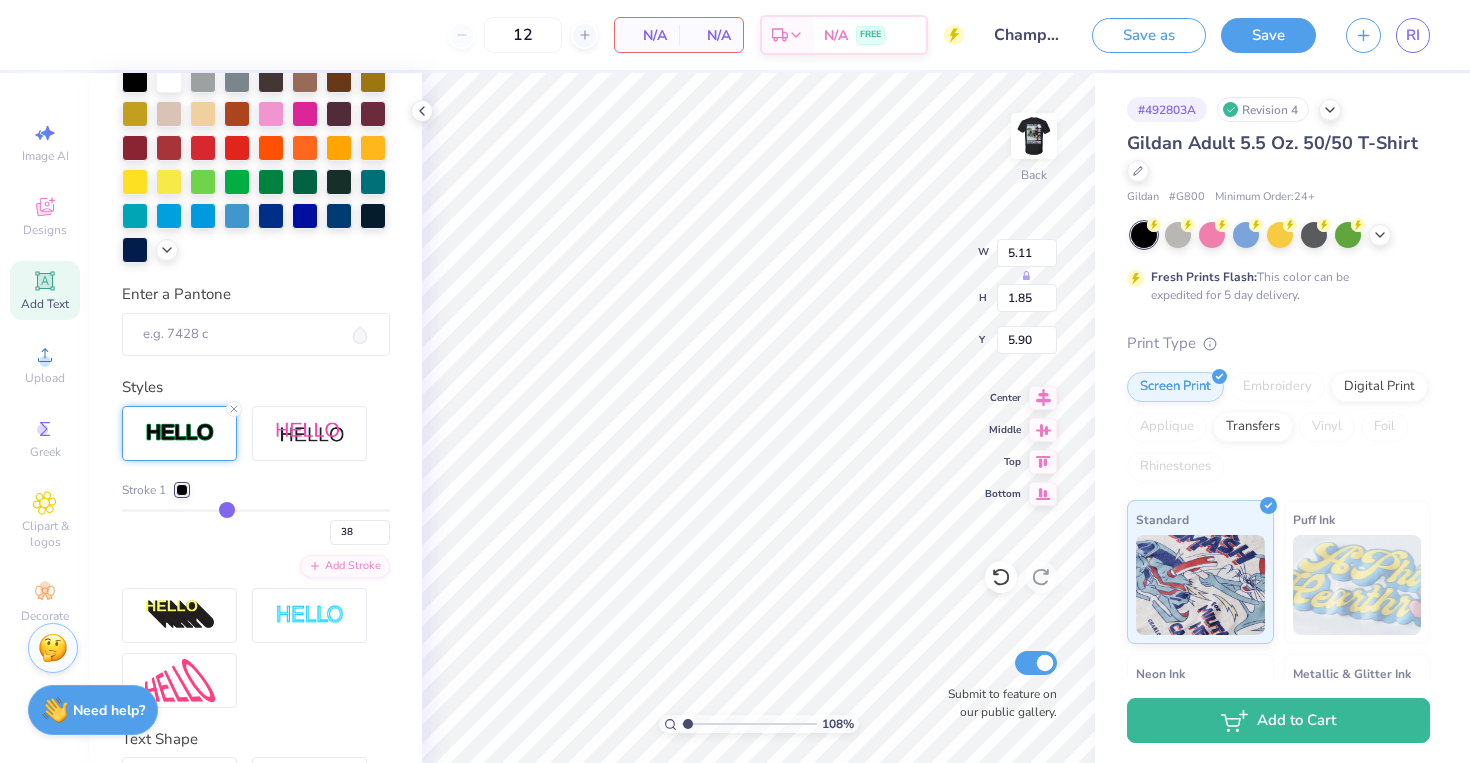 type on "39" 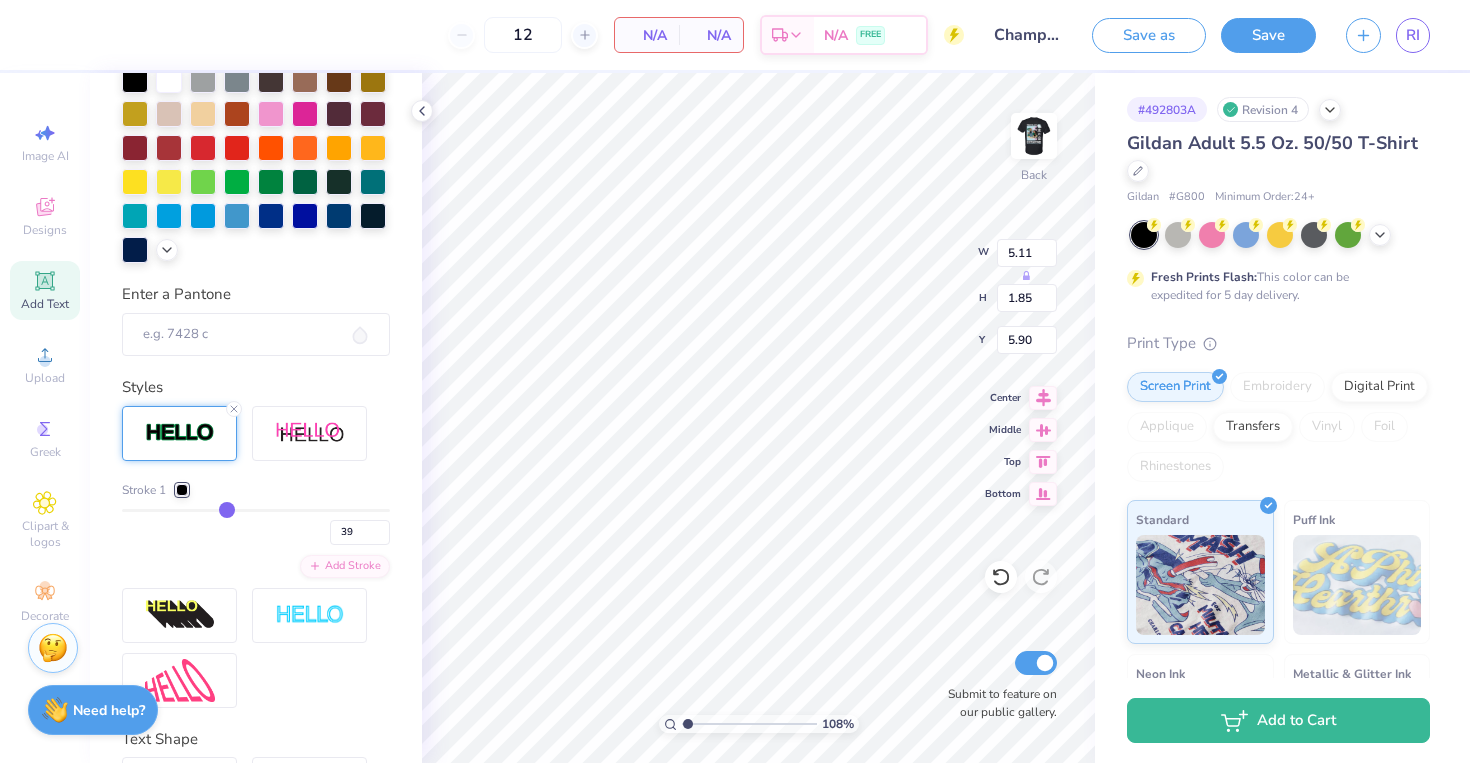 type on "40" 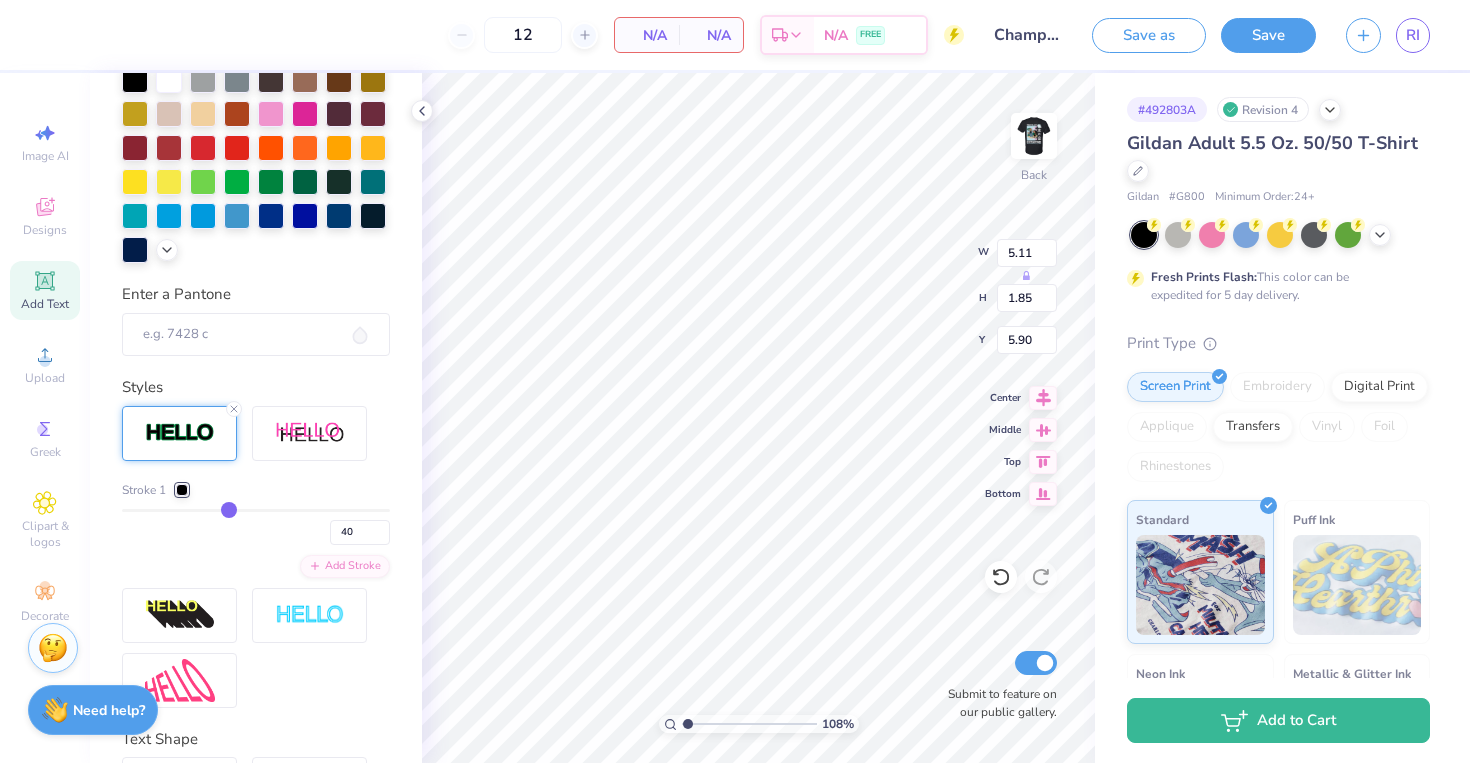 type on "41" 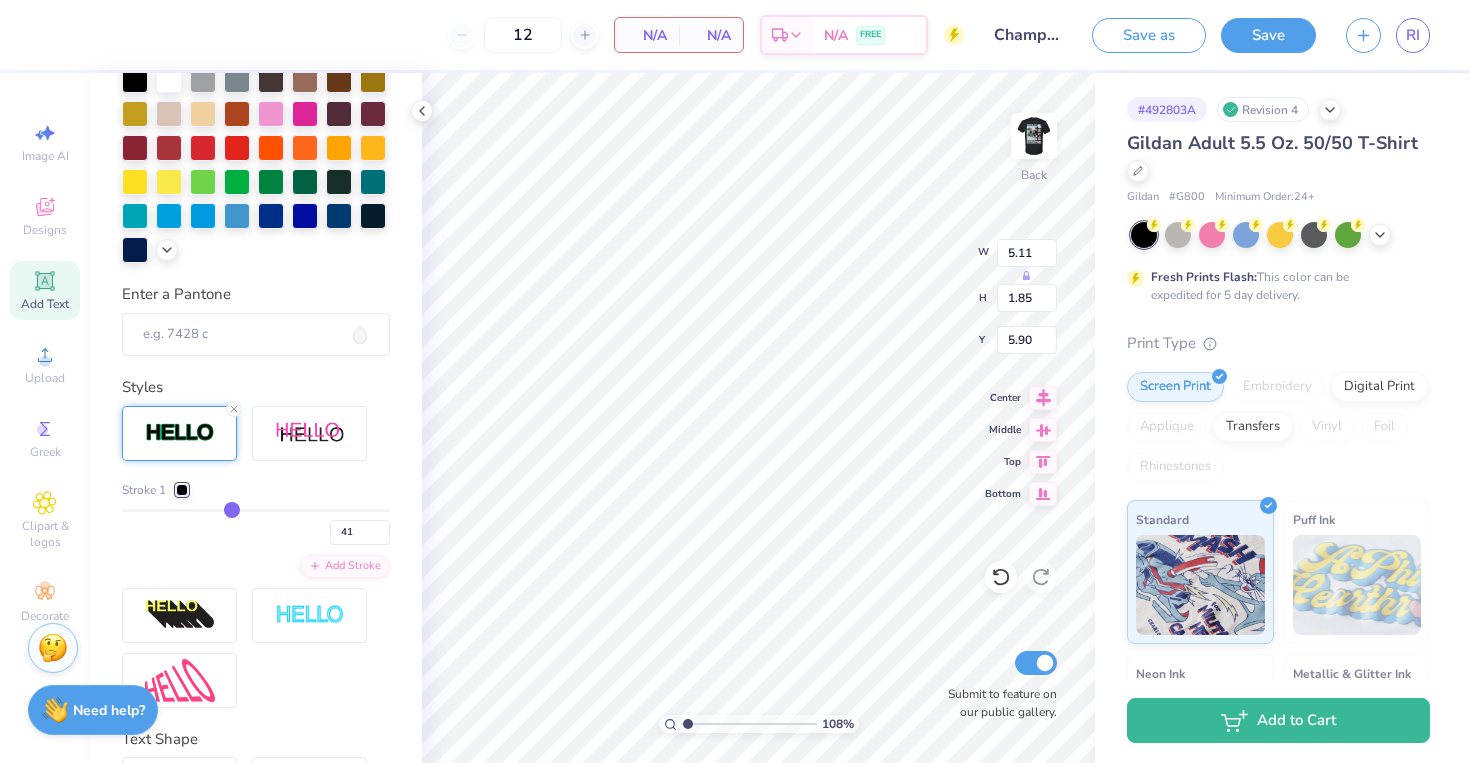 type on "42" 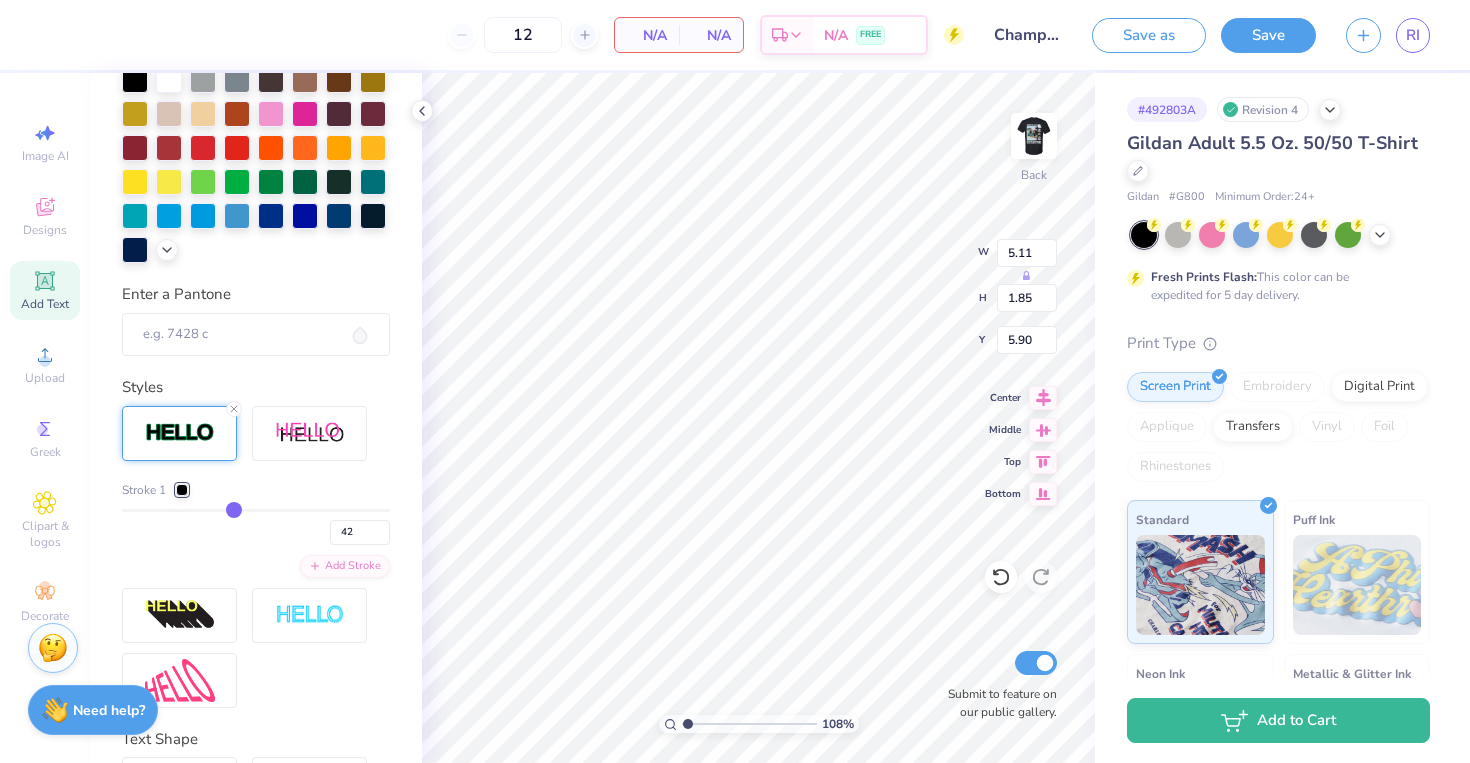 type on "43" 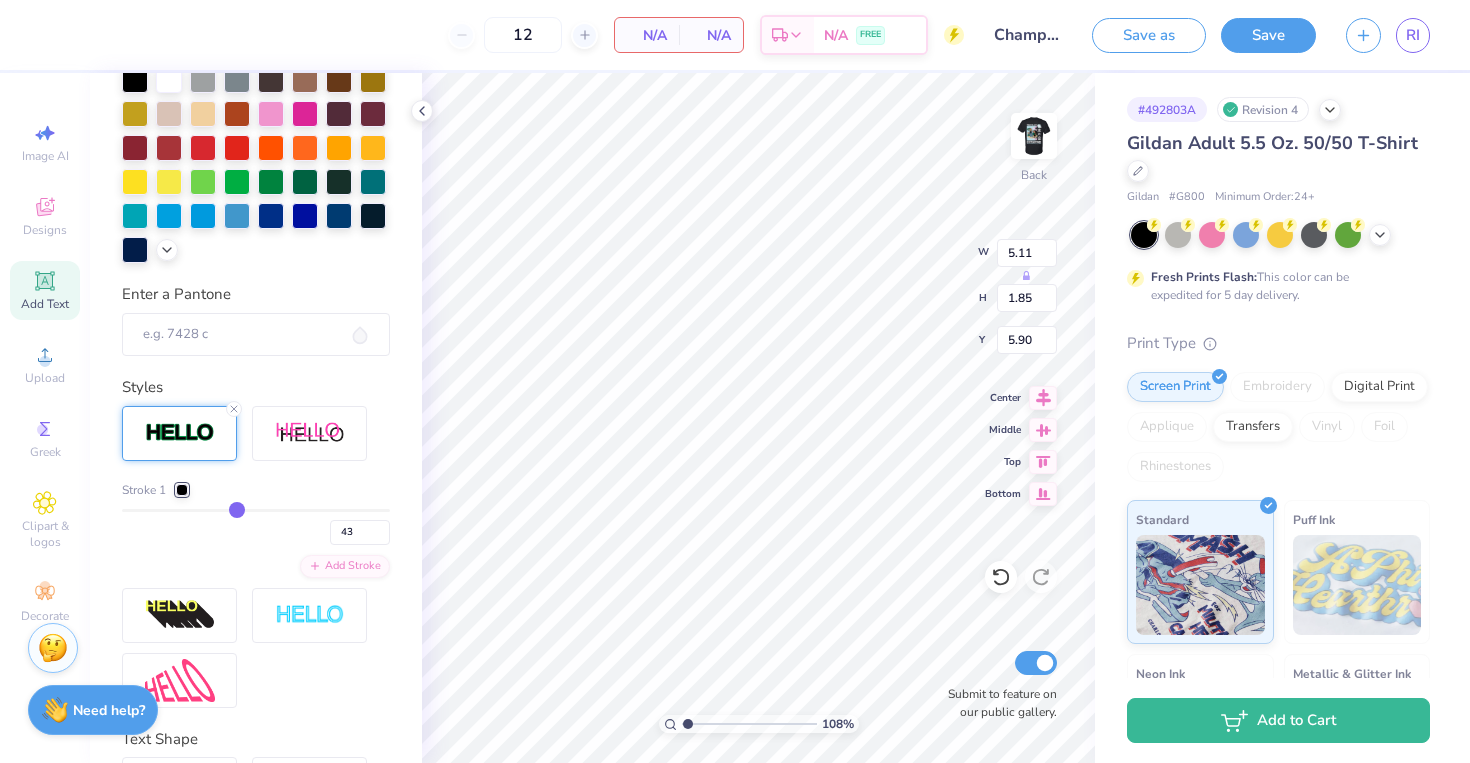 type on "44" 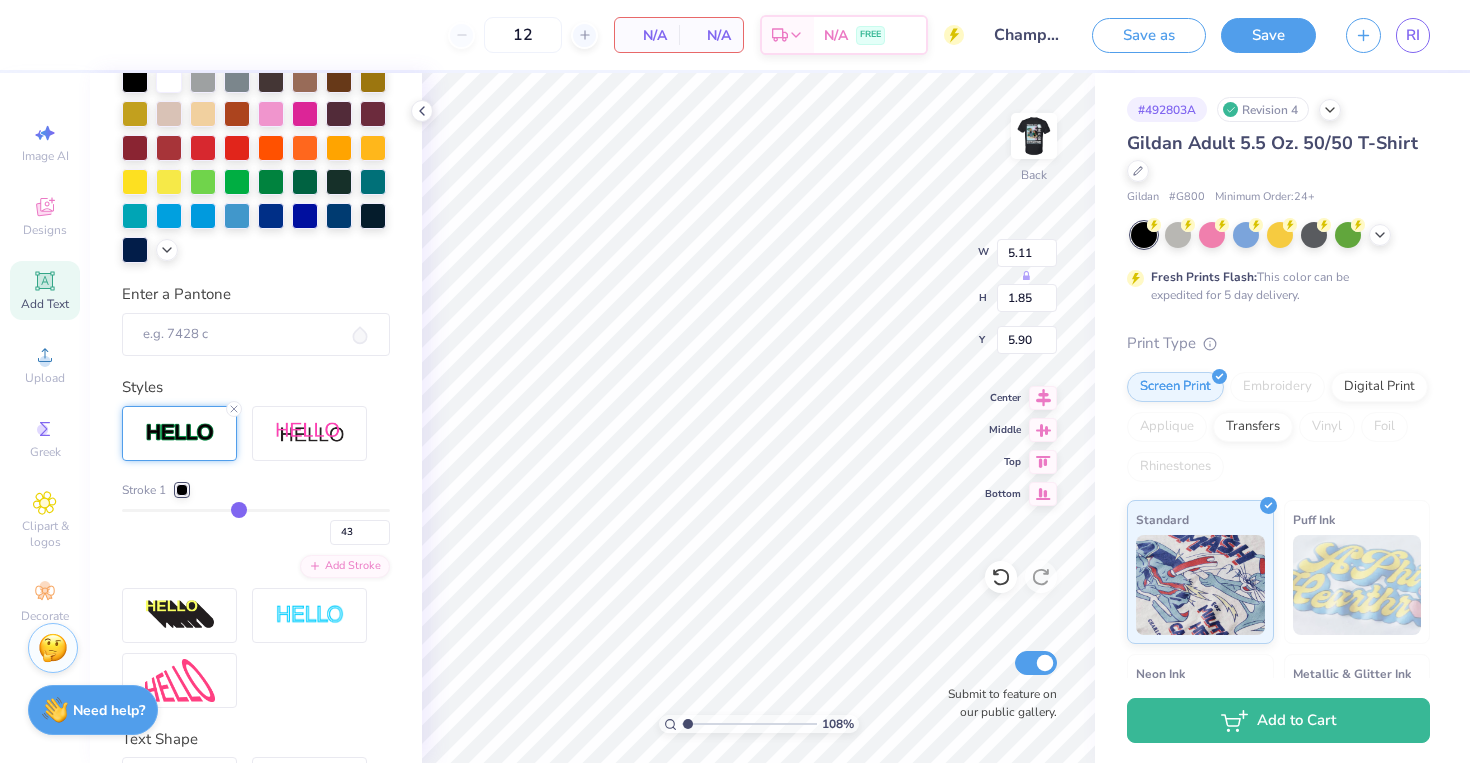type on "44" 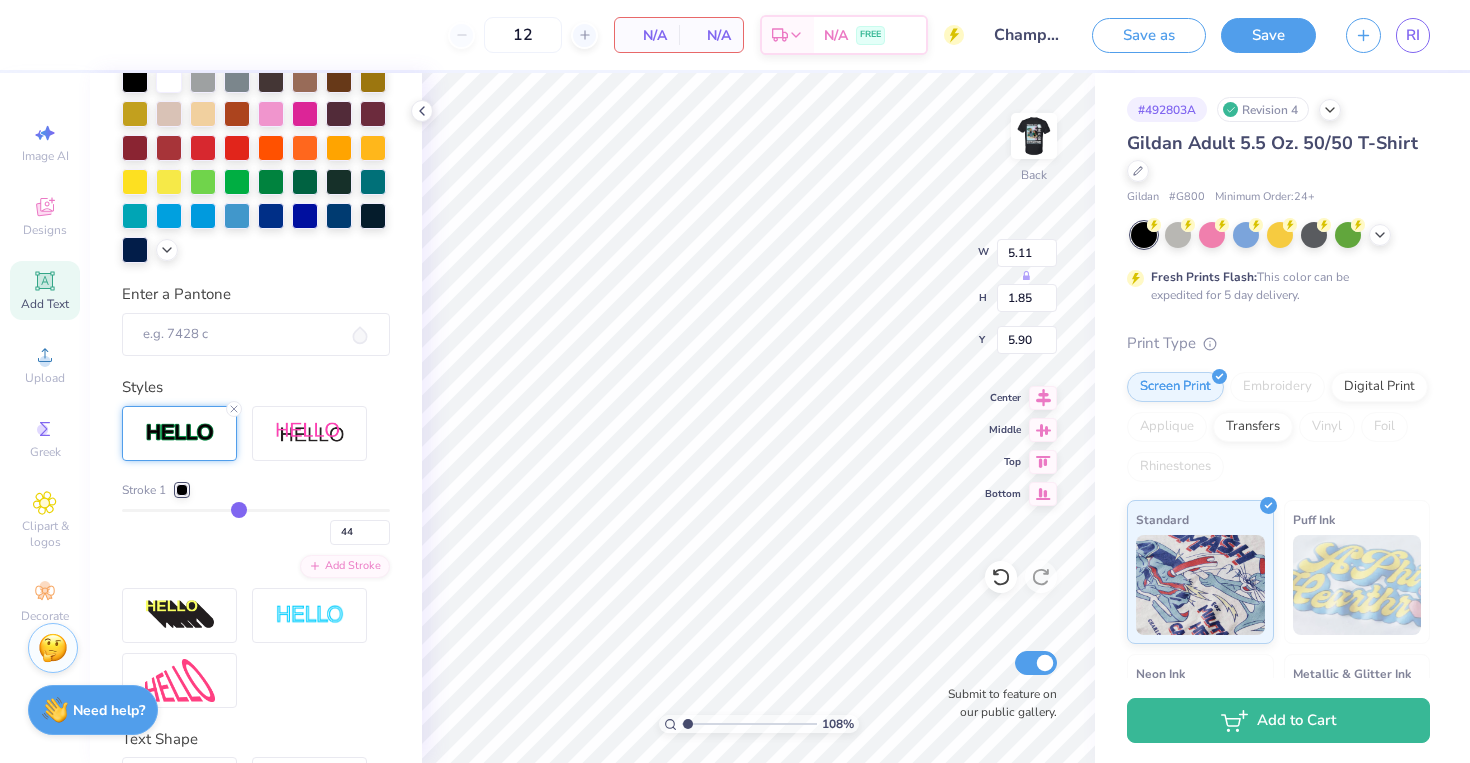 type on "45" 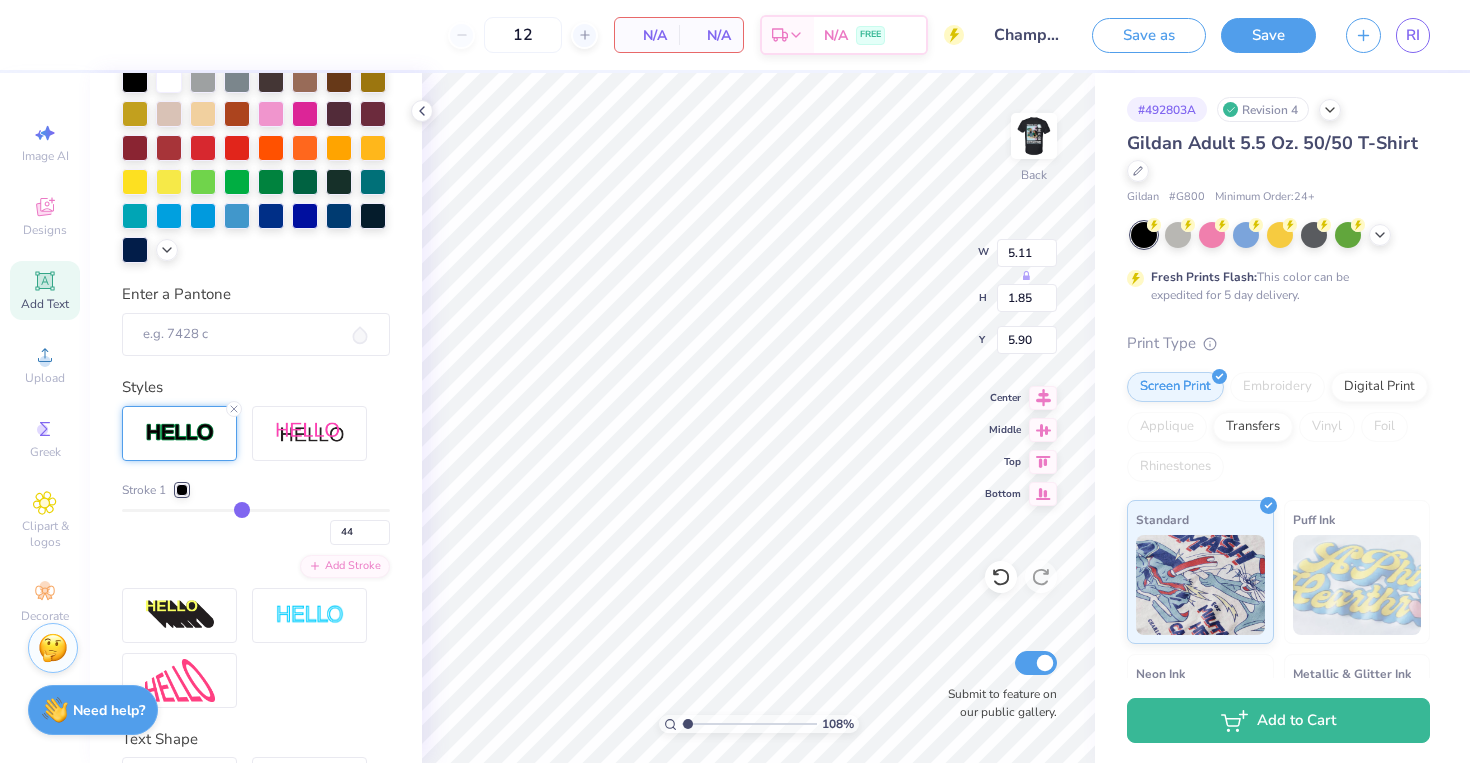 type on "45" 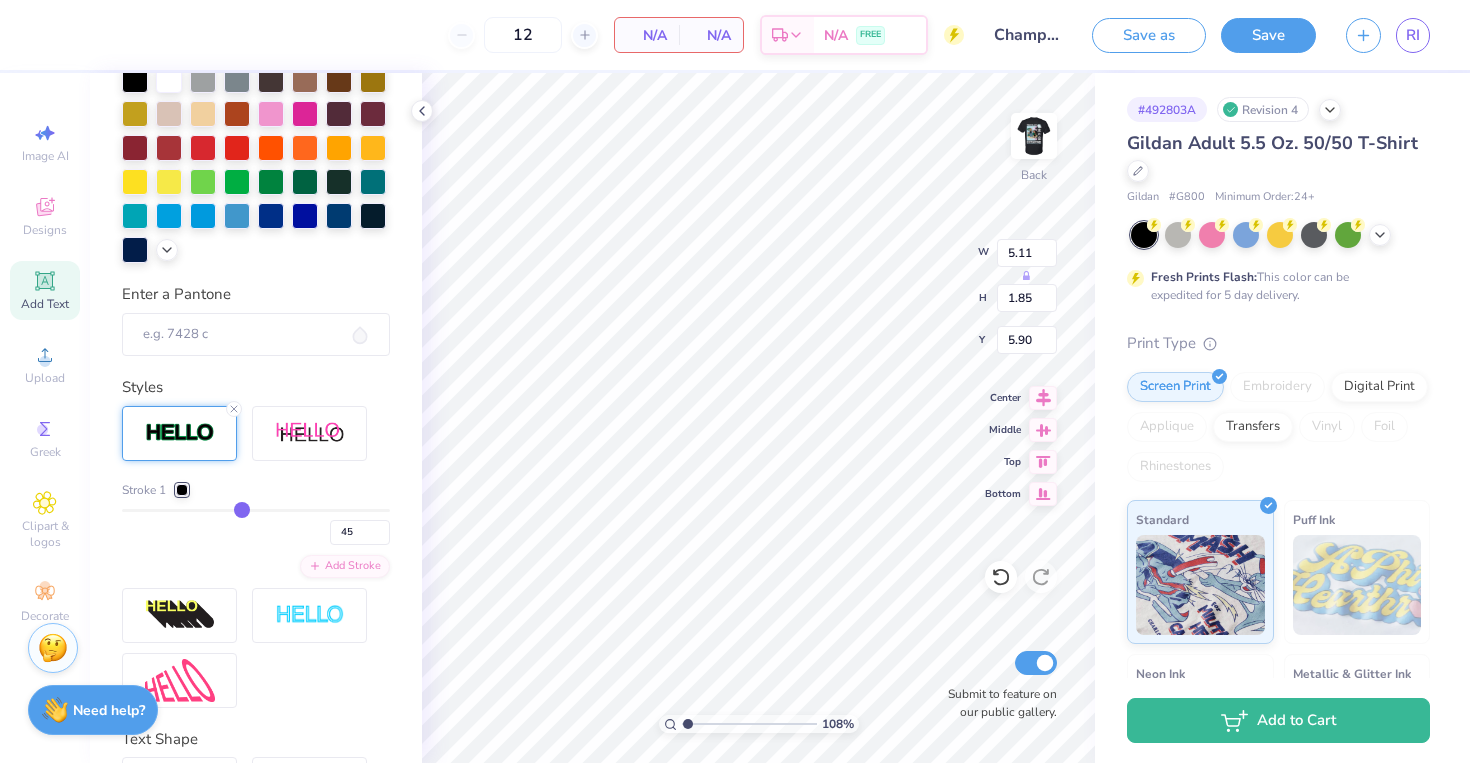 type on "46" 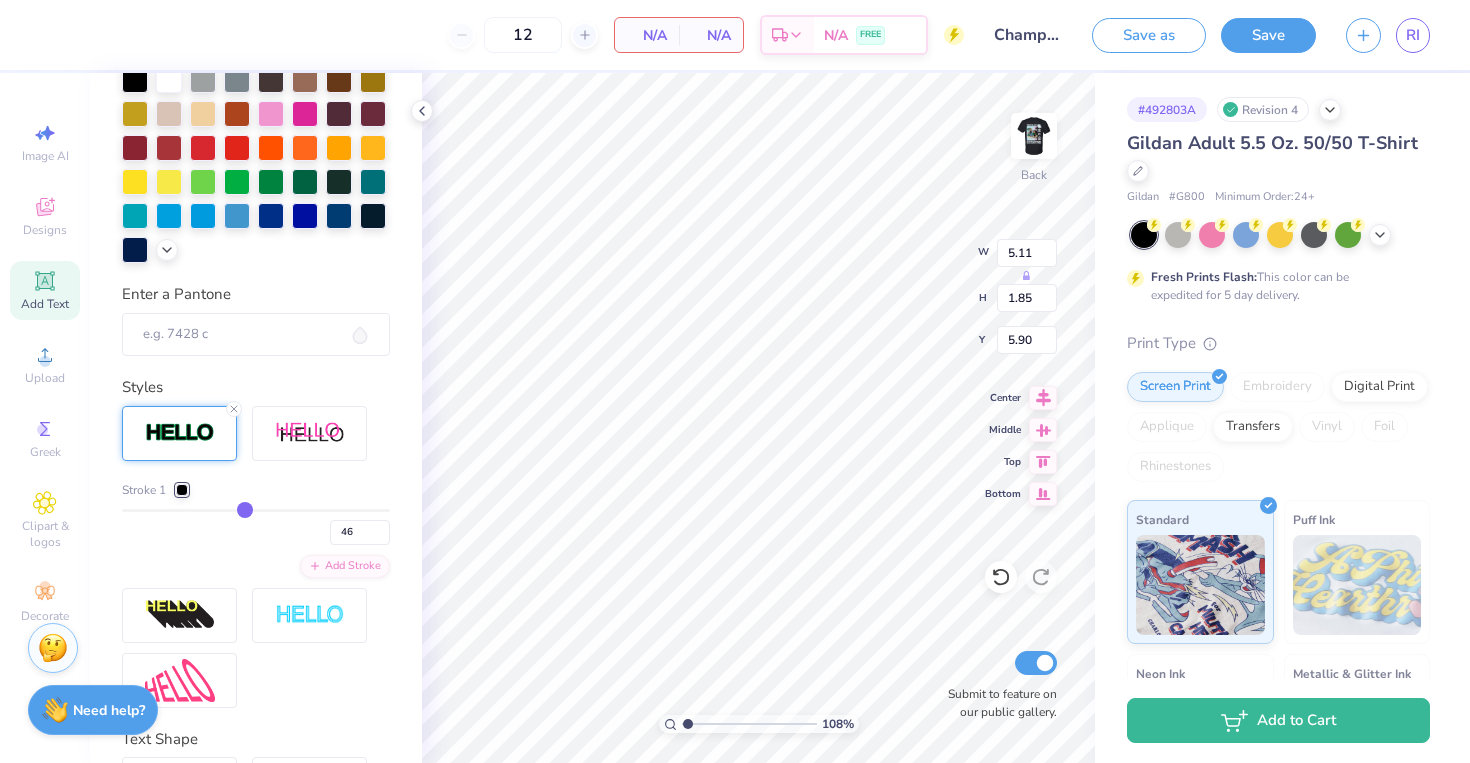 type on "47" 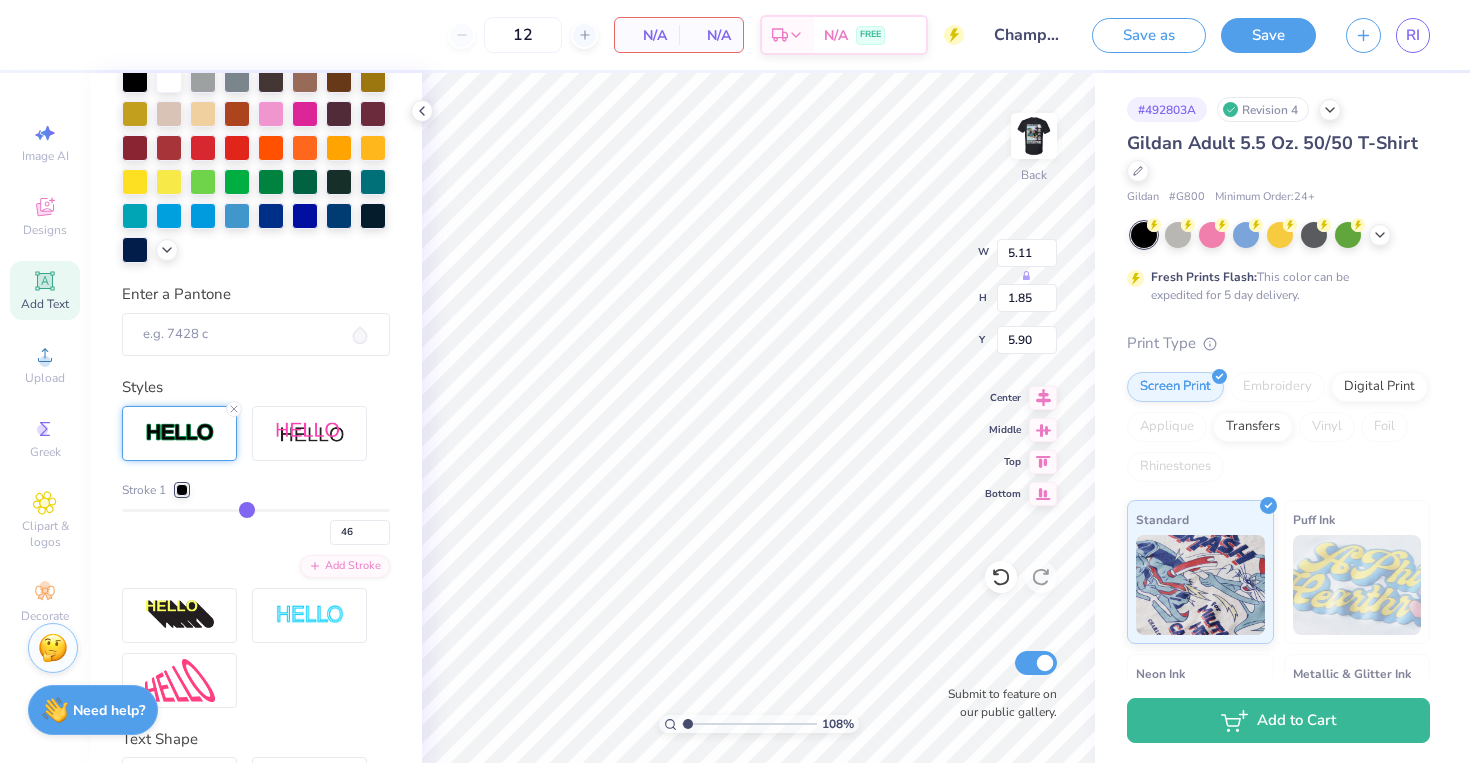 type on "47" 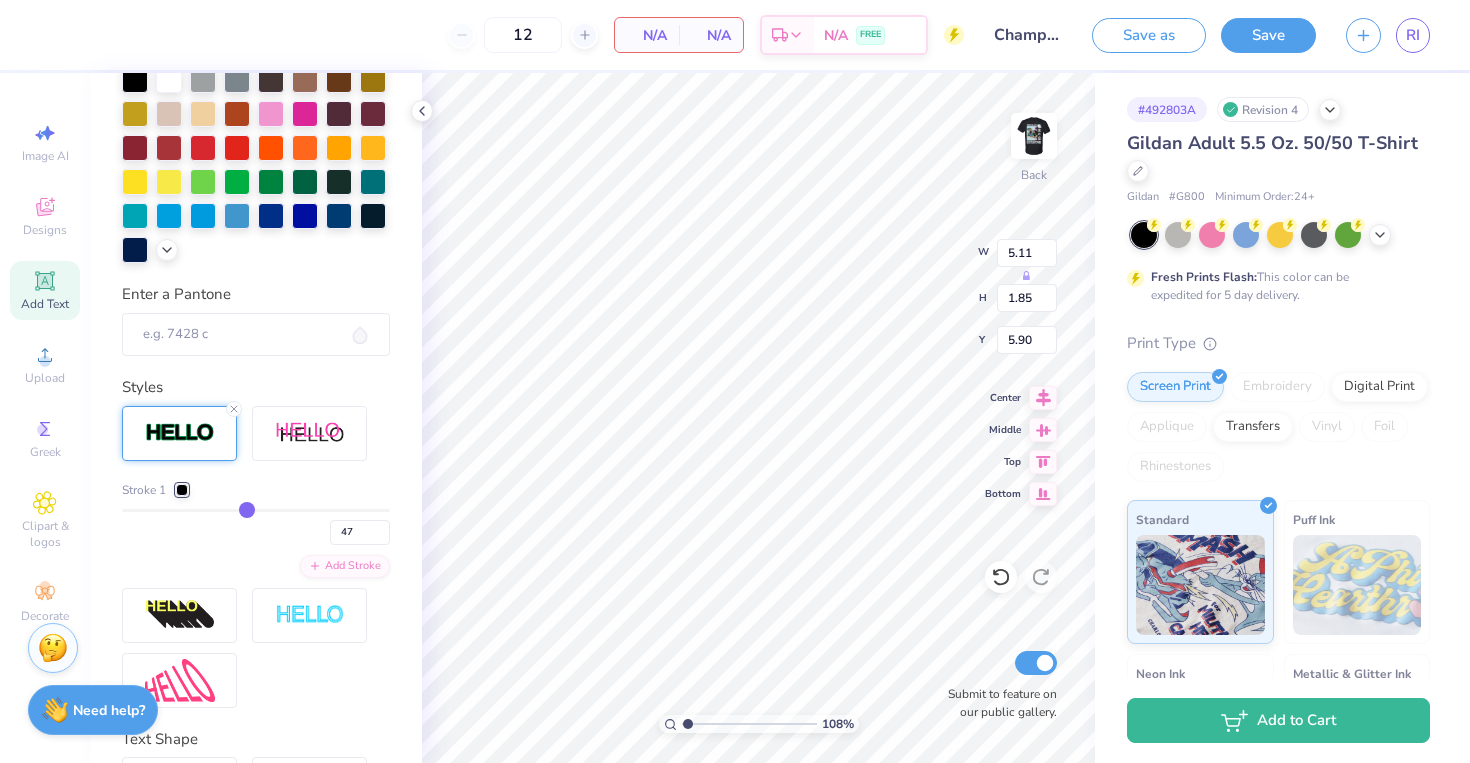 type on "49" 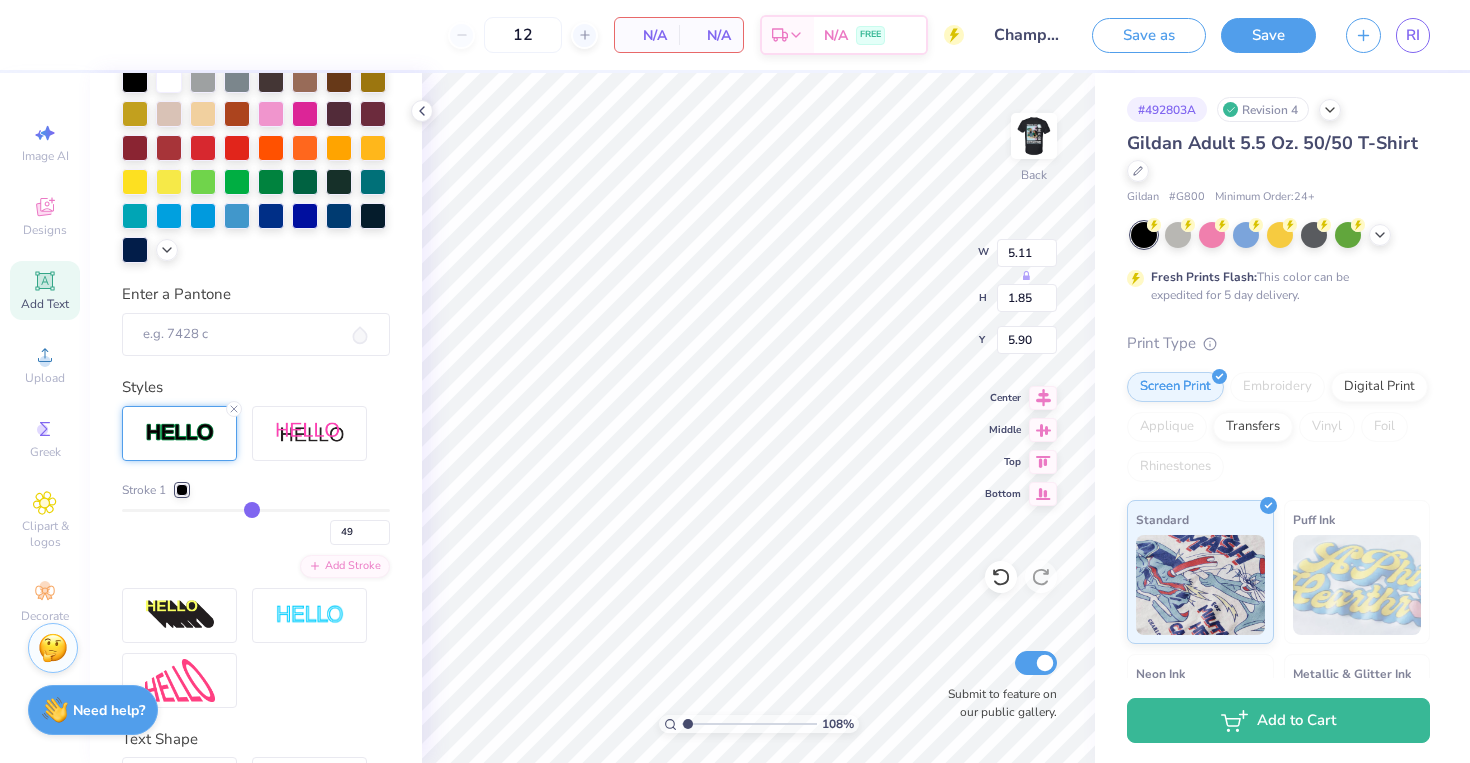 type on "50" 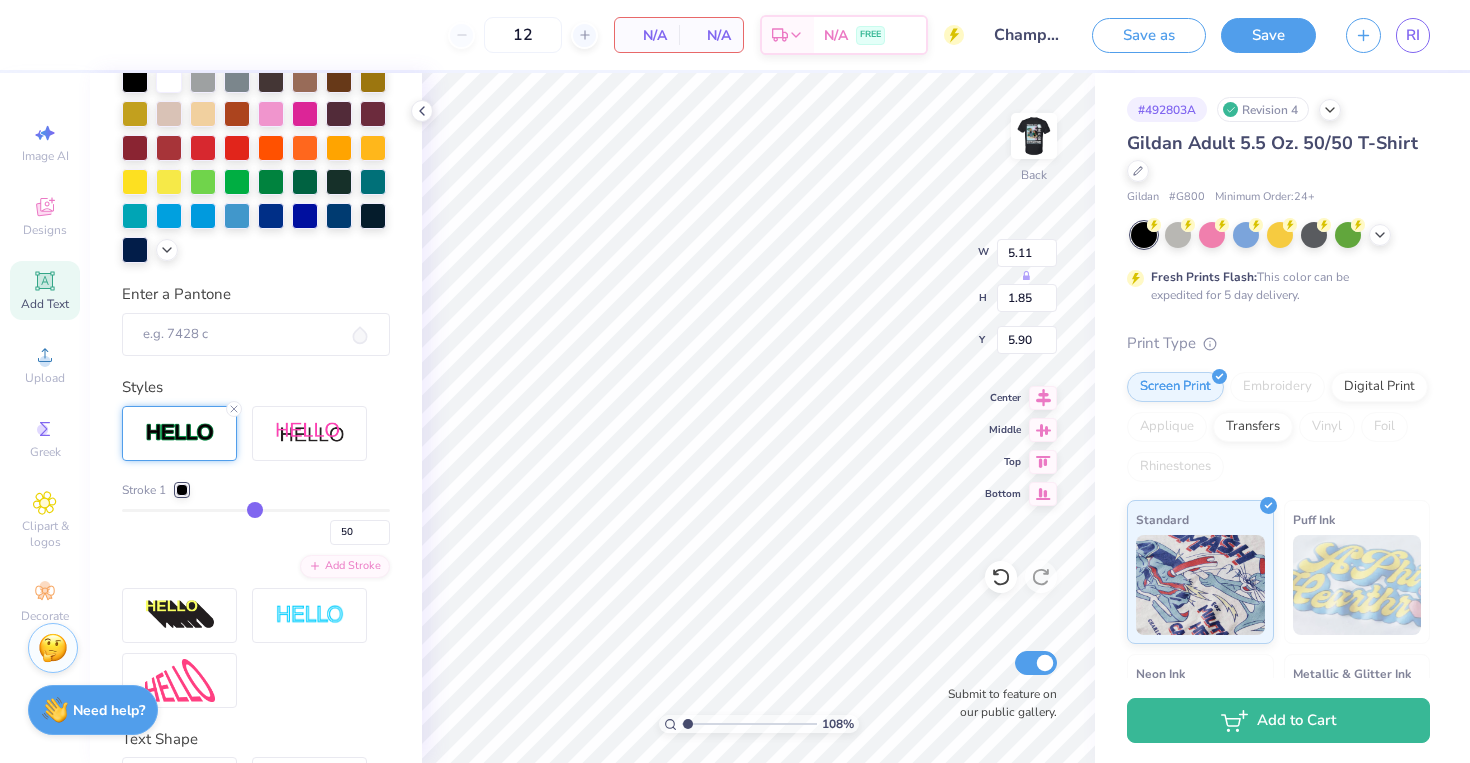 type on "51" 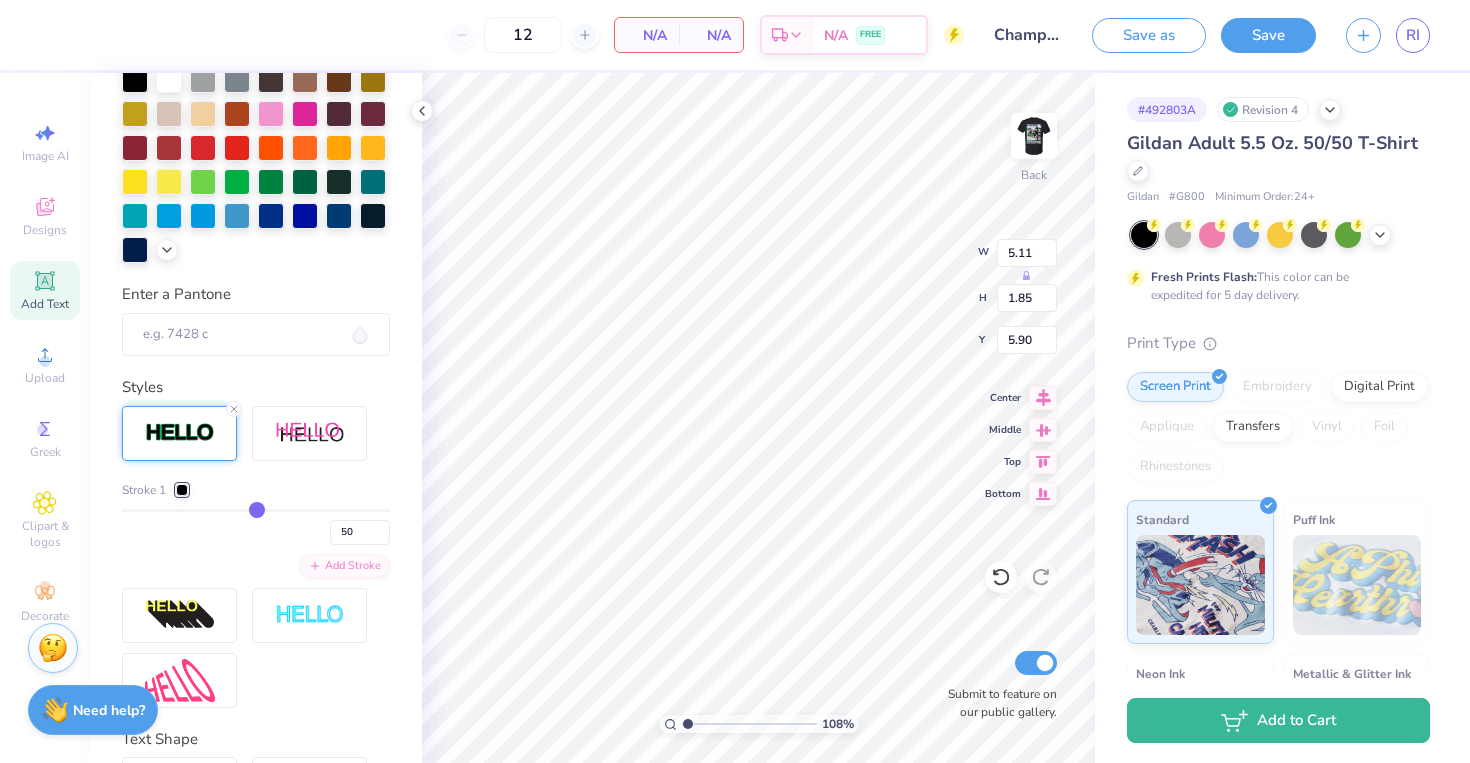 type on "51" 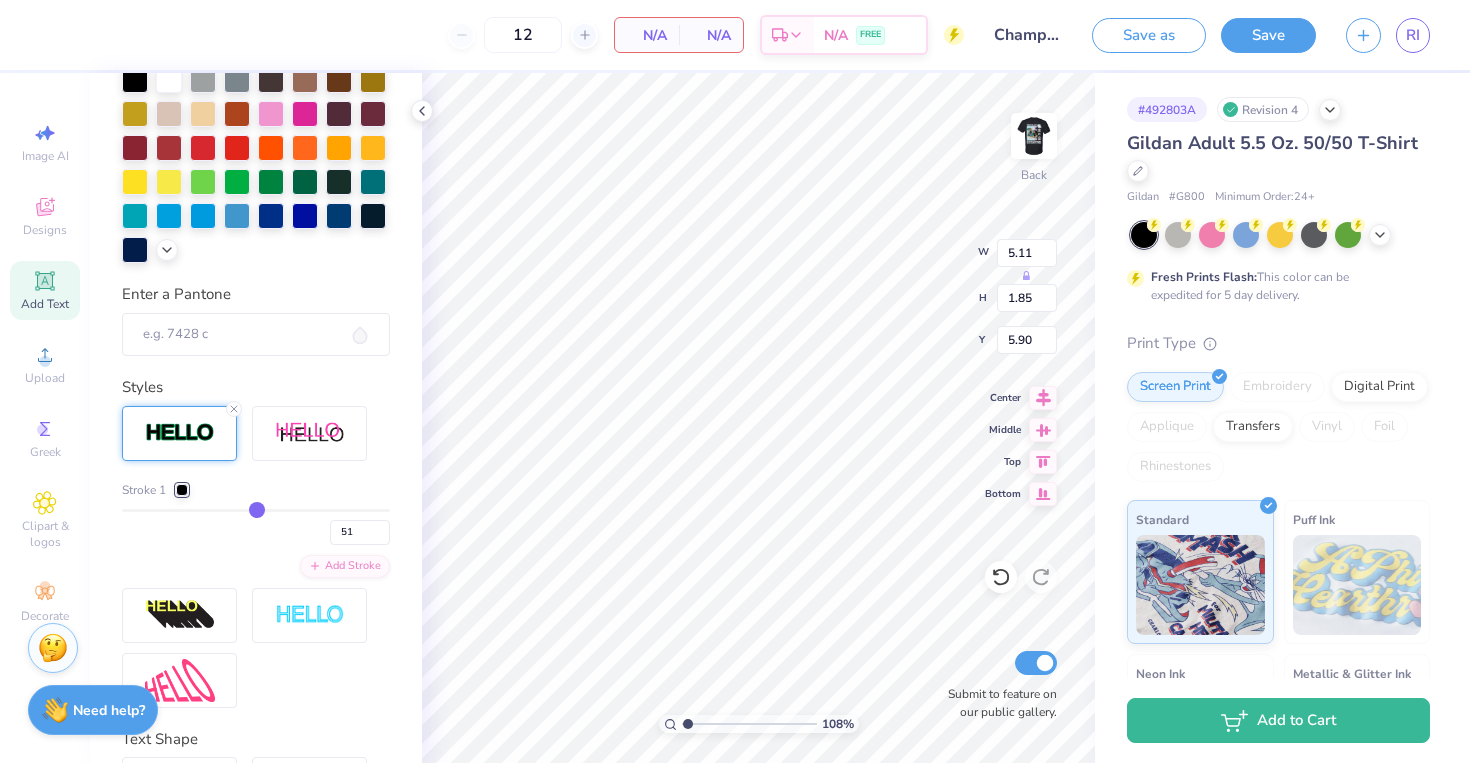 type on "52" 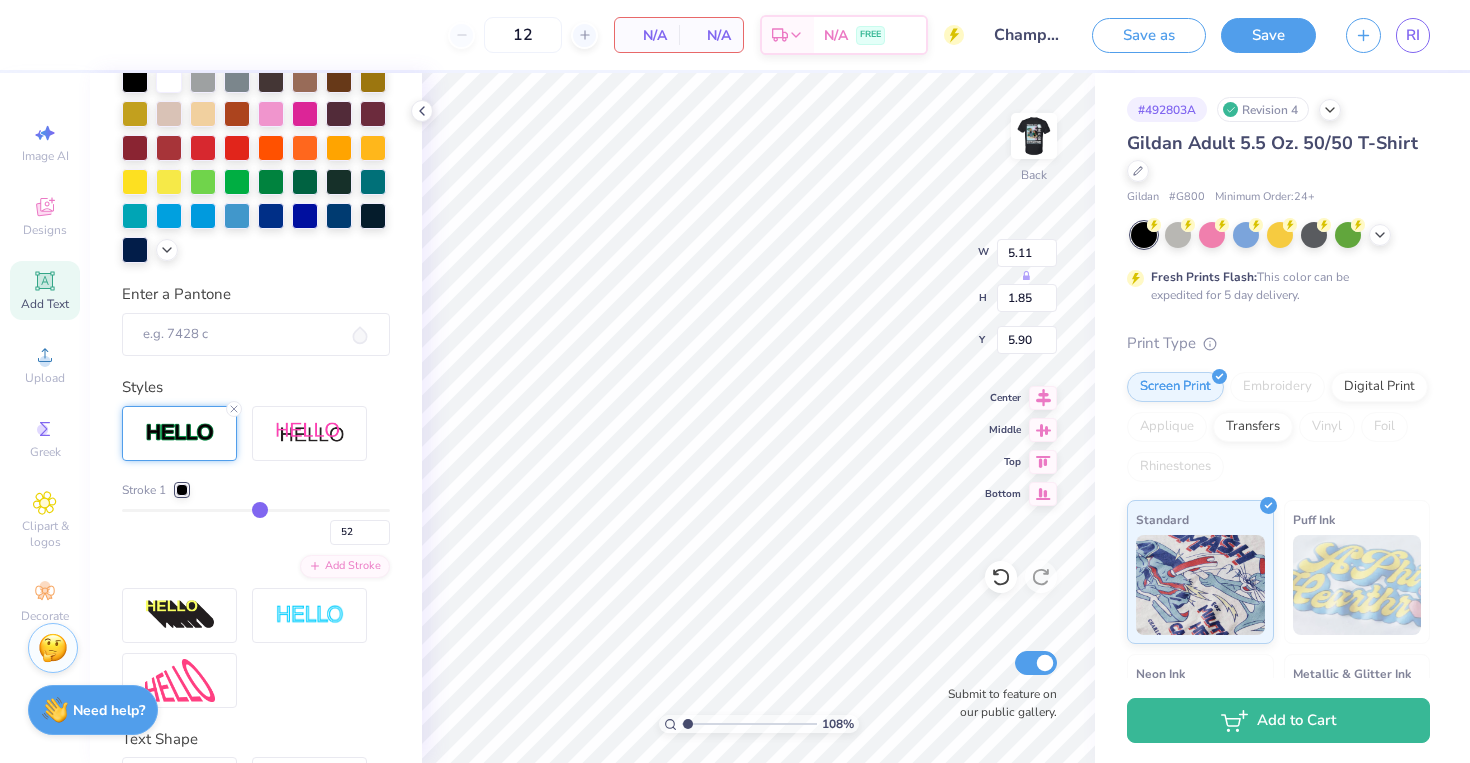 type on "53" 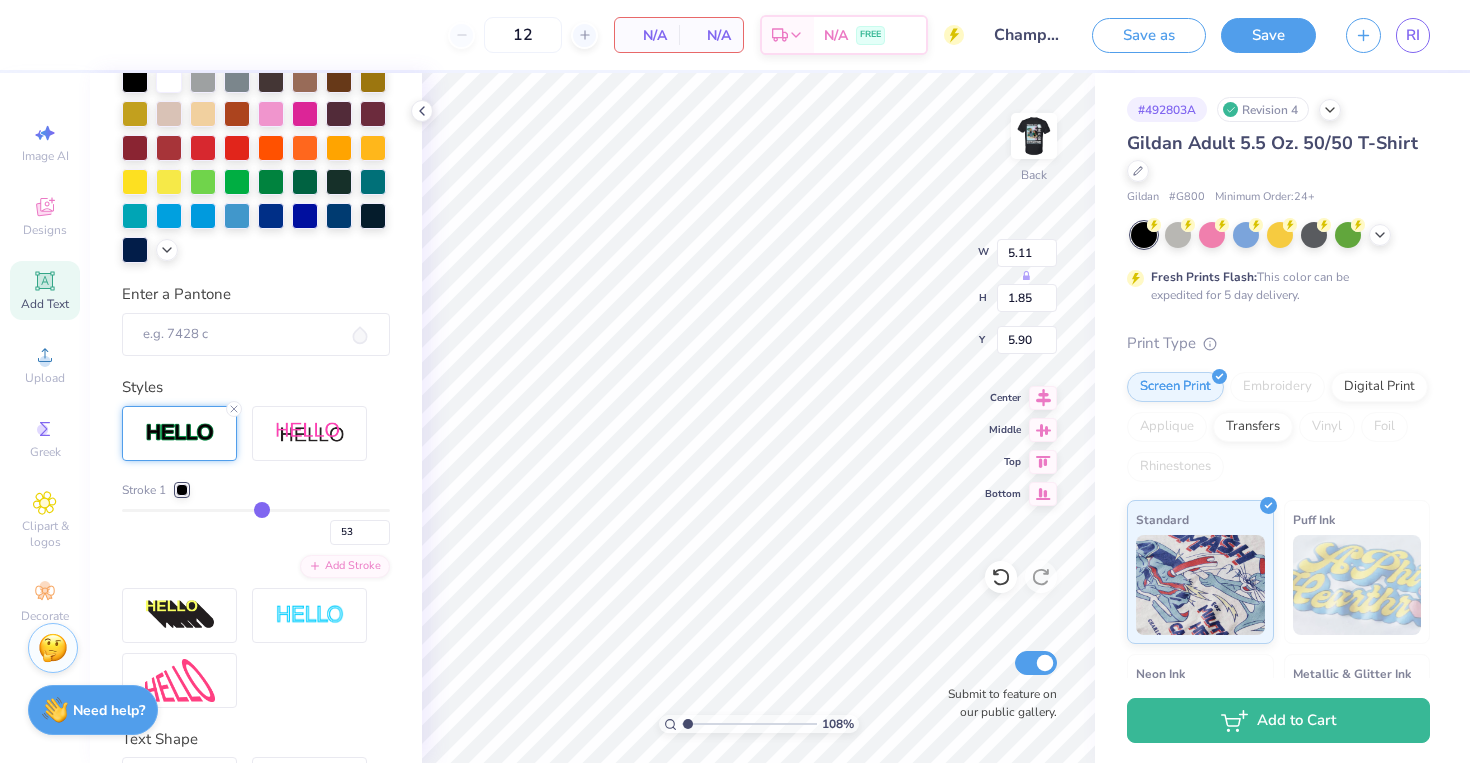 type on "55" 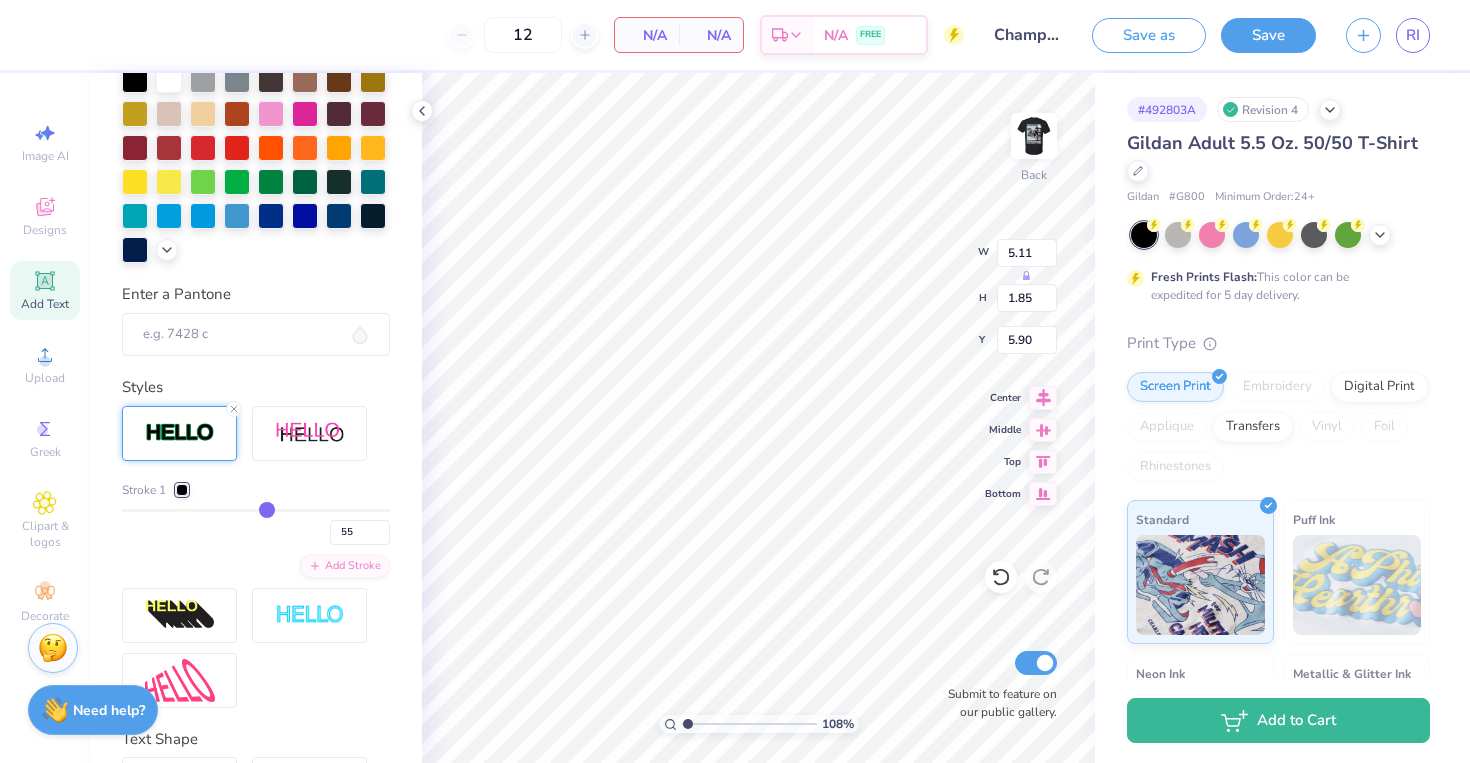 type on "56" 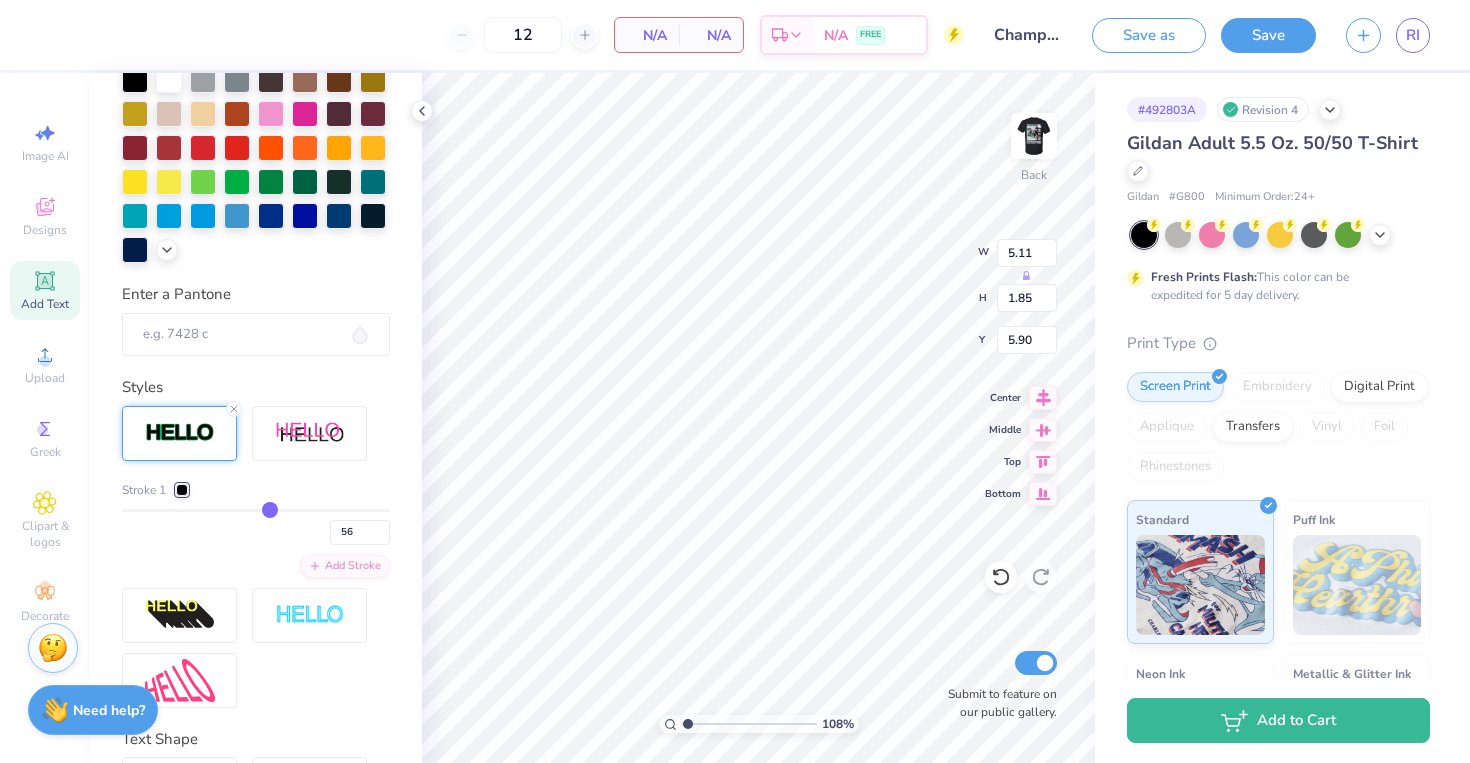 type on "57" 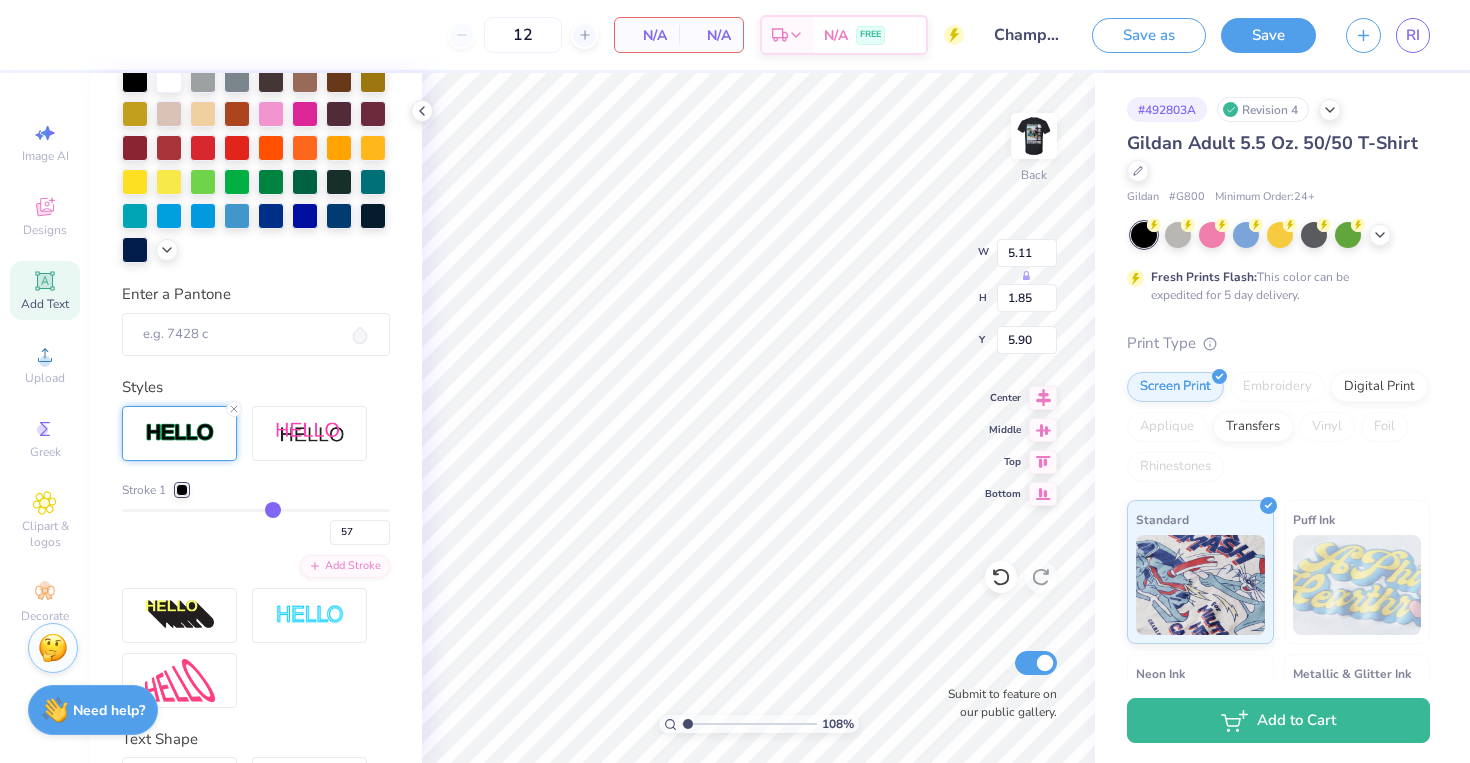 type on "59" 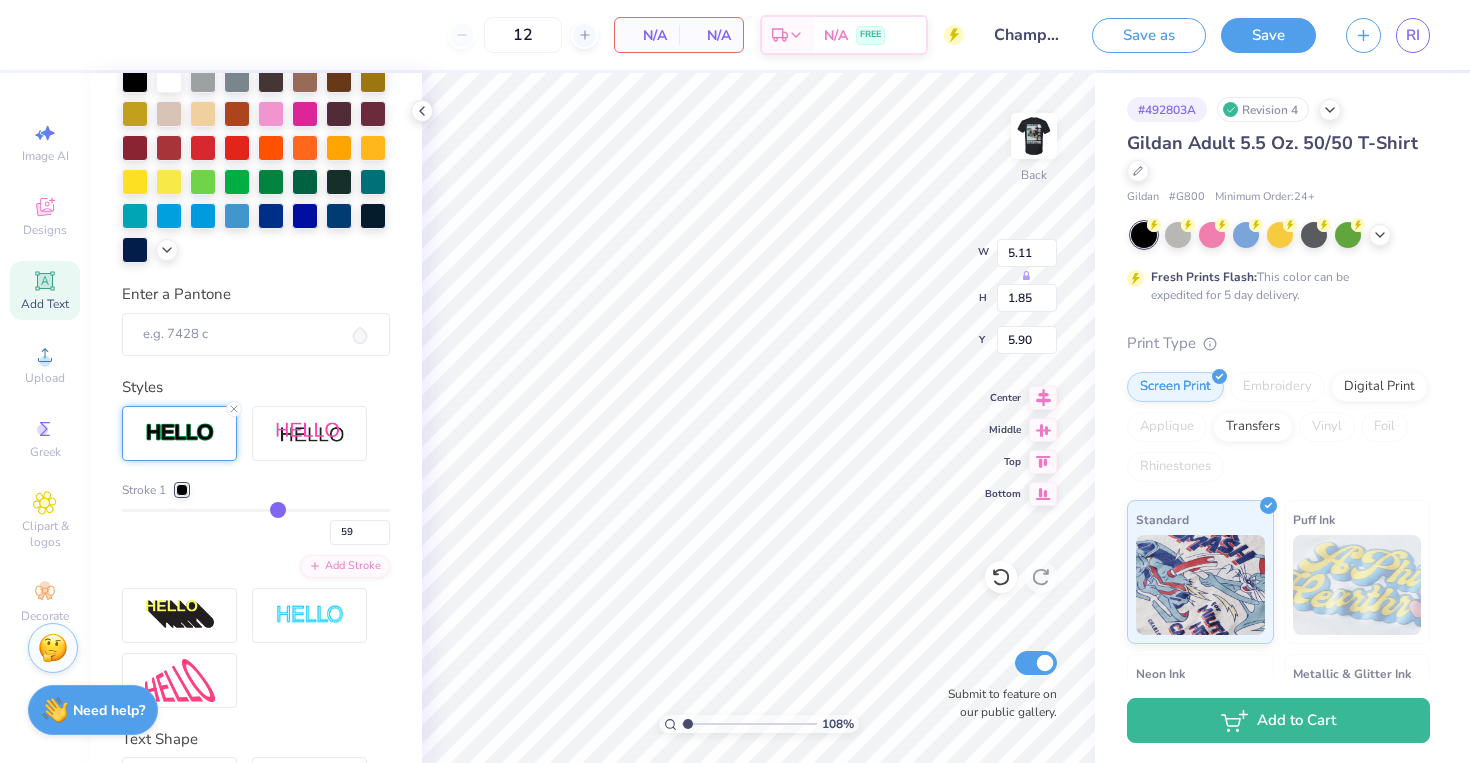 type on "60" 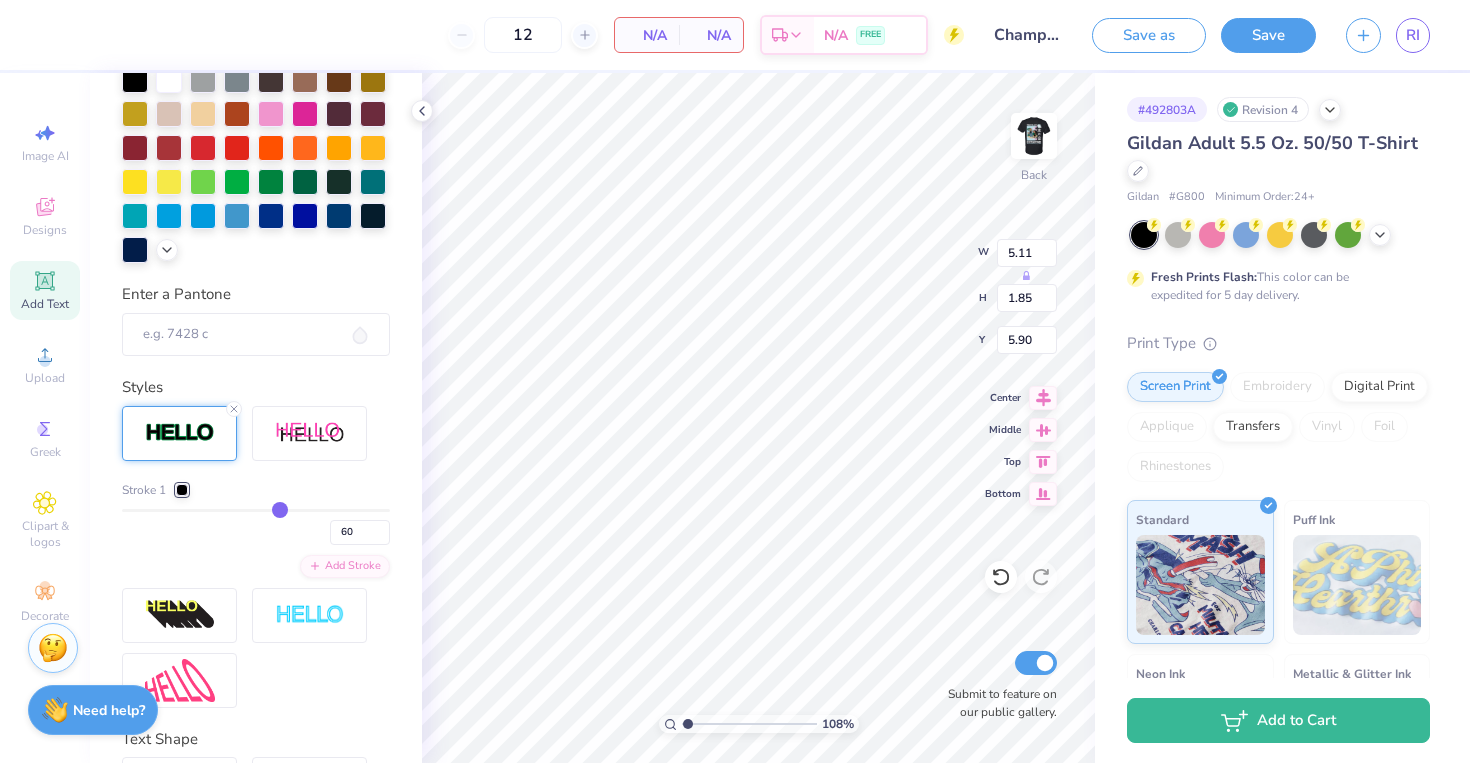 type 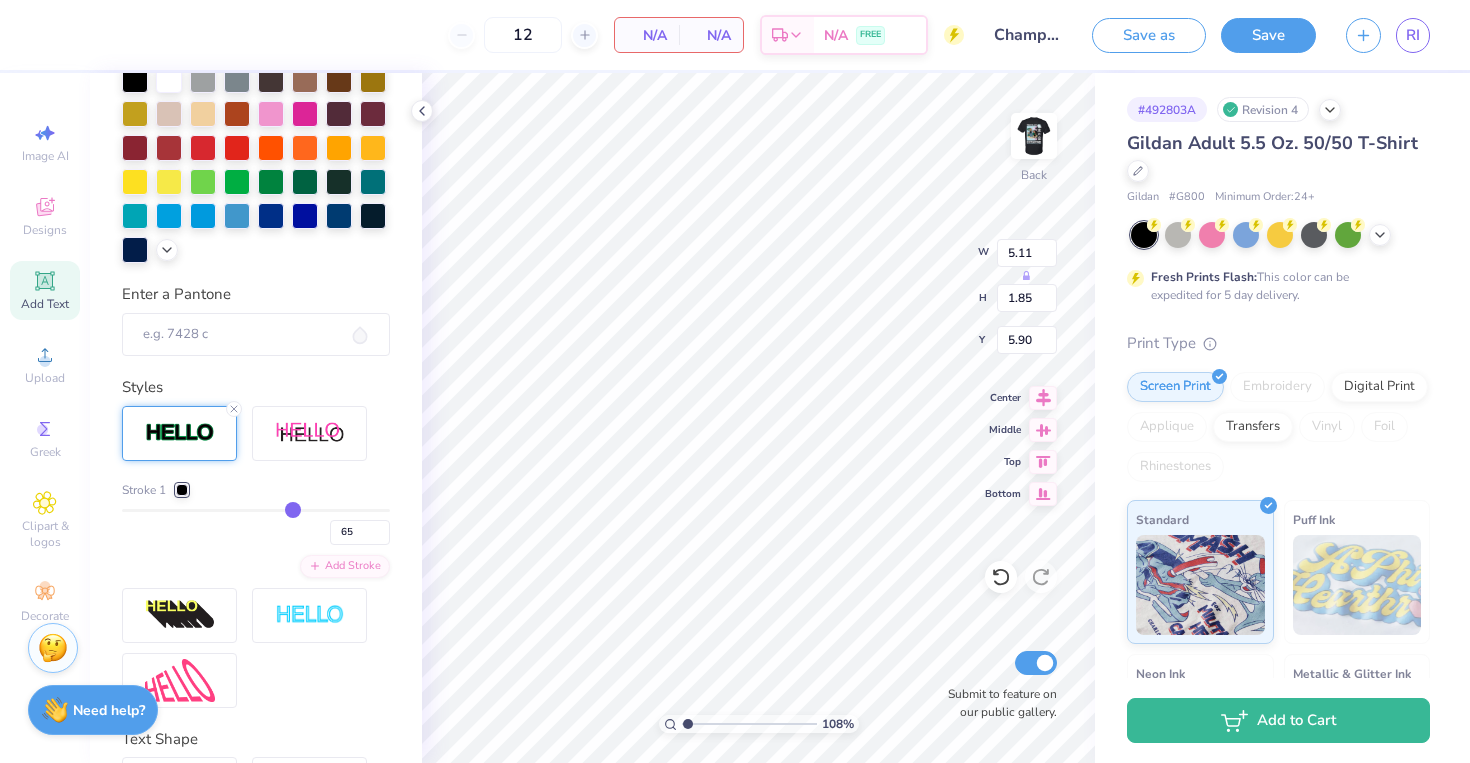 drag, startPoint x: 133, startPoint y: 508, endPoint x: 291, endPoint y: 522, distance: 158.61903 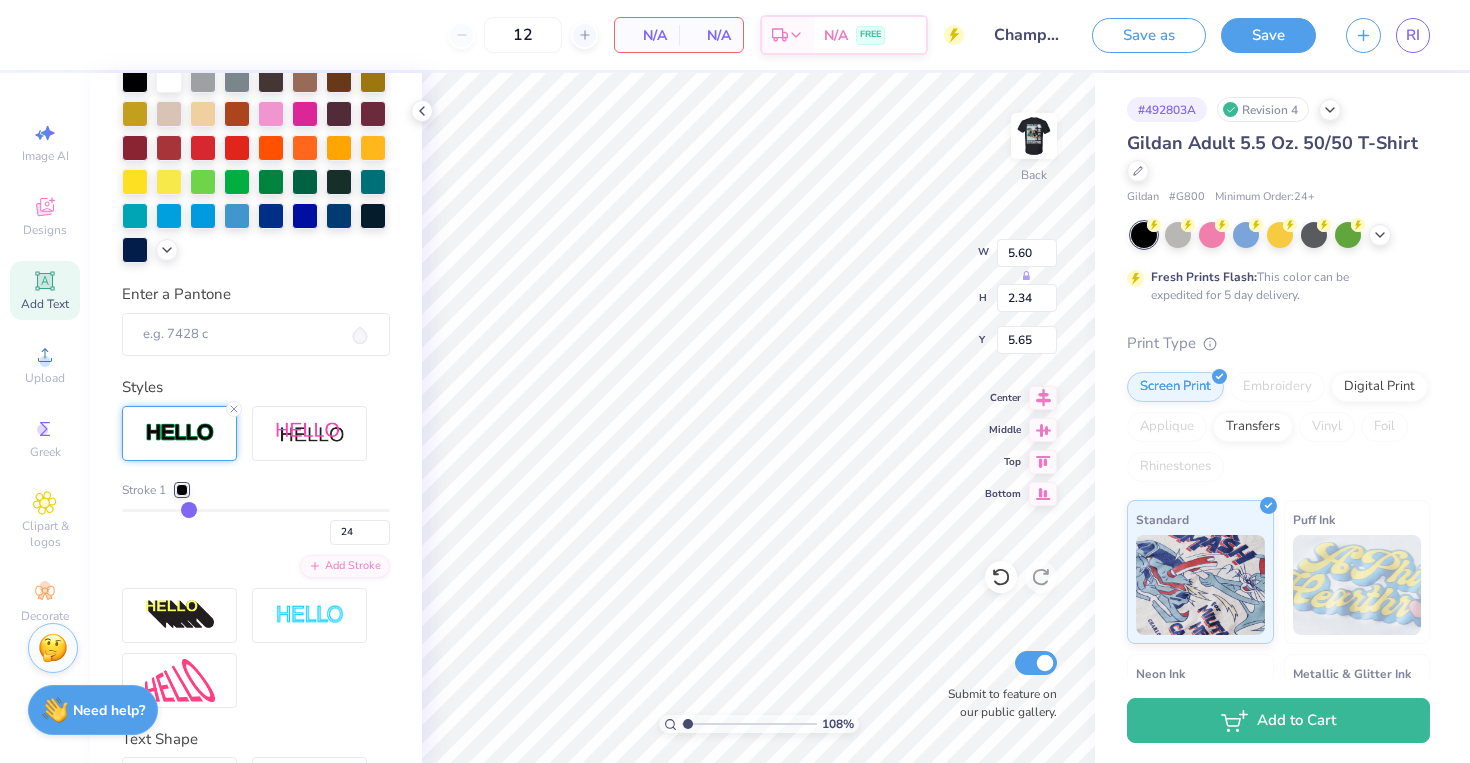 drag, startPoint x: 297, startPoint y: 504, endPoint x: 188, endPoint y: 507, distance: 109.041275 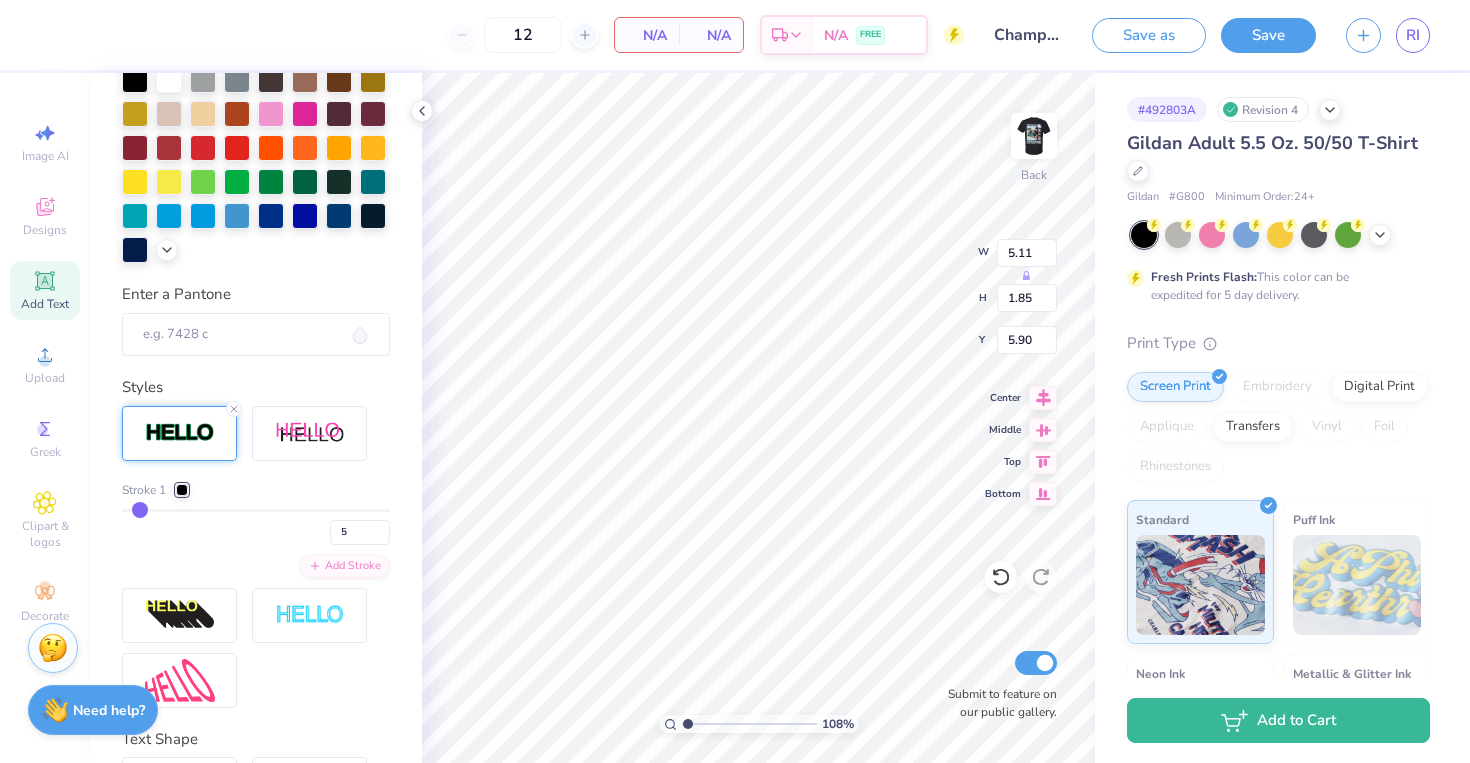 drag, startPoint x: 124, startPoint y: 507, endPoint x: 140, endPoint y: 507, distance: 16 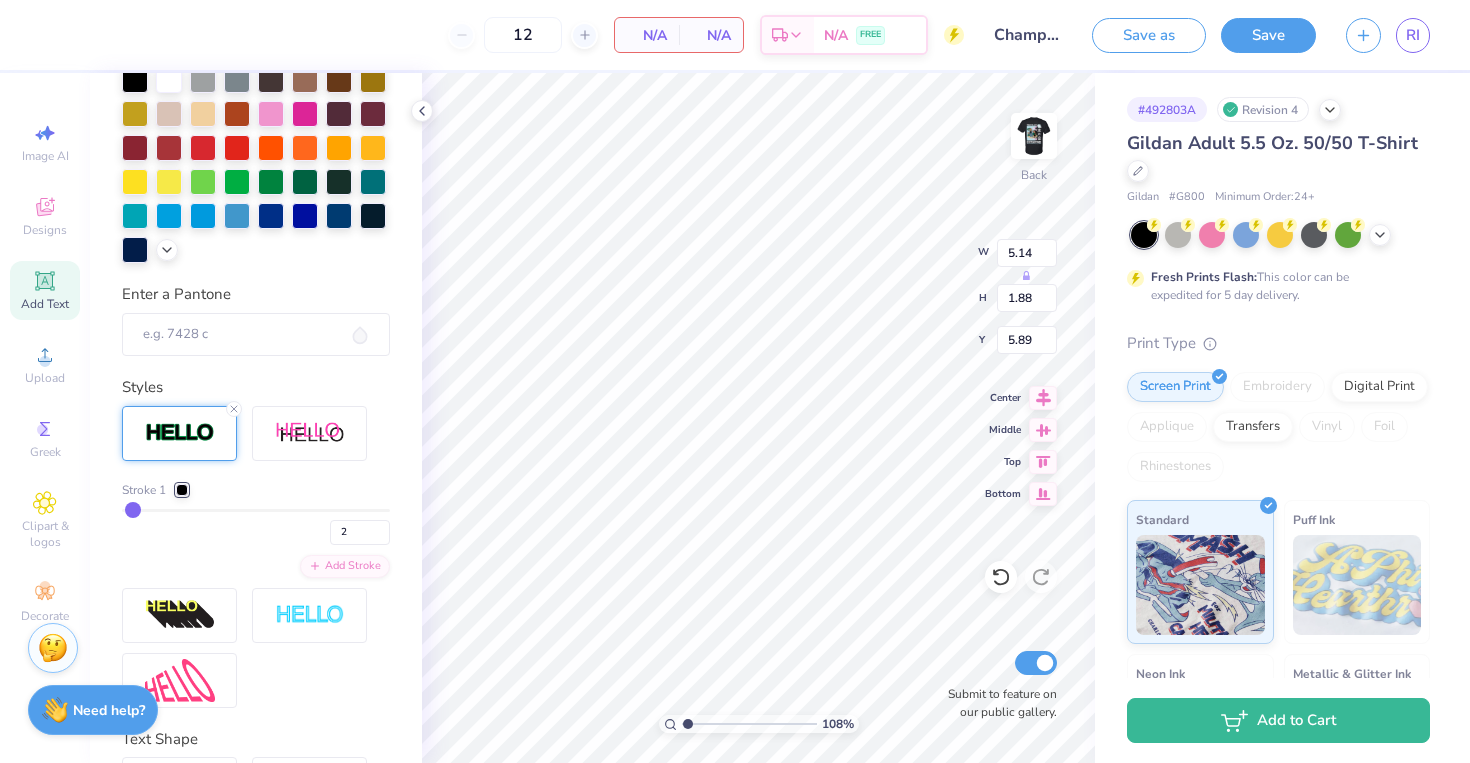 click at bounding box center [256, 510] 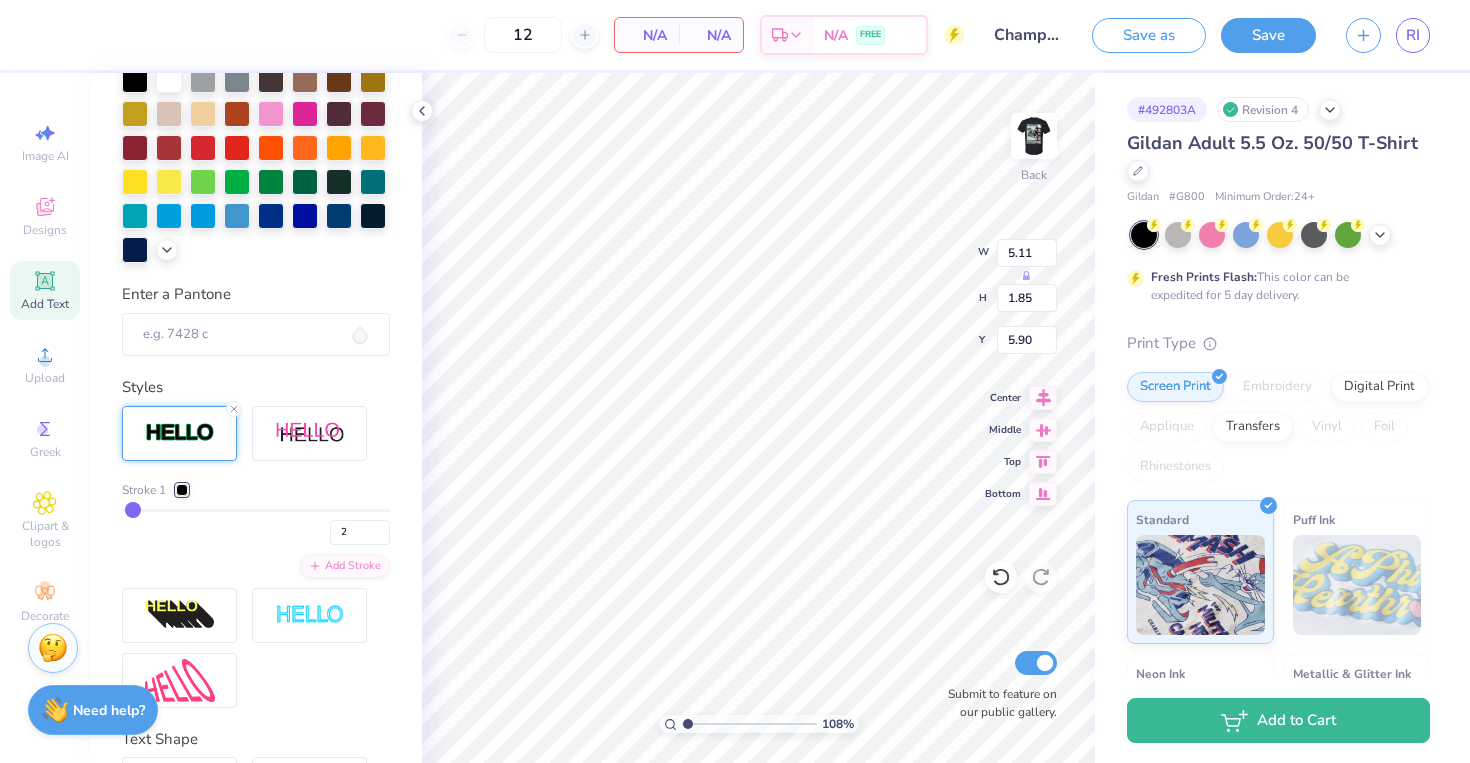 click on "Personalized Names Personalized Numbers Text Tool  Add Font Font Buka Bird Format Text colors Color Enter a Pantone Styles Stroke 1 2  Add Stroke Text Shape" at bounding box center (256, 418) 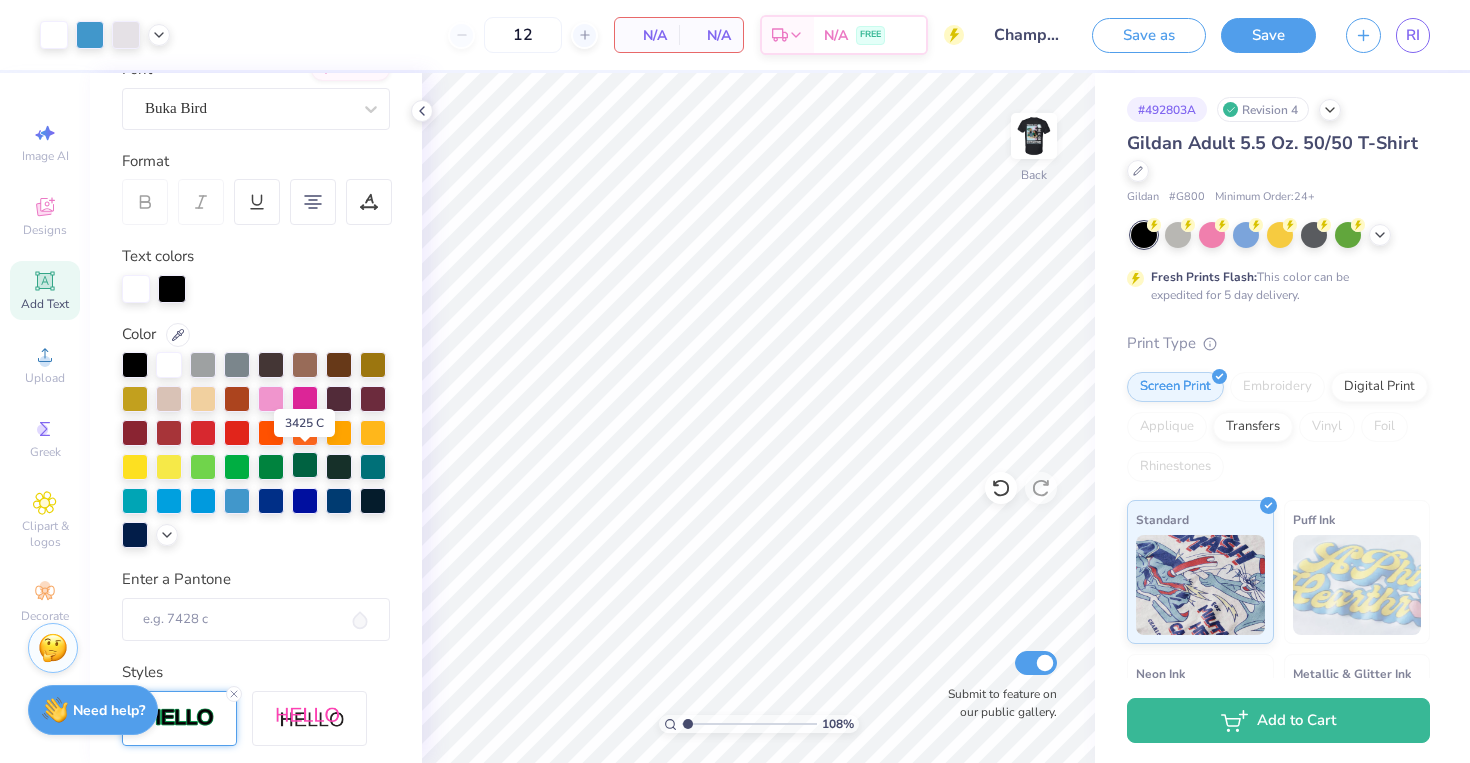 scroll, scrollTop: 175, scrollLeft: 0, axis: vertical 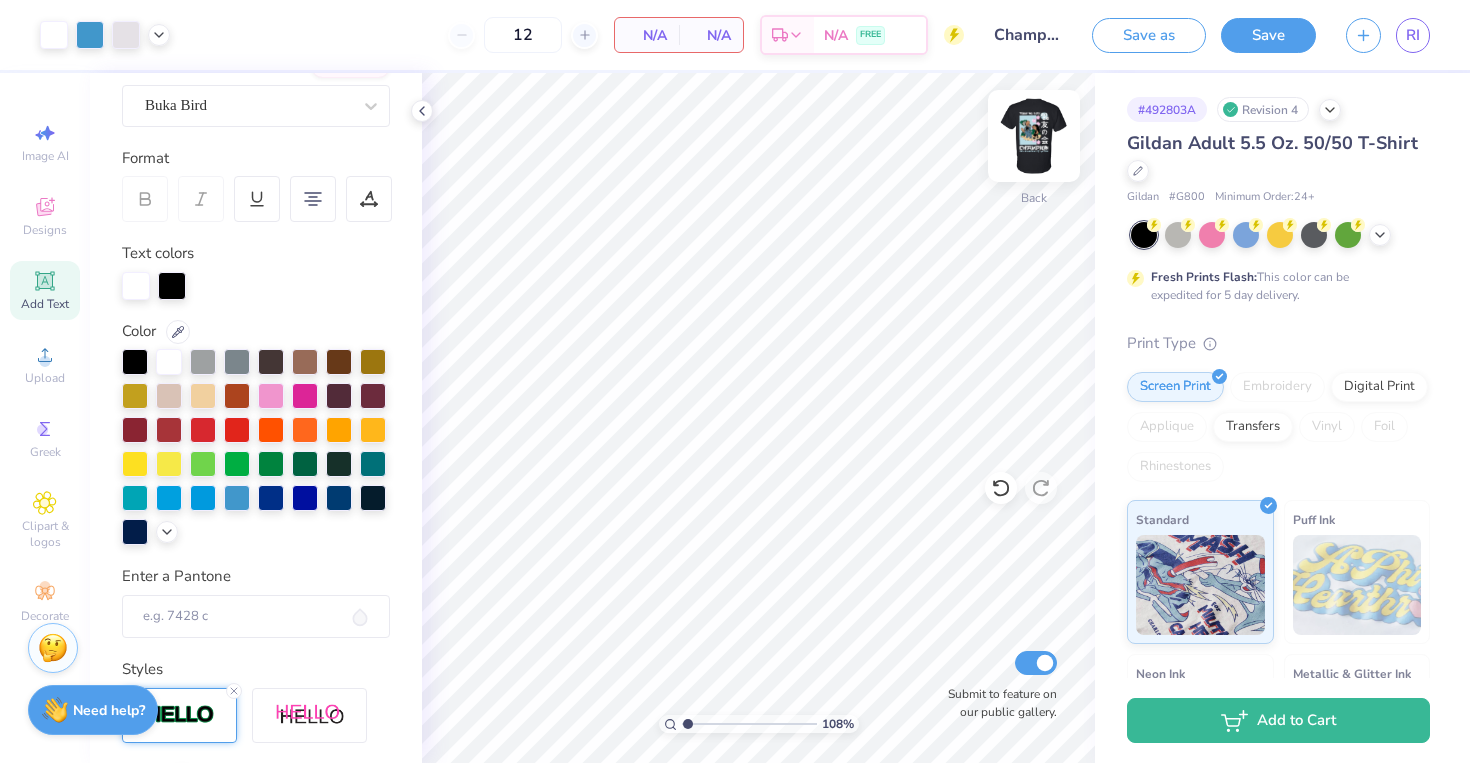 click at bounding box center (1034, 136) 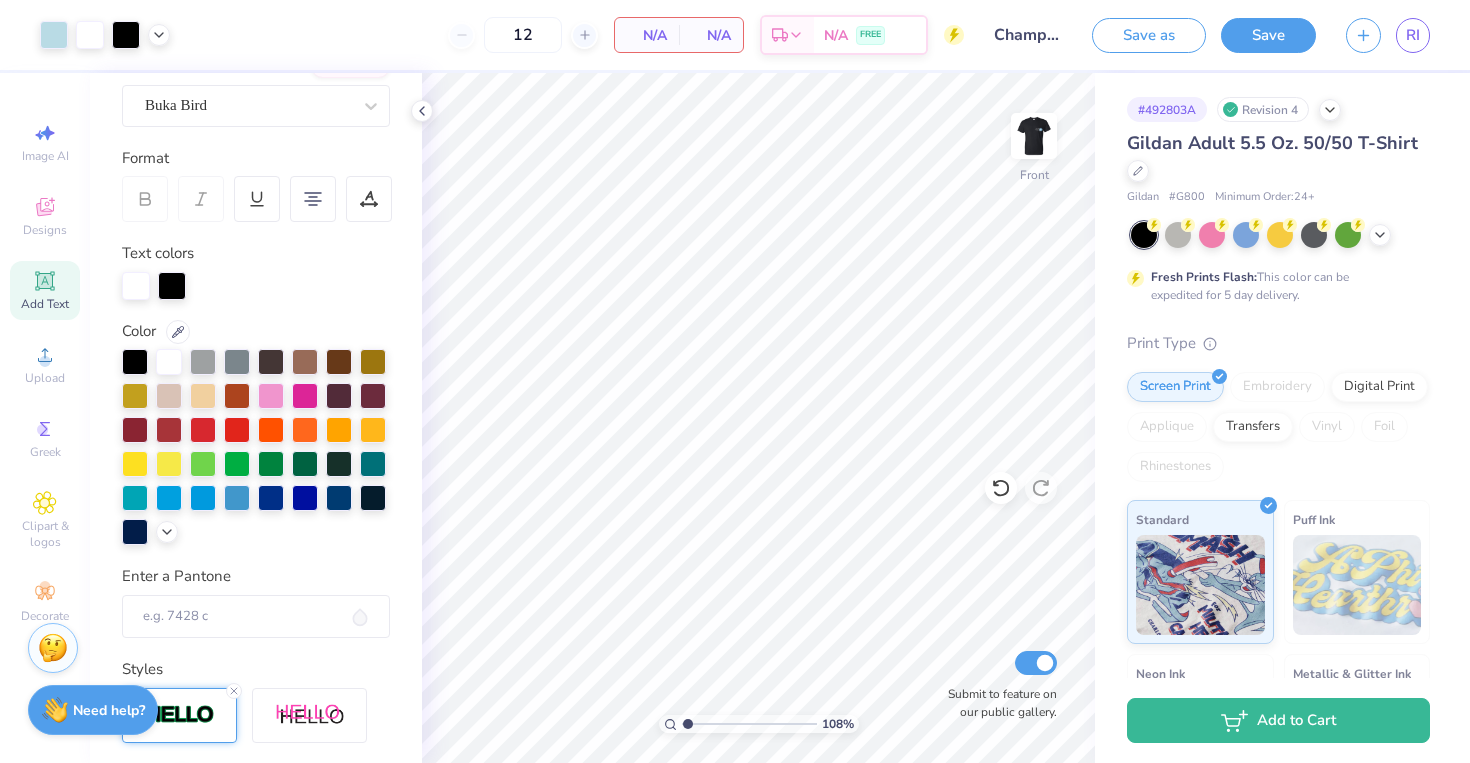 click at bounding box center [1034, 136] 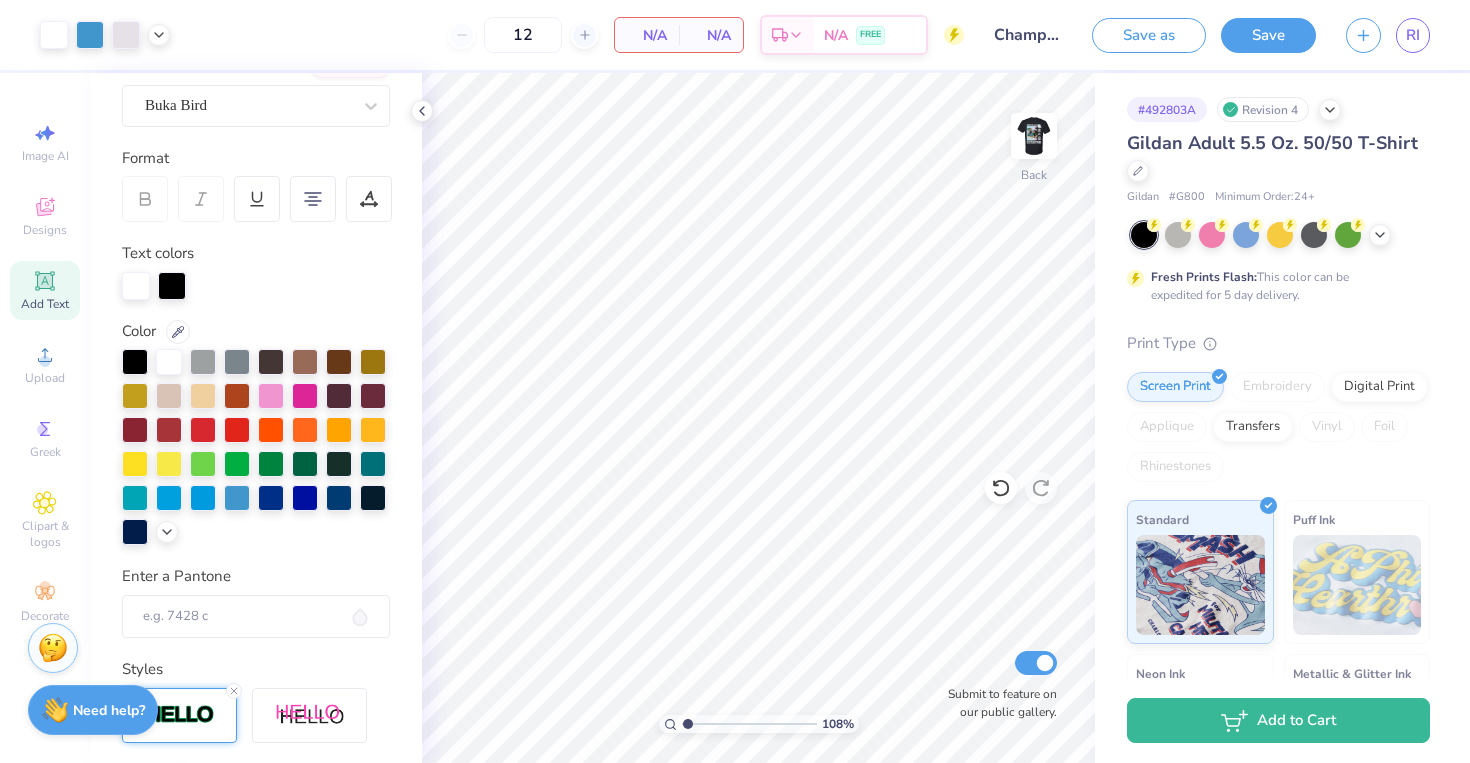 click at bounding box center (1034, 136) 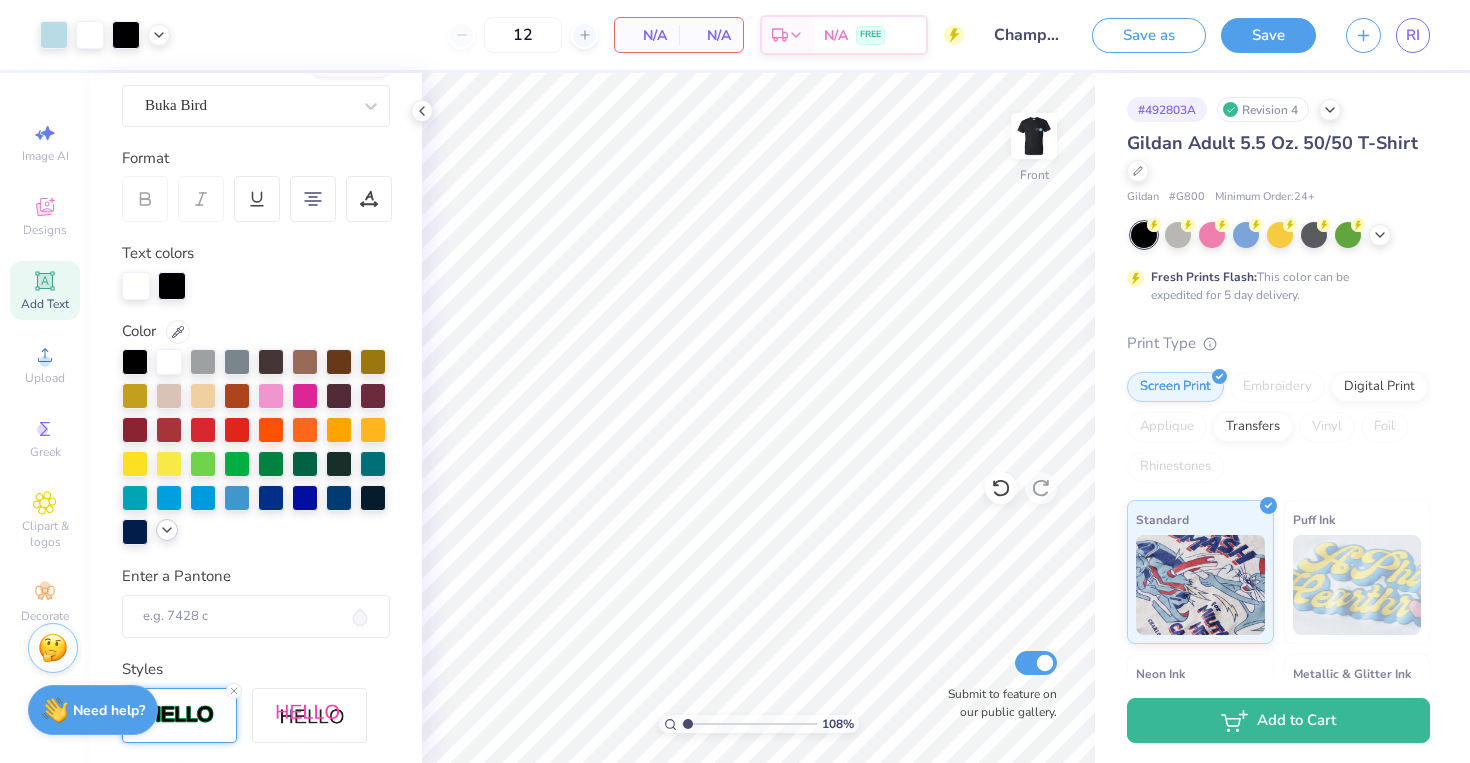 click at bounding box center [167, 530] 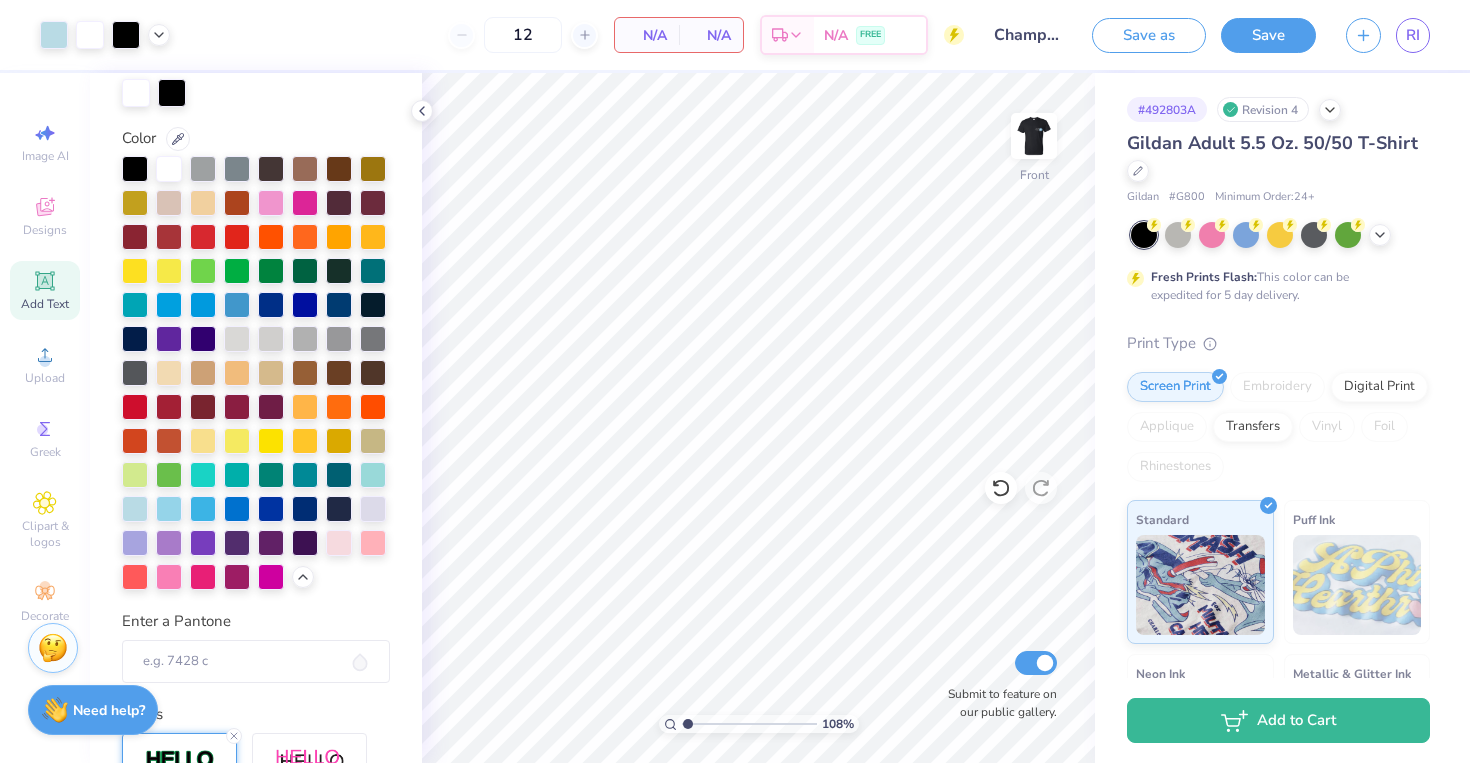 scroll, scrollTop: 371, scrollLeft: 0, axis: vertical 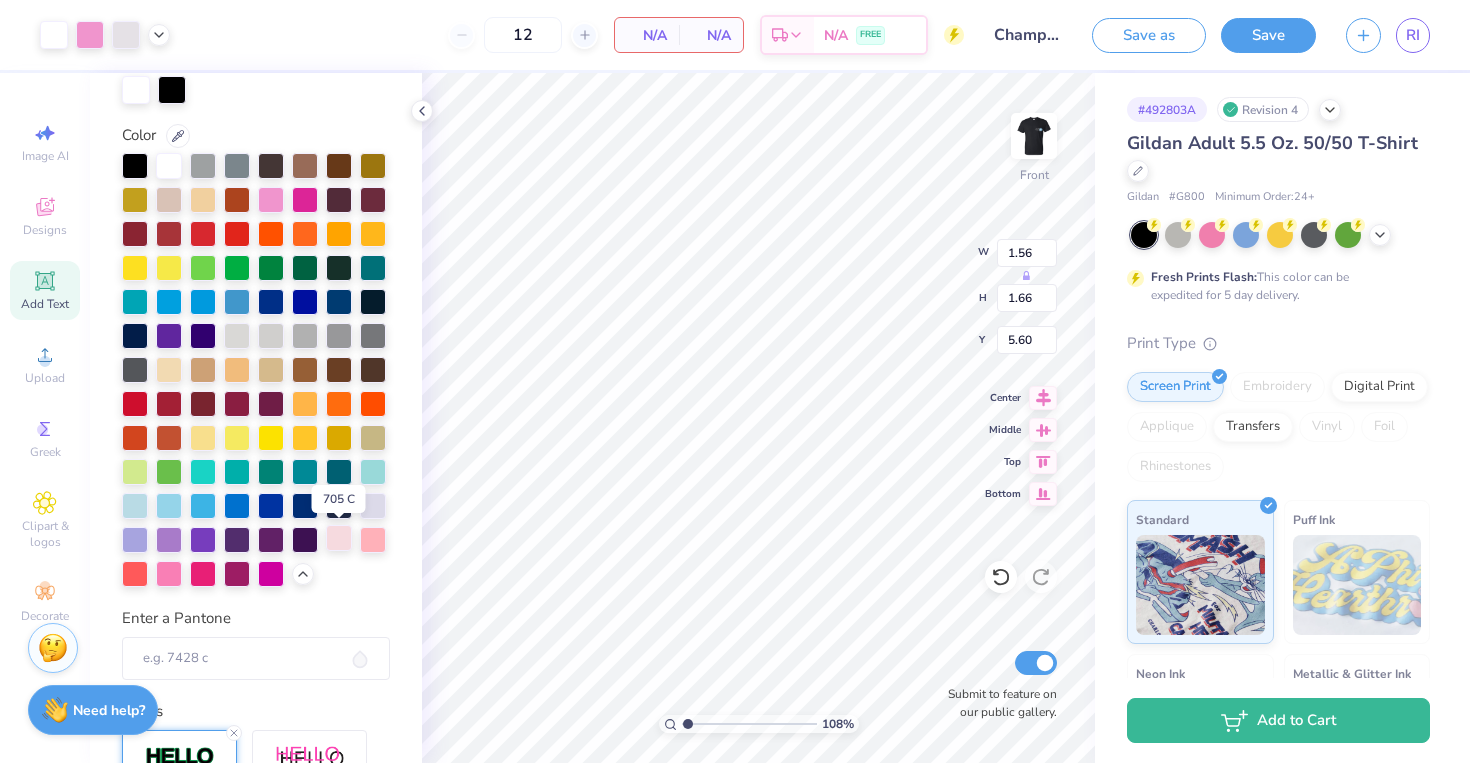 click at bounding box center [339, 538] 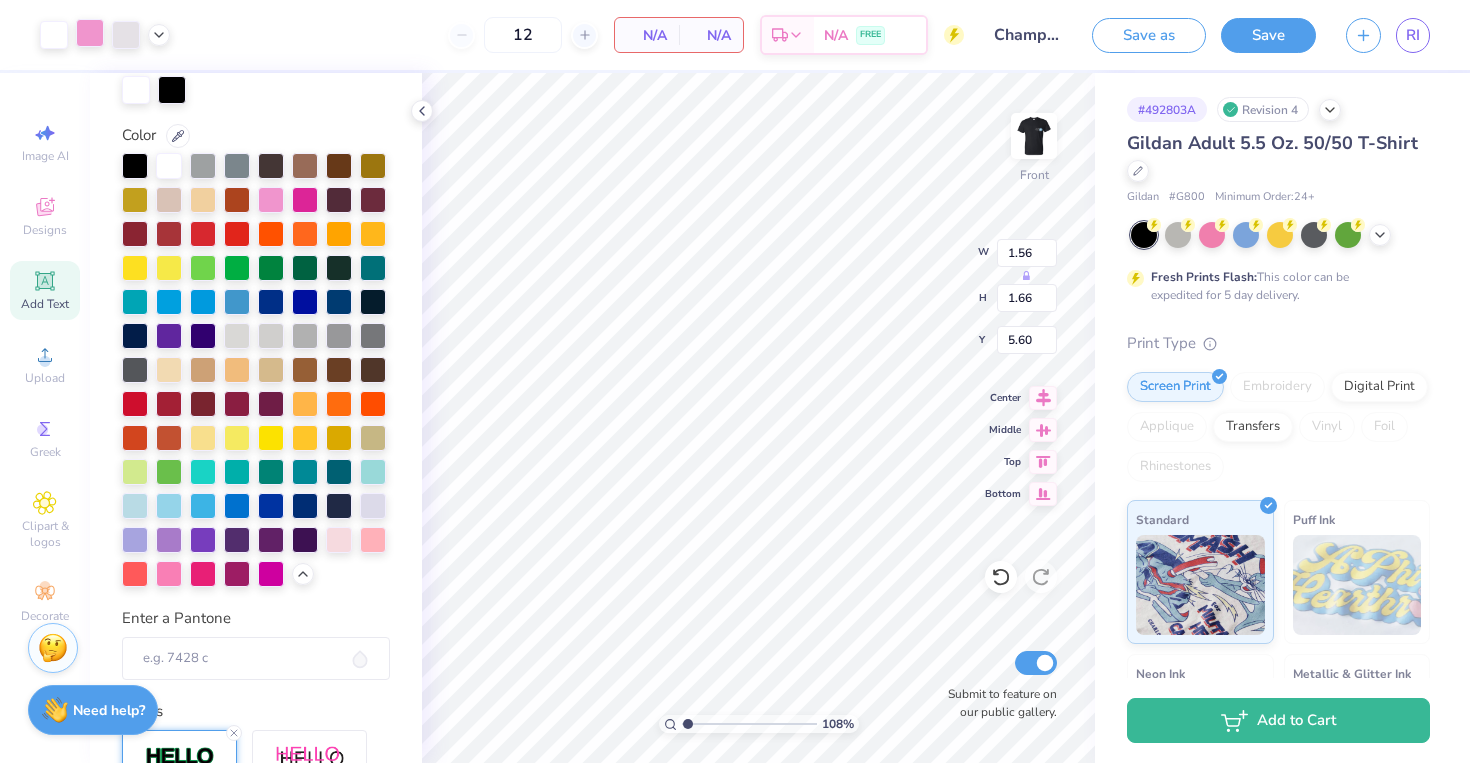 click at bounding box center (90, 33) 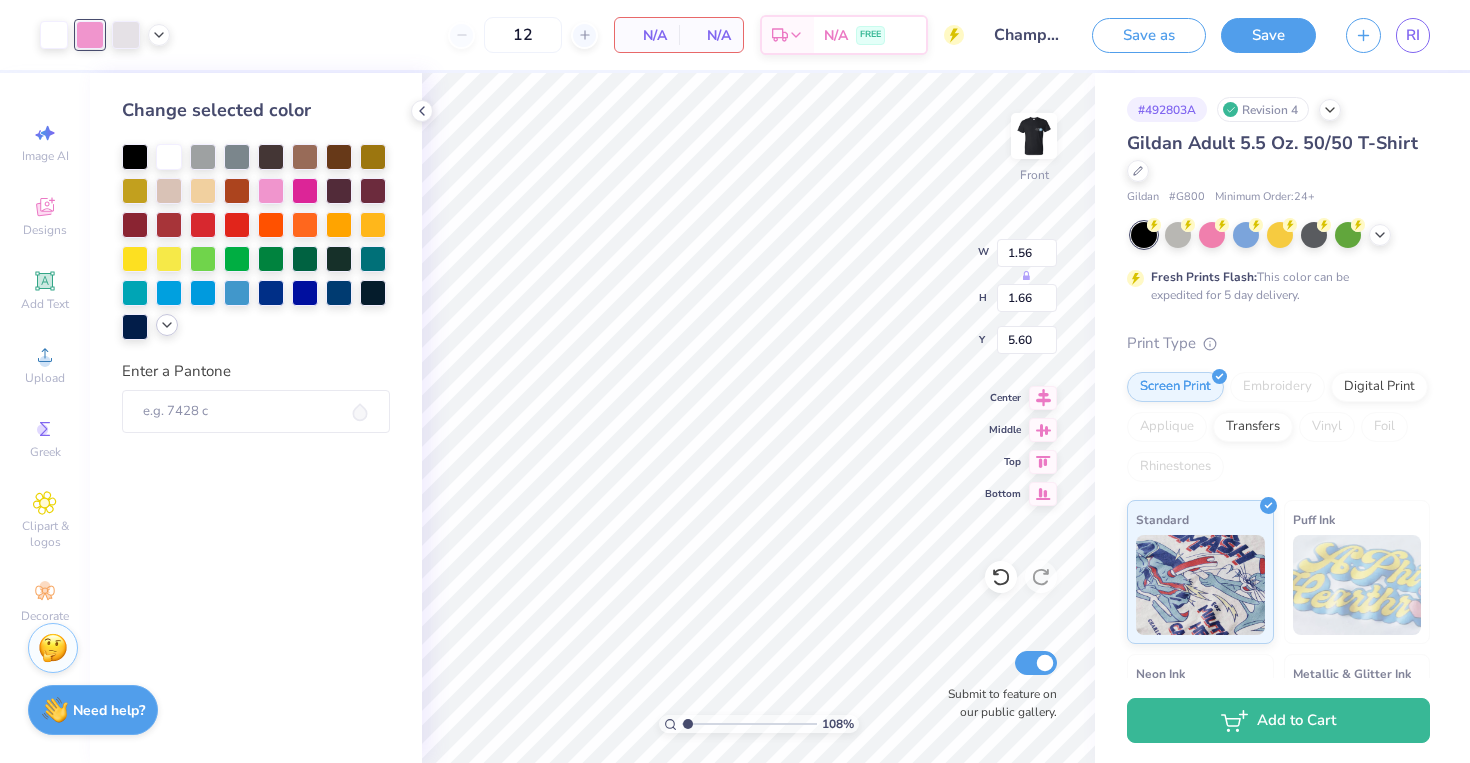 click at bounding box center [167, 325] 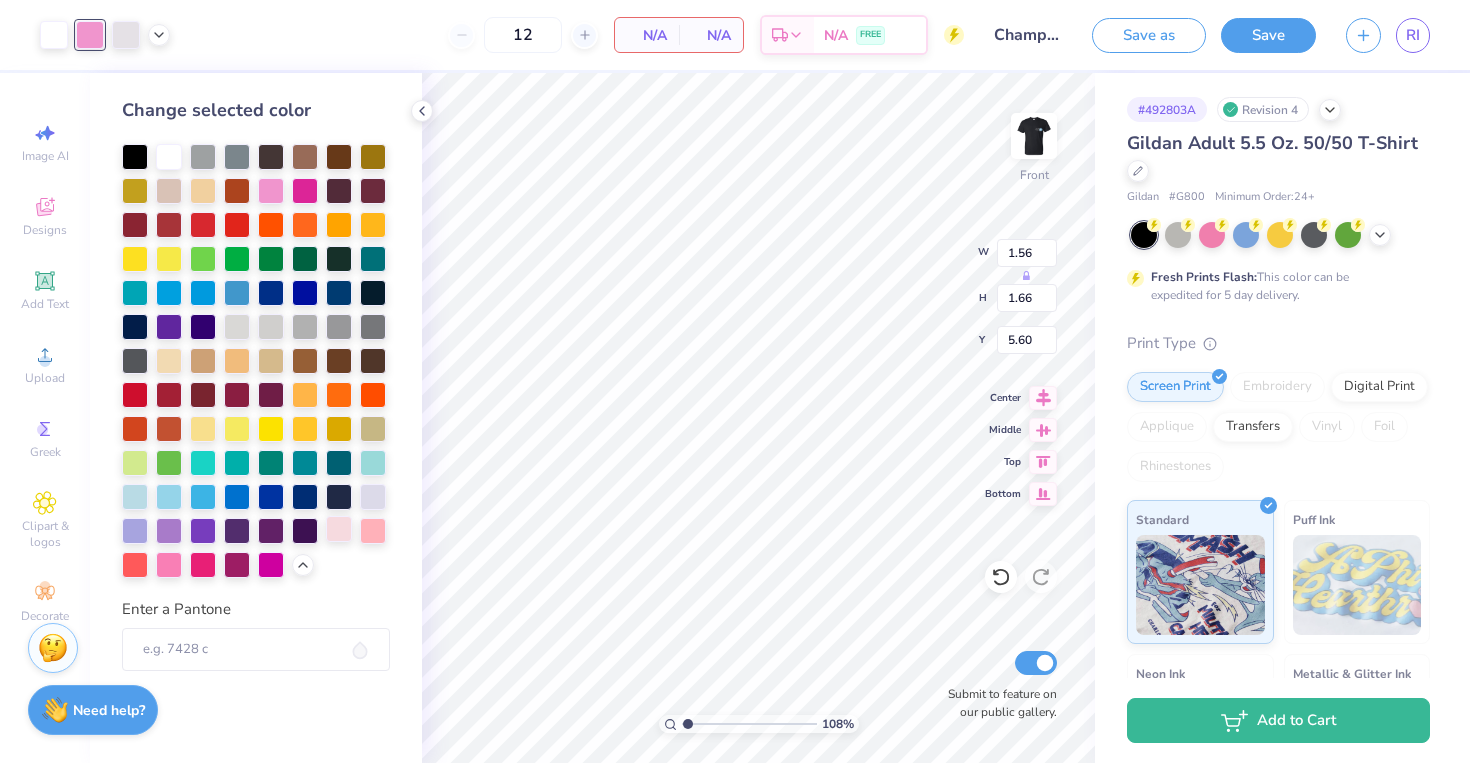 click at bounding box center [339, 529] 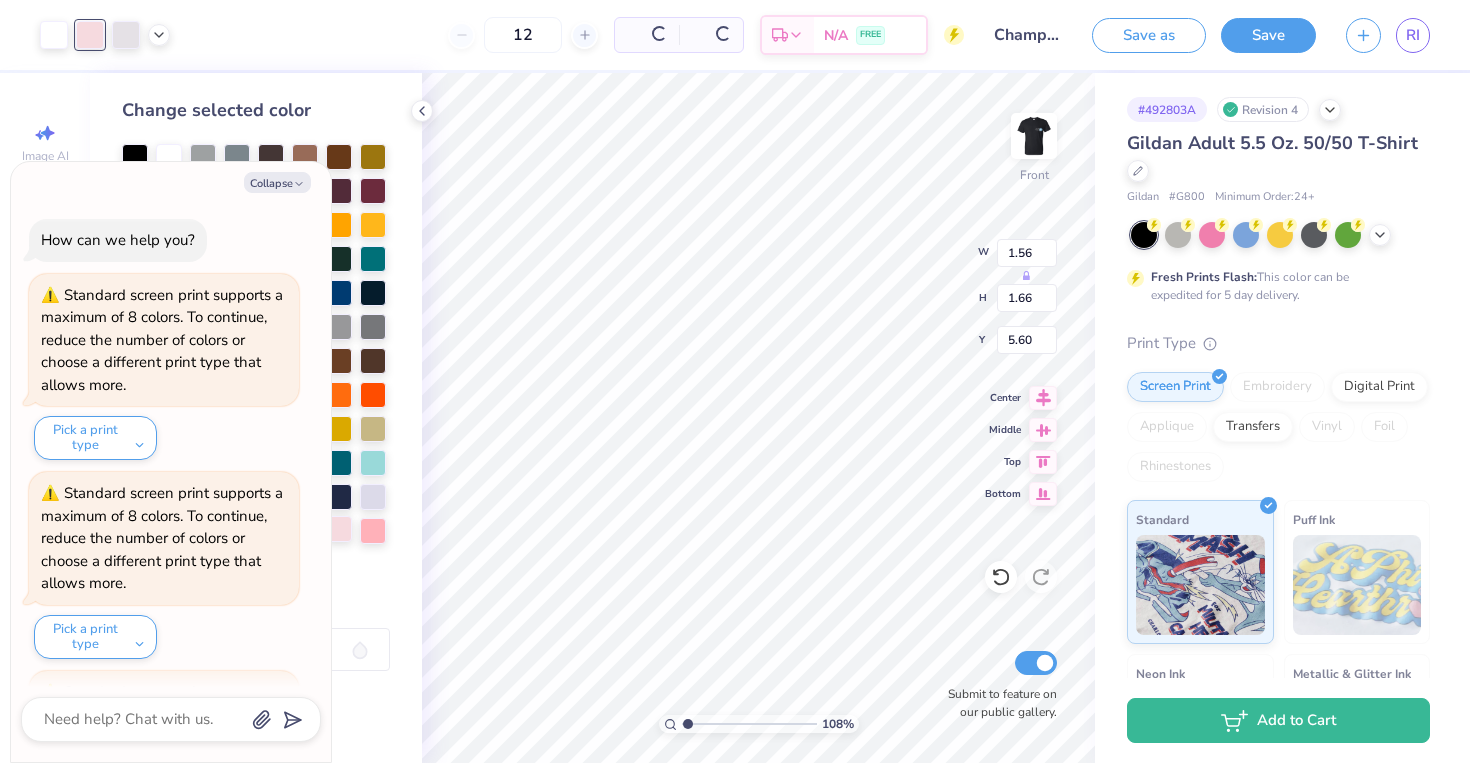 scroll, scrollTop: 1774, scrollLeft: 0, axis: vertical 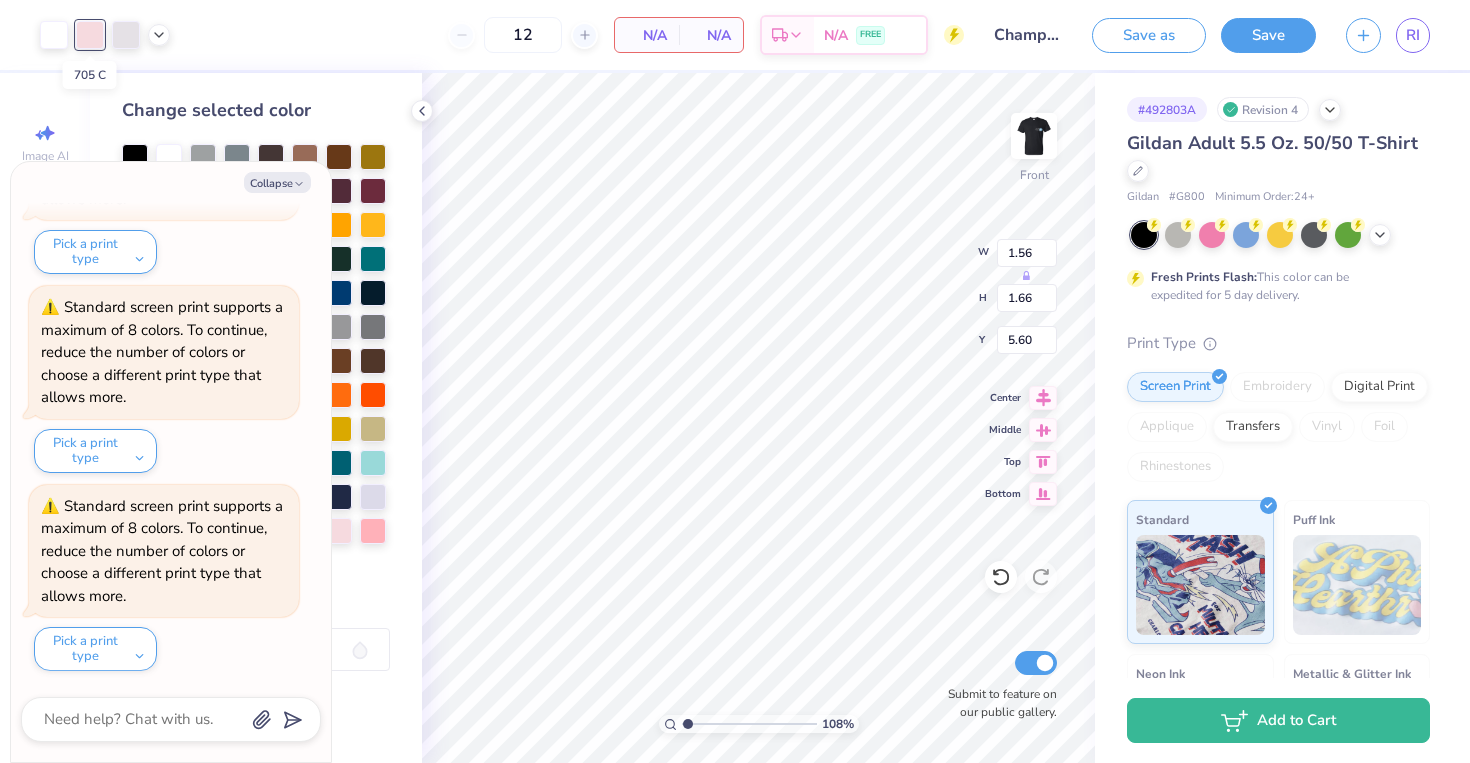 click at bounding box center [90, 35] 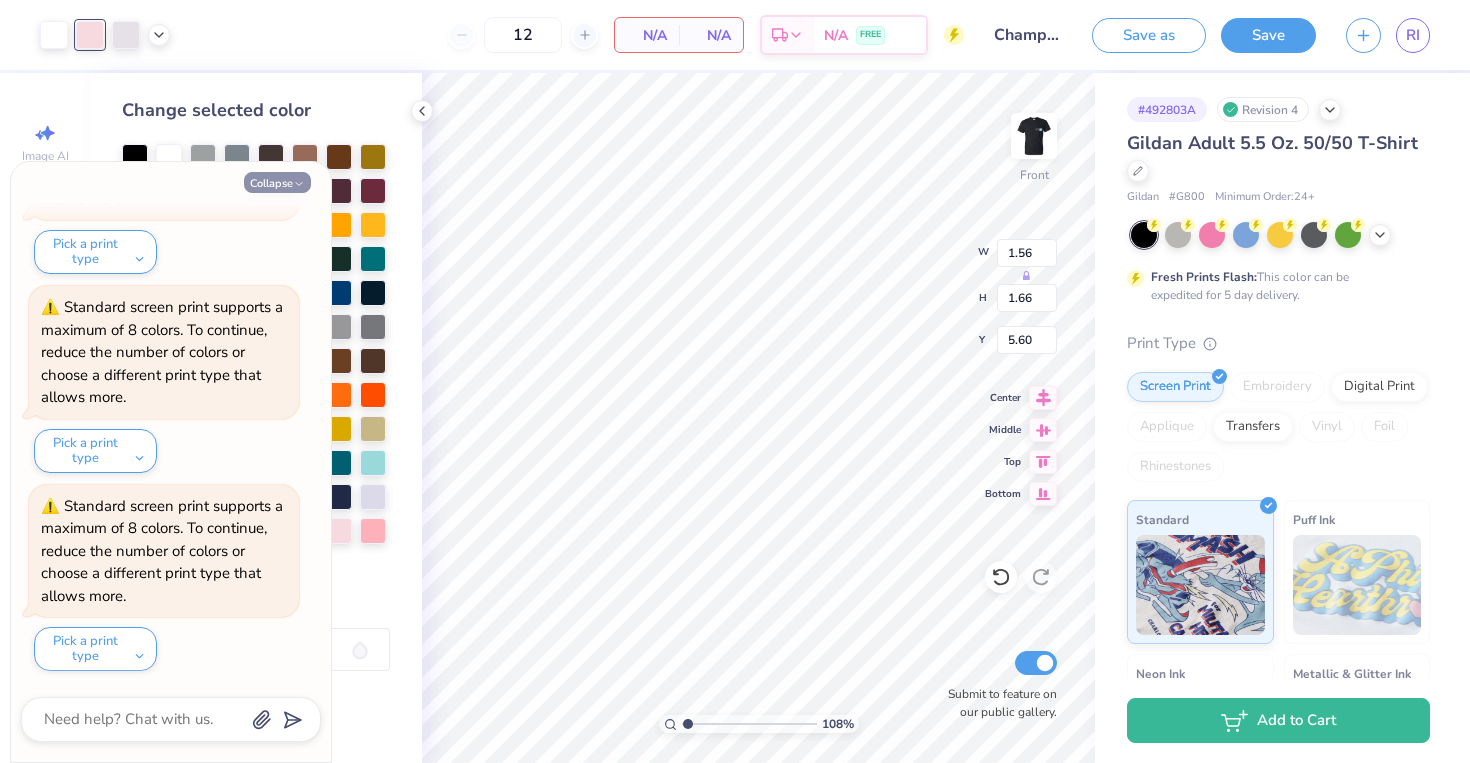 click on "Collapse" at bounding box center [277, 182] 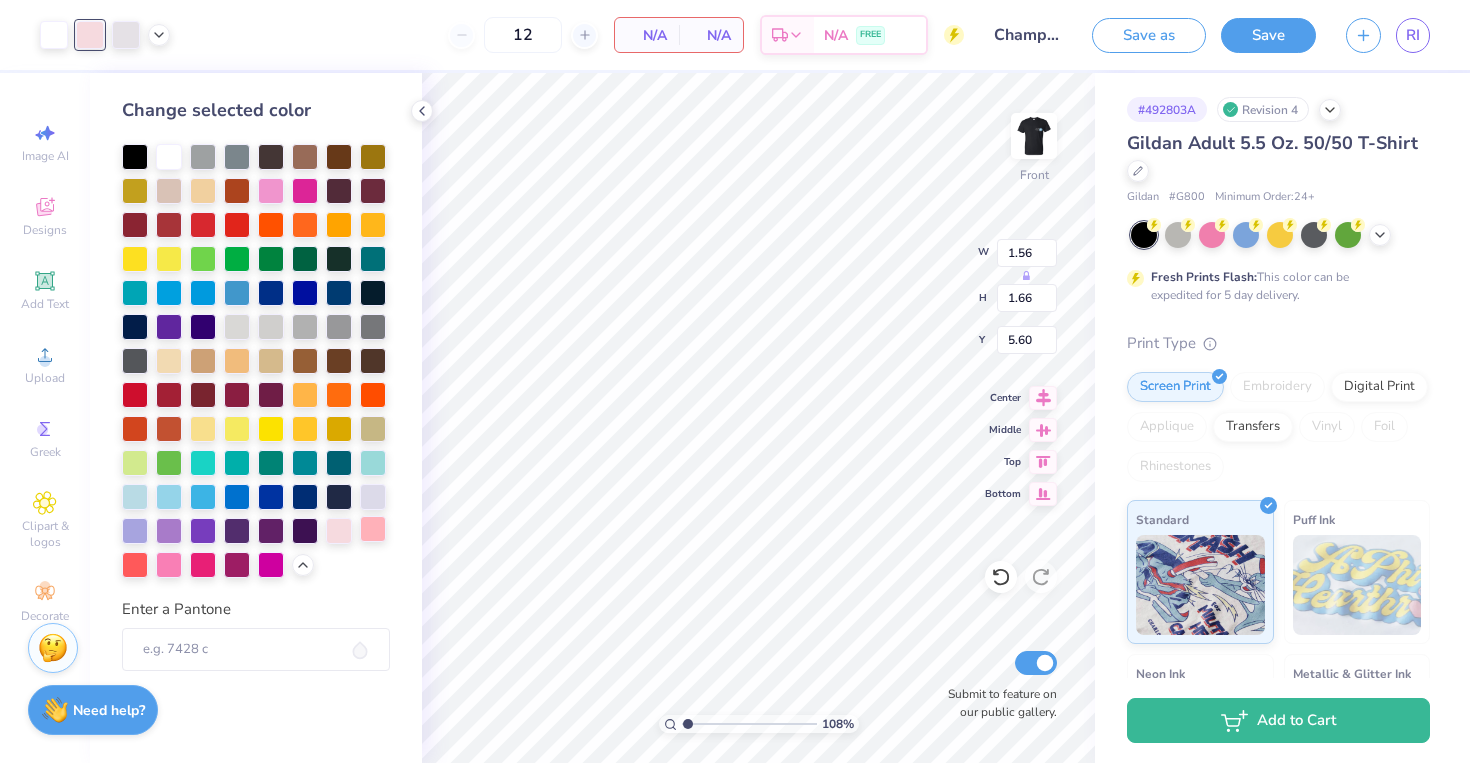 click at bounding box center (373, 529) 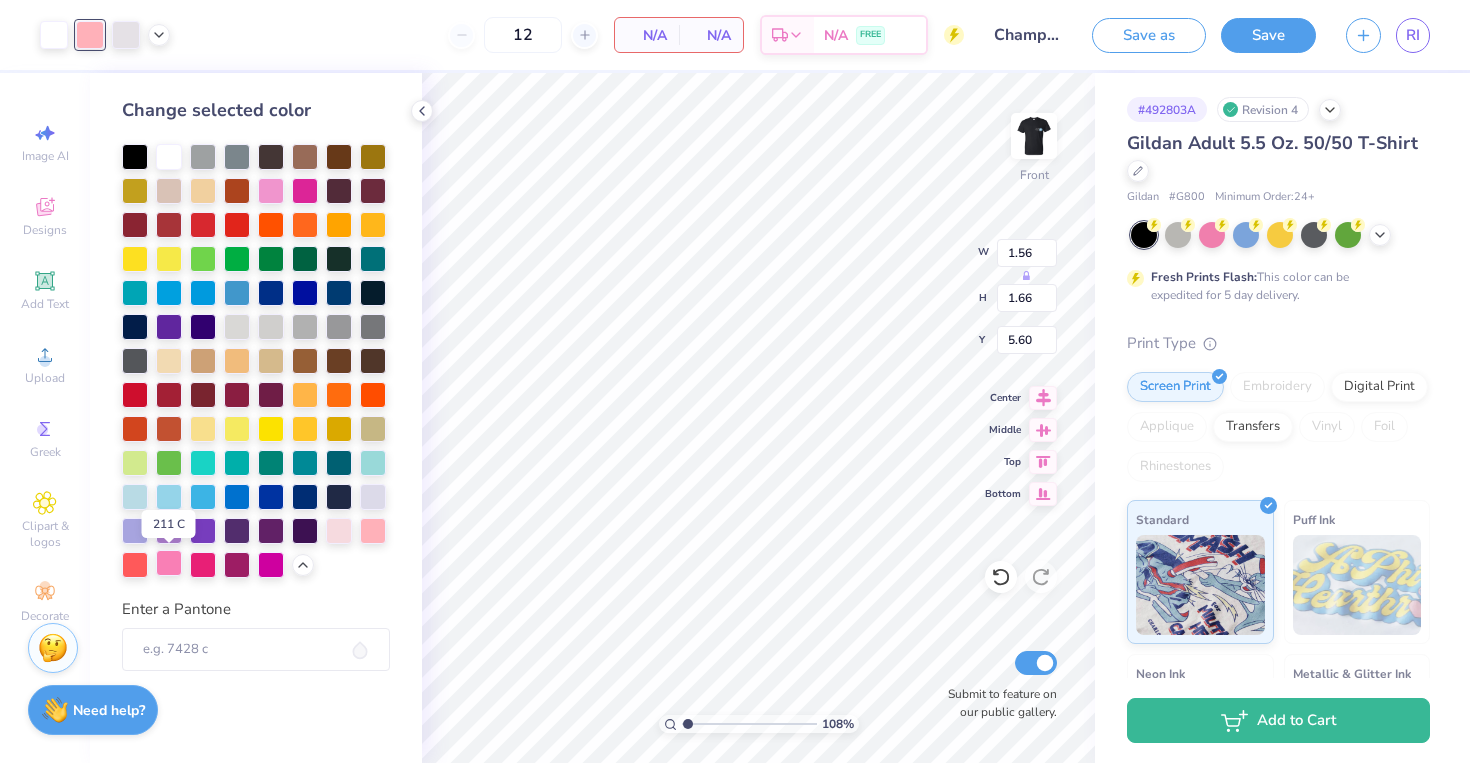 click at bounding box center [169, 563] 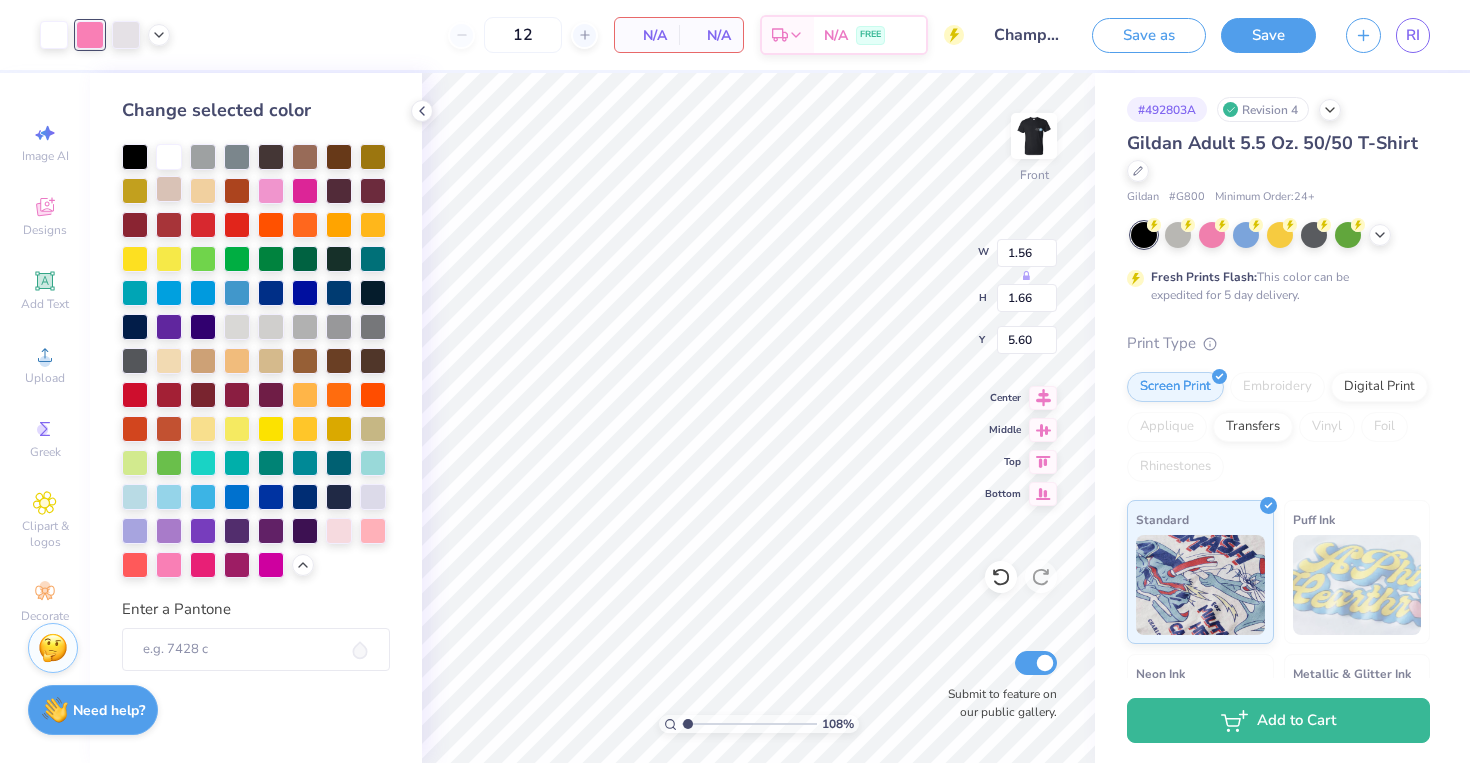 click at bounding box center [169, 189] 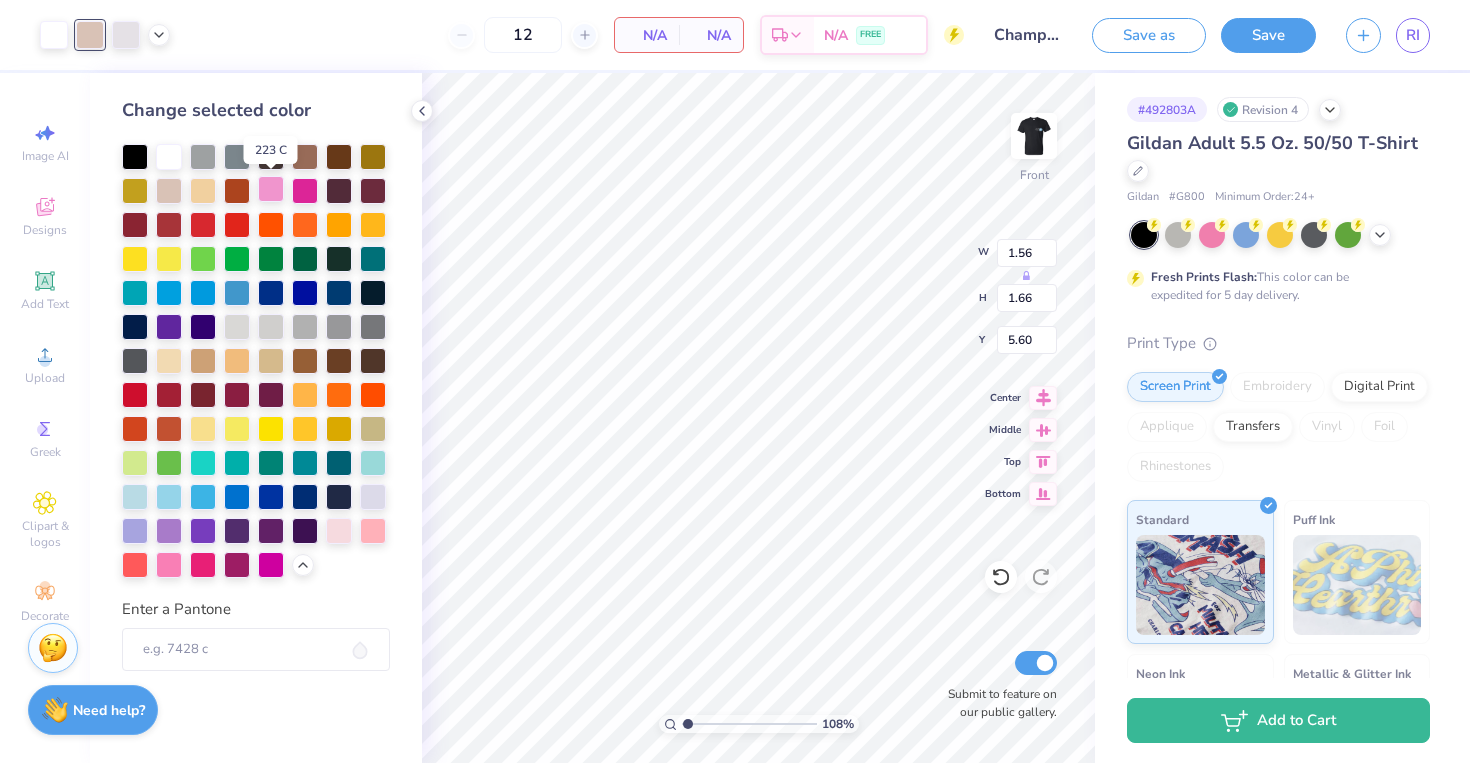 click at bounding box center (271, 189) 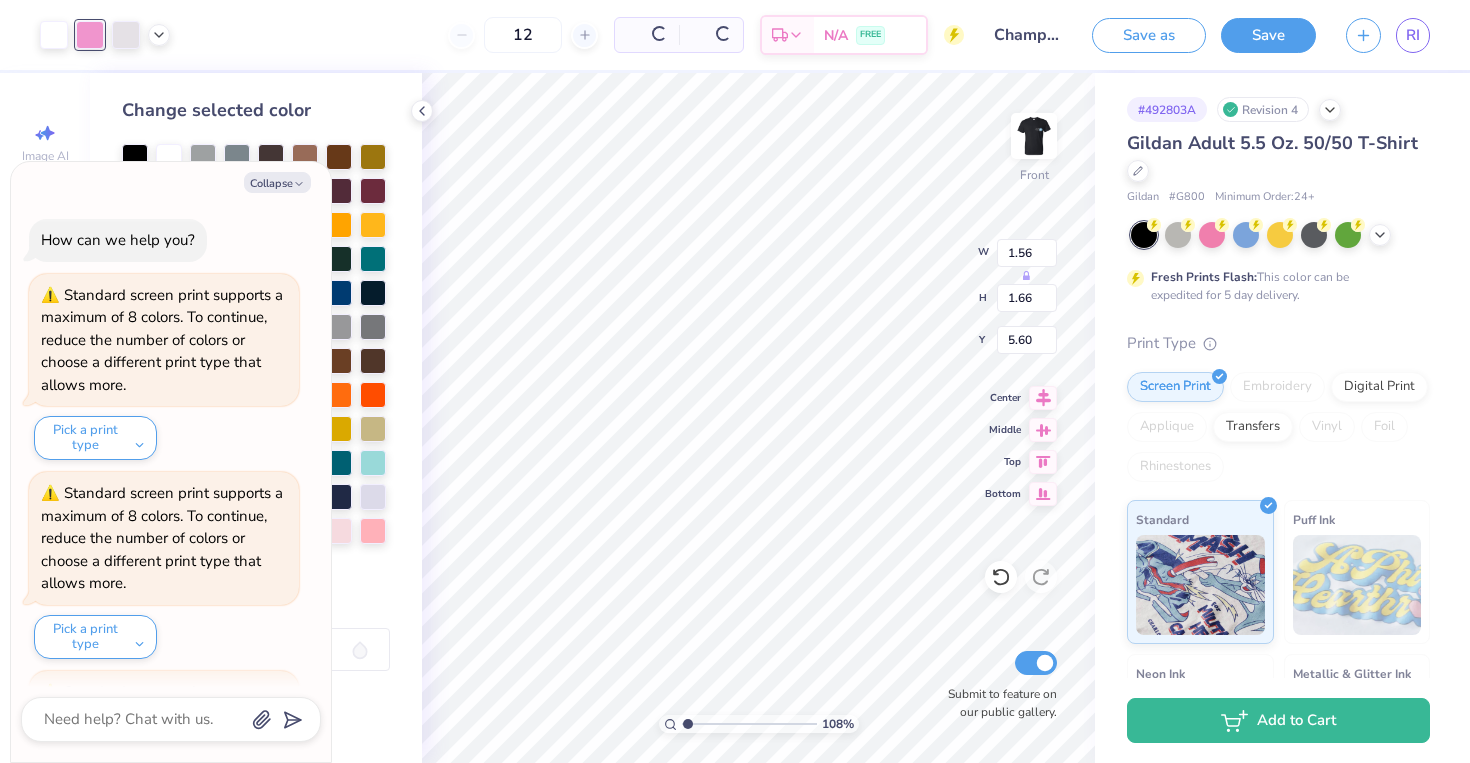 scroll, scrollTop: 1972, scrollLeft: 0, axis: vertical 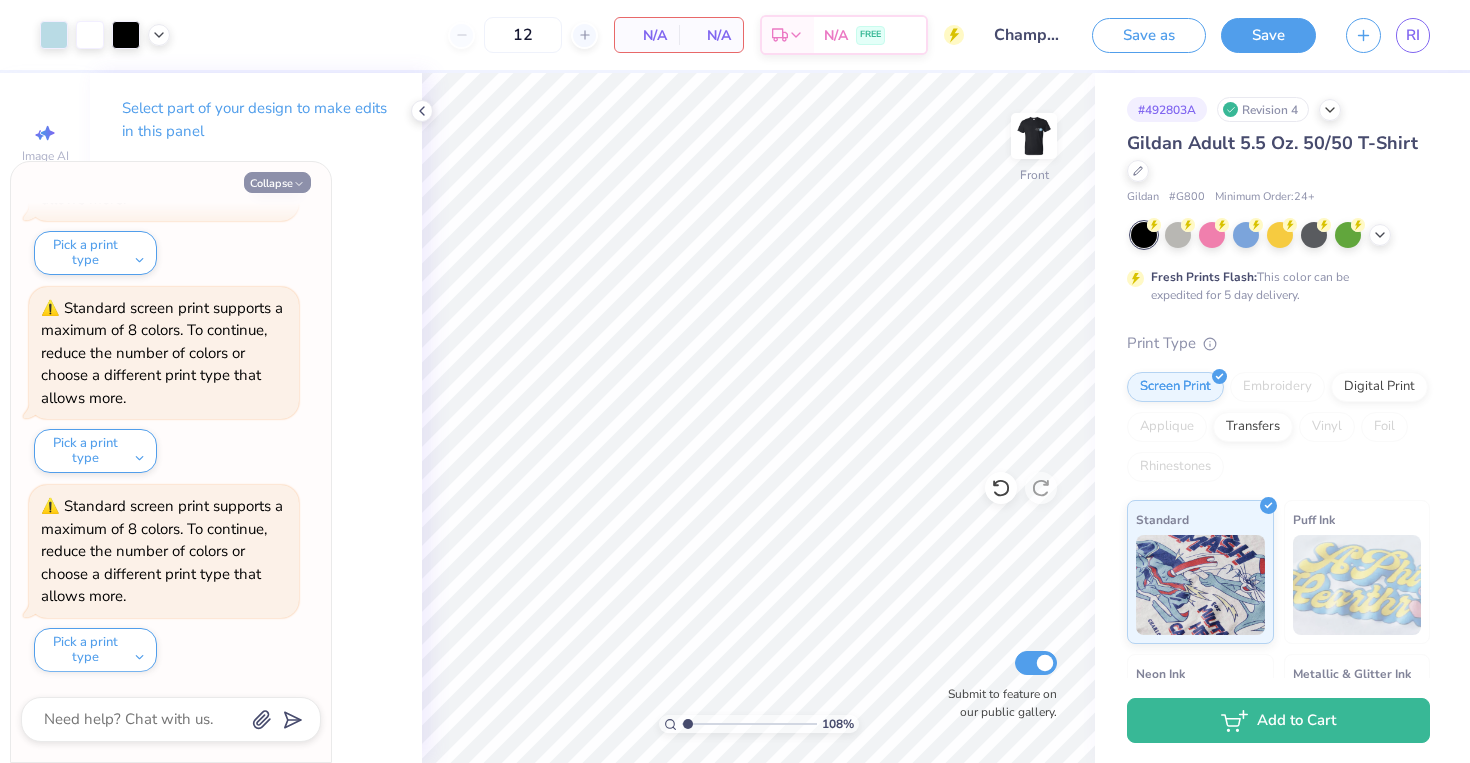 click 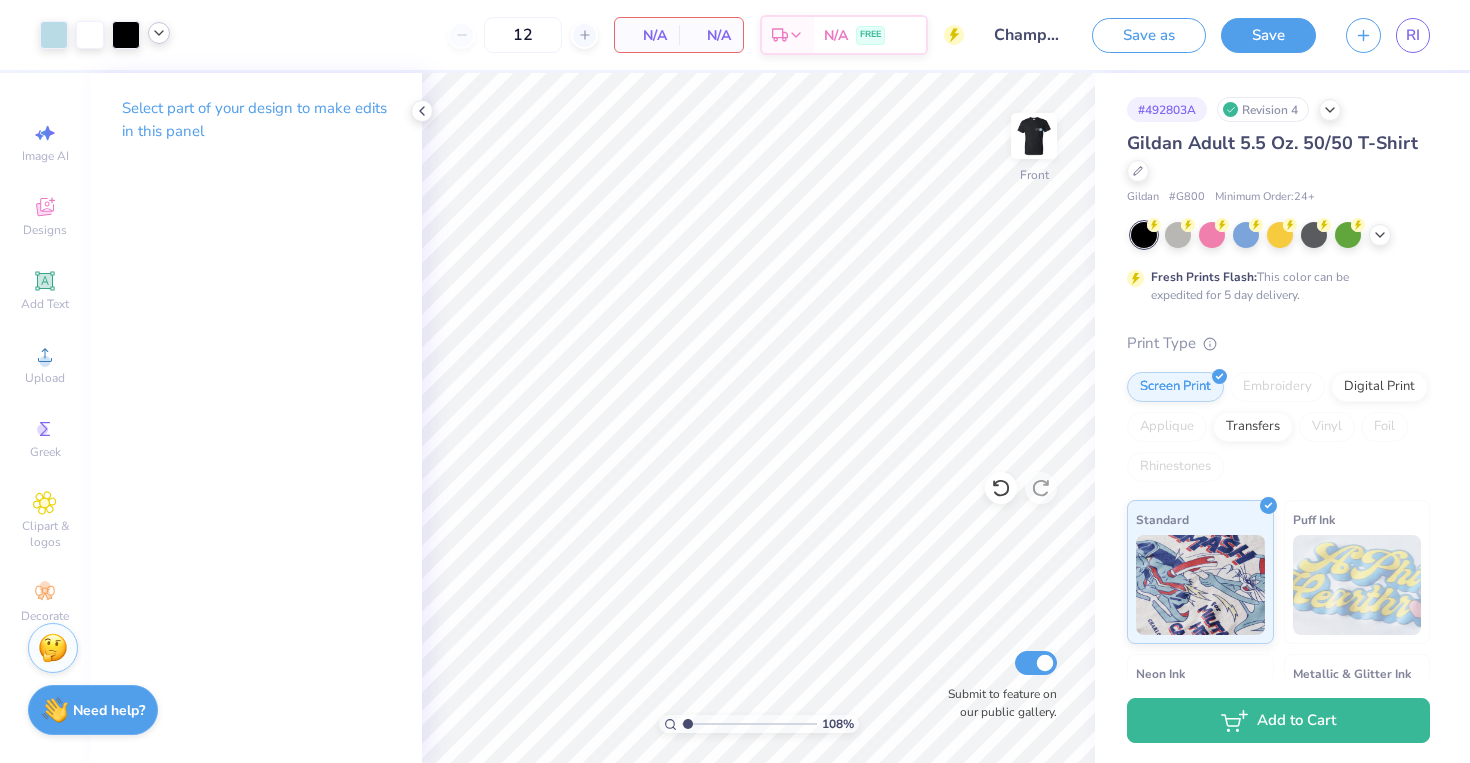 click at bounding box center (159, 33) 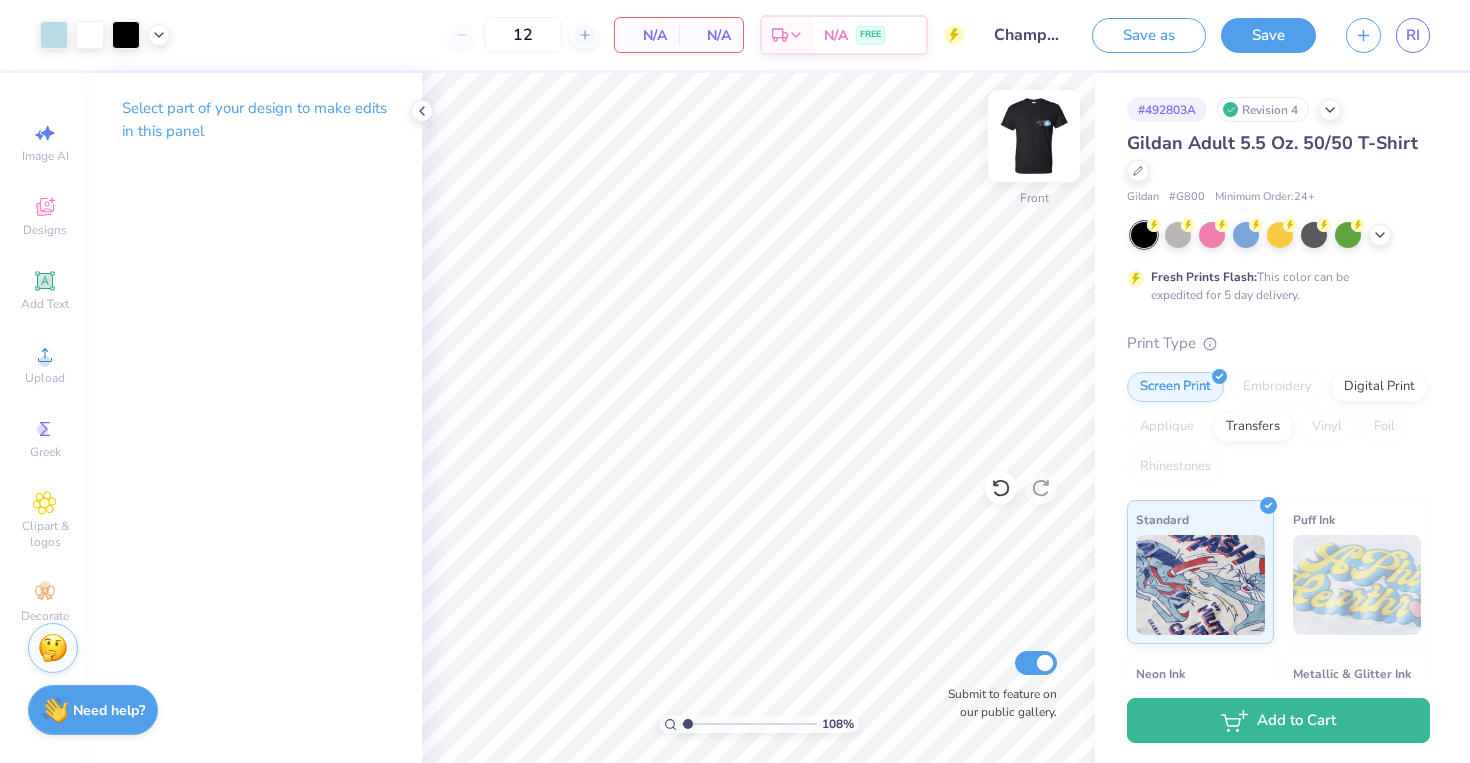 click at bounding box center (1034, 136) 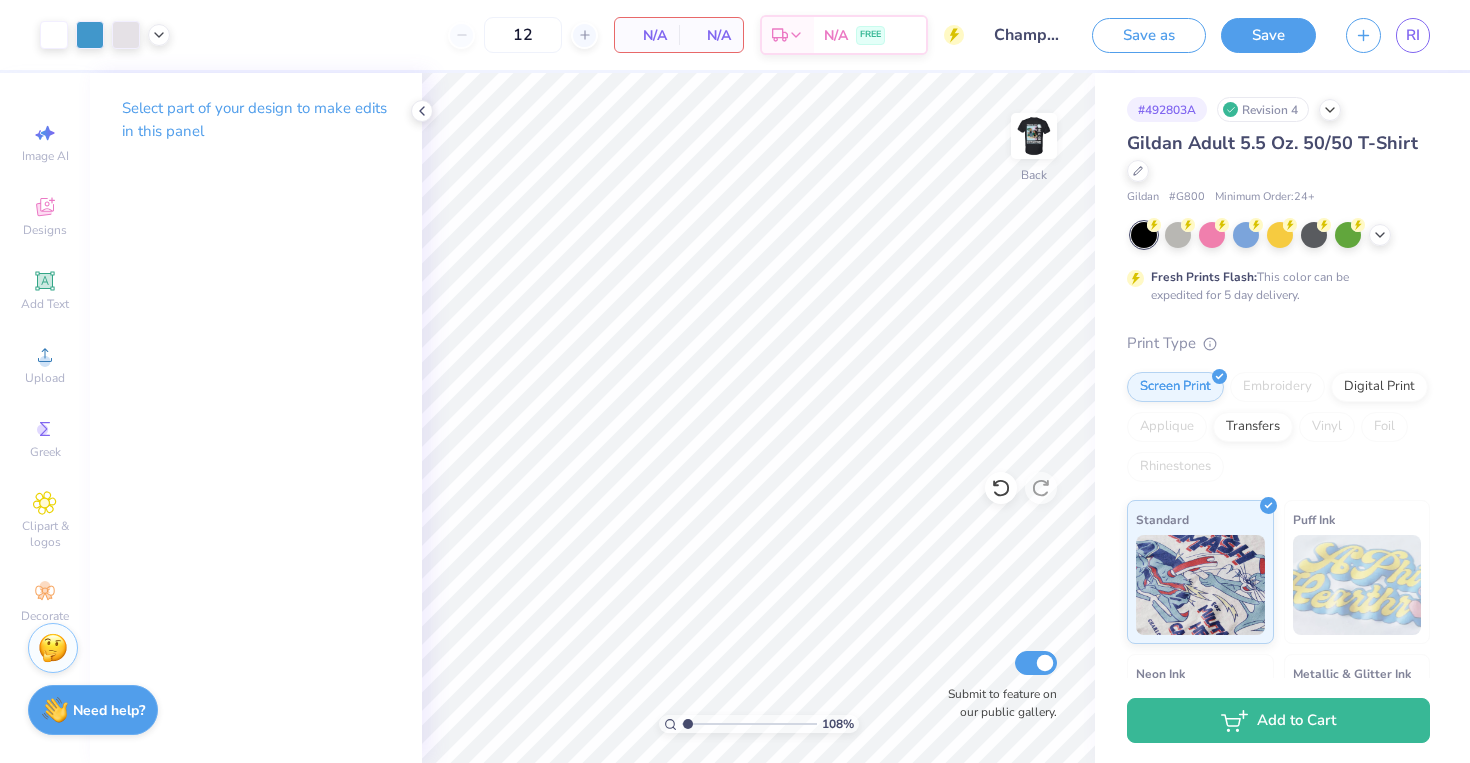 click at bounding box center [1034, 136] 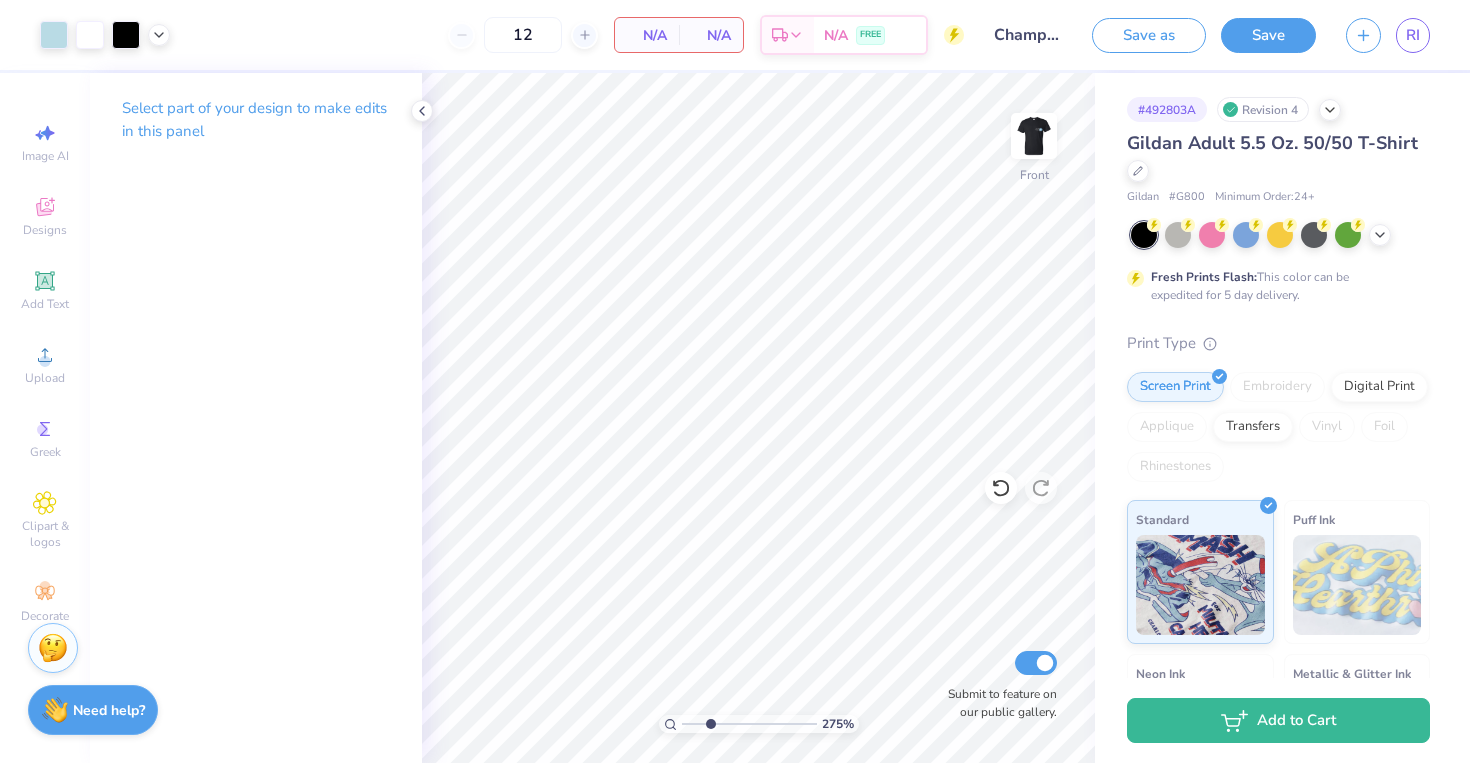 drag, startPoint x: 687, startPoint y: 721, endPoint x: 709, endPoint y: 700, distance: 30.413813 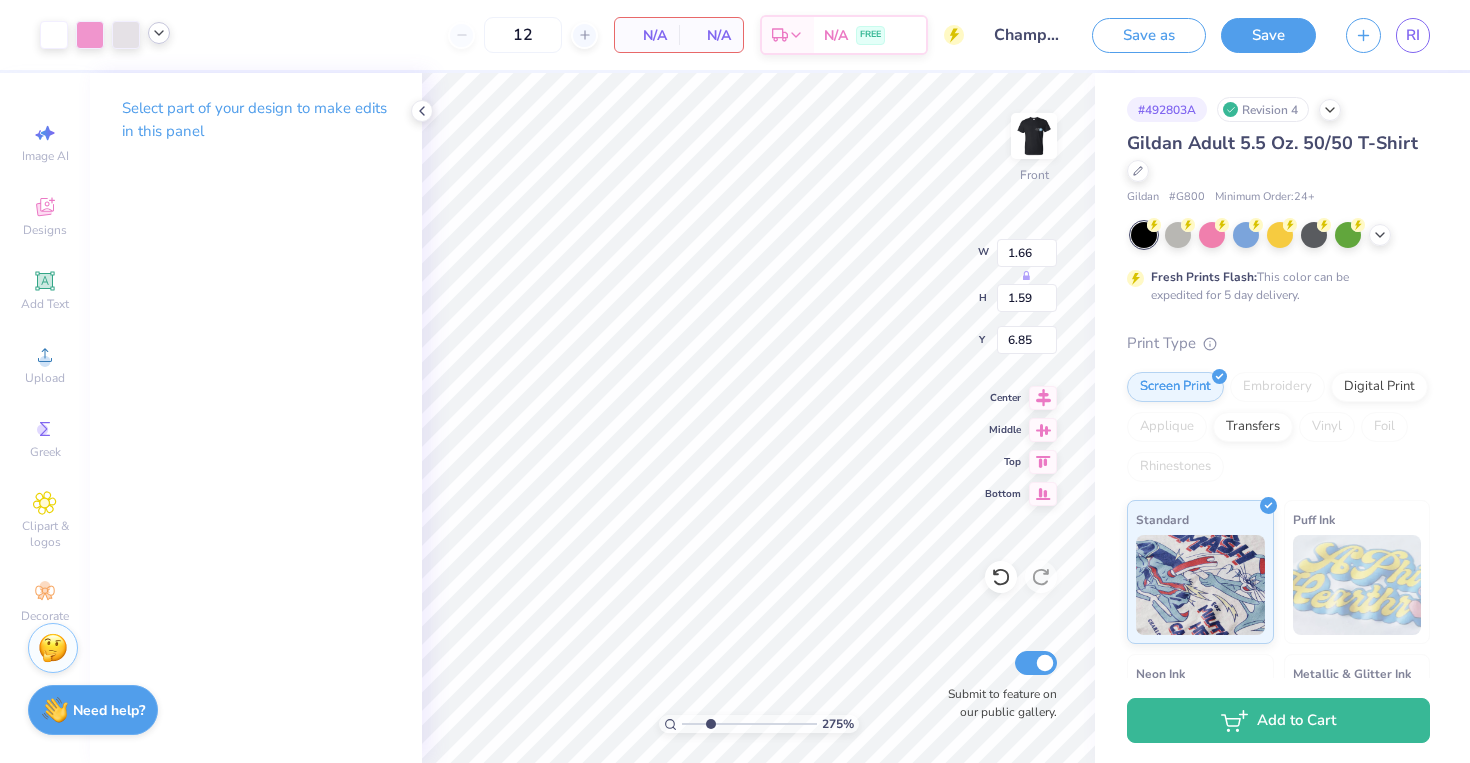click at bounding box center (159, 33) 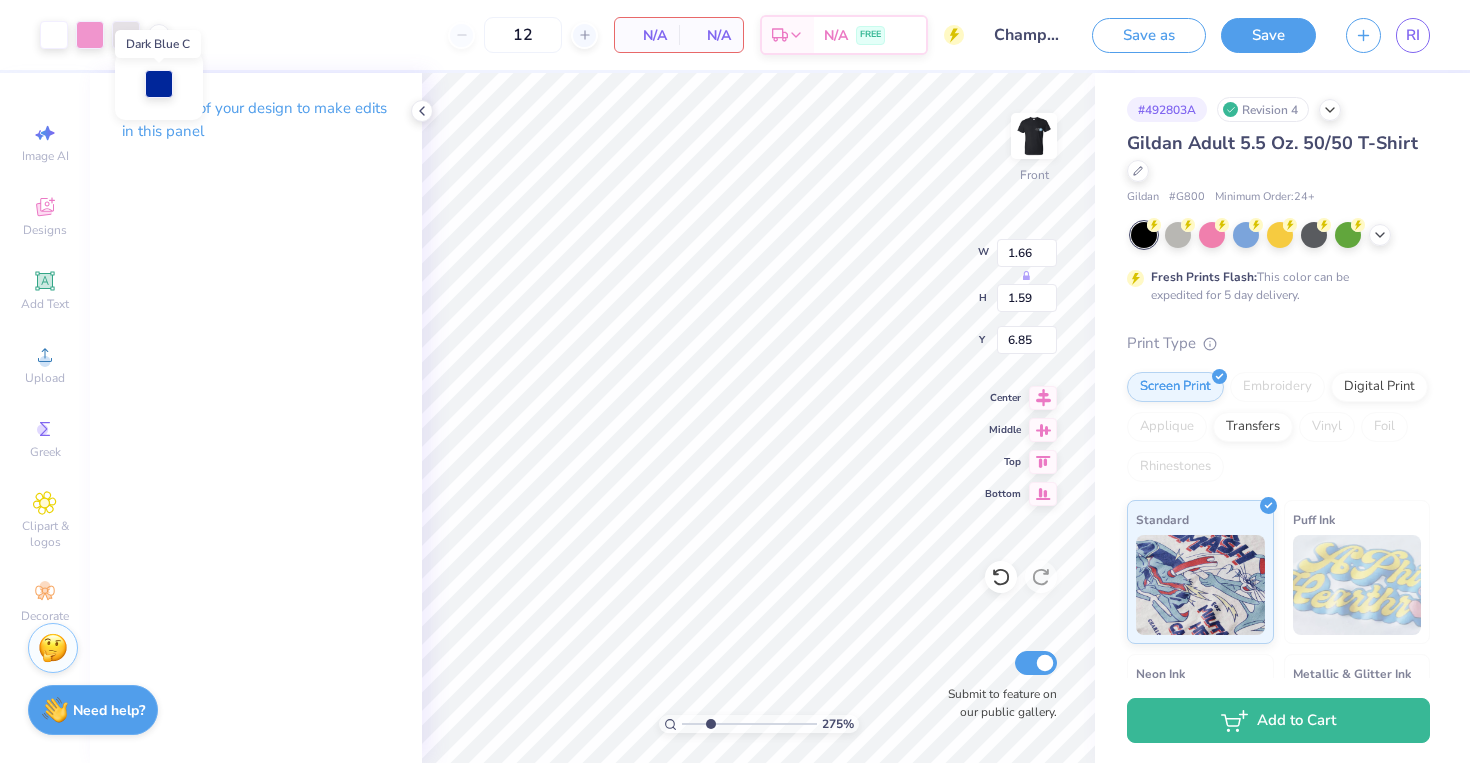 click at bounding box center (159, 84) 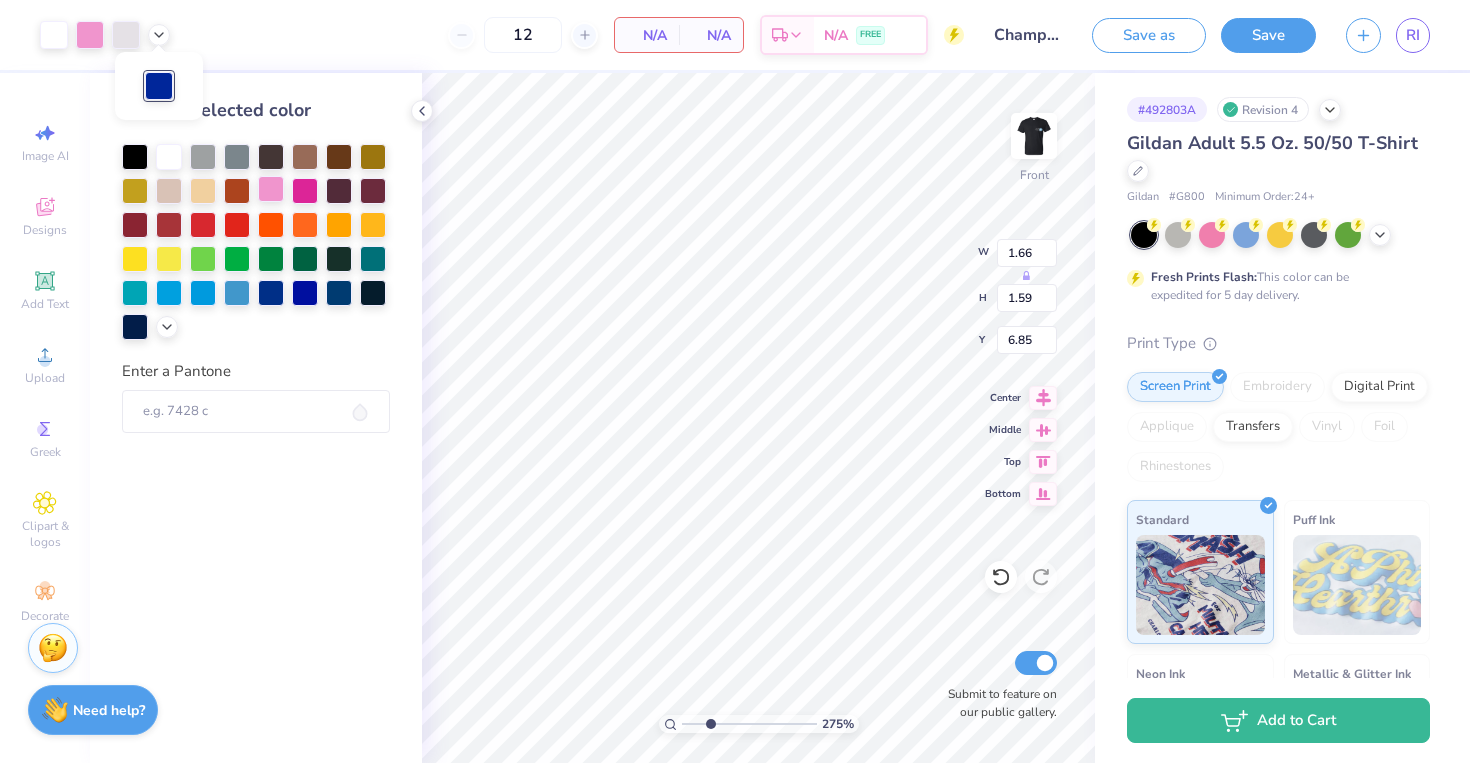 click at bounding box center (271, 189) 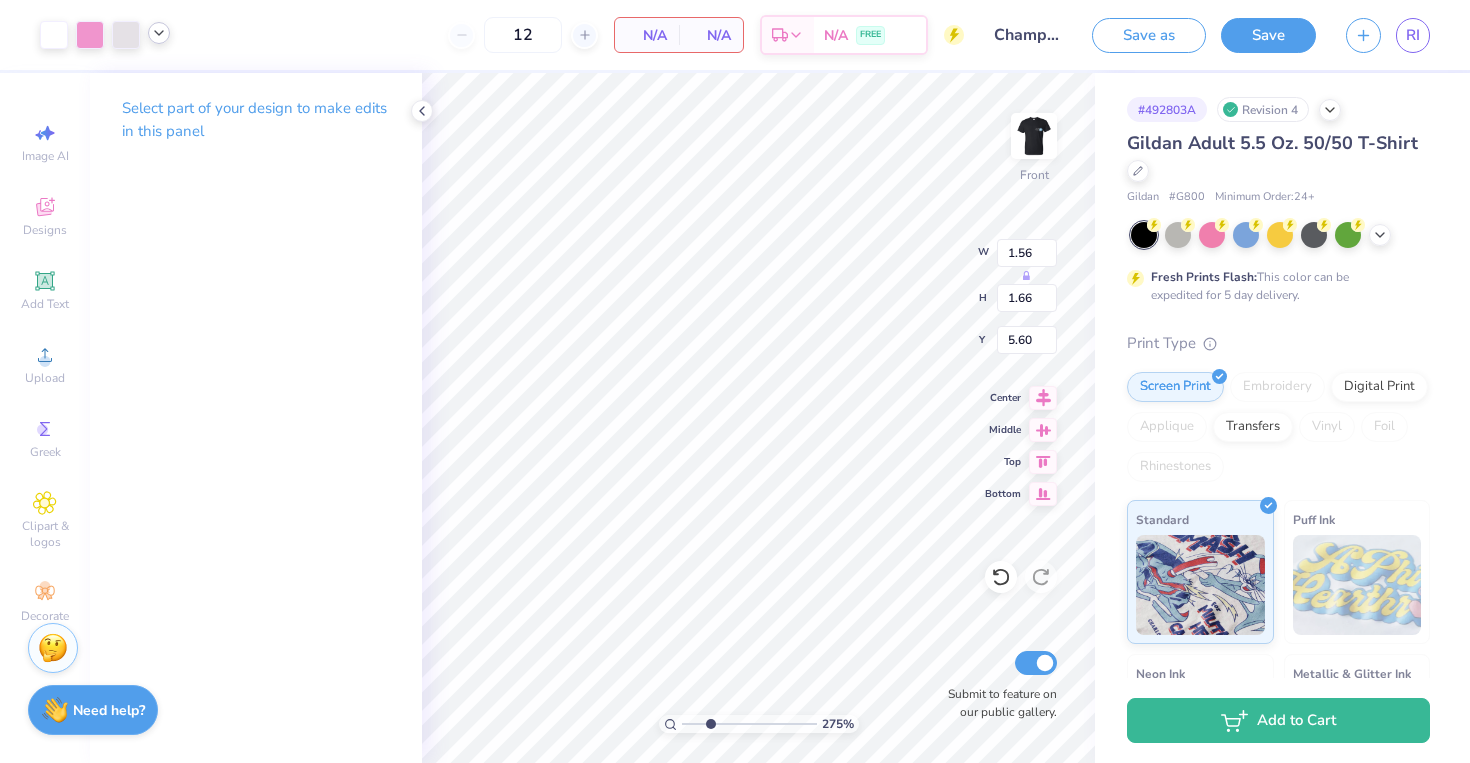 click at bounding box center [159, 33] 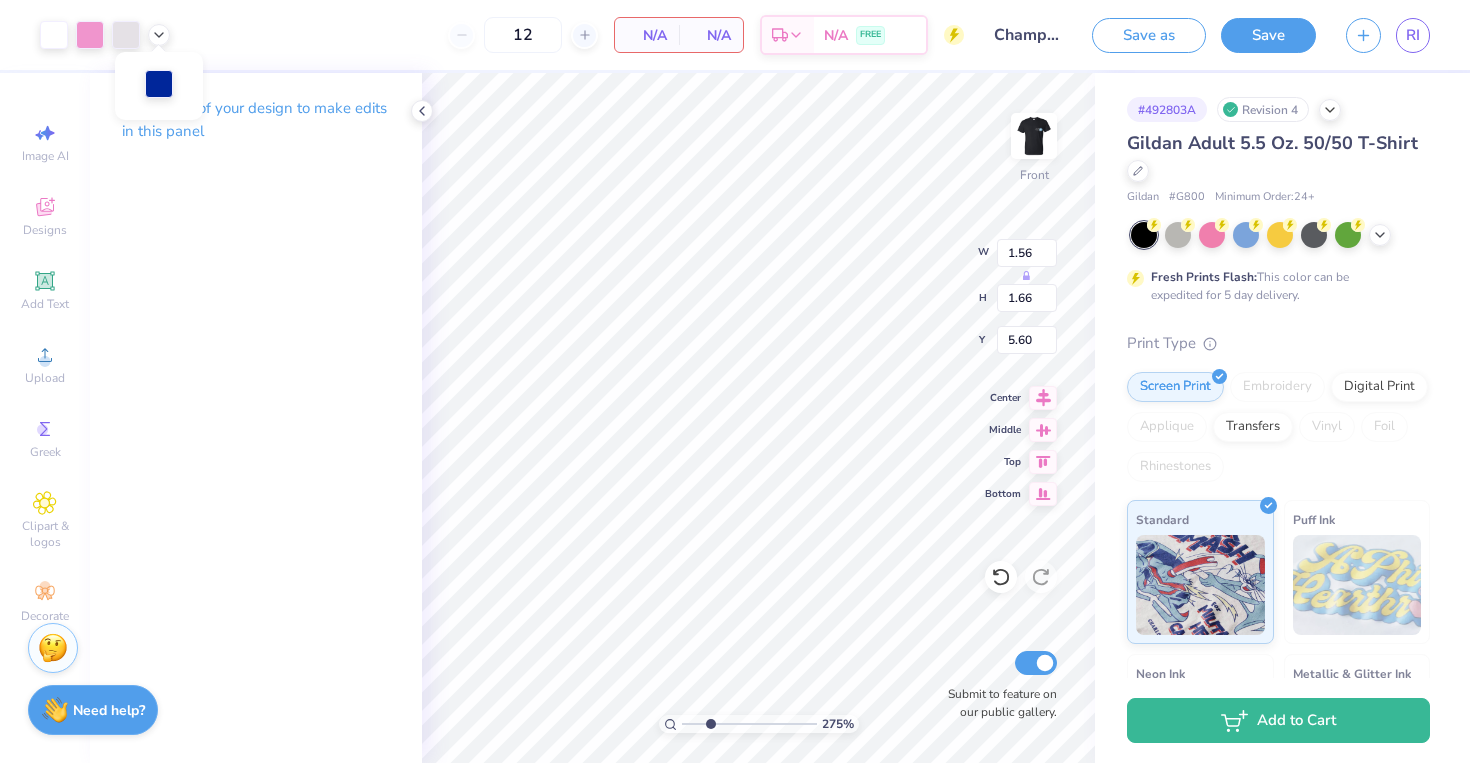 click at bounding box center (159, 84) 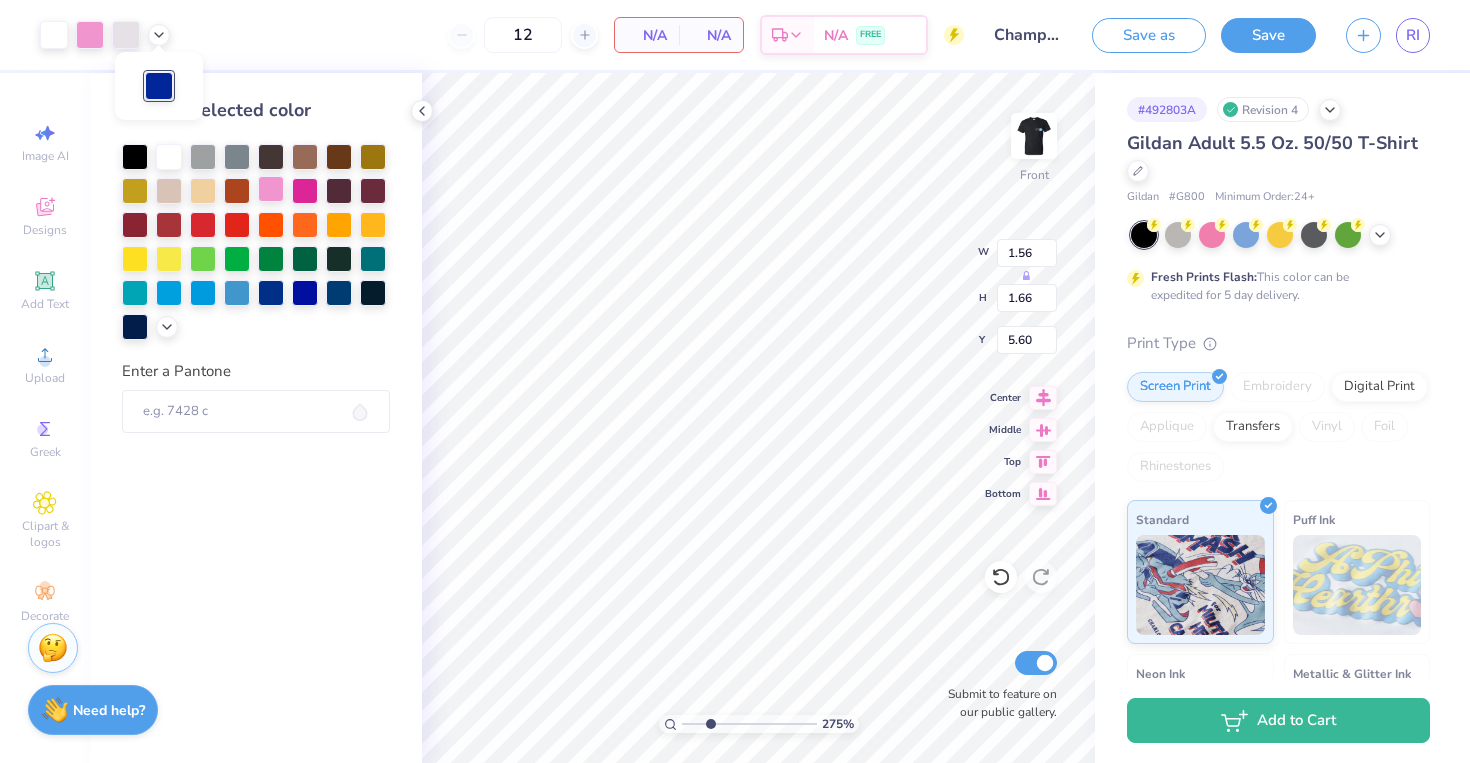 click at bounding box center (271, 189) 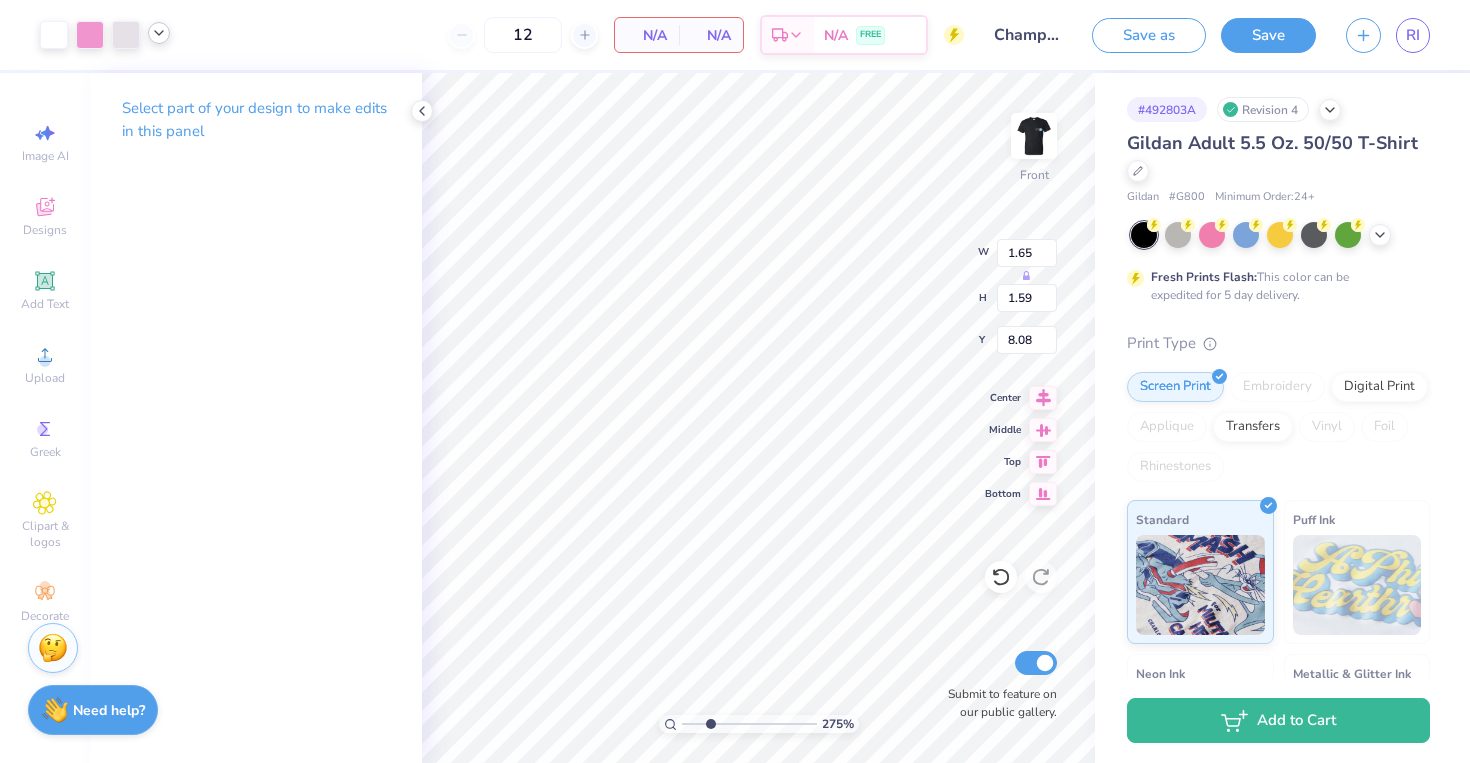 click at bounding box center (159, 33) 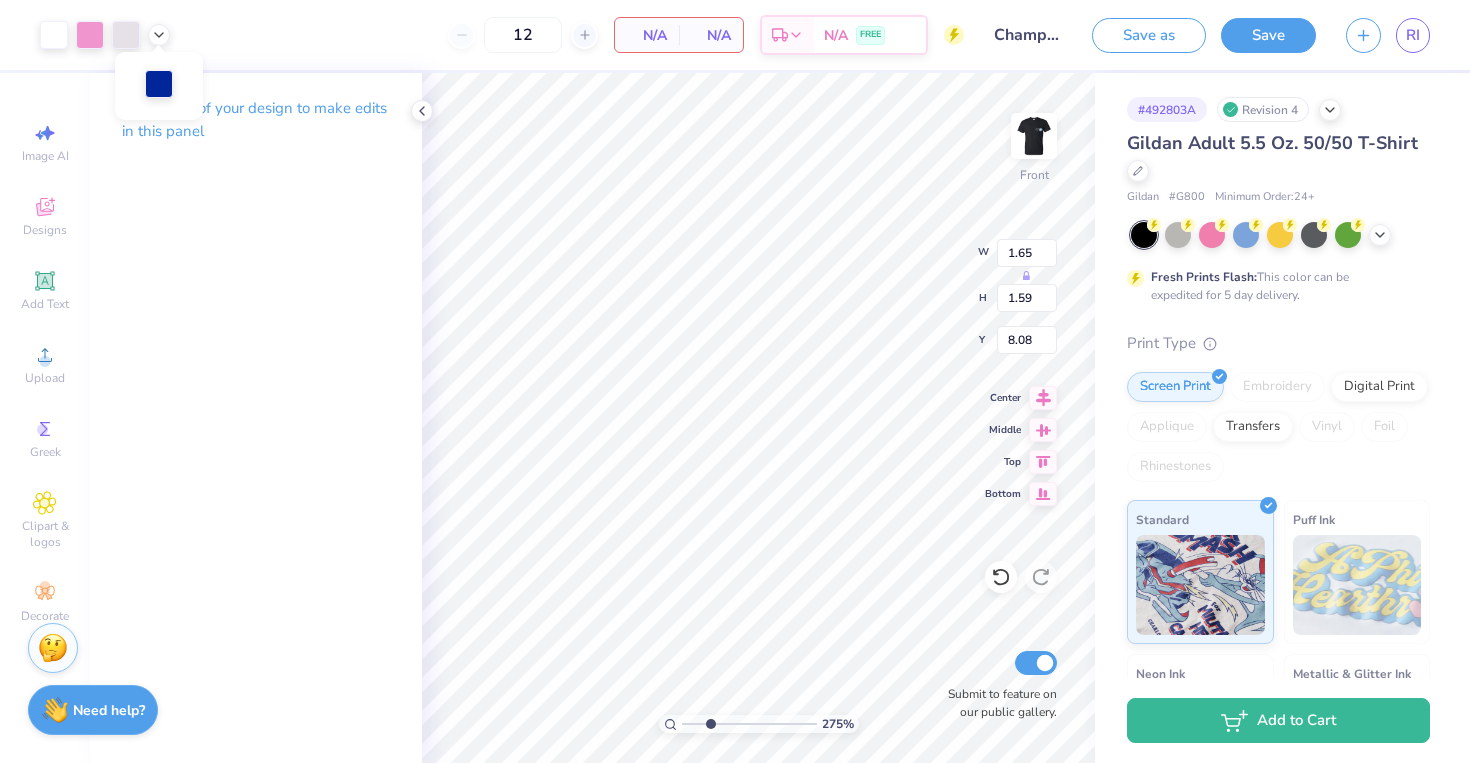 click at bounding box center (159, 84) 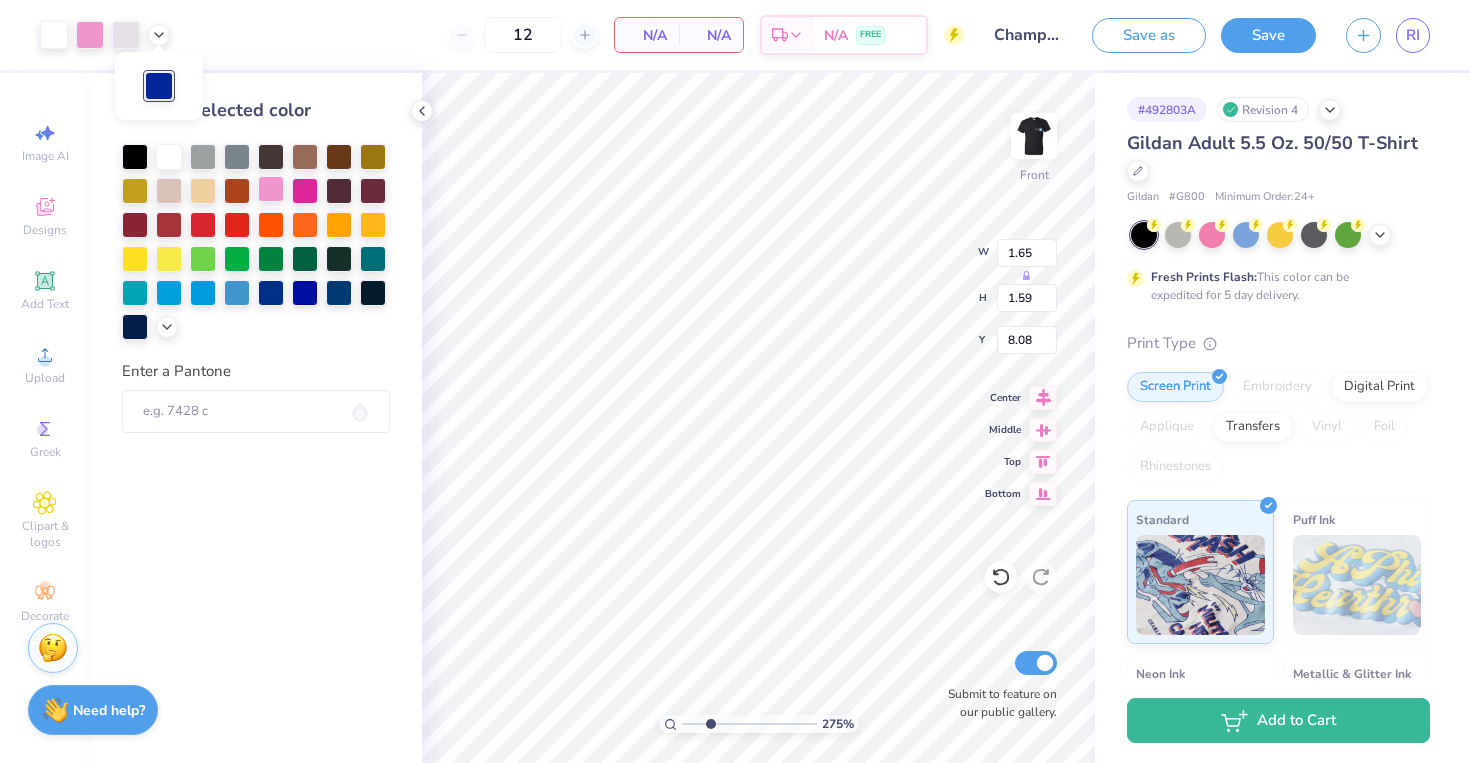 click at bounding box center (271, 189) 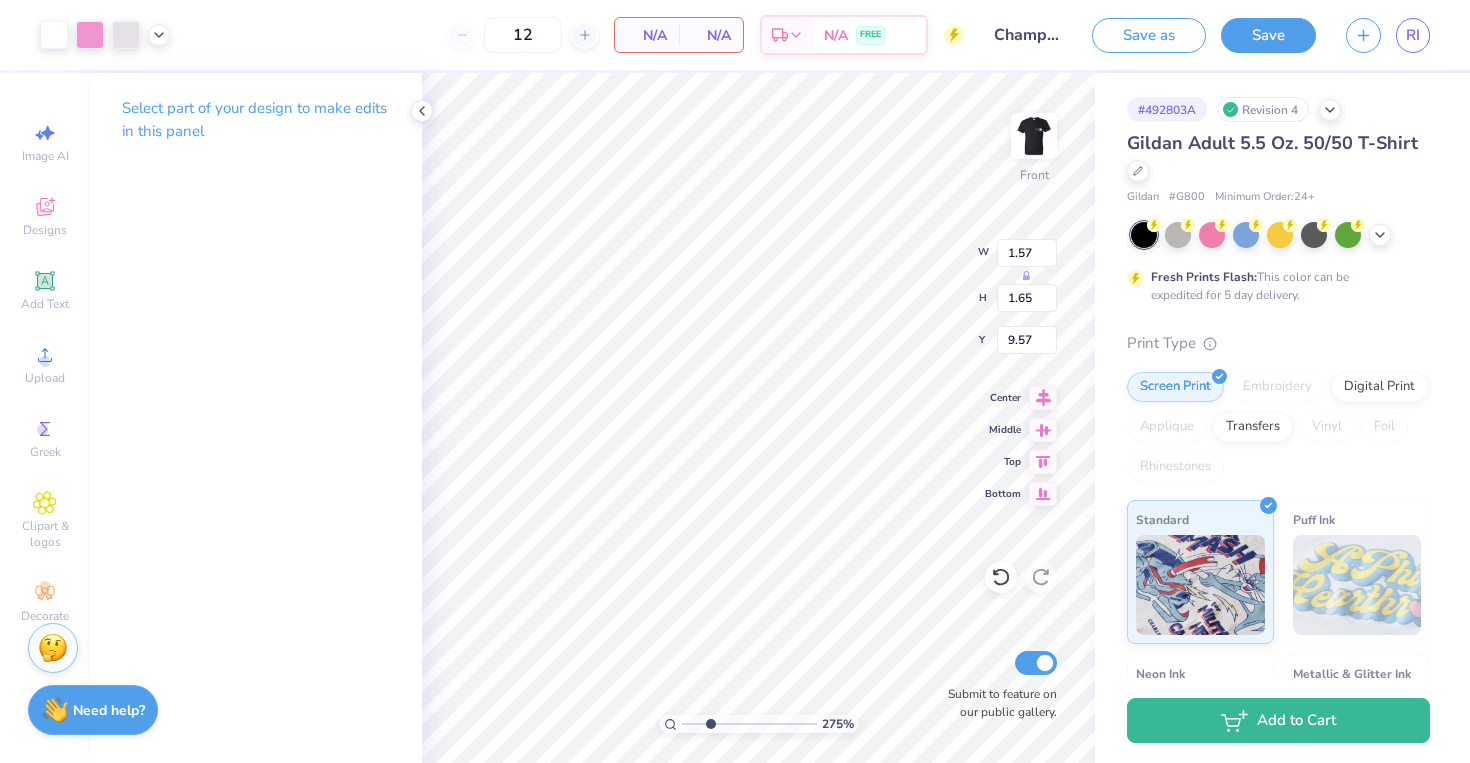 click at bounding box center (105, 35) 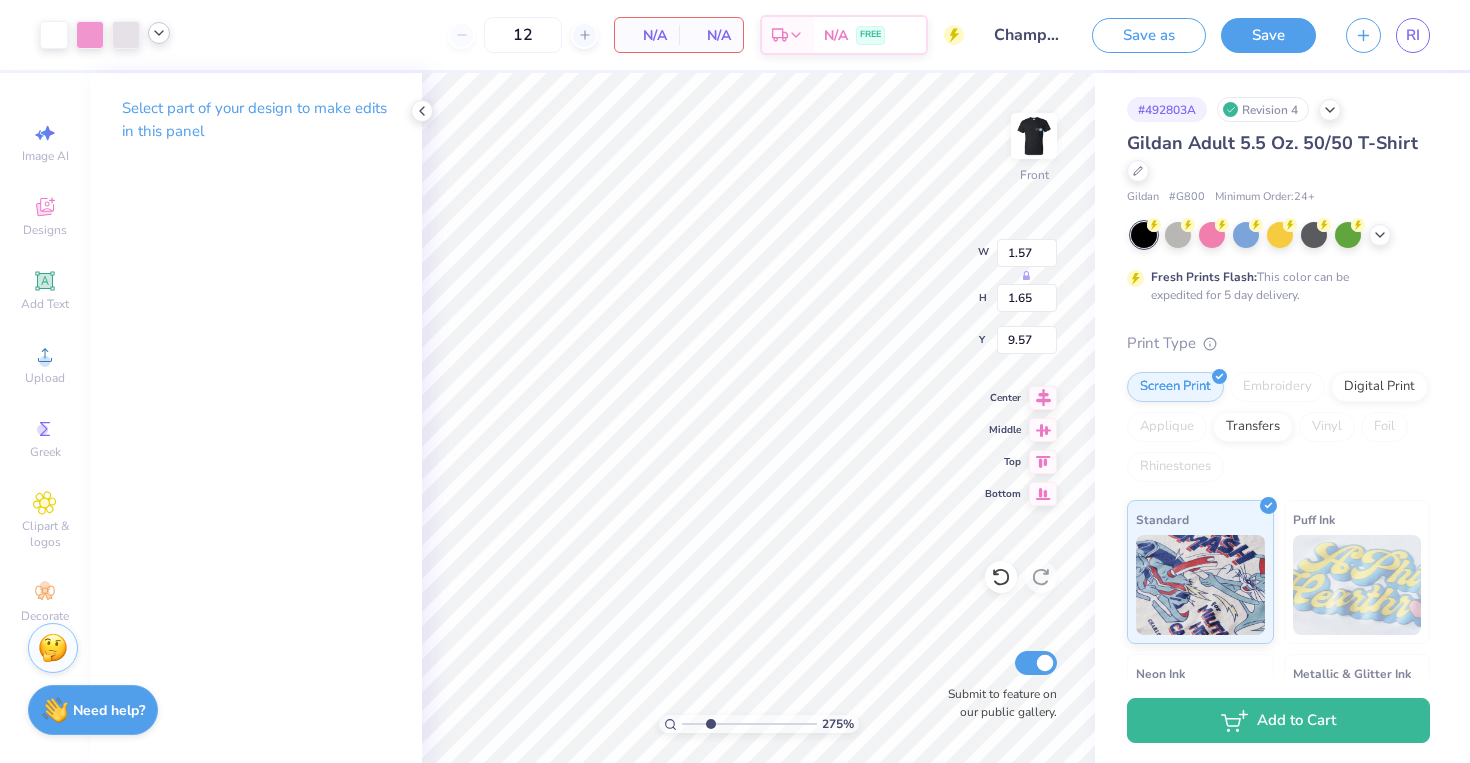 click at bounding box center [159, 33] 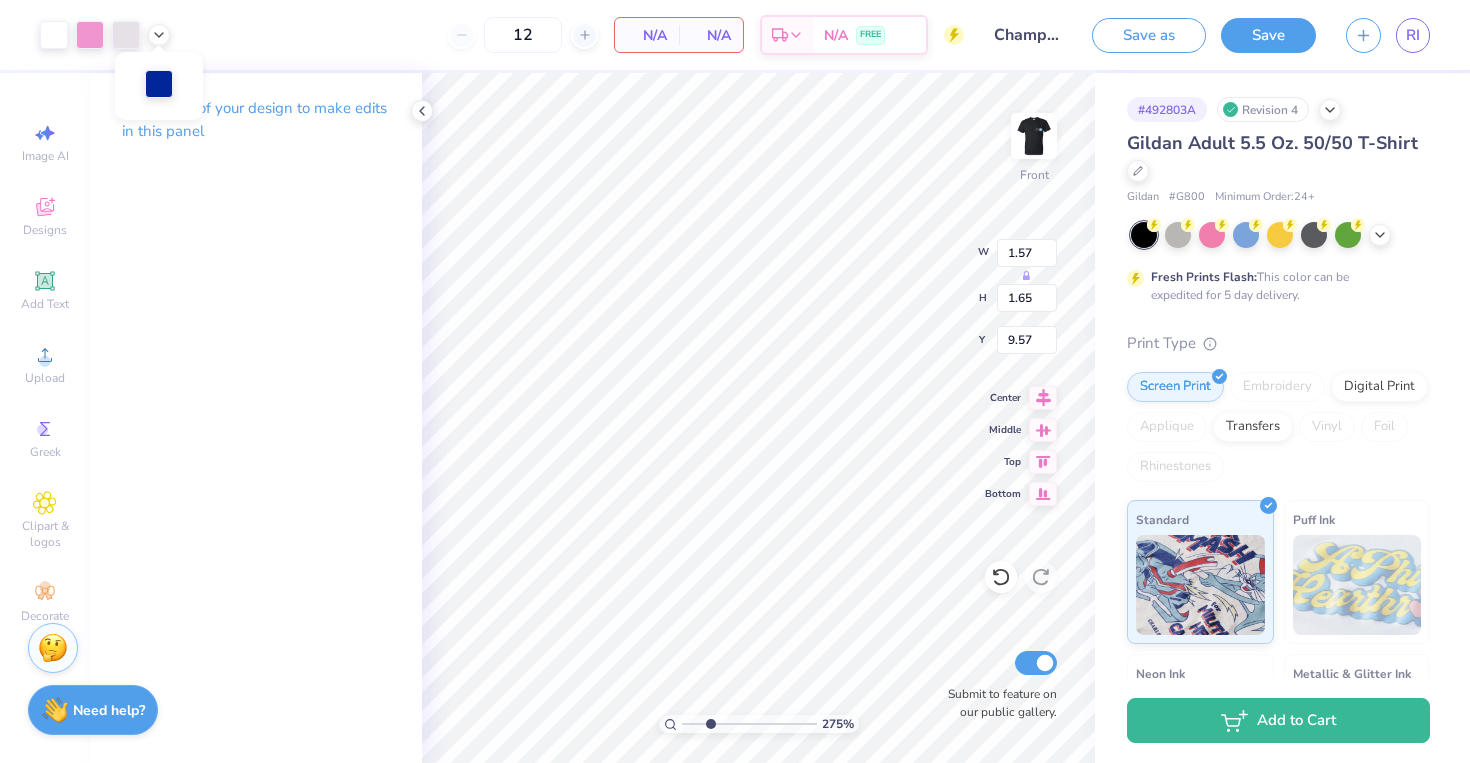 click at bounding box center [159, 84] 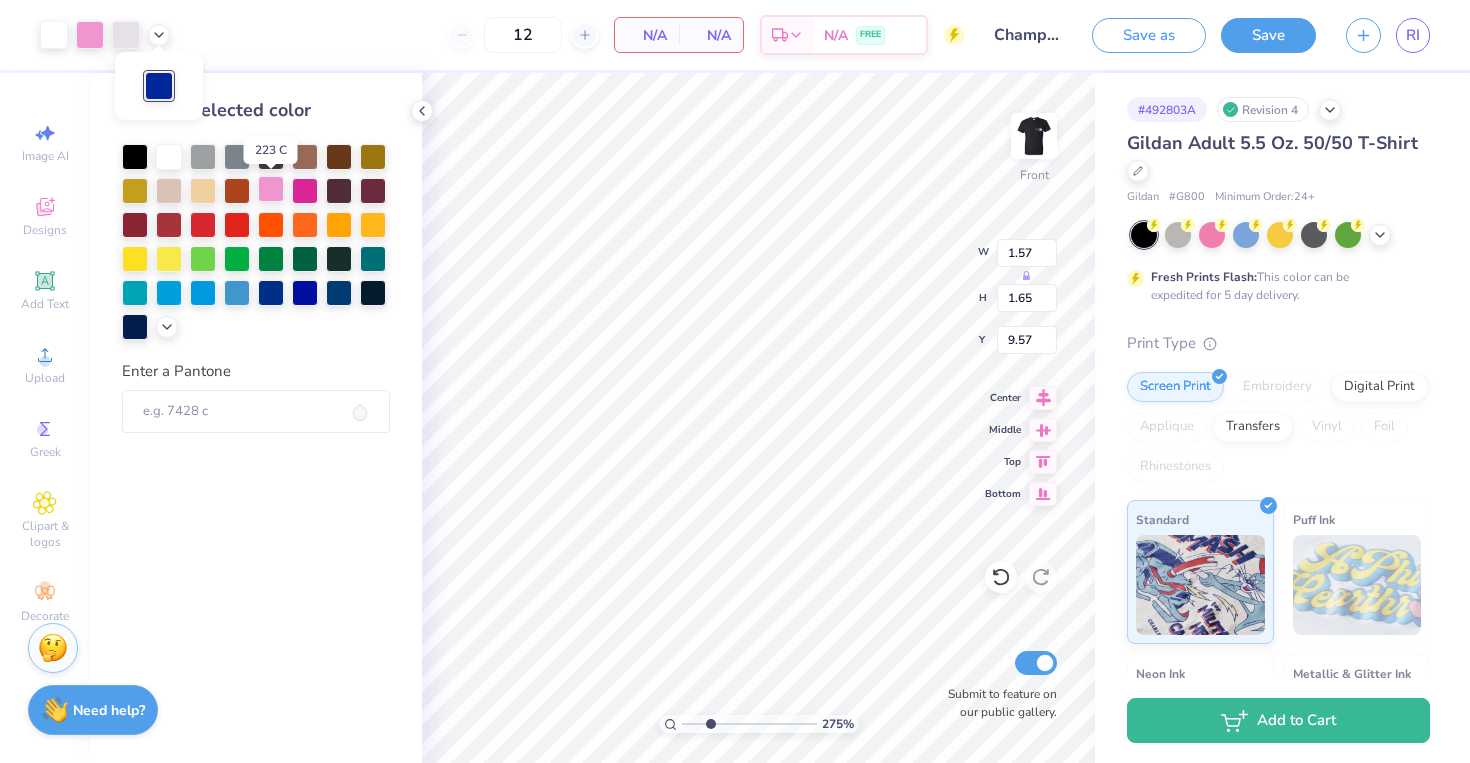 click at bounding box center [271, 189] 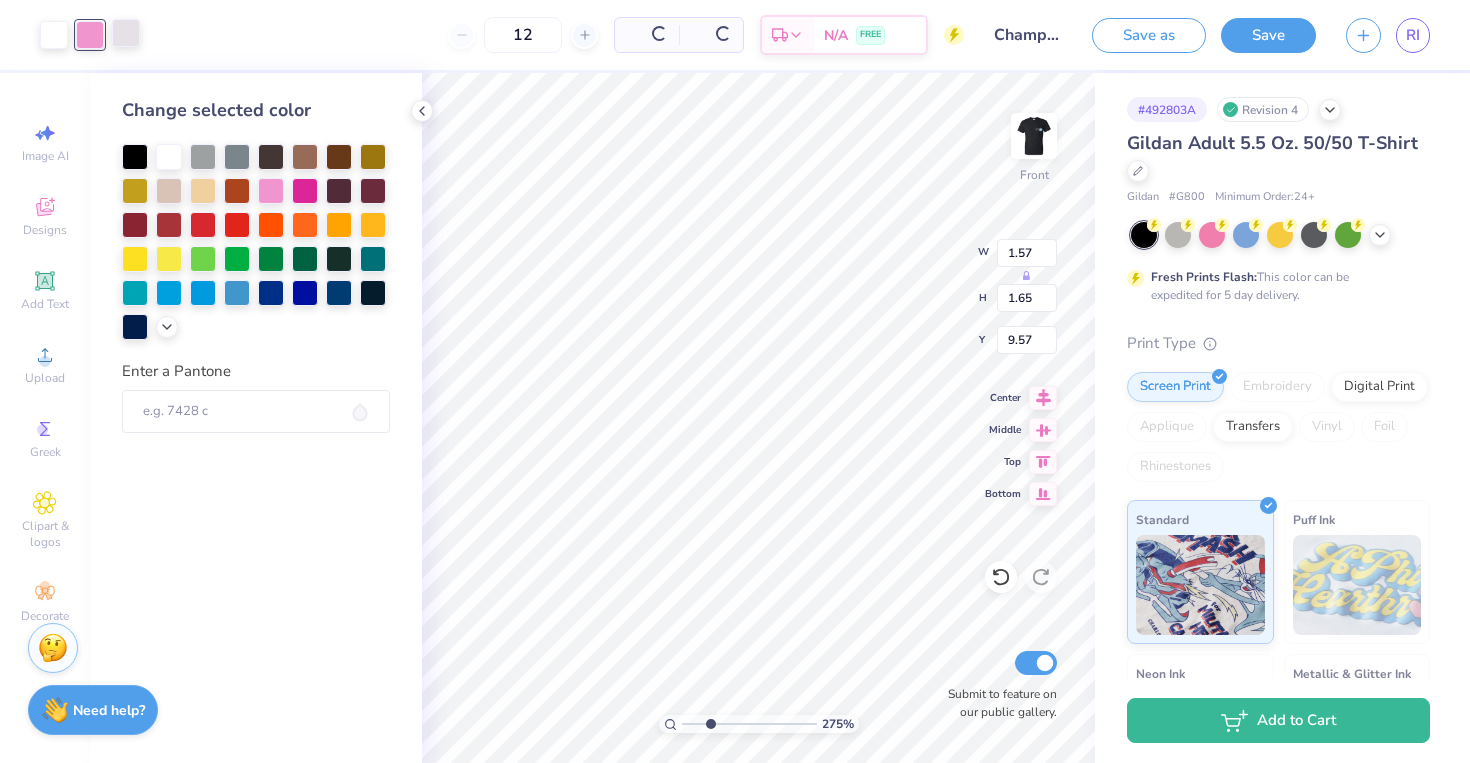click at bounding box center [126, 33] 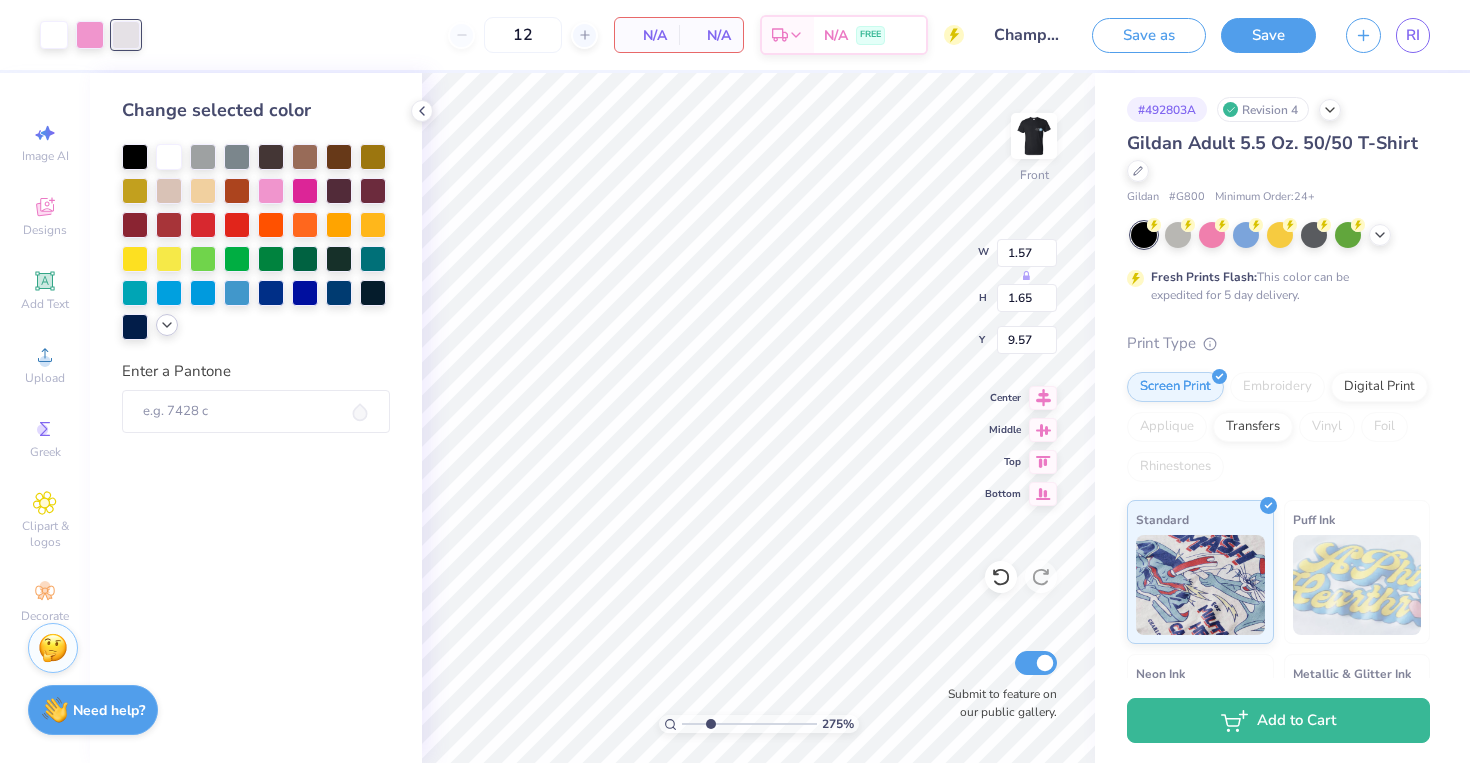 click at bounding box center (167, 325) 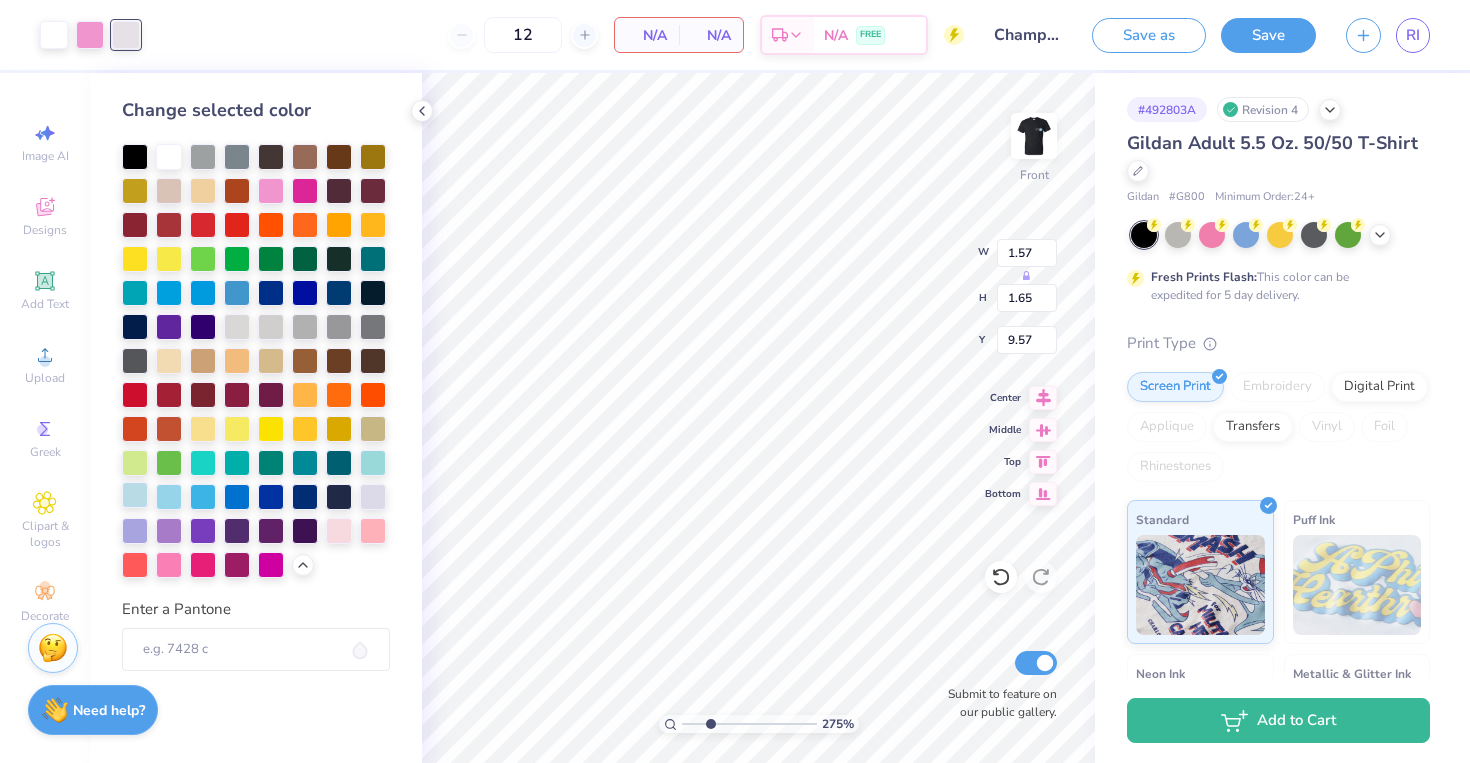 click at bounding box center (135, 495) 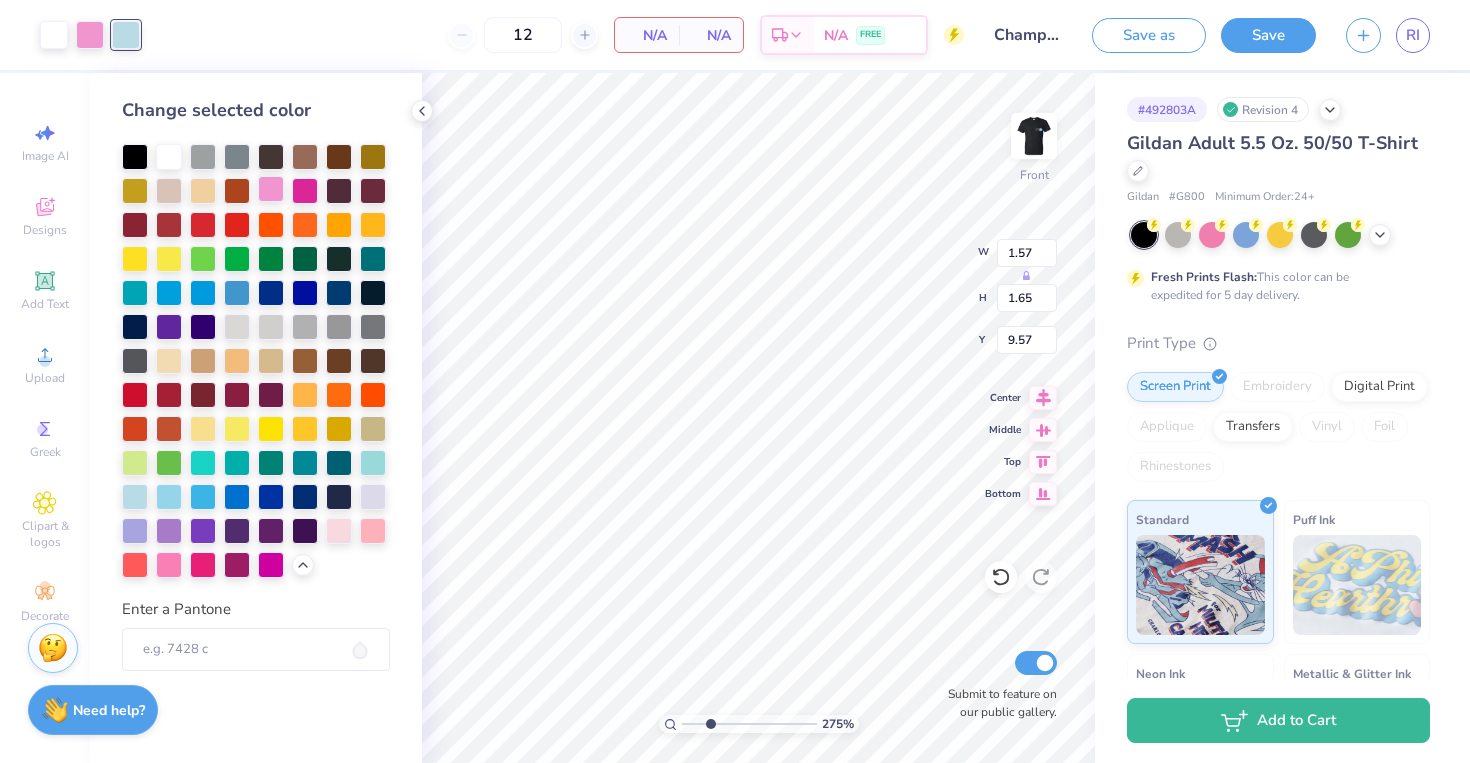 click at bounding box center [271, 189] 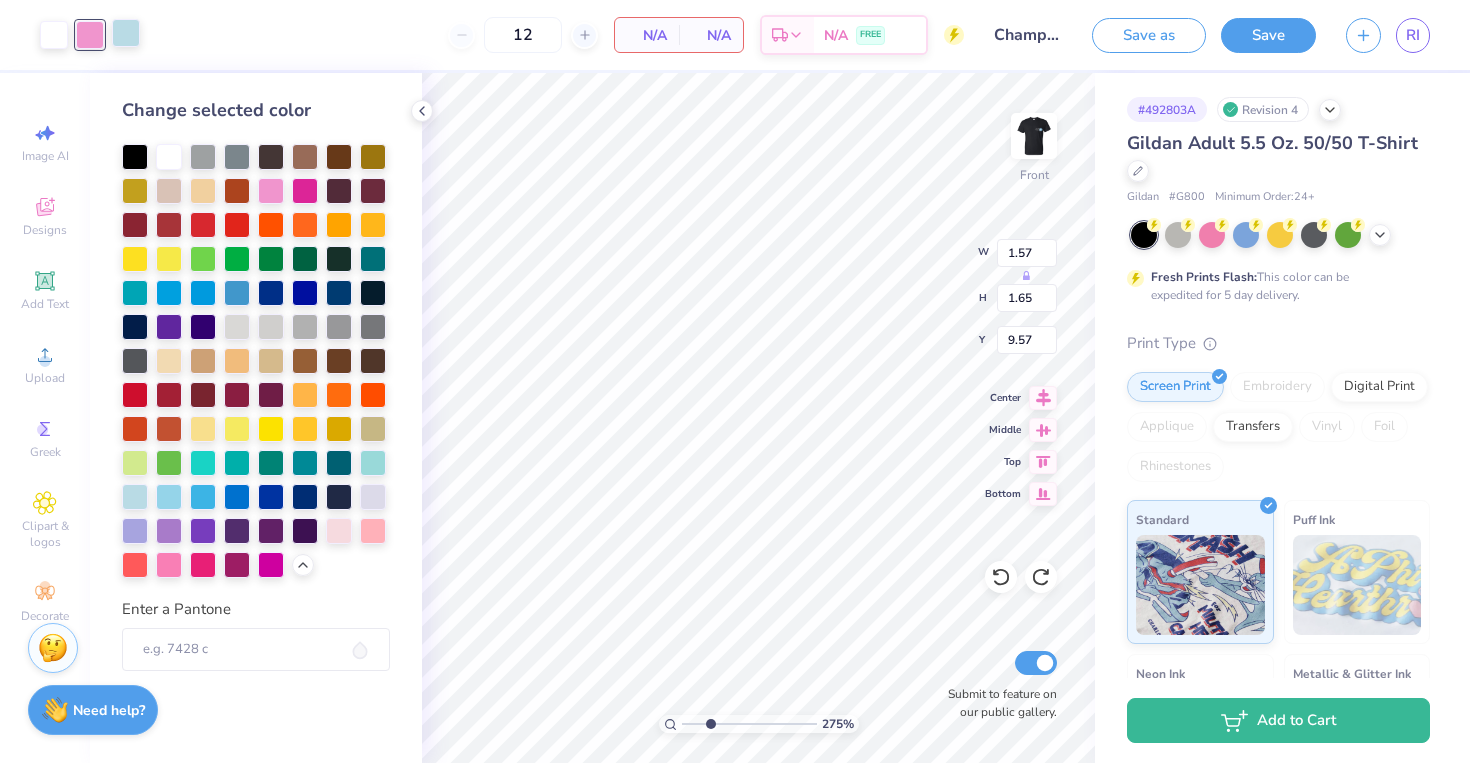 click at bounding box center [126, 33] 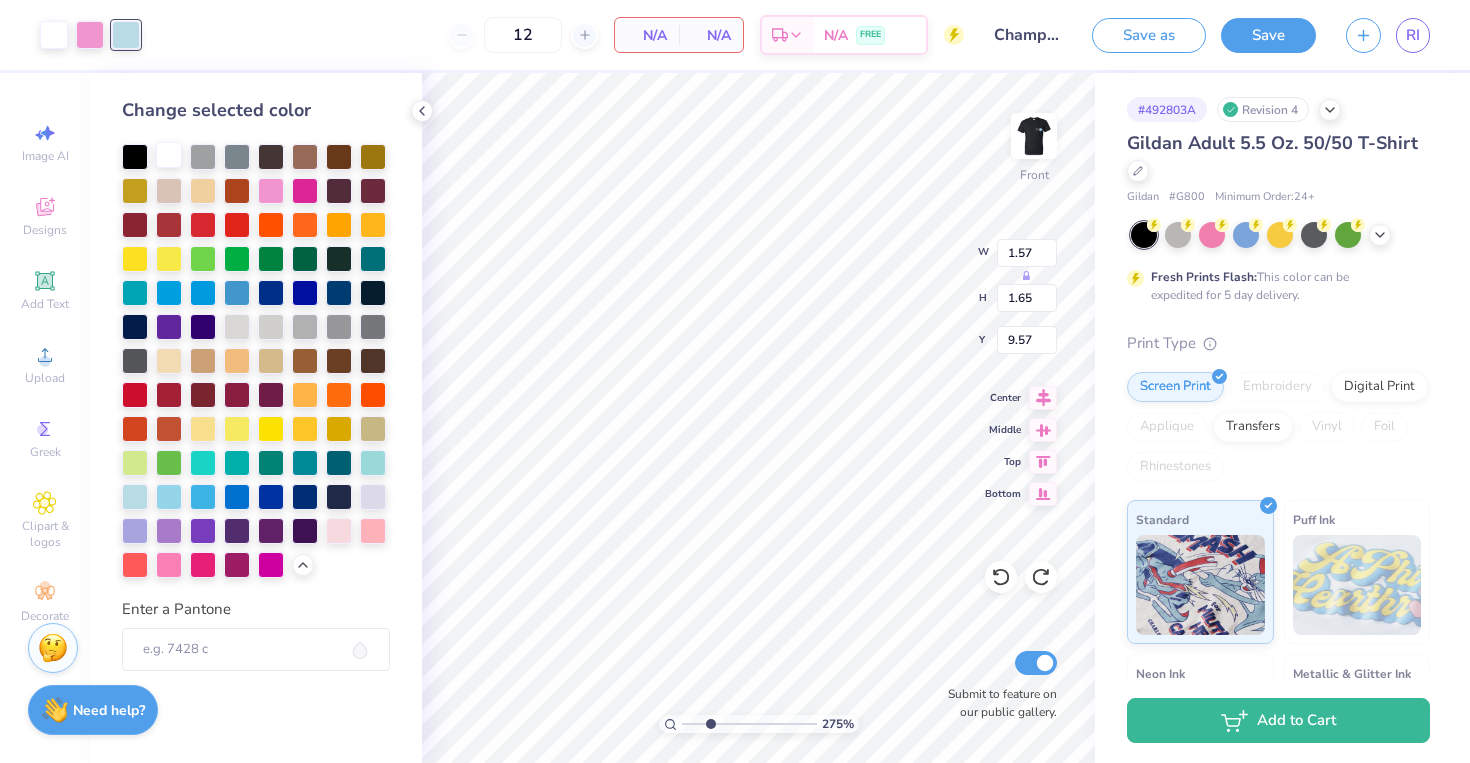 click at bounding box center (169, 155) 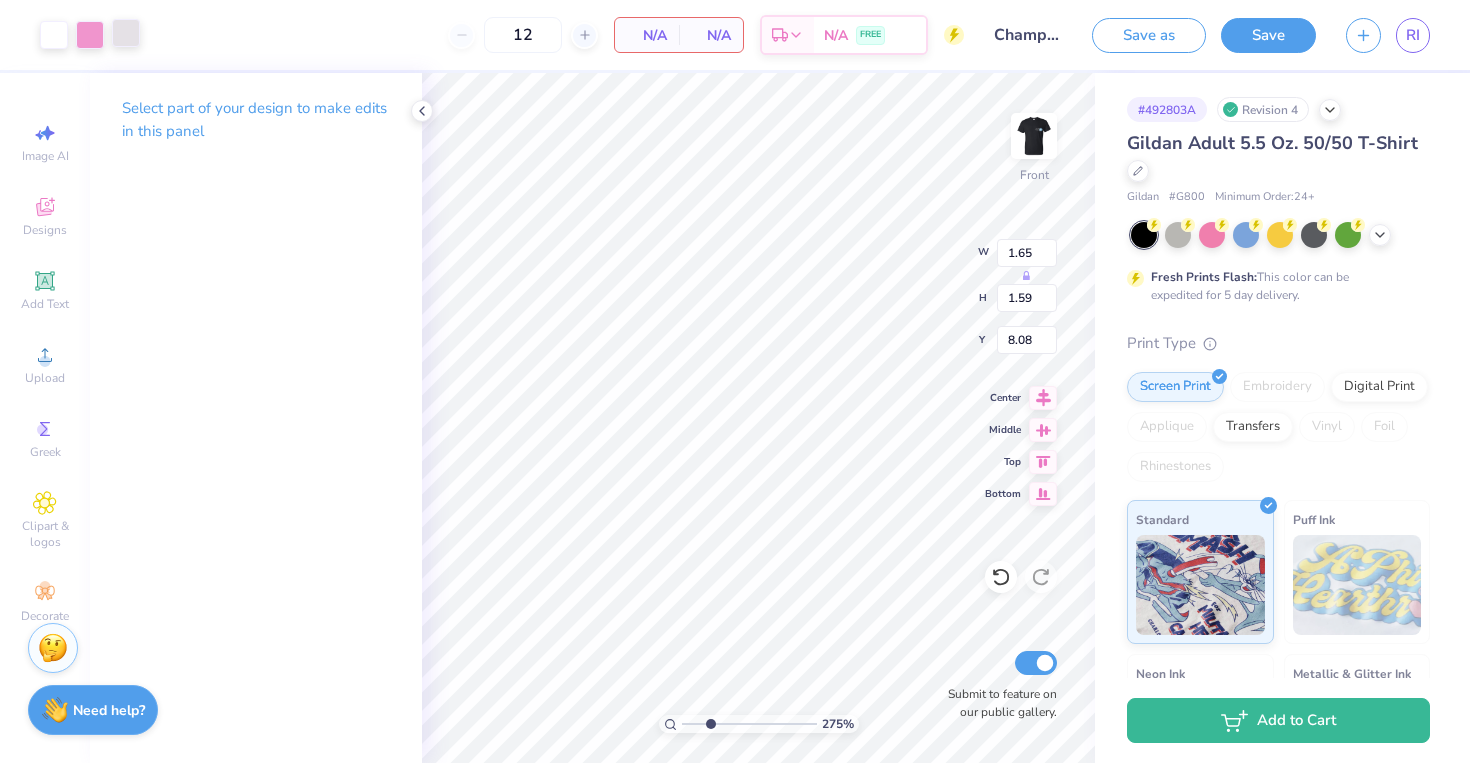 click at bounding box center [126, 33] 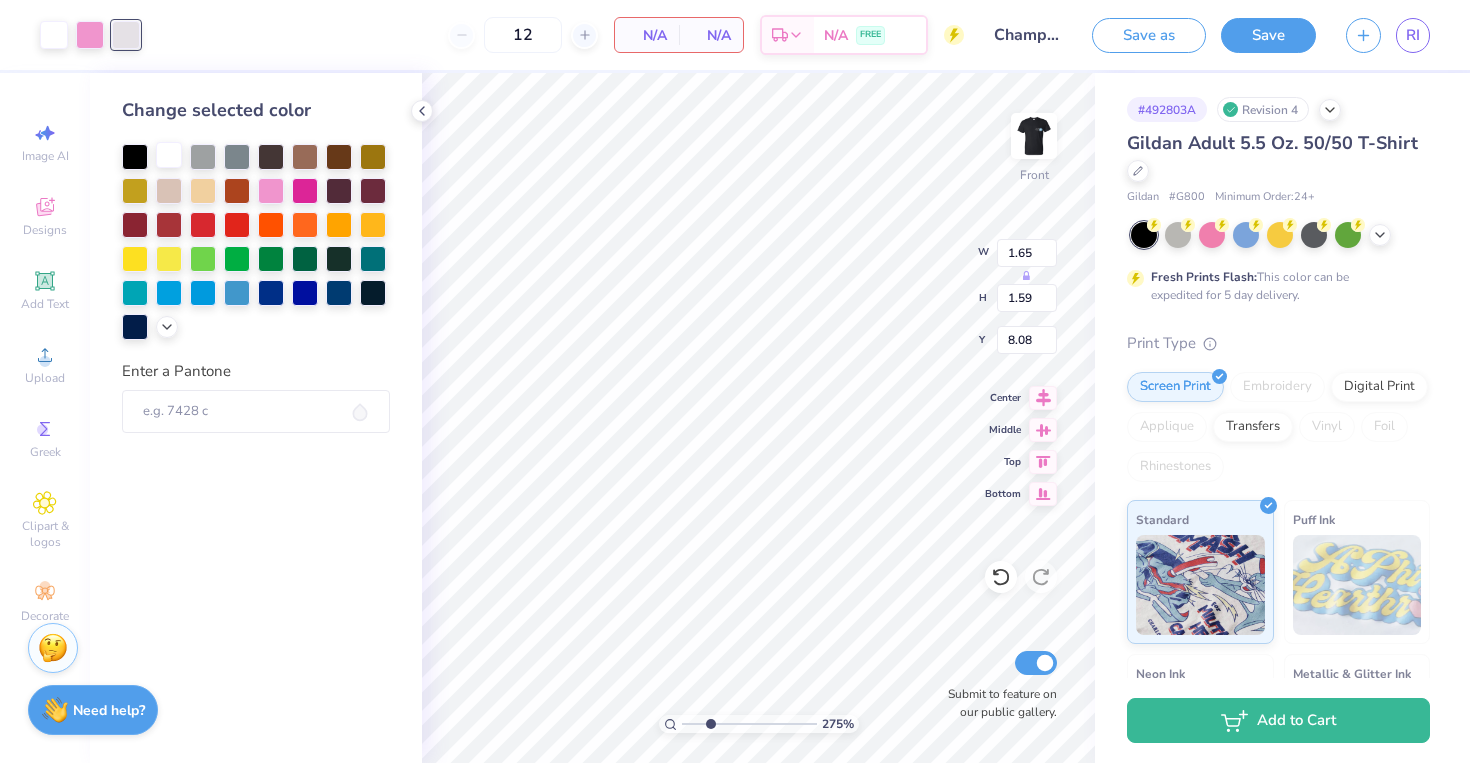 click at bounding box center (169, 155) 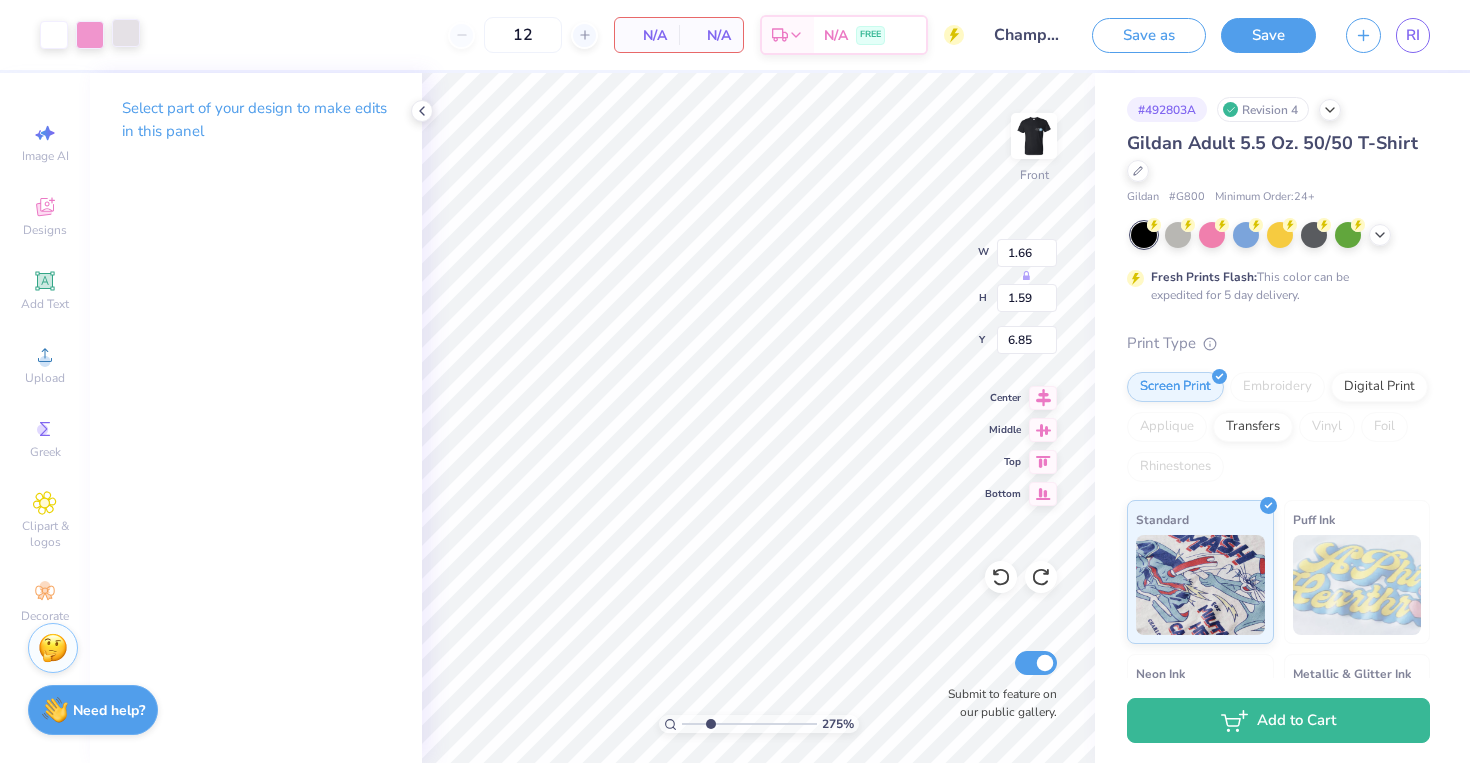 click at bounding box center (126, 33) 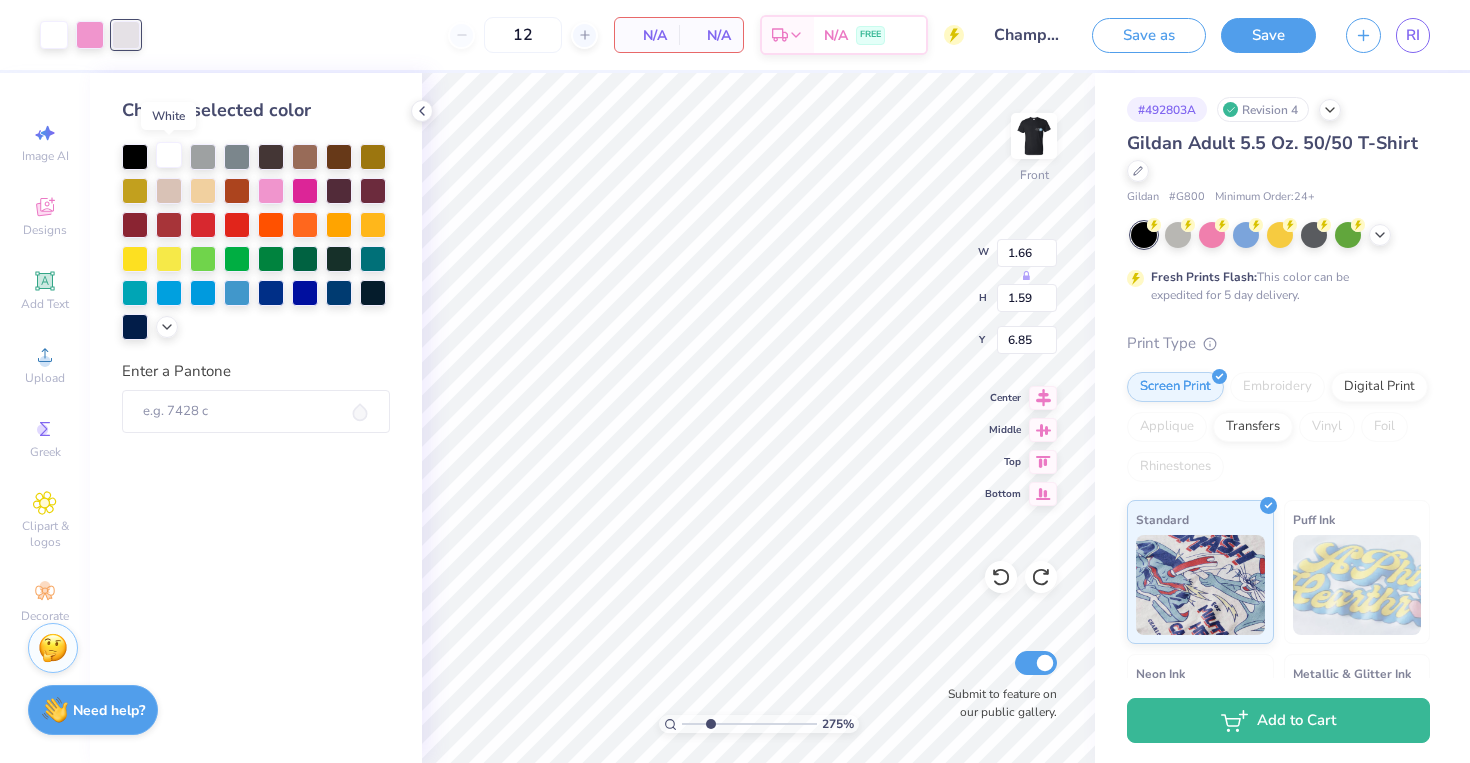 click at bounding box center [169, 155] 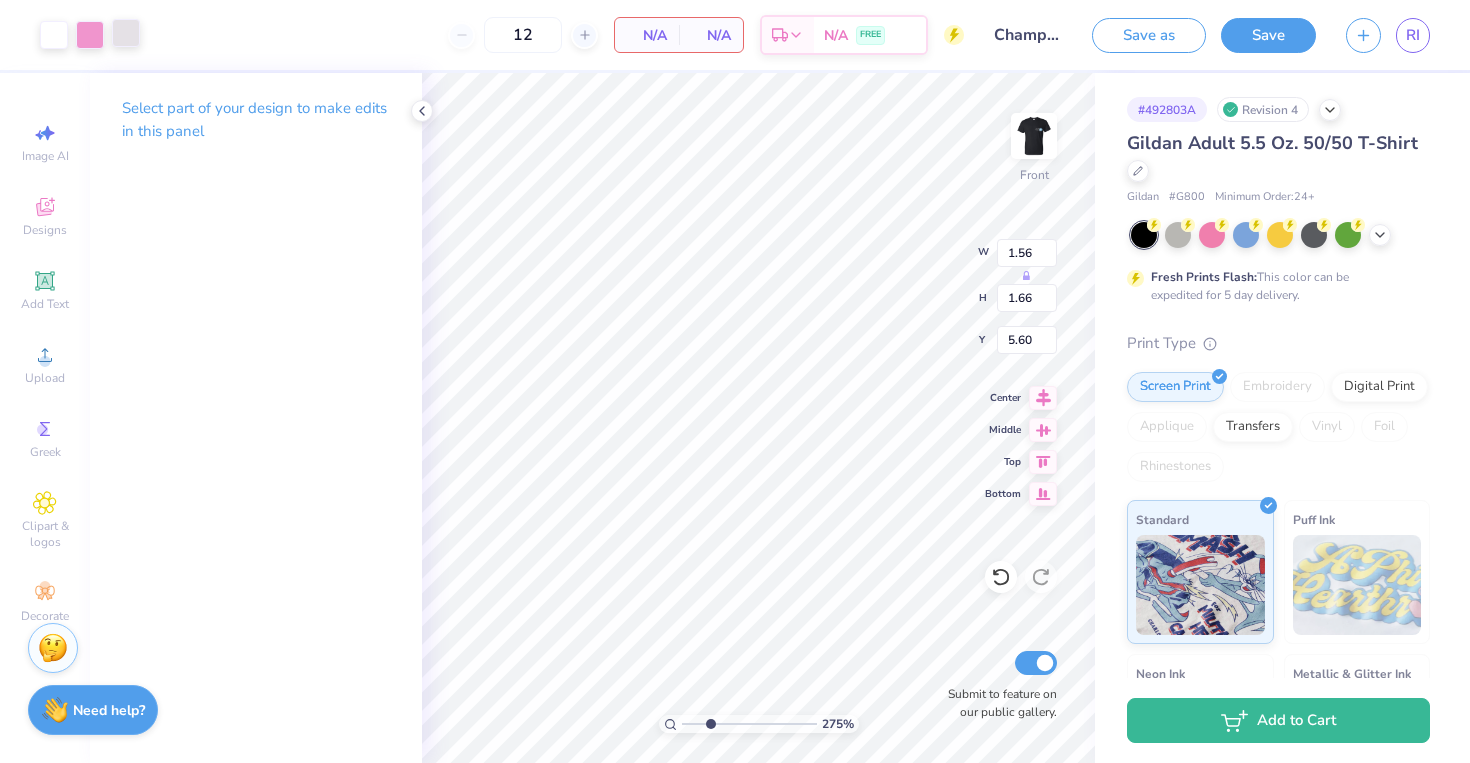 click at bounding box center [126, 33] 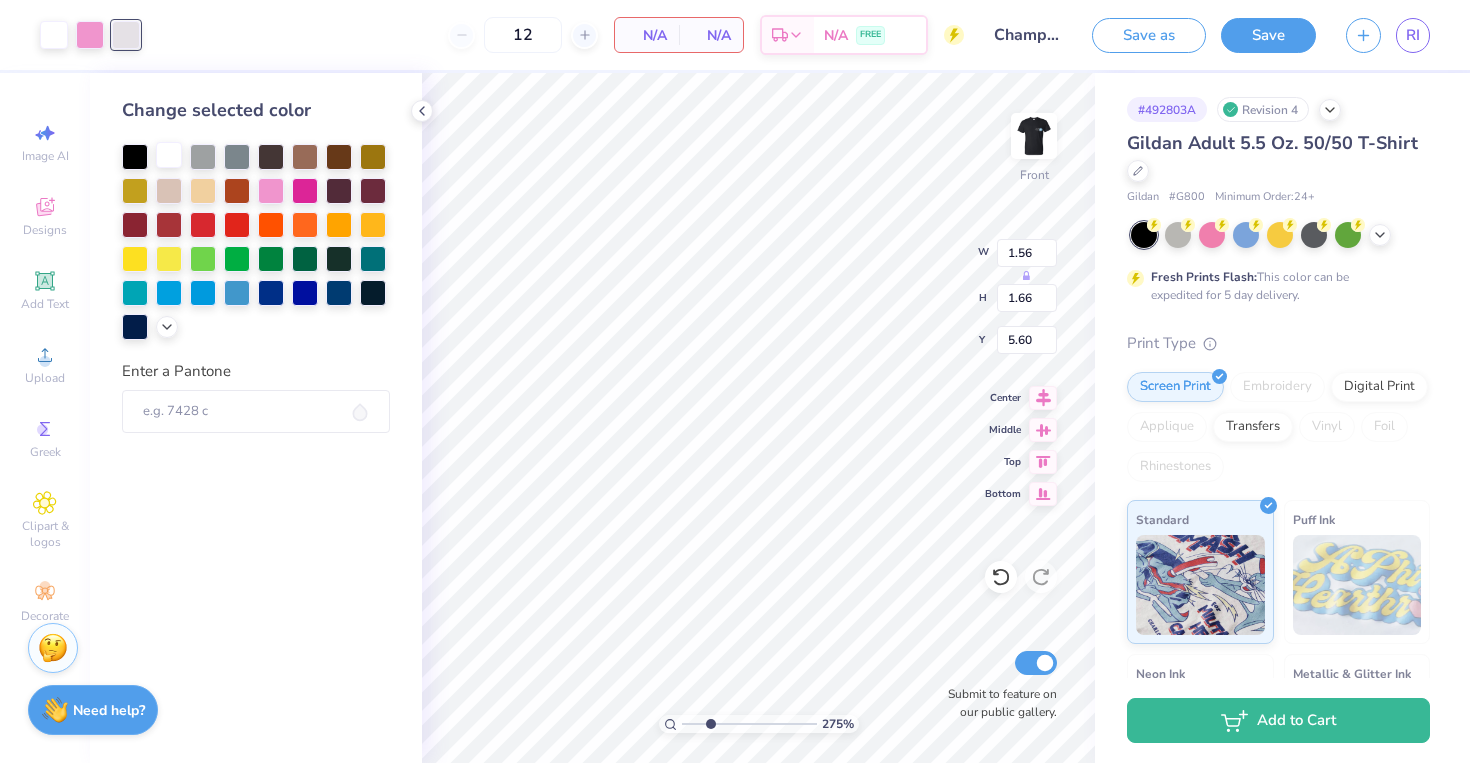 click at bounding box center [169, 155] 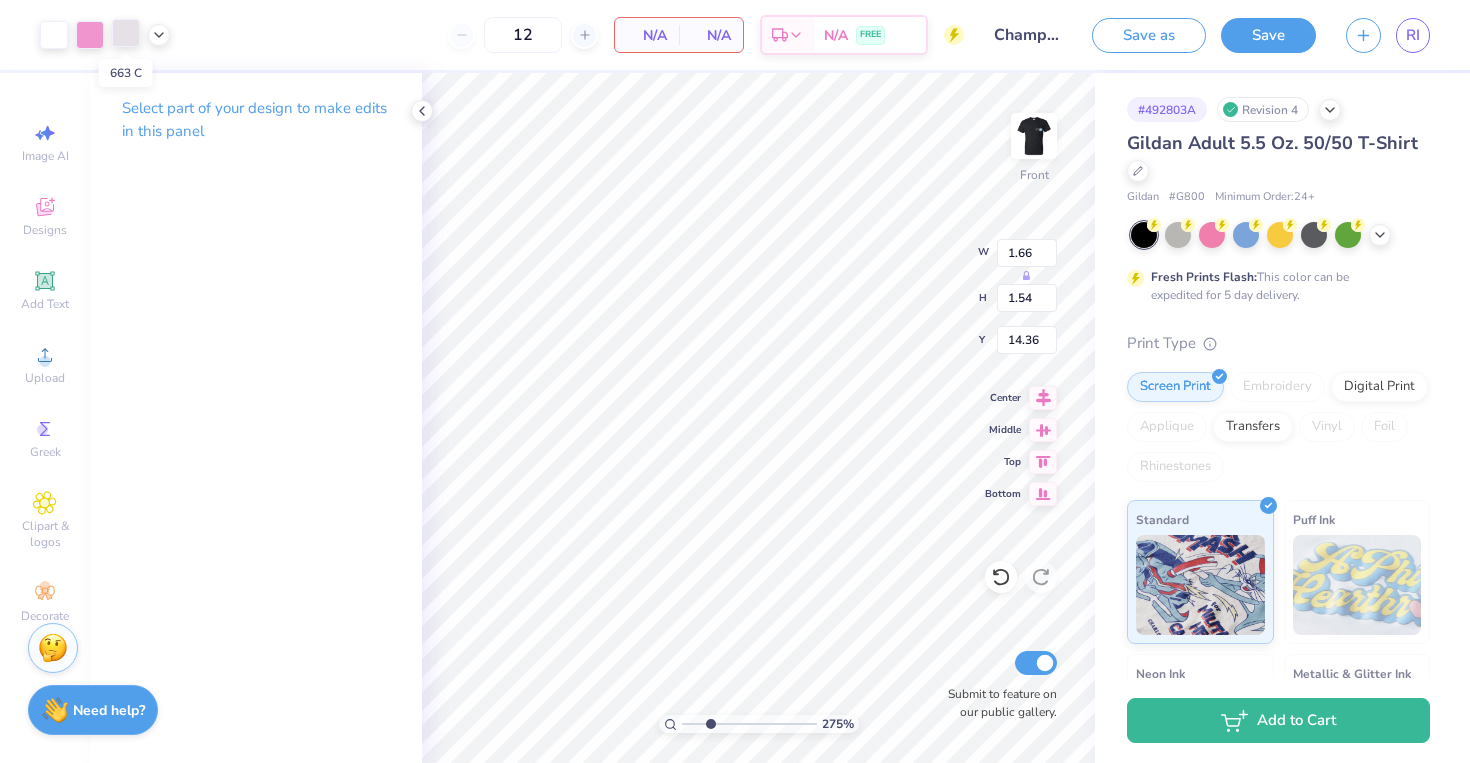 click at bounding box center (126, 33) 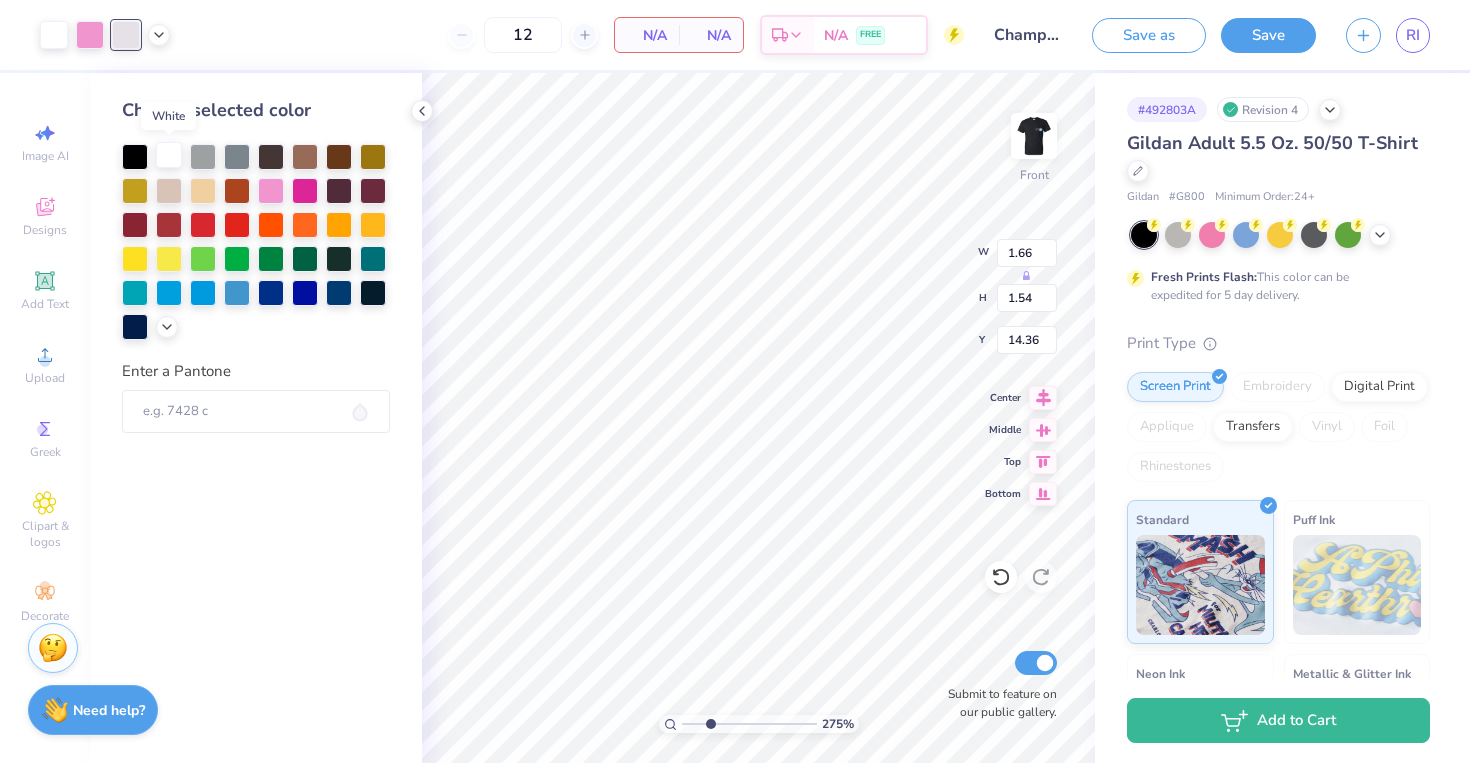 click at bounding box center [169, 155] 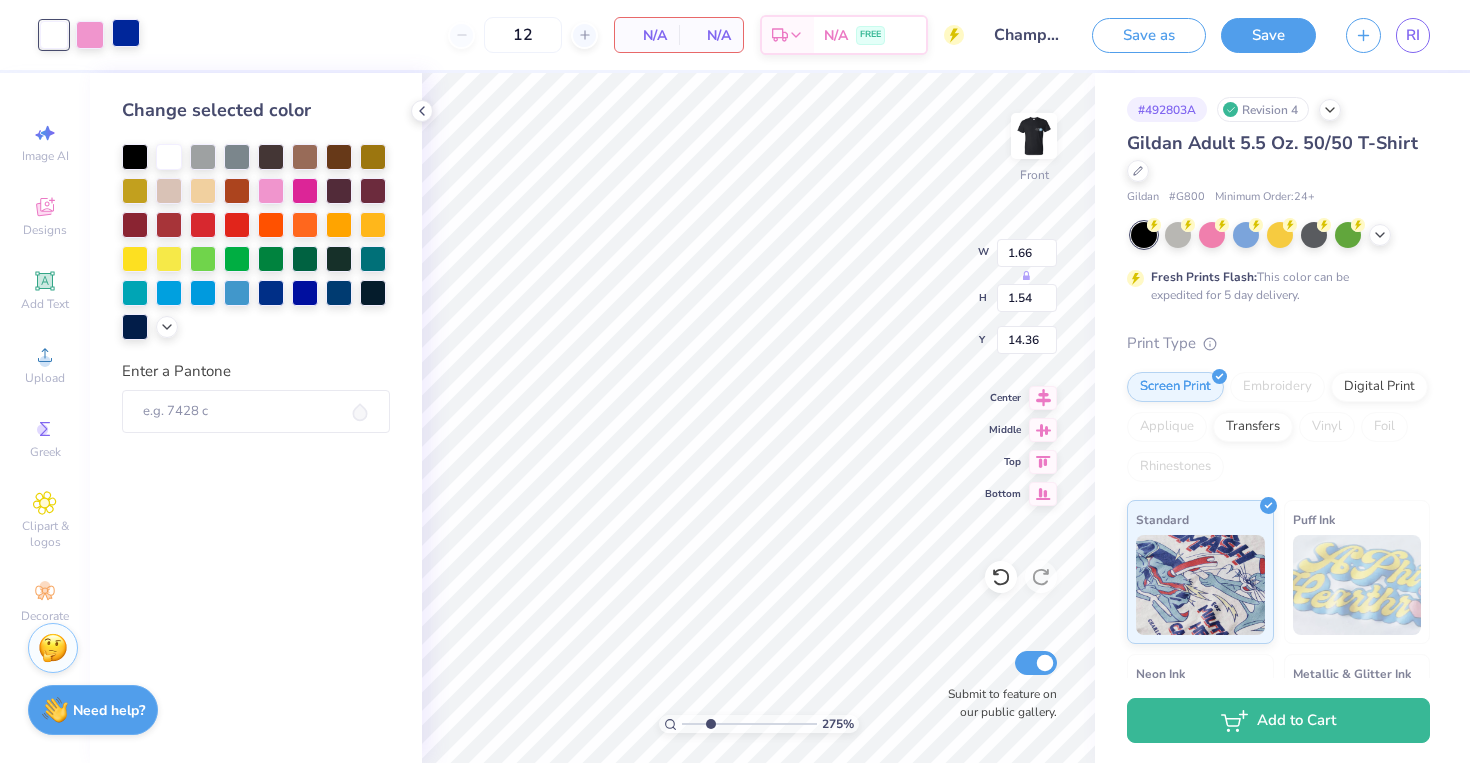 click at bounding box center [126, 33] 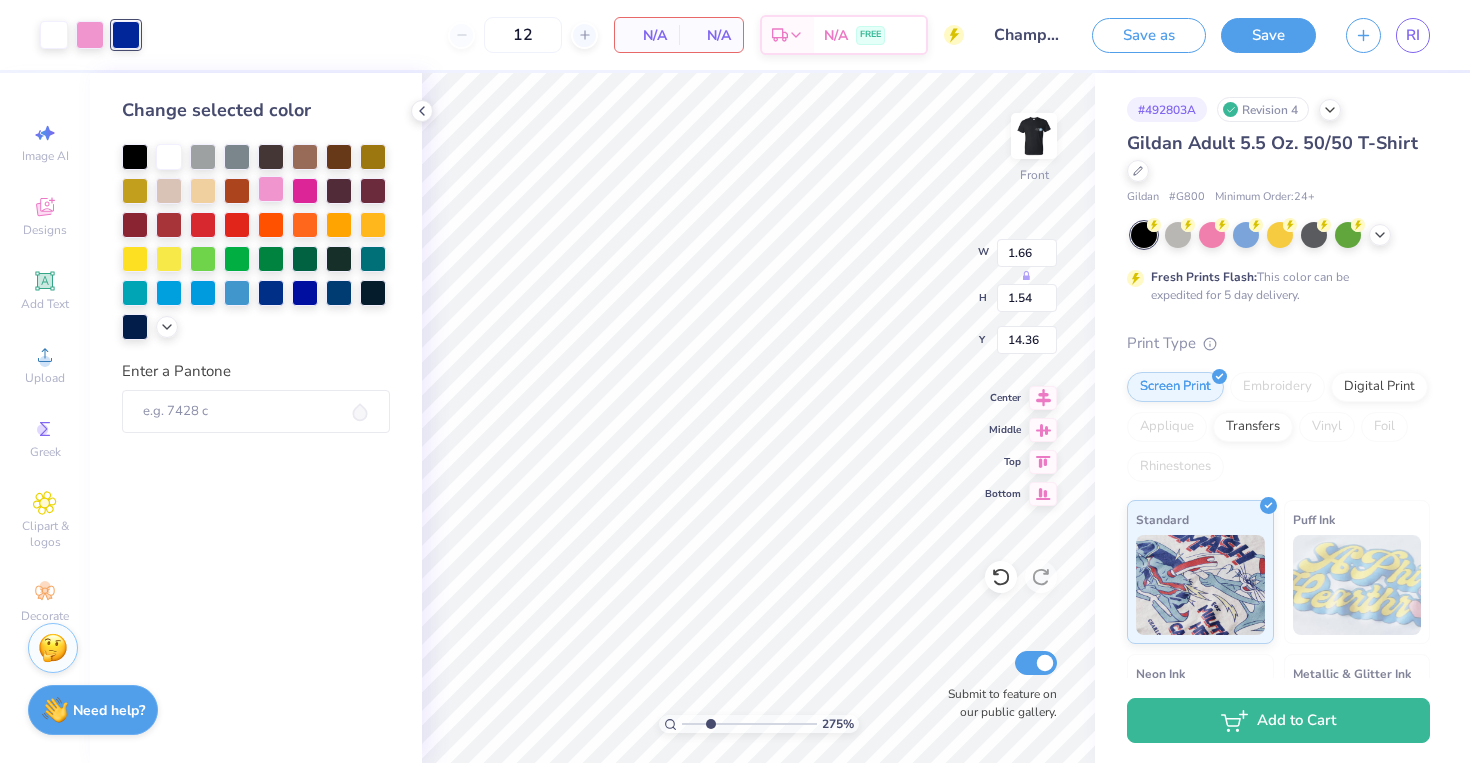 click at bounding box center [271, 189] 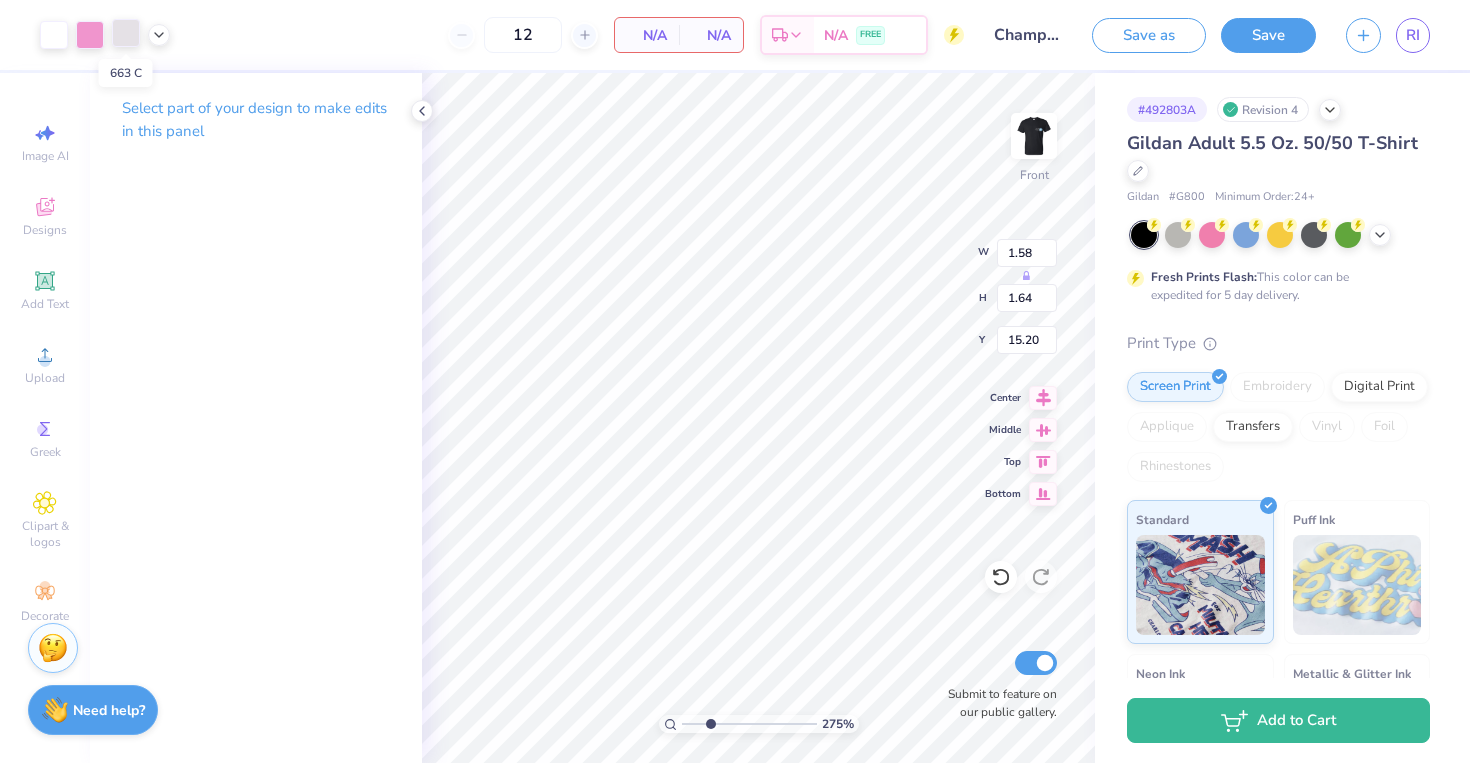 click at bounding box center [126, 33] 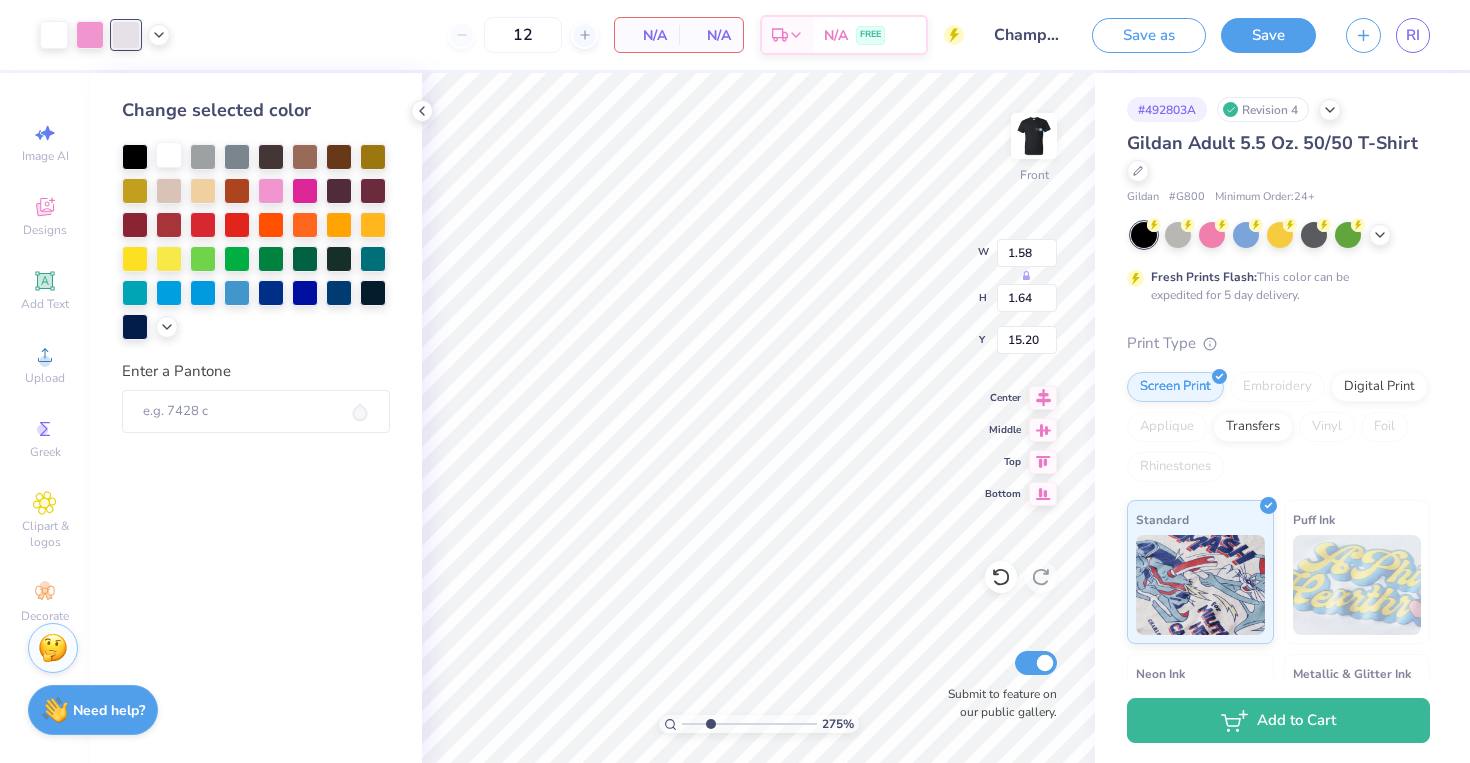 click at bounding box center [169, 155] 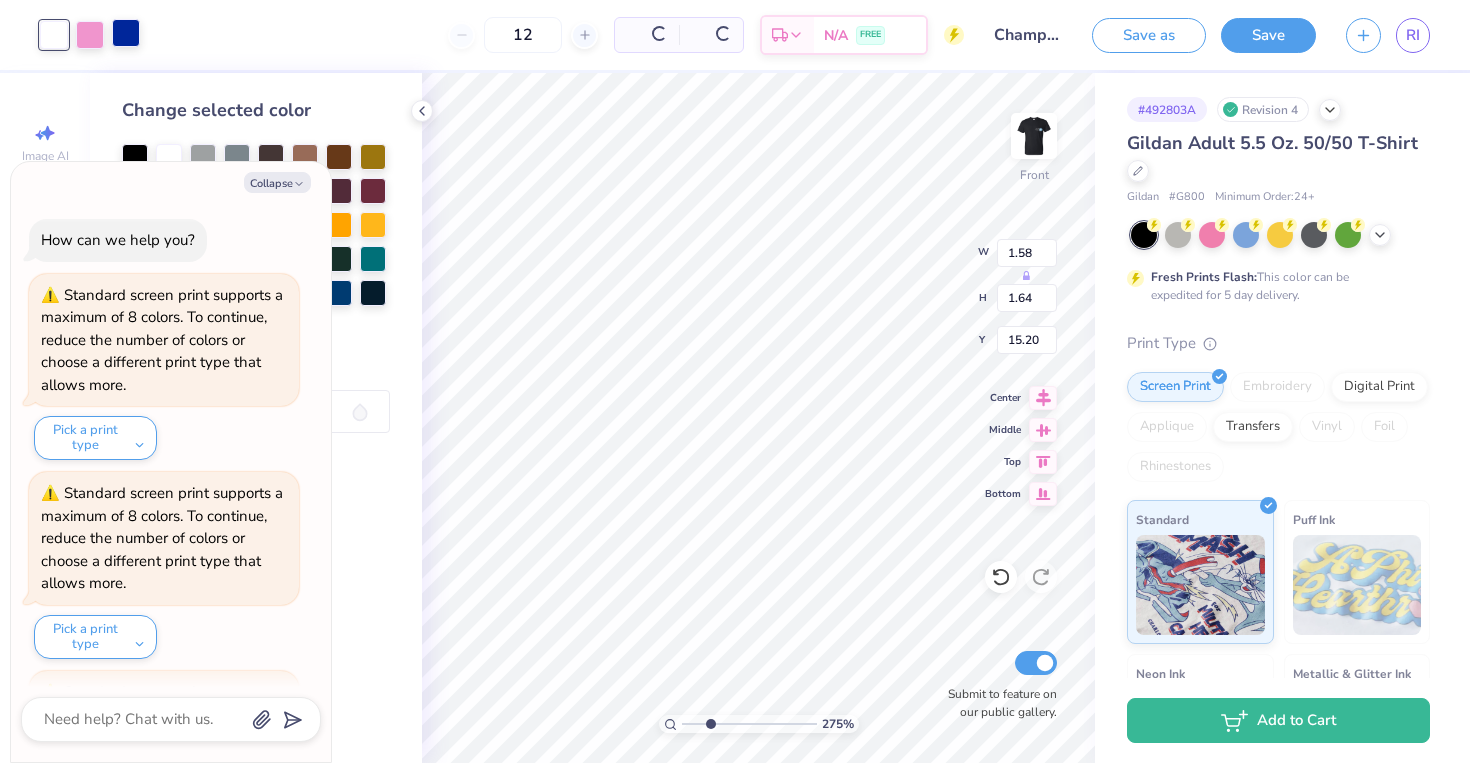 scroll, scrollTop: 2171, scrollLeft: 0, axis: vertical 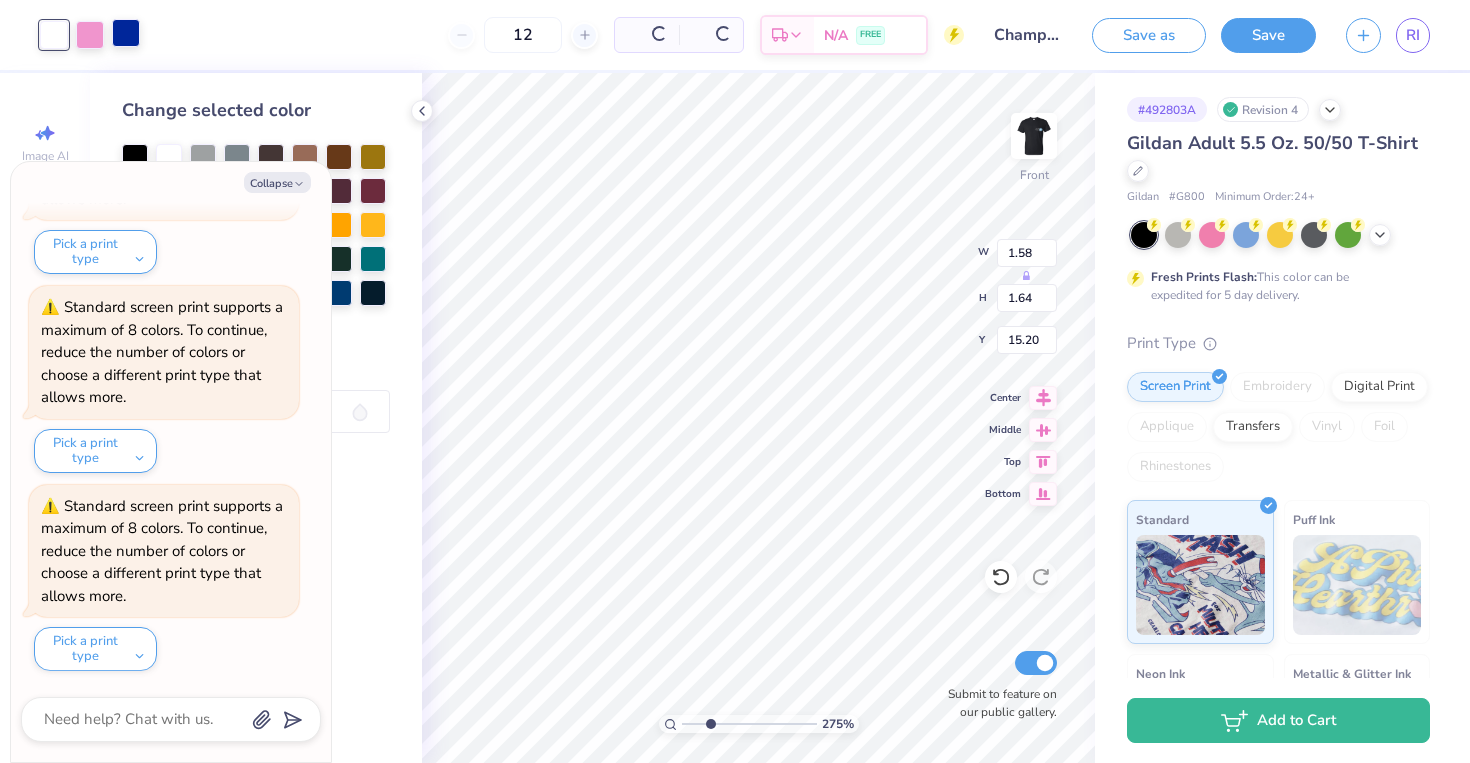 click at bounding box center (126, 33) 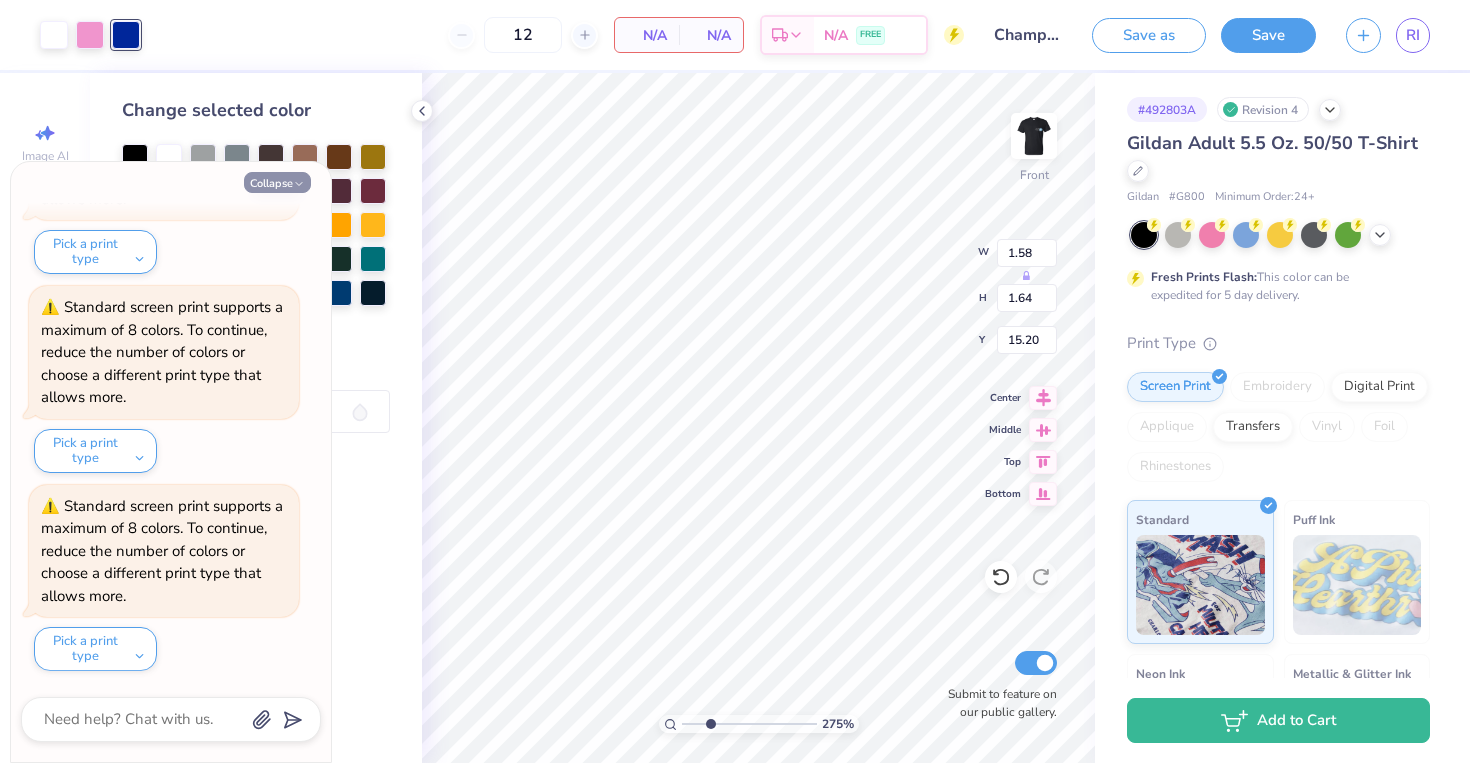click on "Collapse" at bounding box center (277, 182) 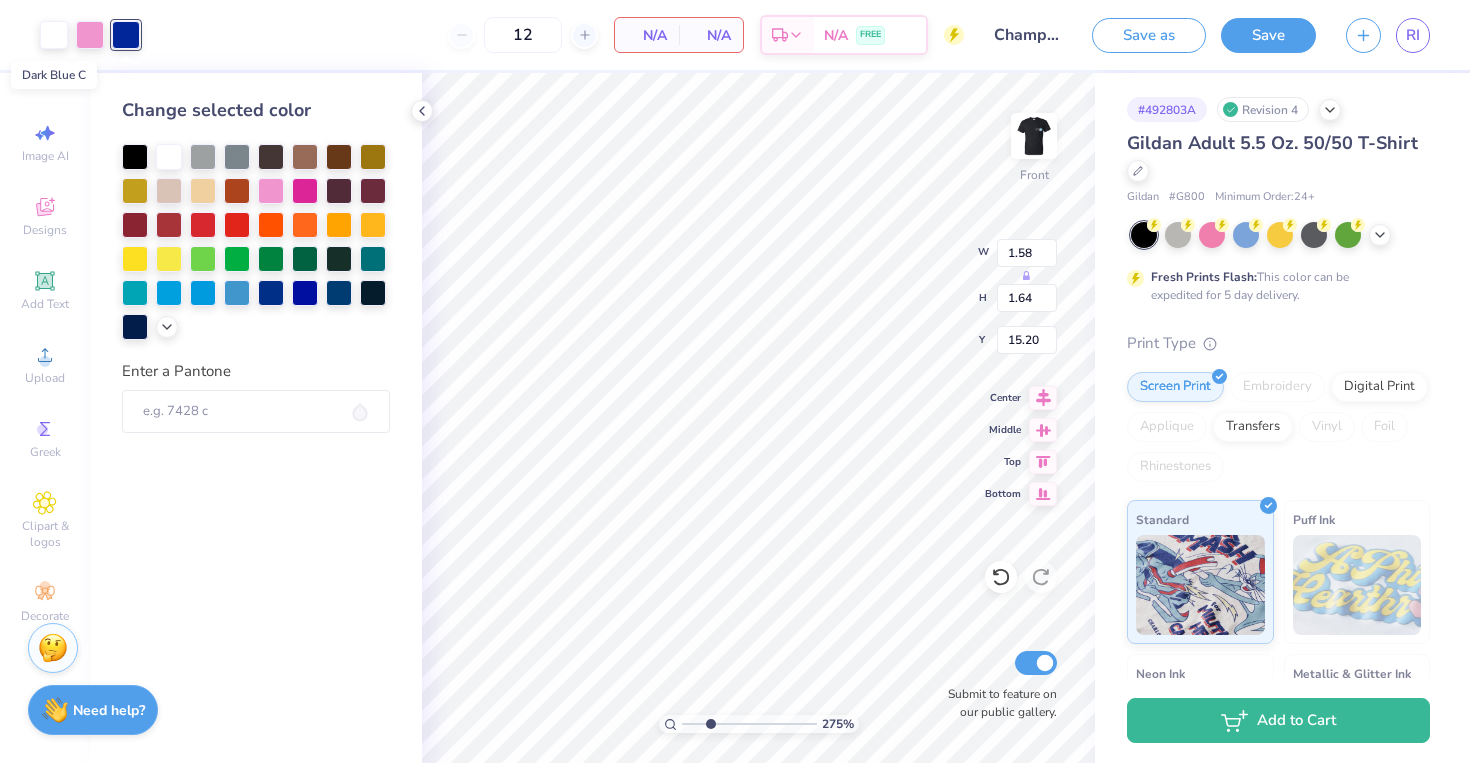 click at bounding box center (126, 35) 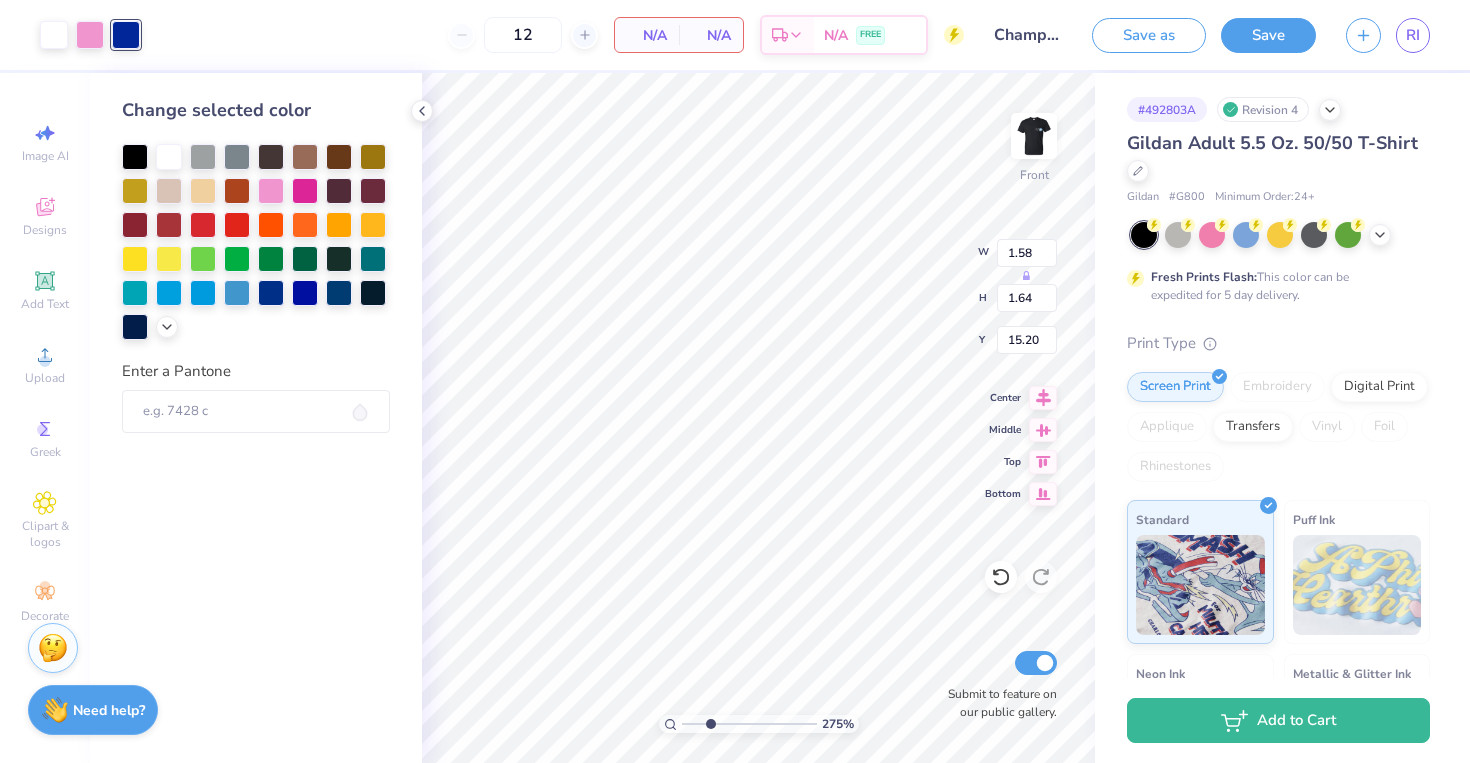 click at bounding box center (126, 35) 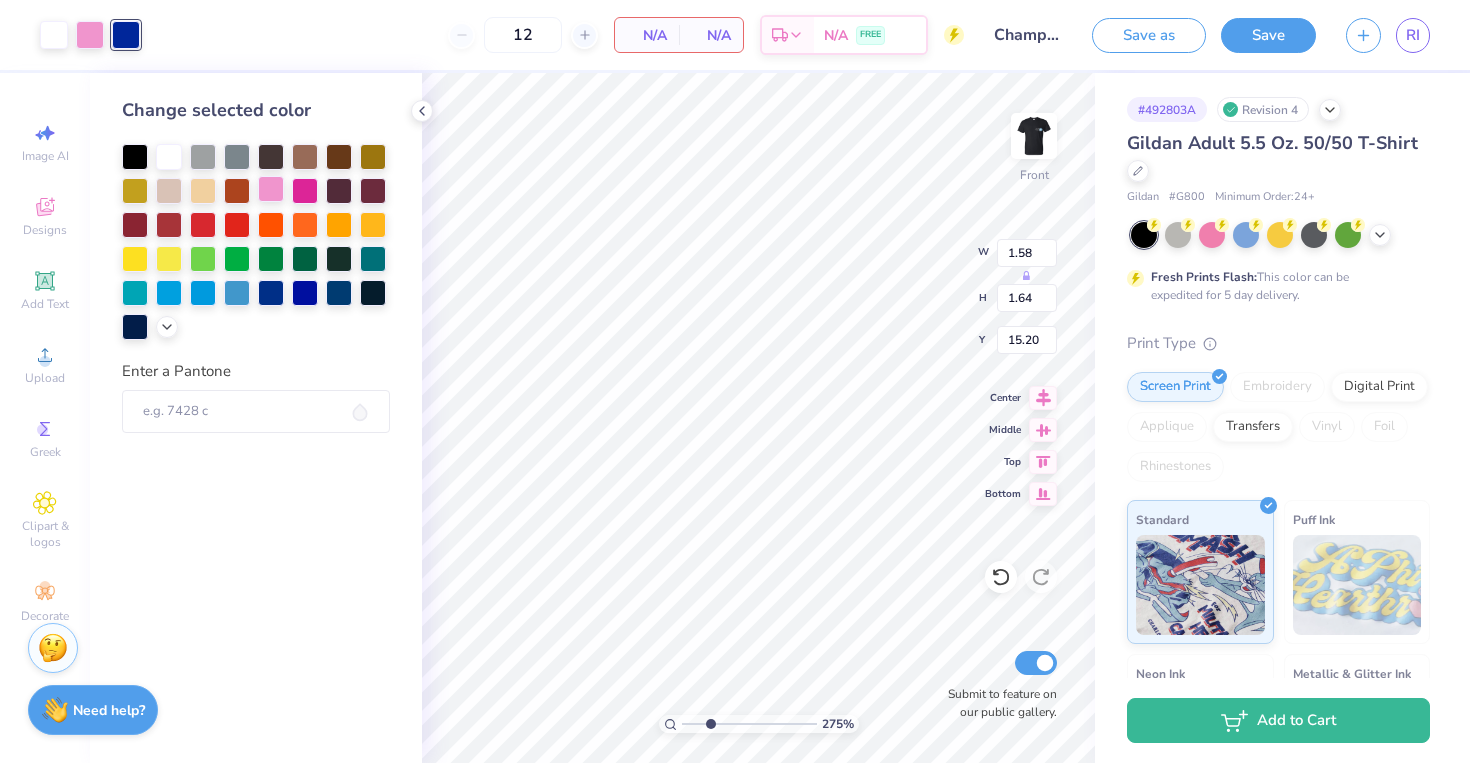 click at bounding box center (271, 189) 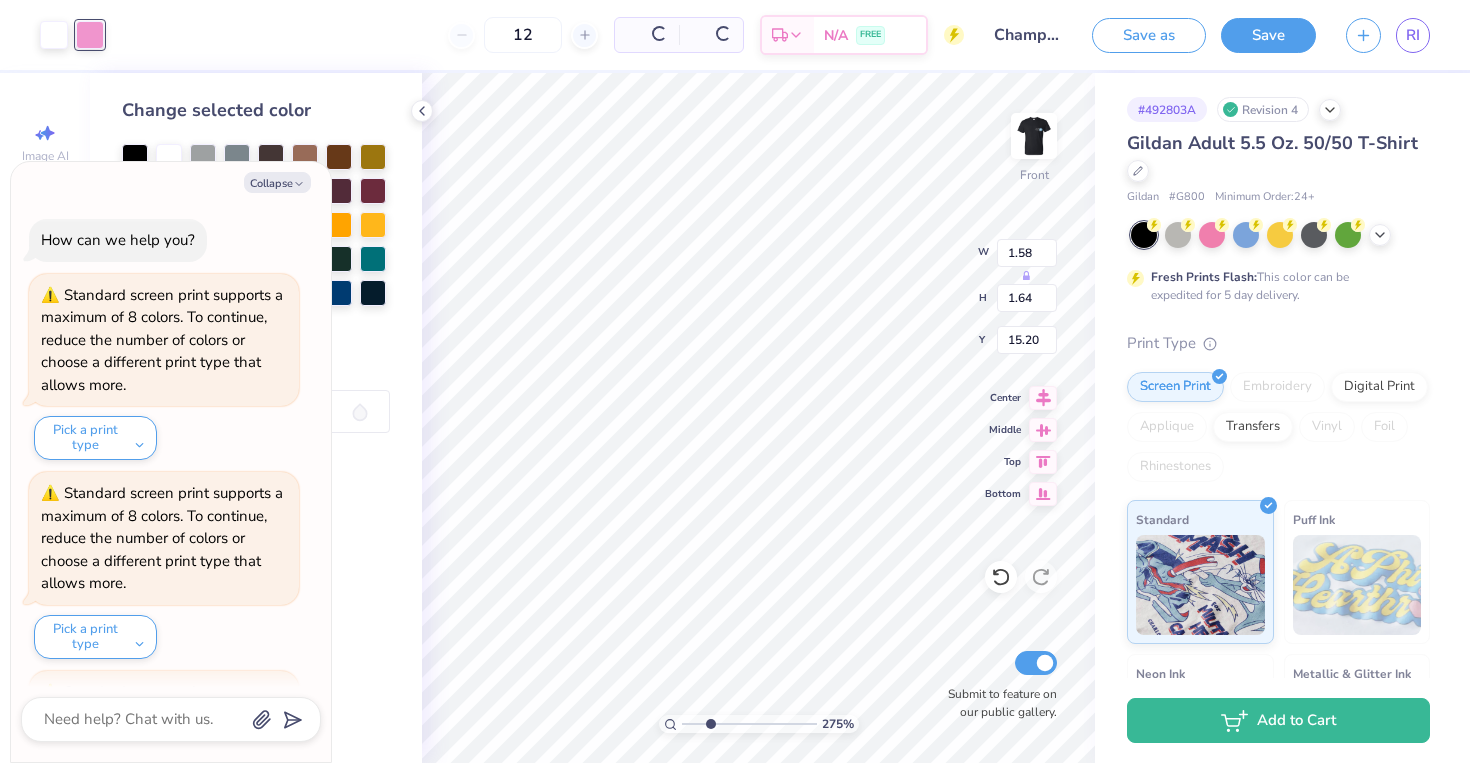 scroll, scrollTop: 2369, scrollLeft: 0, axis: vertical 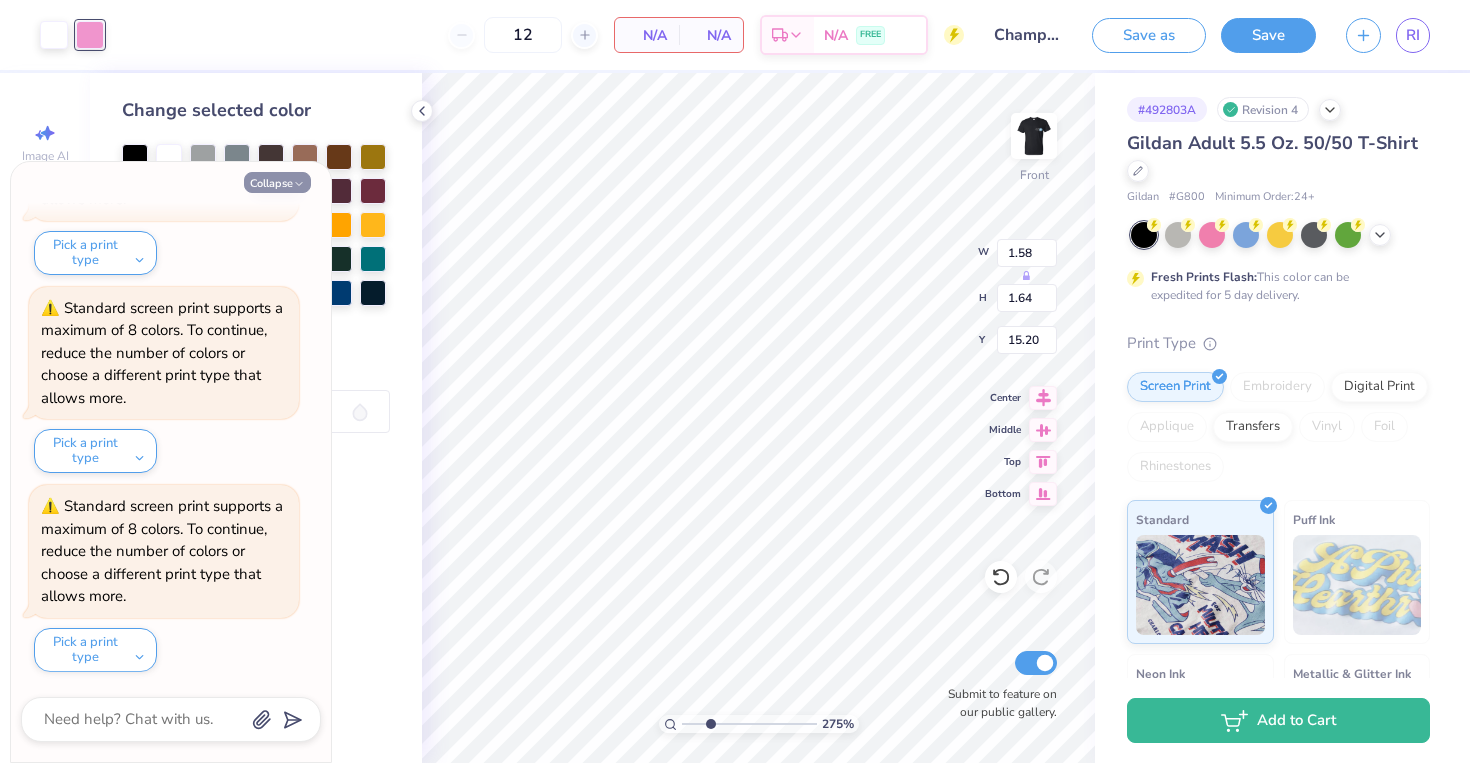 click 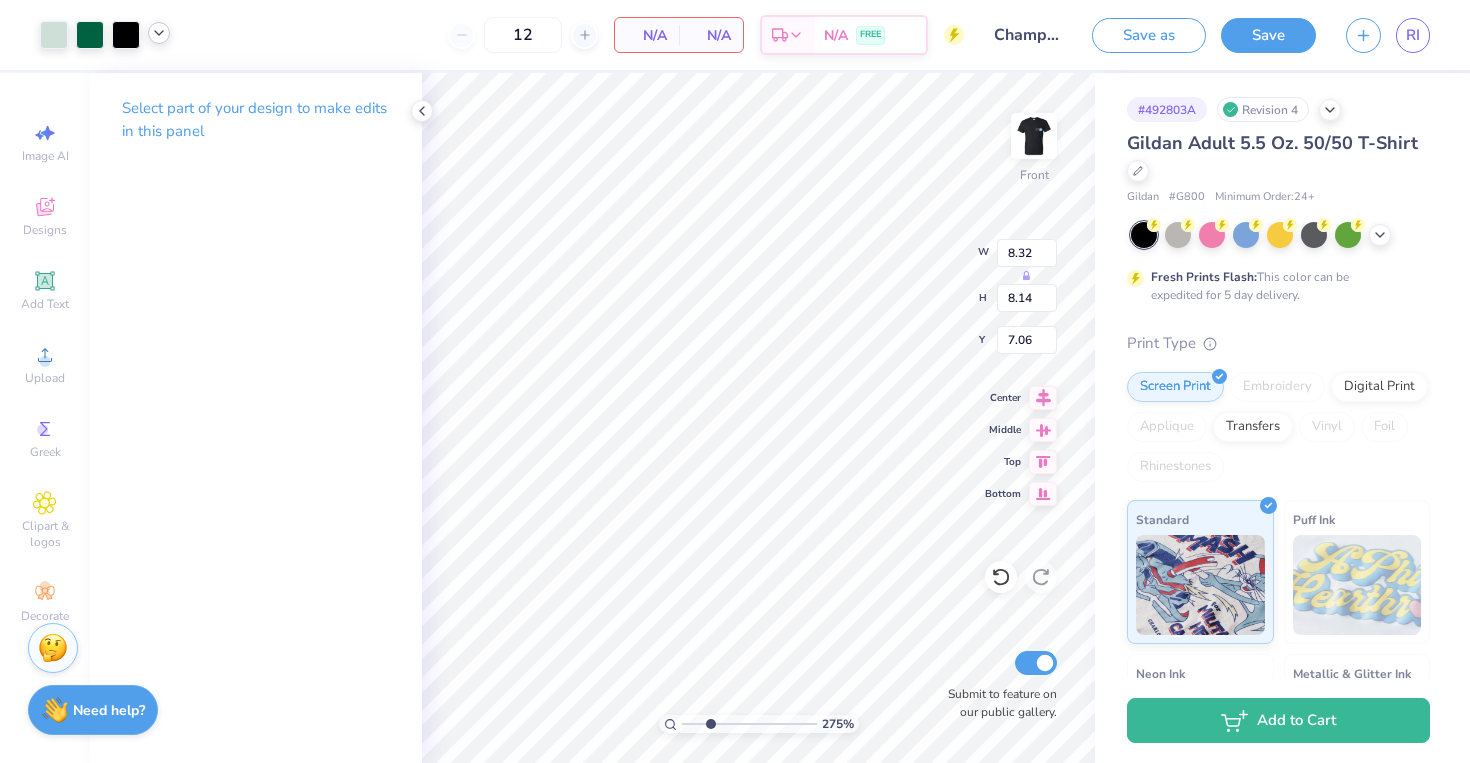 click at bounding box center [159, 33] 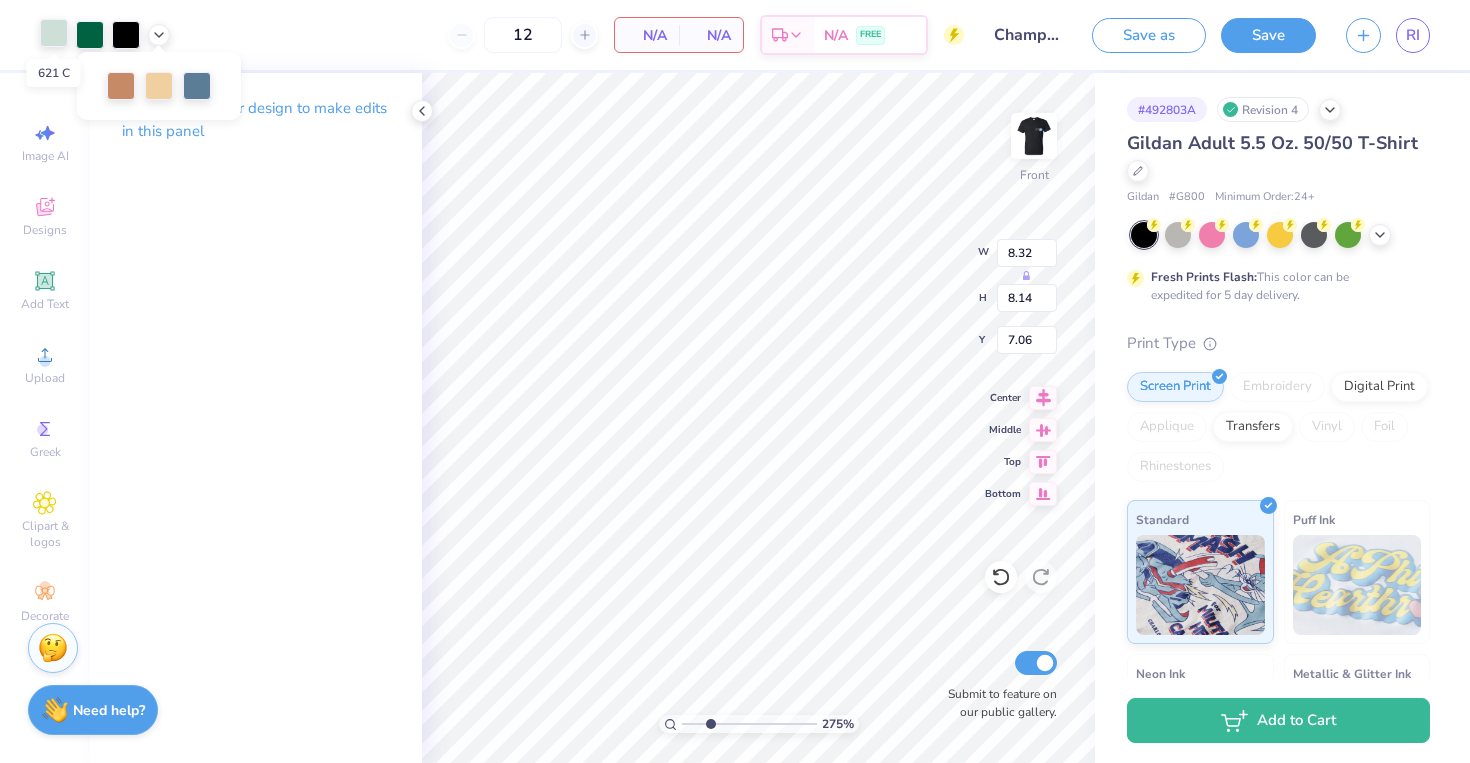 click at bounding box center [54, 33] 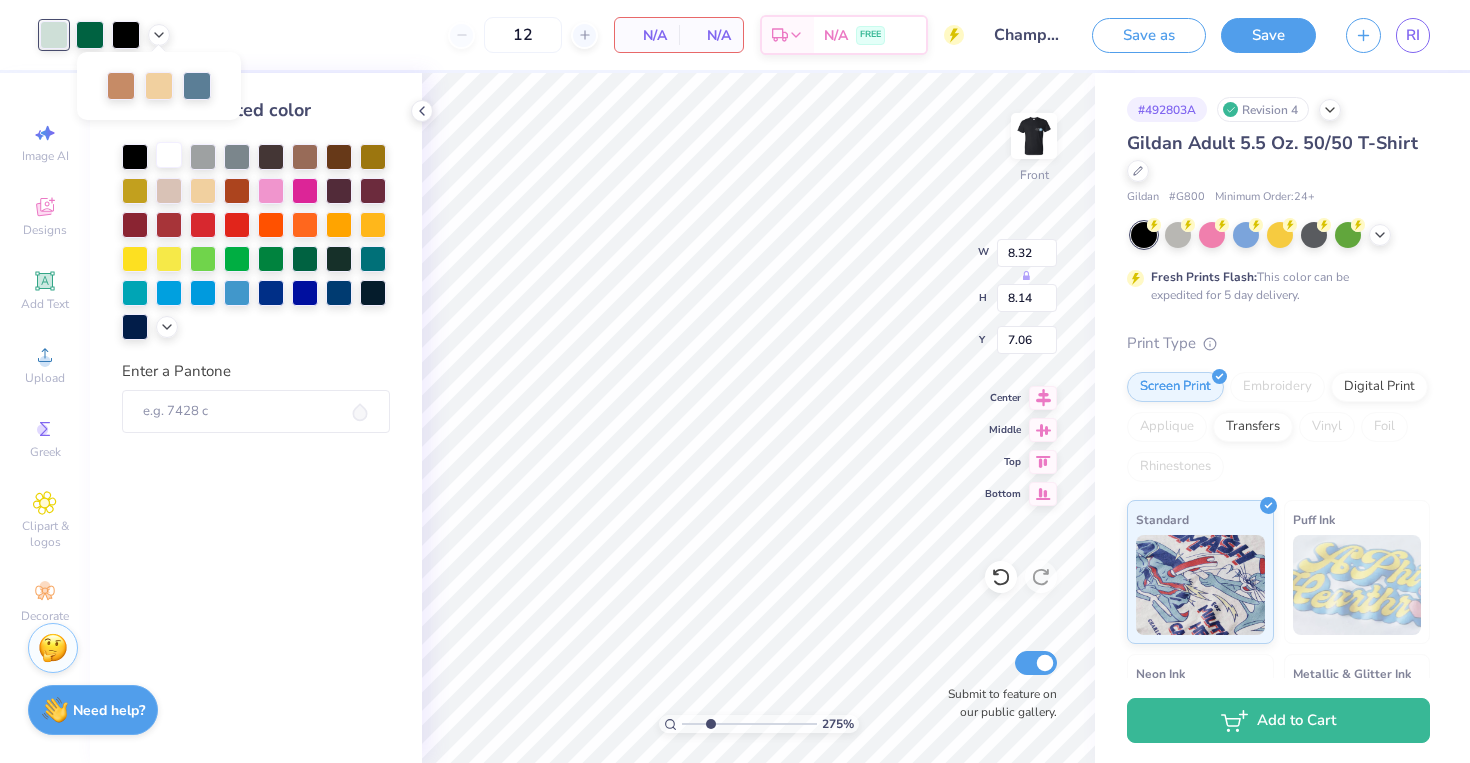 click at bounding box center [169, 155] 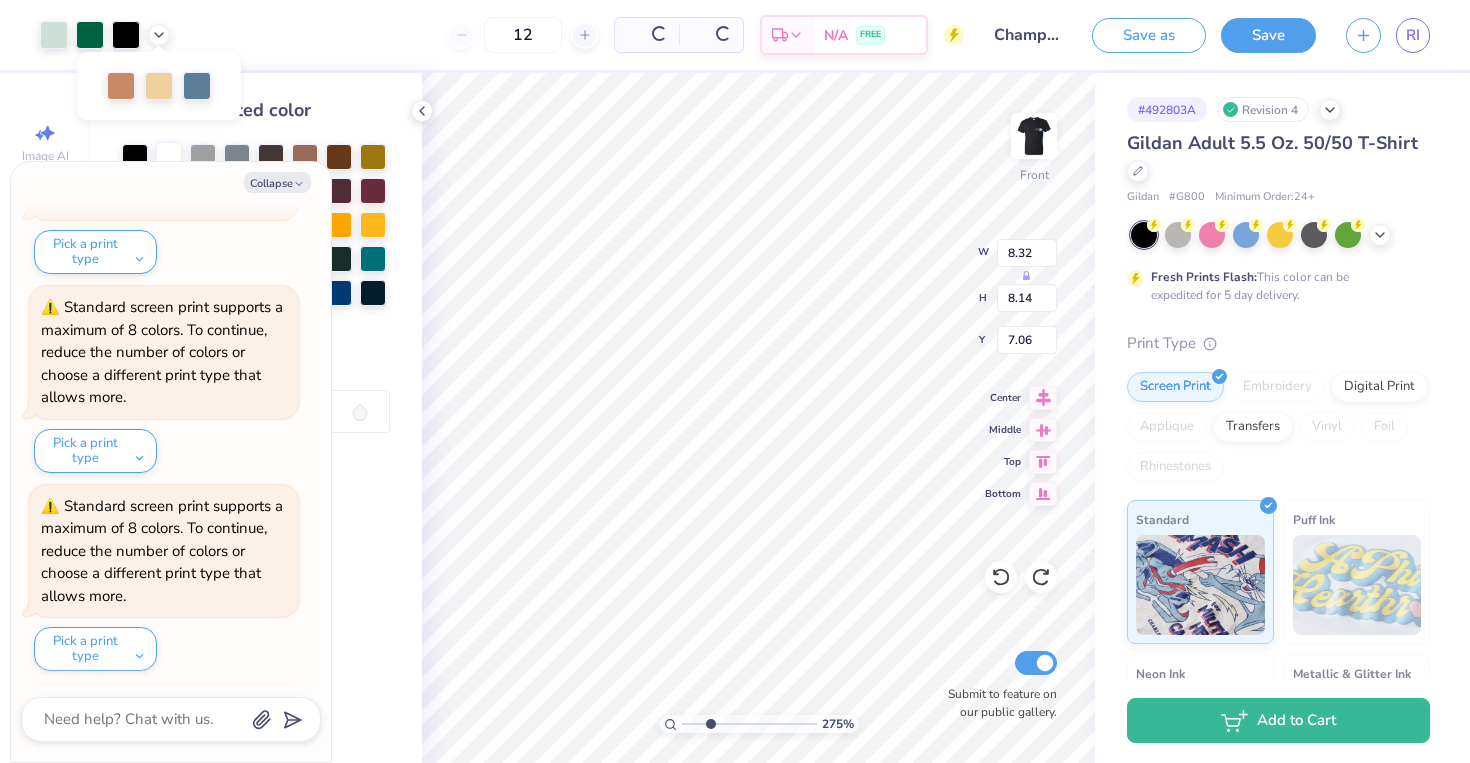 scroll, scrollTop: 2766, scrollLeft: 0, axis: vertical 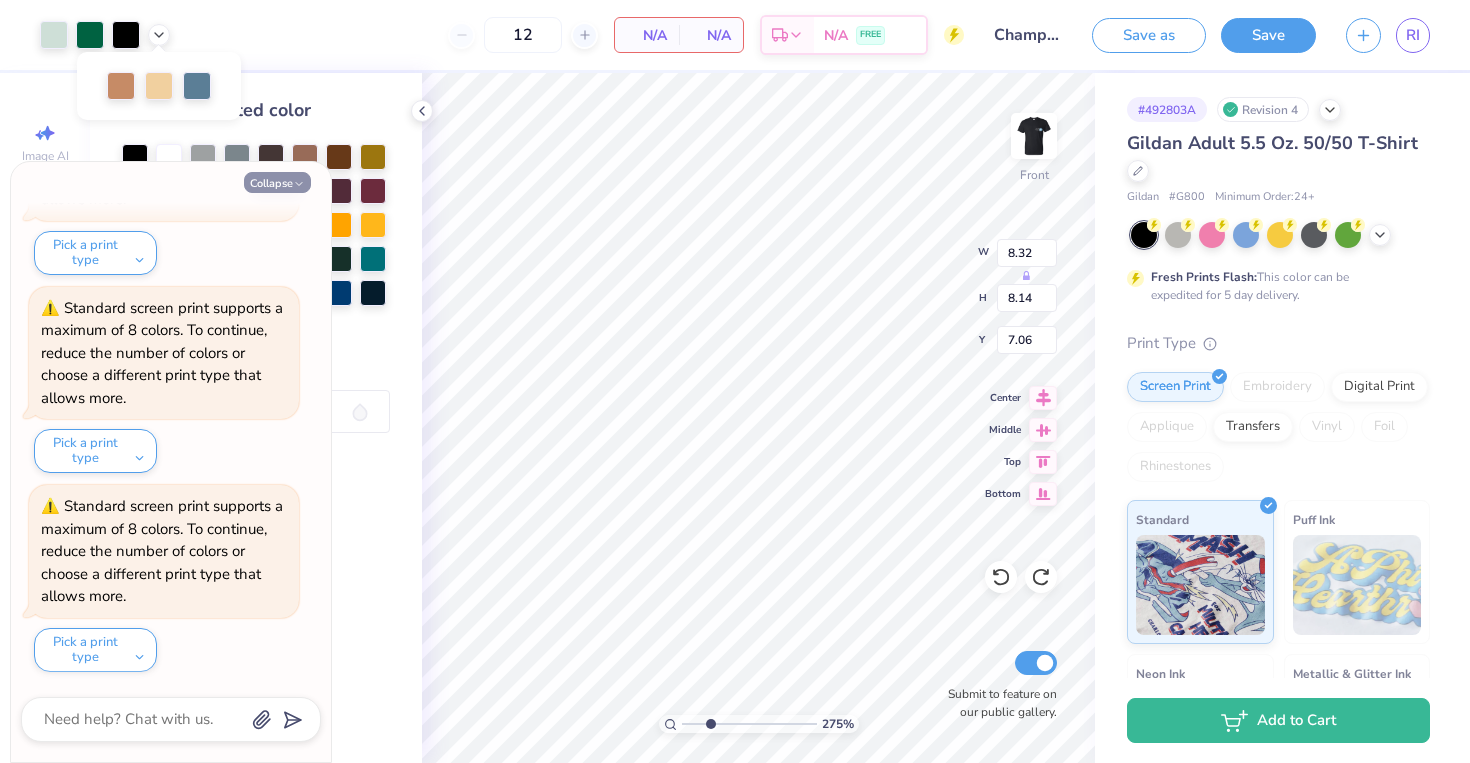 click on "Collapse" at bounding box center [277, 182] 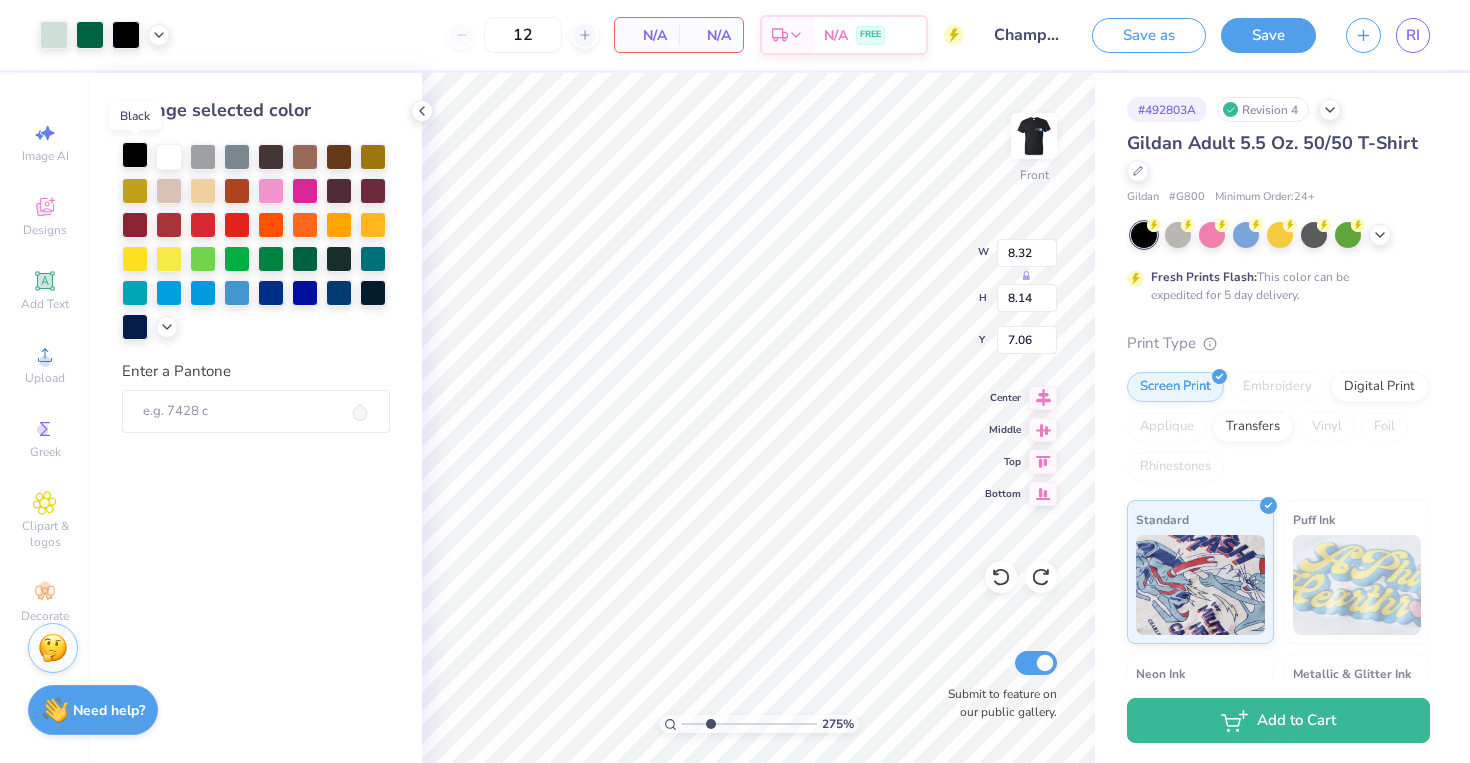 click at bounding box center (135, 155) 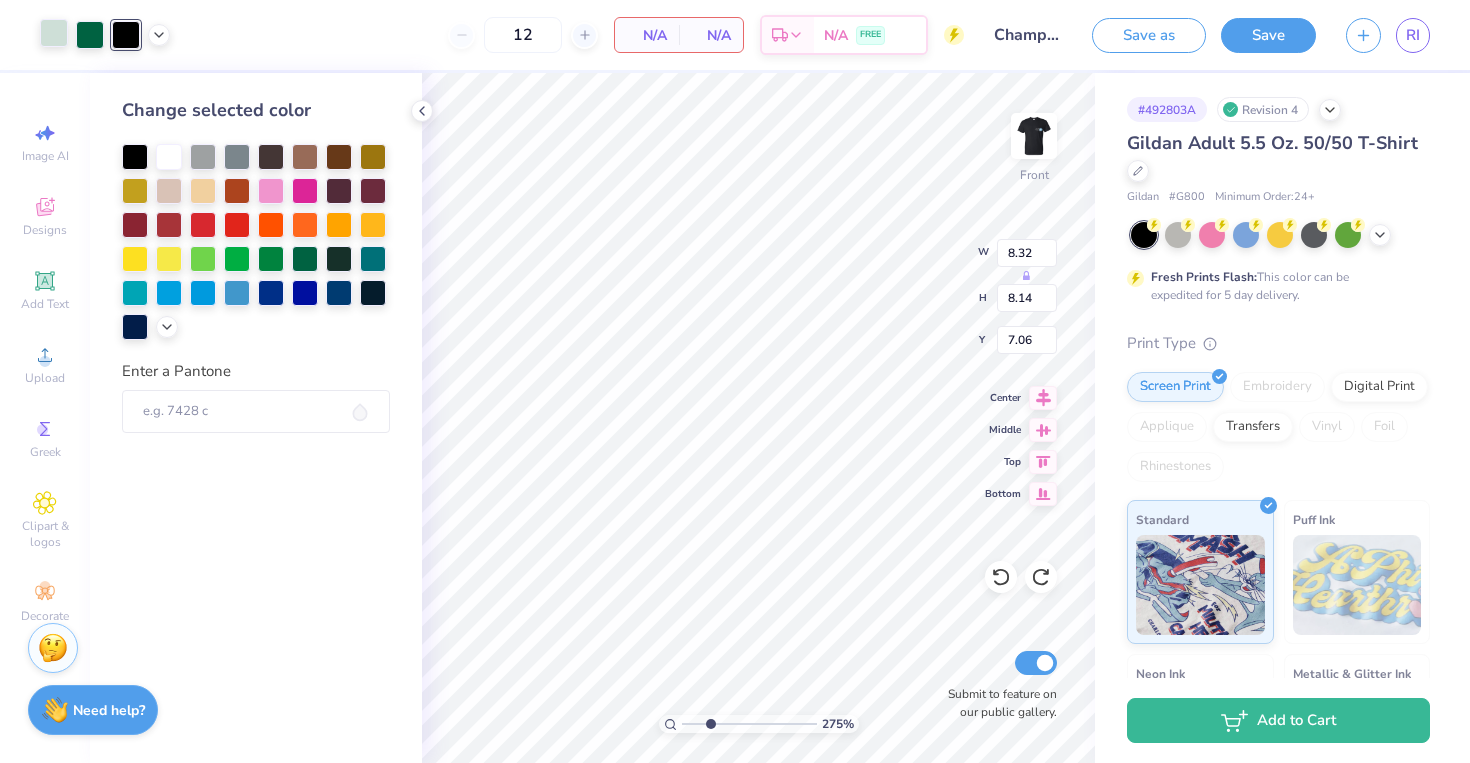 click at bounding box center [54, 33] 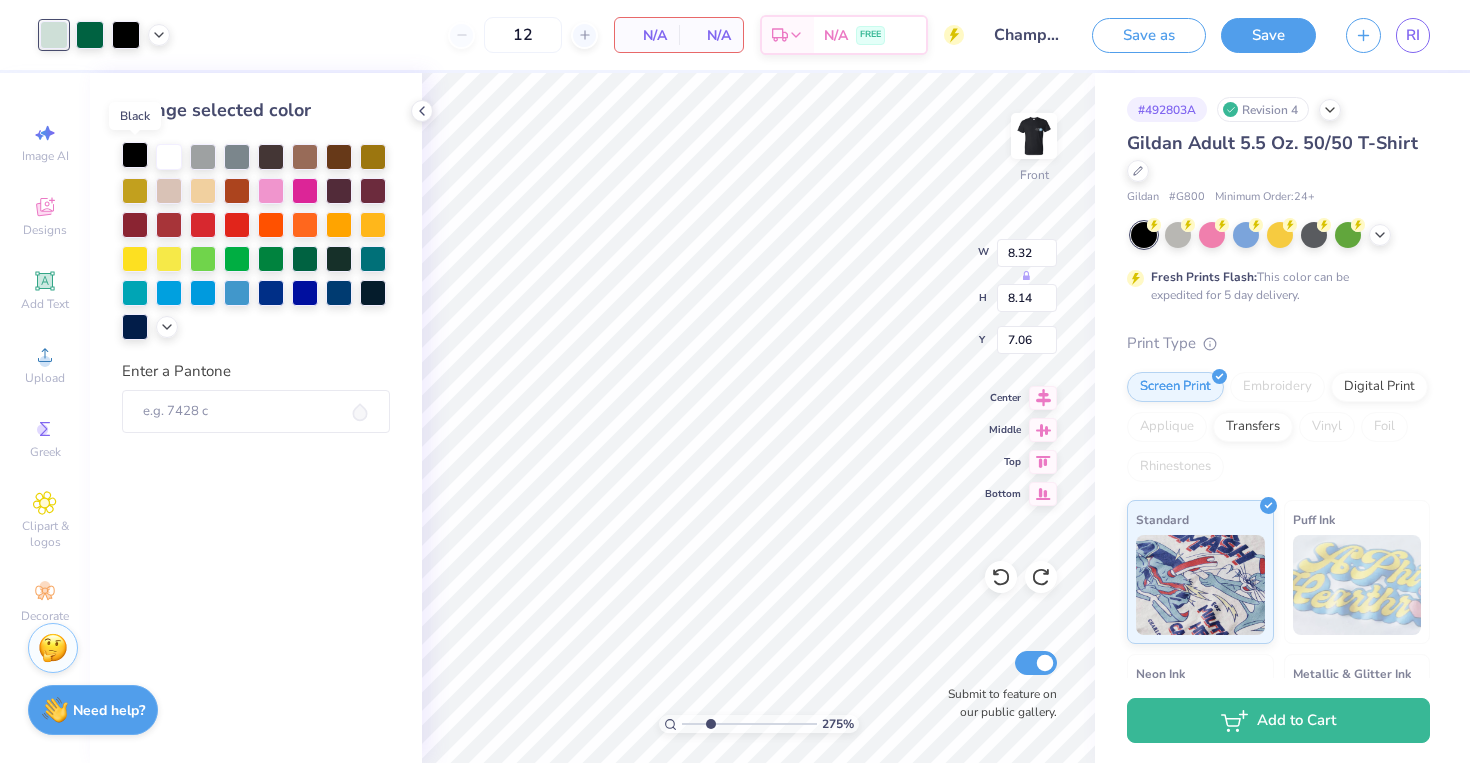 click at bounding box center [135, 155] 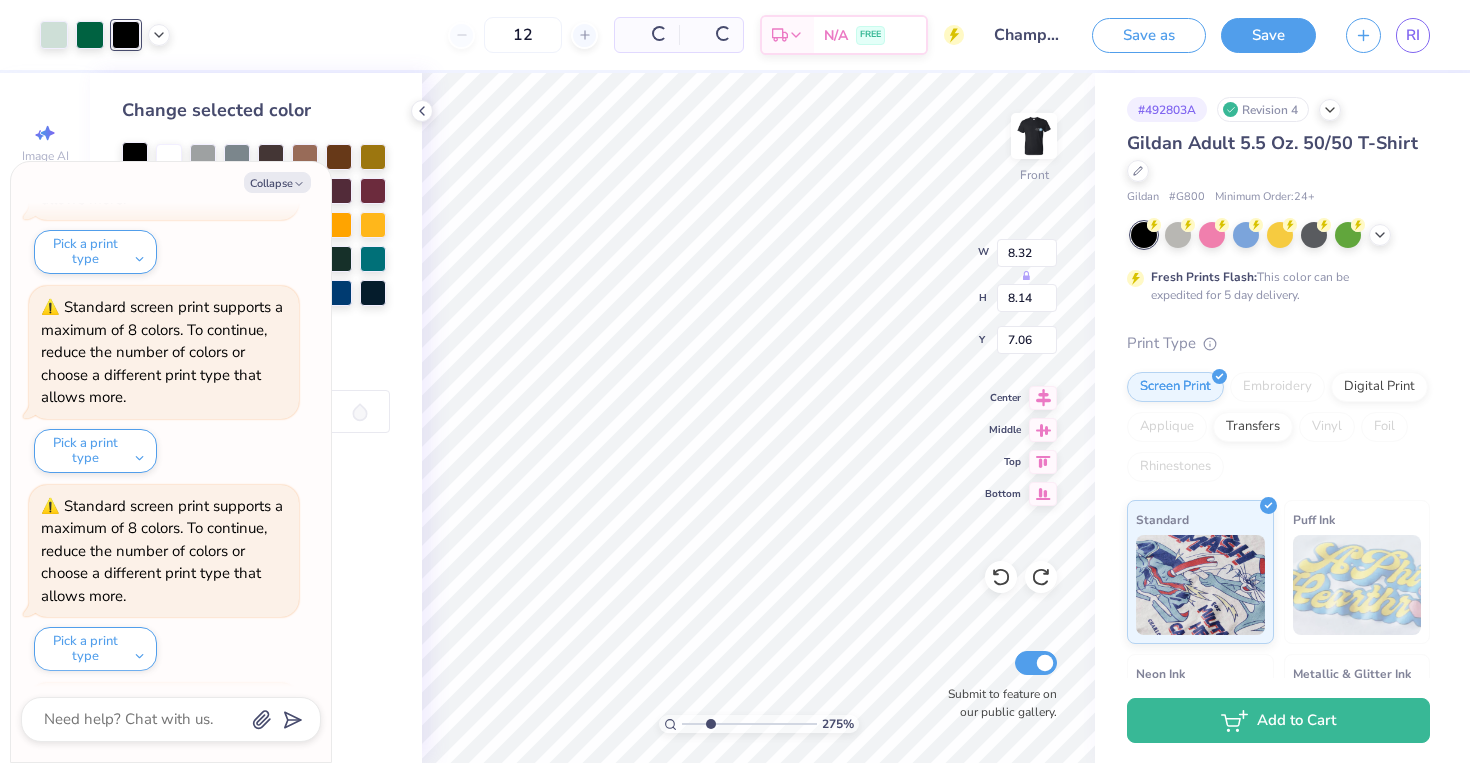 scroll, scrollTop: 3163, scrollLeft: 0, axis: vertical 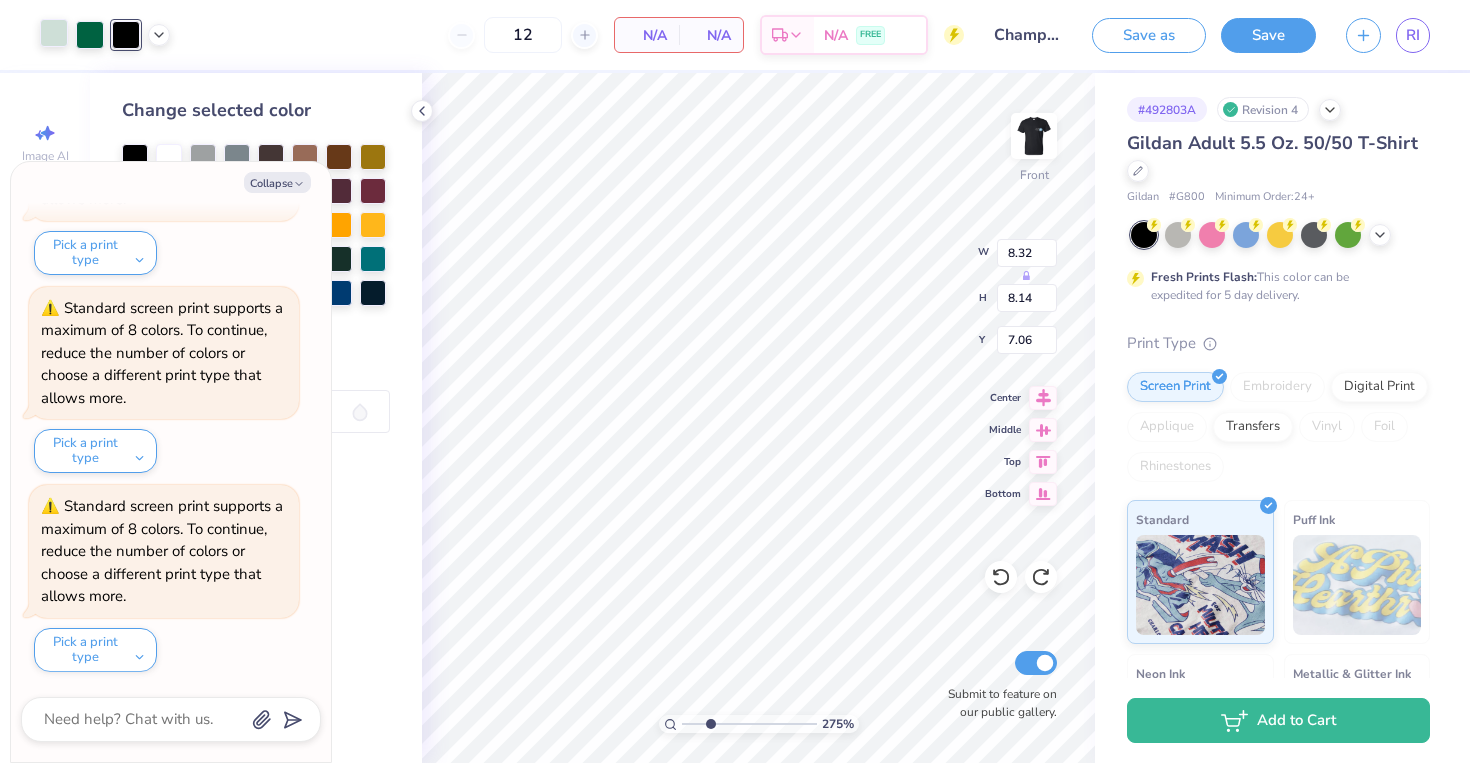 click at bounding box center [54, 33] 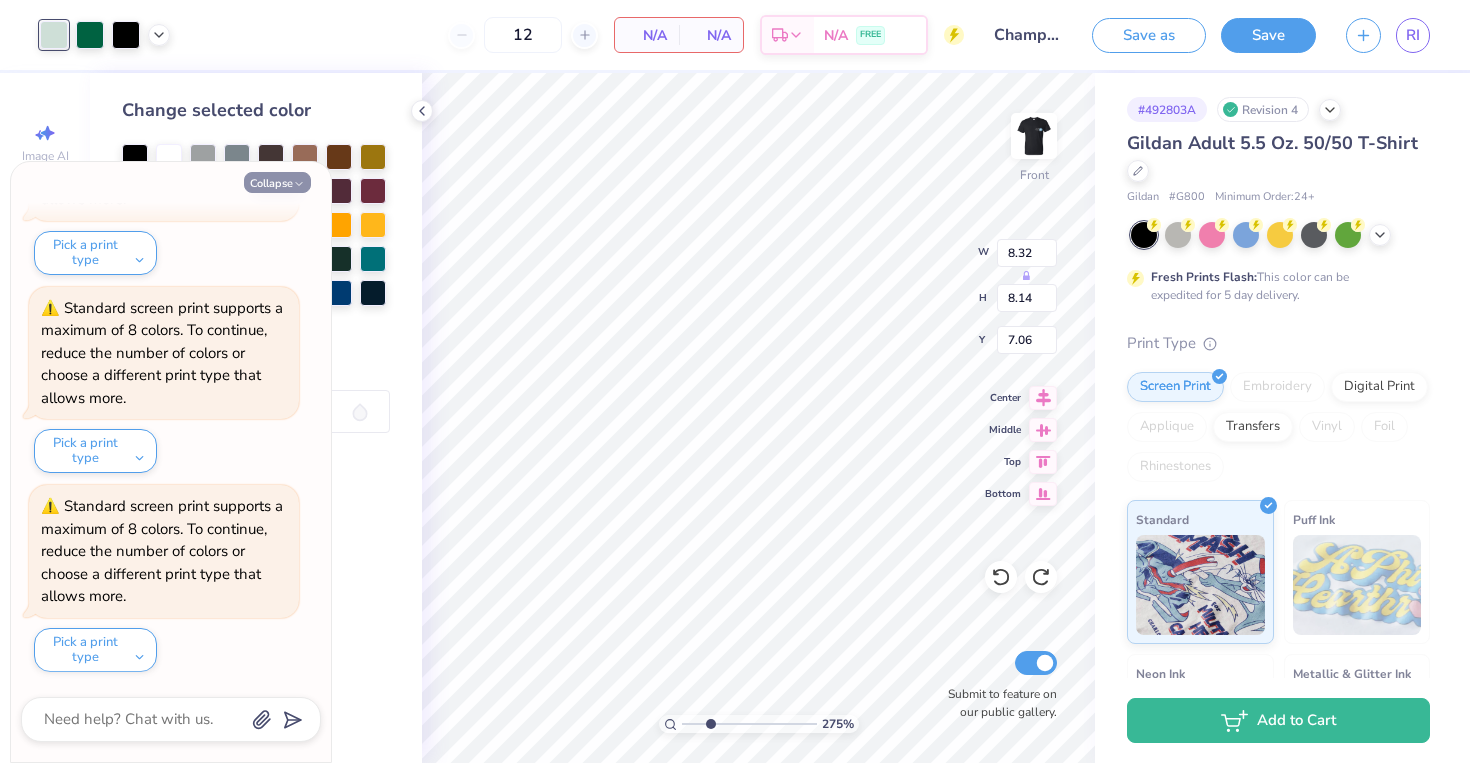 click on "Collapse" at bounding box center (277, 182) 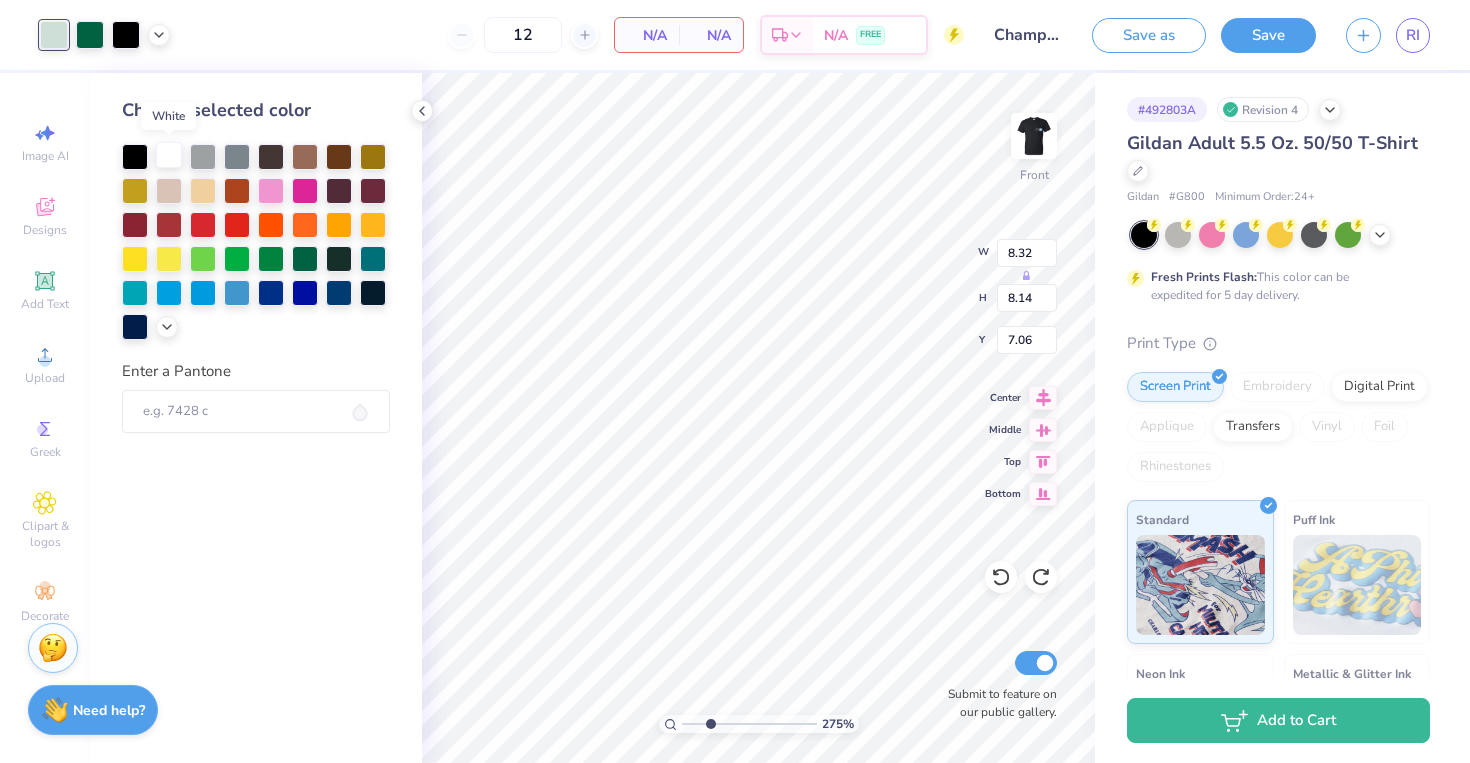 click at bounding box center [169, 155] 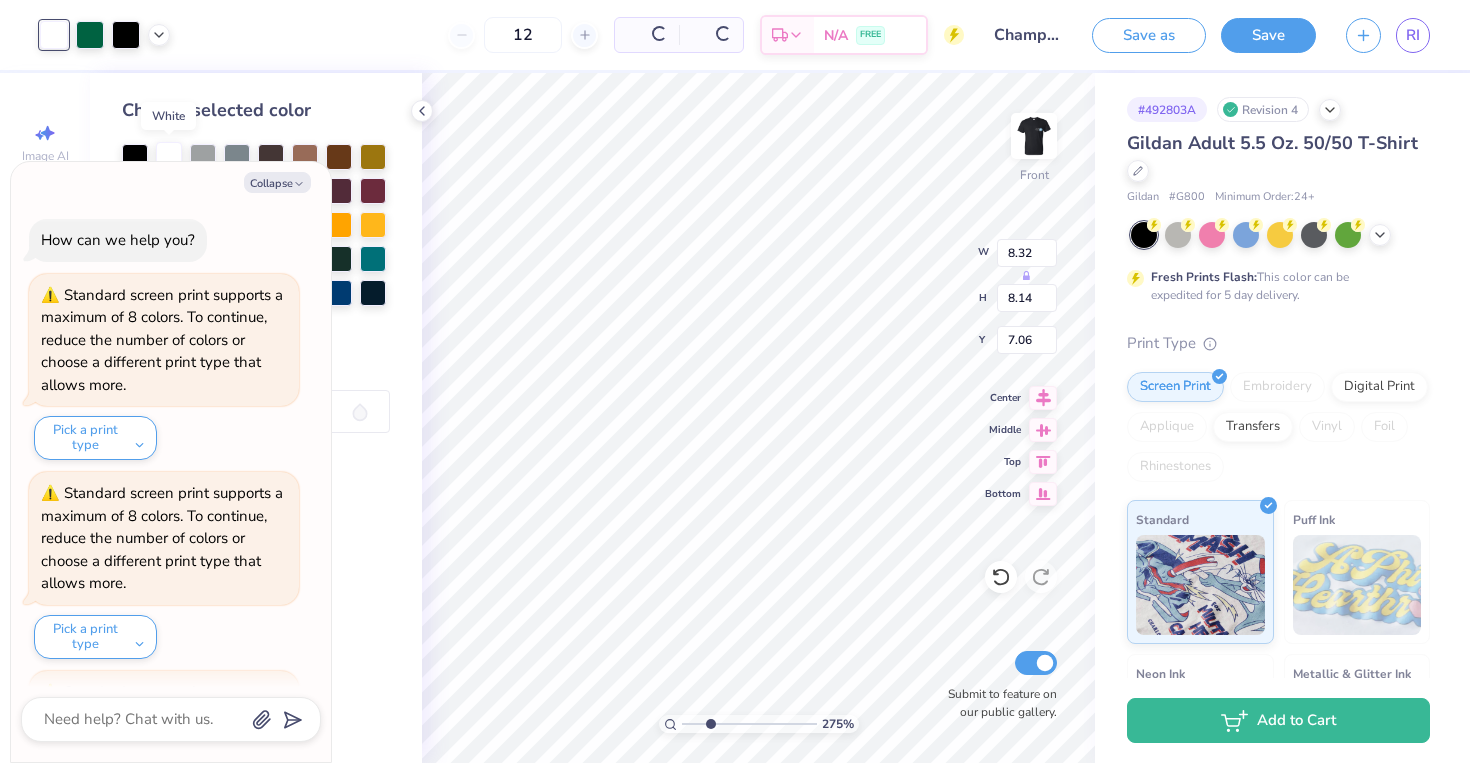 scroll, scrollTop: 3362, scrollLeft: 0, axis: vertical 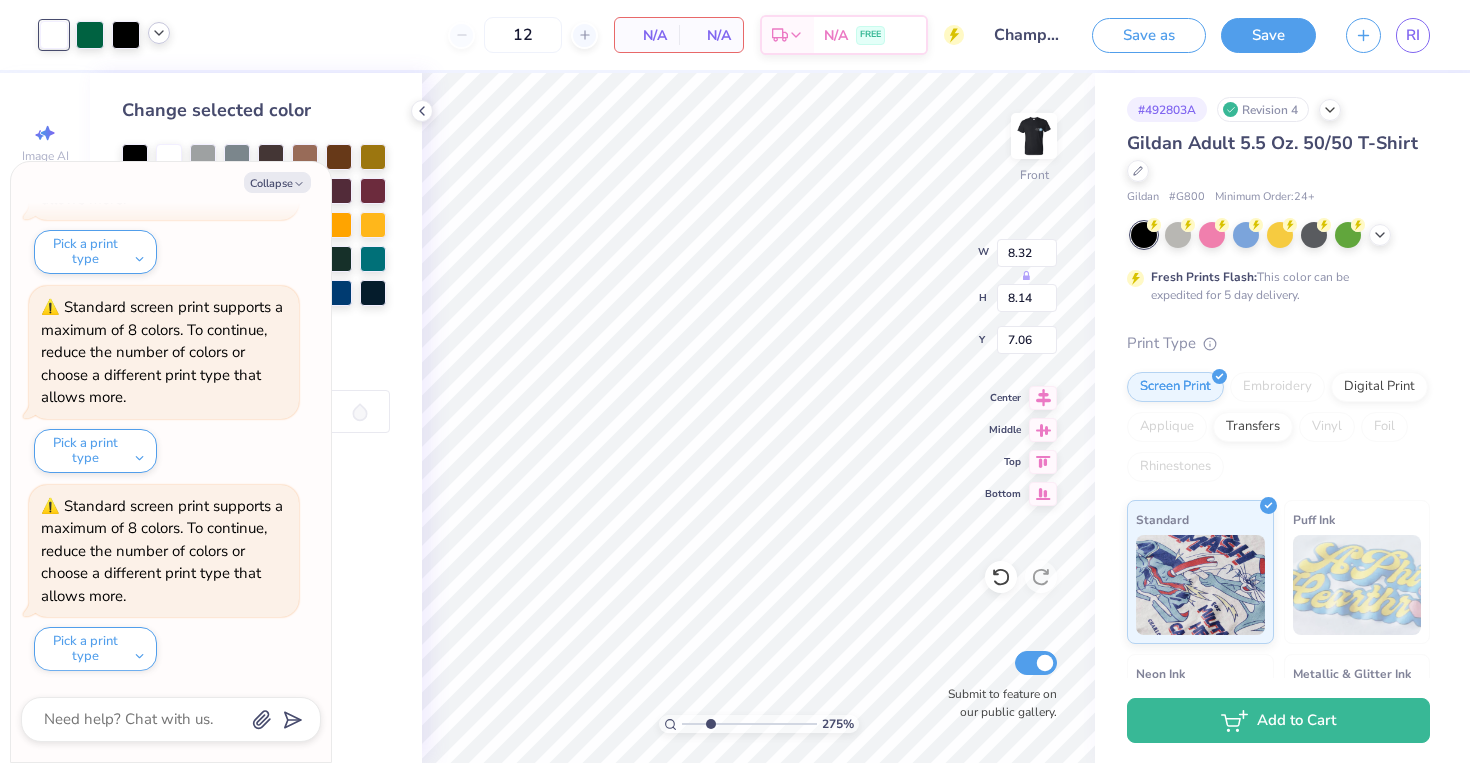 click at bounding box center [159, 33] 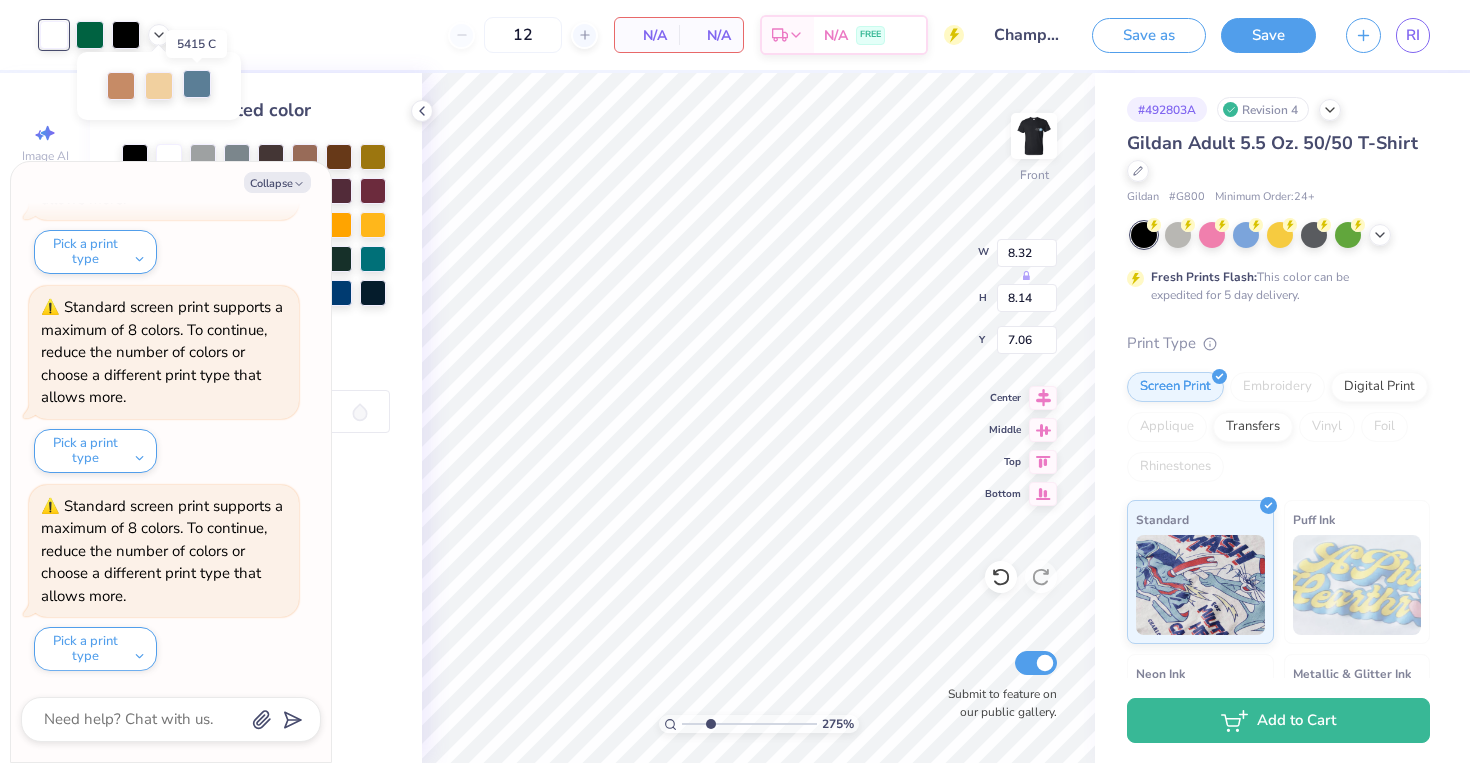 click at bounding box center [197, 84] 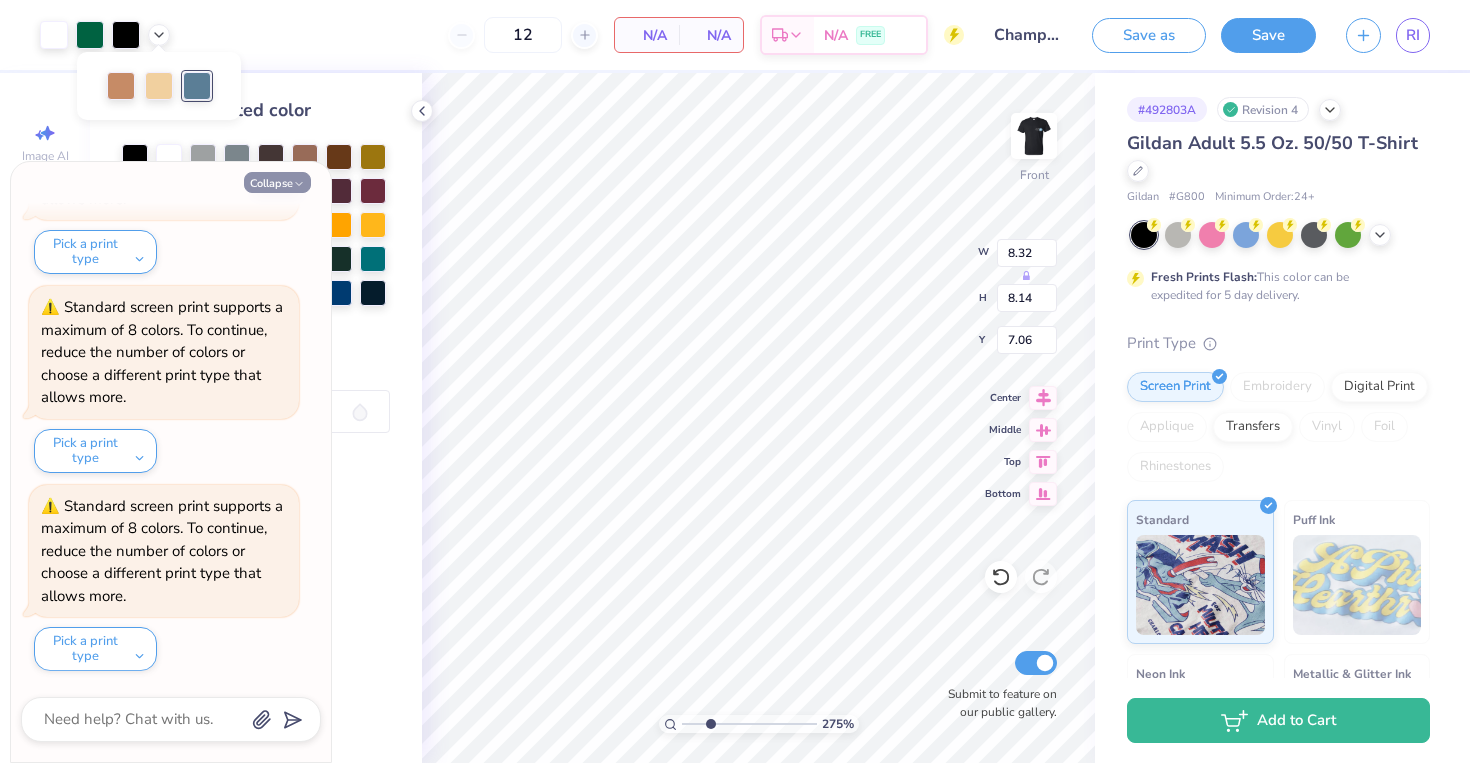 click on "Collapse" at bounding box center (277, 182) 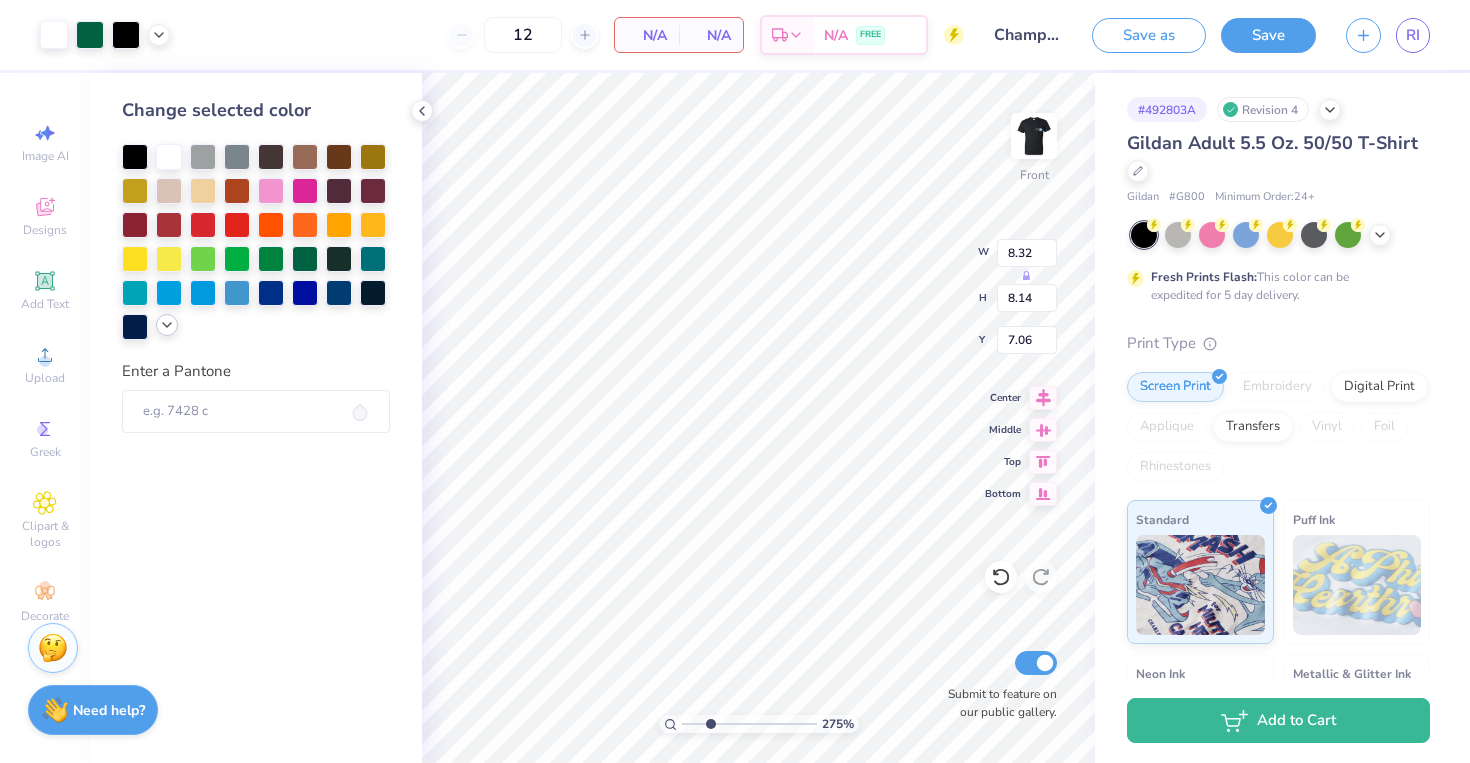 click at bounding box center [167, 325] 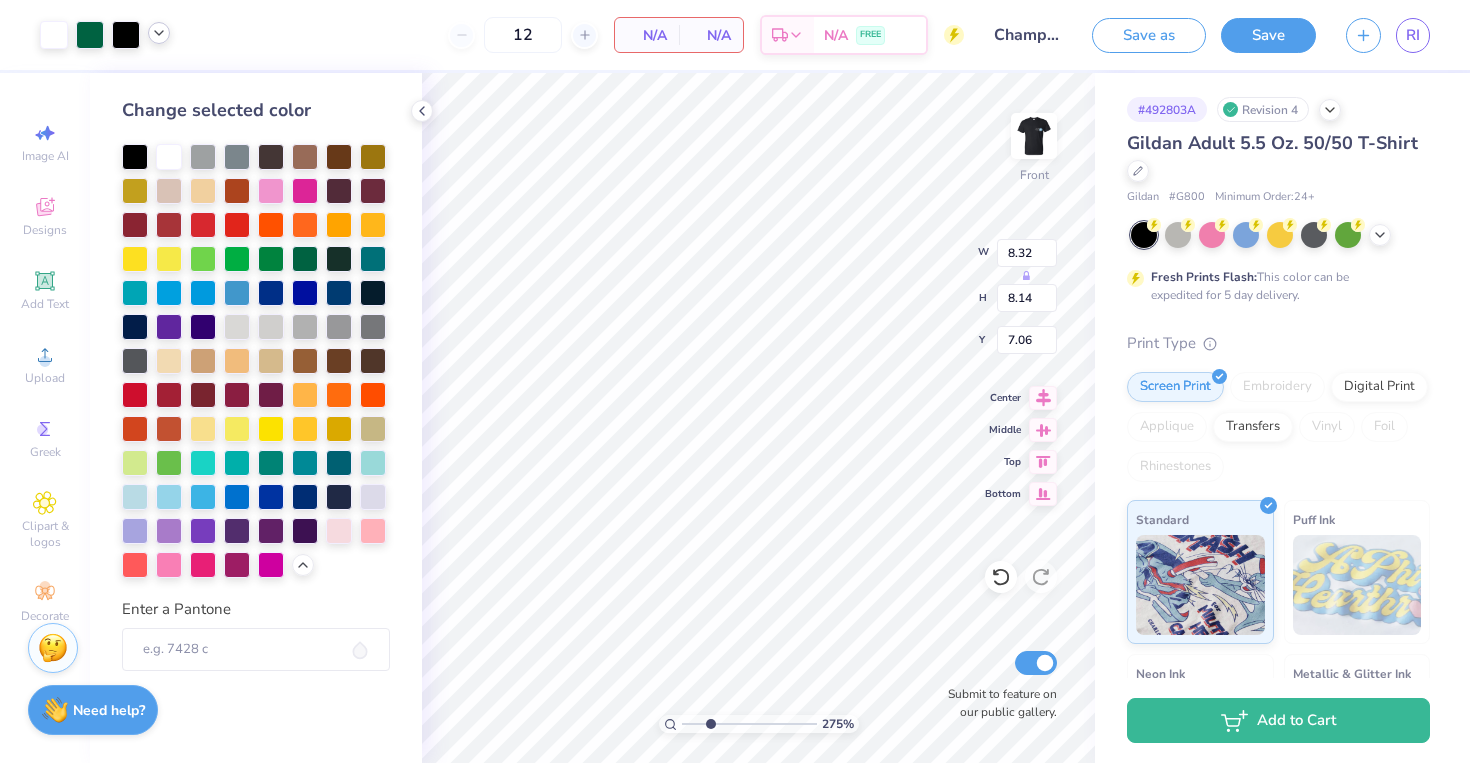 click at bounding box center [159, 33] 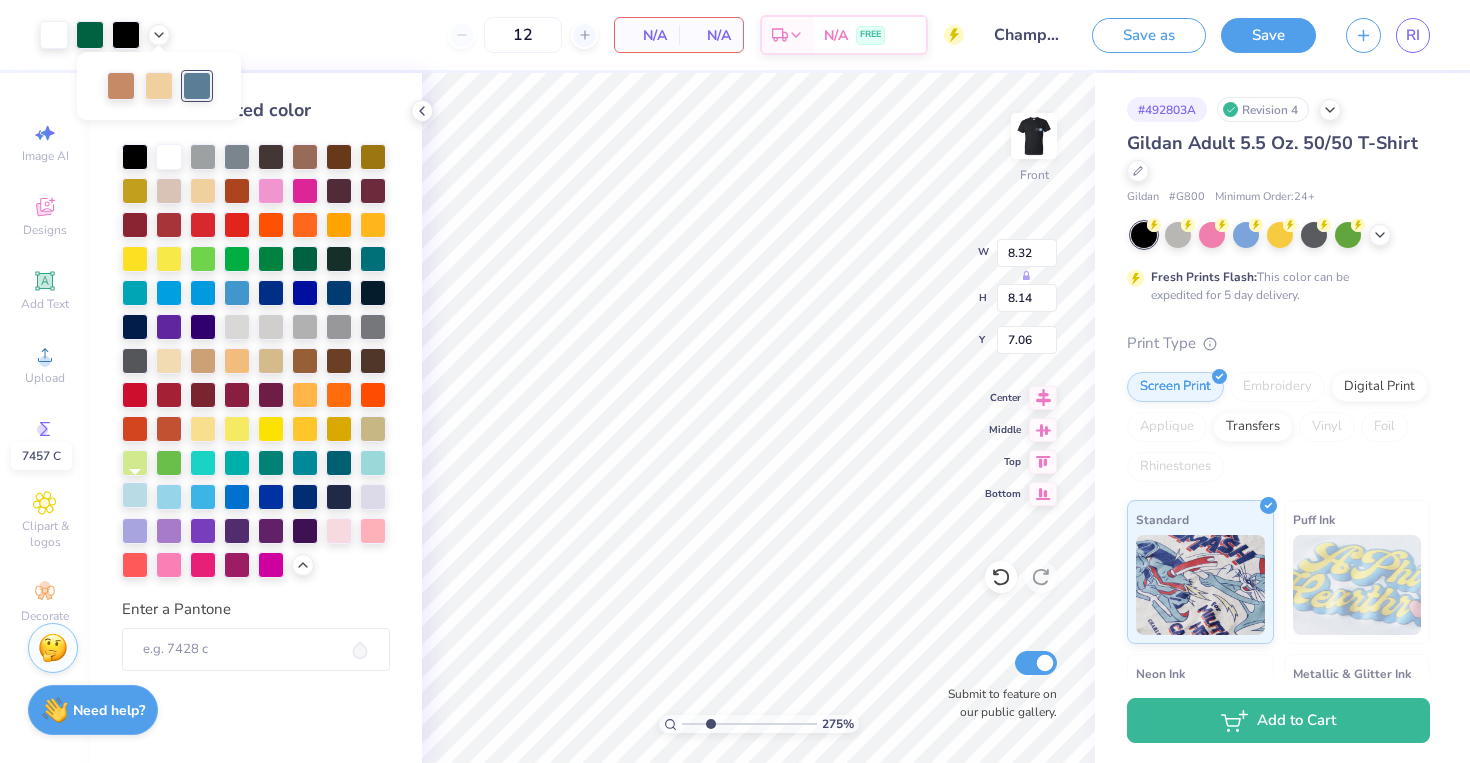 click at bounding box center (135, 495) 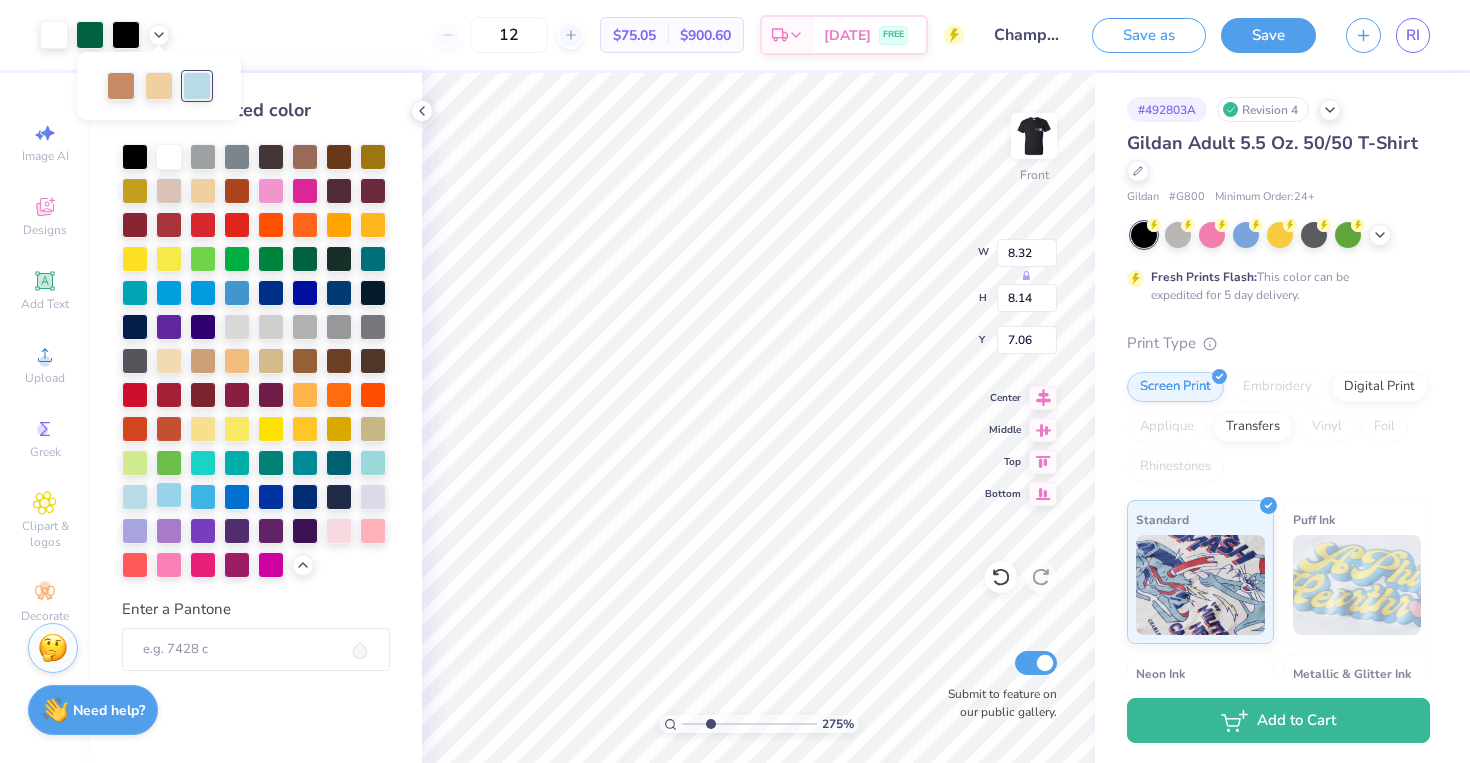 click at bounding box center [169, 495] 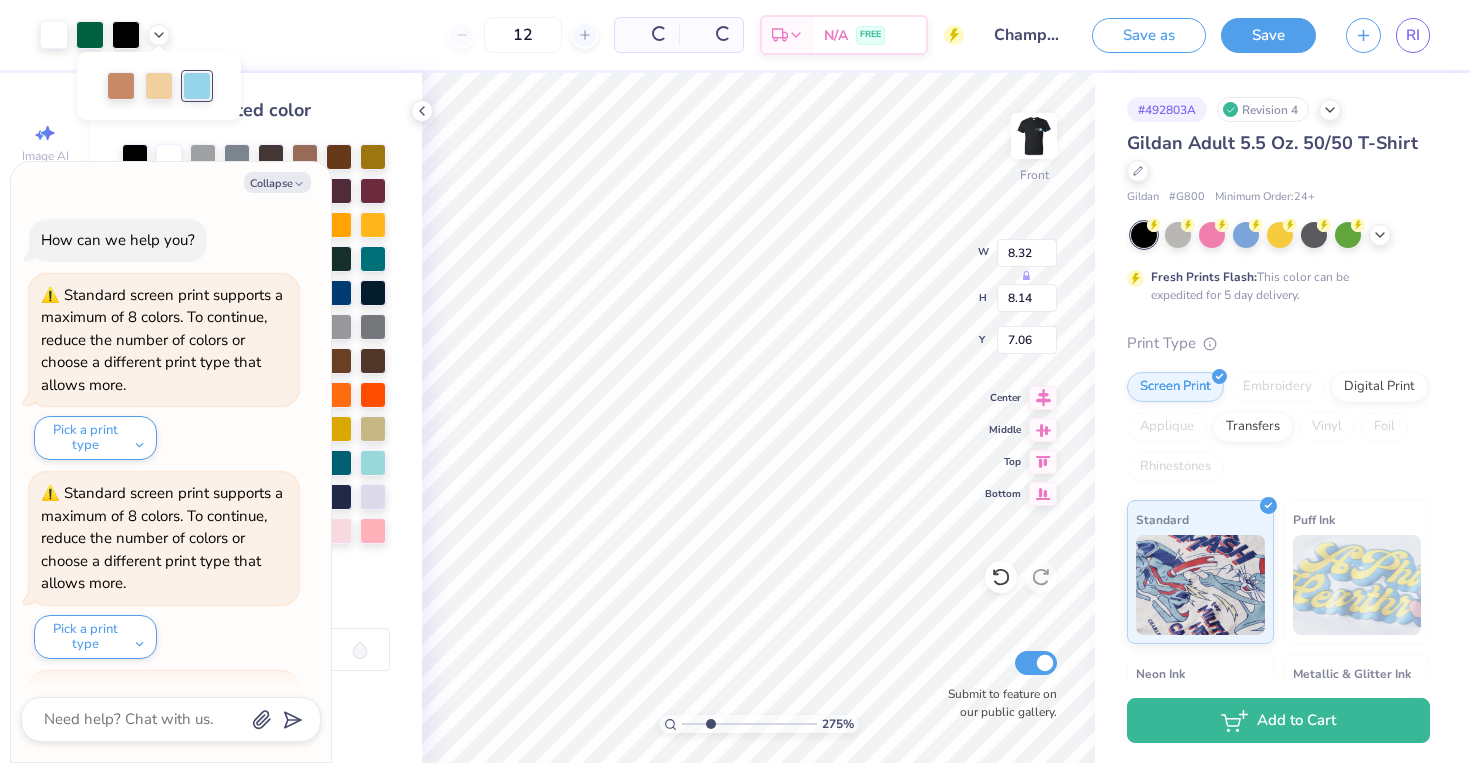 scroll, scrollTop: 3560, scrollLeft: 0, axis: vertical 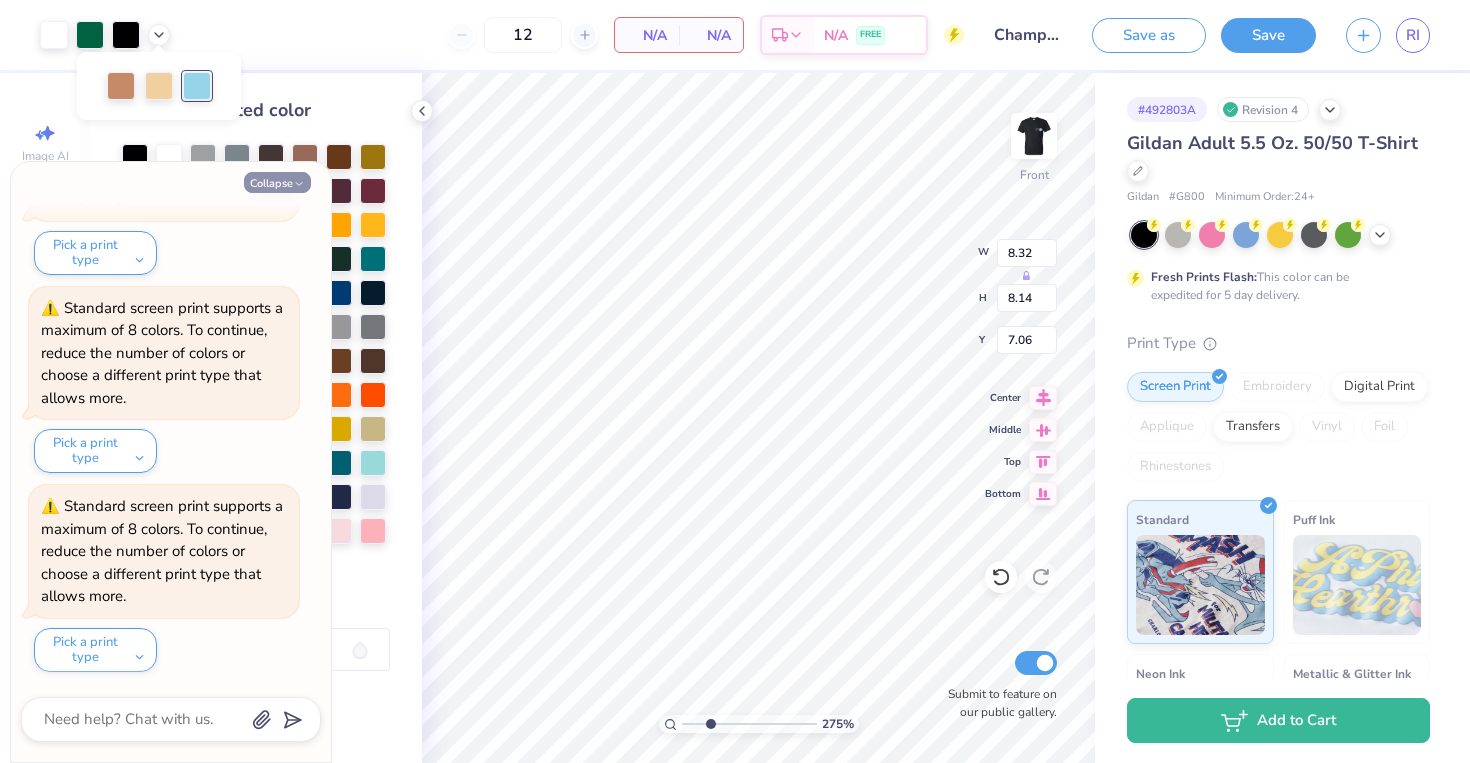 click on "Collapse" at bounding box center (277, 182) 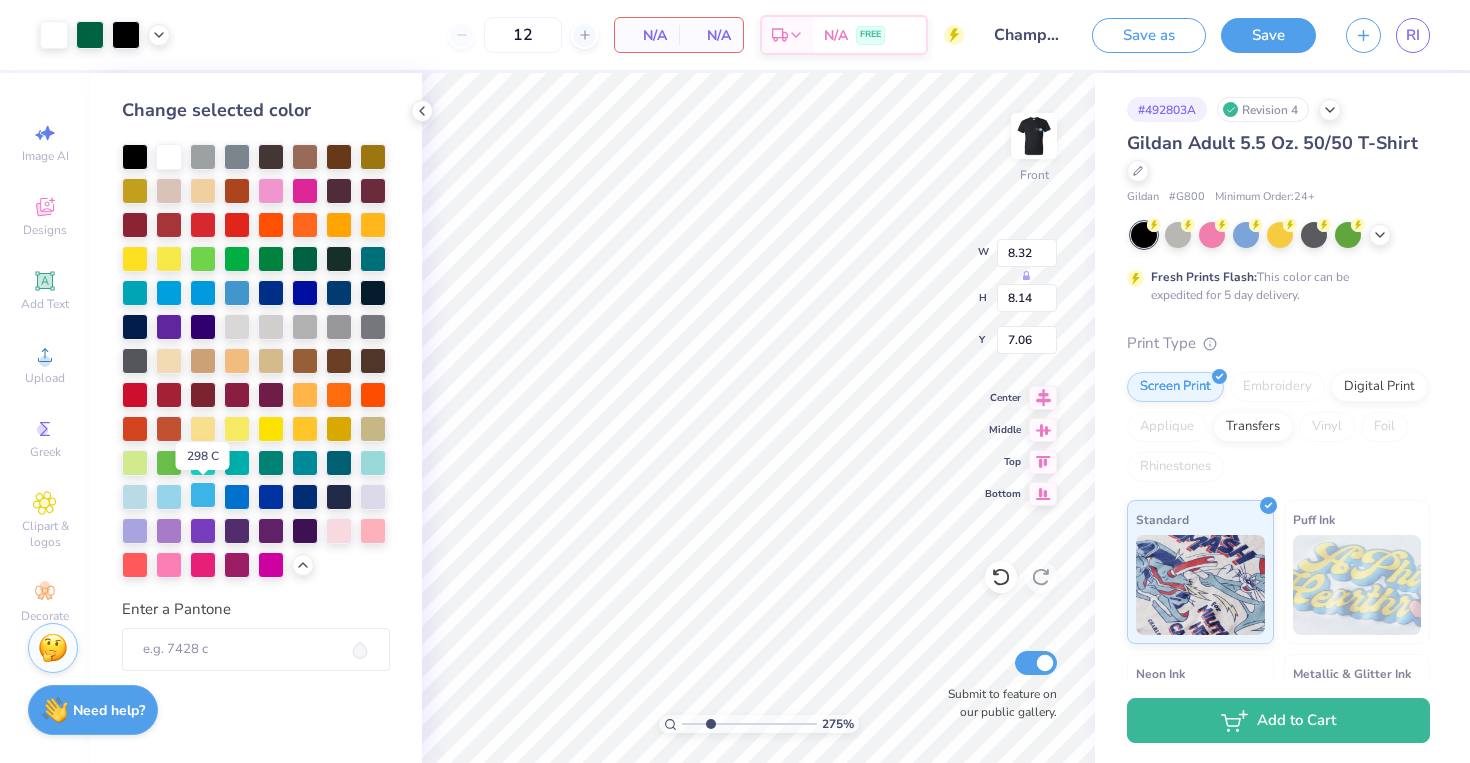 click at bounding box center [203, 495] 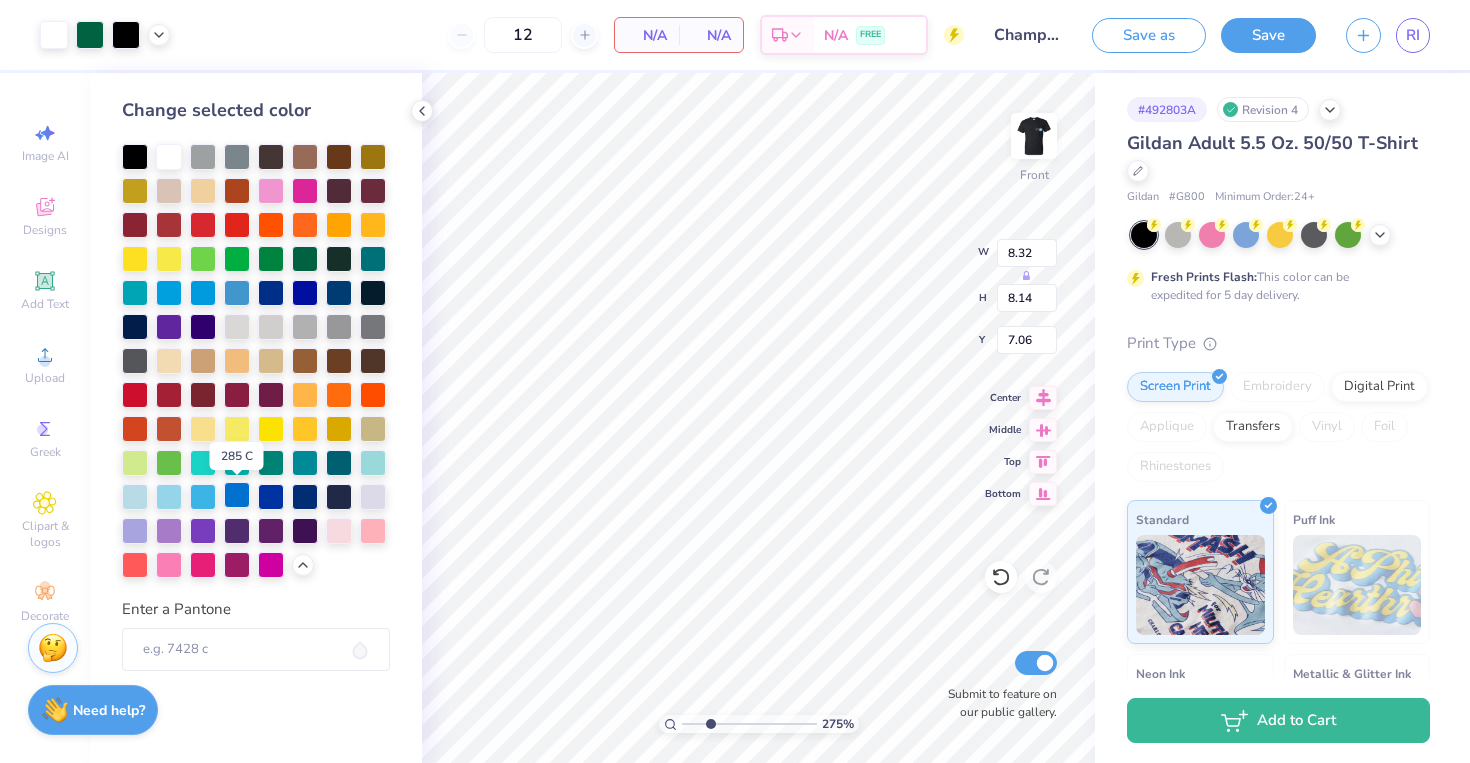 click at bounding box center [237, 495] 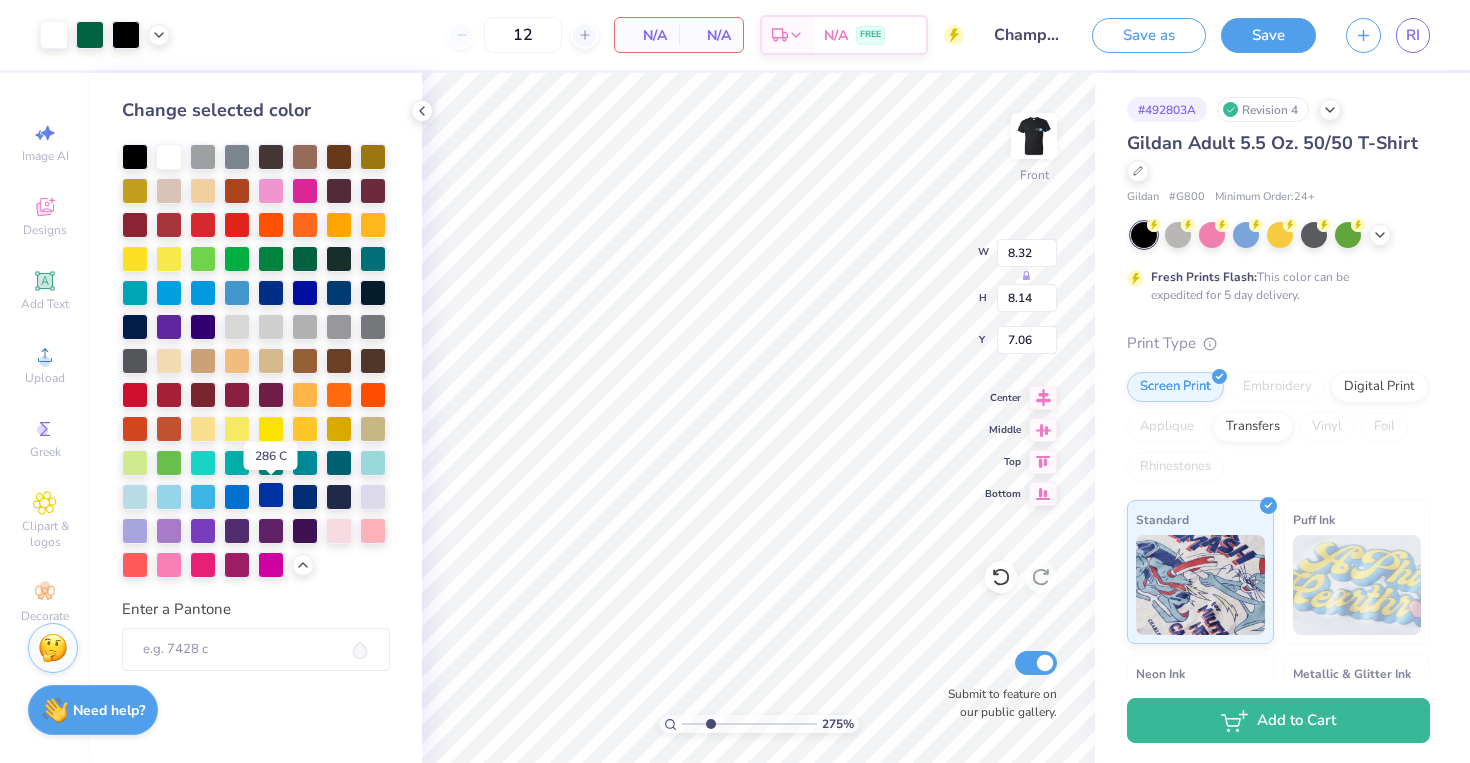 click at bounding box center (271, 495) 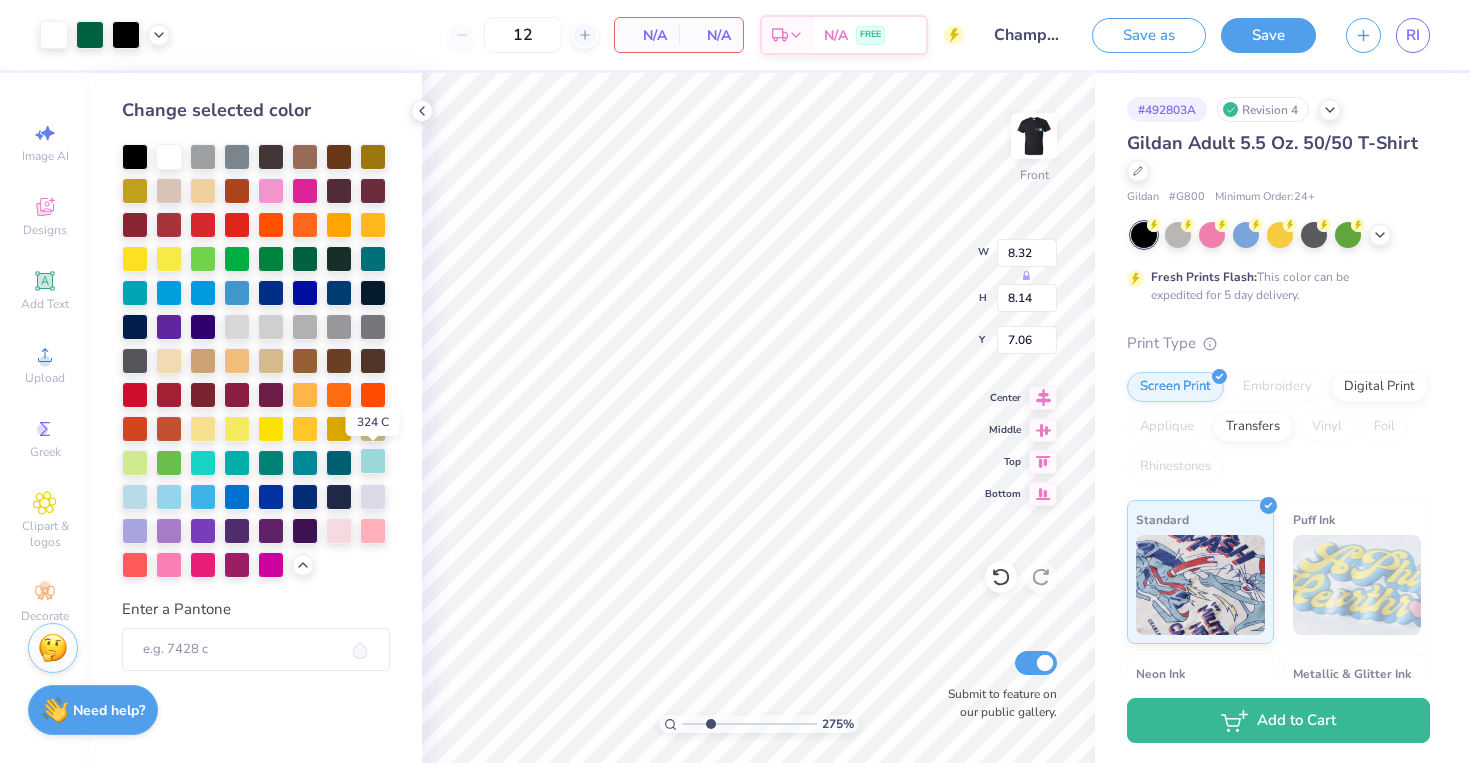 click at bounding box center (373, 461) 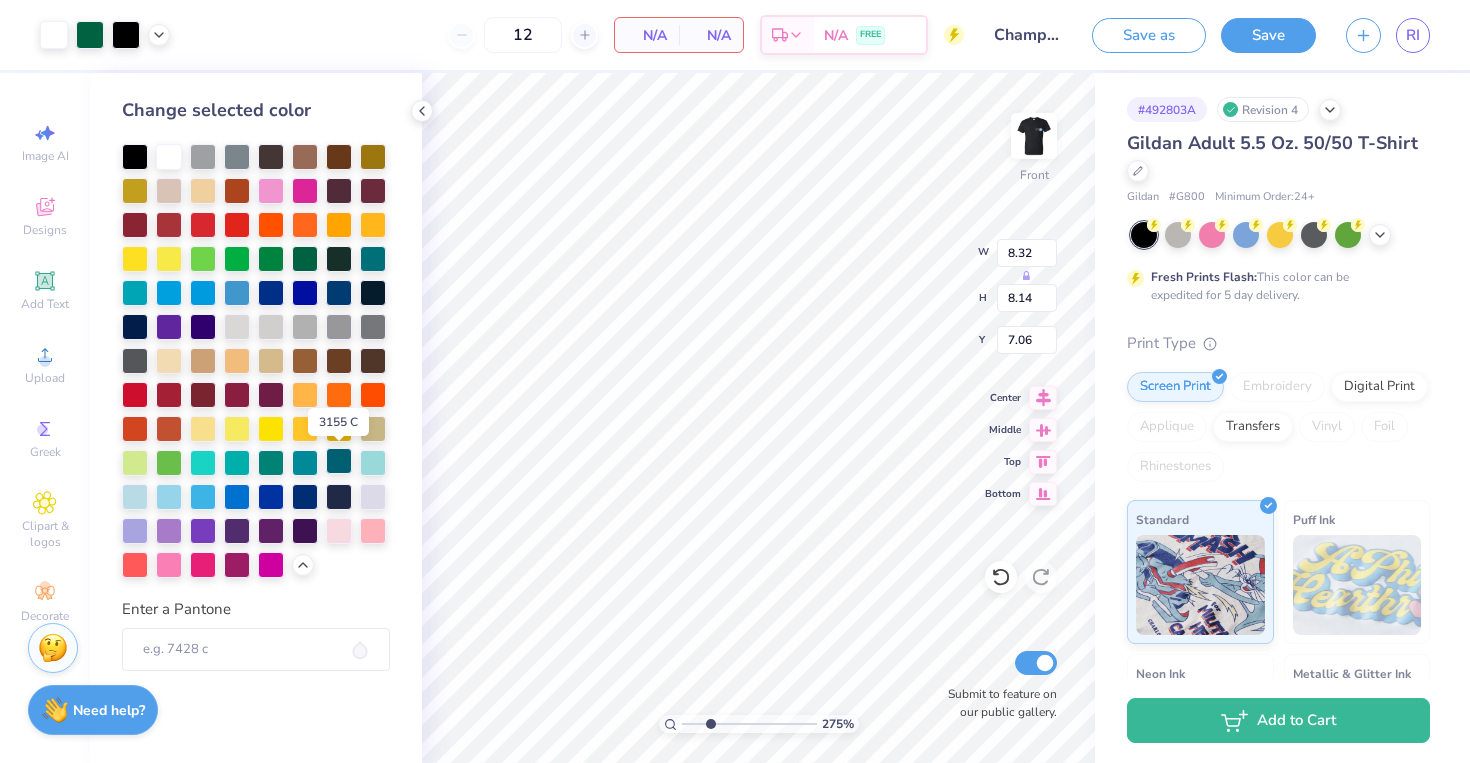 click at bounding box center (339, 461) 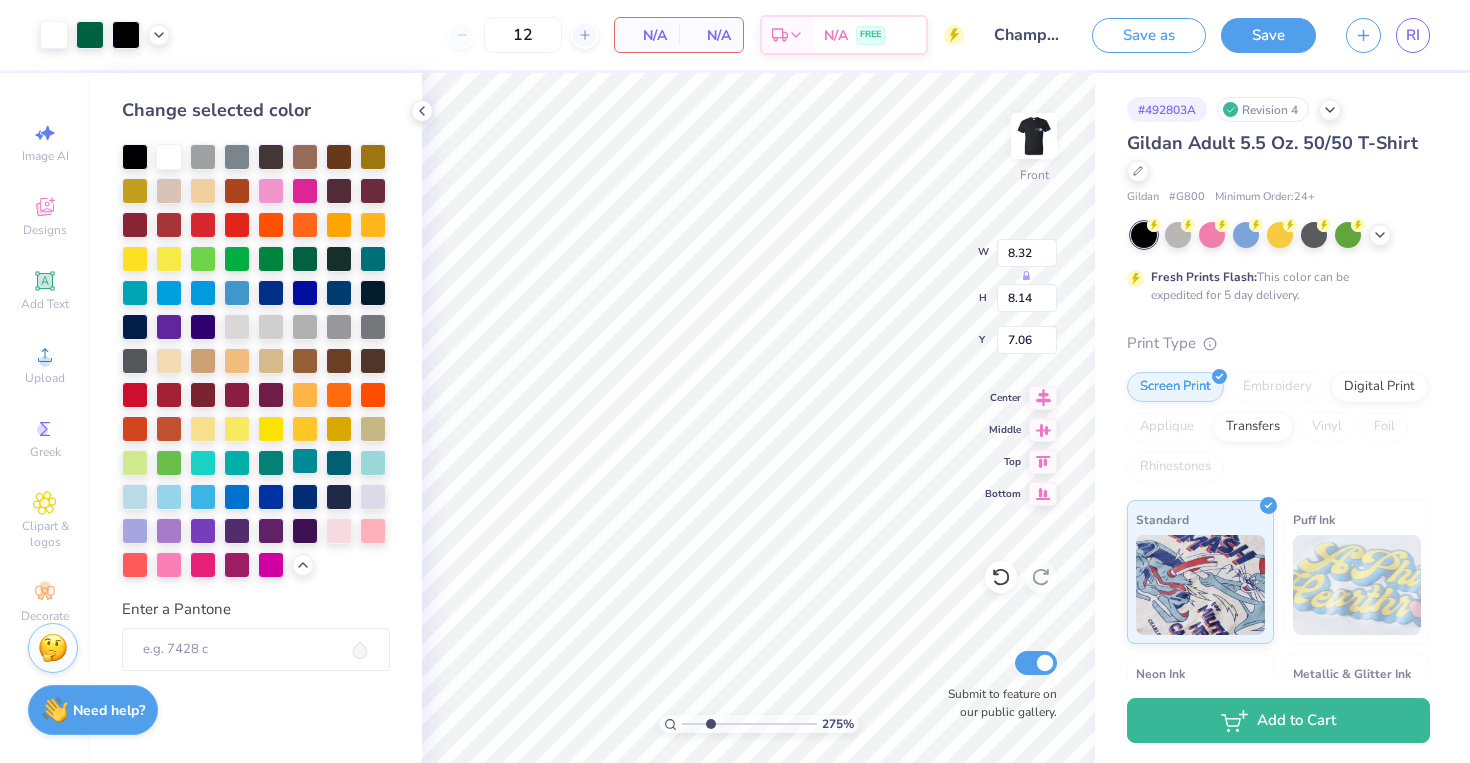 click at bounding box center [305, 461] 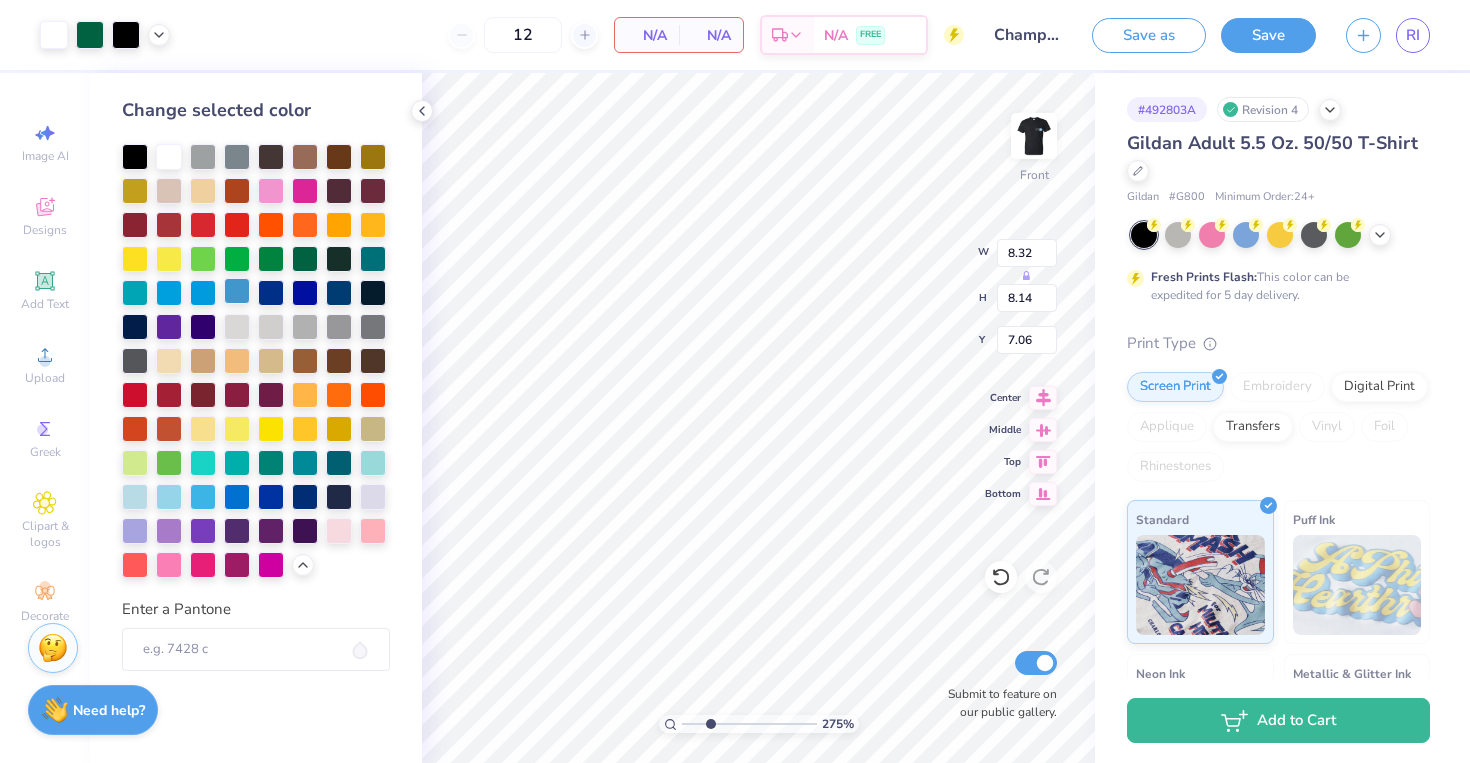 click at bounding box center [237, 291] 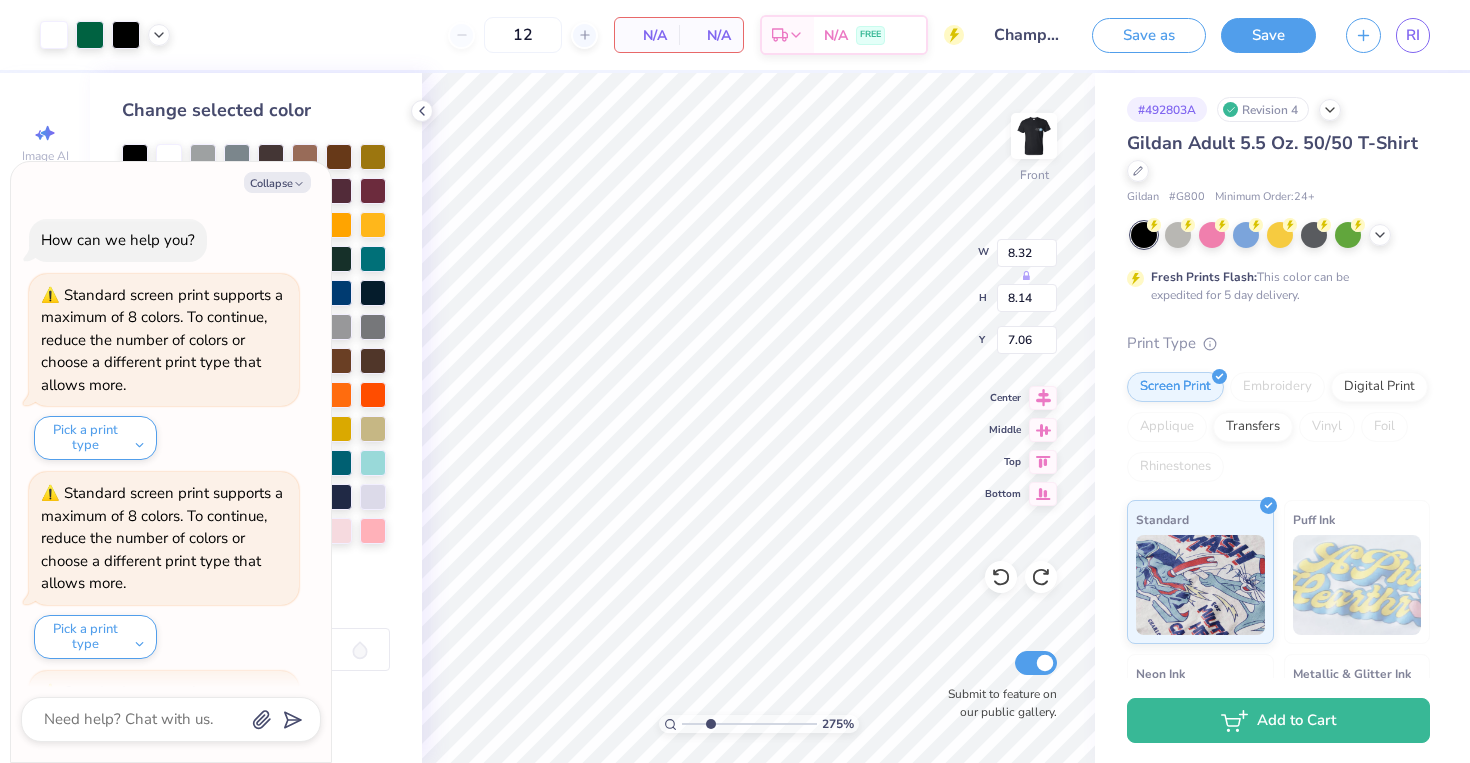scroll, scrollTop: 3759, scrollLeft: 0, axis: vertical 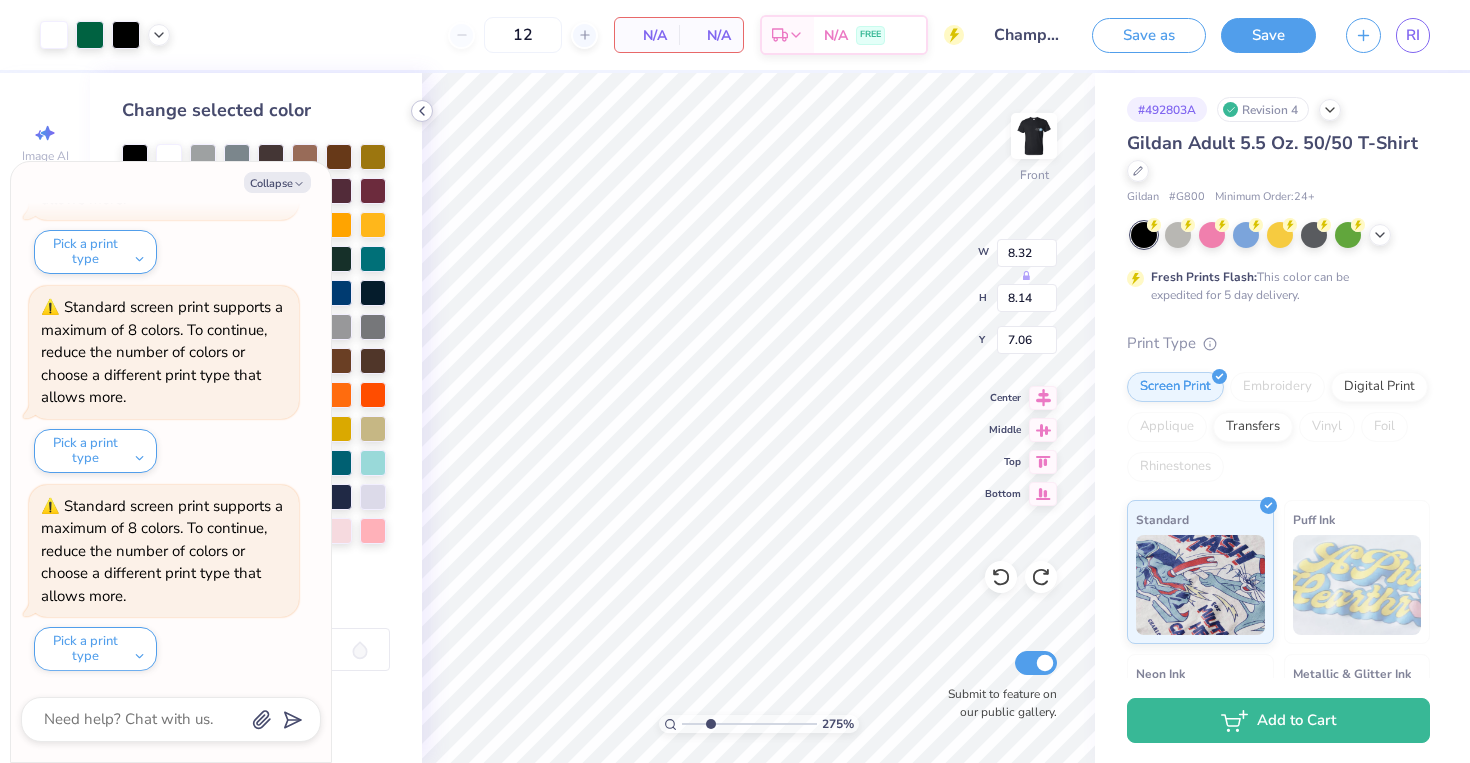 click 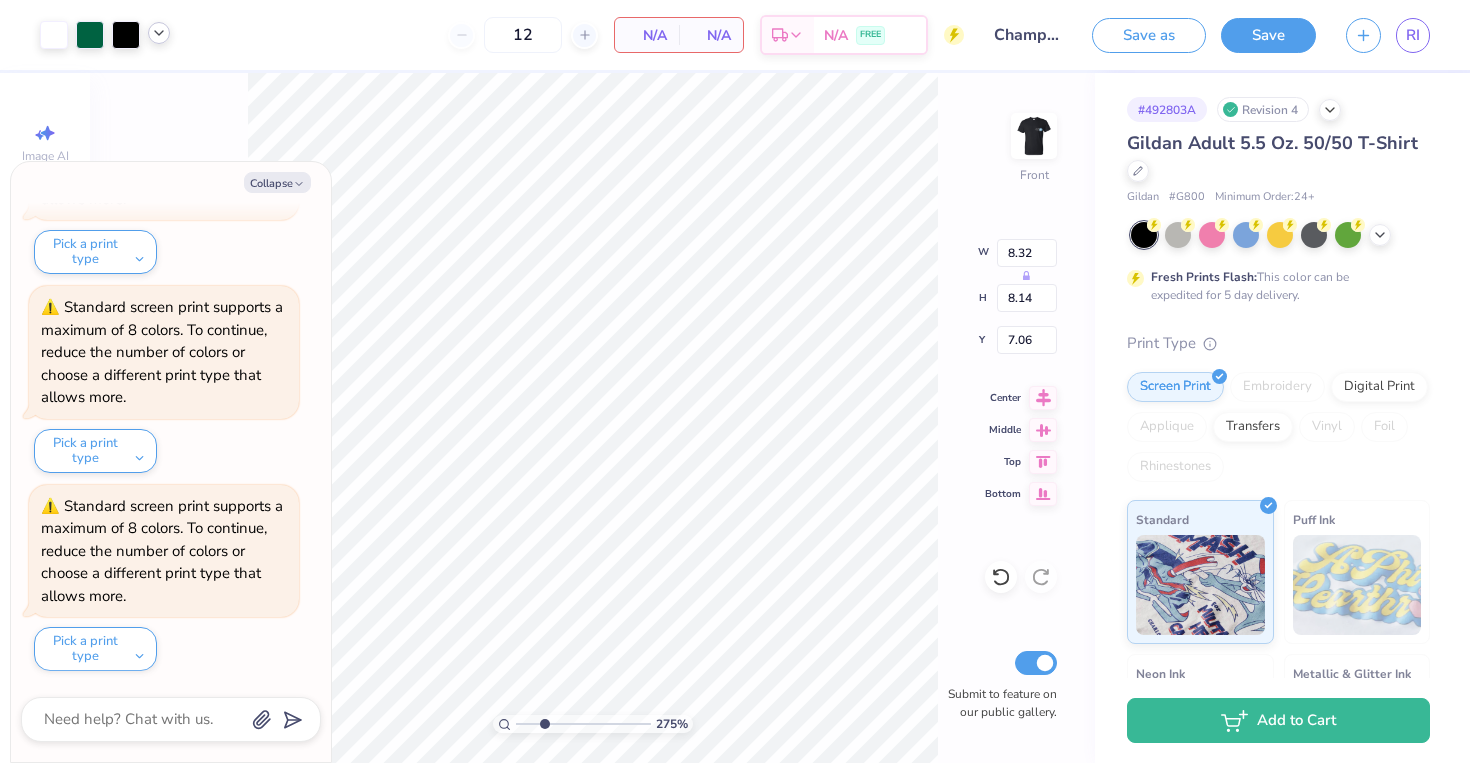 click at bounding box center [159, 33] 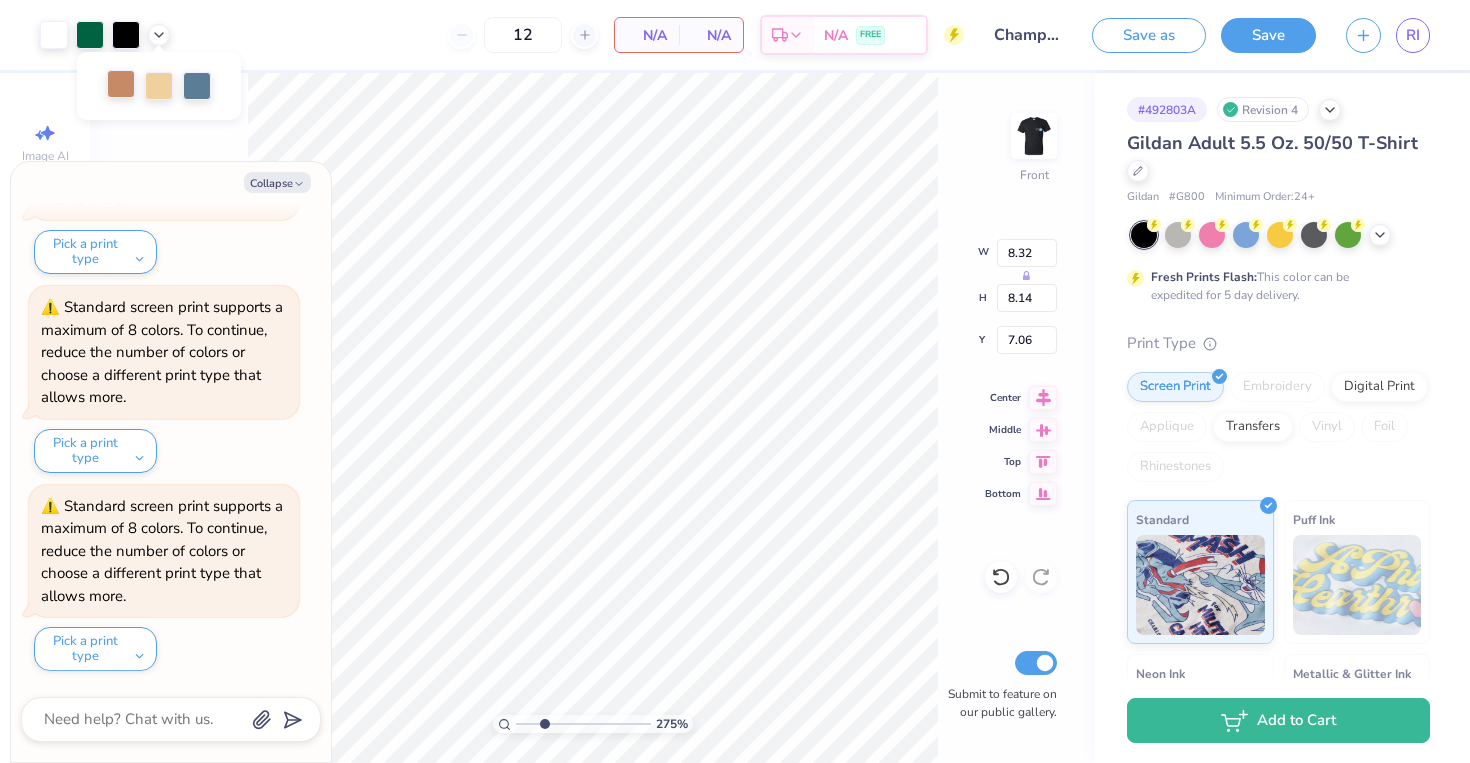 click at bounding box center (121, 84) 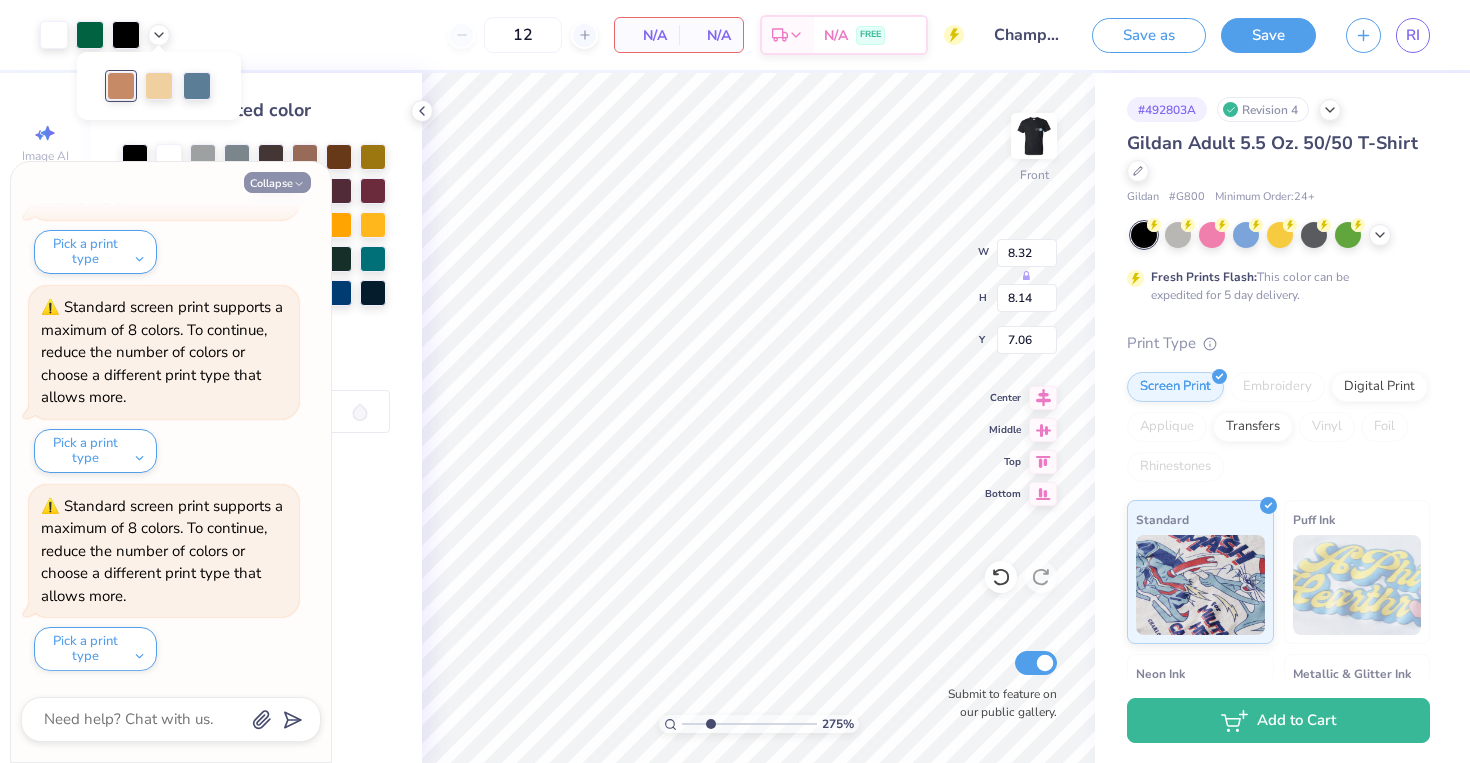 click on "Collapse" at bounding box center (277, 182) 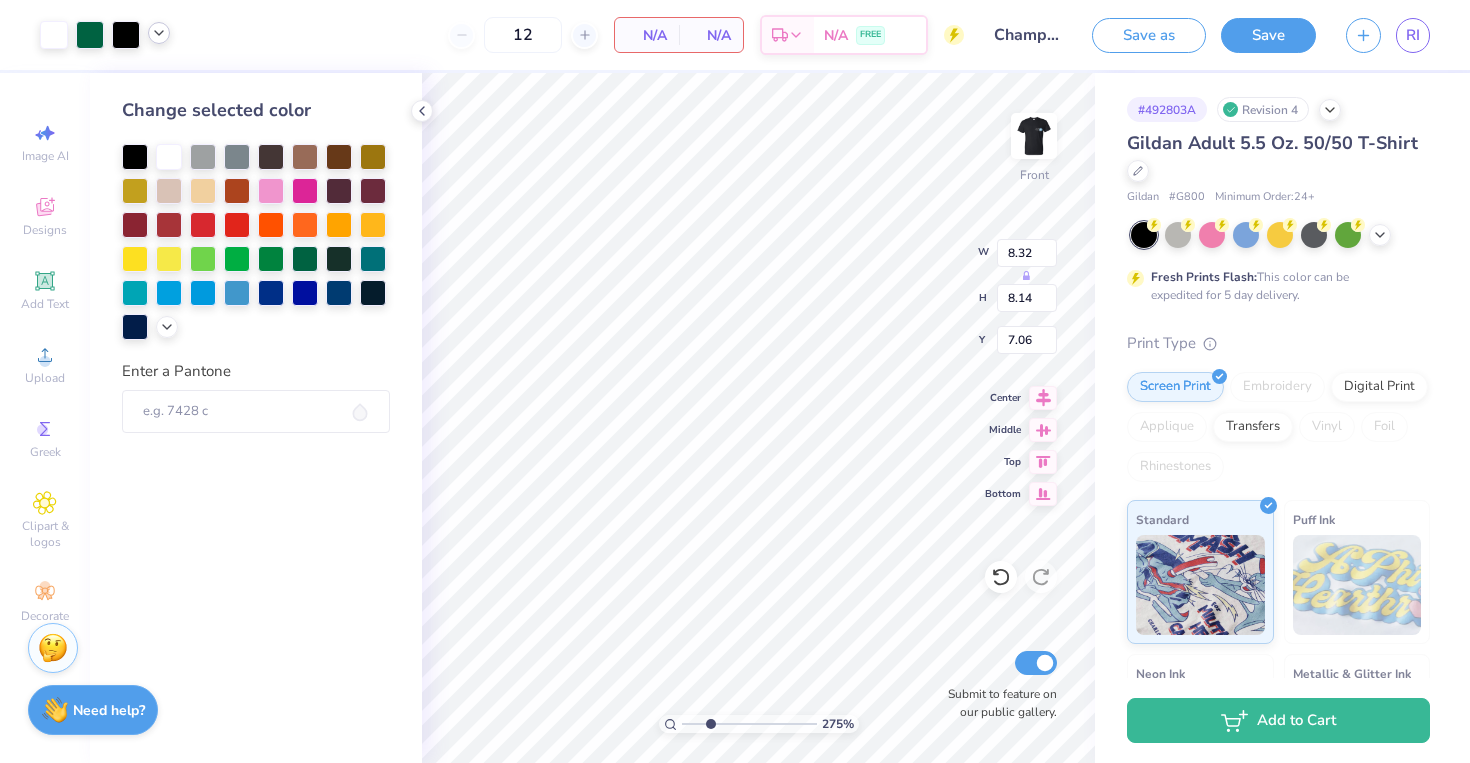 click at bounding box center (159, 33) 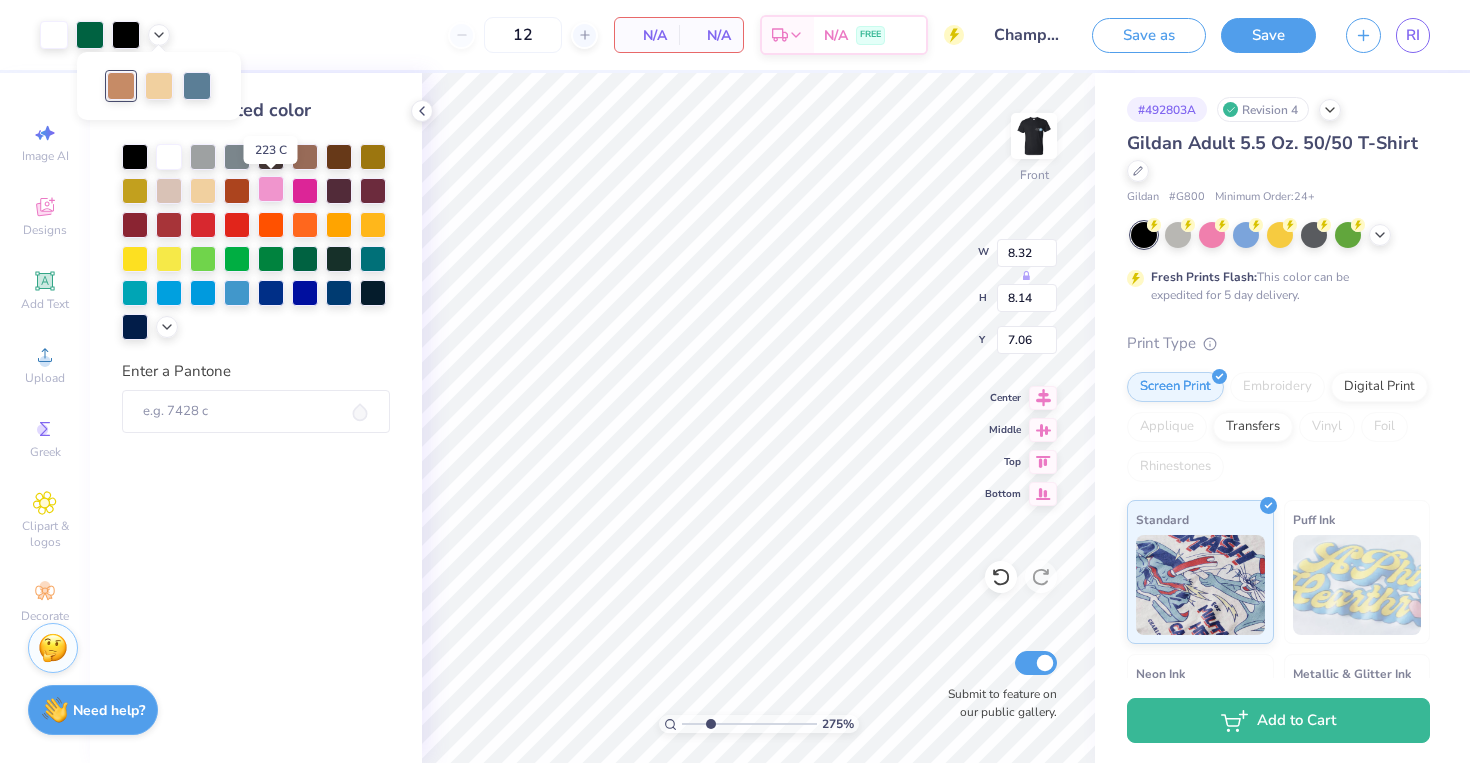 click at bounding box center (271, 189) 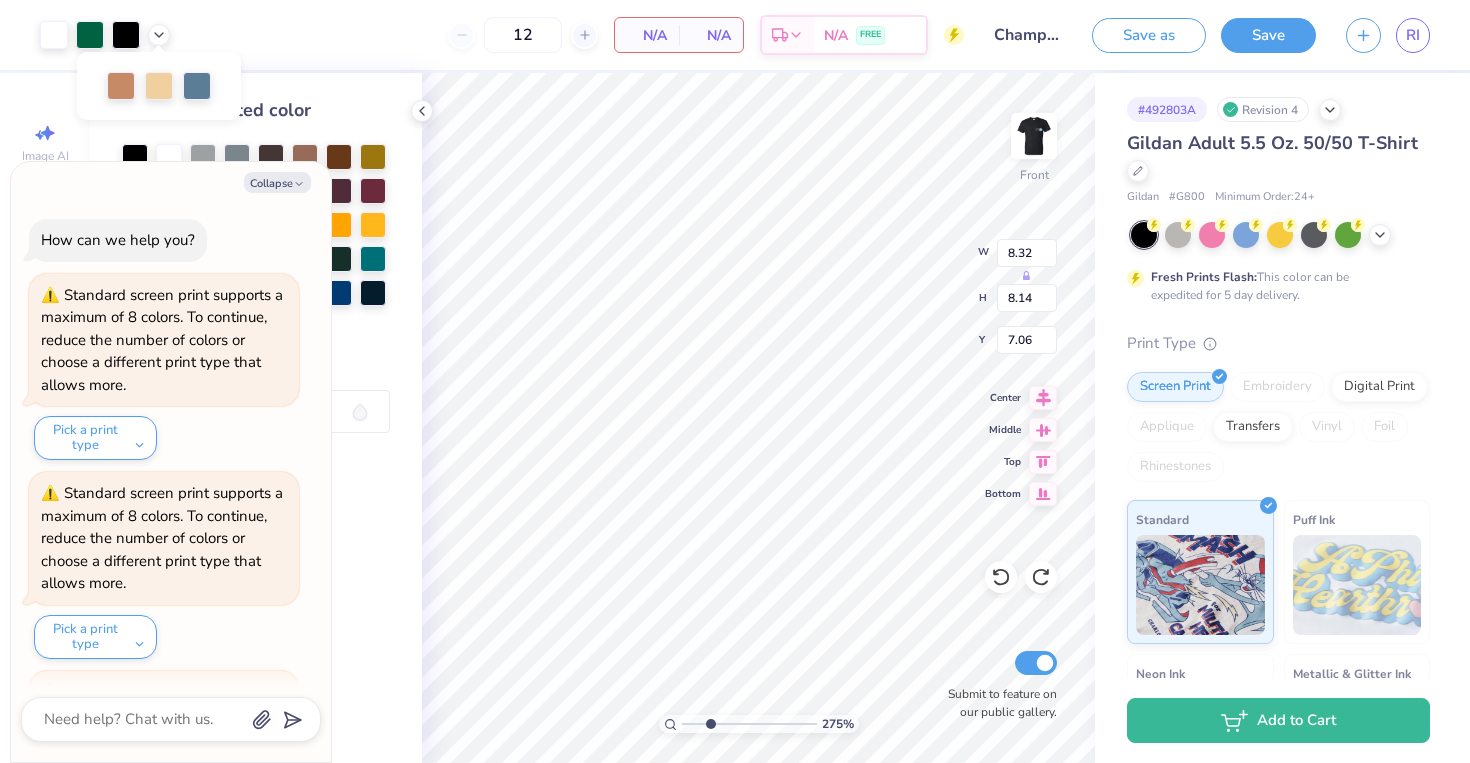 scroll, scrollTop: 3957, scrollLeft: 0, axis: vertical 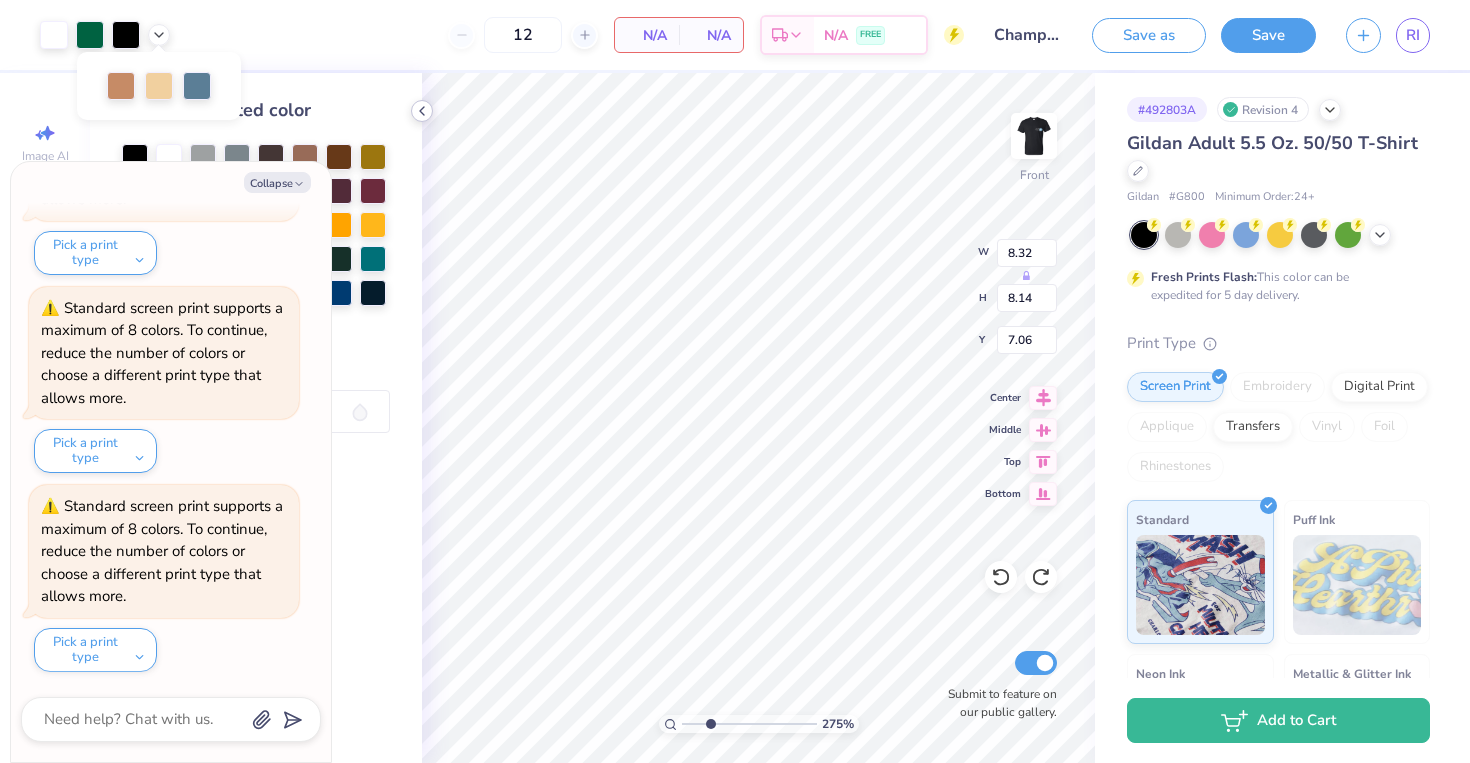 click 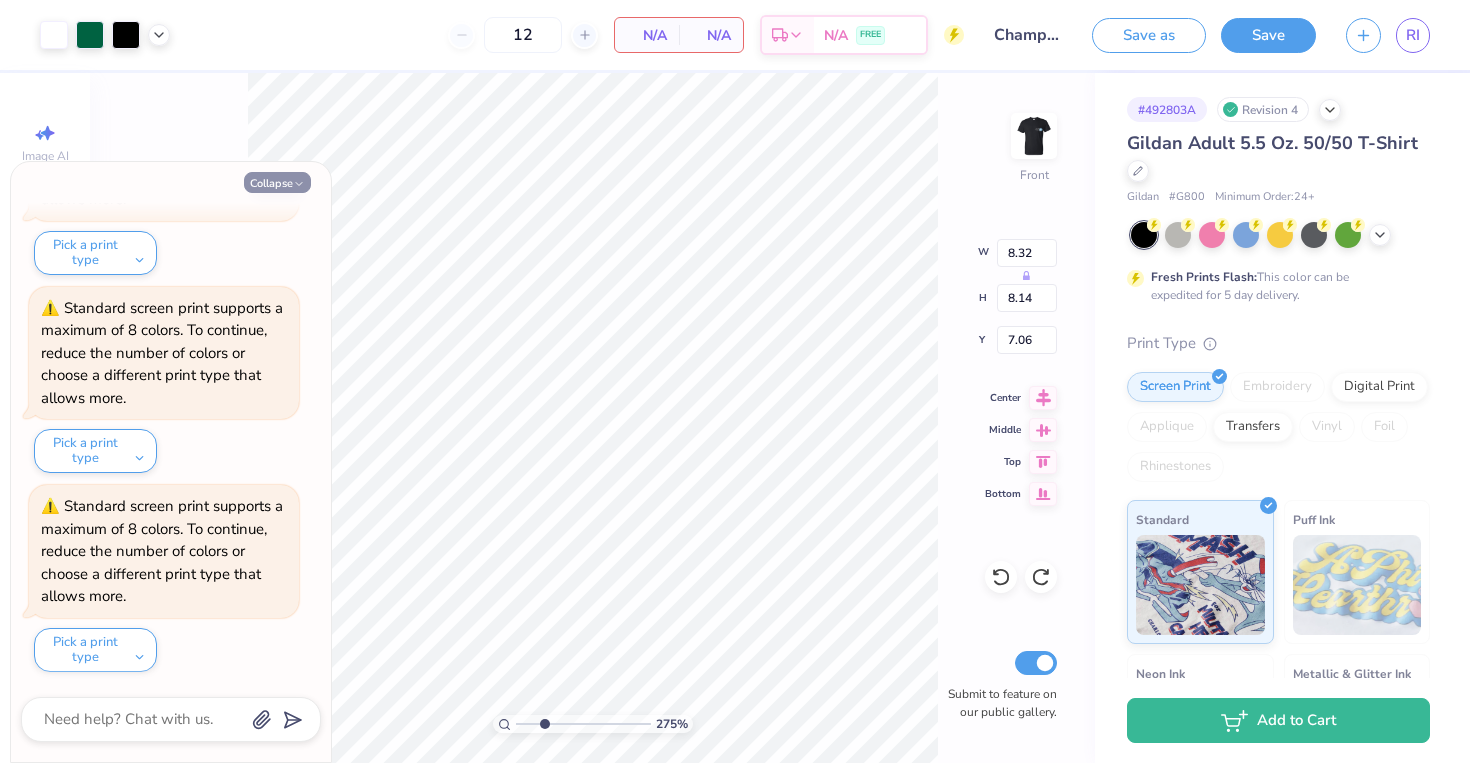 click on "Collapse" at bounding box center [277, 182] 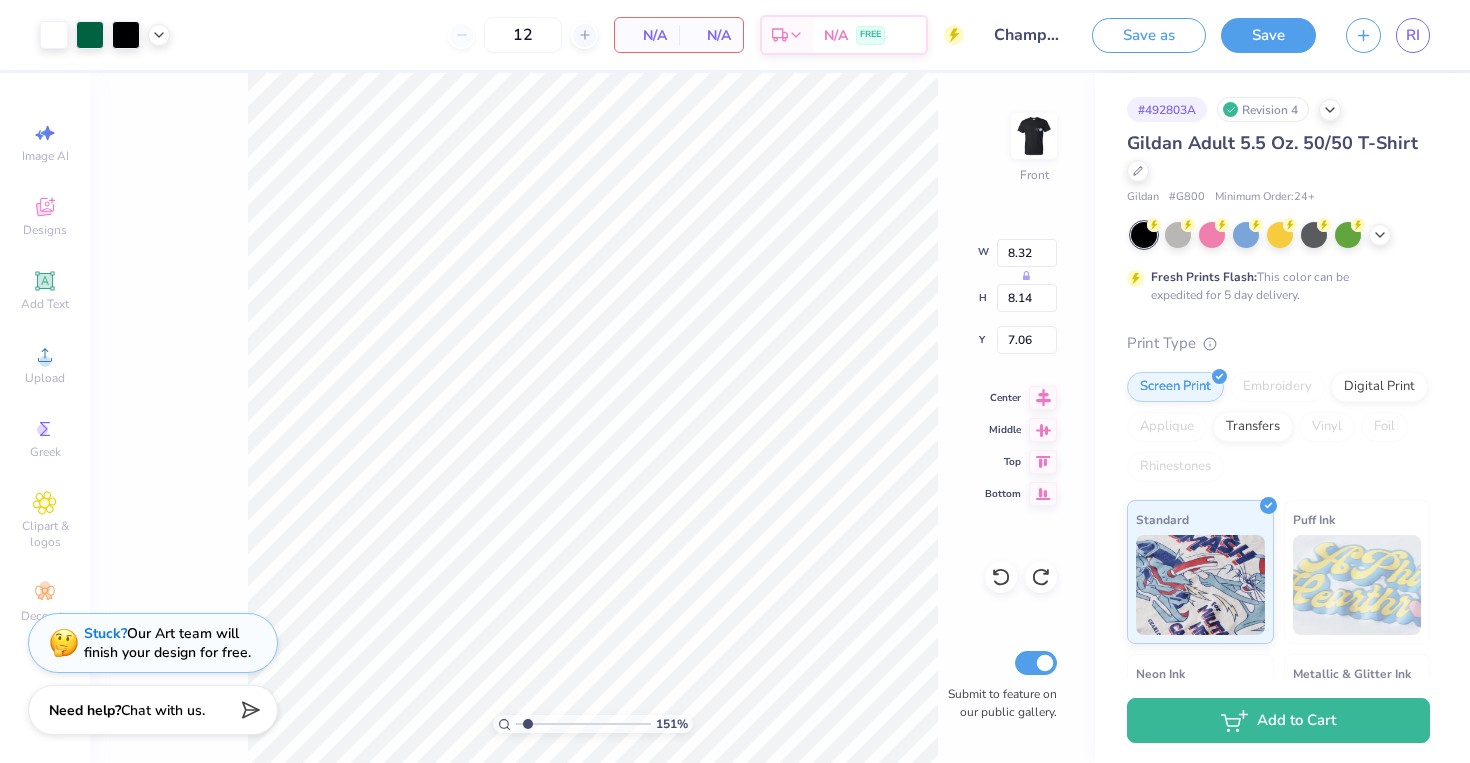drag, startPoint x: 546, startPoint y: 727, endPoint x: 527, endPoint y: 726, distance: 19.026299 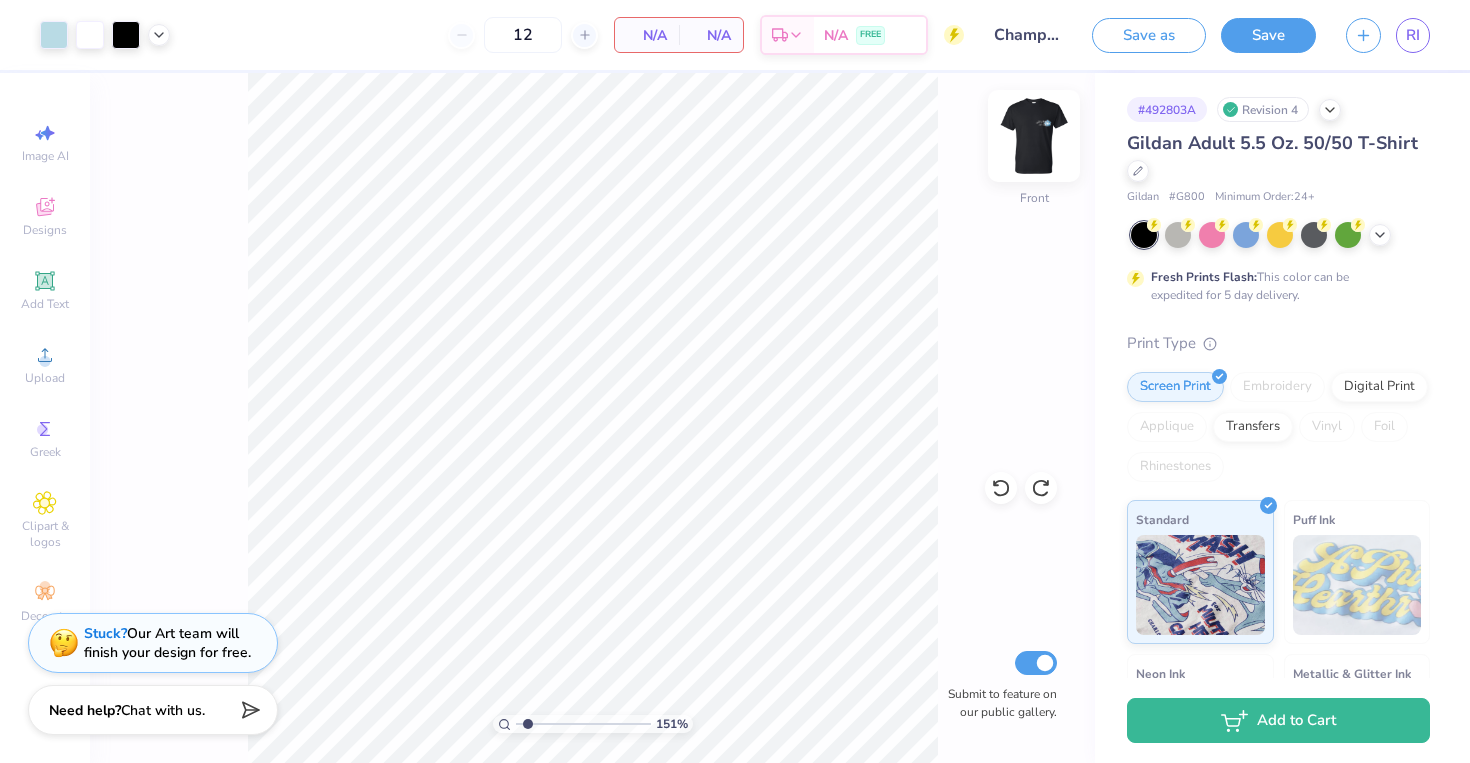 click at bounding box center (1034, 136) 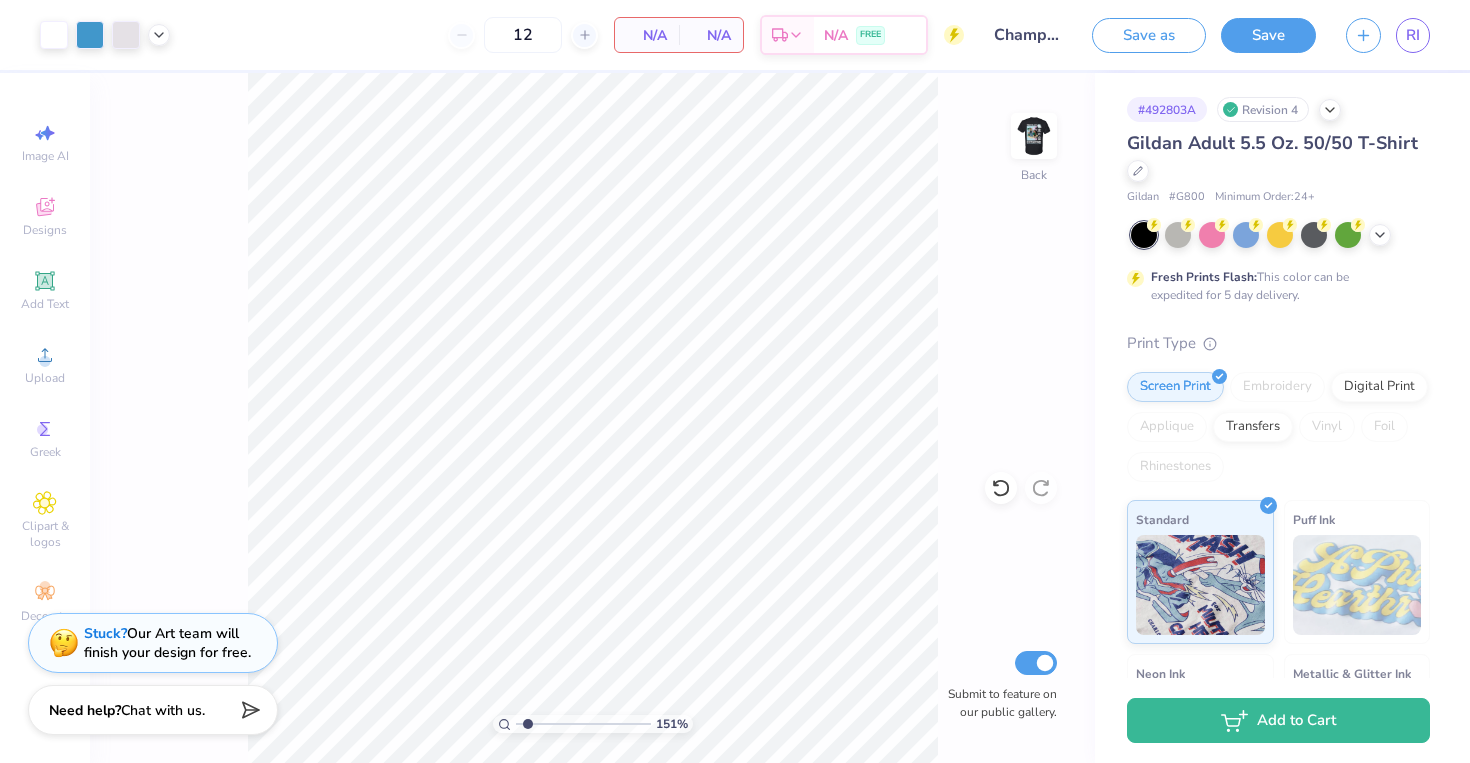 click at bounding box center (1034, 136) 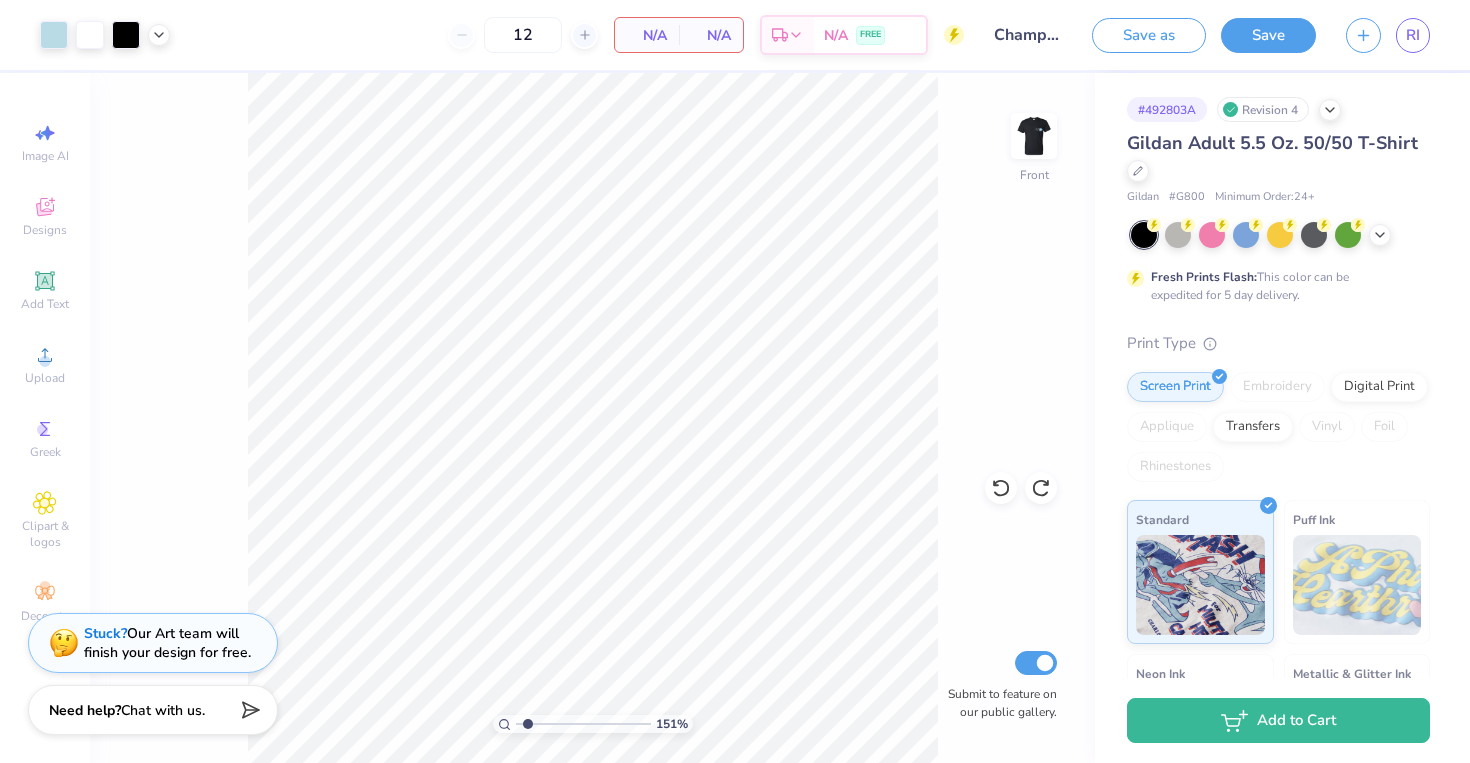 click at bounding box center (1034, 136) 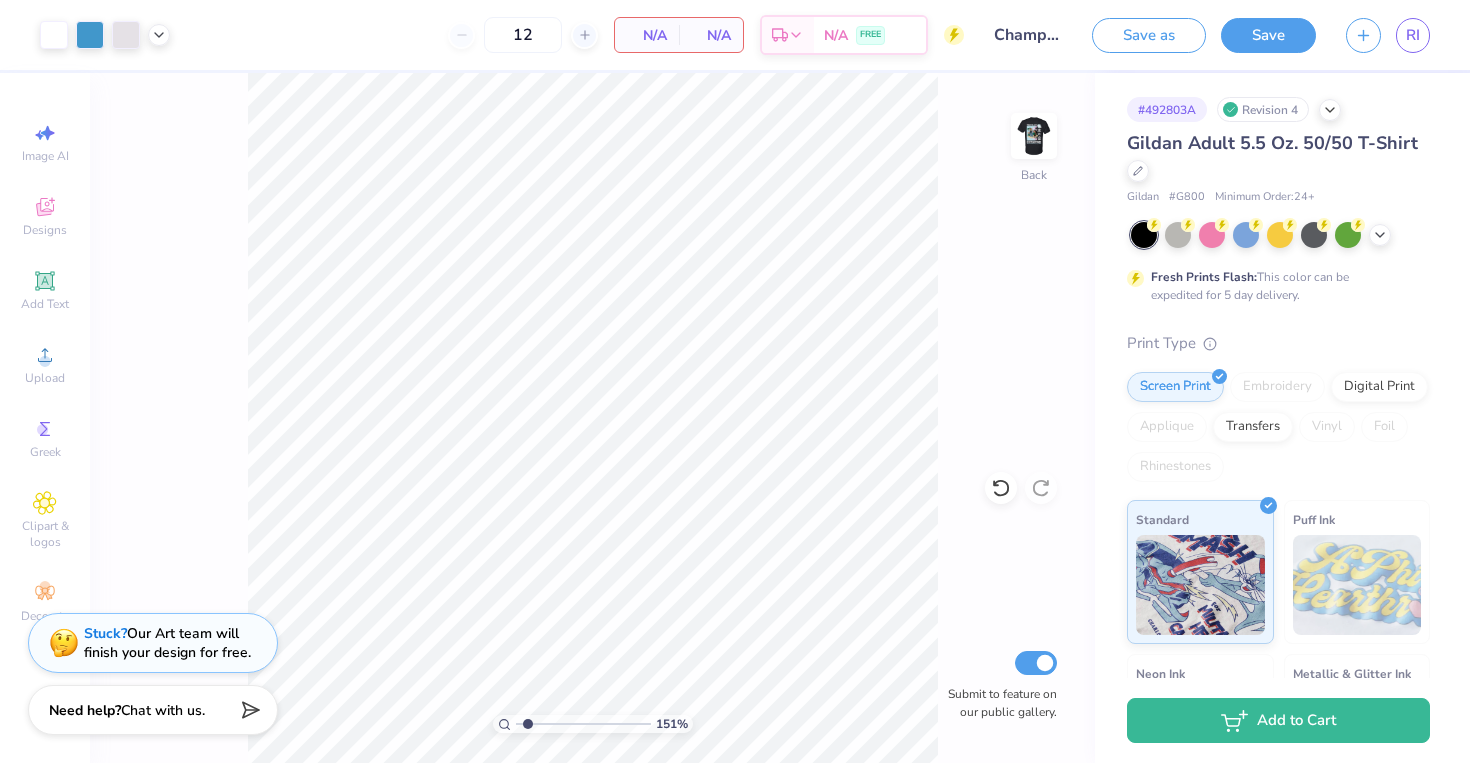 click at bounding box center (1034, 136) 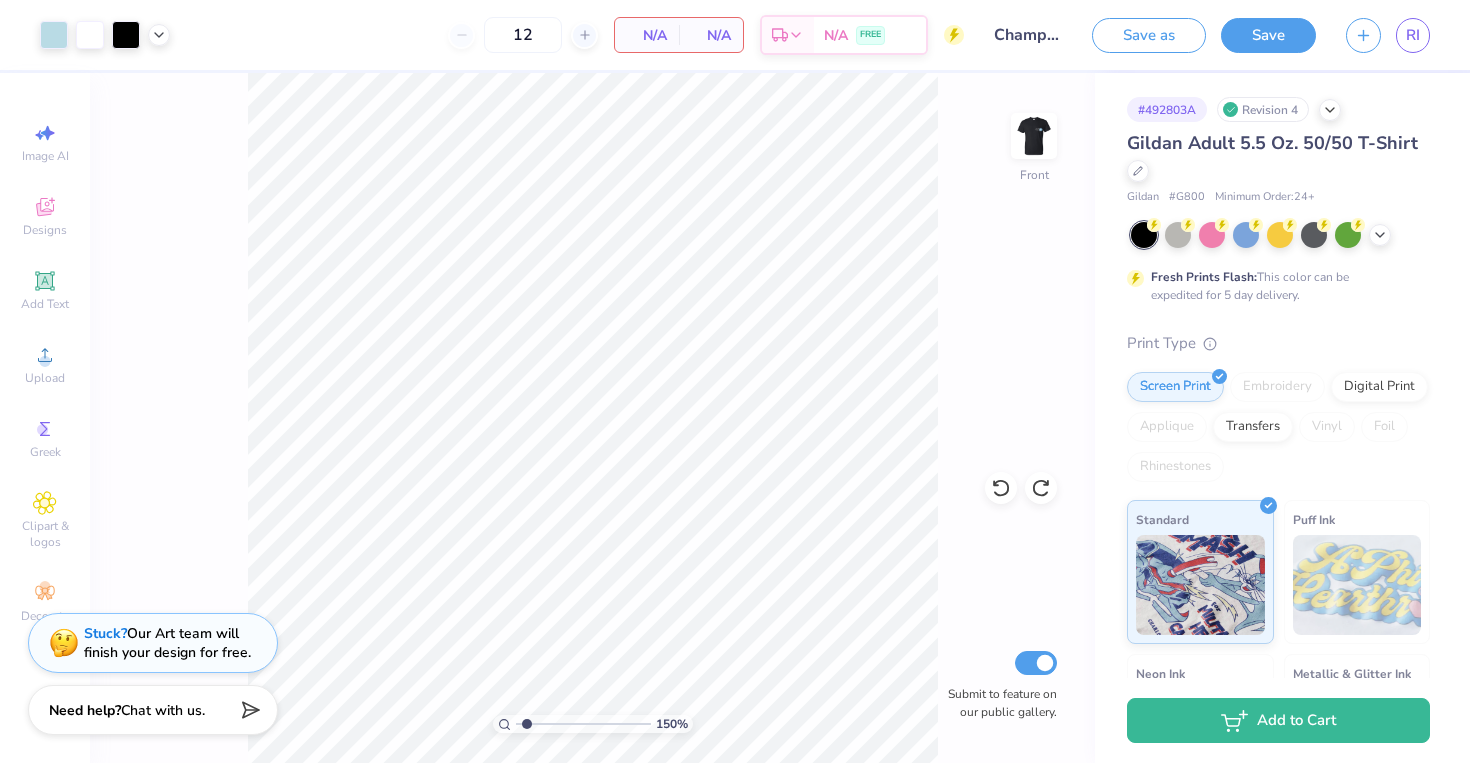 click at bounding box center (583, 724) 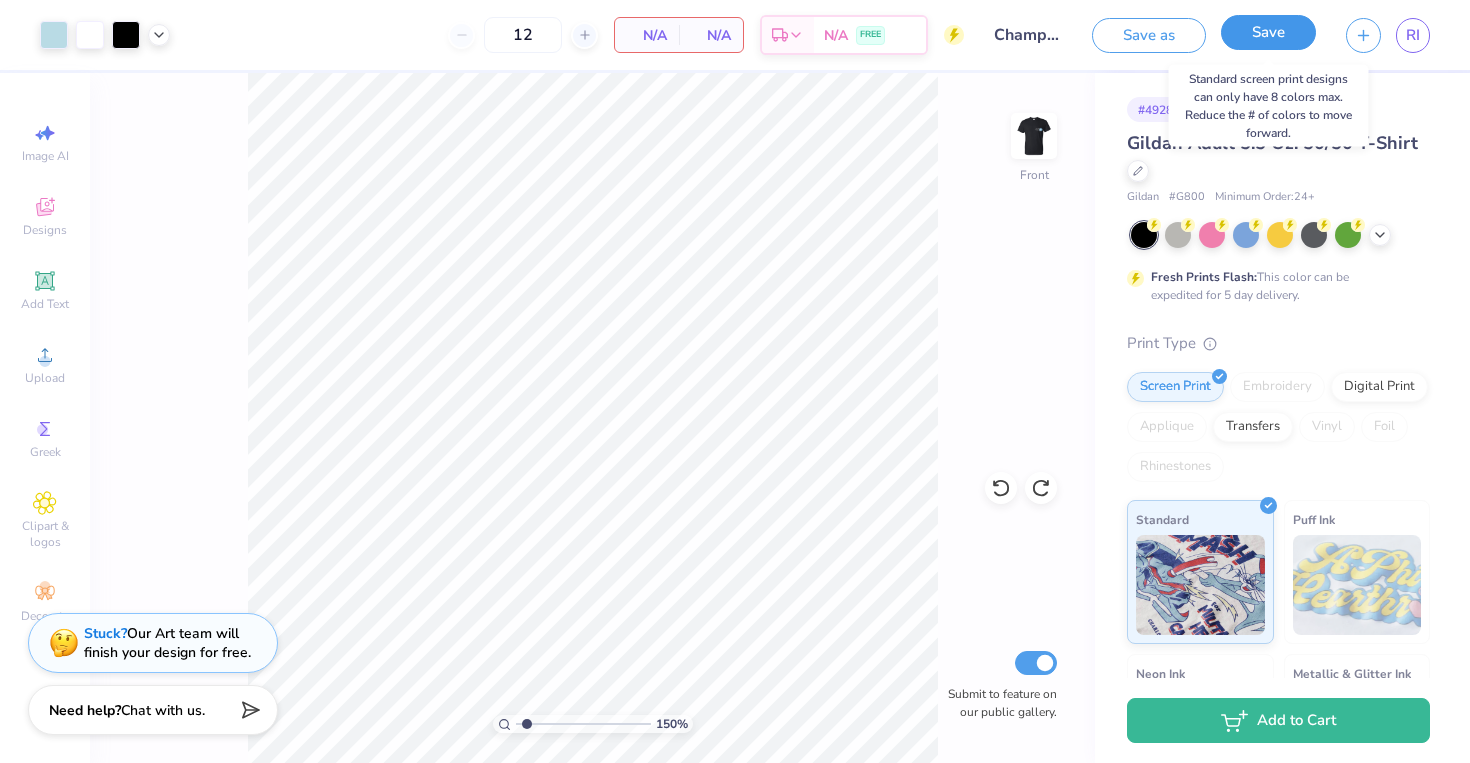 click on "Save" at bounding box center [1268, 32] 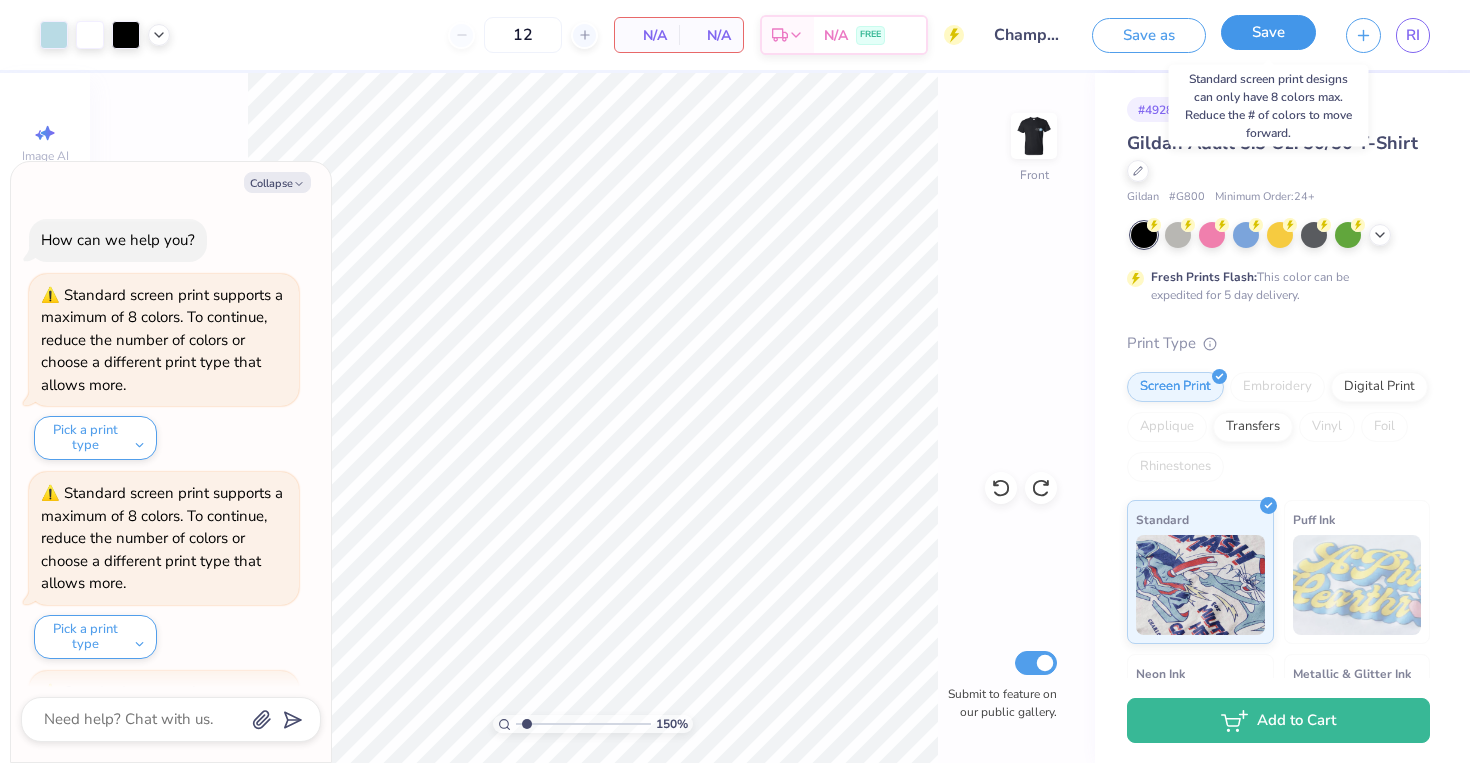 scroll, scrollTop: 4156, scrollLeft: 0, axis: vertical 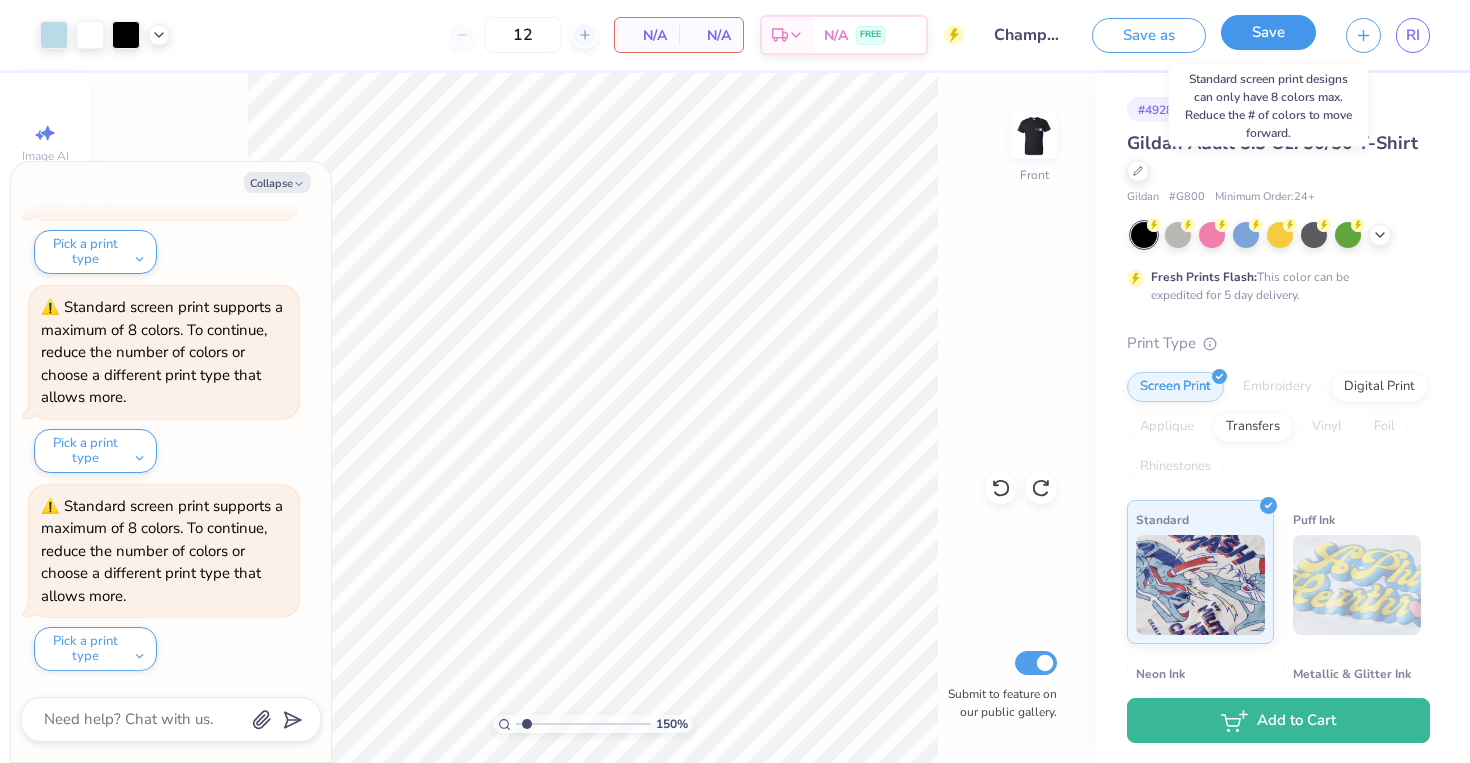 click on "Save" at bounding box center (1268, 32) 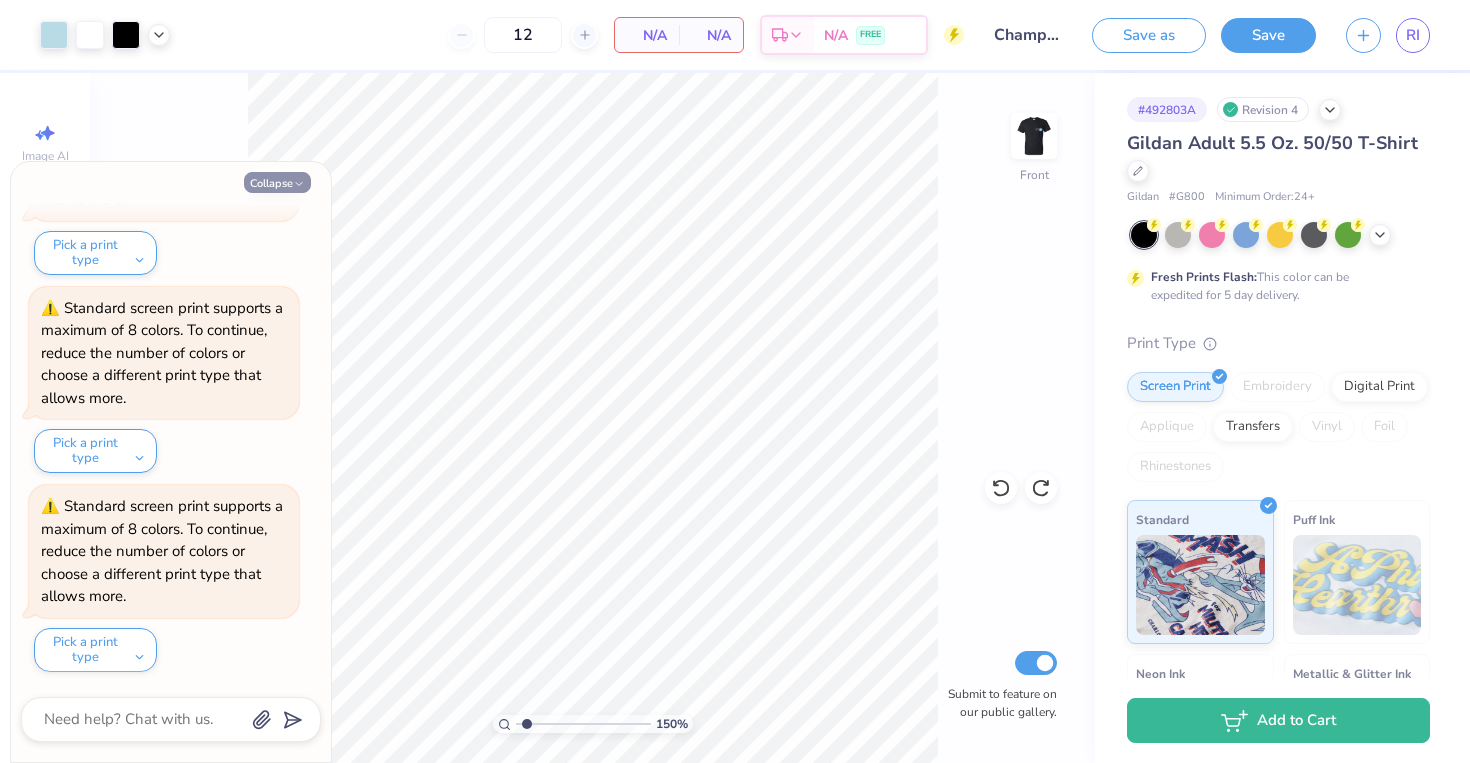 click 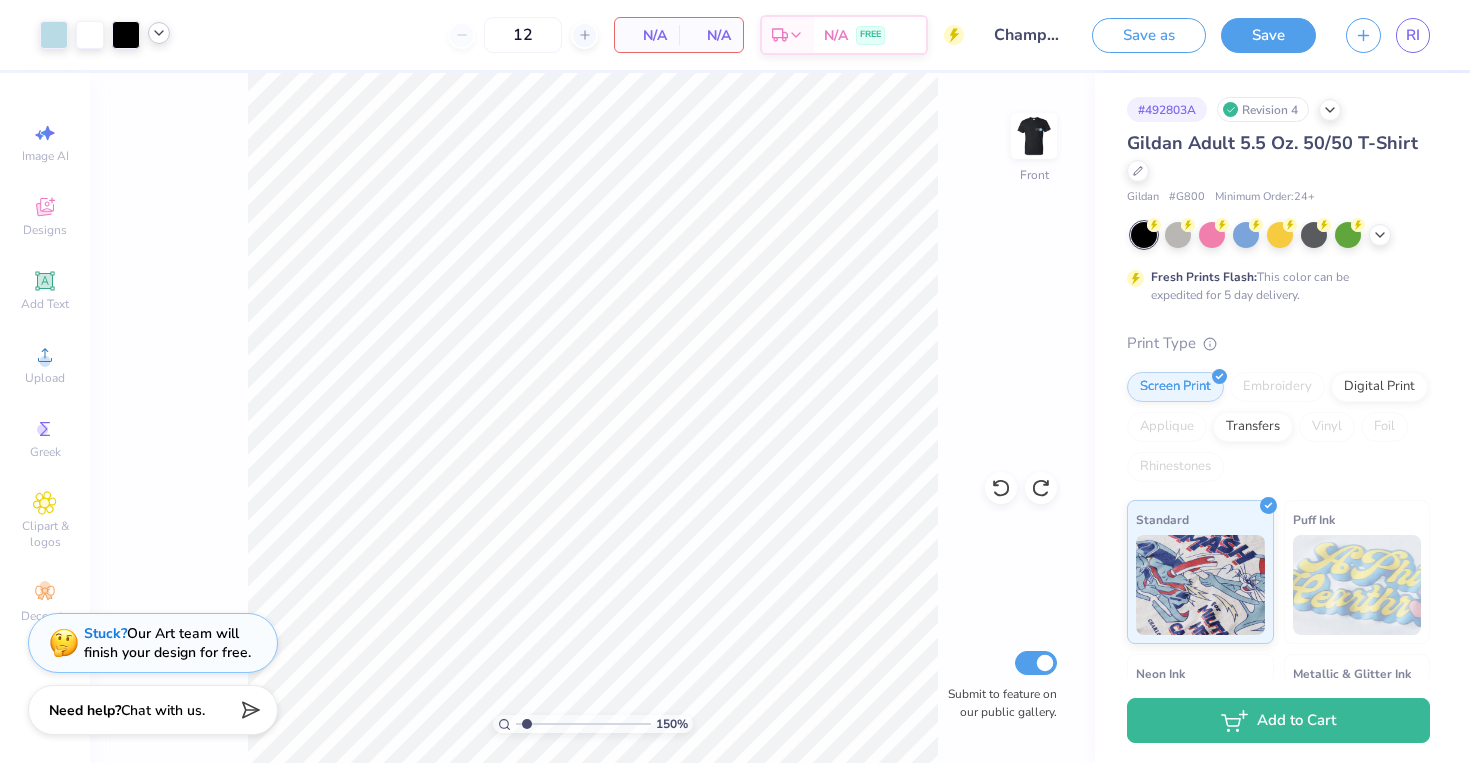 click at bounding box center [105, 35] 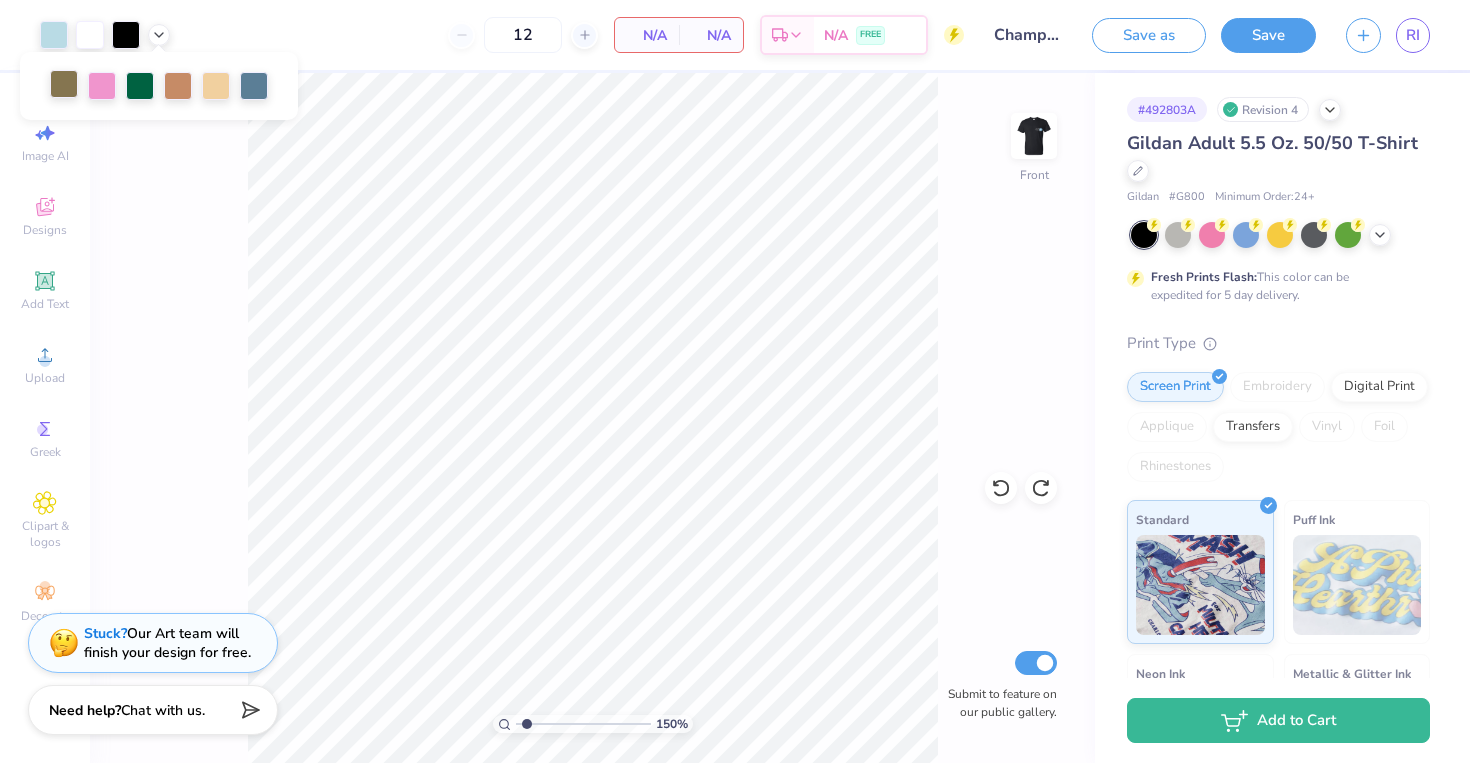 click at bounding box center [64, 84] 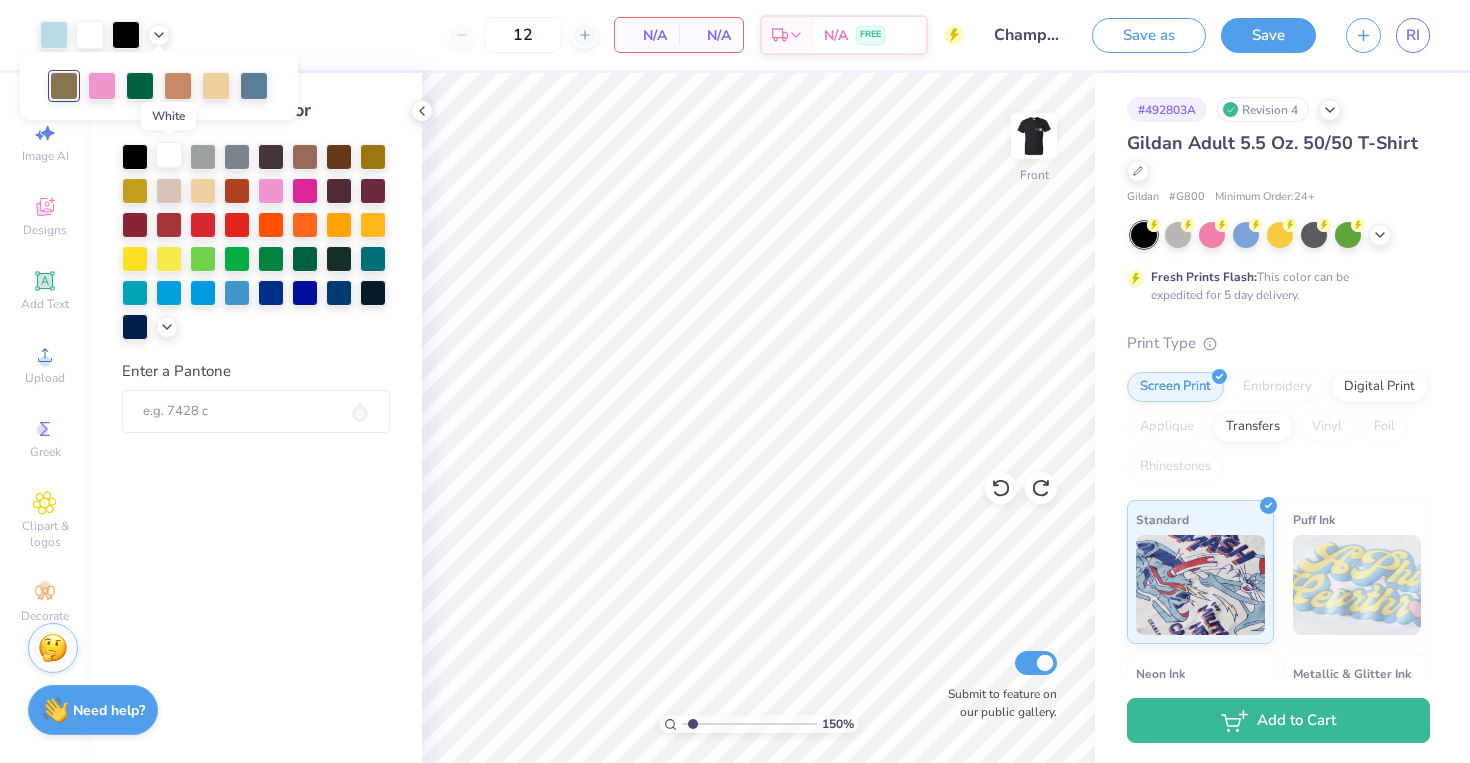 click at bounding box center (169, 155) 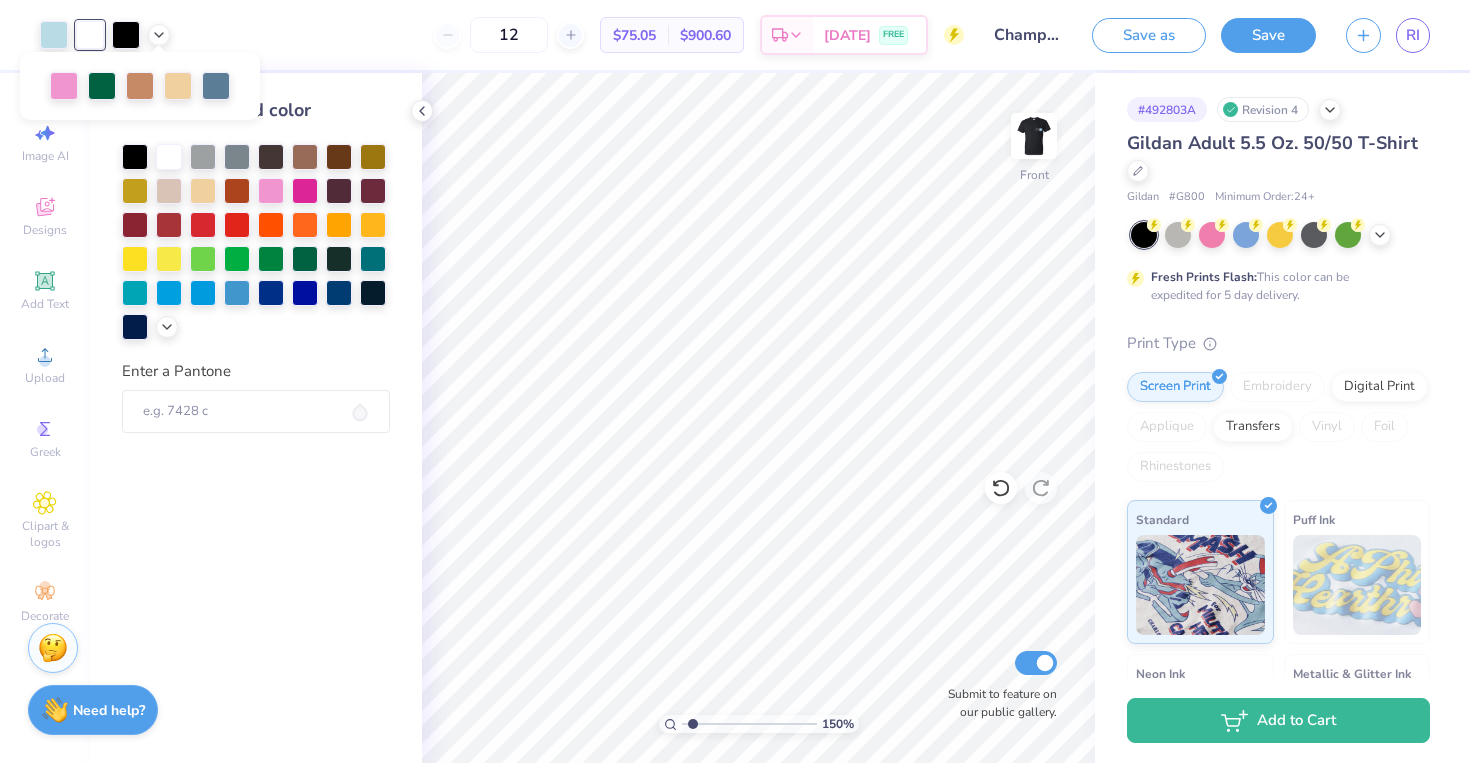 click on "12 $75.05 Per Item $900.60 Total Est. Delivery [DATE] FREE" at bounding box center (574, 35) 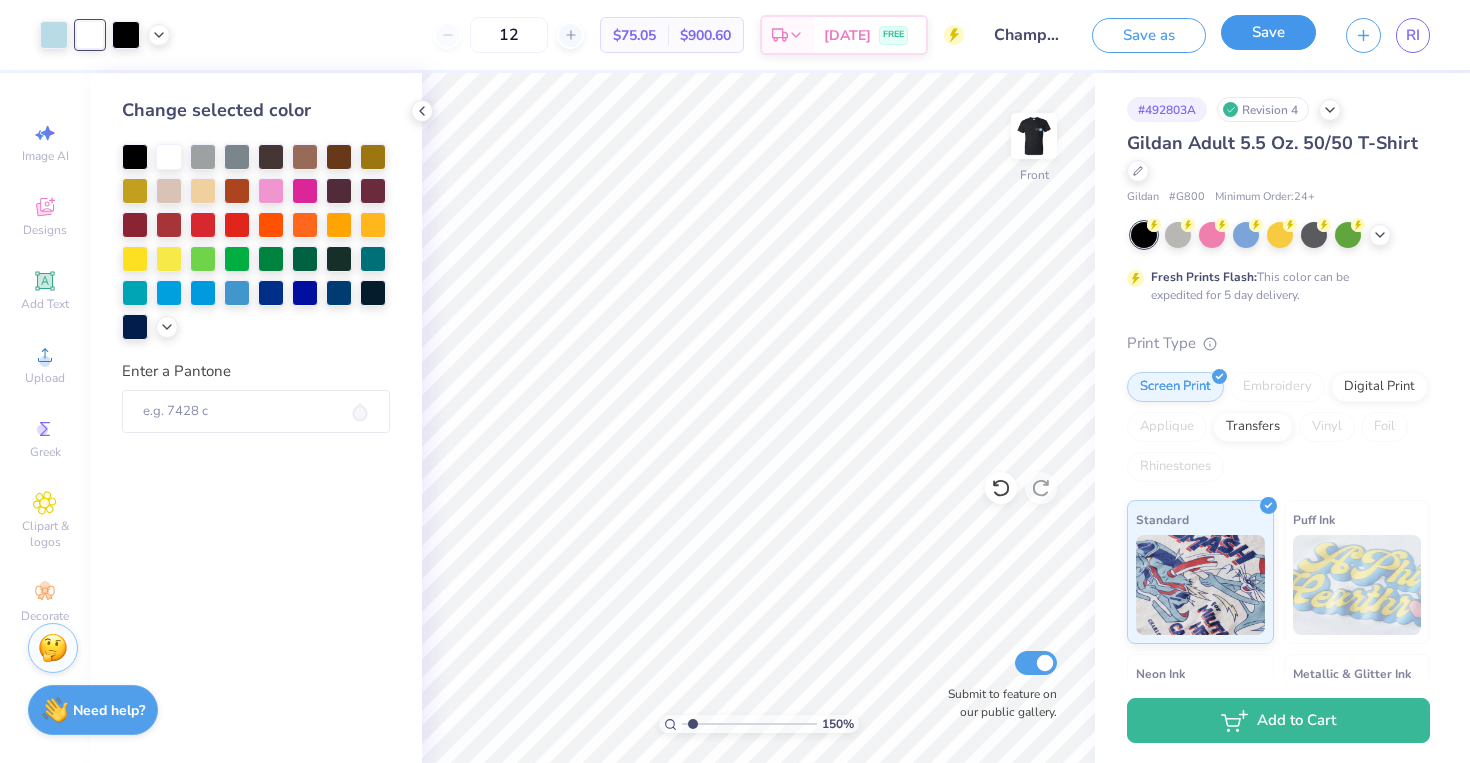 click on "Save" at bounding box center [1268, 32] 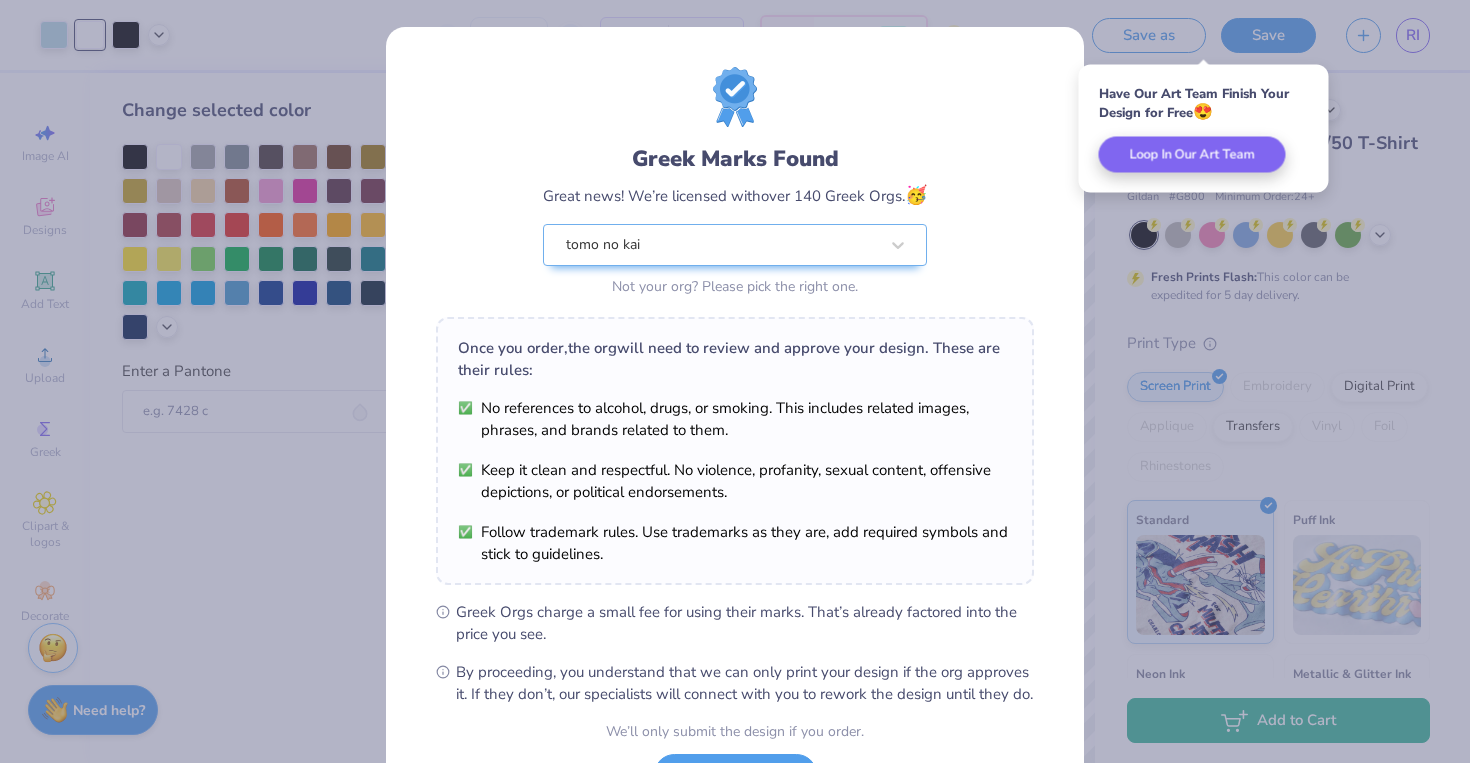 scroll, scrollTop: 173, scrollLeft: 0, axis: vertical 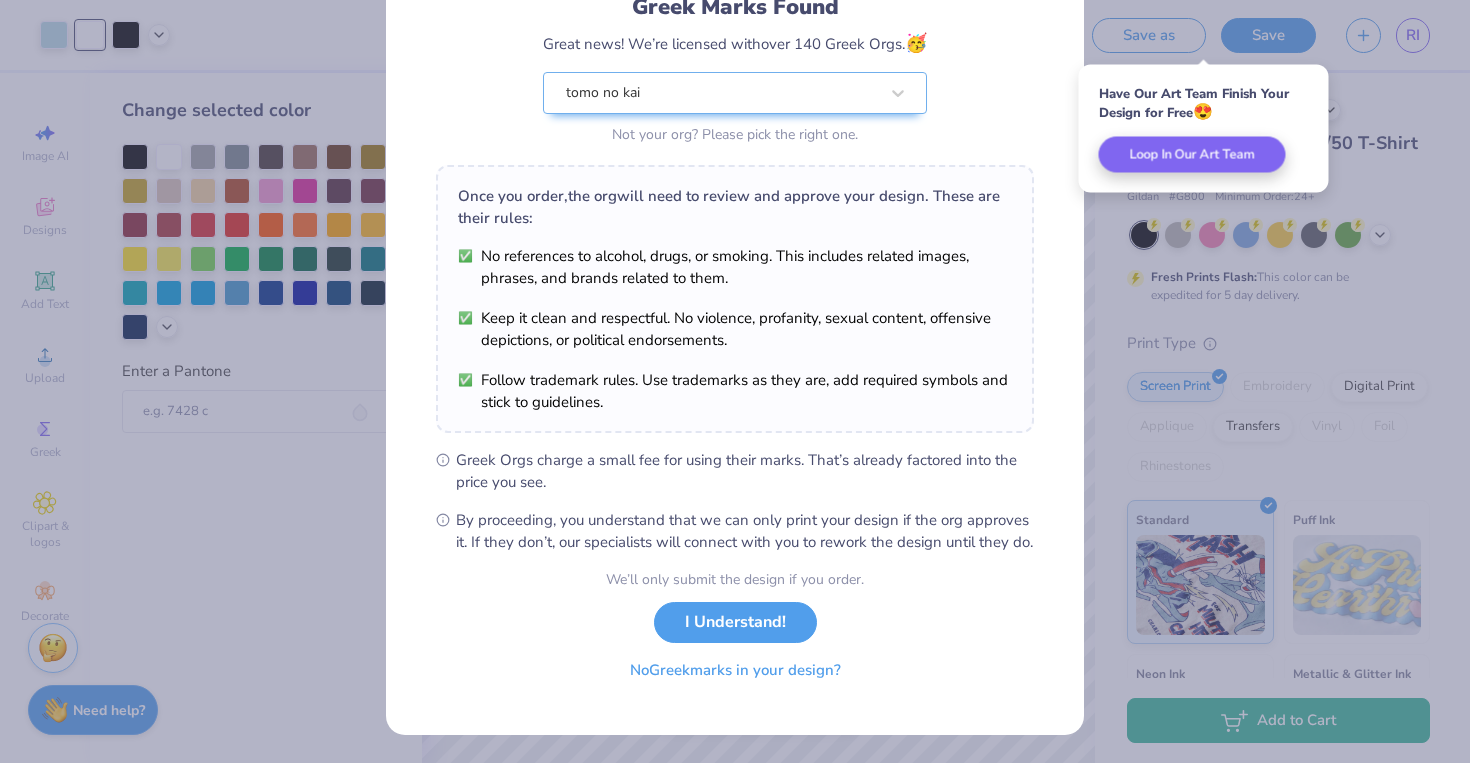 click on "No  Greek  marks in your design?" at bounding box center [735, 670] 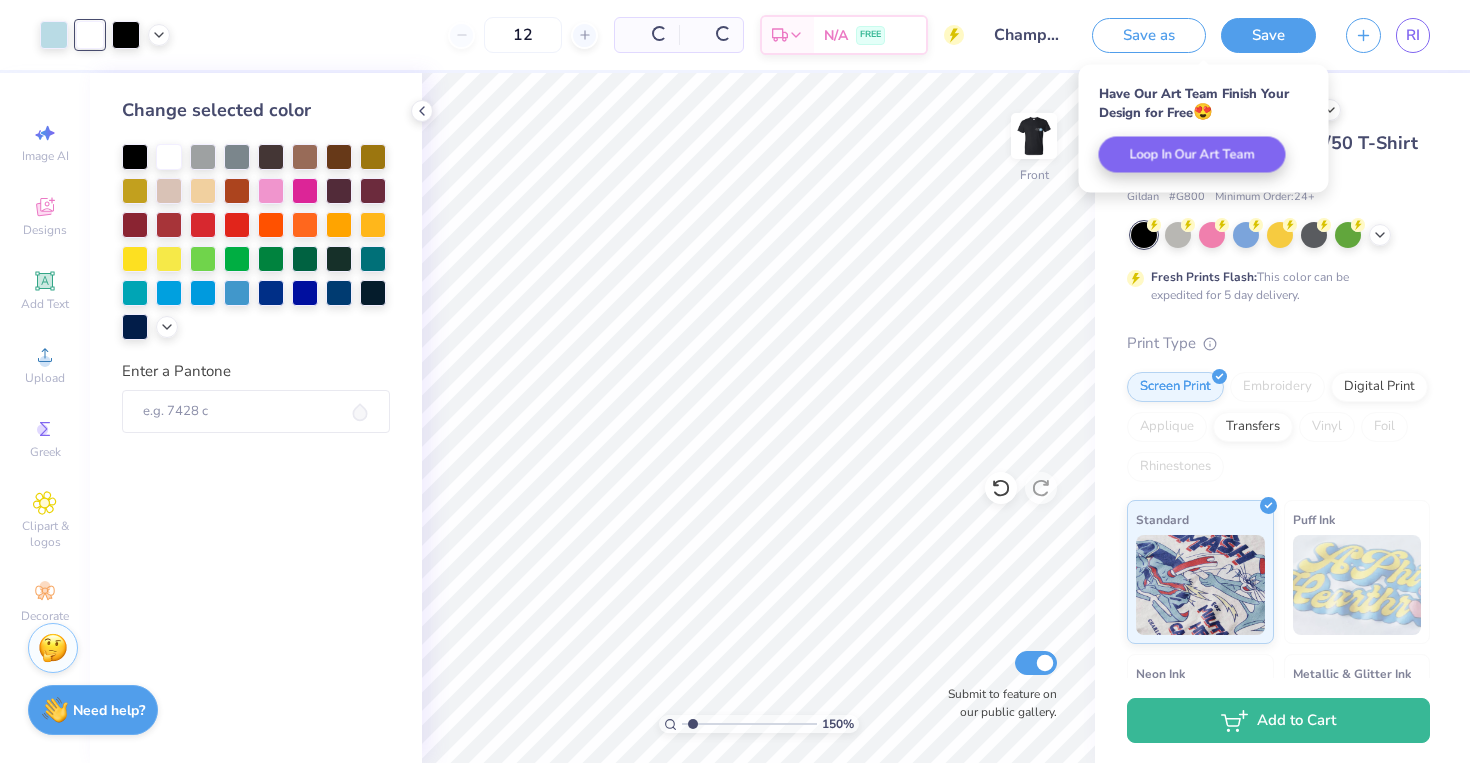 scroll, scrollTop: 0, scrollLeft: 0, axis: both 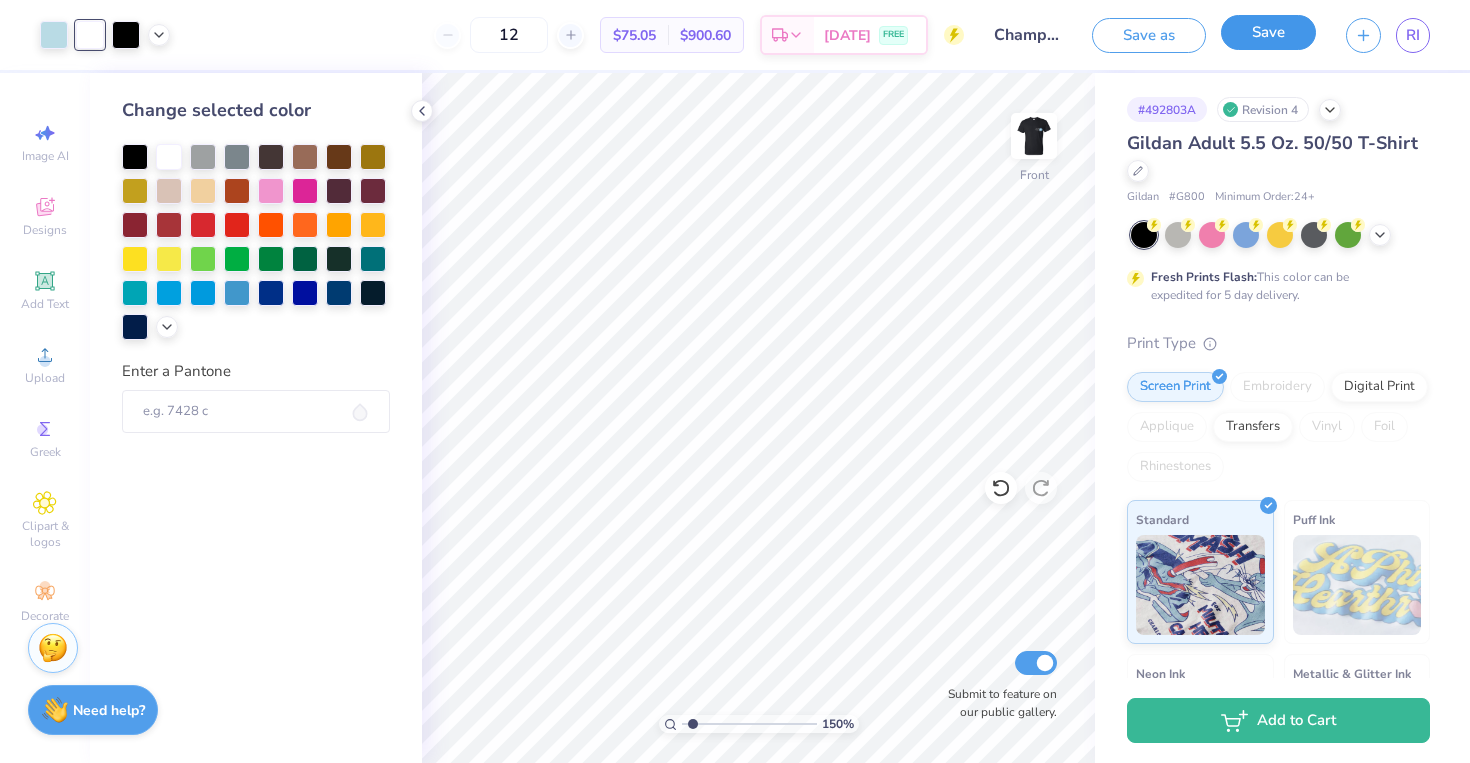 click on "Save" at bounding box center (1268, 32) 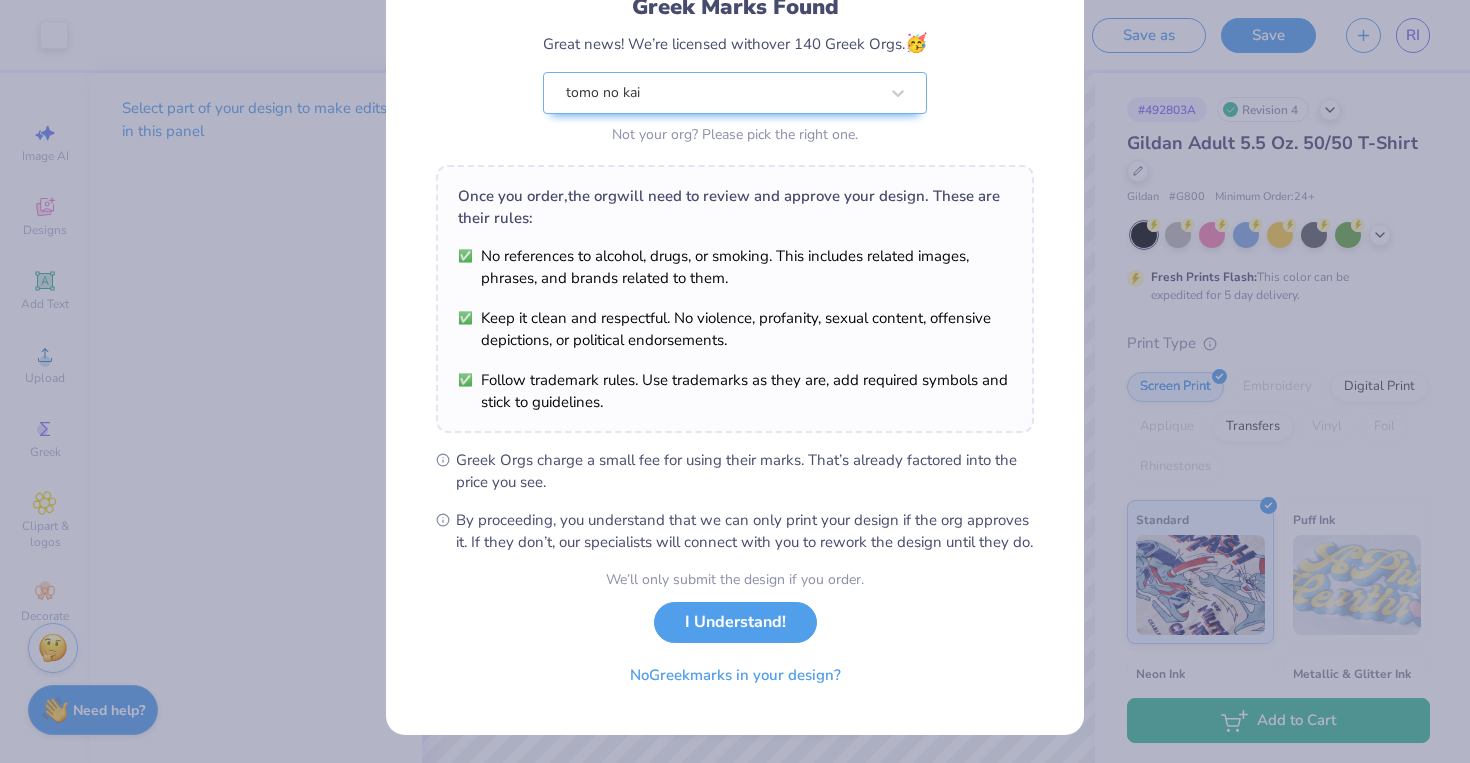 scroll, scrollTop: 173, scrollLeft: 0, axis: vertical 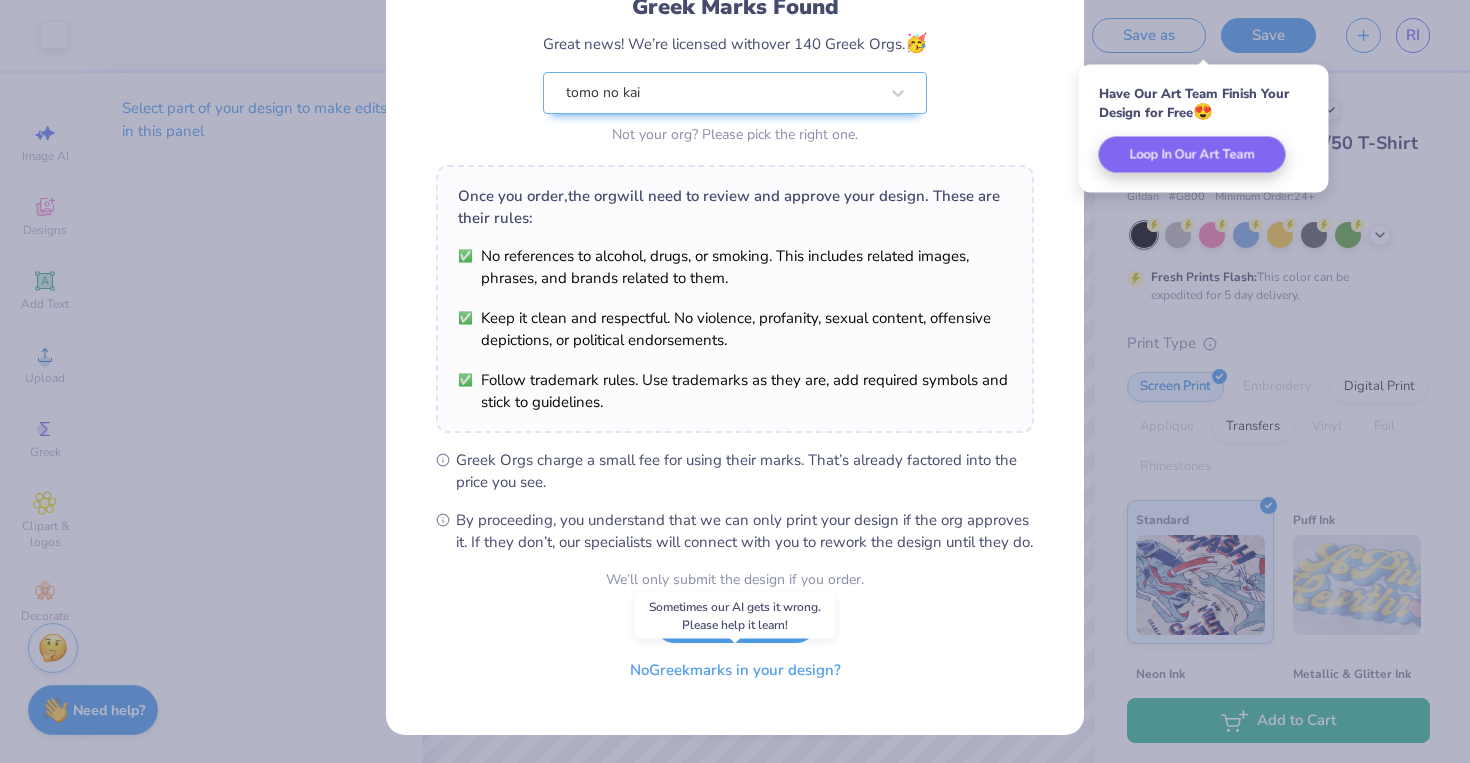 click on "No  Greek  marks in your design?" at bounding box center (735, 670) 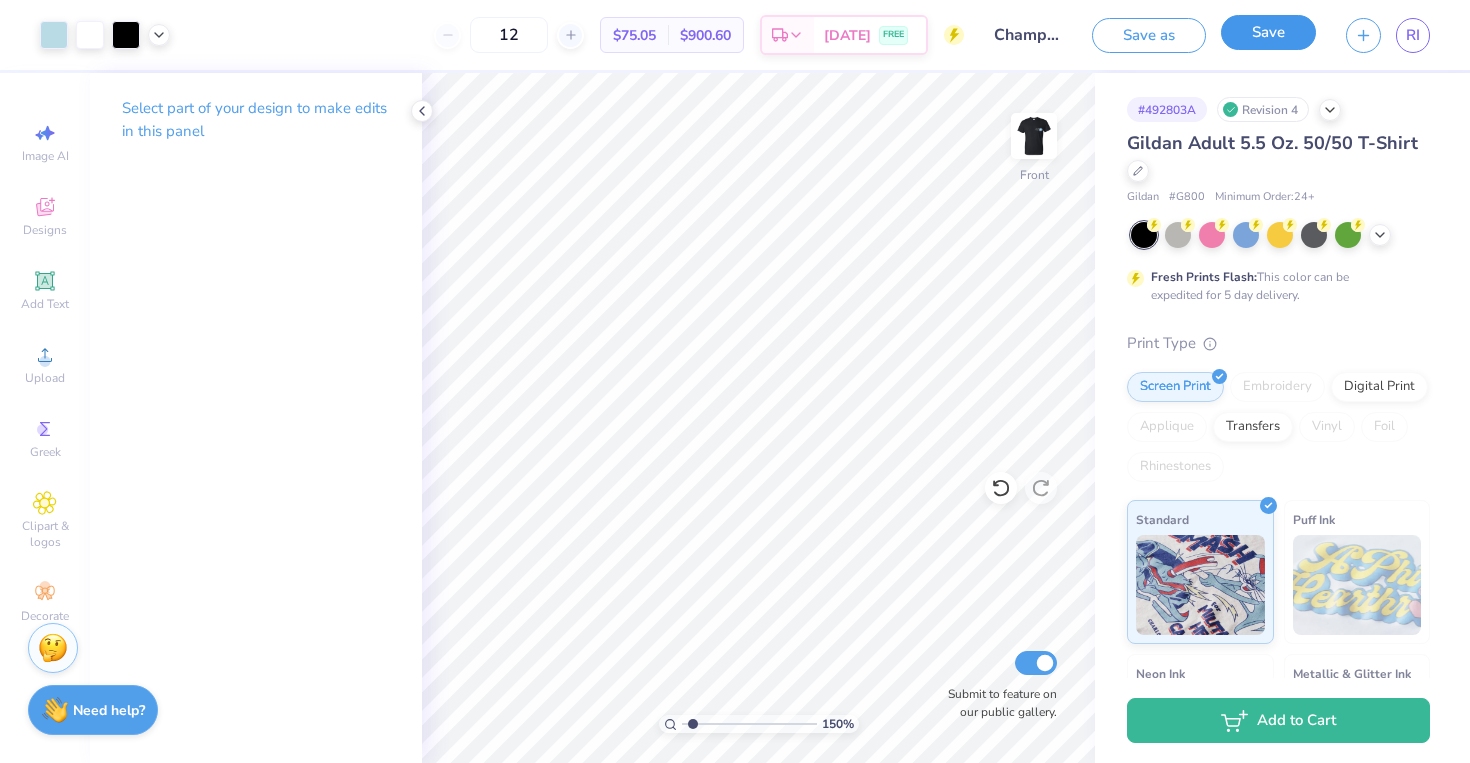 click on "Save" at bounding box center (1268, 32) 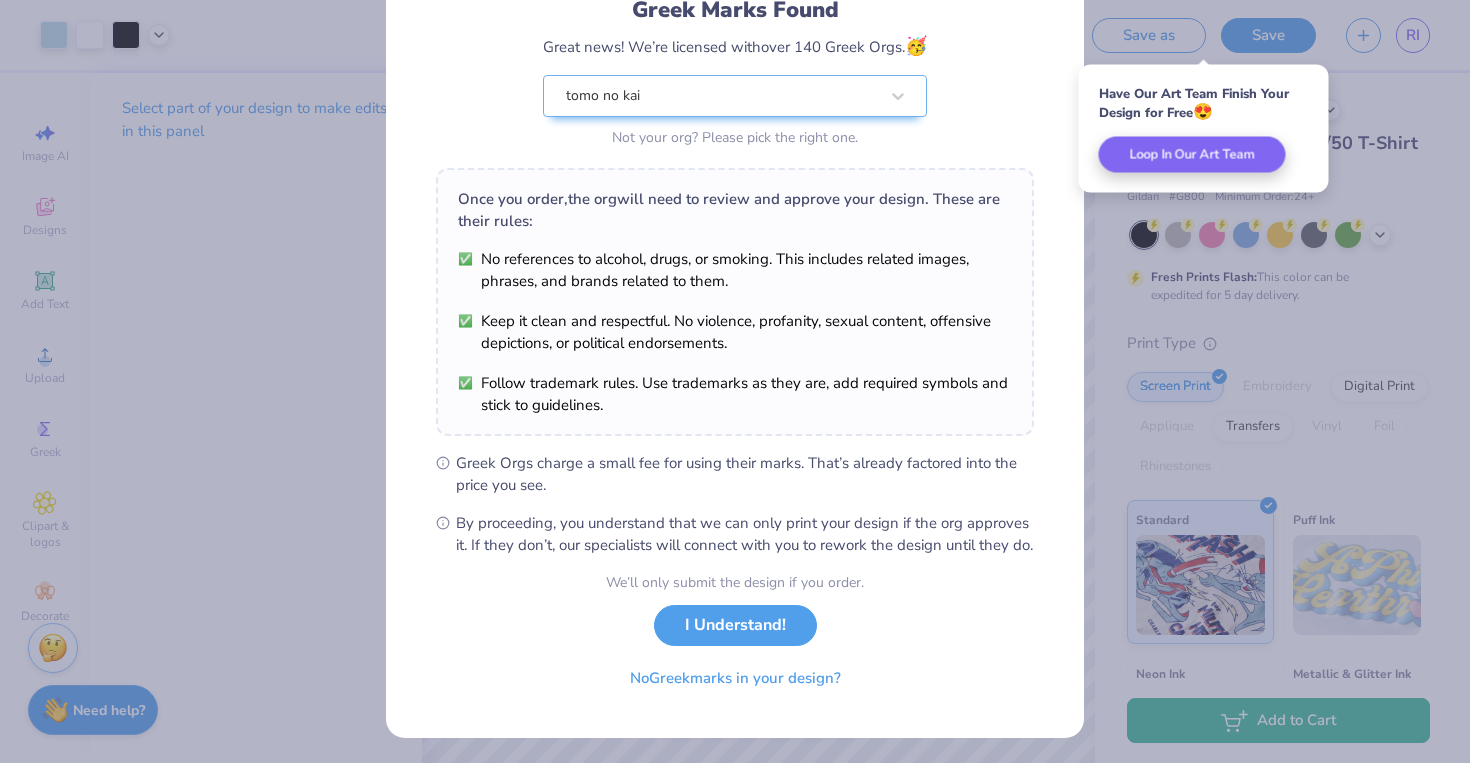 scroll, scrollTop: 173, scrollLeft: 0, axis: vertical 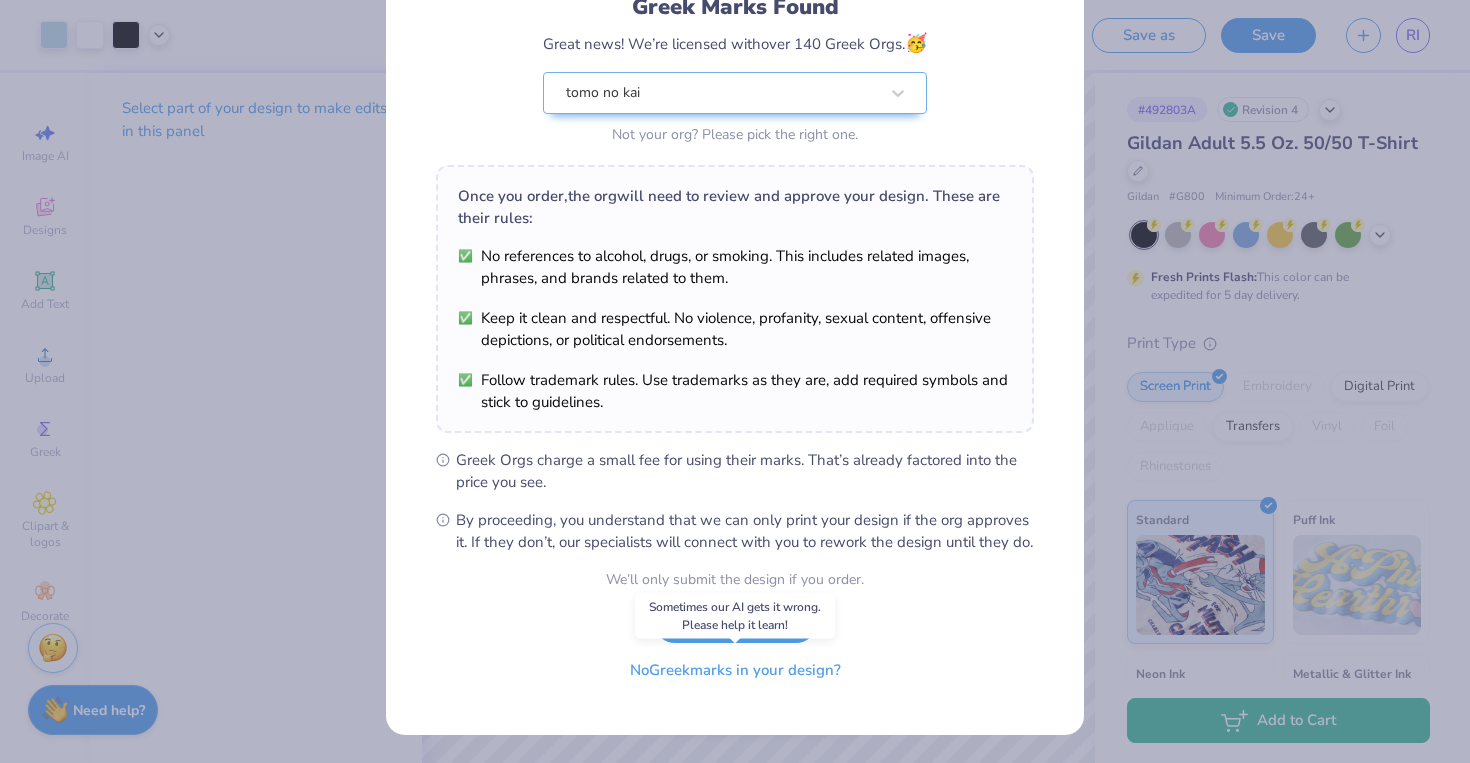 click on "No  Greek  marks in your design?" at bounding box center (735, 670) 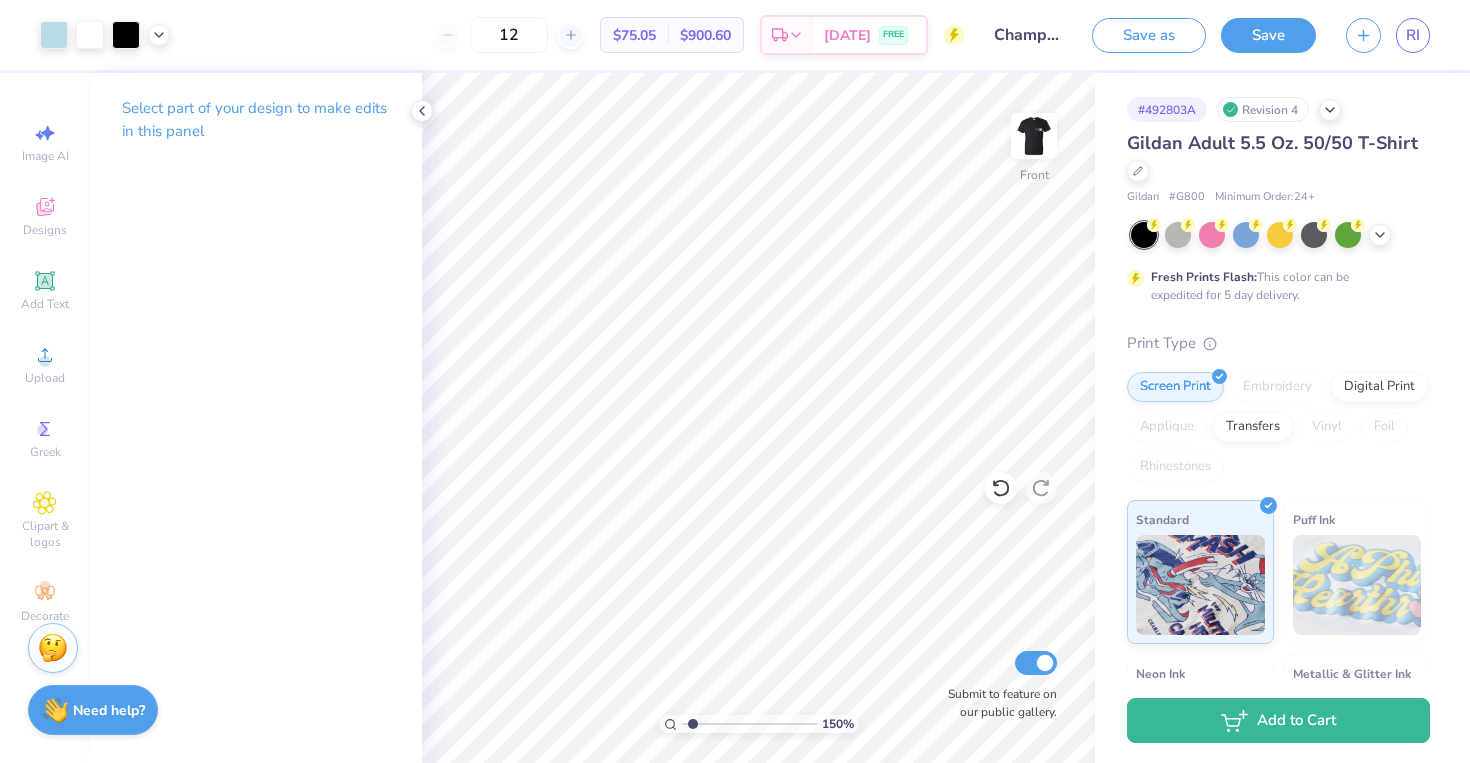 scroll, scrollTop: 0, scrollLeft: 0, axis: both 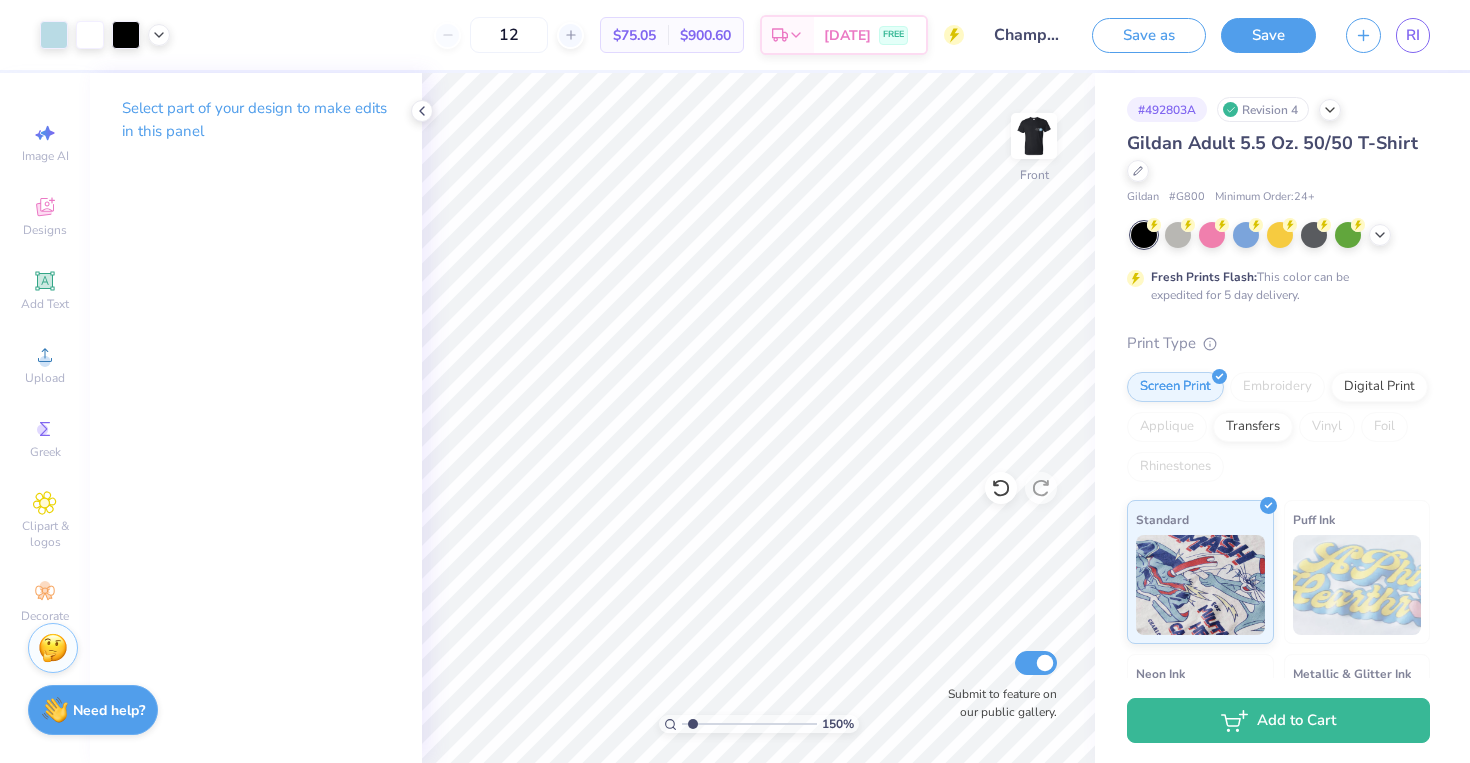 click on "Save" at bounding box center (1268, 35) 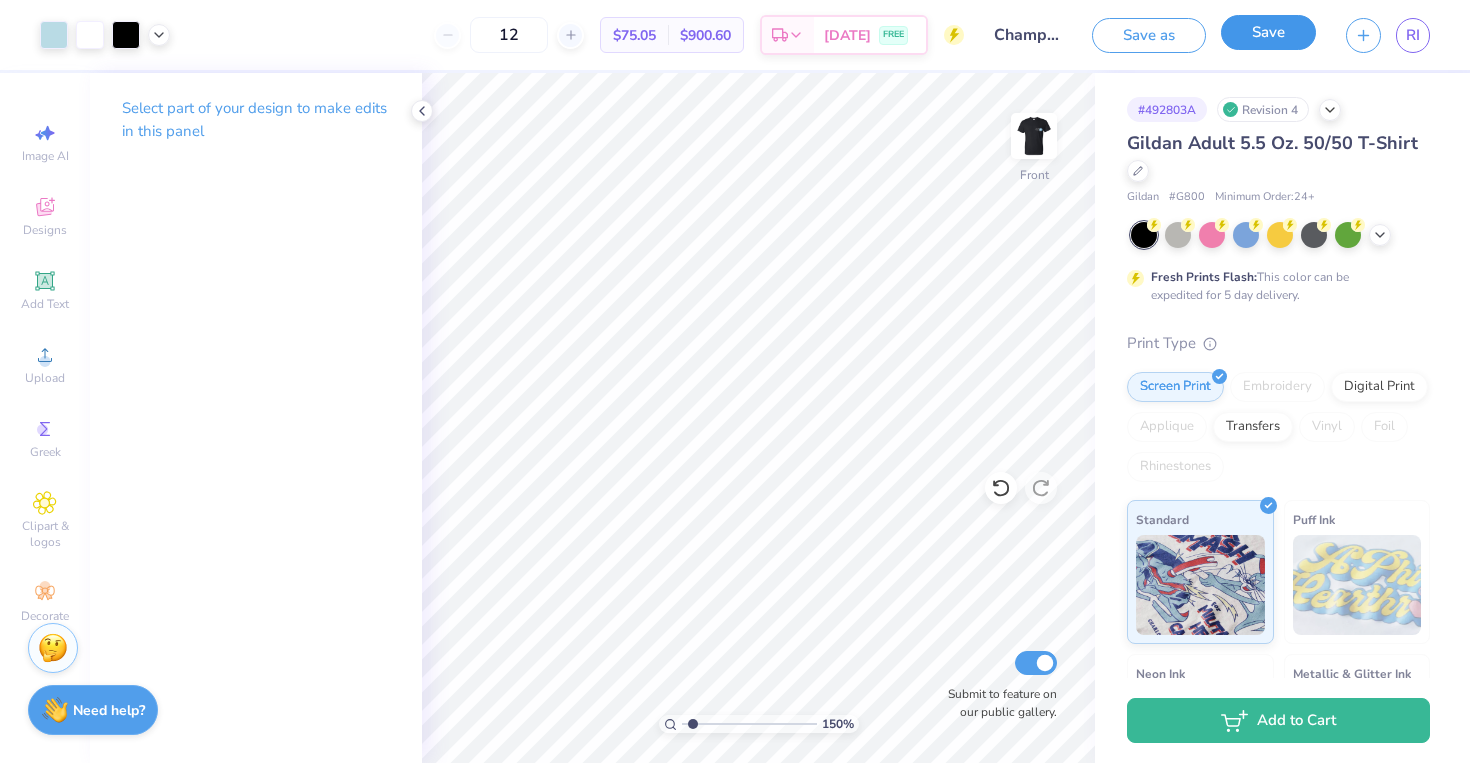 click on "Save" at bounding box center (1268, 32) 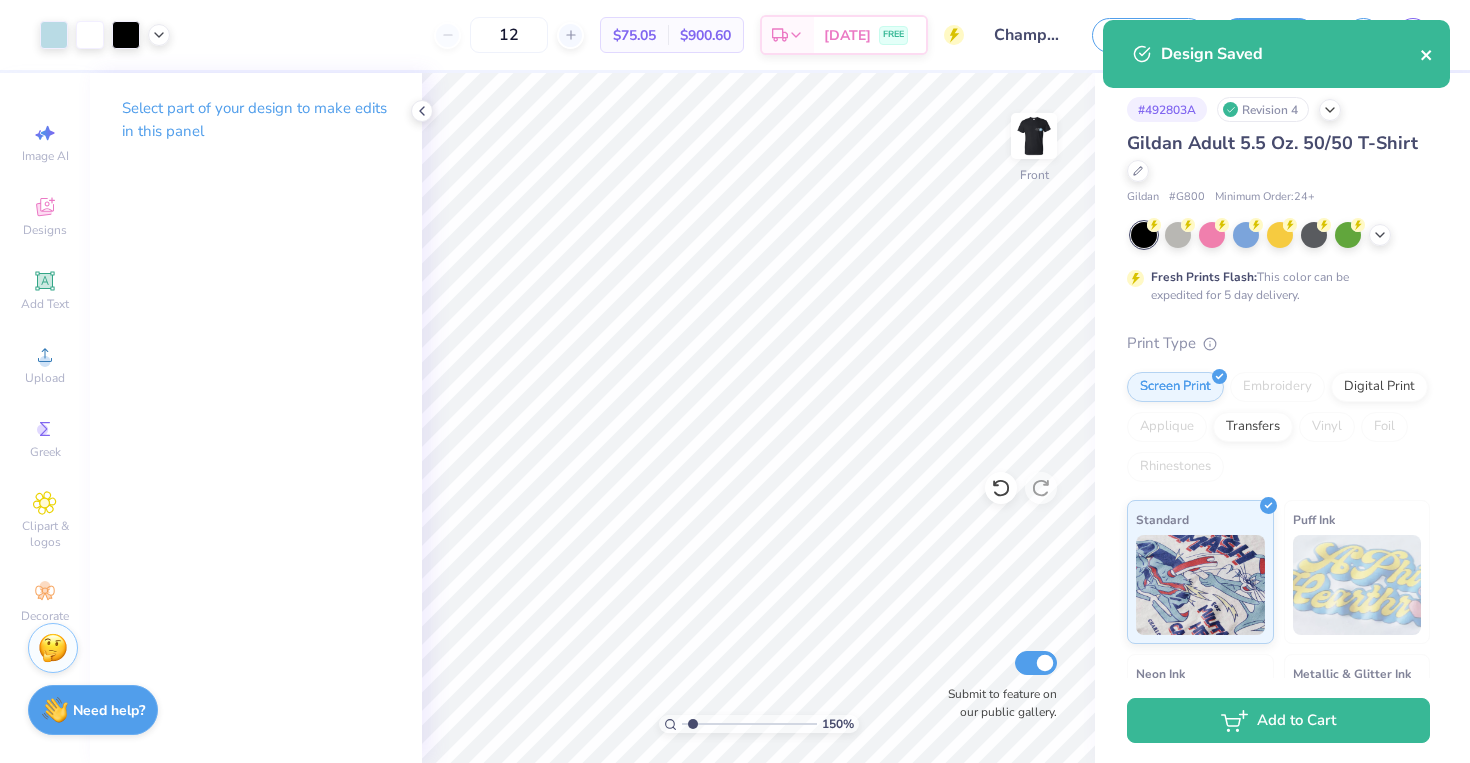 click 